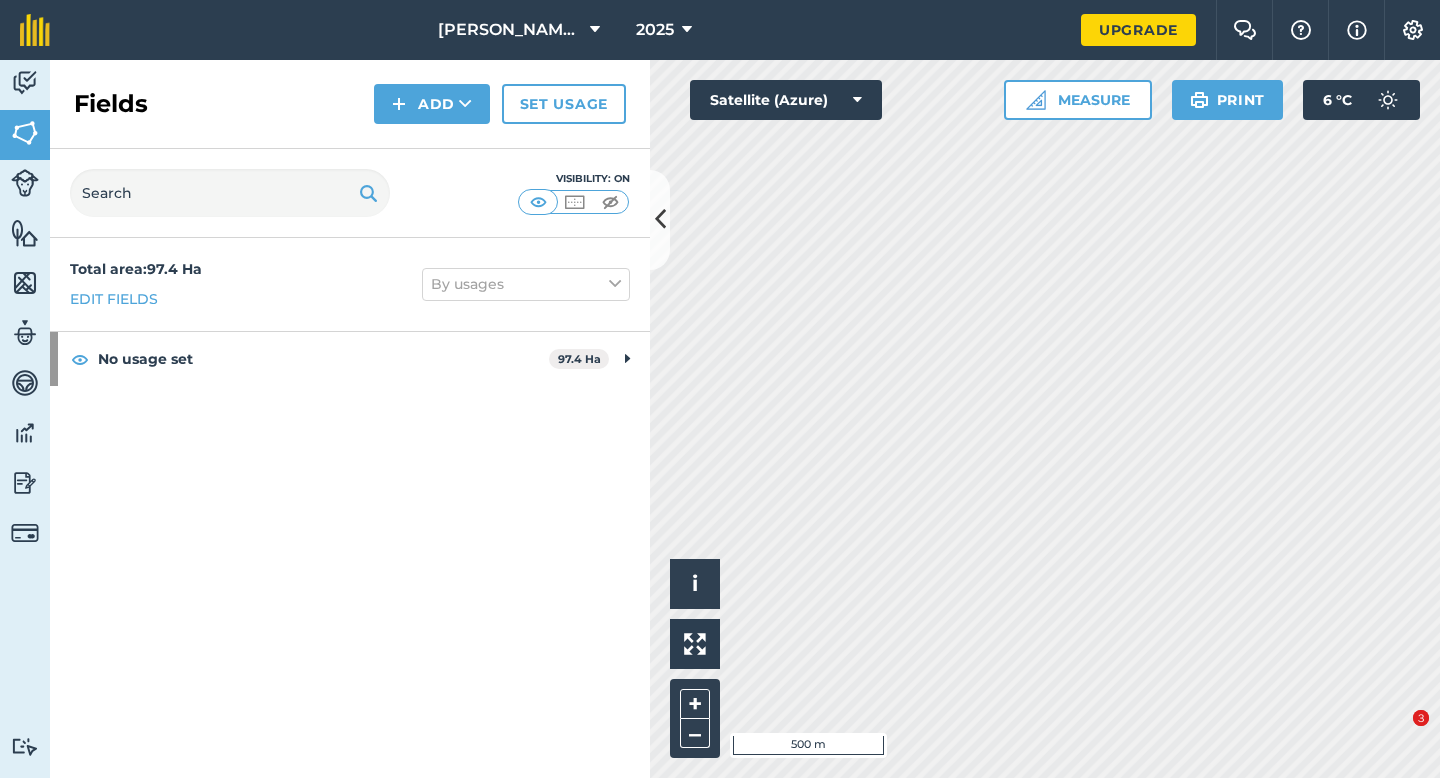scroll, scrollTop: 0, scrollLeft: 0, axis: both 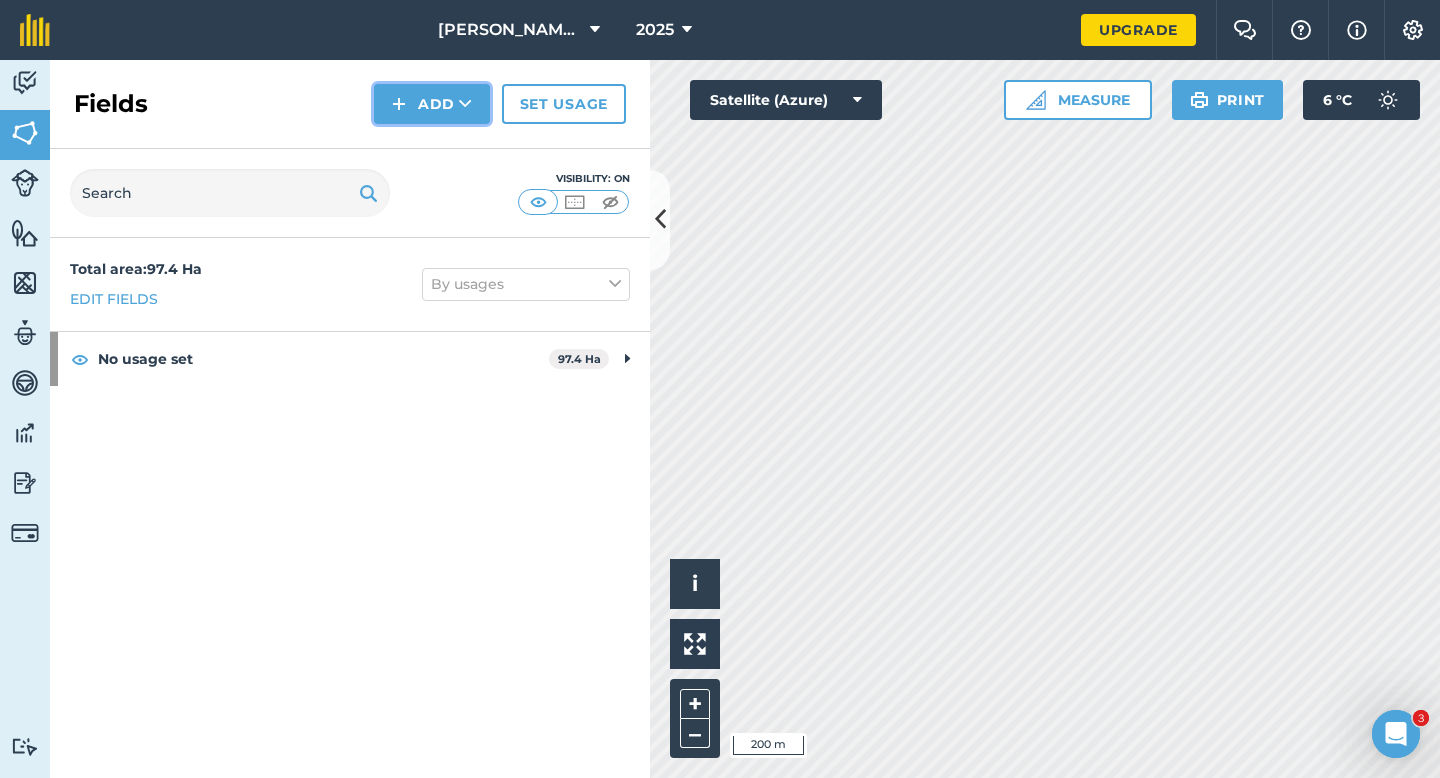 click on "Add" at bounding box center (432, 104) 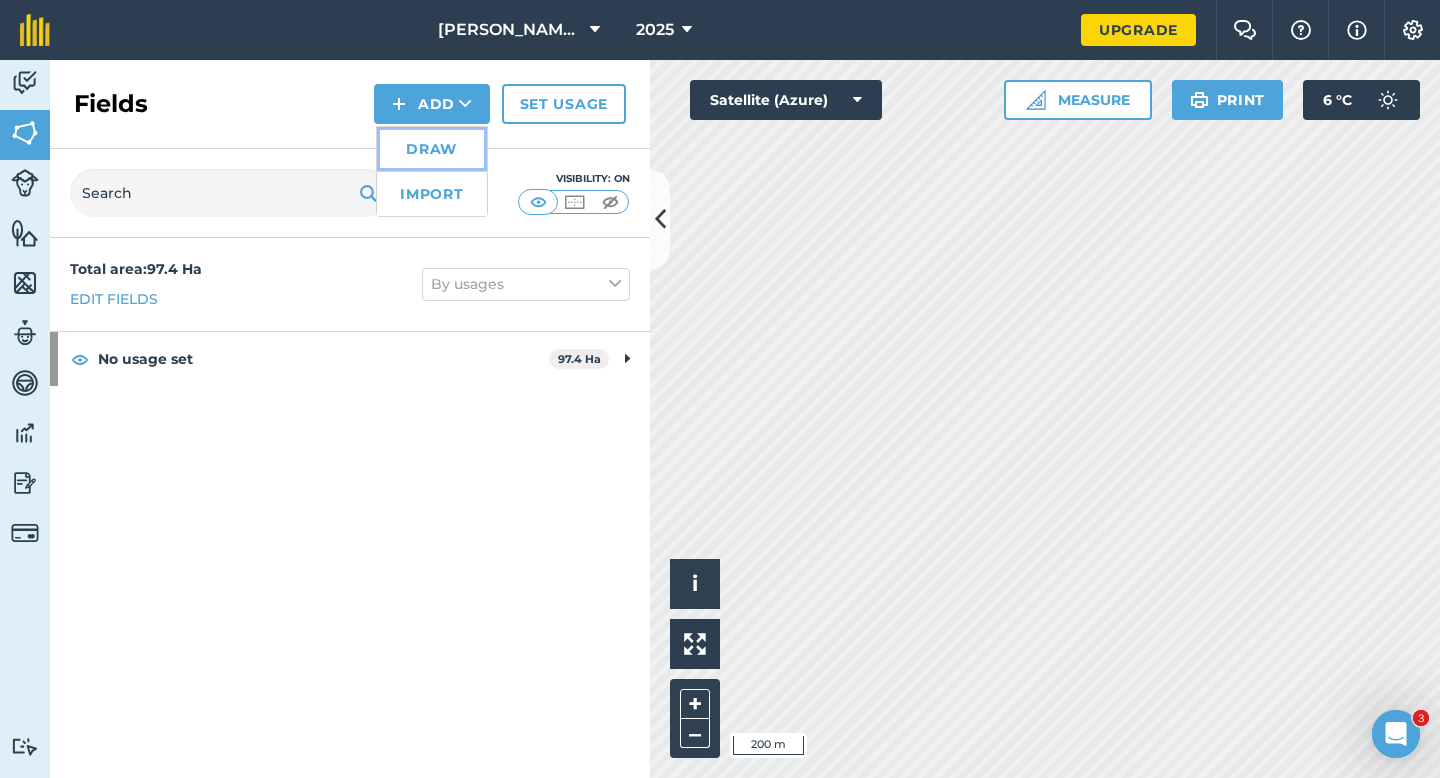 click on "Draw" at bounding box center (432, 149) 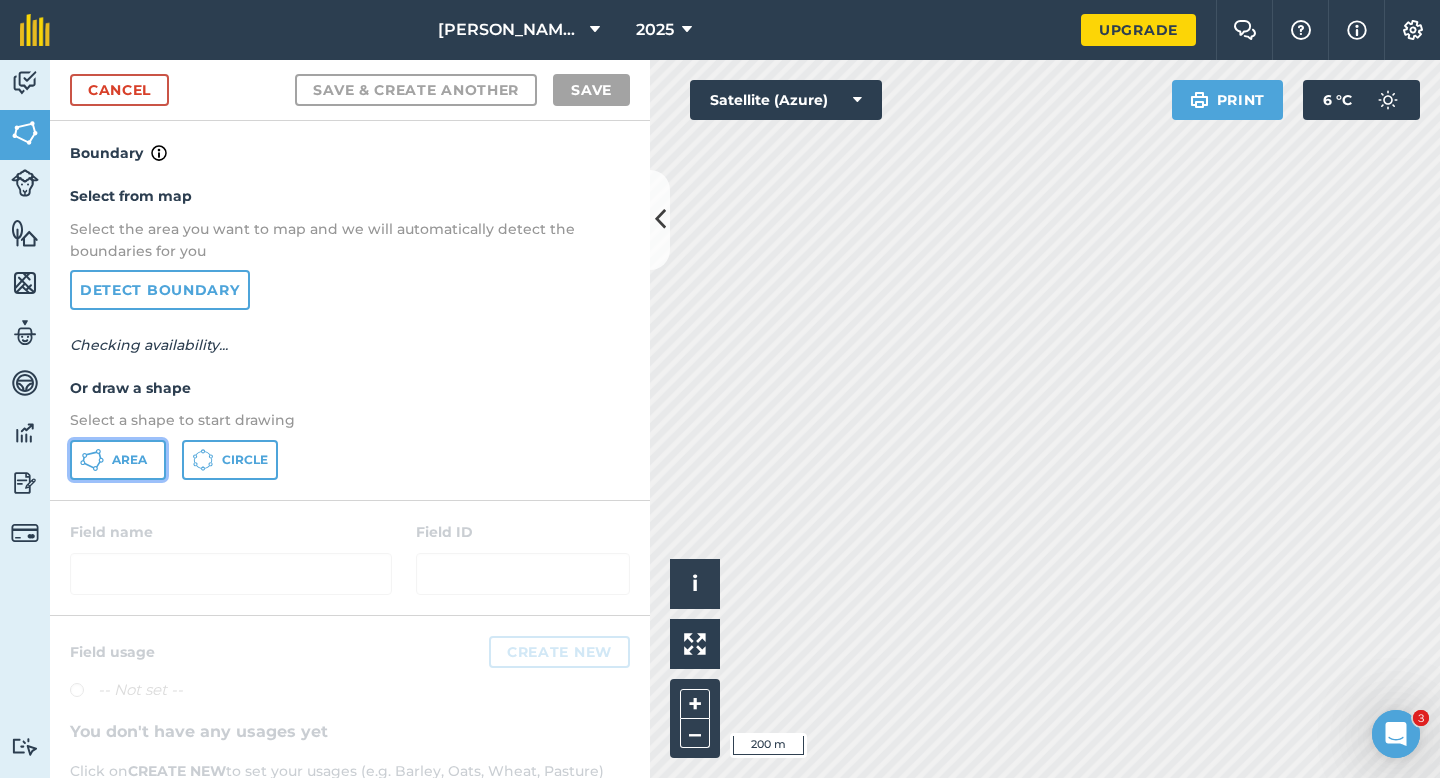click on "Area" at bounding box center [118, 460] 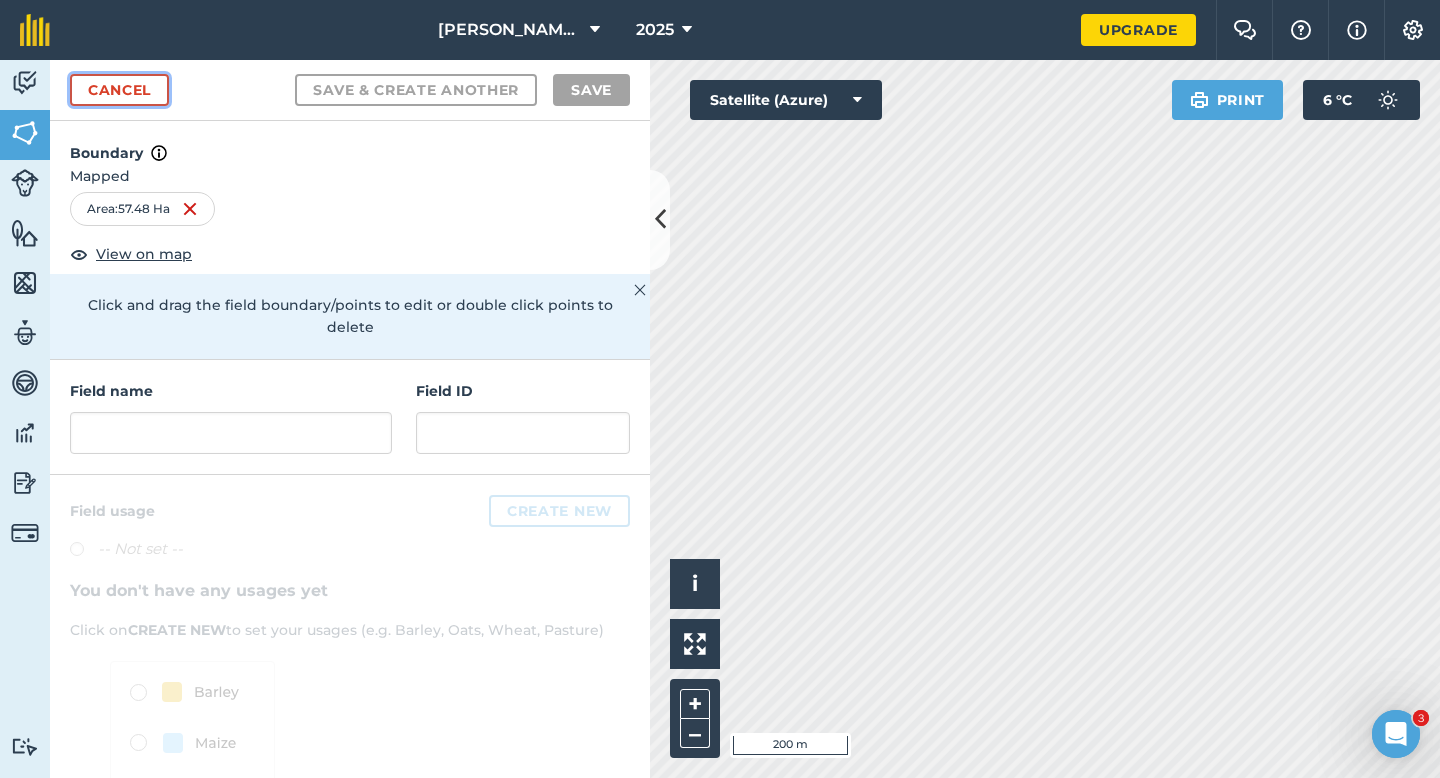 click on "Cancel" at bounding box center [119, 90] 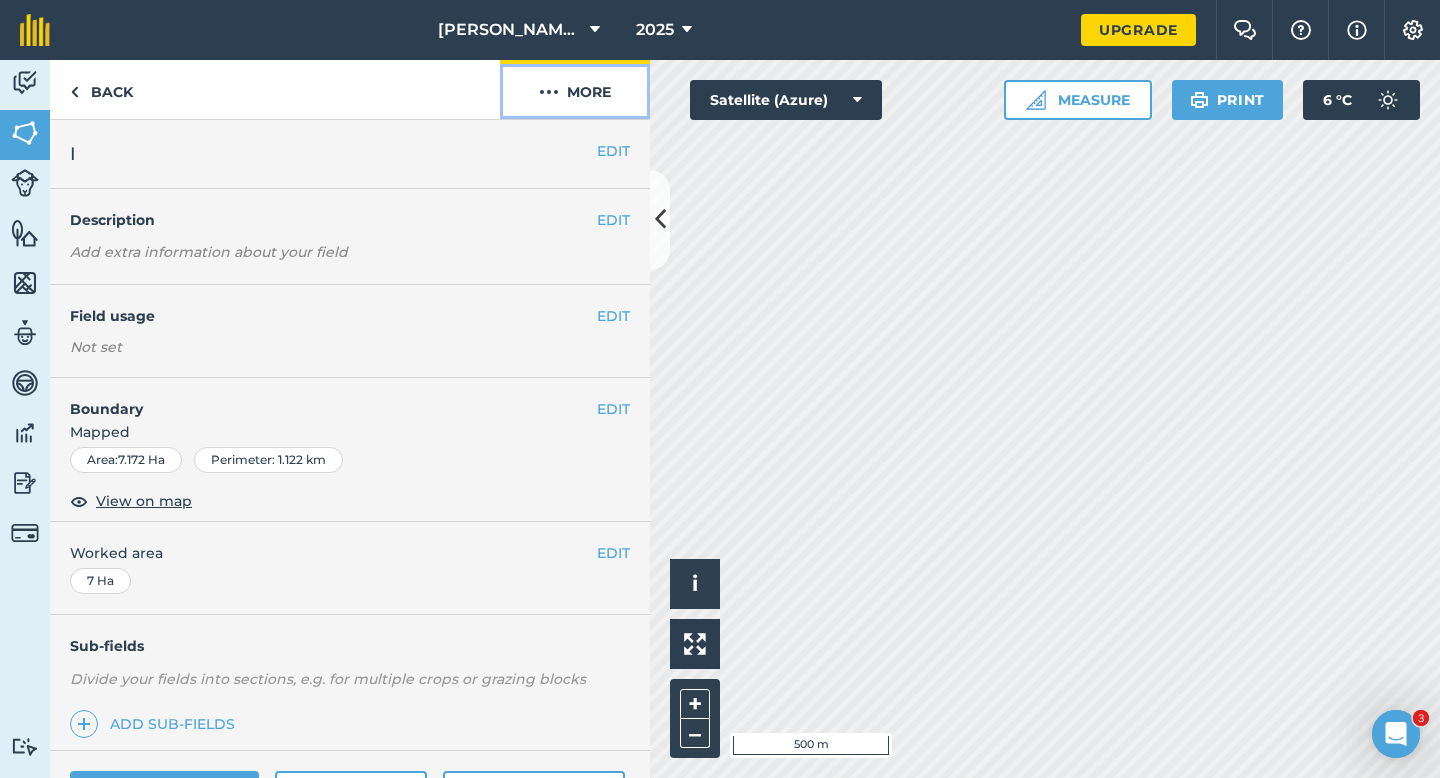 click on "More" at bounding box center [575, 89] 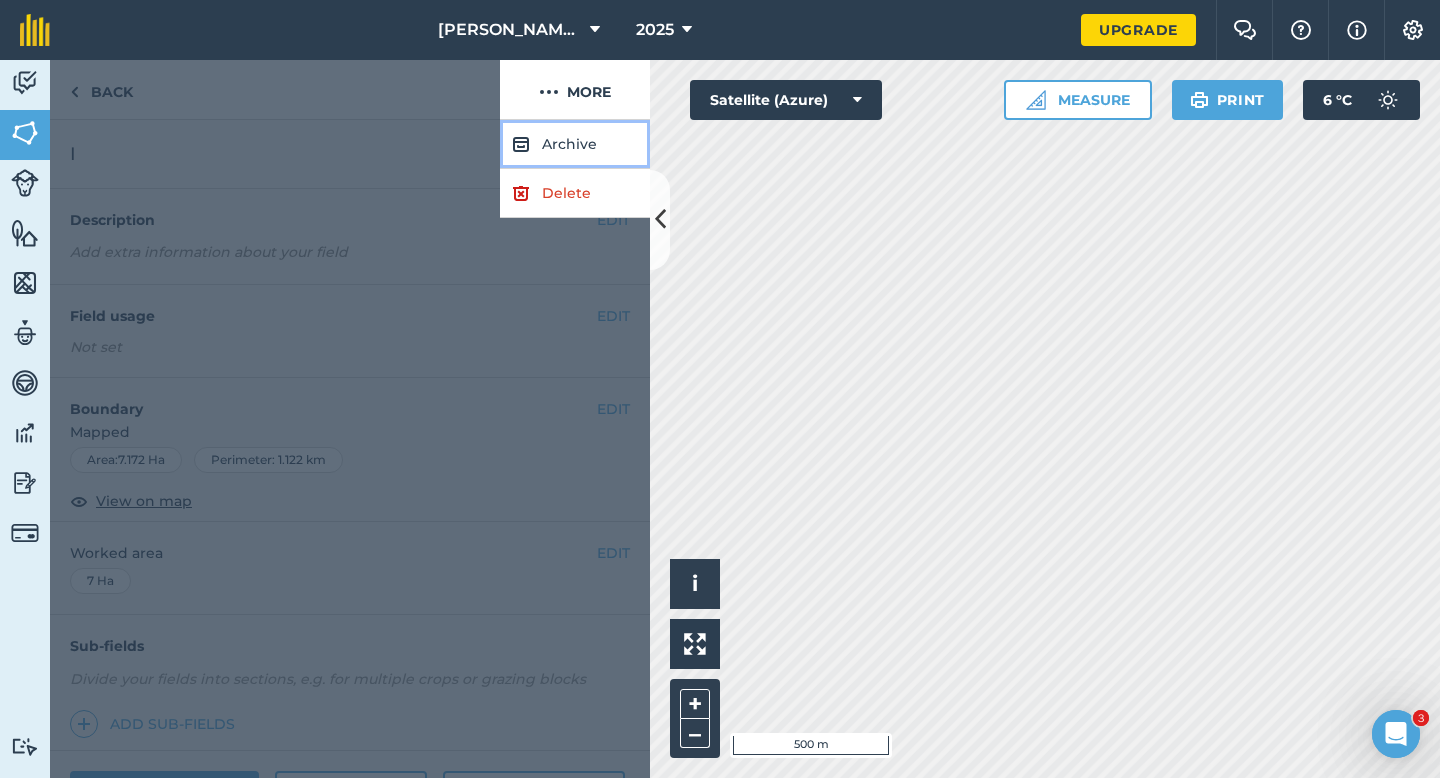 click on "Archive" at bounding box center [575, 144] 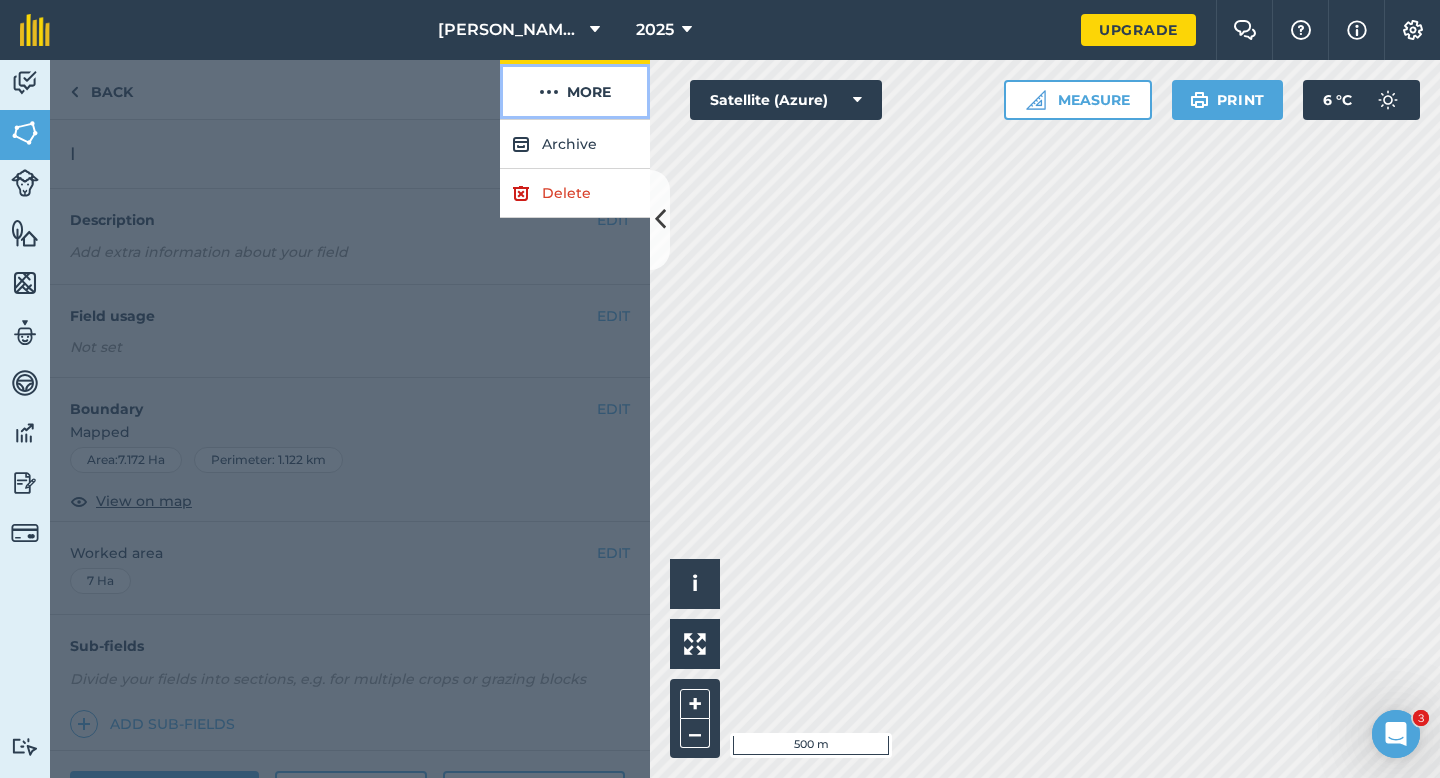click on "More" at bounding box center [575, 89] 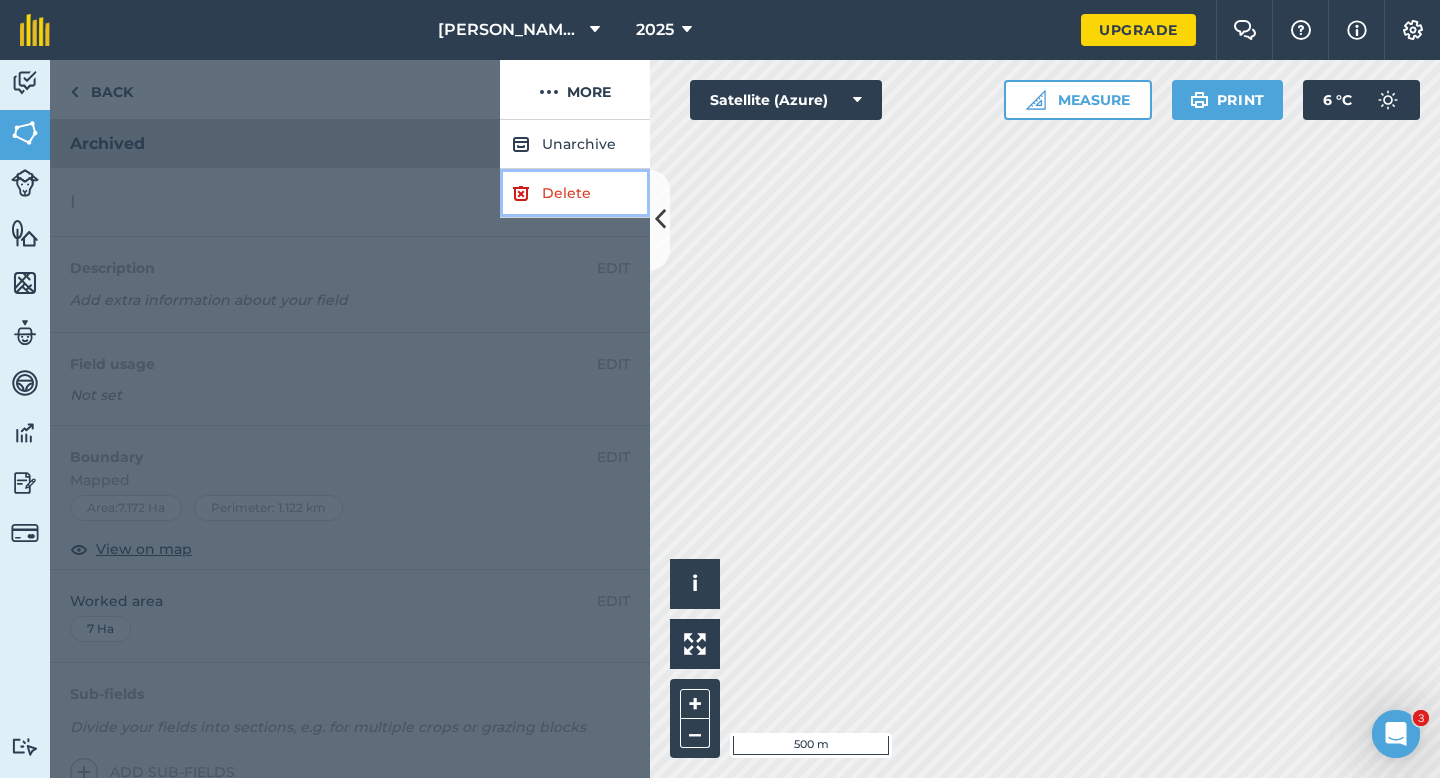 click on "Delete" at bounding box center [575, 193] 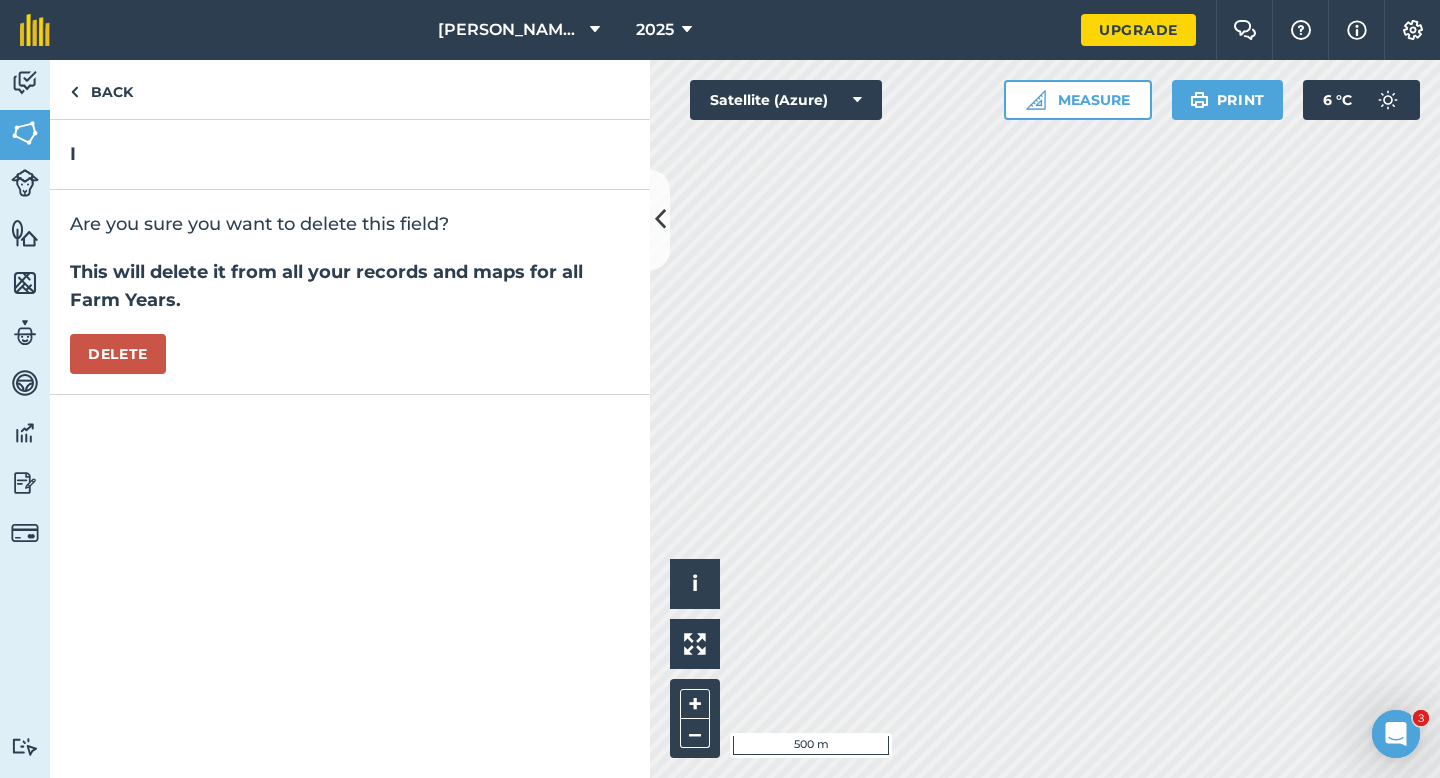 click on "Are you sure you want to delete this field? This will delete it from all your records and maps for all Farm Years. [GEOGRAPHIC_DATA]" at bounding box center [350, 292] 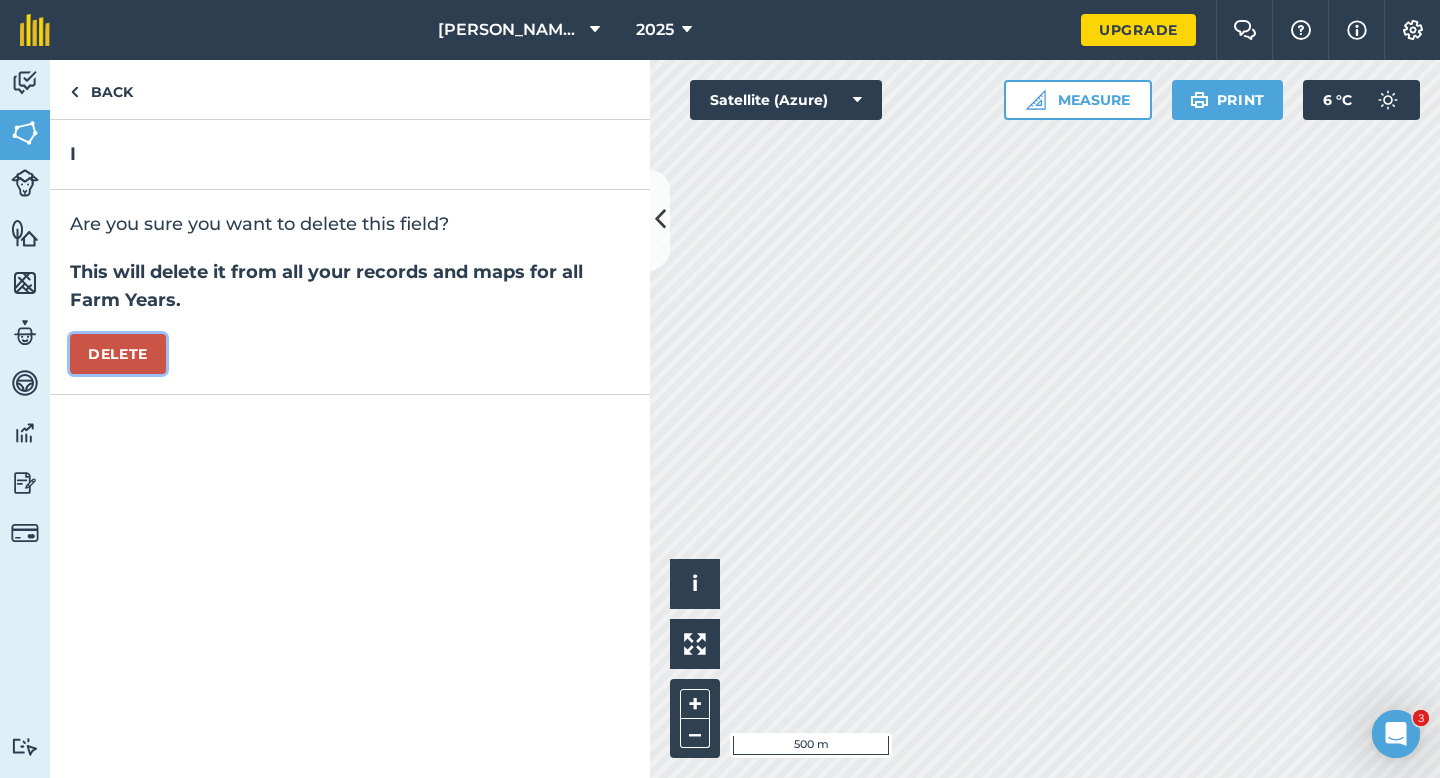 click on "Delete" at bounding box center (118, 354) 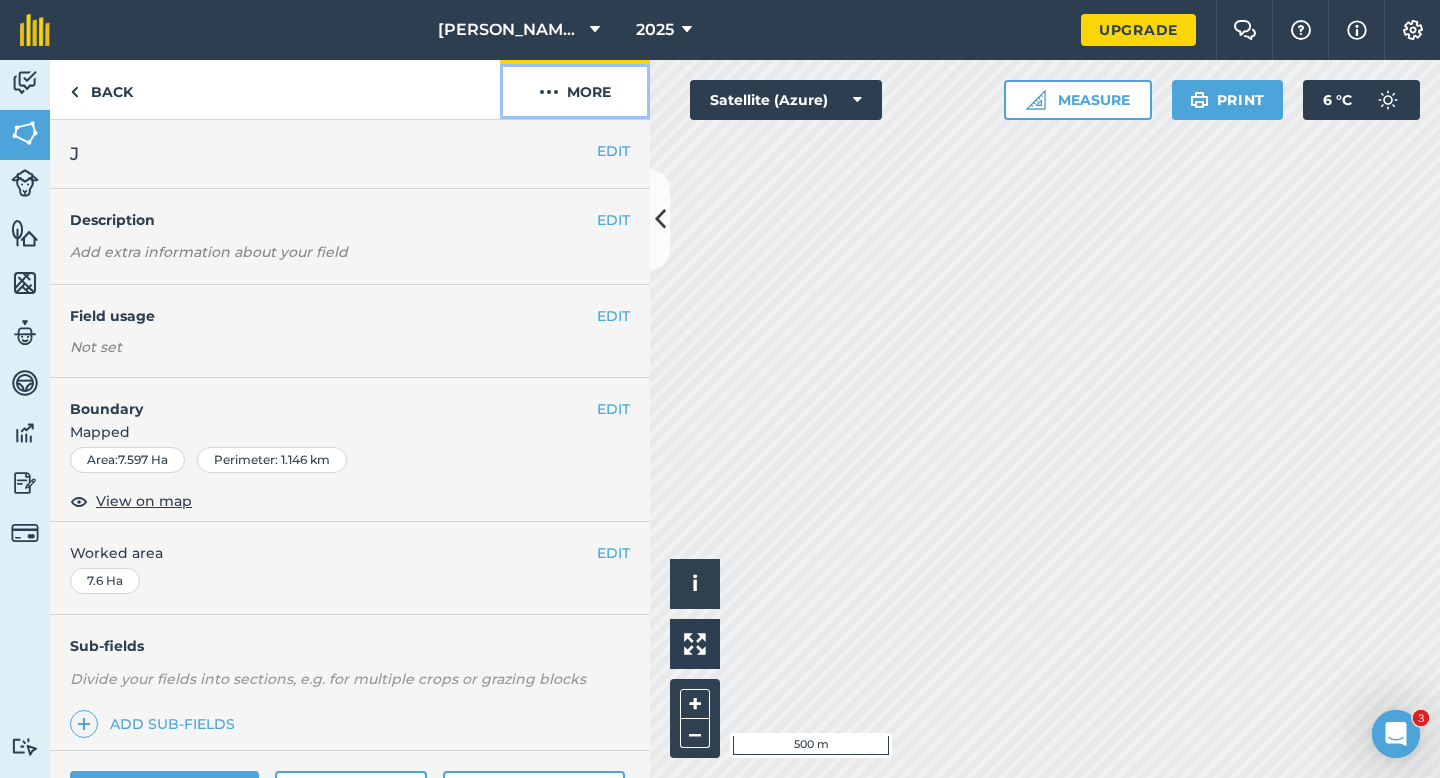 click on "More" at bounding box center [575, 89] 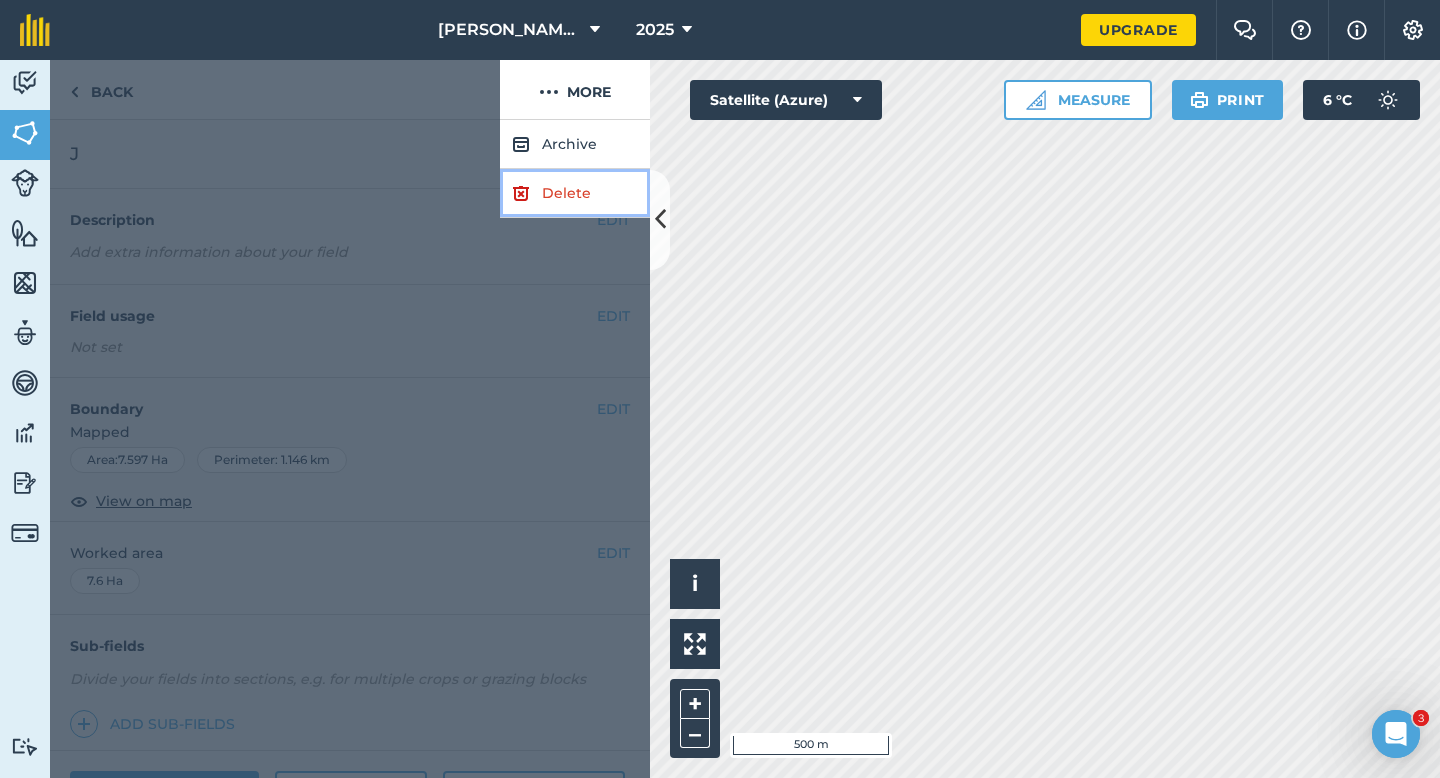 click on "Delete" at bounding box center [575, 193] 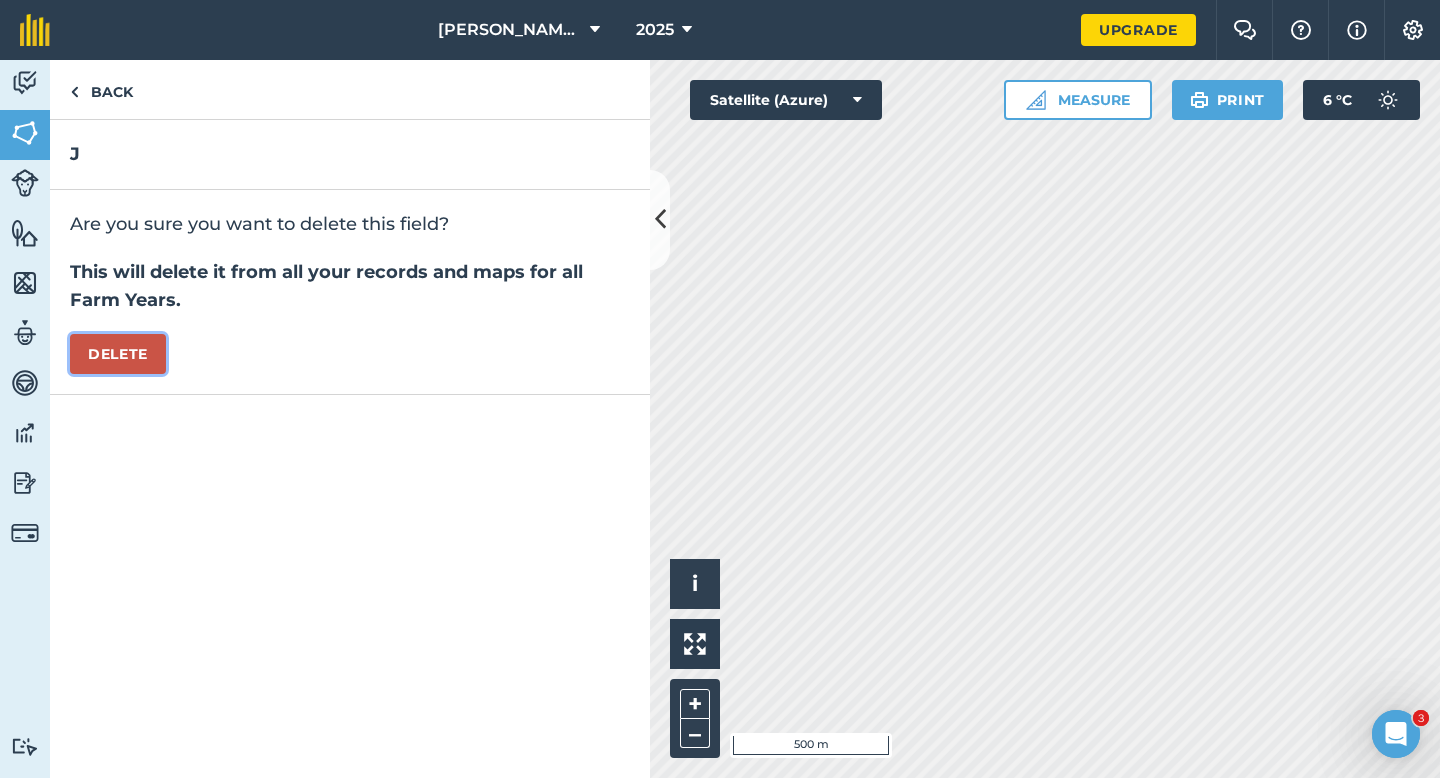 click on "Delete" at bounding box center [118, 354] 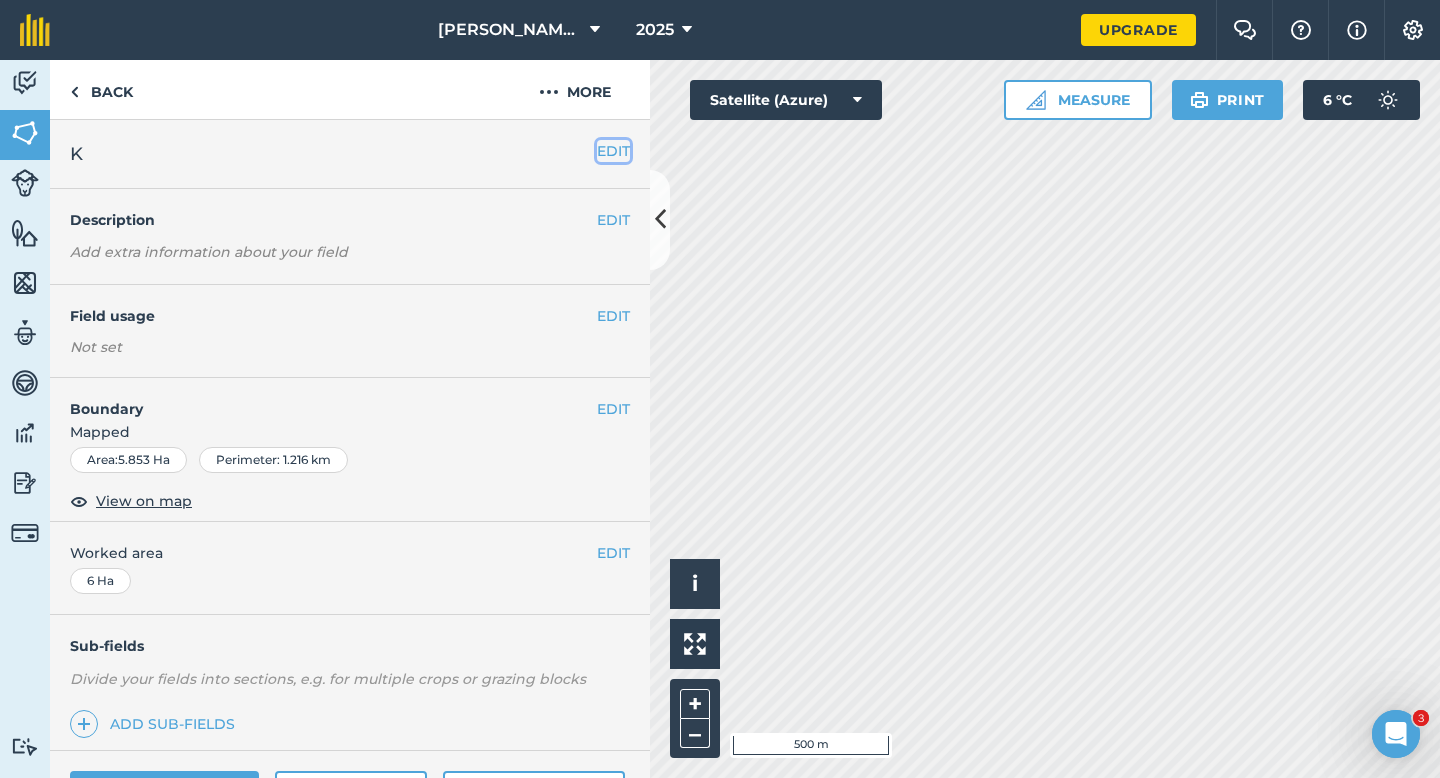 click on "EDIT" at bounding box center (613, 151) 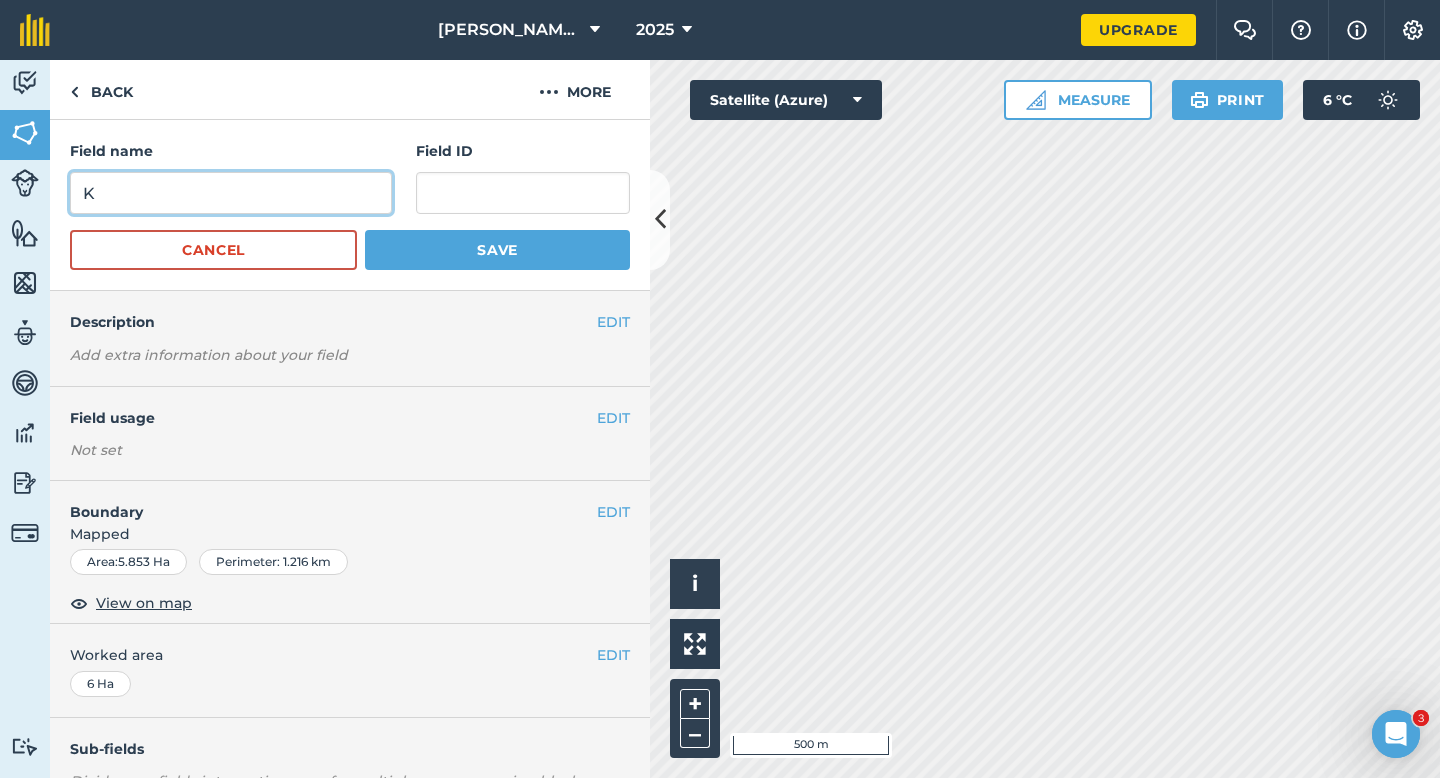 click on "K" at bounding box center (231, 193) 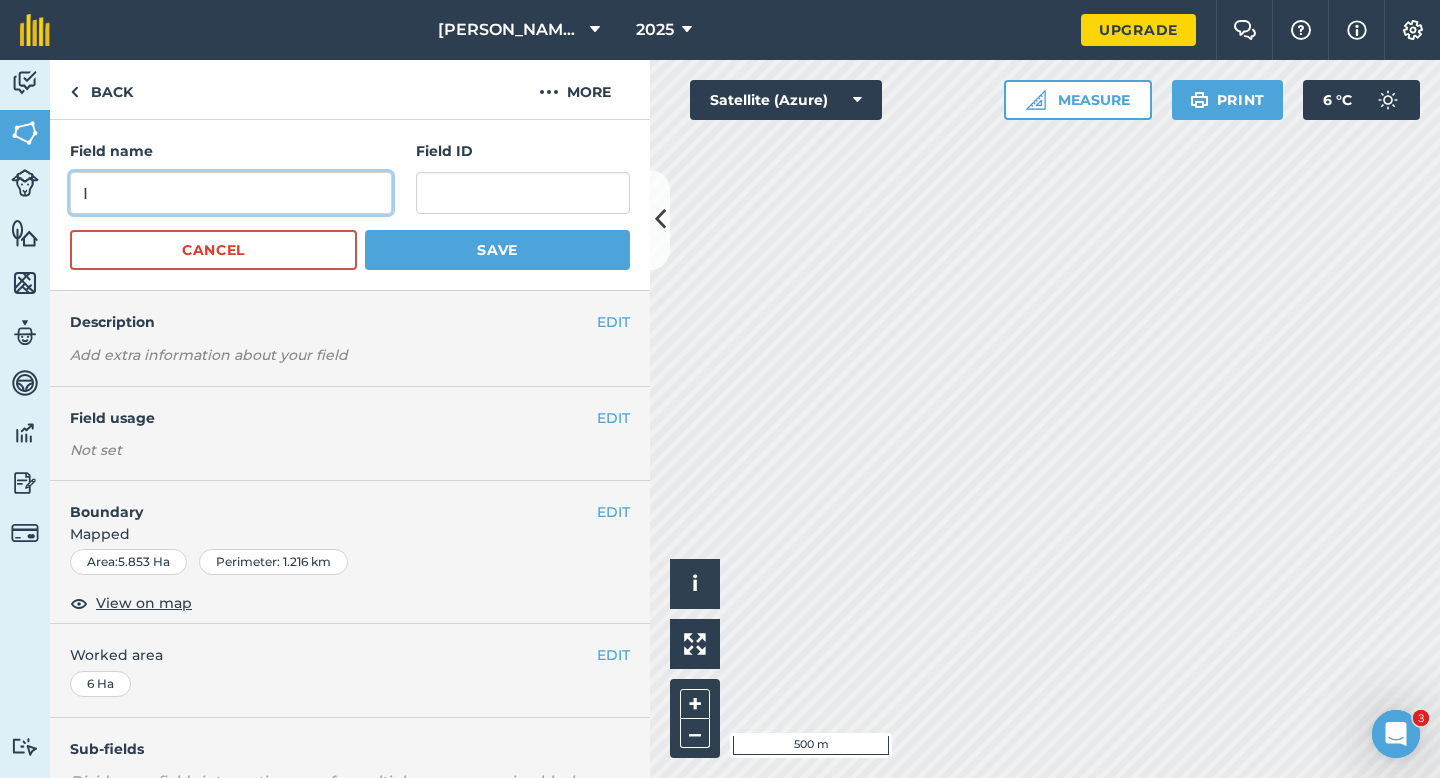 type on "I" 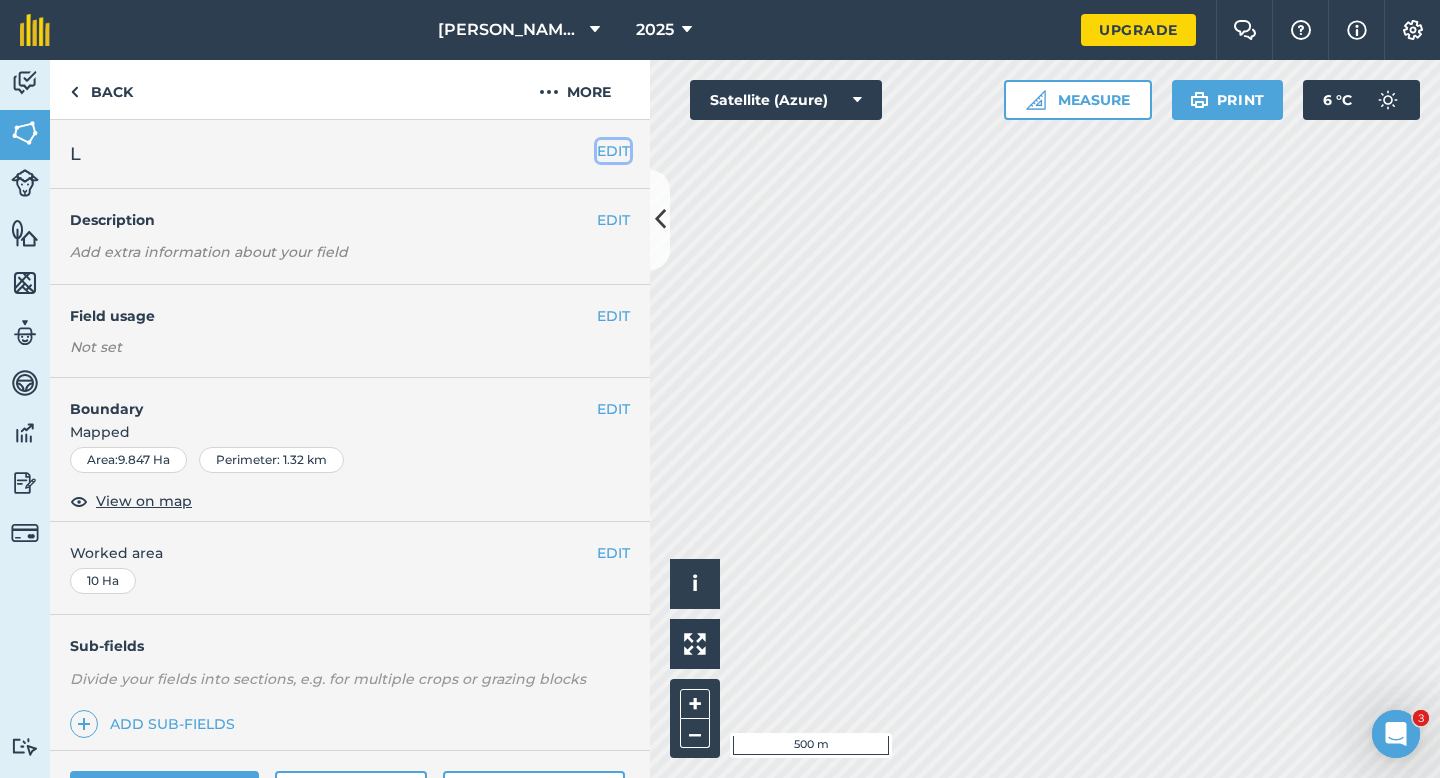 click on "EDIT" at bounding box center [613, 151] 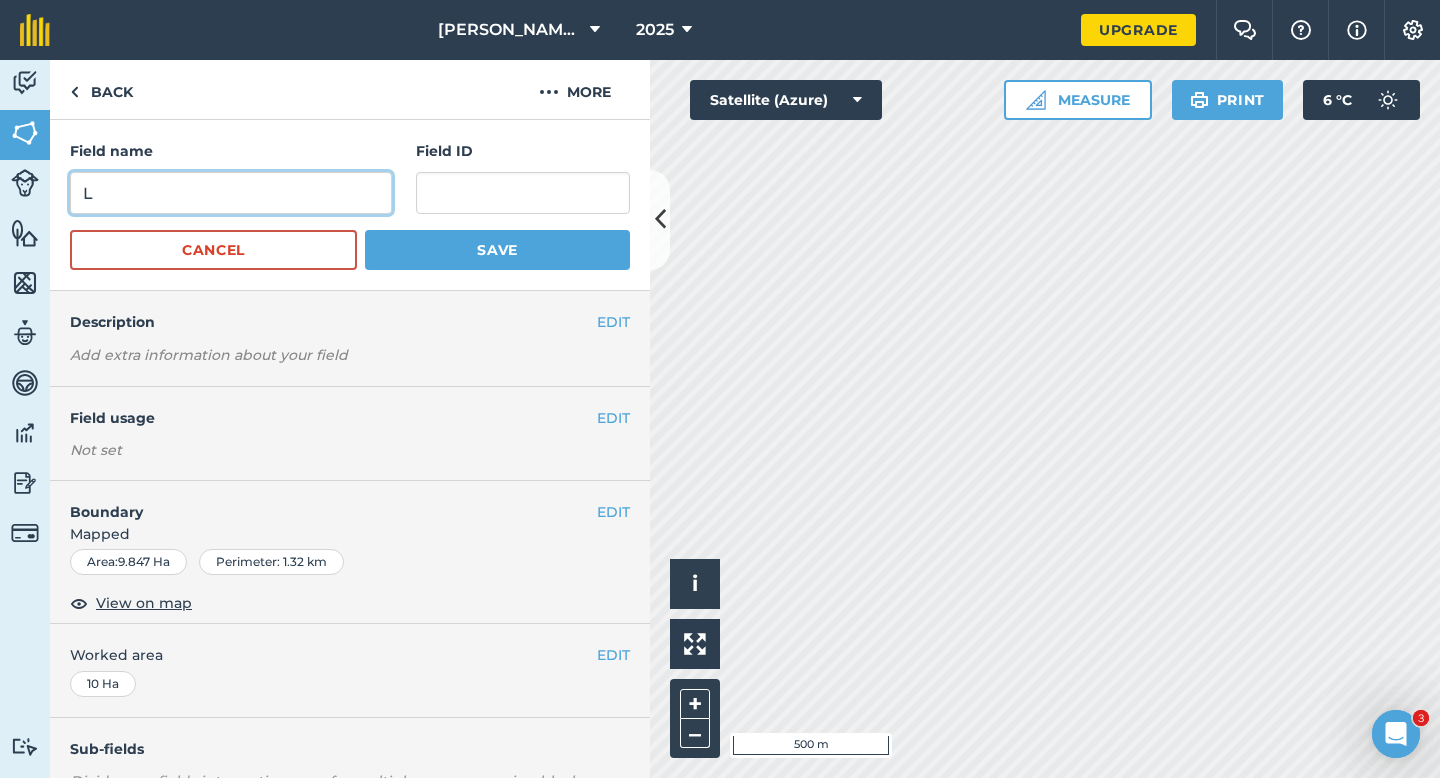 click on "L" at bounding box center [231, 193] 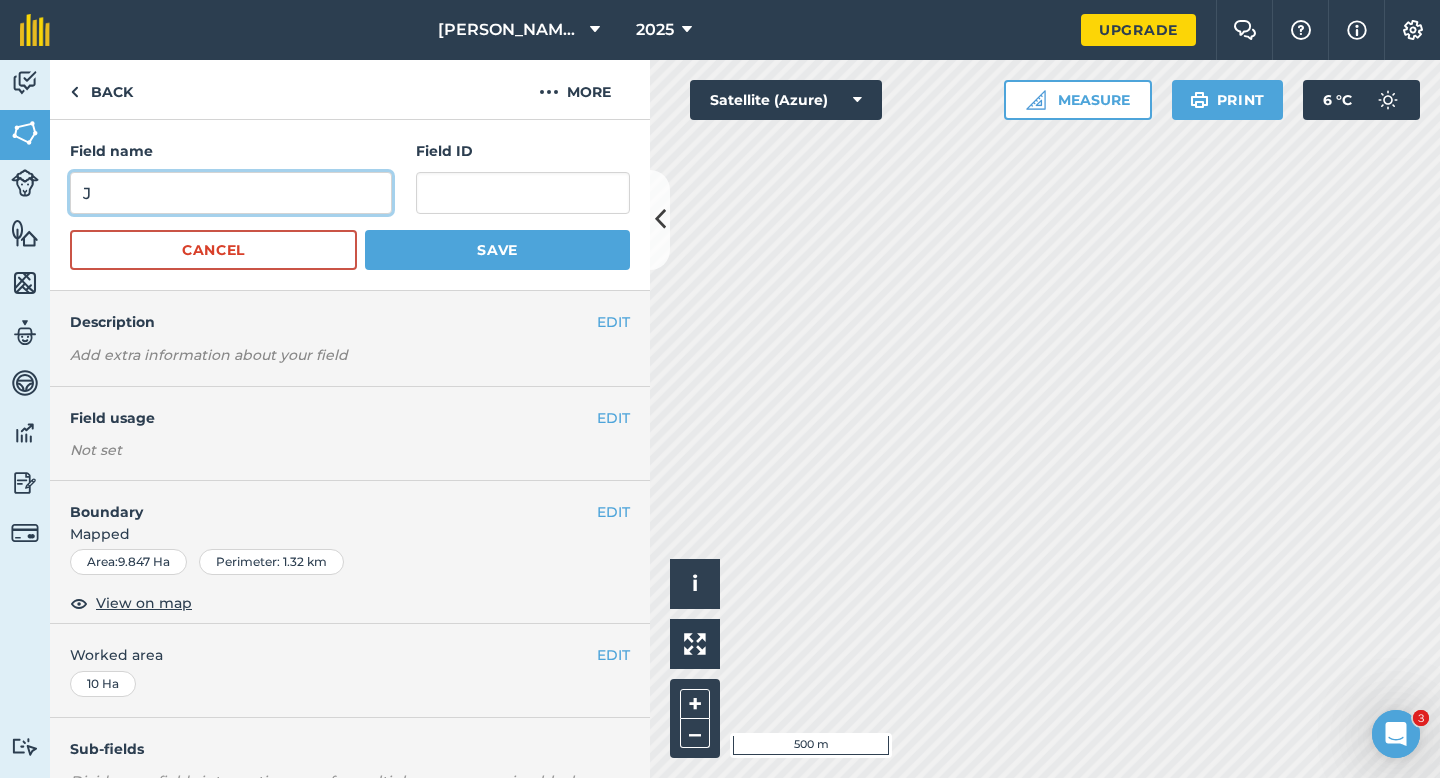 type on "J" 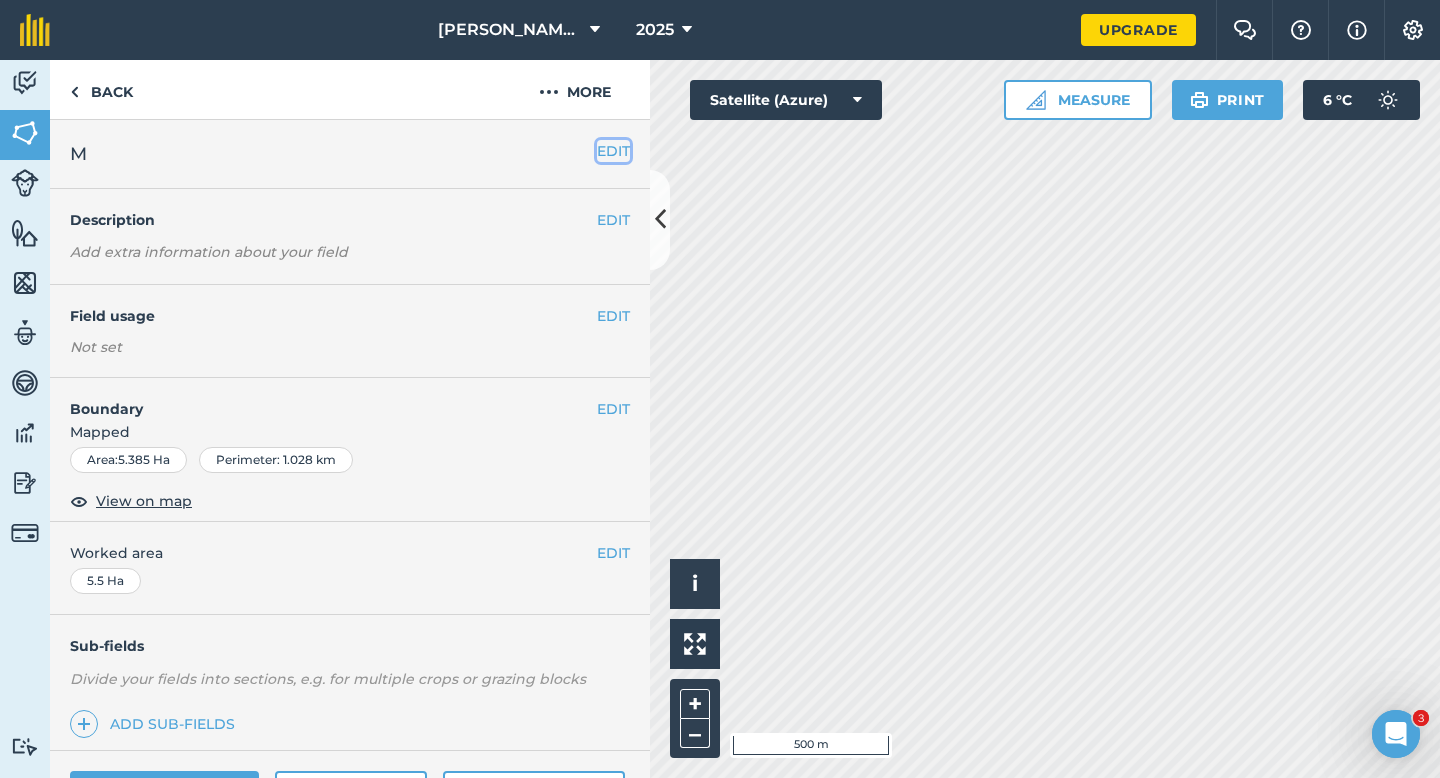click on "EDIT" at bounding box center [613, 151] 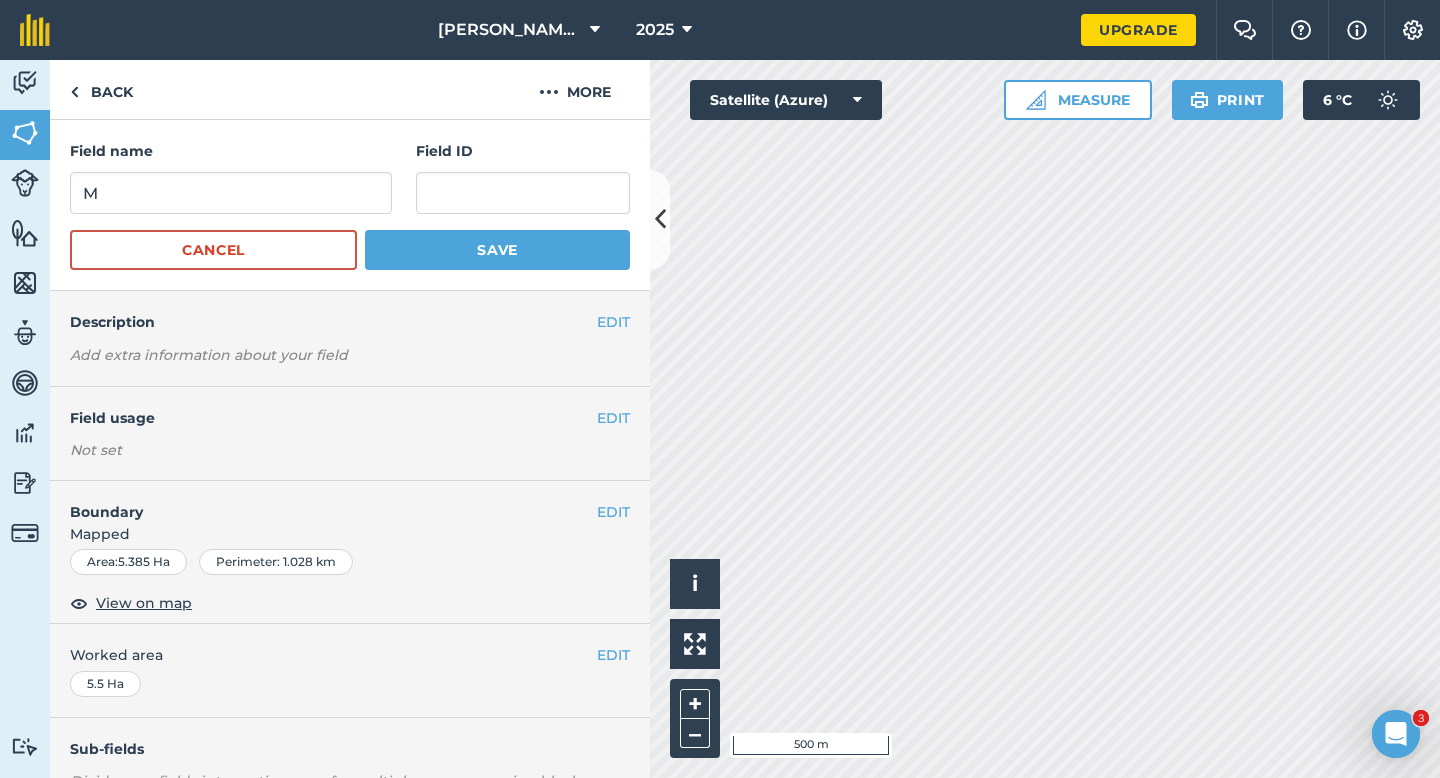 click on "Field name M Field ID Cancel Save" at bounding box center (350, 205) 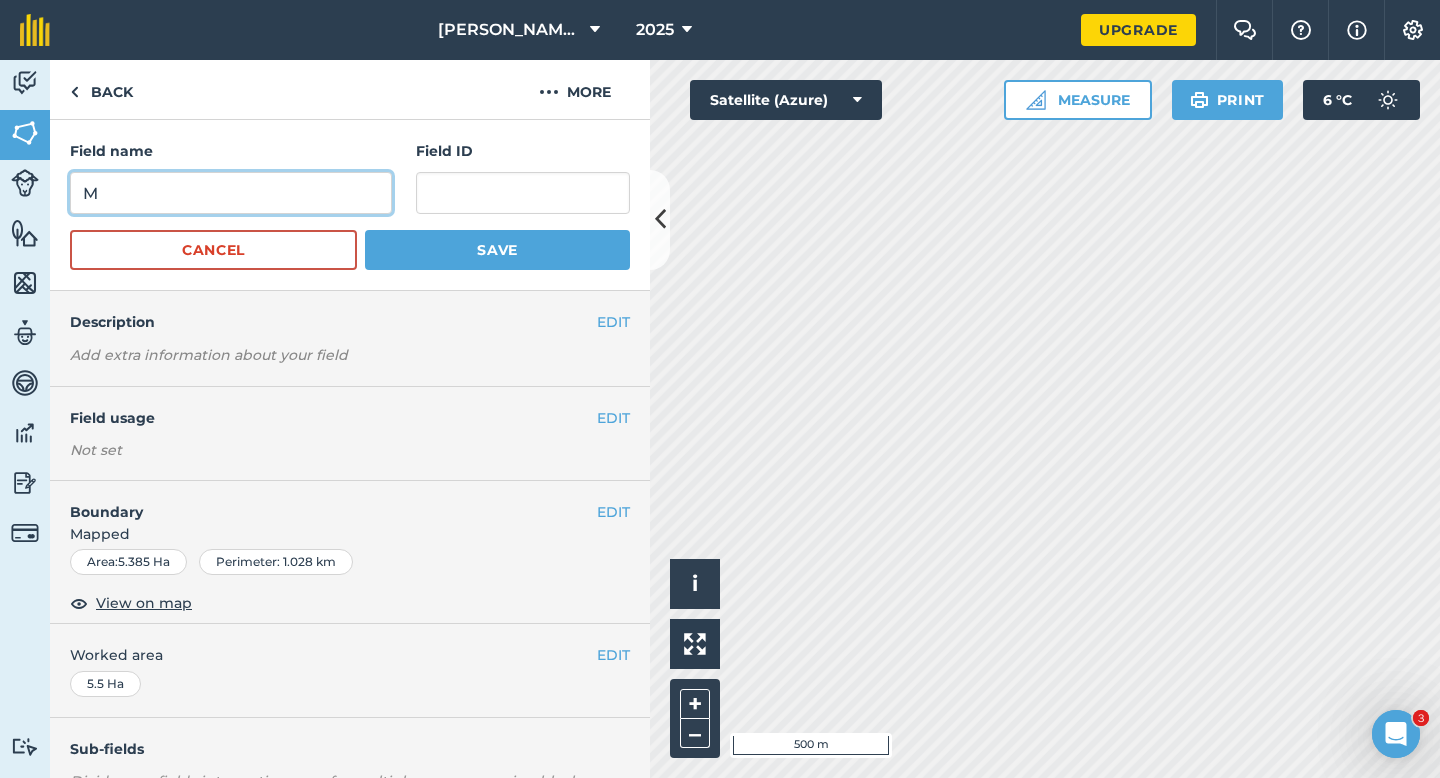 click on "M" at bounding box center [231, 193] 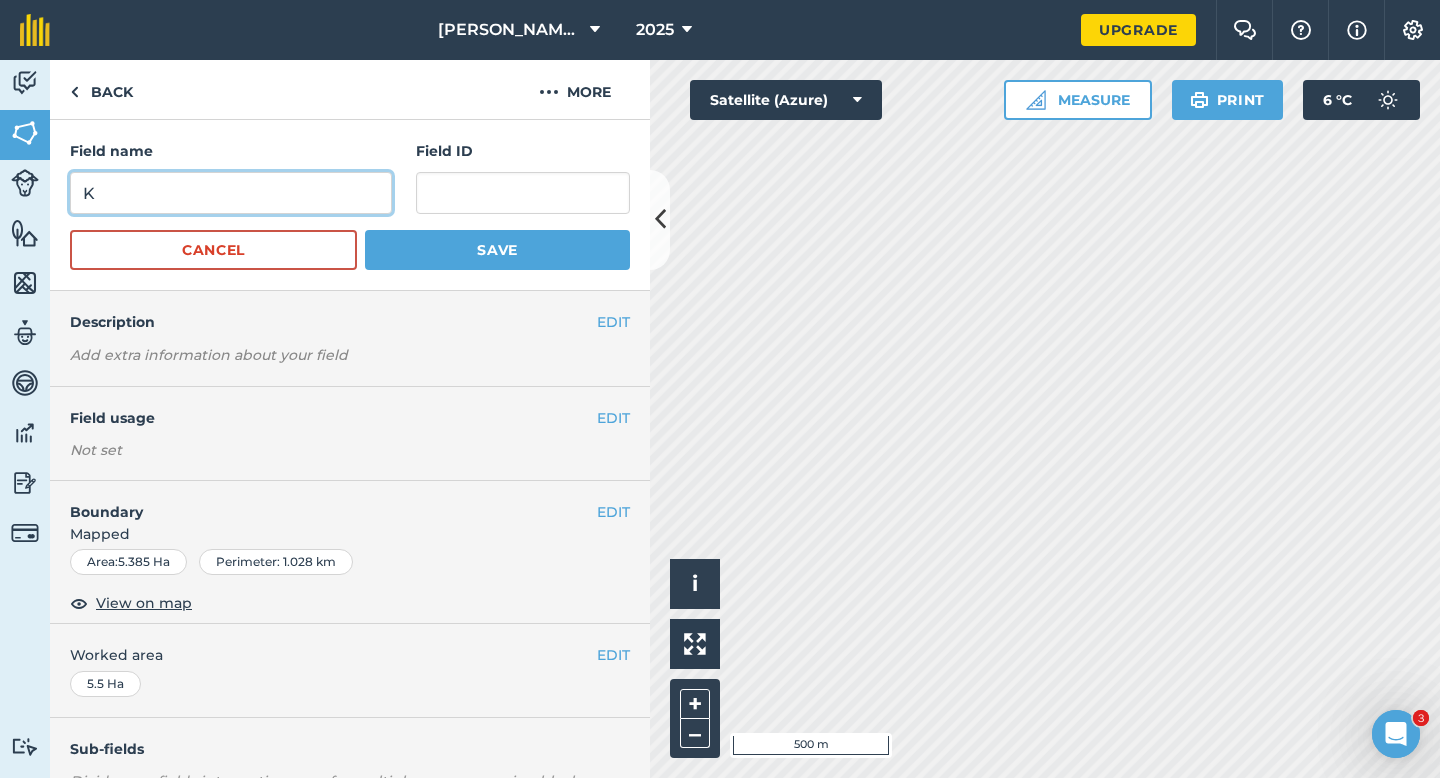 type on "K" 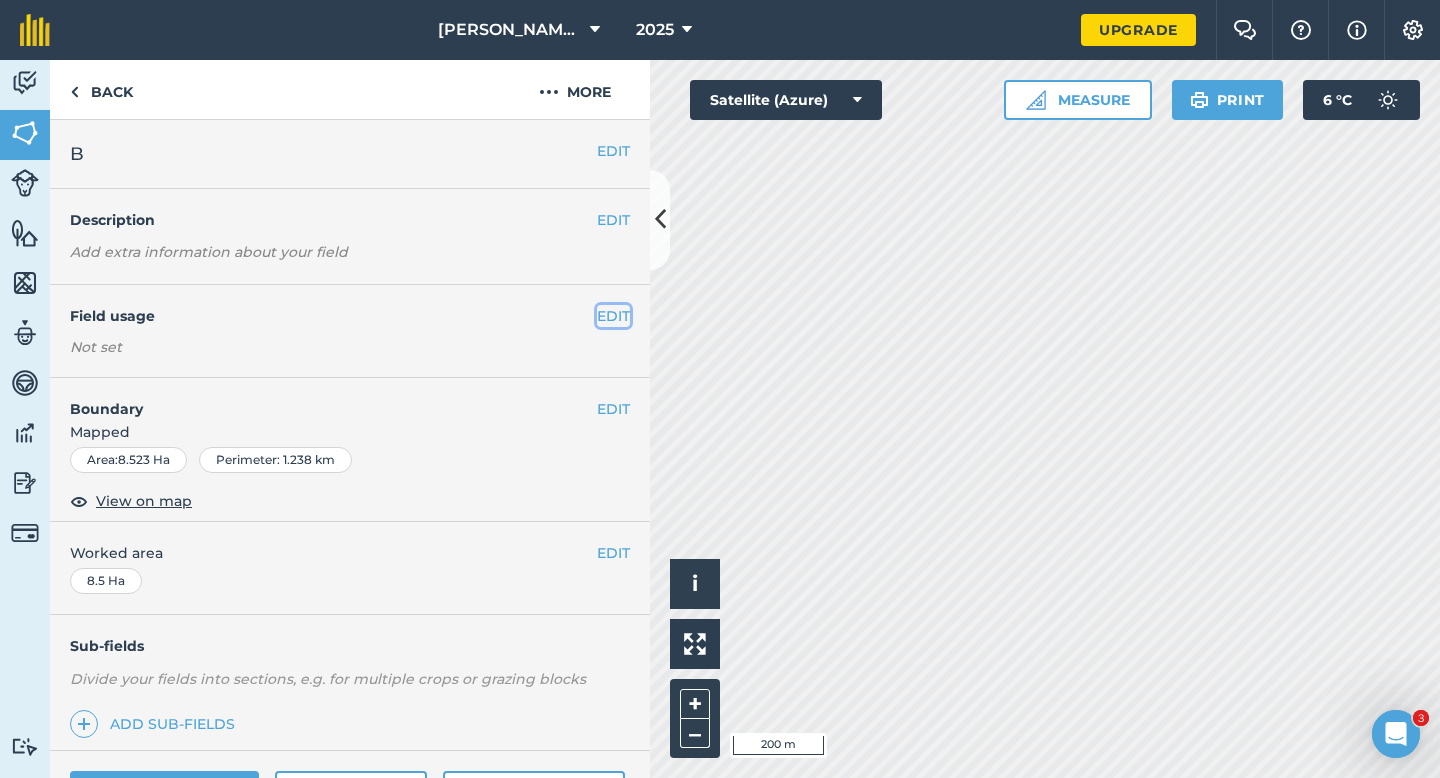 click on "EDIT" at bounding box center [613, 316] 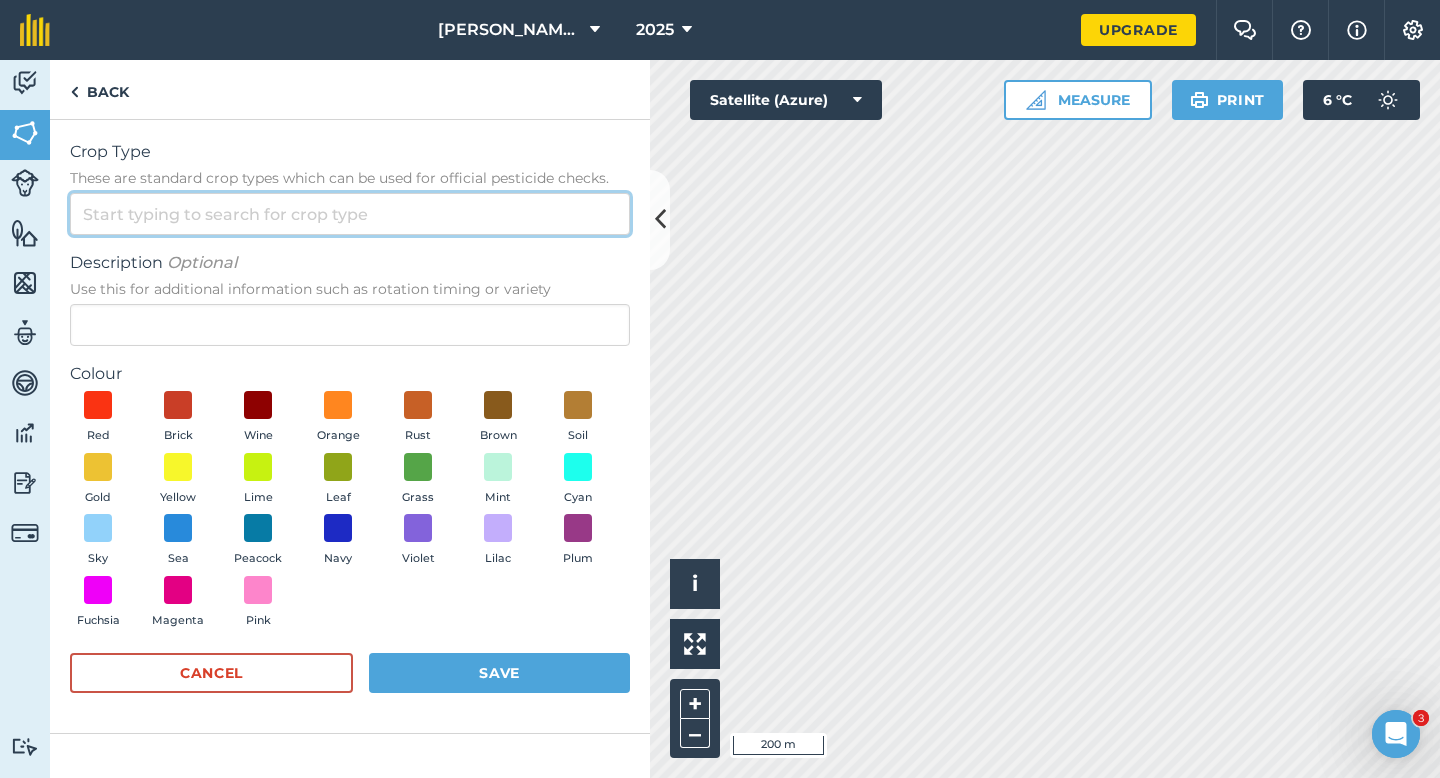 click on "Crop Type These are standard crop types which can be used for official pesticide checks." at bounding box center (350, 214) 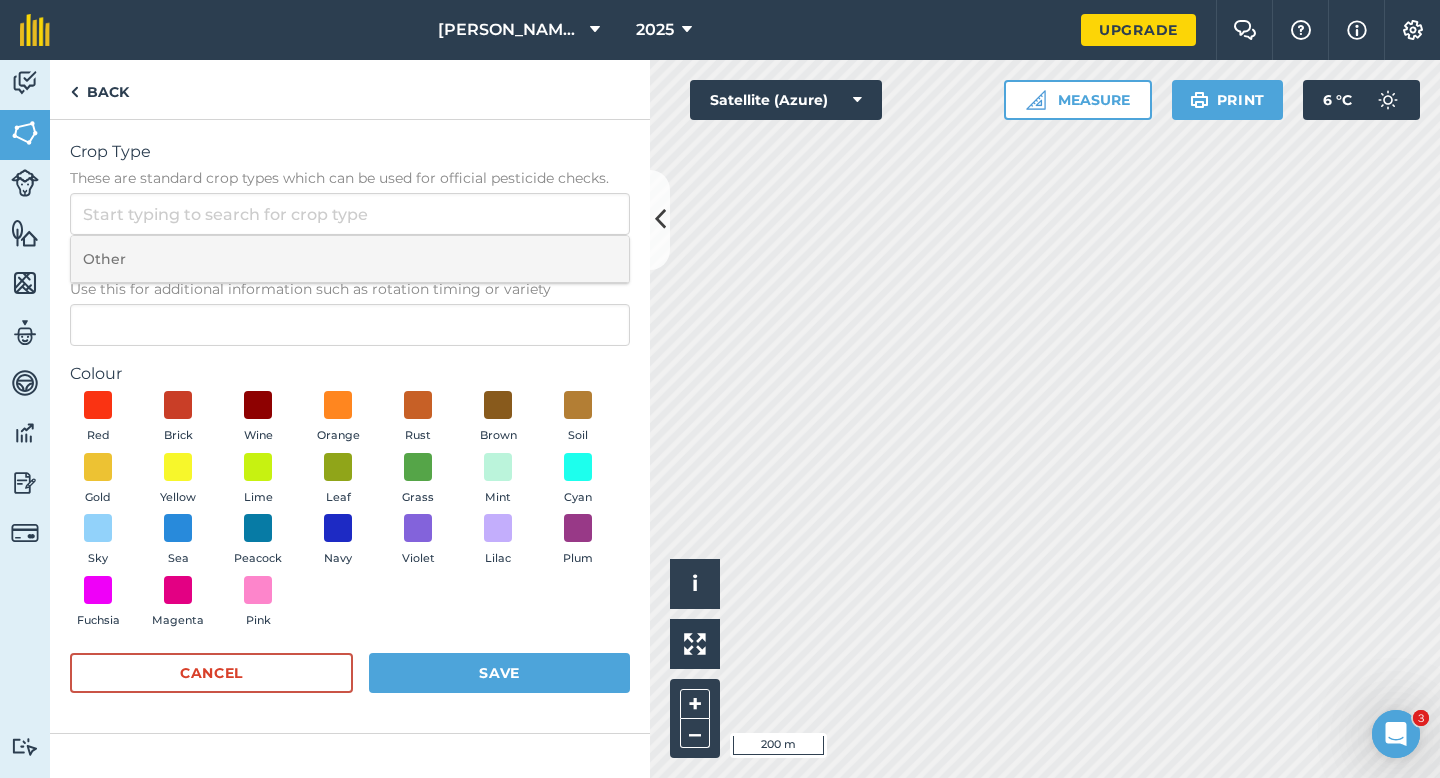 click on "Other" at bounding box center [350, 259] 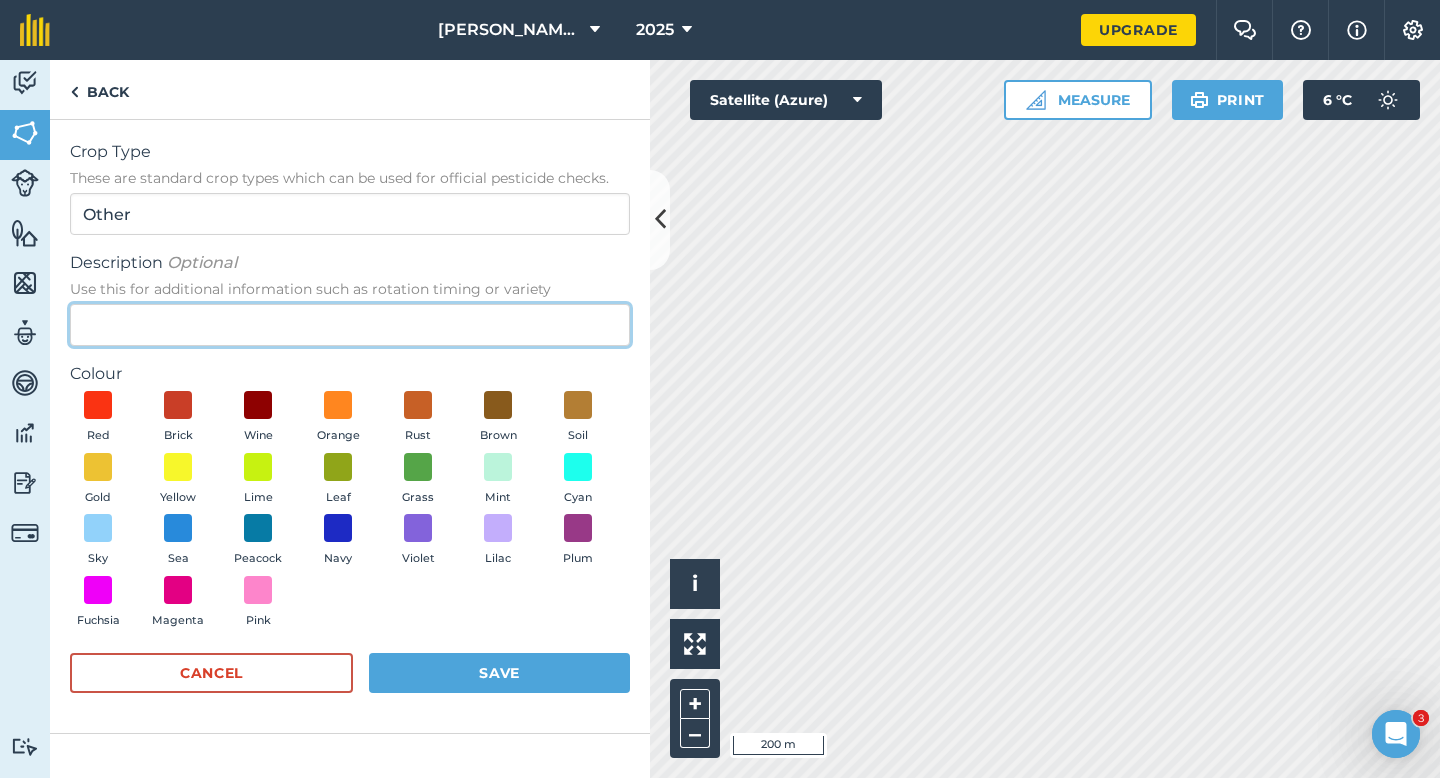 click on "Description   Optional Use this for additional information such as rotation timing or variety" at bounding box center [350, 325] 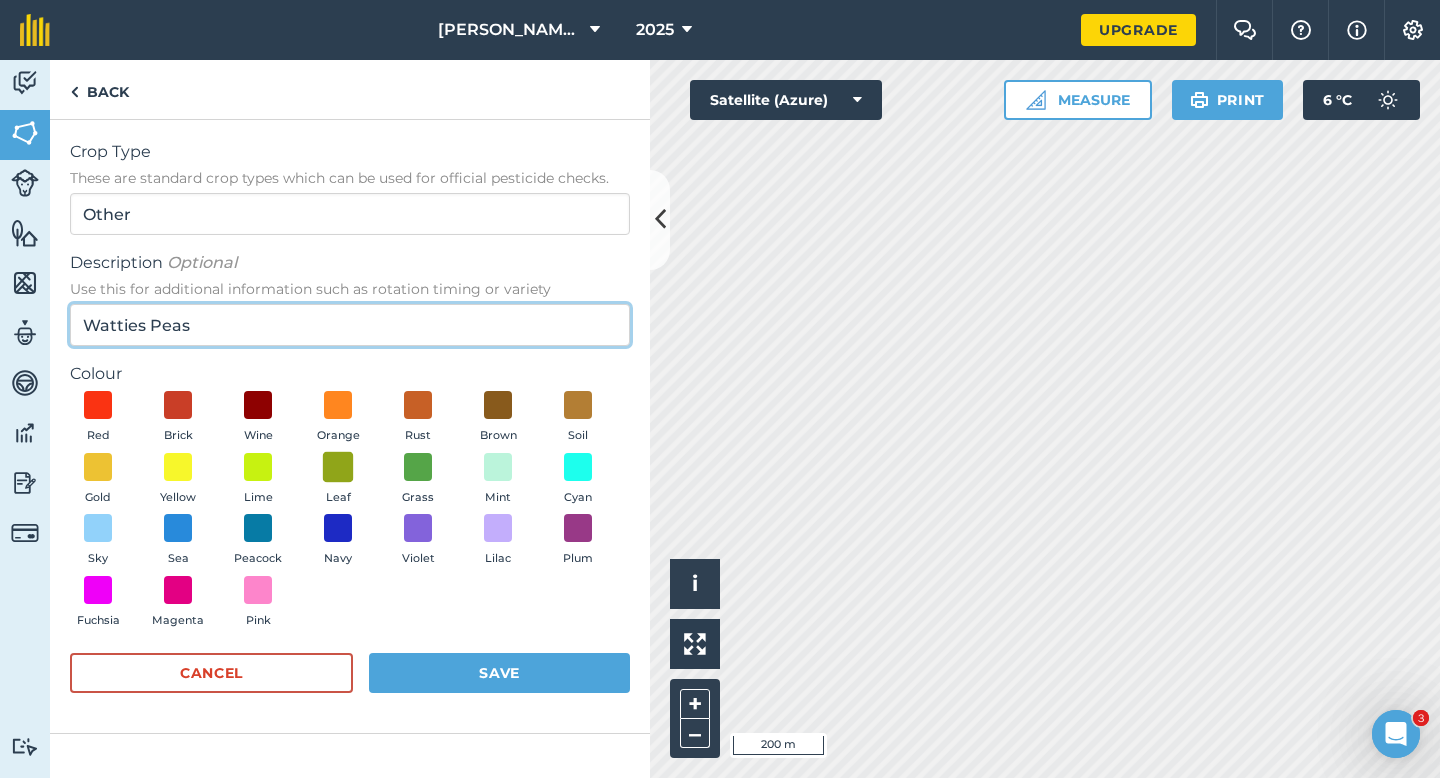 type on "Watties Peas" 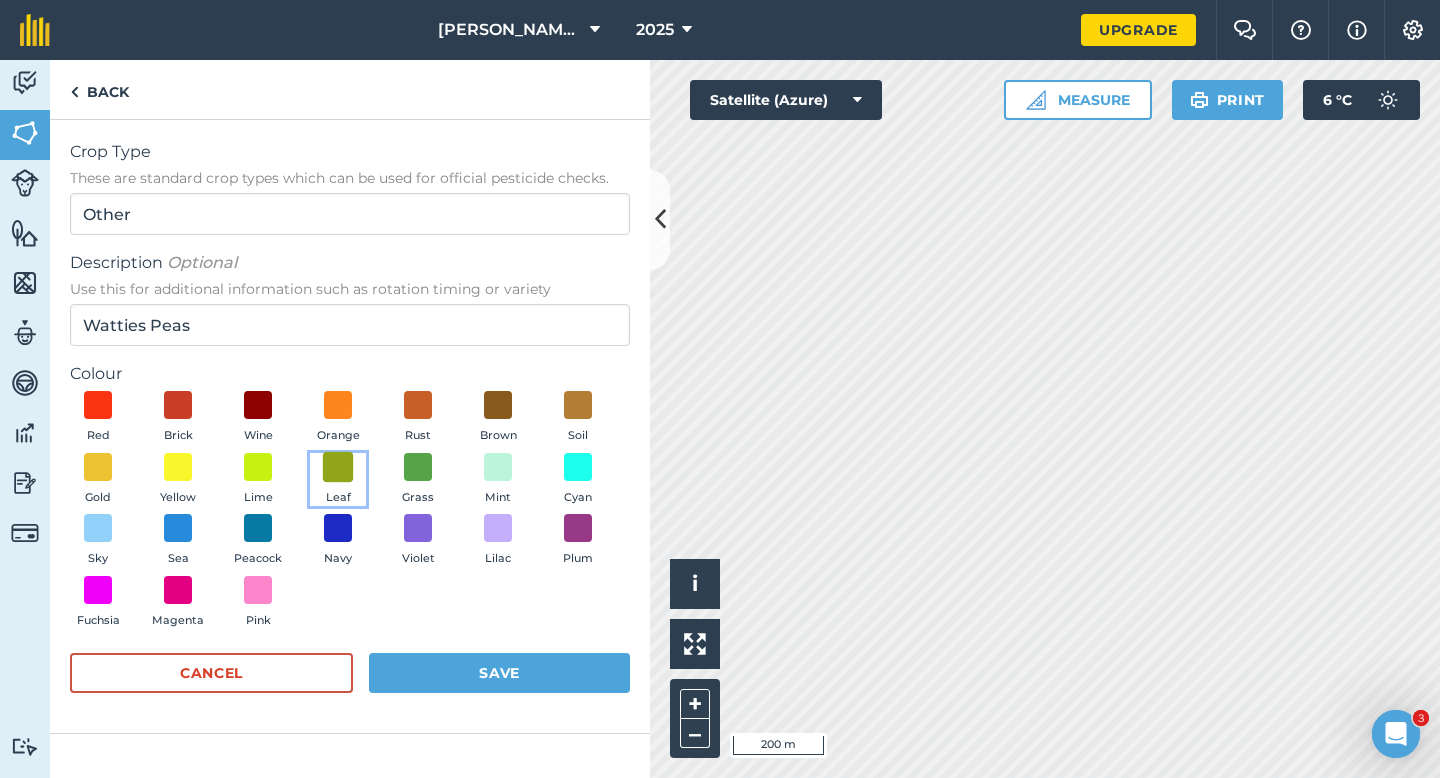 click at bounding box center (338, 466) 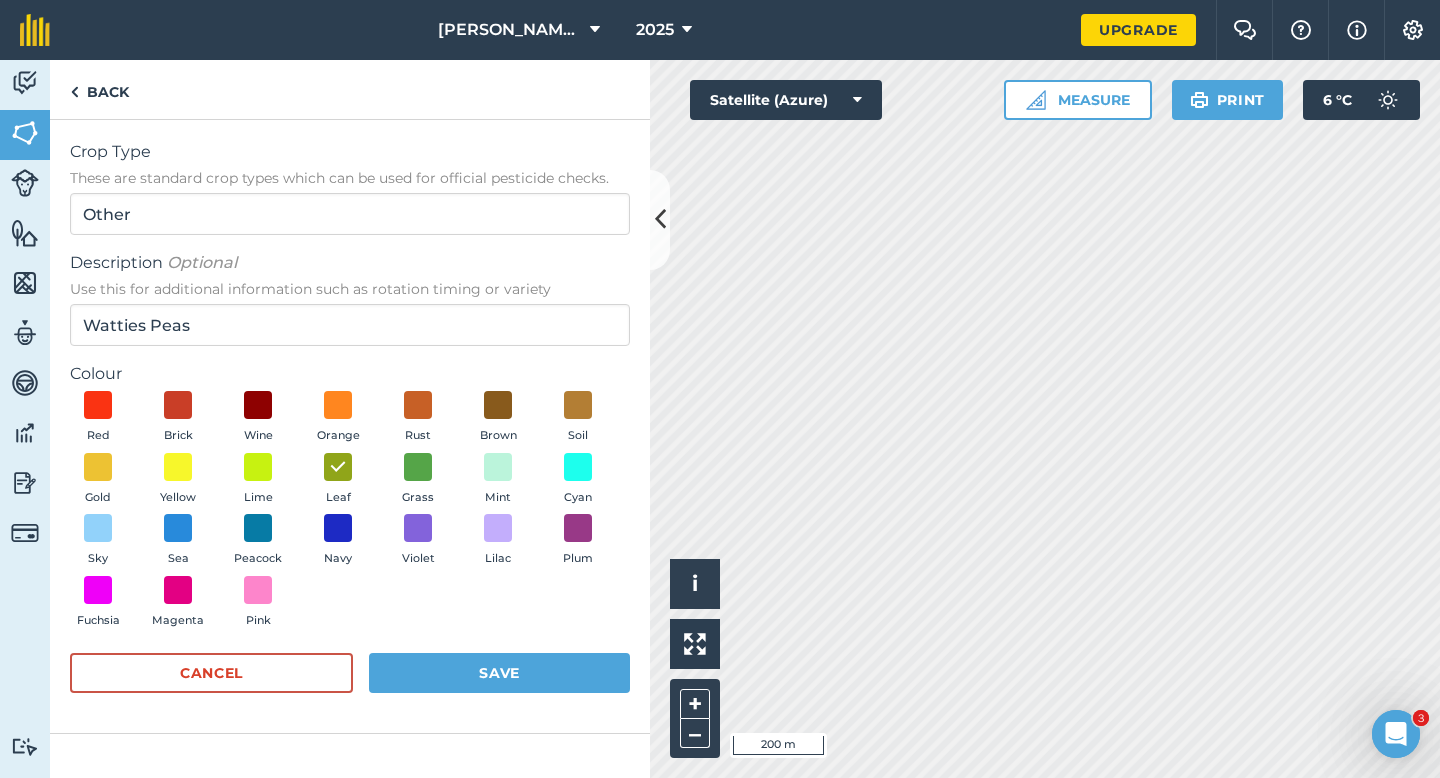 click on "Crop Type These are standard crop types which can be used for official pesticide checks. Other Description   Optional Use this for additional information such as rotation timing or variety Watties Peas Colour Red Brick Wine Orange Rust Brown Soil Gold Yellow Lime Leaf Grass Mint Cyan Sky Sea Peacock Navy Violet Lilac Plum Fuchsia Magenta Pink Cancel Save" at bounding box center (350, 426) 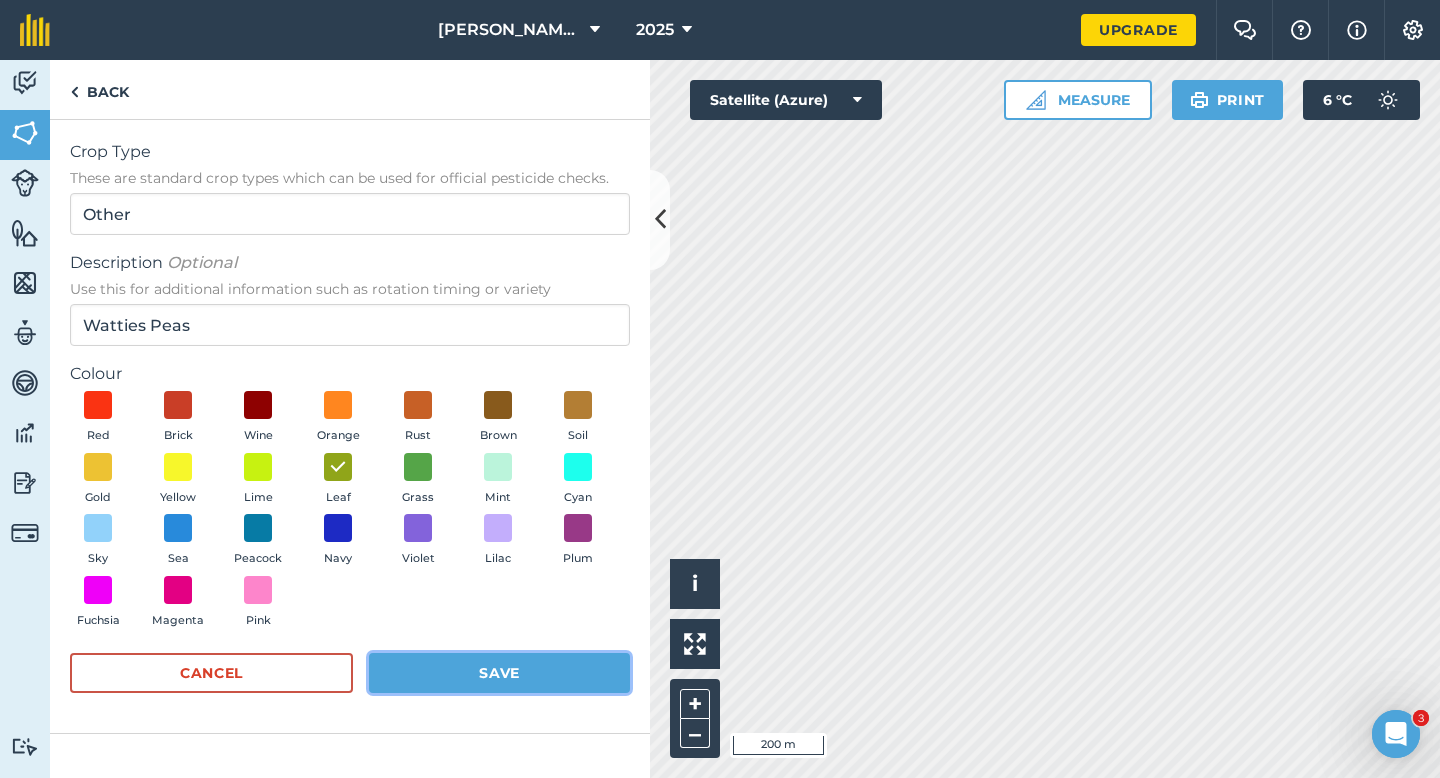 click on "Save" at bounding box center [499, 673] 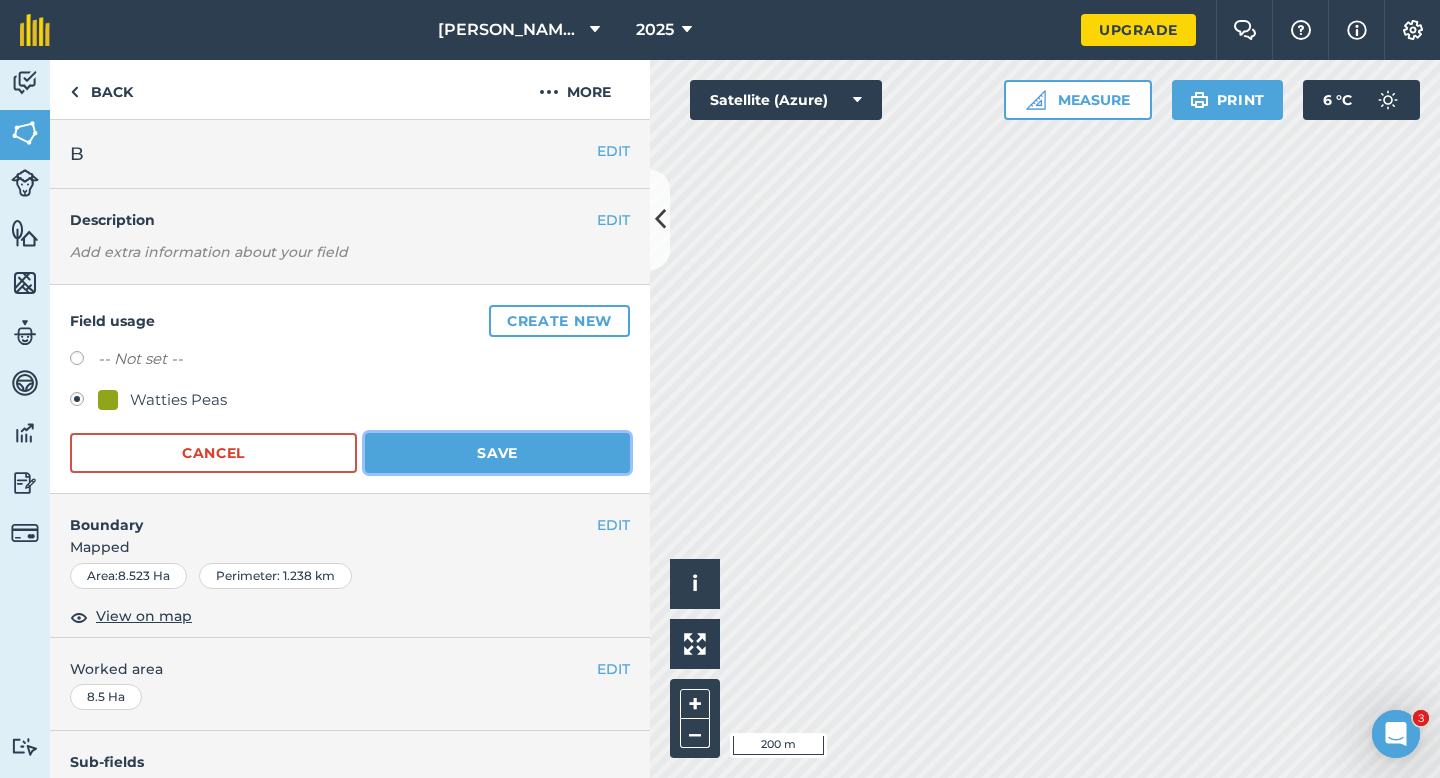 click on "Save" at bounding box center (497, 453) 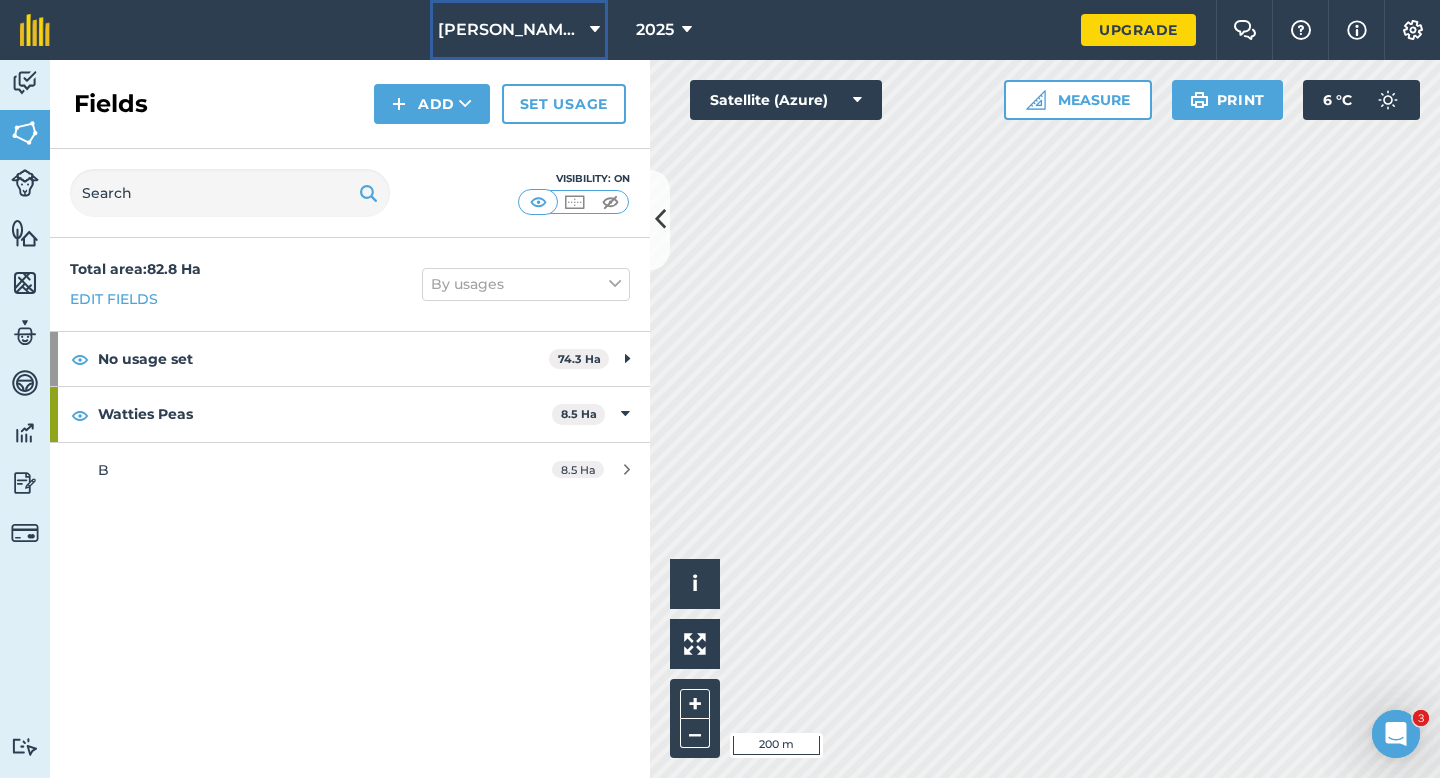 click on "[PERSON_NAME] & Sons" at bounding box center (510, 30) 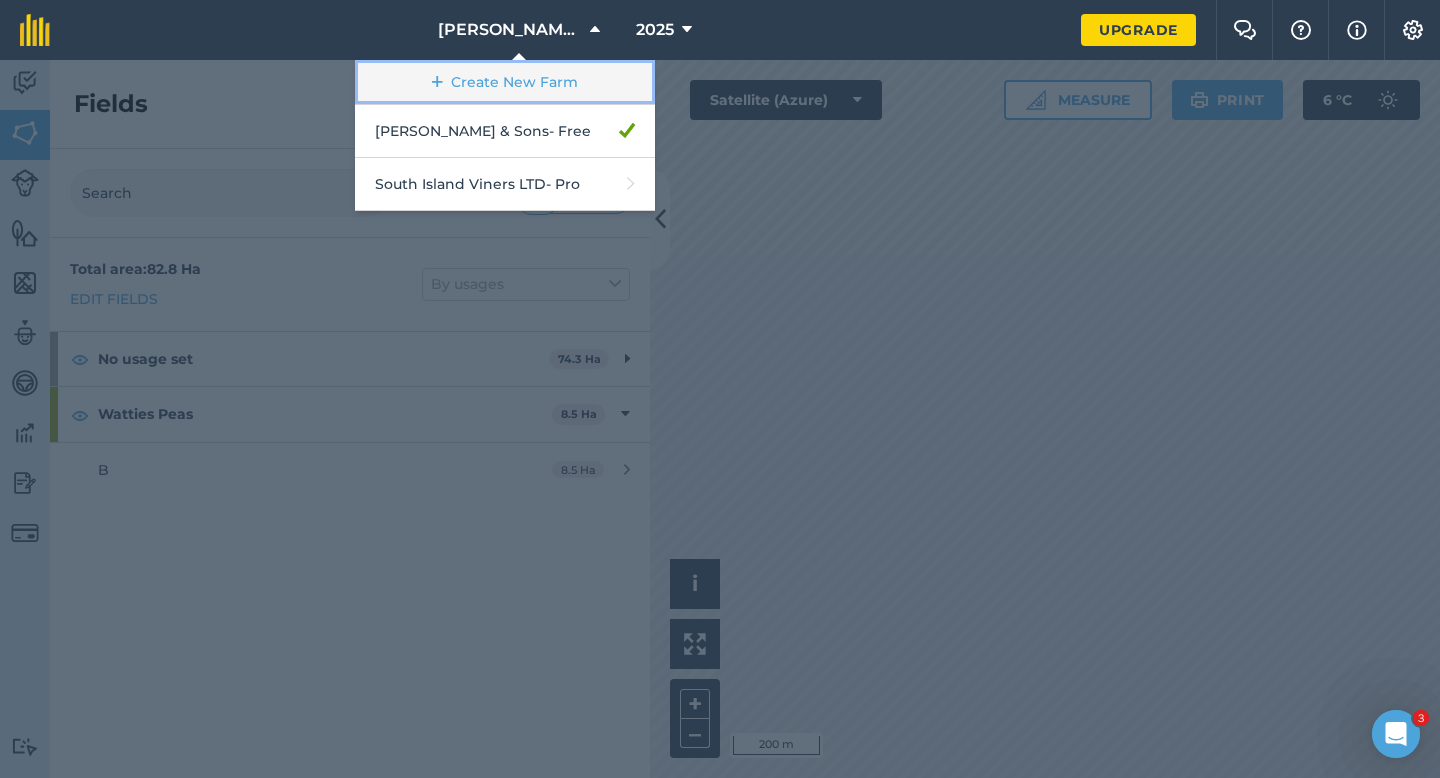 click on "Create New Farm" at bounding box center [505, 82] 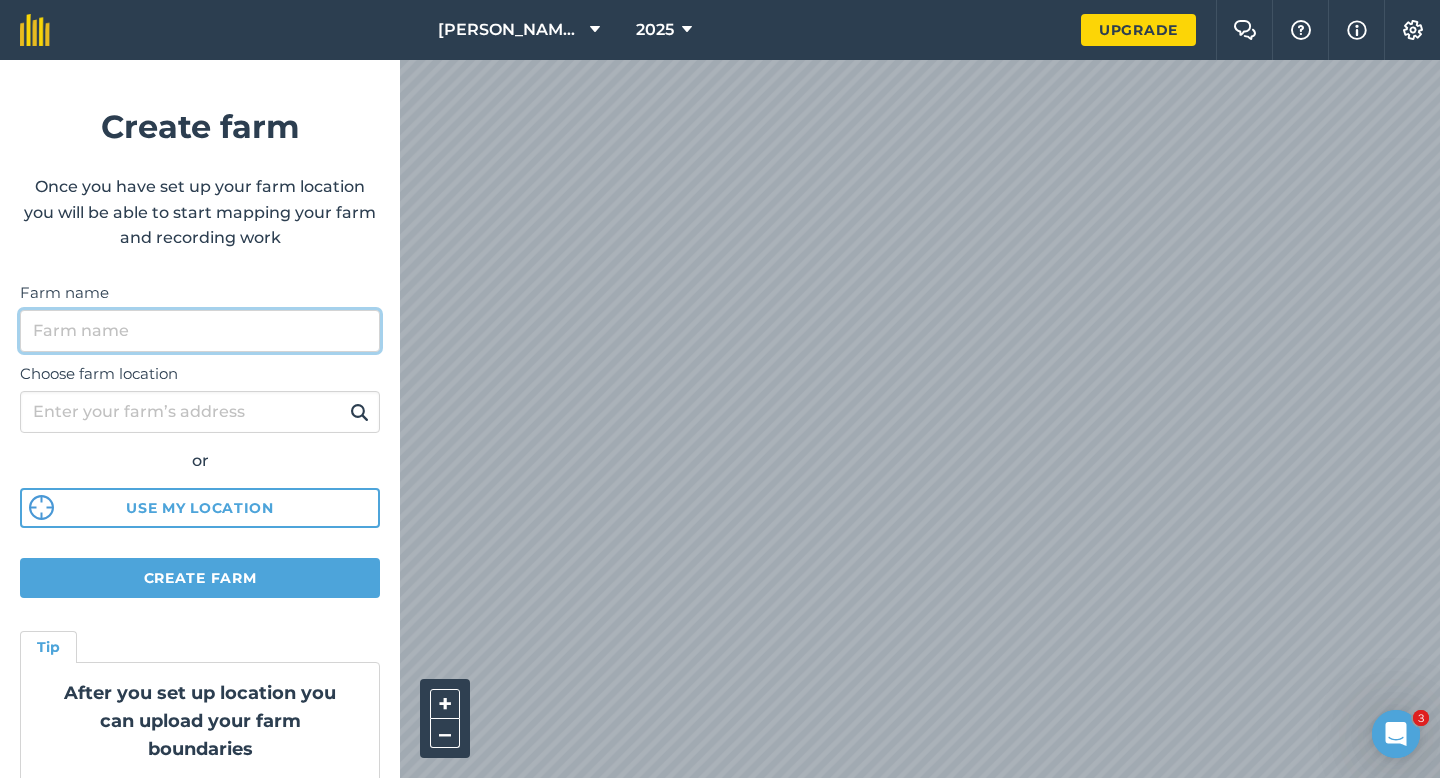 click on "Farm name" at bounding box center (200, 331) 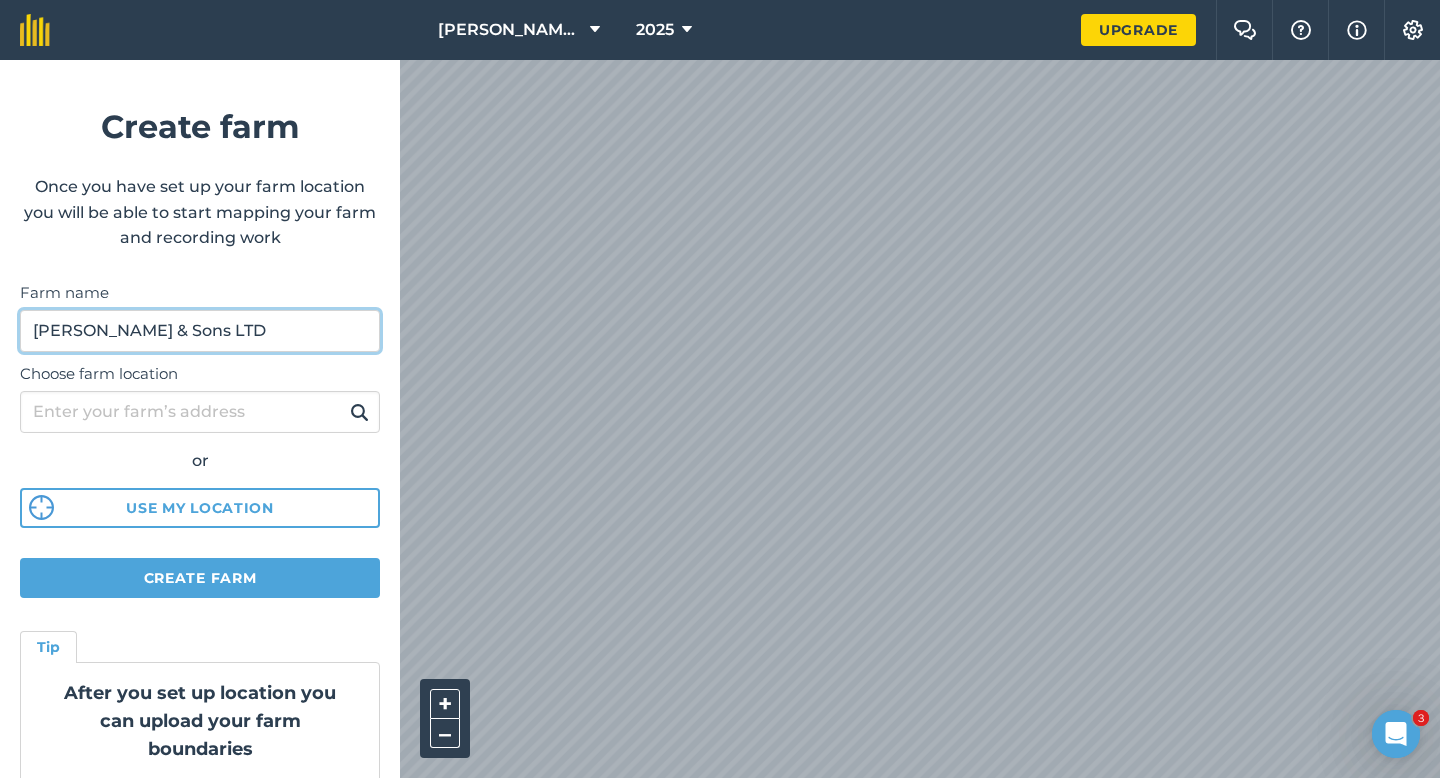 type on "[PERSON_NAME] & Sons LTD" 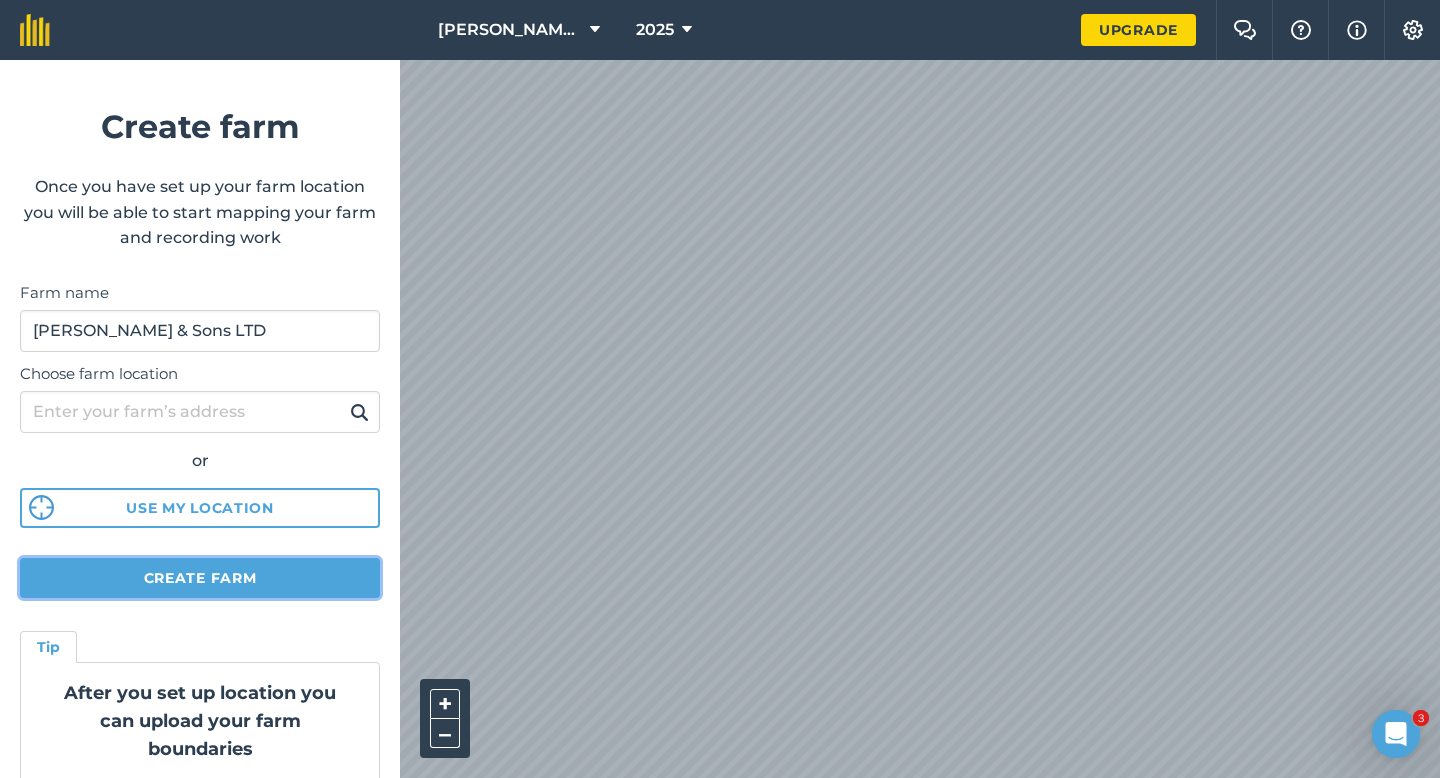 click on "Create farm" at bounding box center [200, 578] 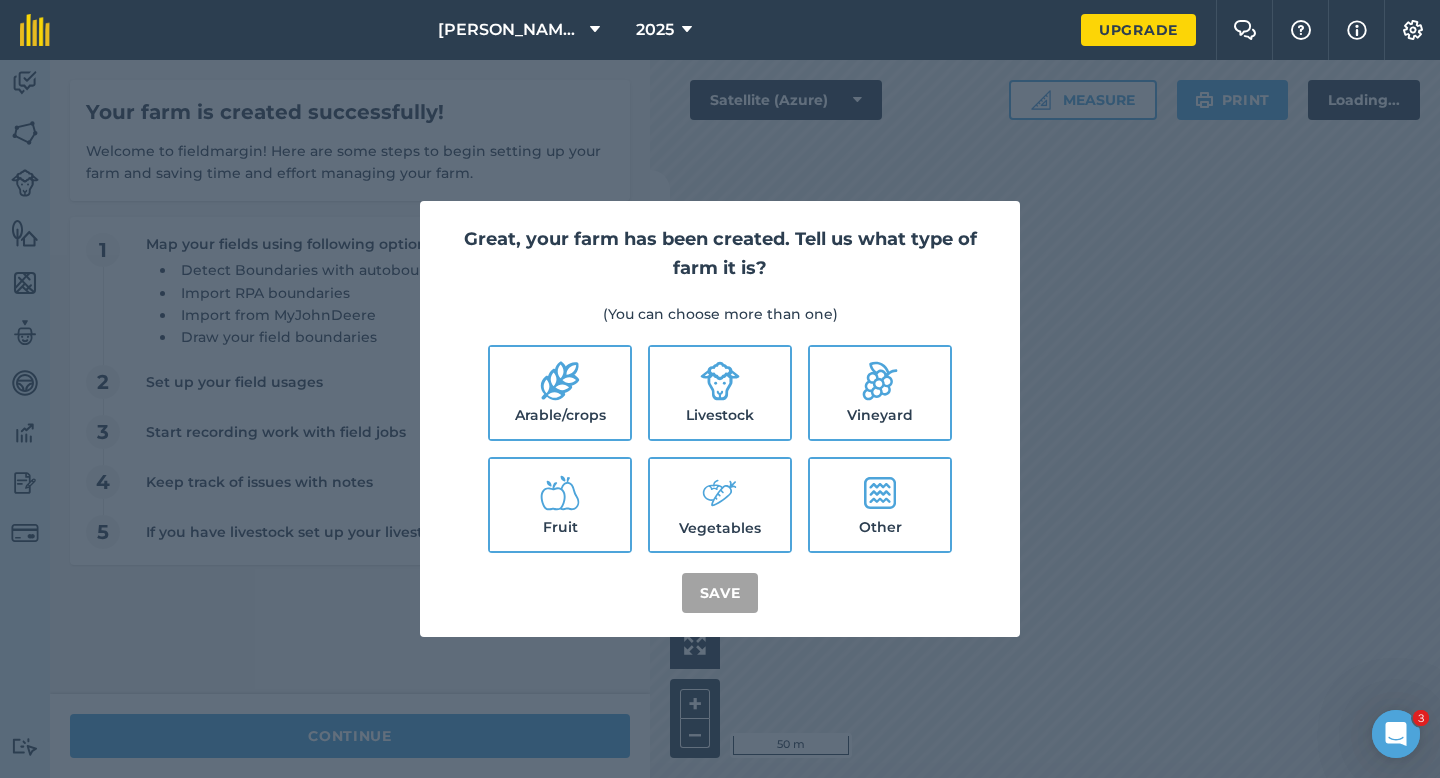 click on "Arable/crops" at bounding box center [560, 393] 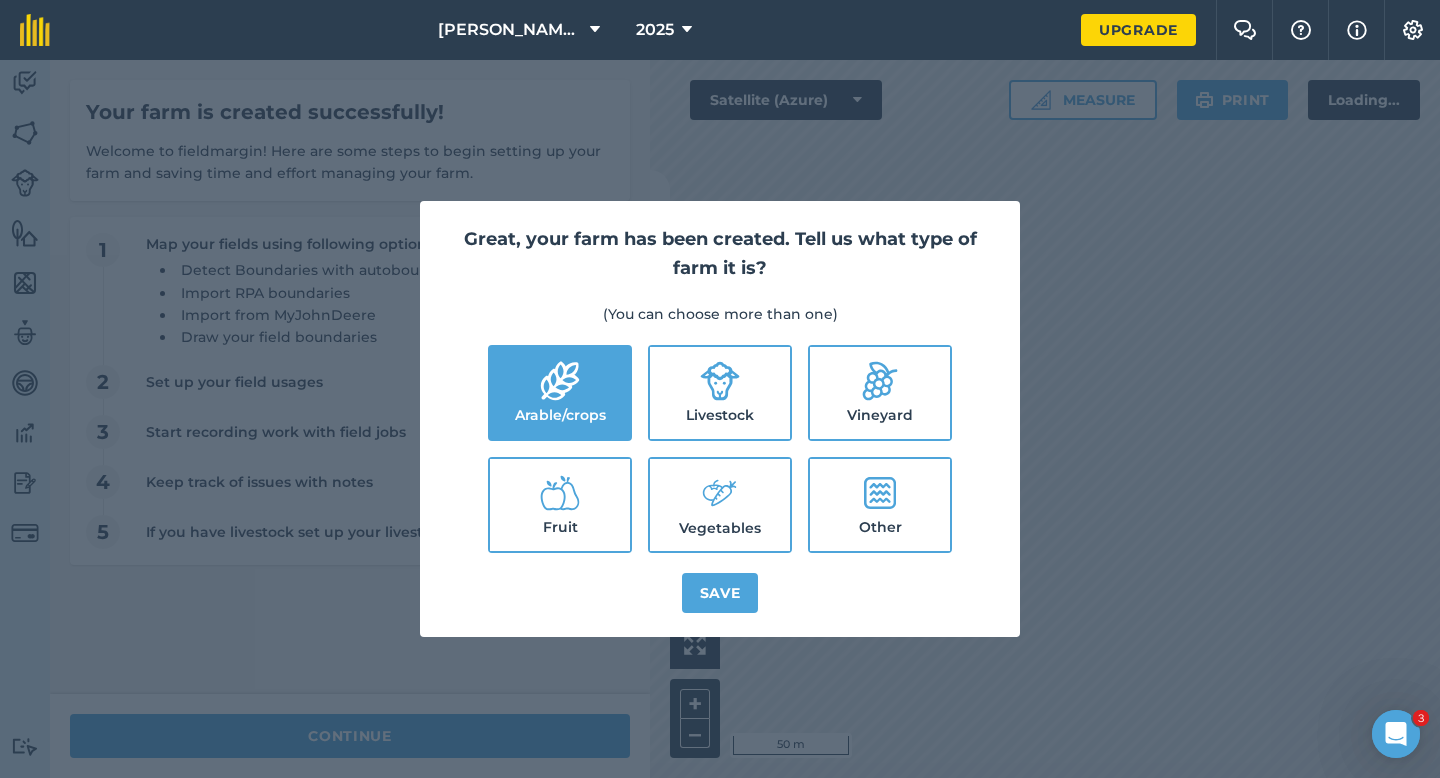 click 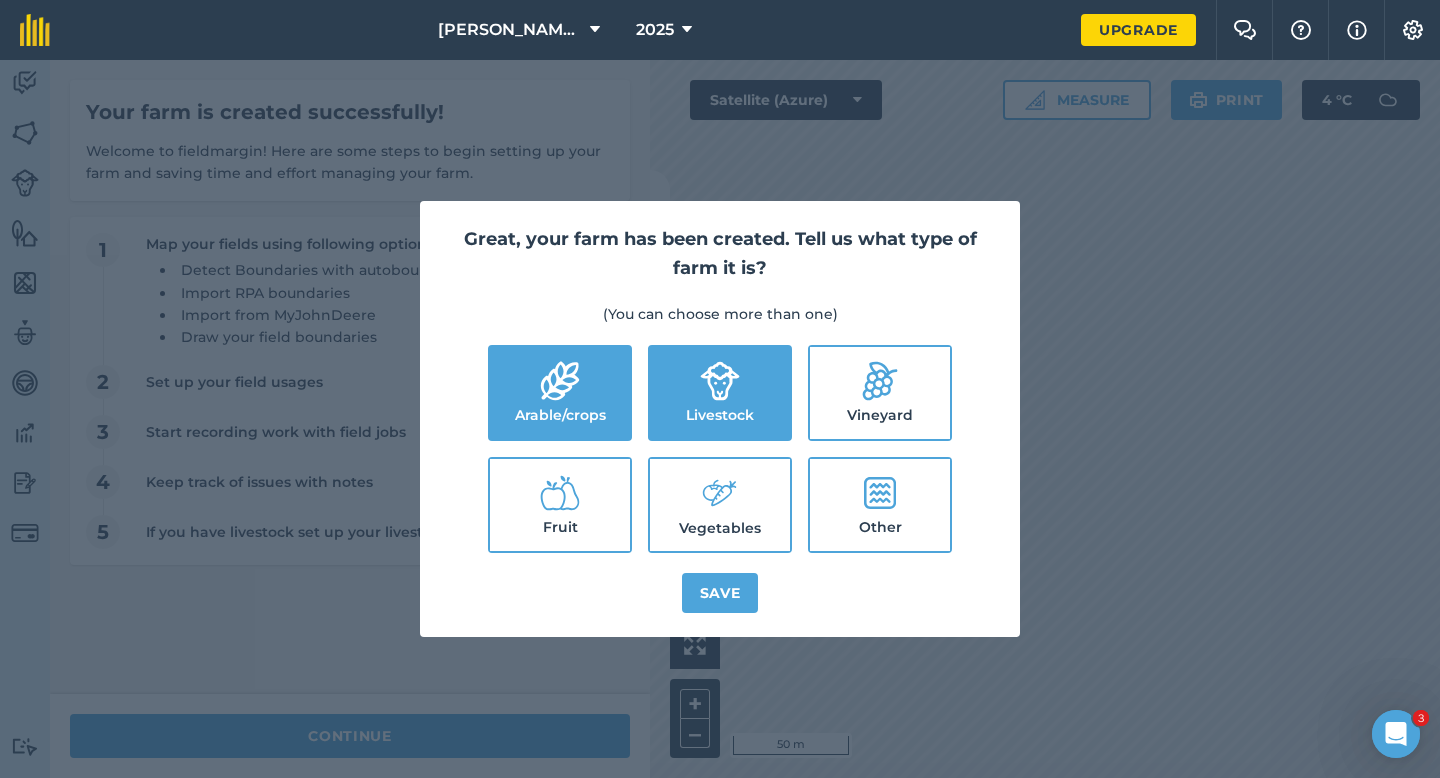 click 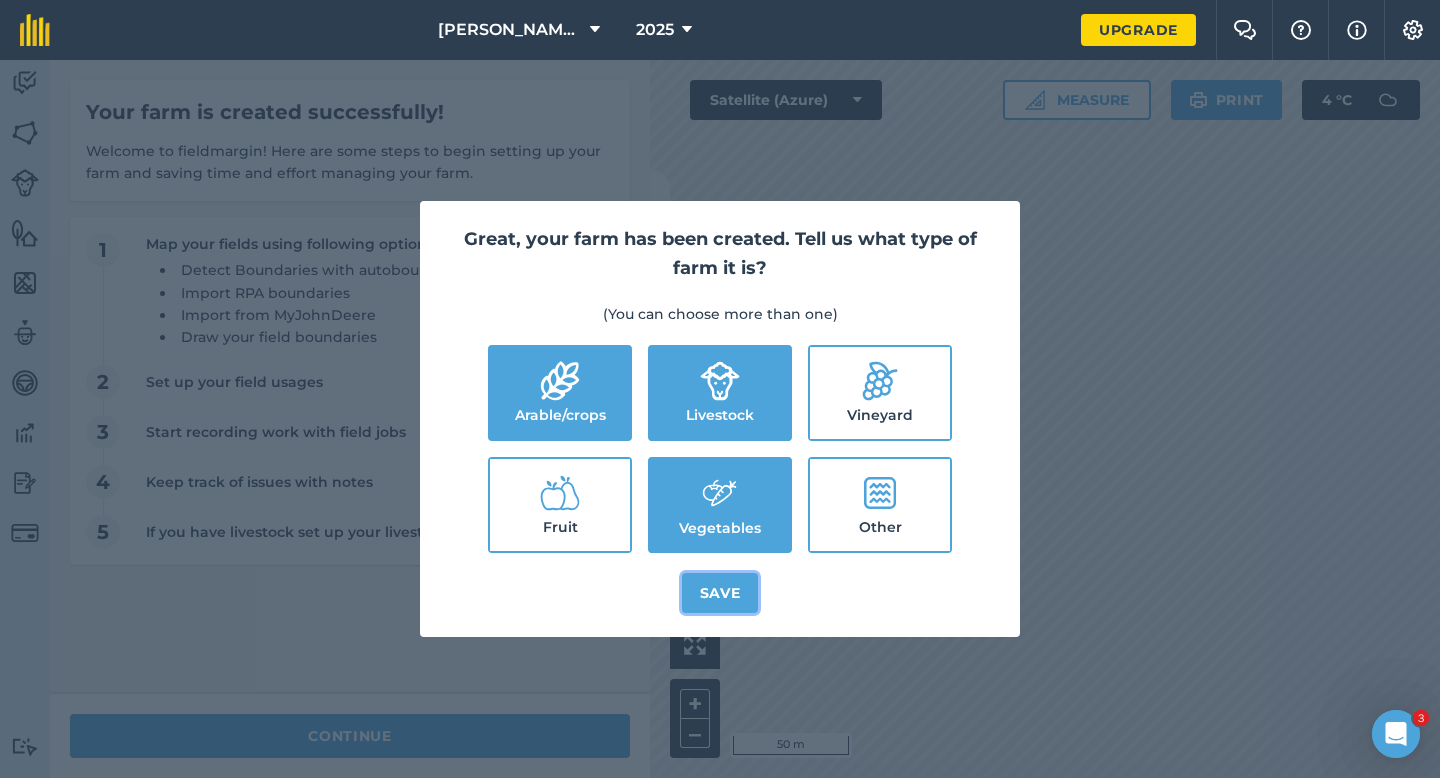click on "Save" at bounding box center (720, 593) 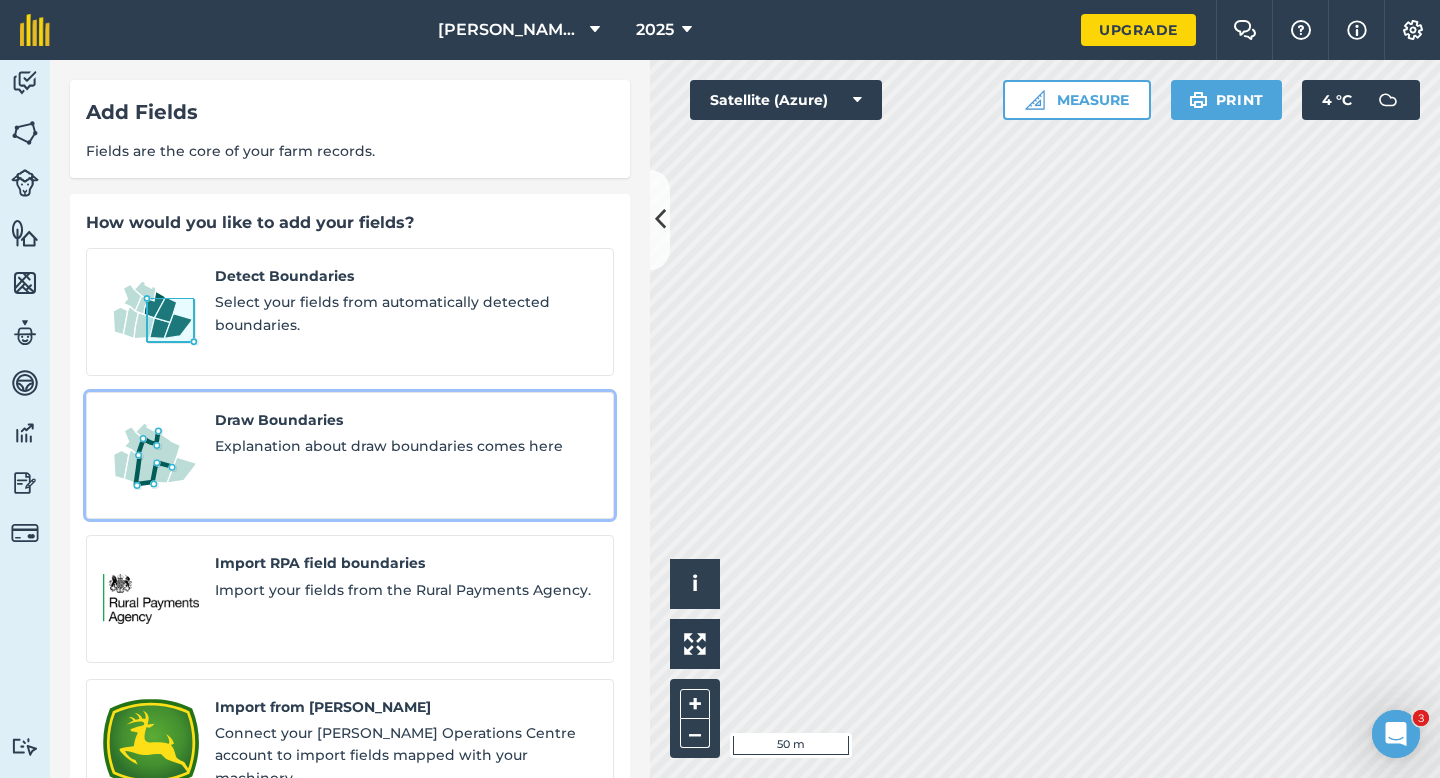 click on "Draw Boundaries Explanation about draw boundaries comes here" at bounding box center [406, 456] 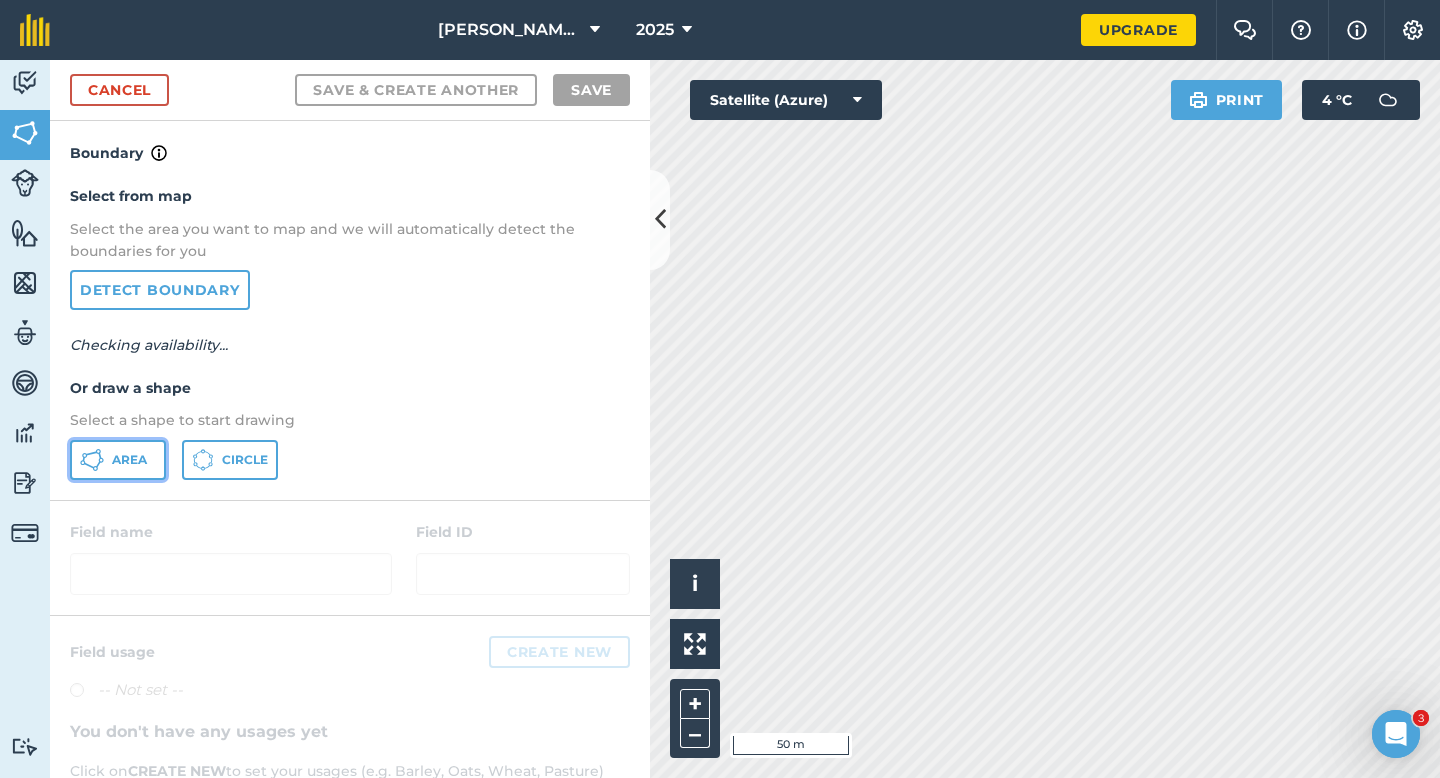 click on "Area" at bounding box center (129, 460) 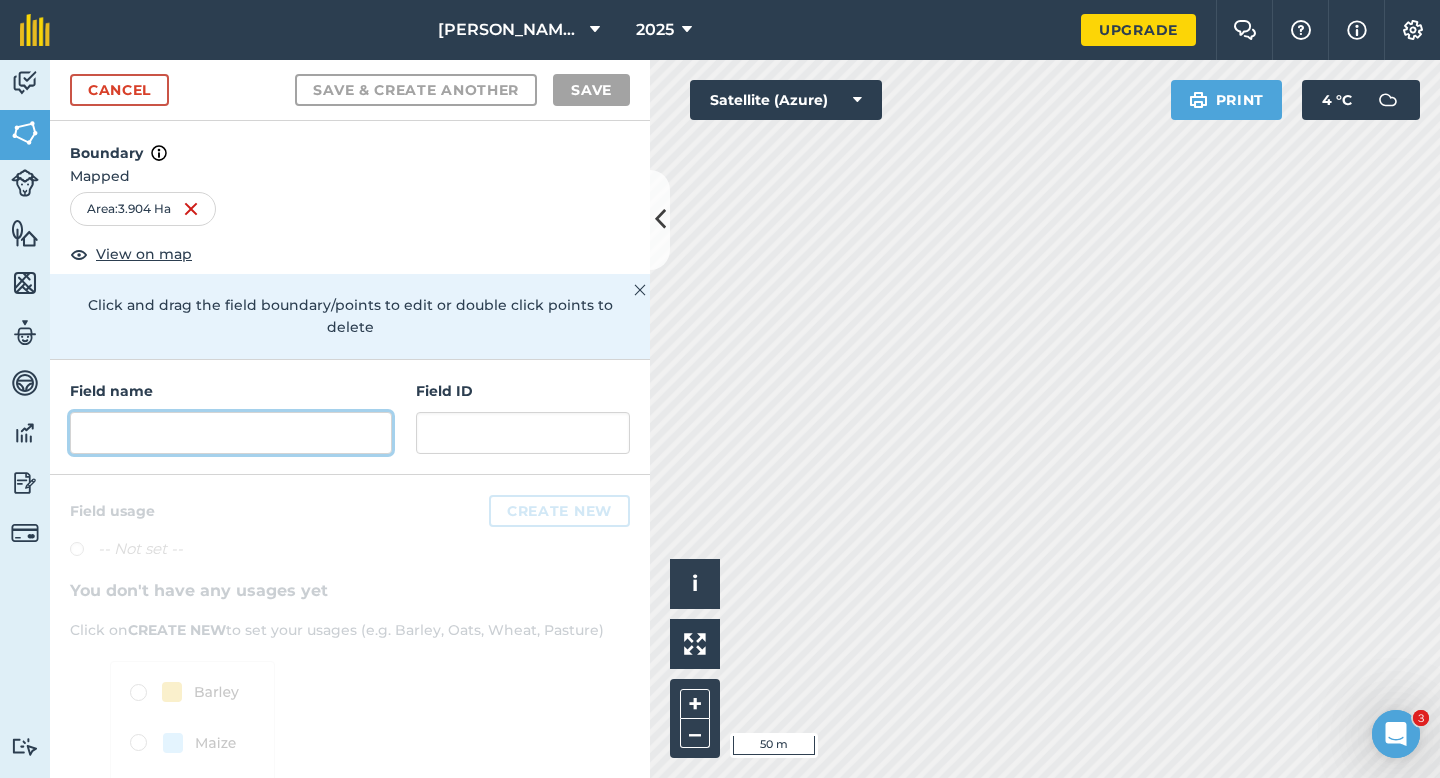 click at bounding box center (231, 433) 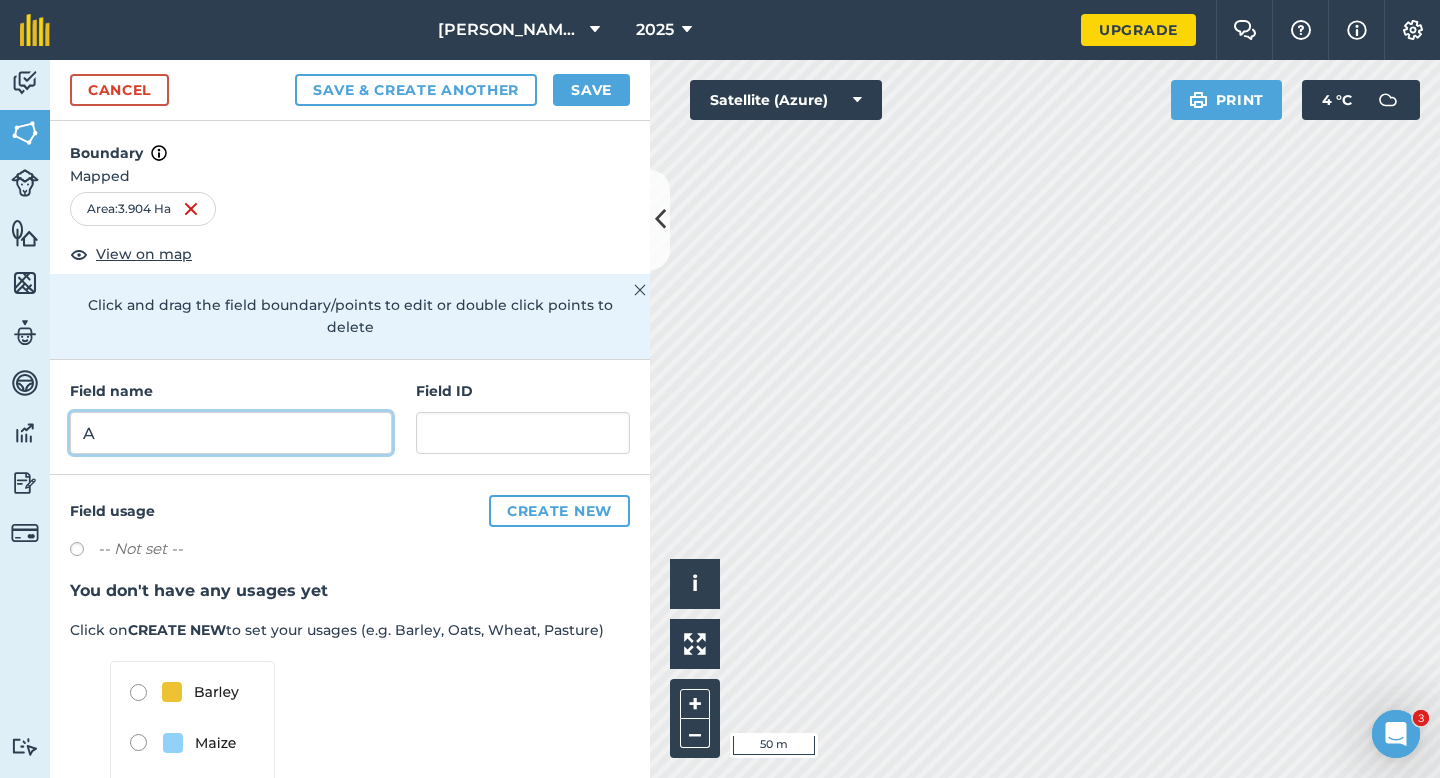 type on "A" 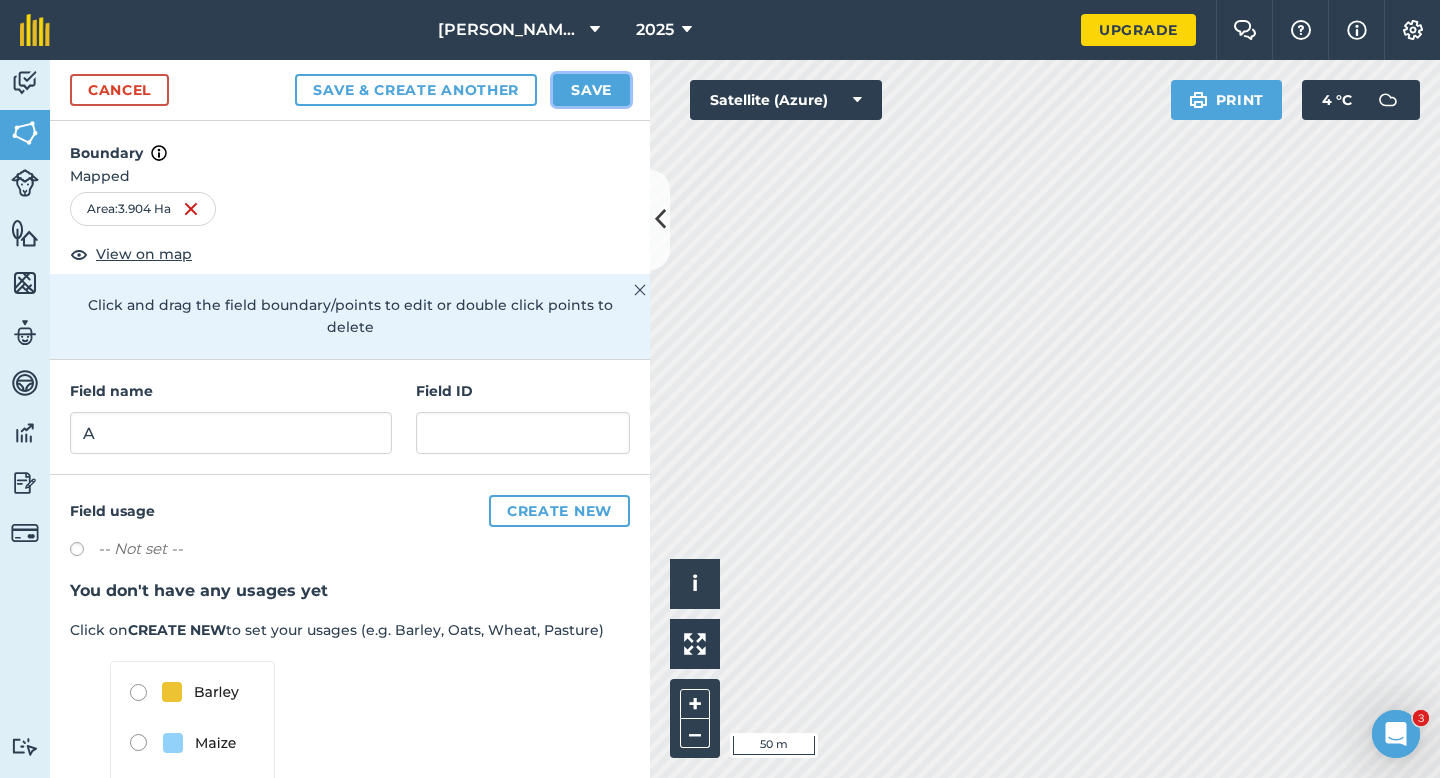 click on "Save" at bounding box center (591, 90) 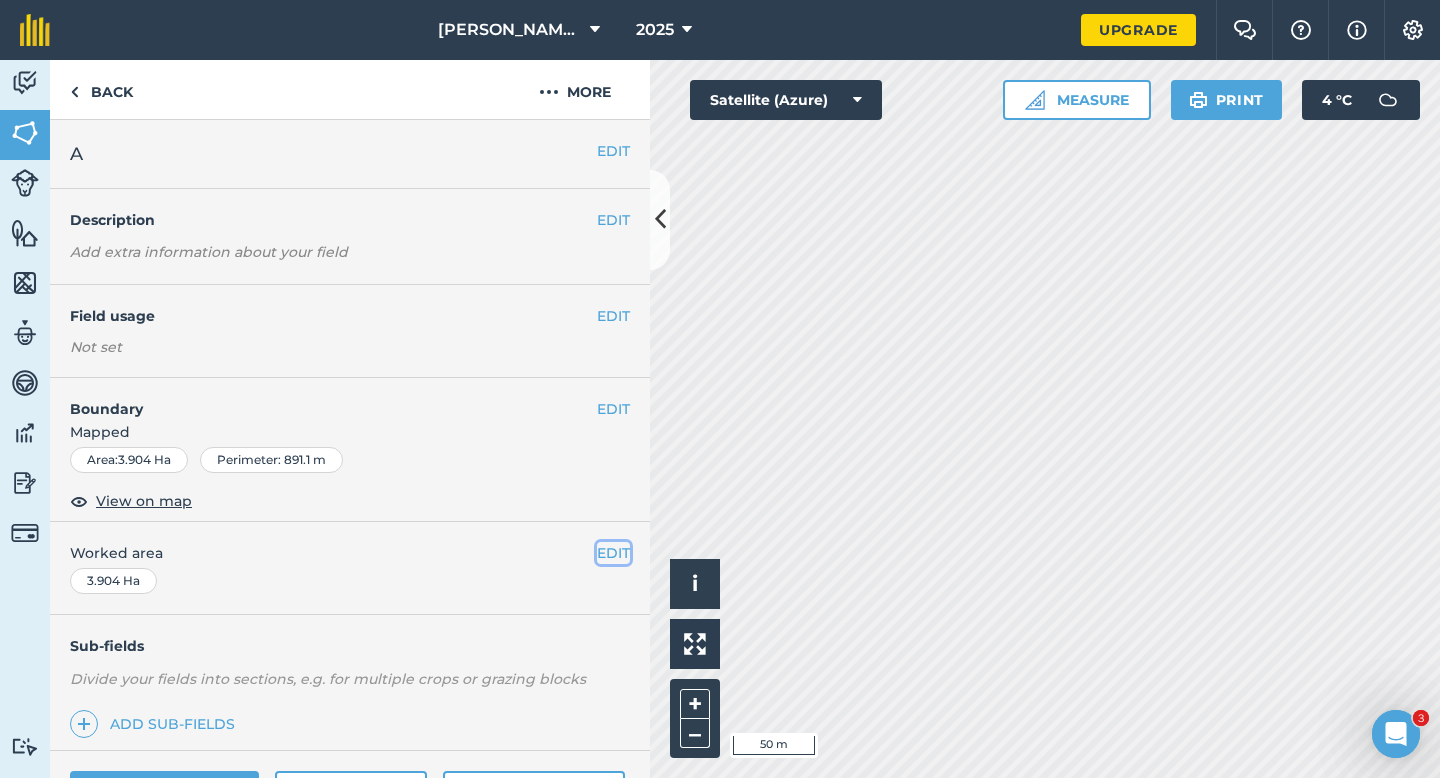 click on "EDIT" at bounding box center [613, 553] 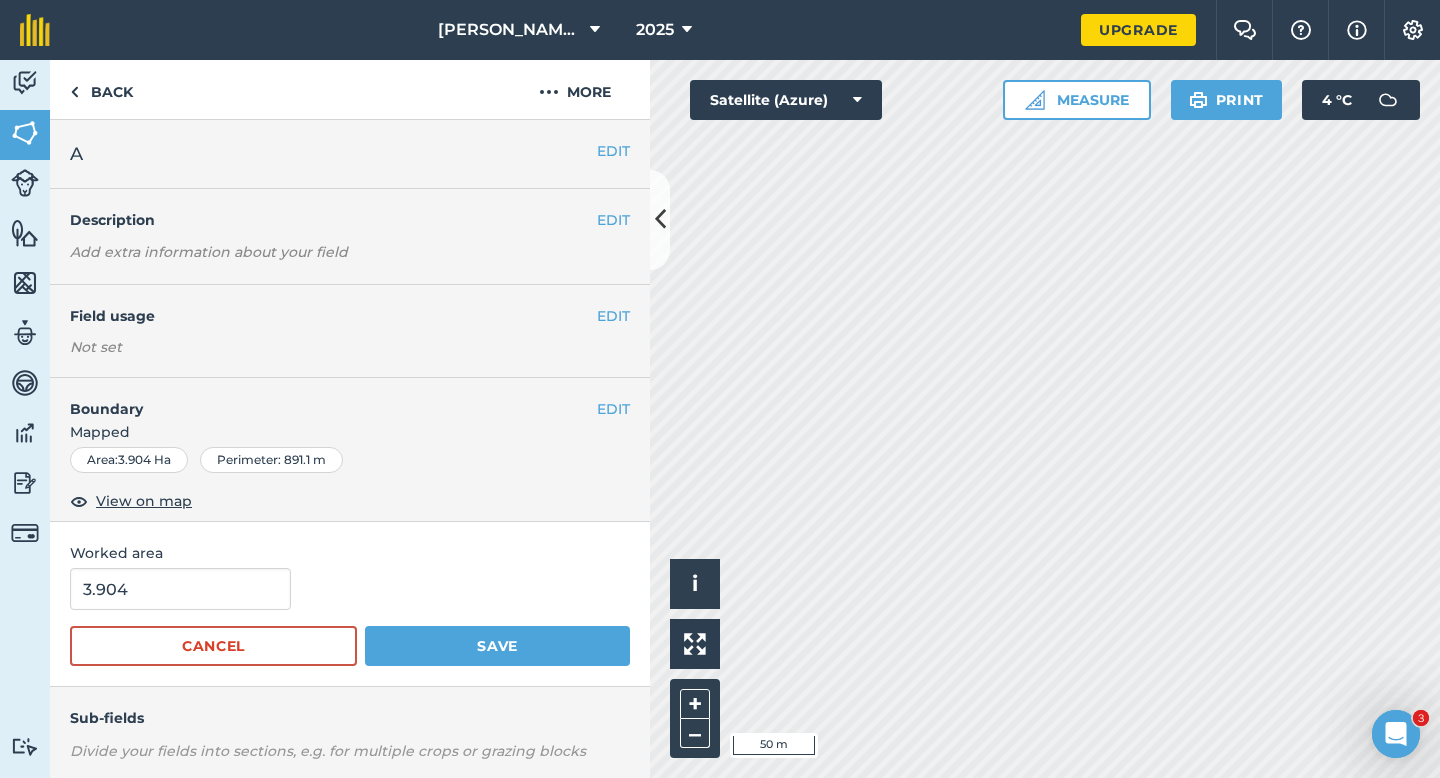 click on "3.904 Cancel Save" at bounding box center (350, 617) 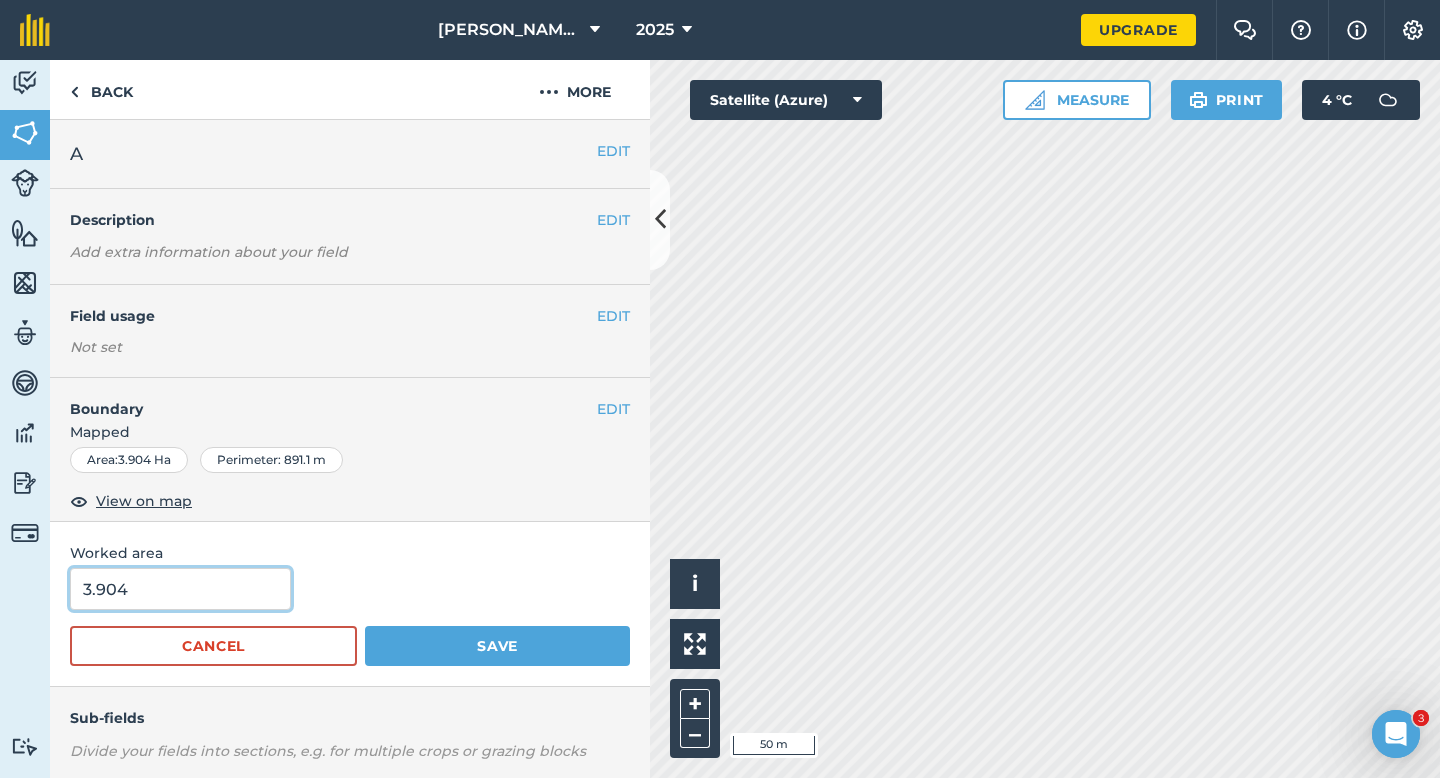 click on "3.904" at bounding box center [180, 589] 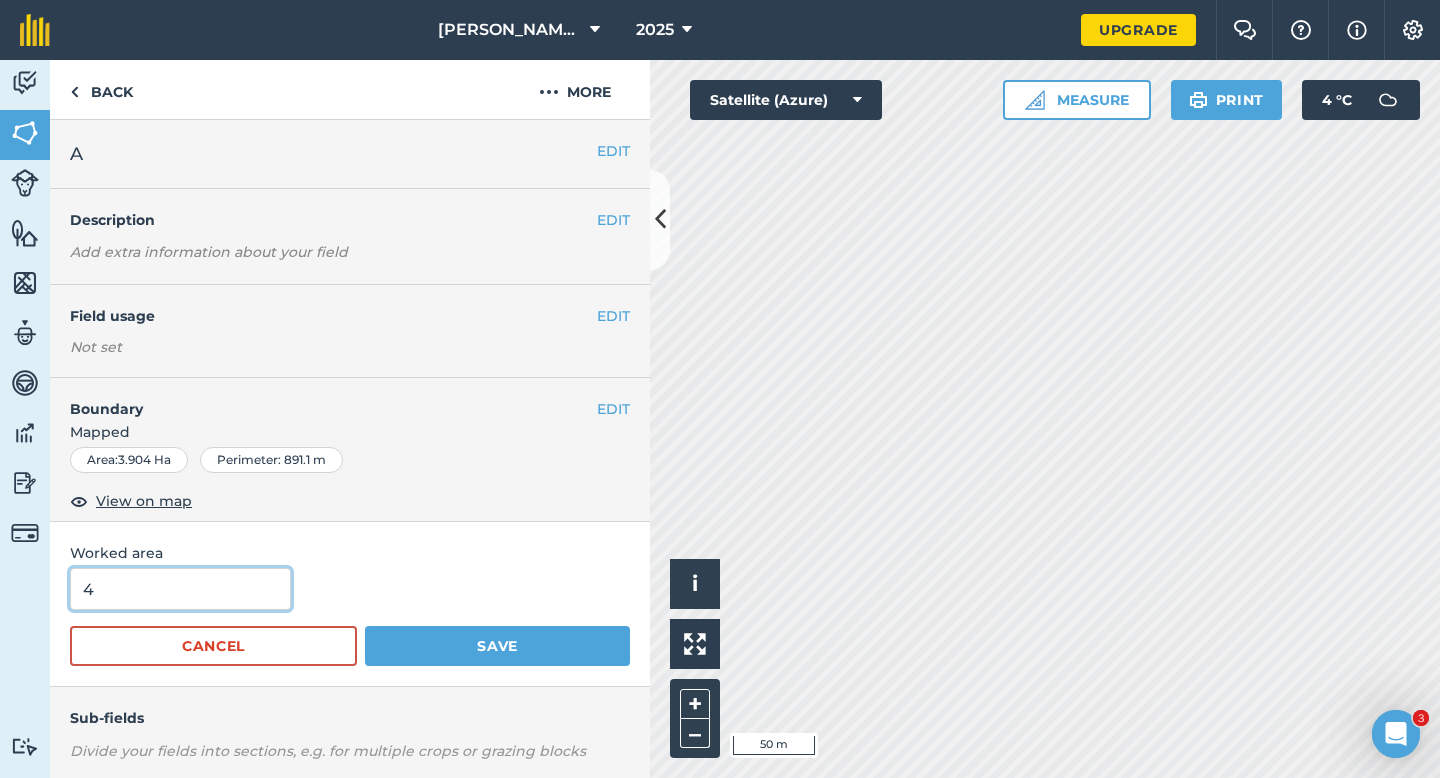 click on "Save" at bounding box center (497, 646) 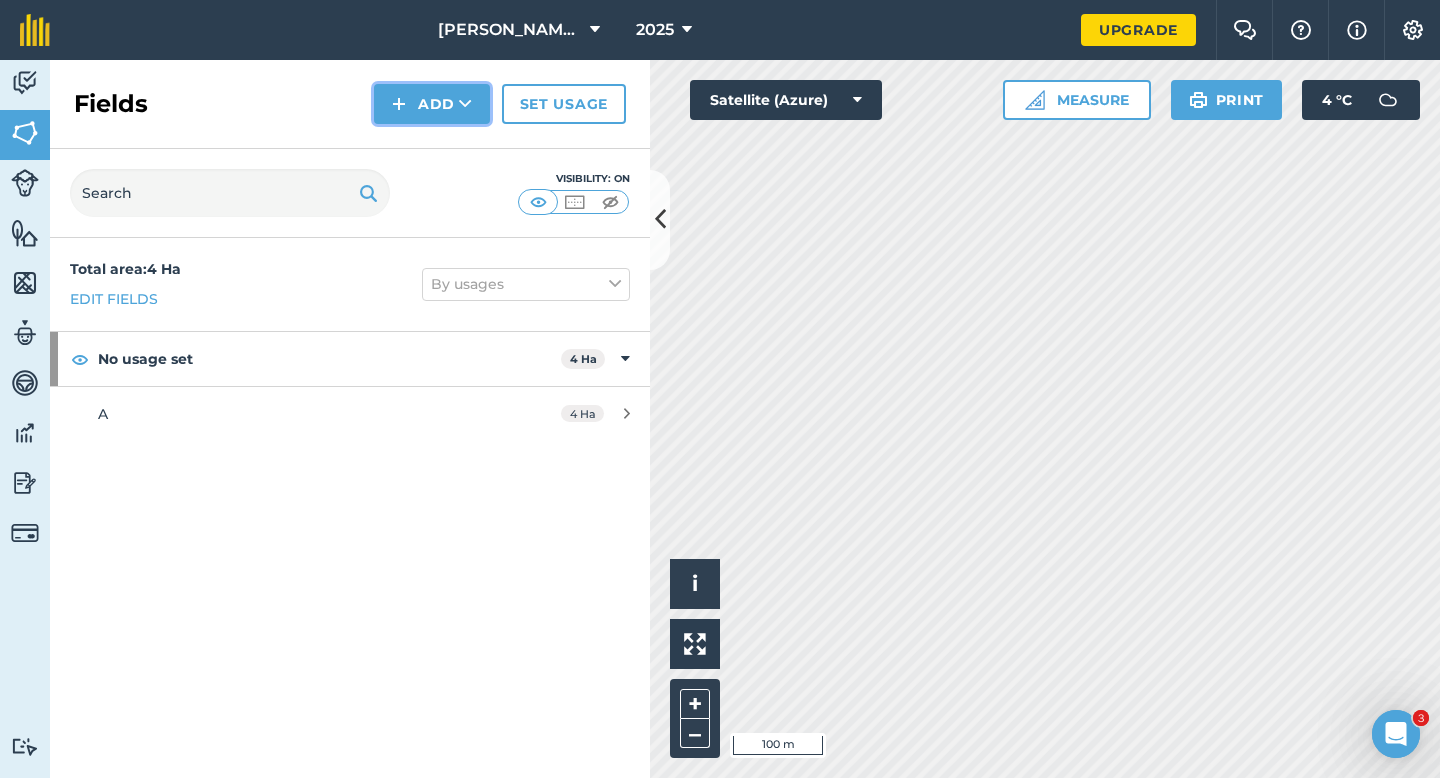 click on "Add" at bounding box center (432, 104) 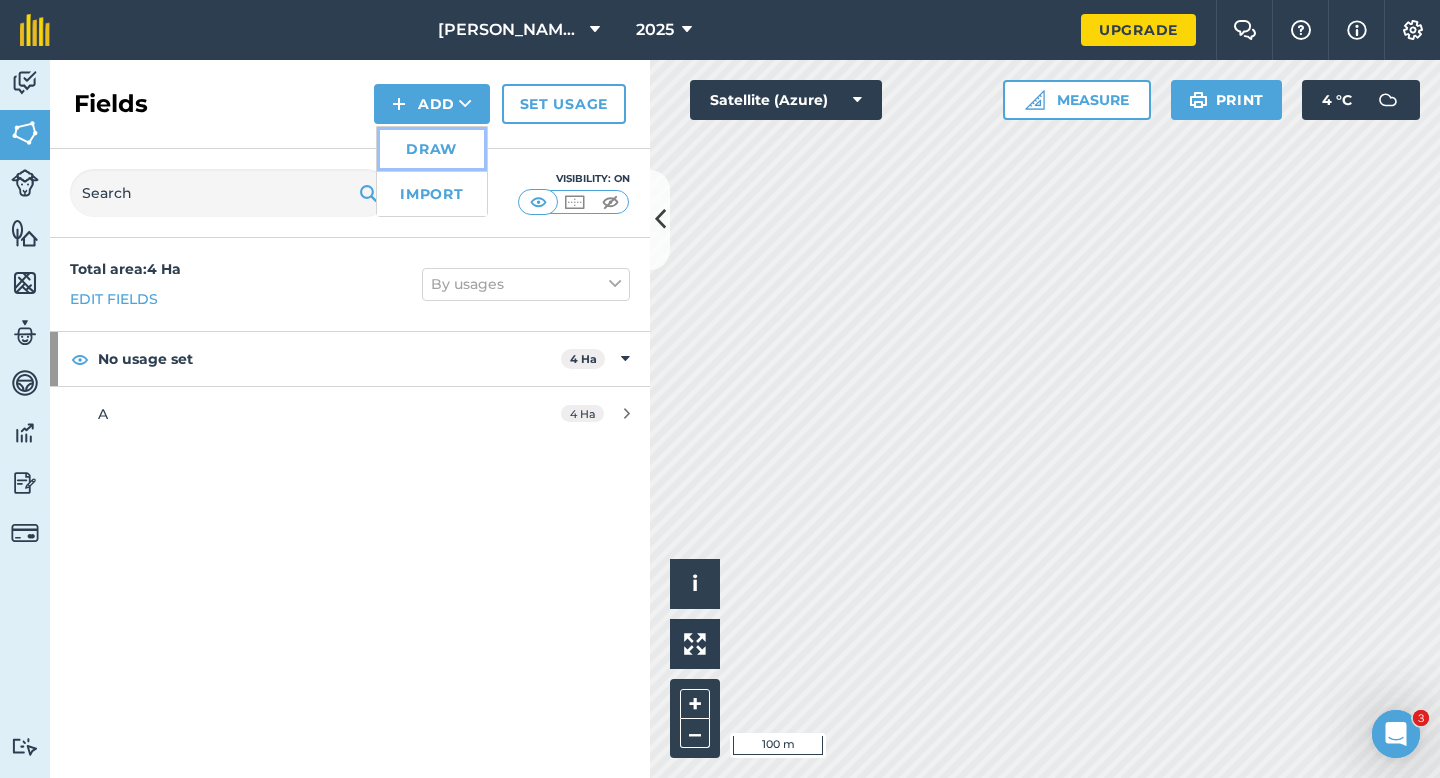 click on "Draw" at bounding box center (432, 149) 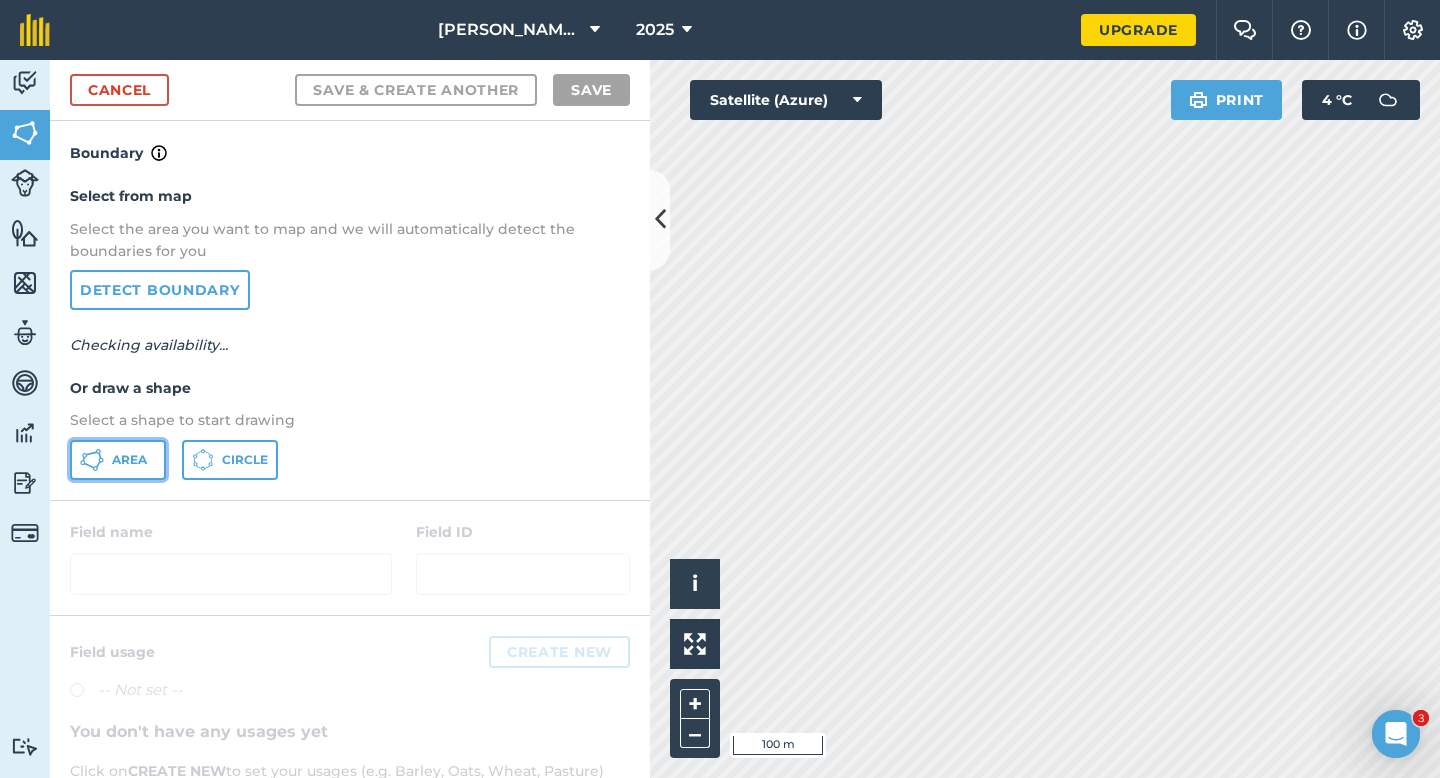 click on "Area" at bounding box center (129, 460) 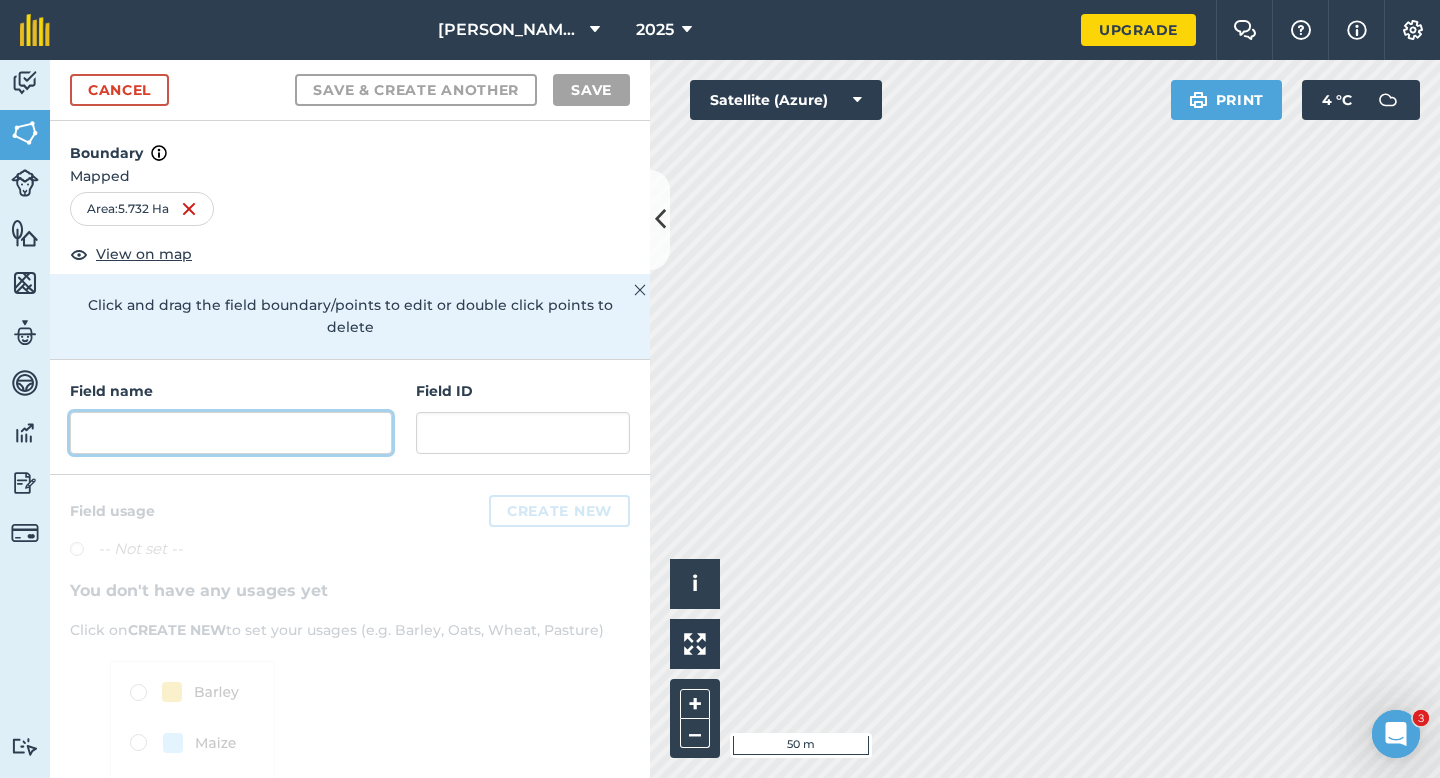 click at bounding box center [231, 433] 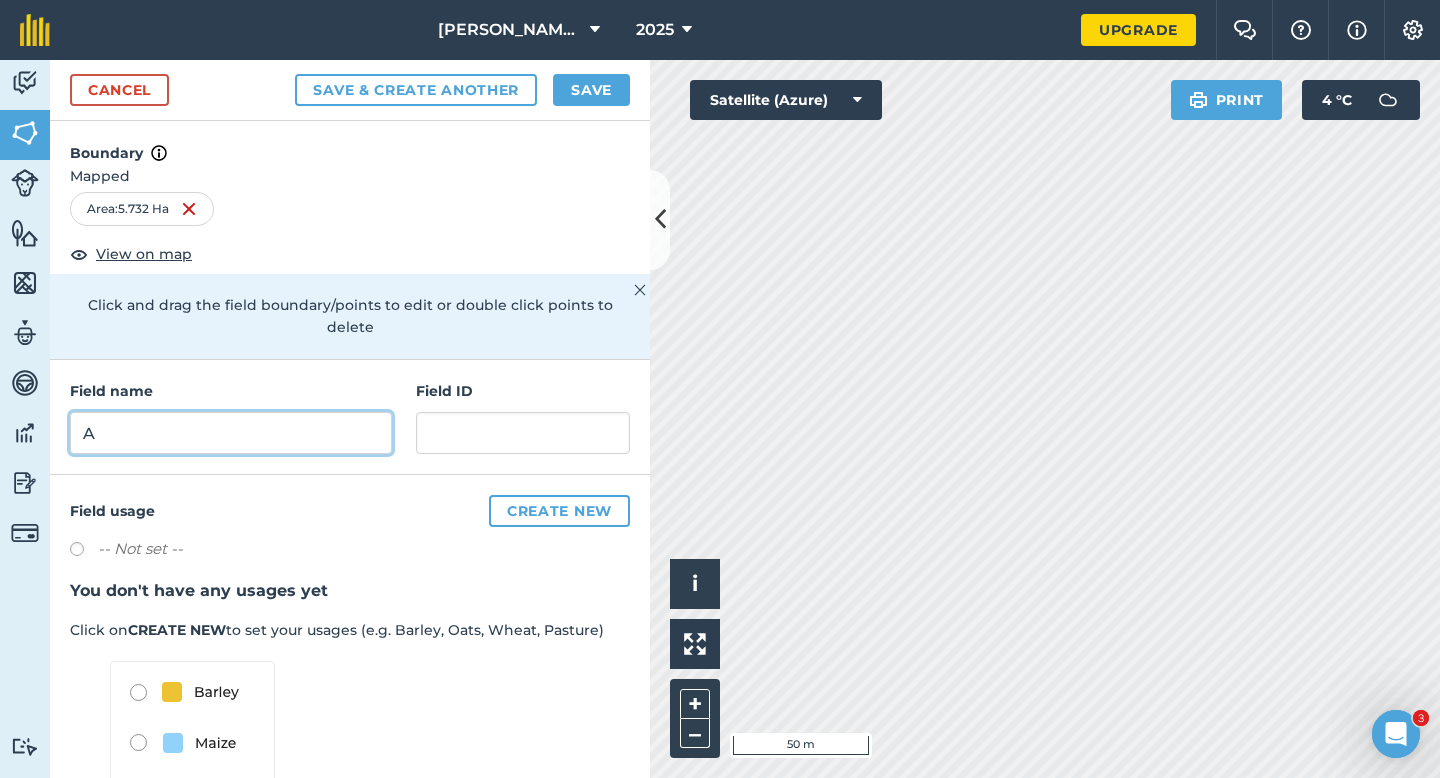 type on "A" 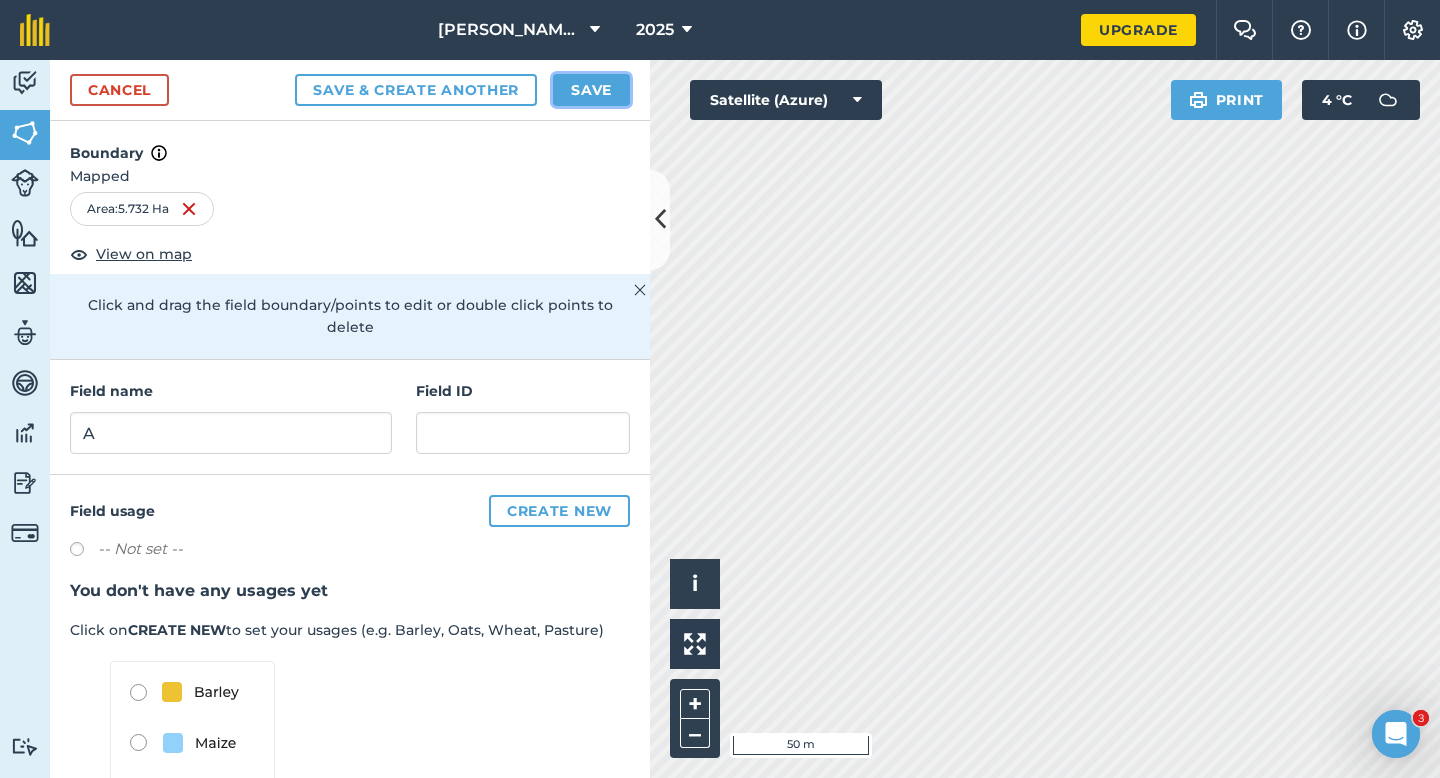 click on "Save" at bounding box center (591, 90) 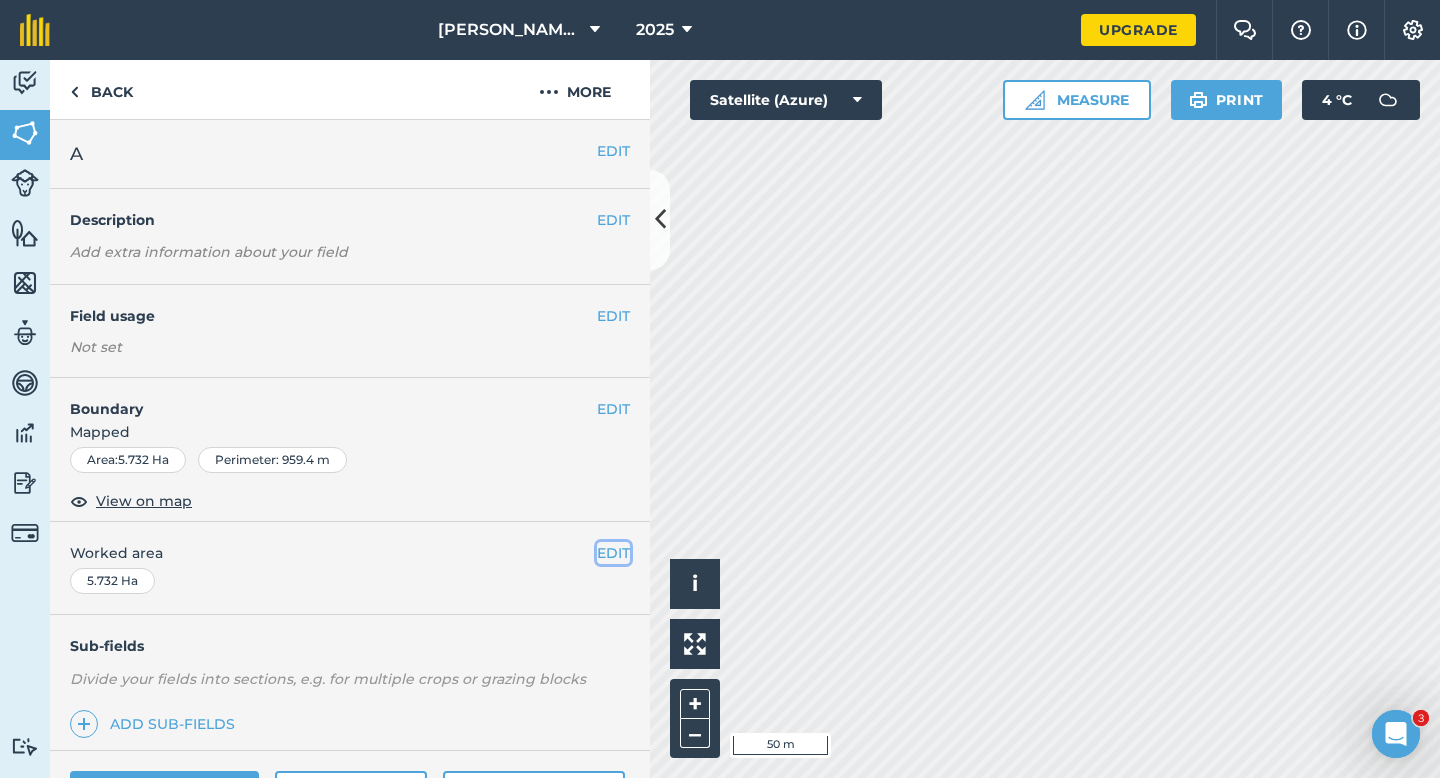 click on "EDIT" at bounding box center (613, 553) 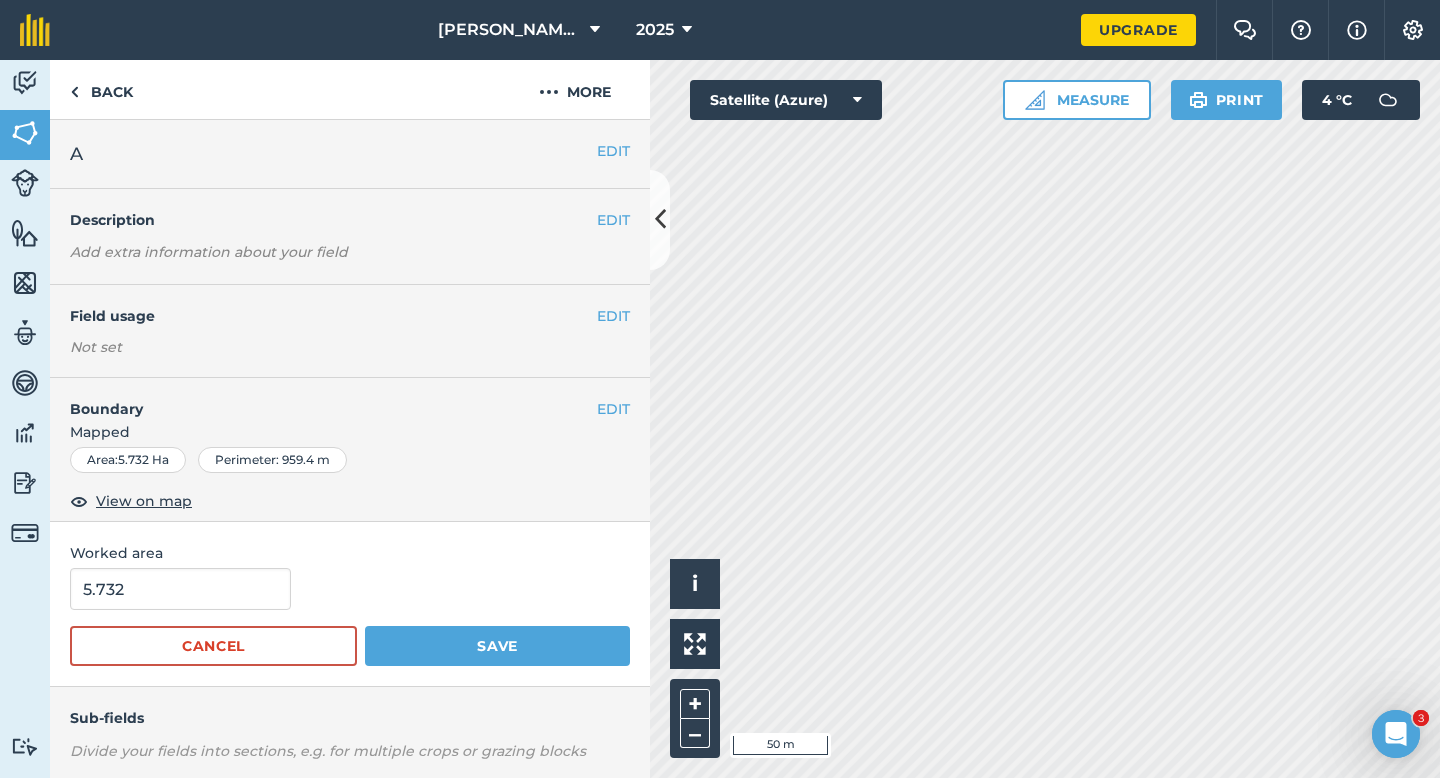 click on "5.732 Cancel Save" at bounding box center [350, 617] 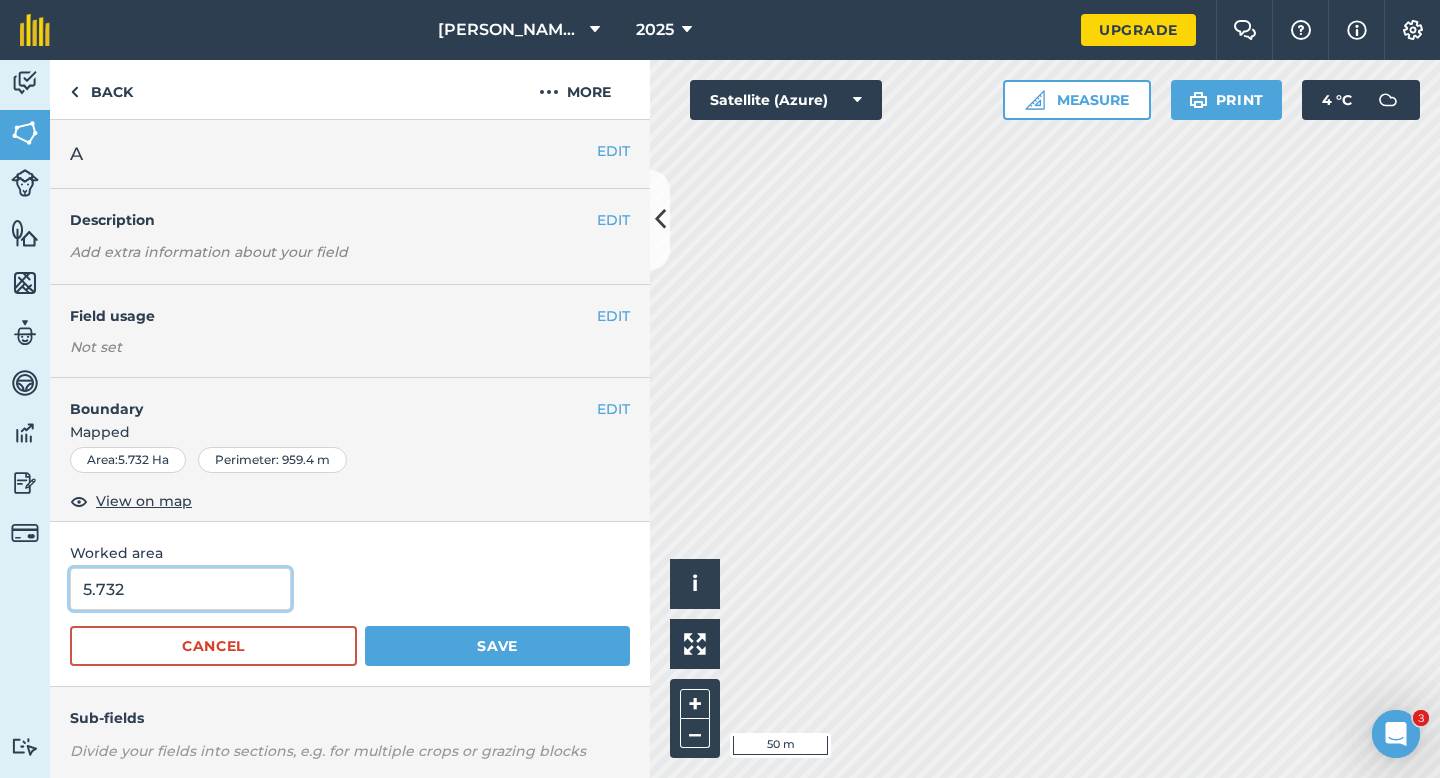 click on "5.732" at bounding box center [180, 589] 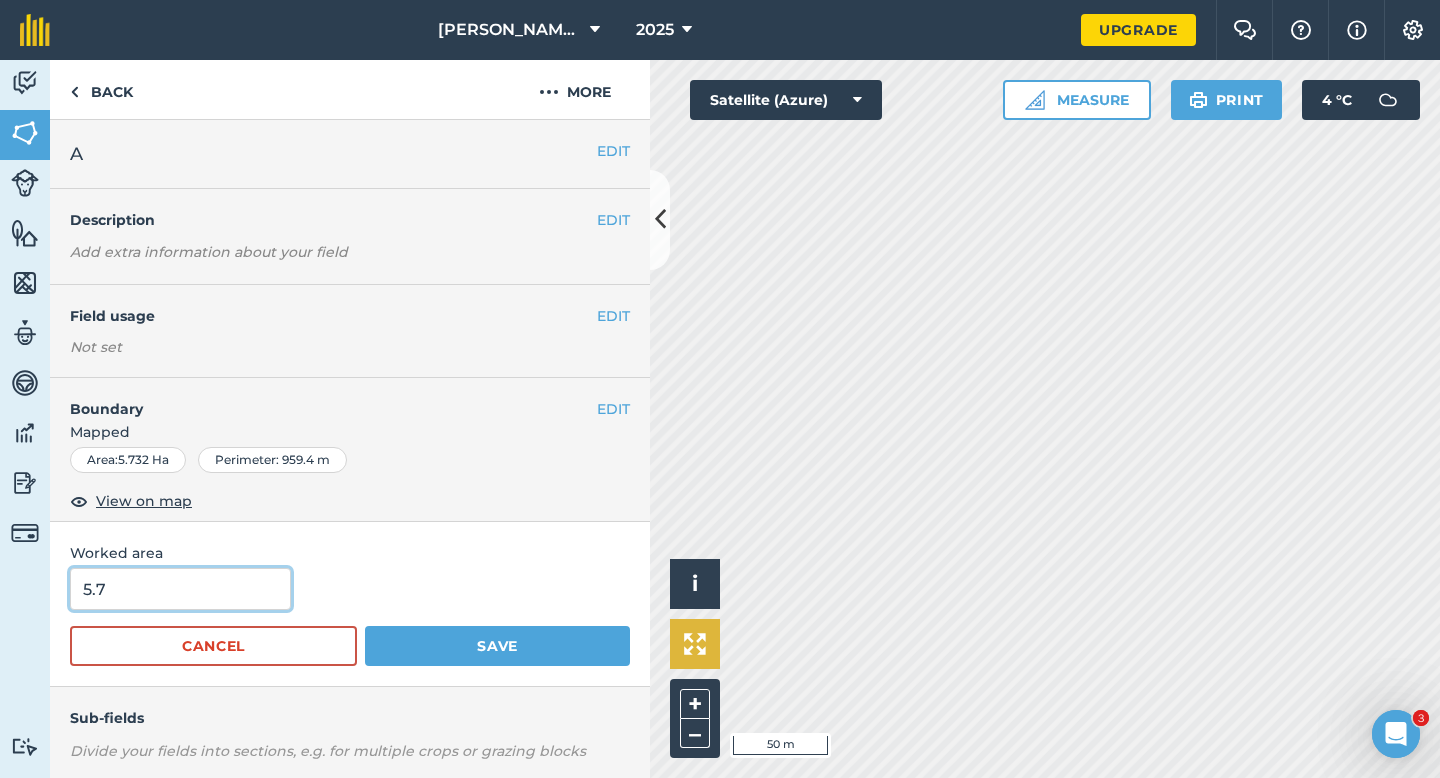 type on "5.7" 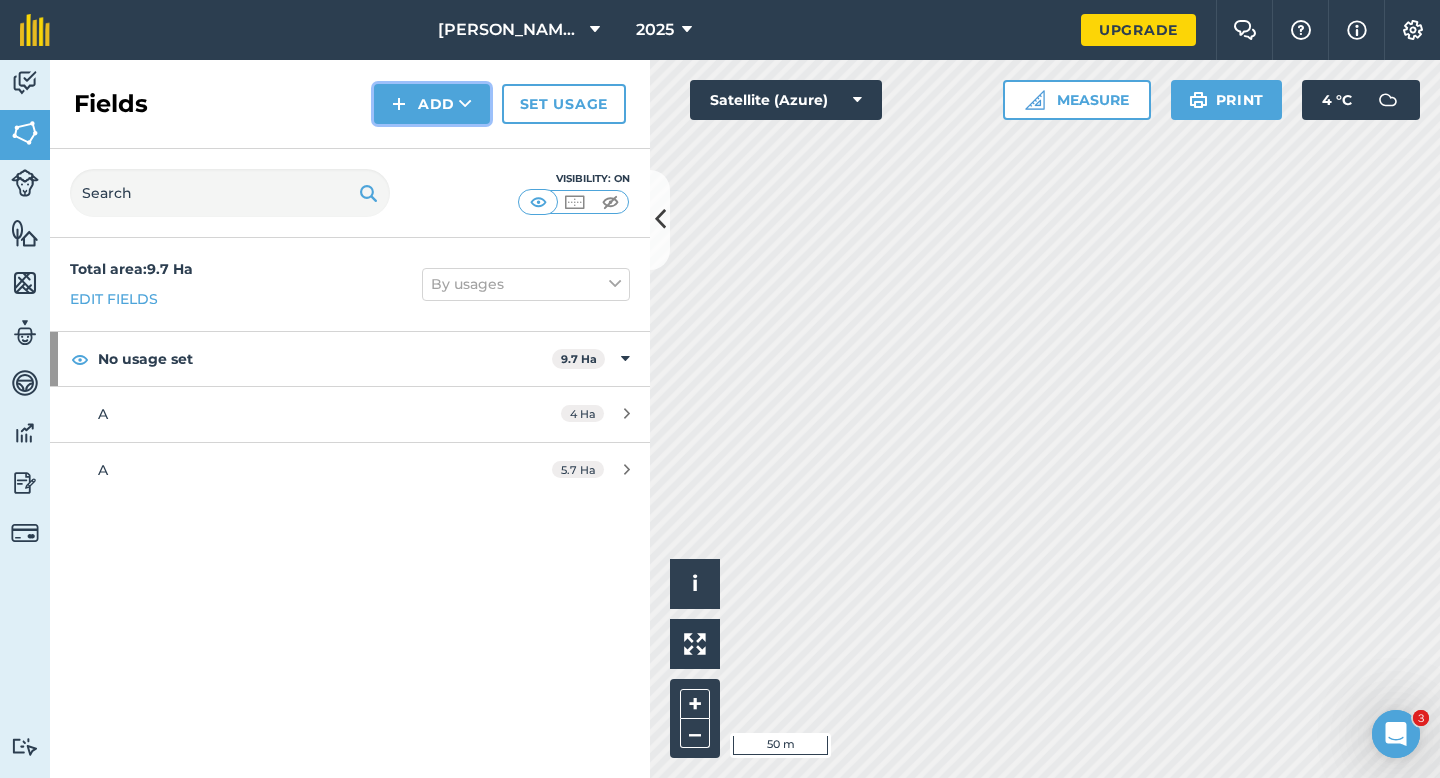 click on "Add" at bounding box center (432, 104) 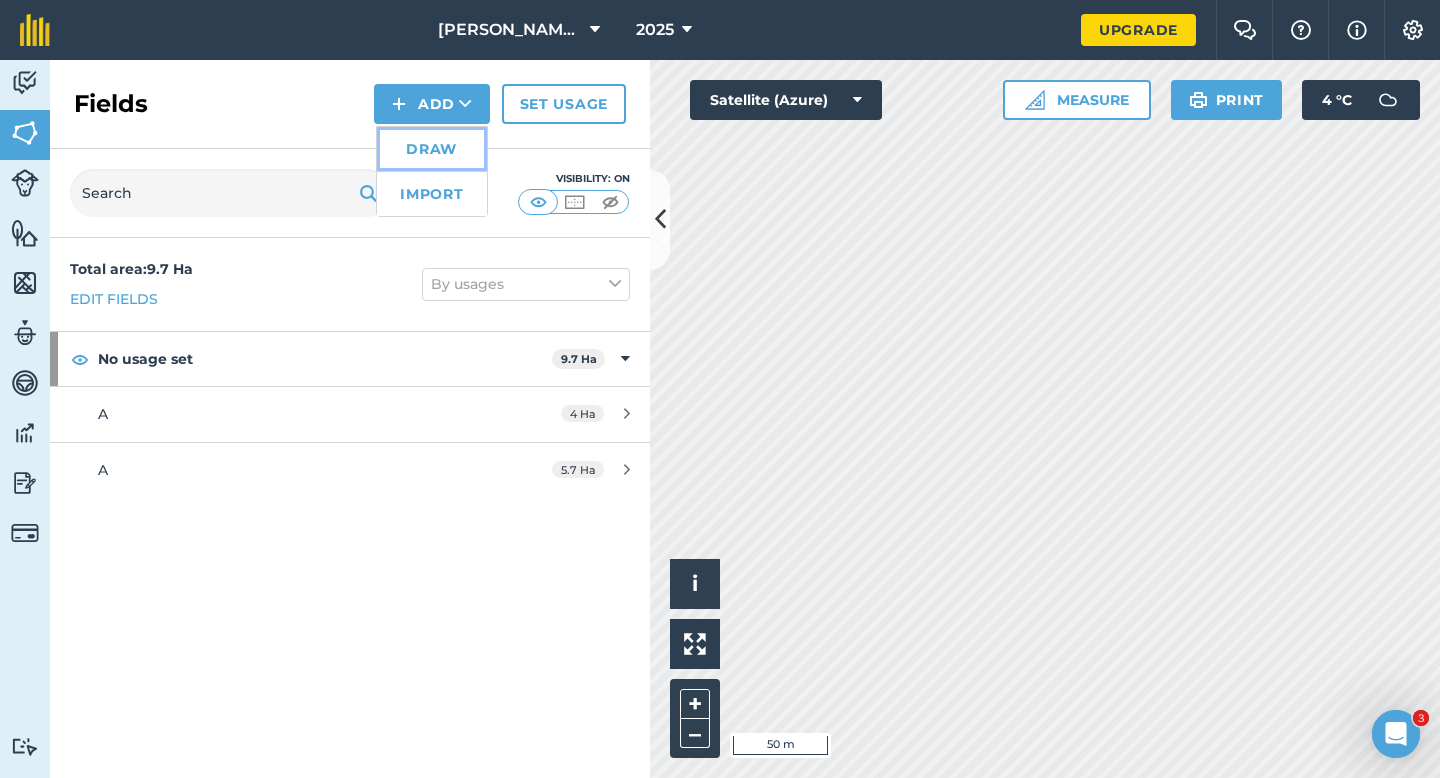 click on "Draw" at bounding box center [432, 149] 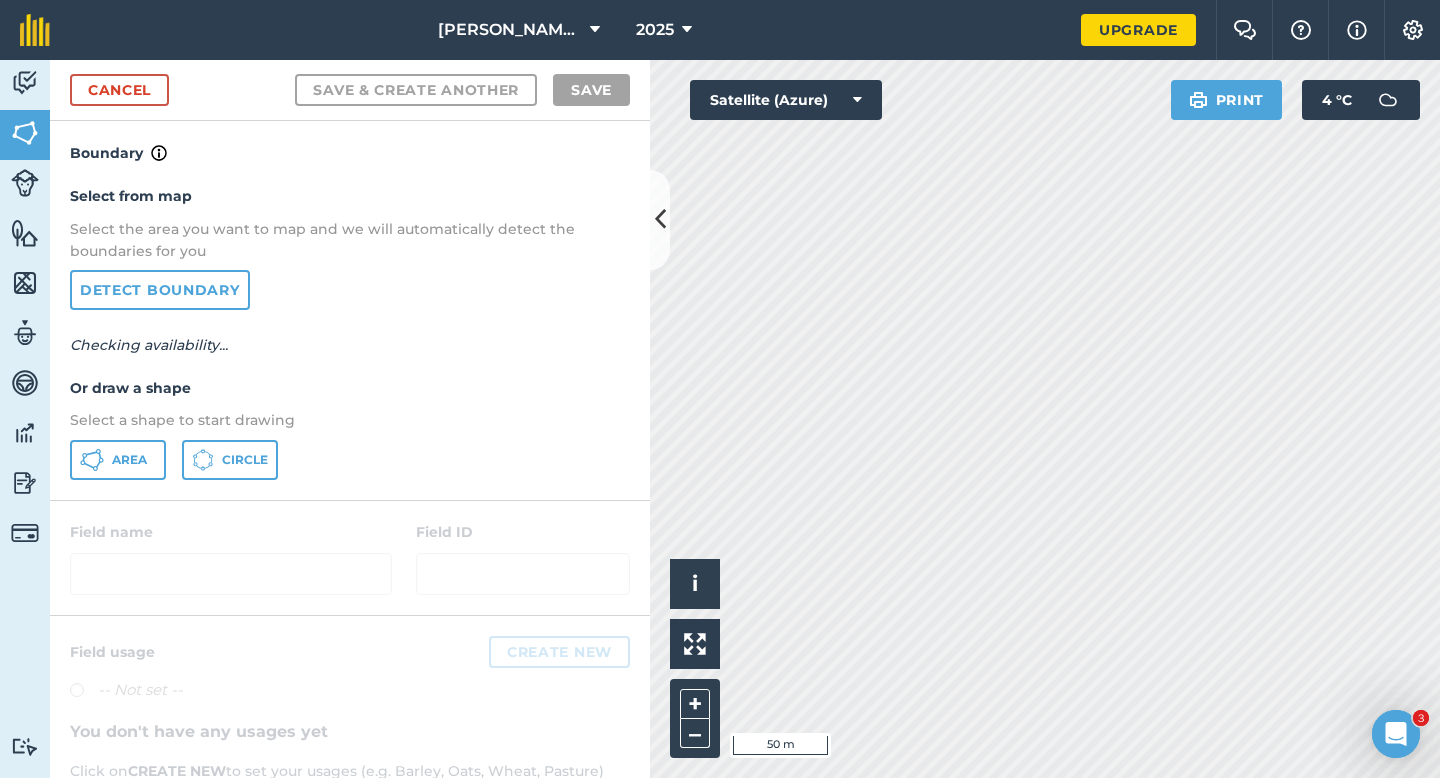 click on "Select from map Select the area you want to map and we will automatically detect the boundaries for you Detect boundary Checking availability... Or draw a shape Select a shape to start drawing Area Circle" at bounding box center [350, 332] 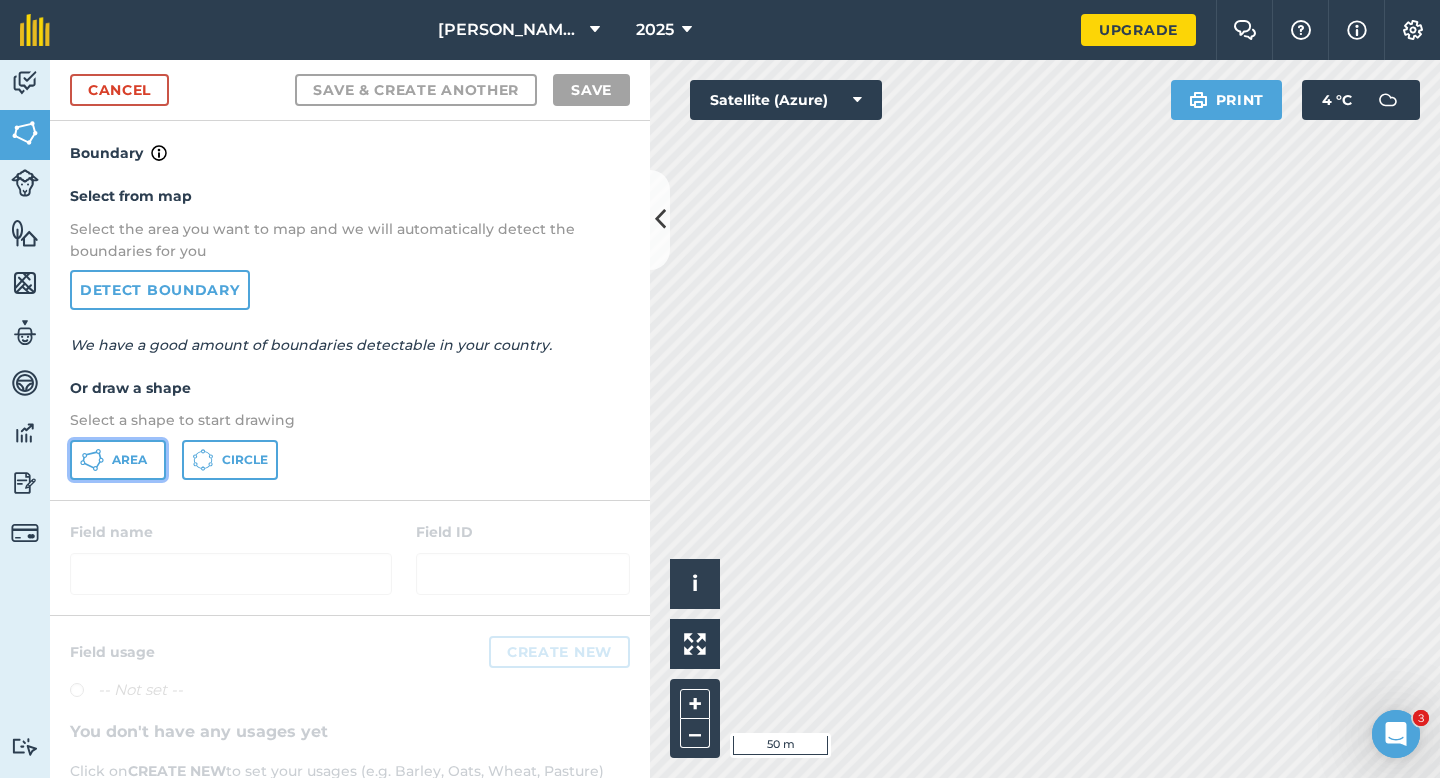 click on "Area" at bounding box center (118, 460) 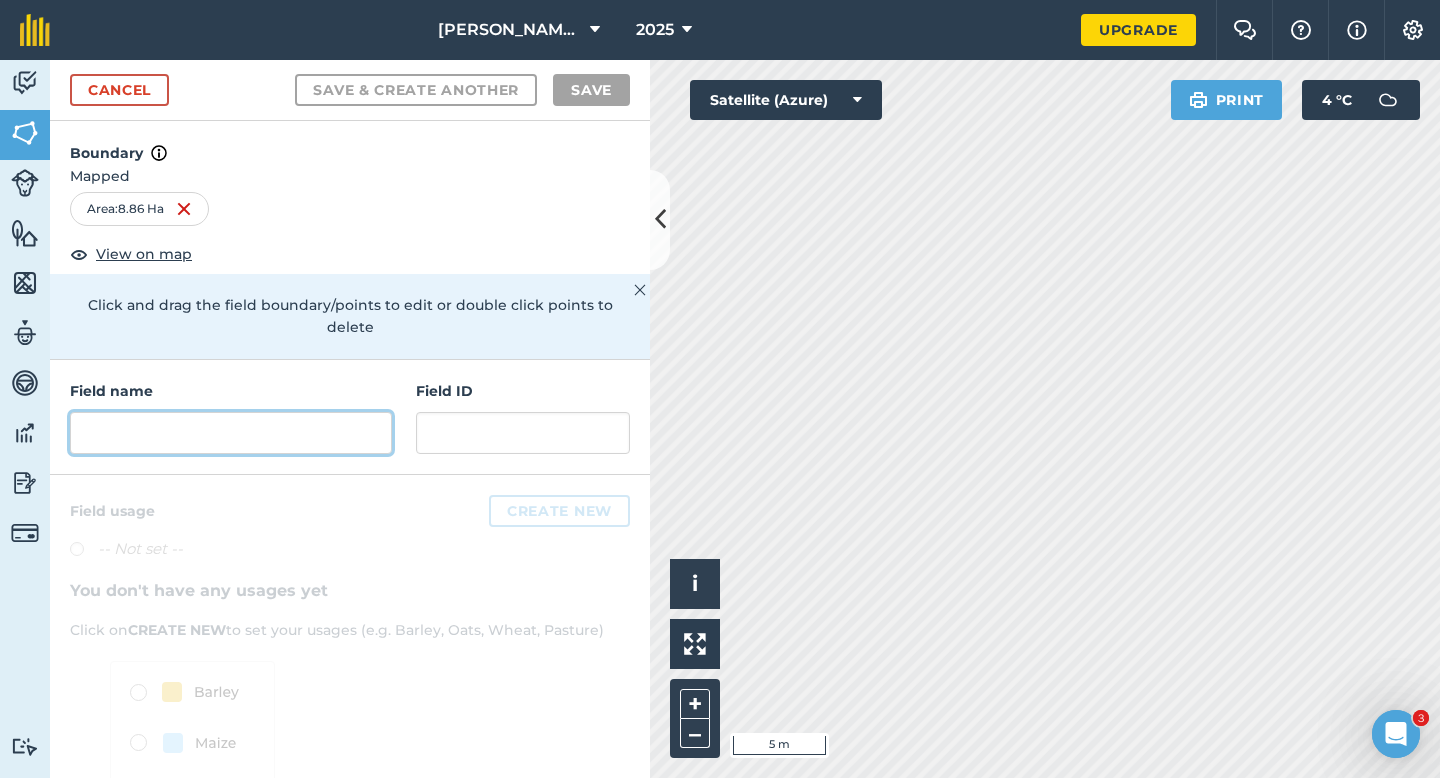 click at bounding box center (231, 433) 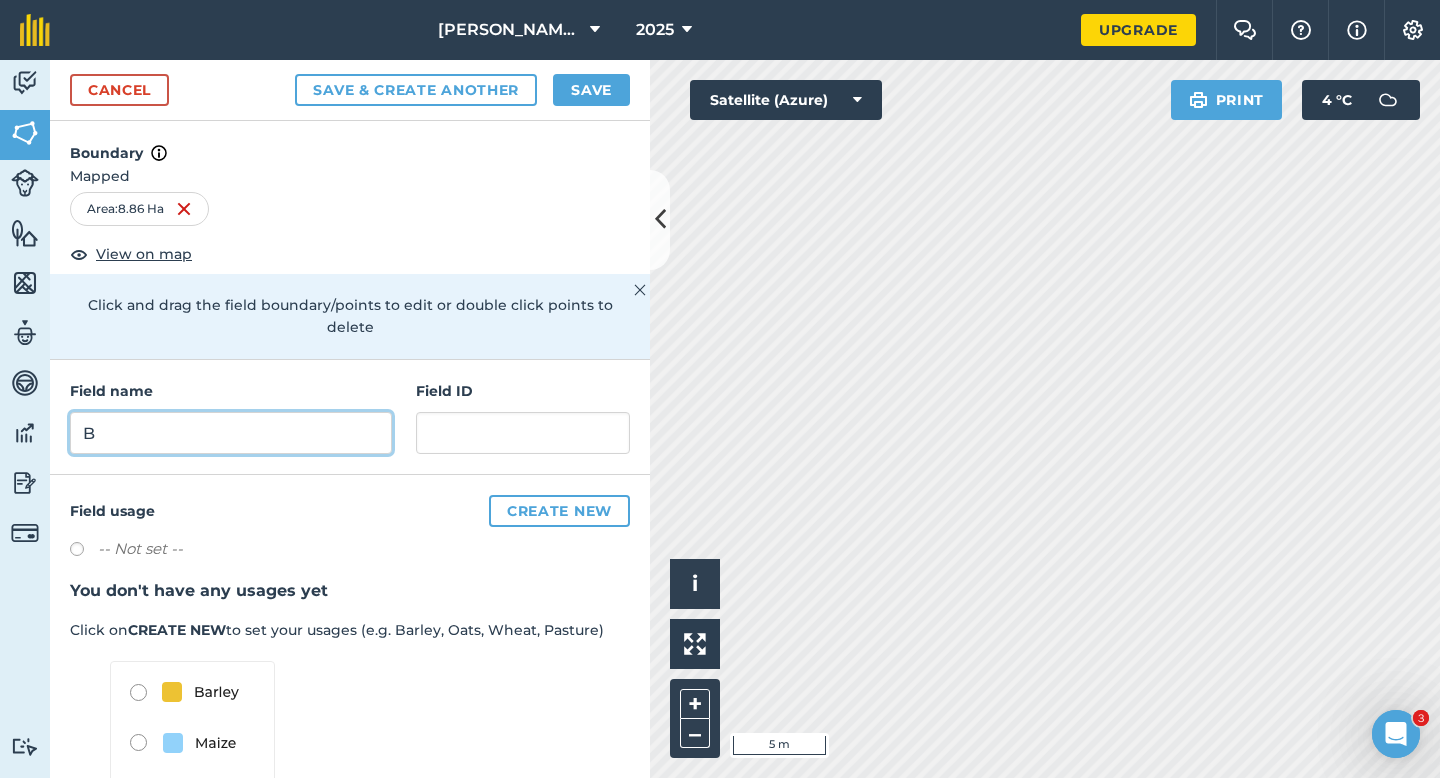 type on "B" 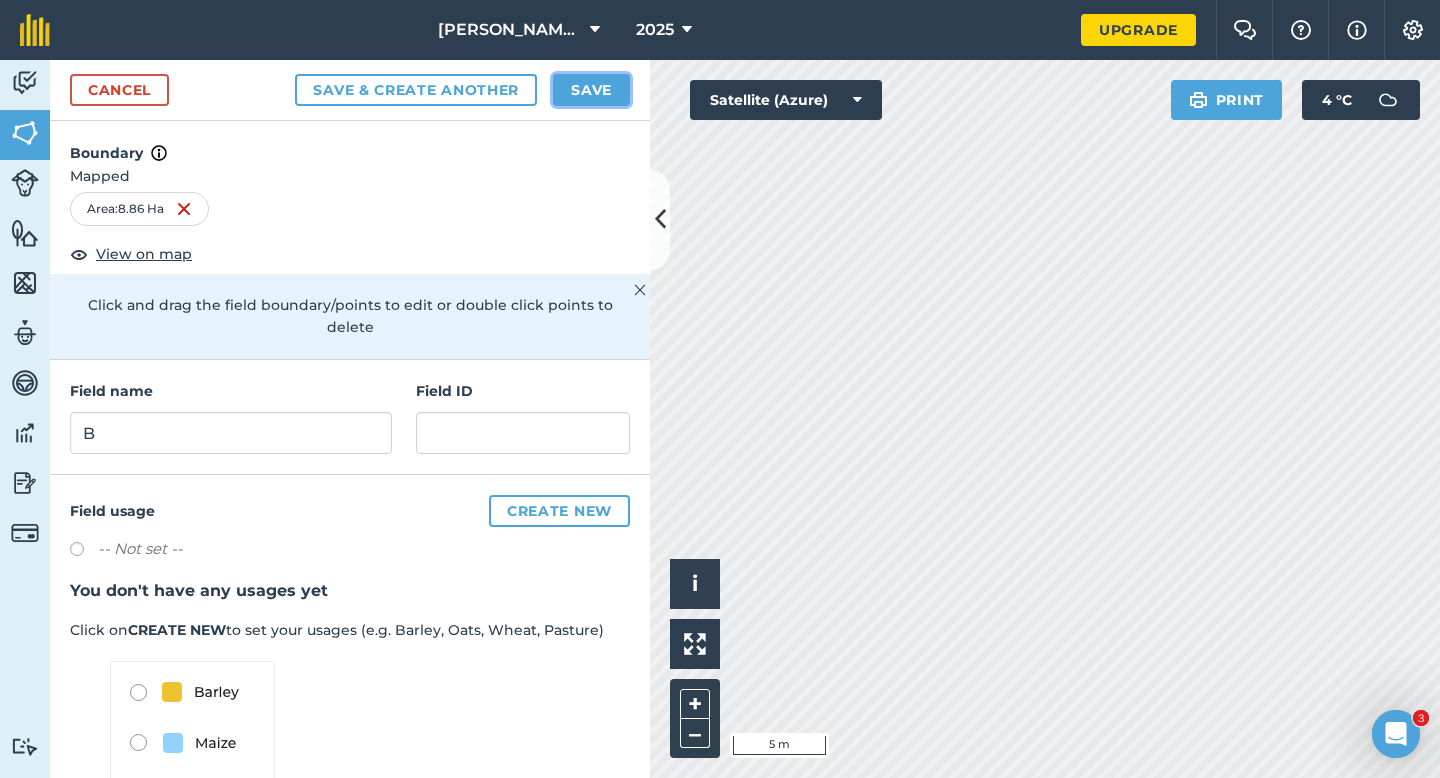 click on "Save" at bounding box center [591, 90] 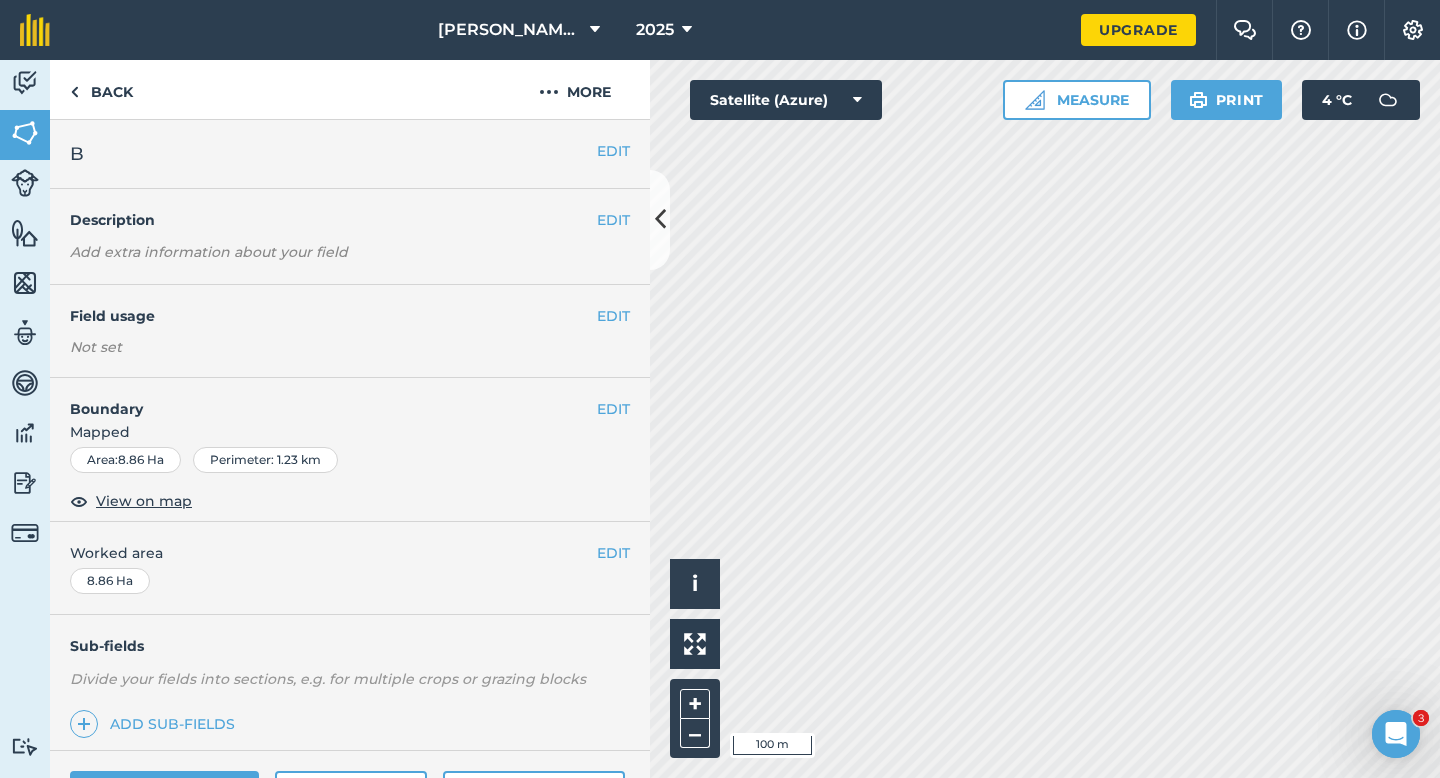 click on "EDIT Worked area 8.86   Ha" at bounding box center (350, 568) 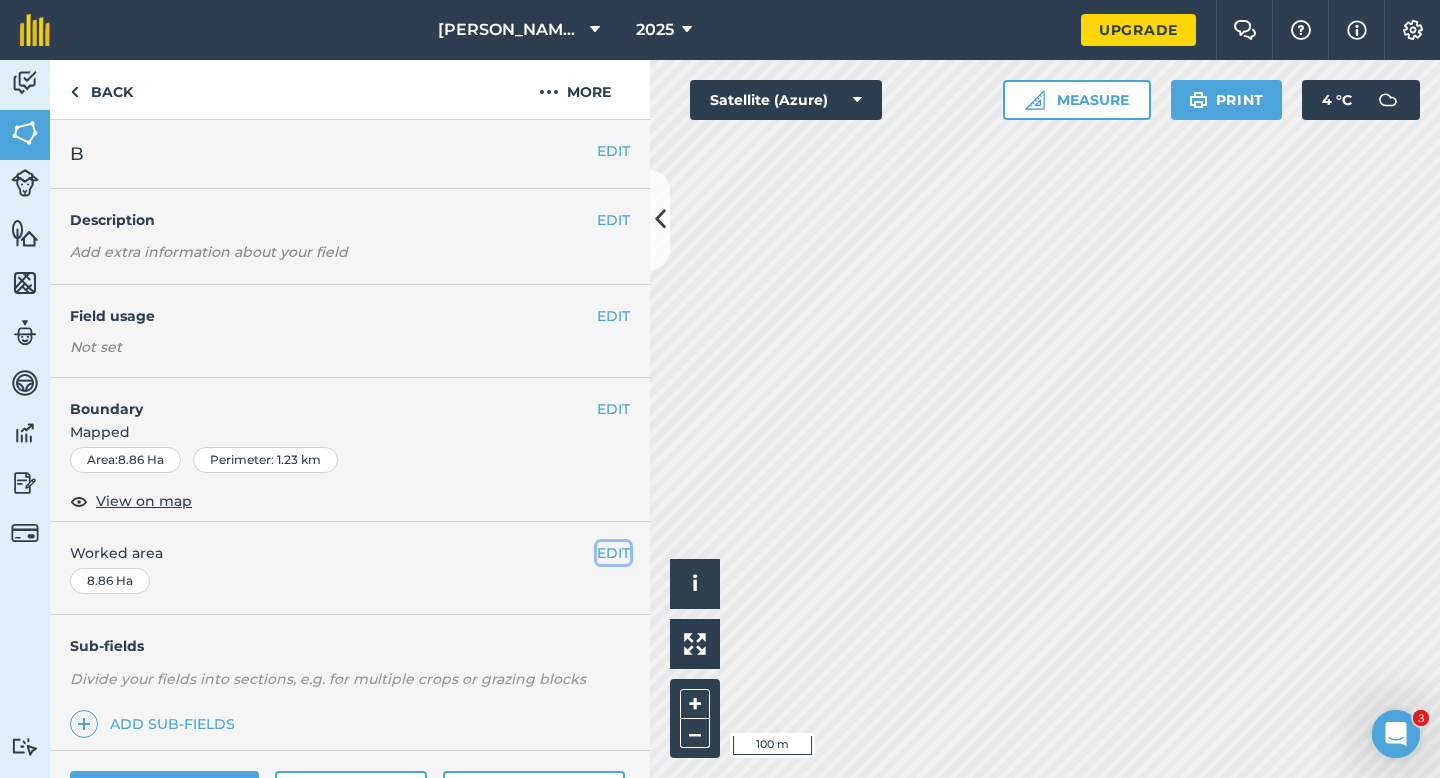 click on "EDIT" at bounding box center [613, 553] 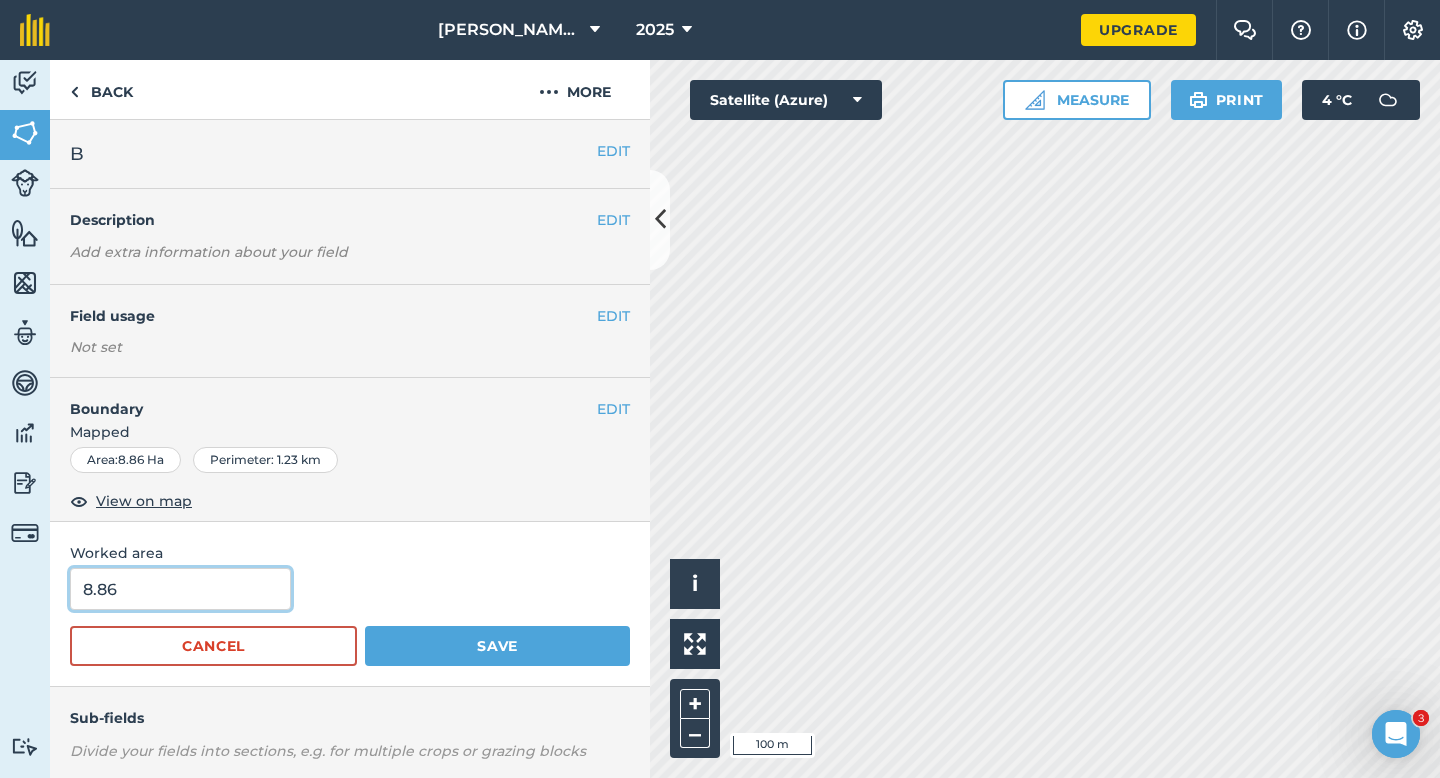 click on "8.86" at bounding box center (180, 589) 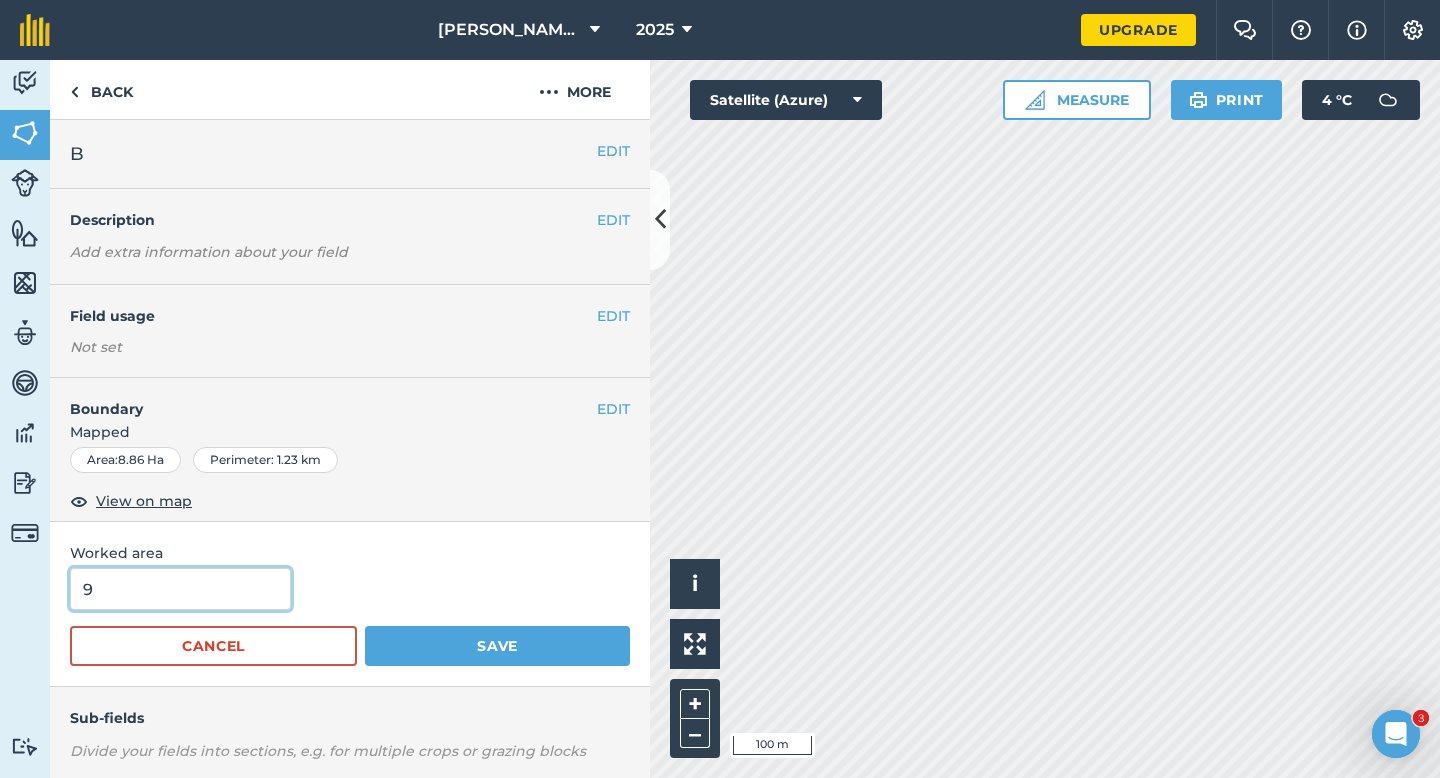 click on "Save" at bounding box center [497, 646] 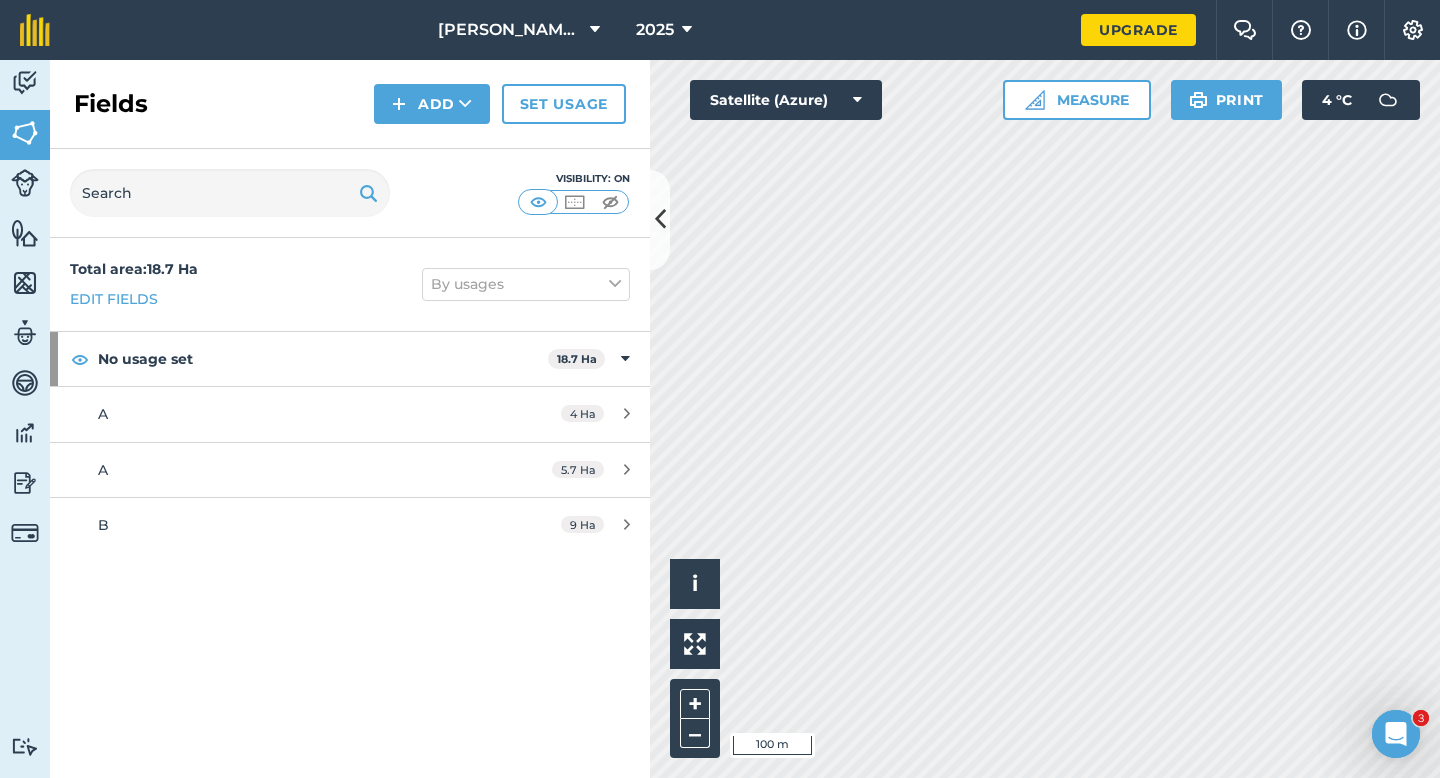 click on "Activity Fields Livestock Features Maps Team Vehicles Data Reporting Billing Tutorials Tutorials Fields   Add   Set usage Visibility: On Total area :  18.7   Ha Edit fields By usages No usage set 18.7   Ha A 4   Ha A 5.7   Ha B 9   Ha Click to start drawing i © 2025 TomTom, Microsoft 100 m + – Satellite (Azure) Measure Print 4   ° C" at bounding box center (720, 419) 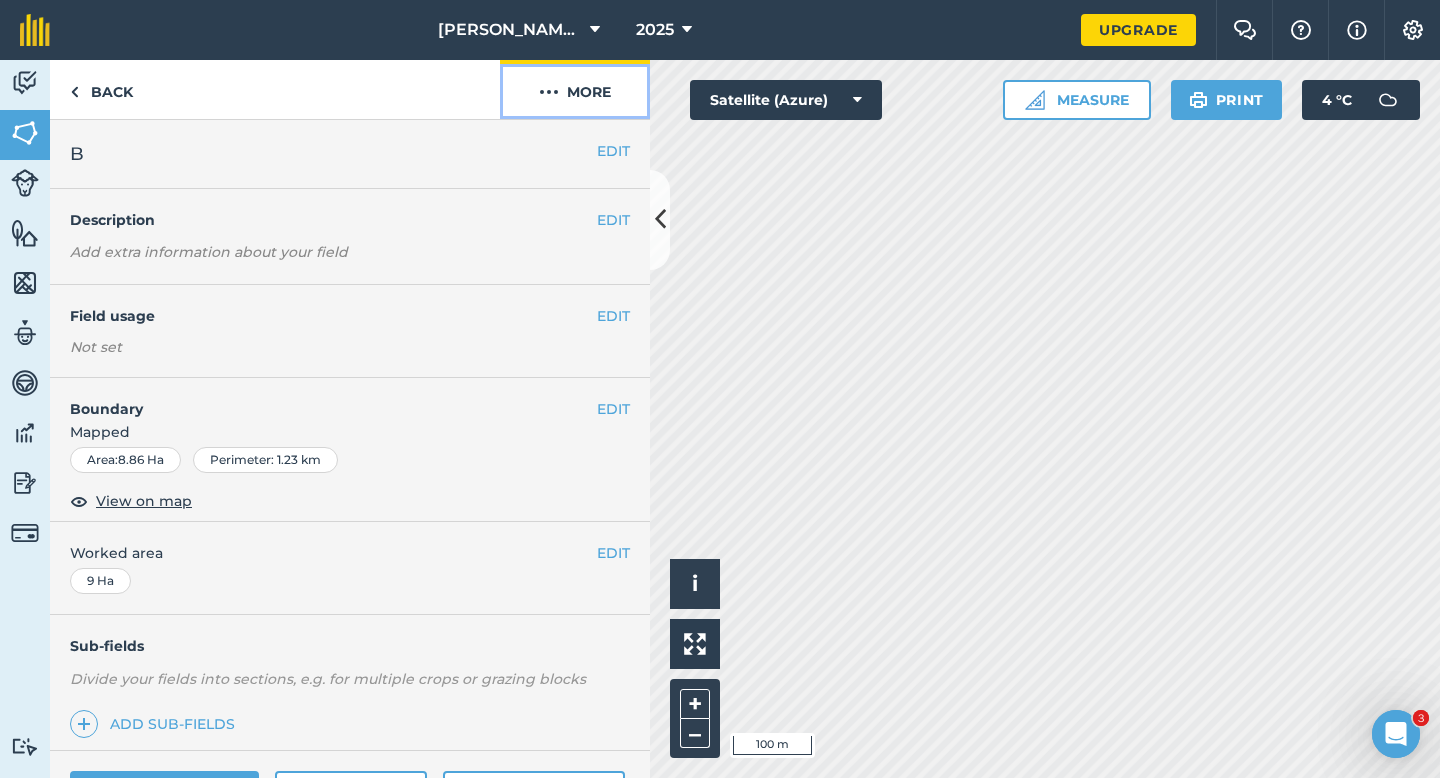 click on "More" at bounding box center (575, 89) 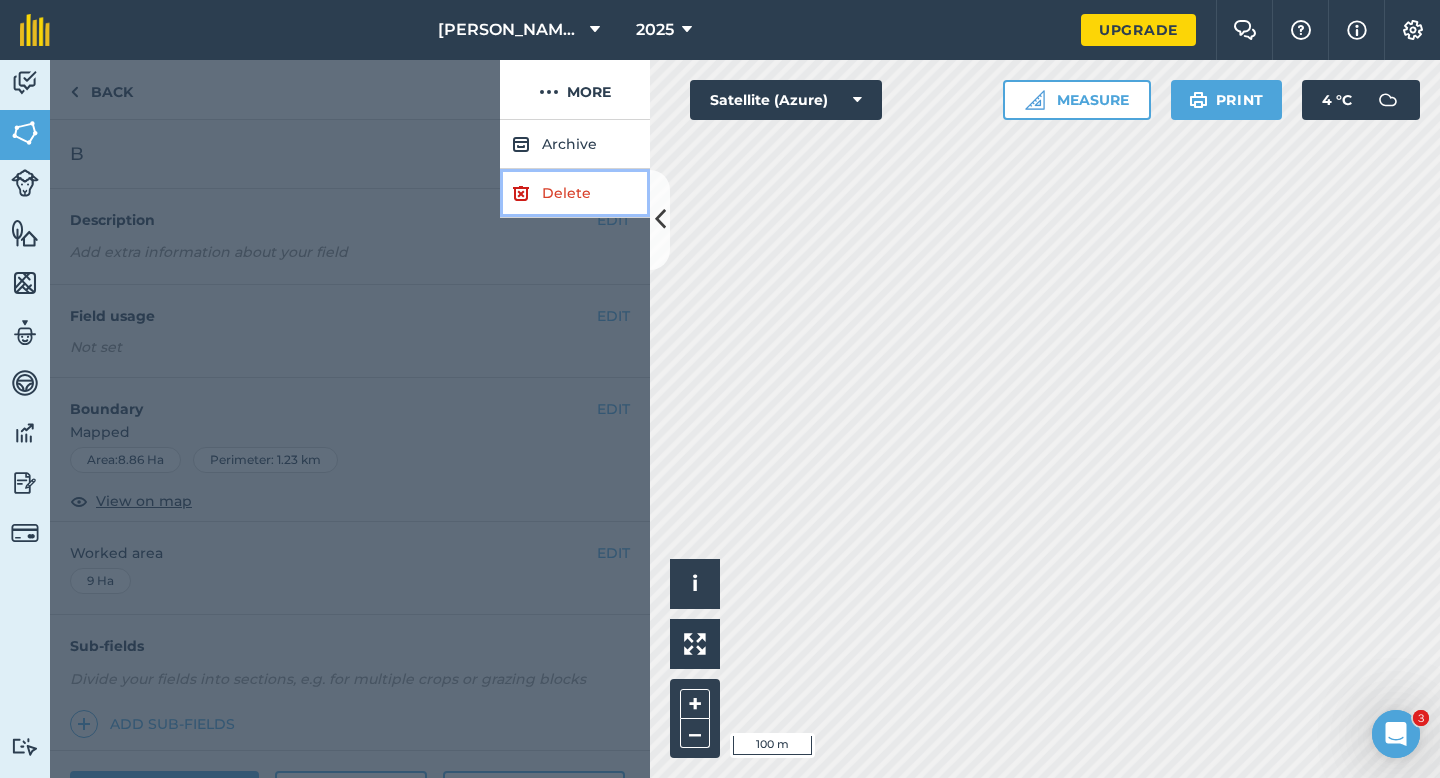 click on "Delete" at bounding box center [575, 193] 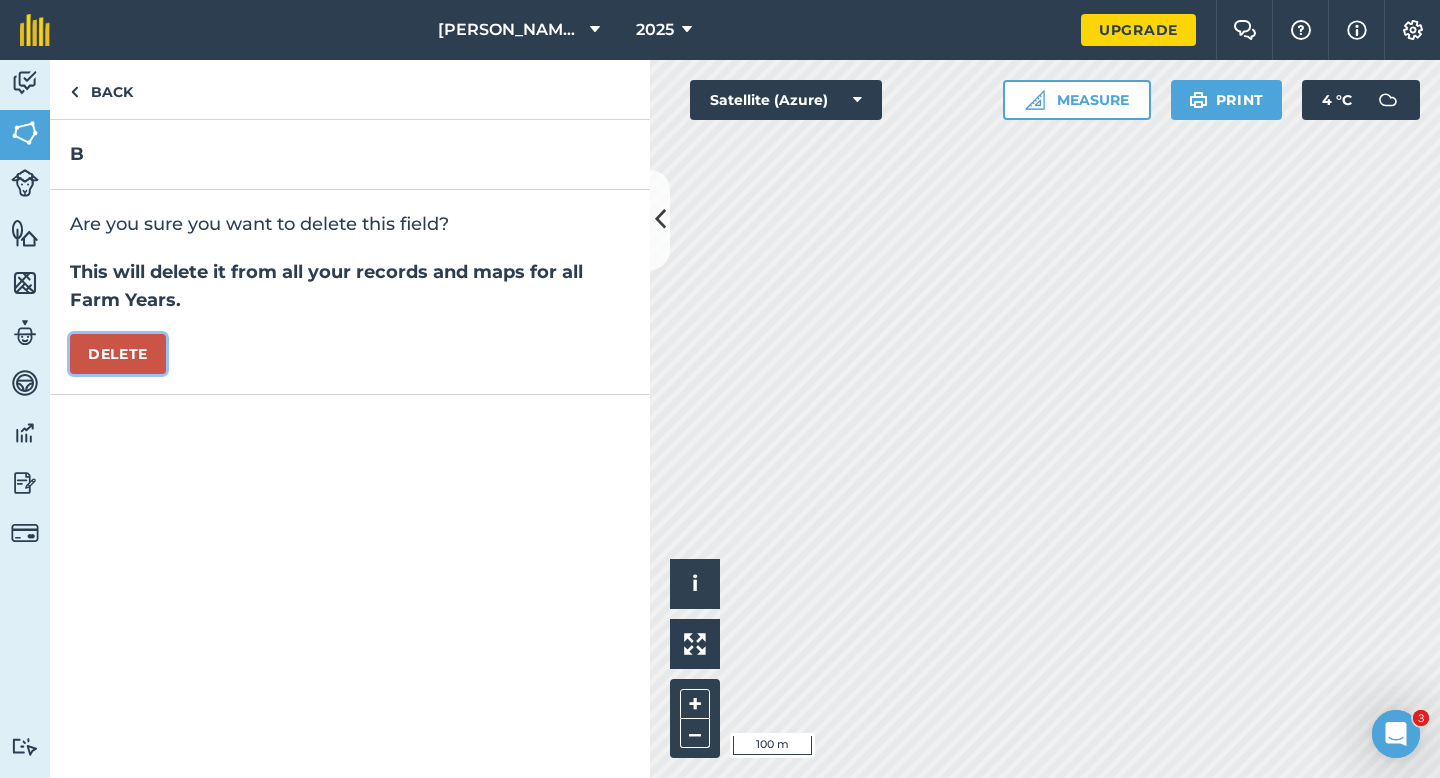 click on "Delete" at bounding box center [118, 354] 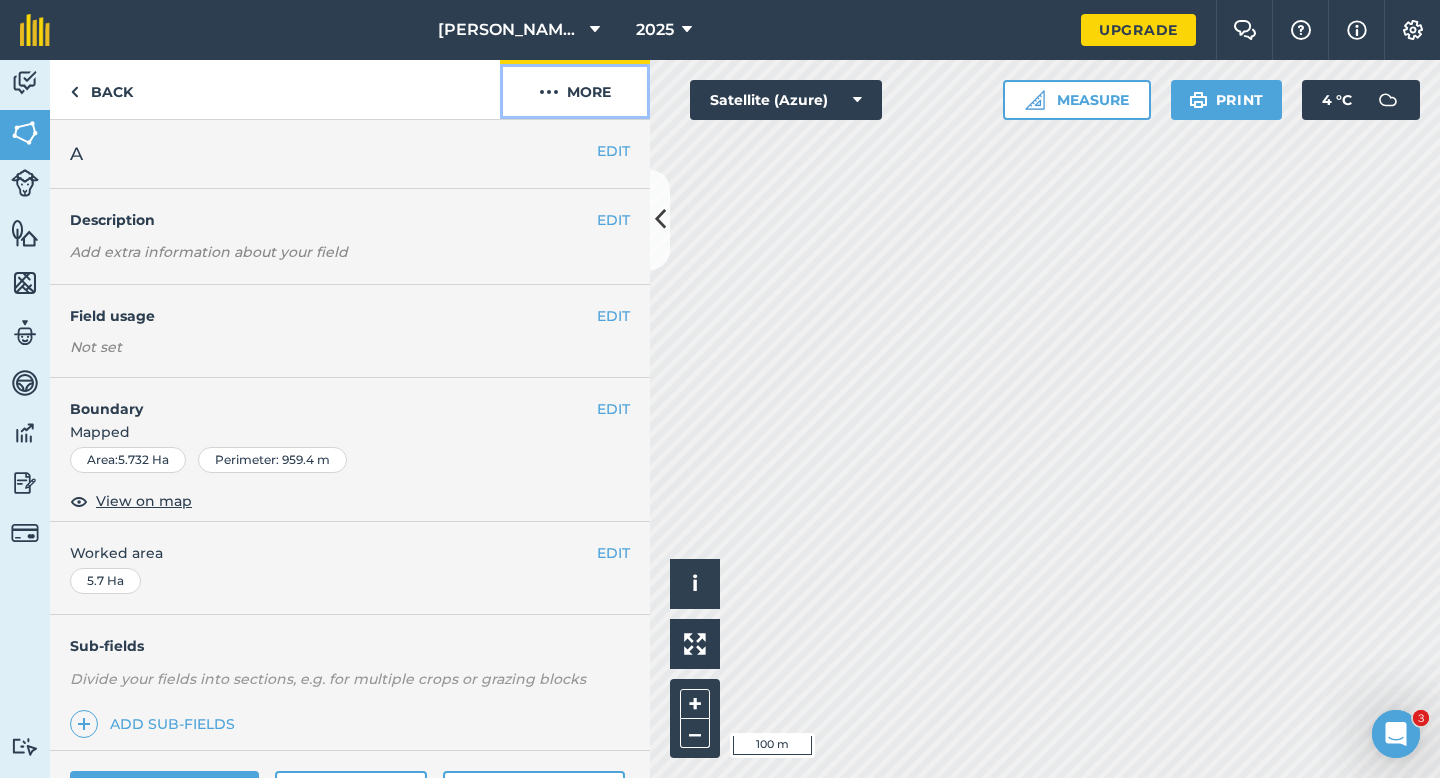 click on "More" at bounding box center [575, 89] 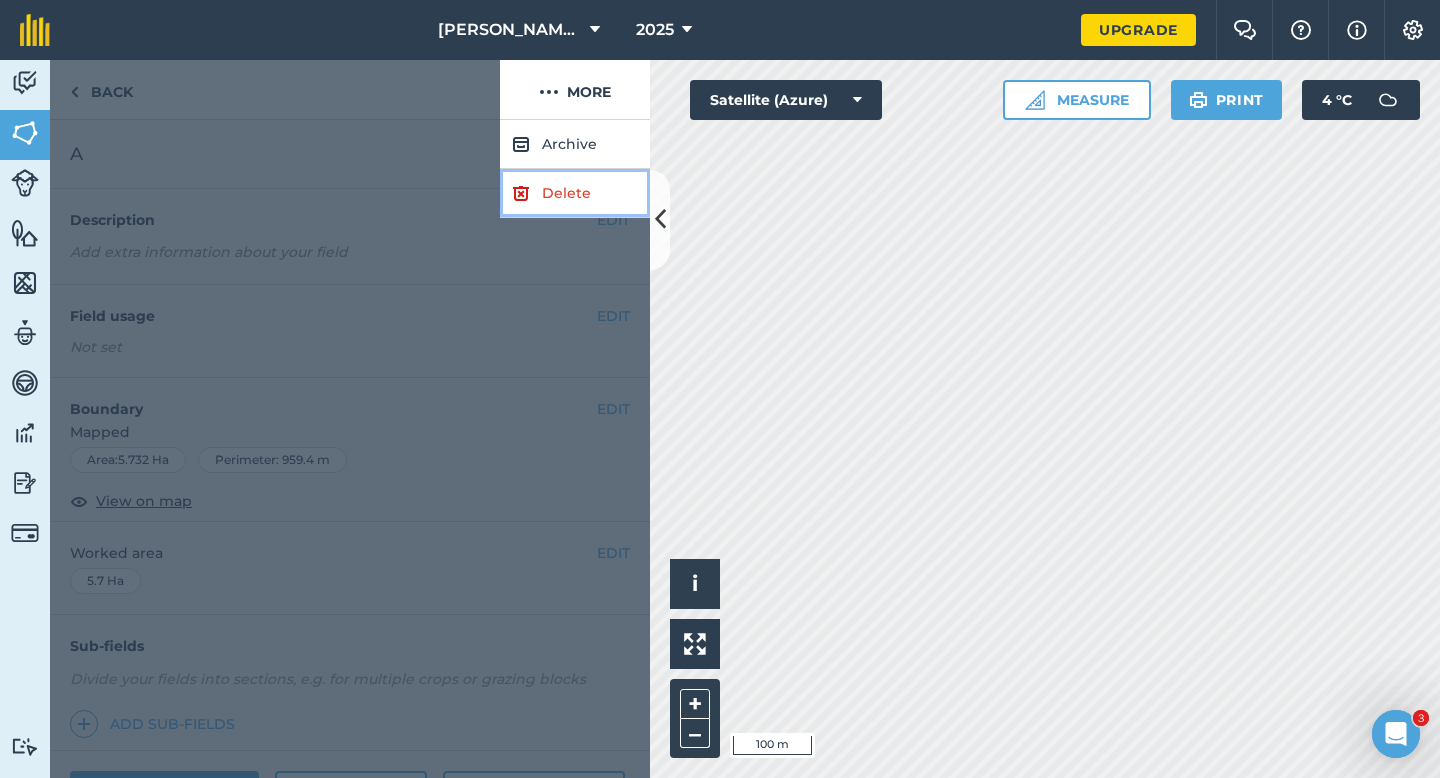 click on "Delete" at bounding box center (575, 193) 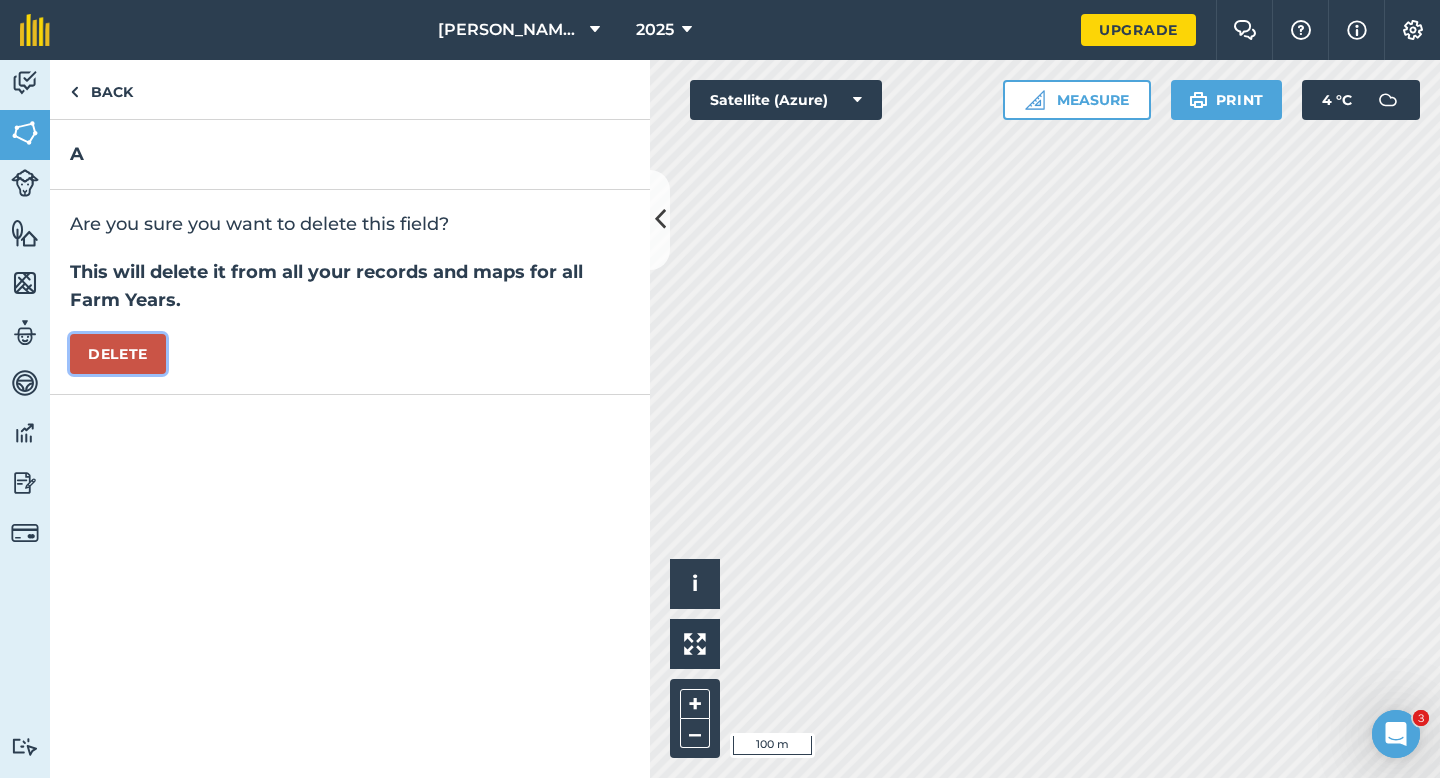 click on "Delete" at bounding box center (118, 354) 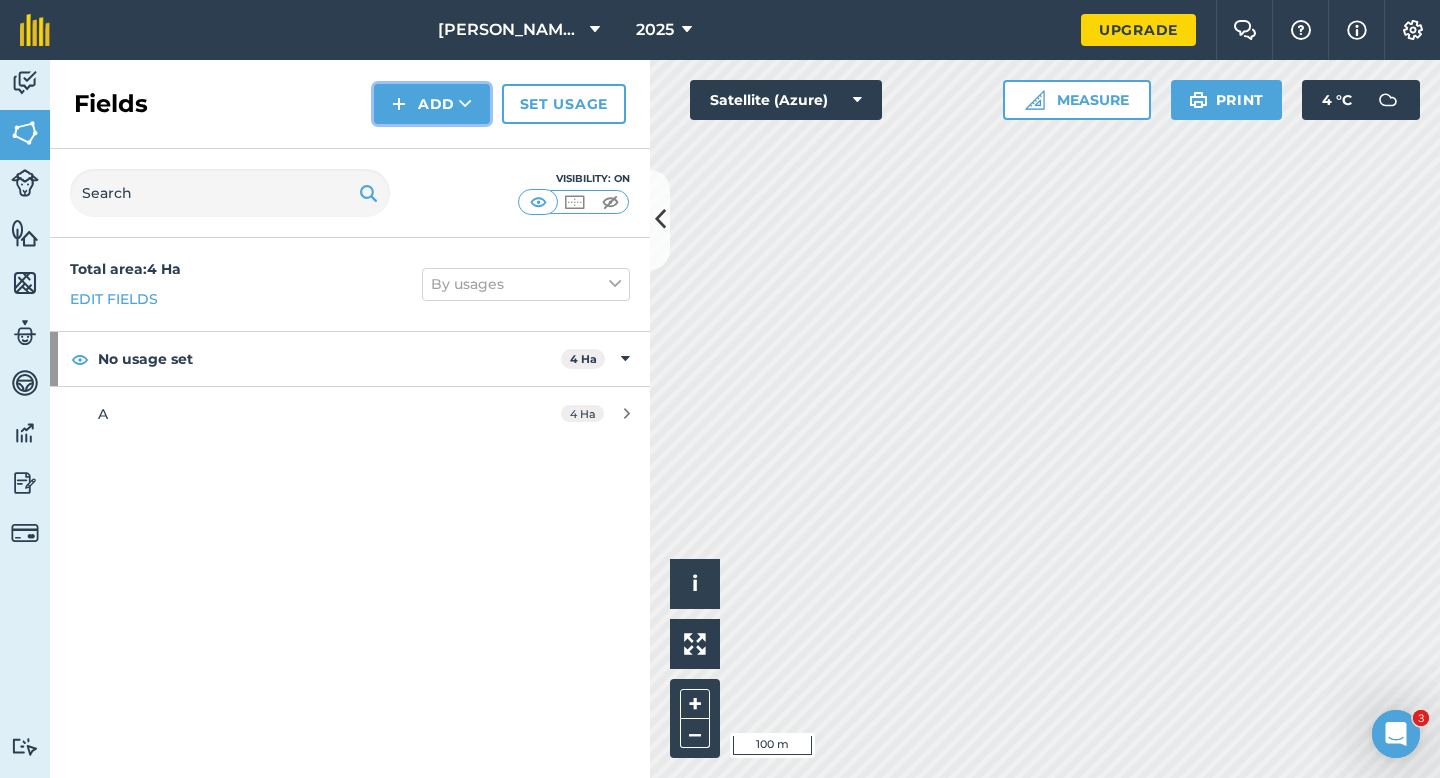 click on "Add" at bounding box center [432, 104] 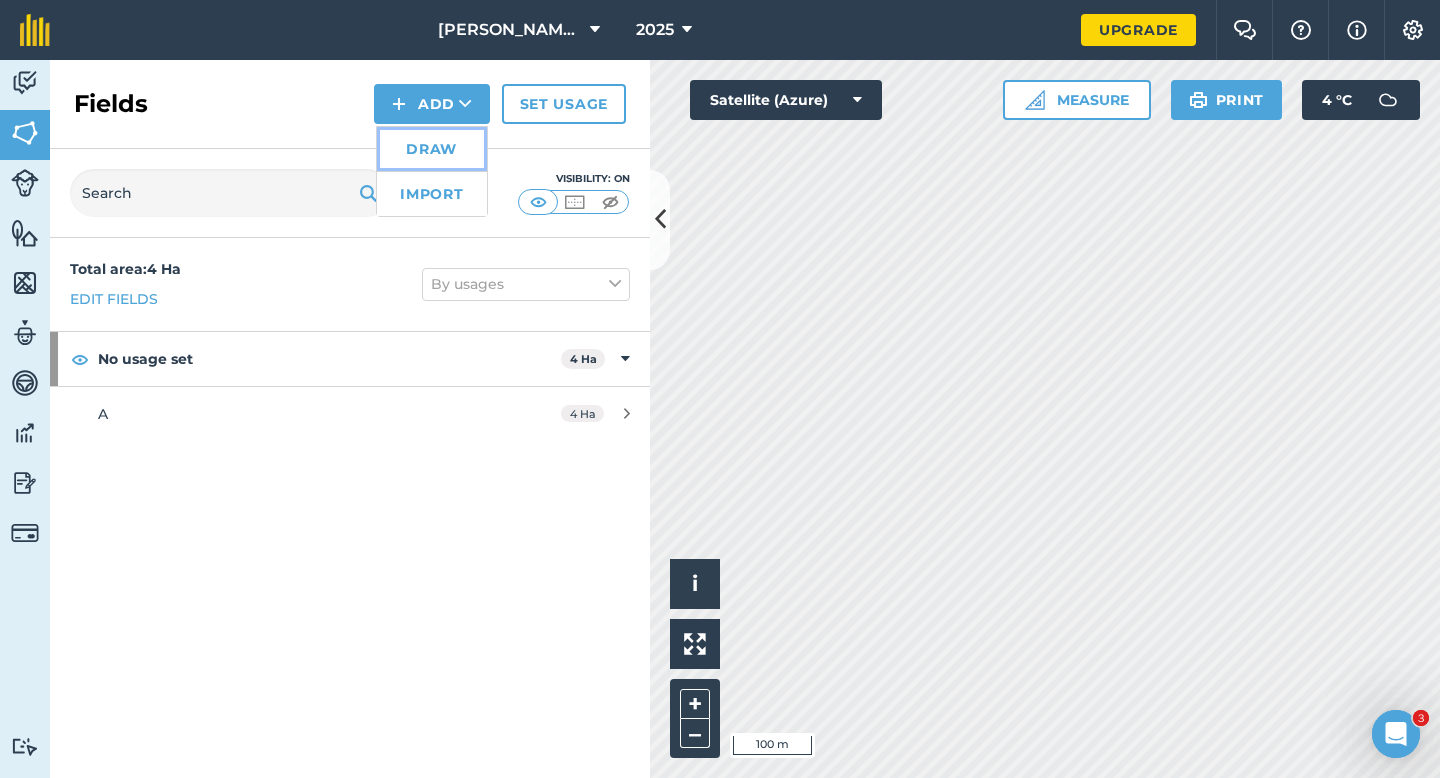 click on "Draw" at bounding box center (432, 149) 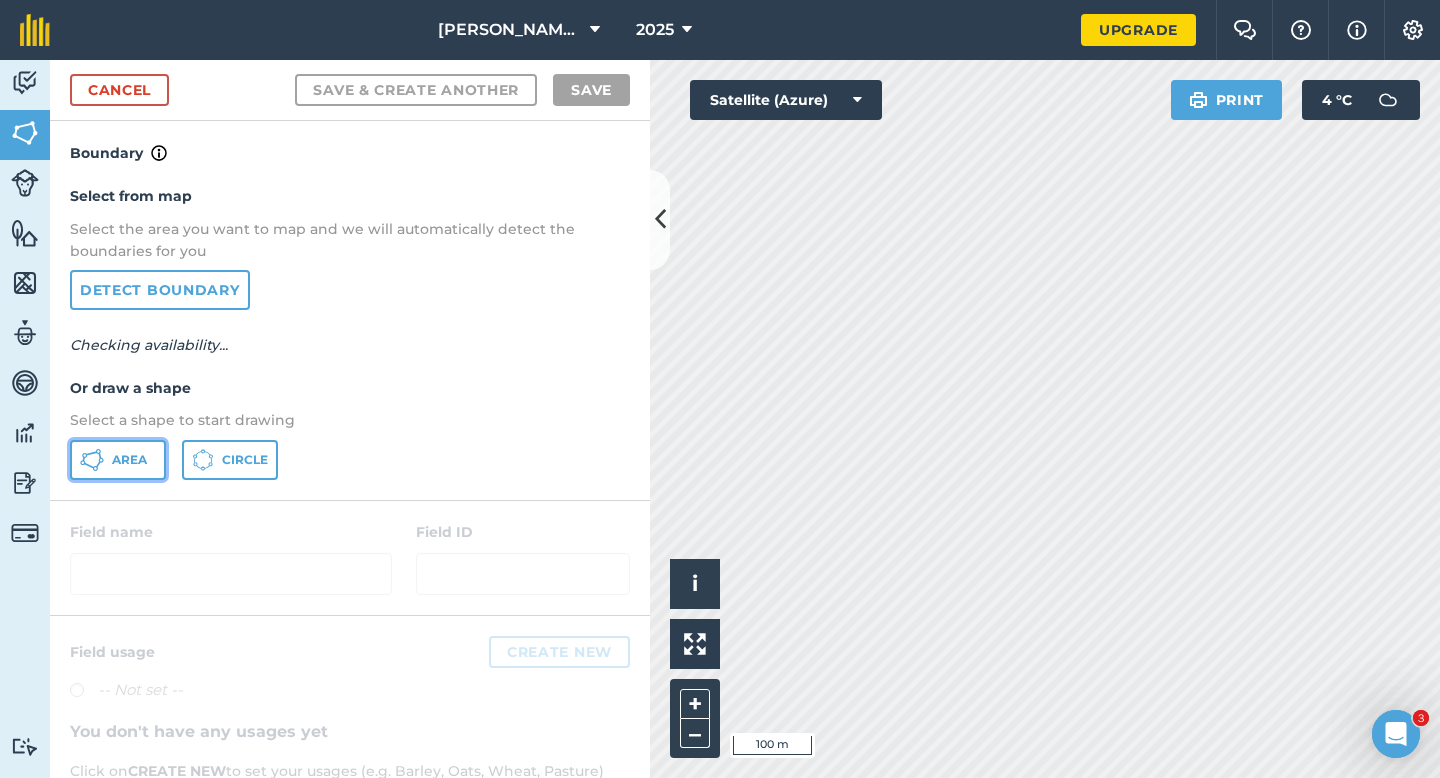click on "Area" at bounding box center [129, 460] 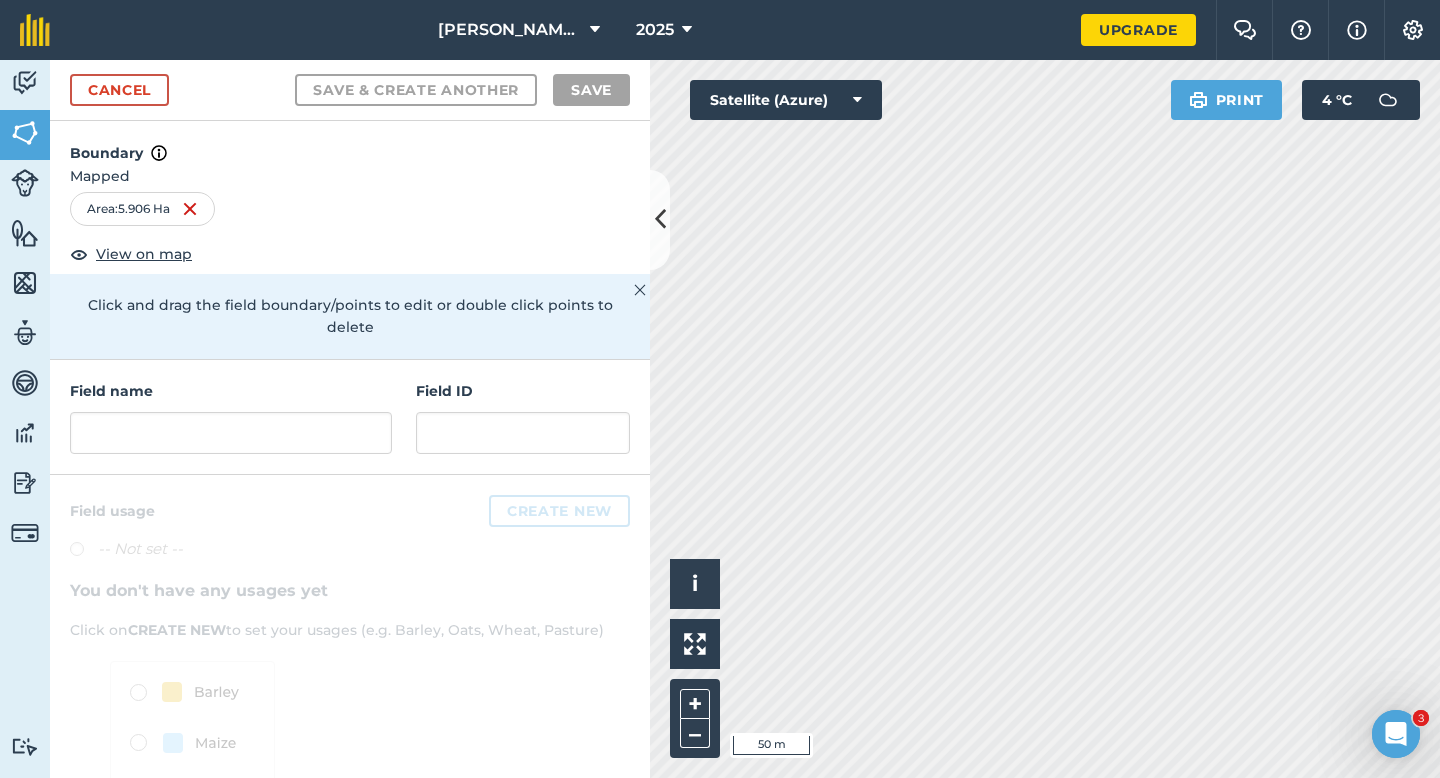 click on "Field name" at bounding box center (231, 417) 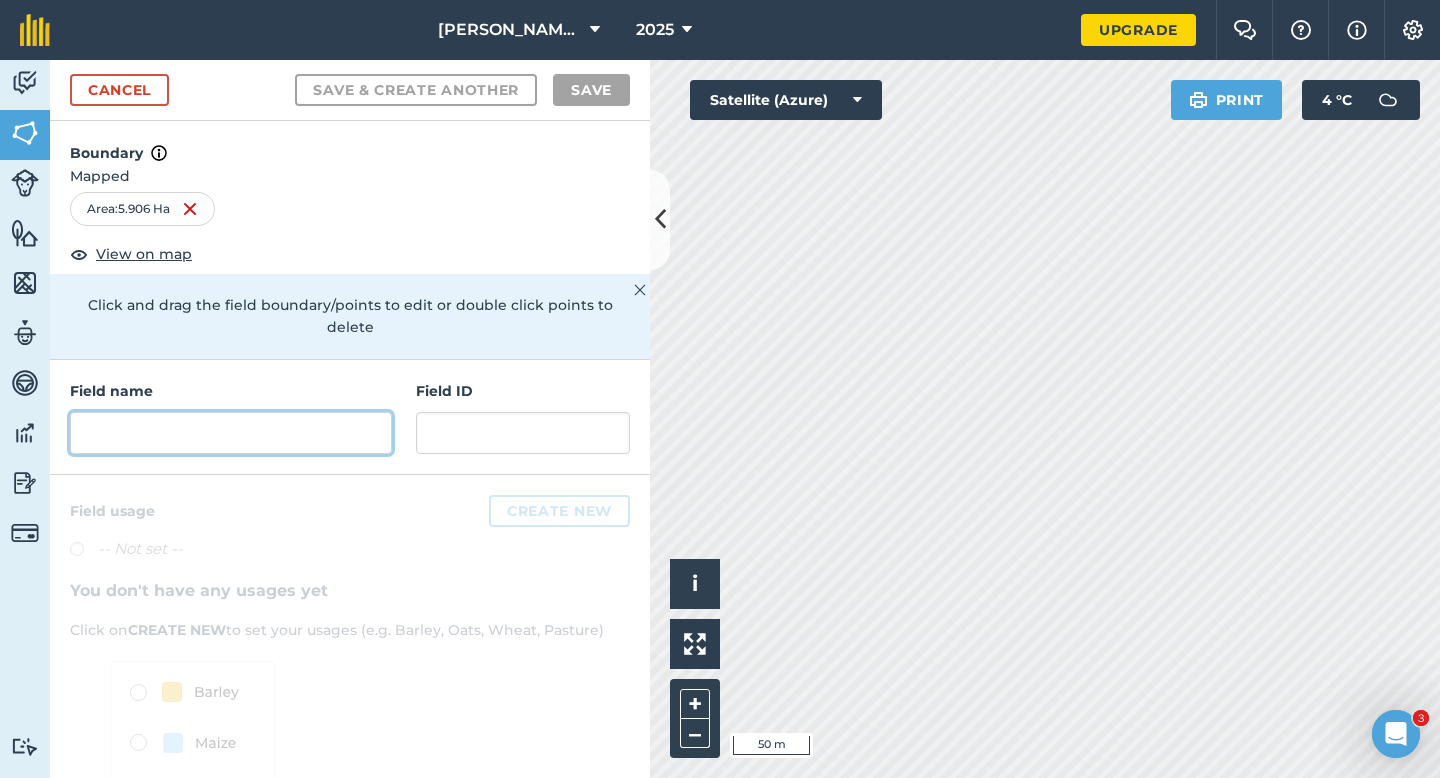 click at bounding box center (231, 433) 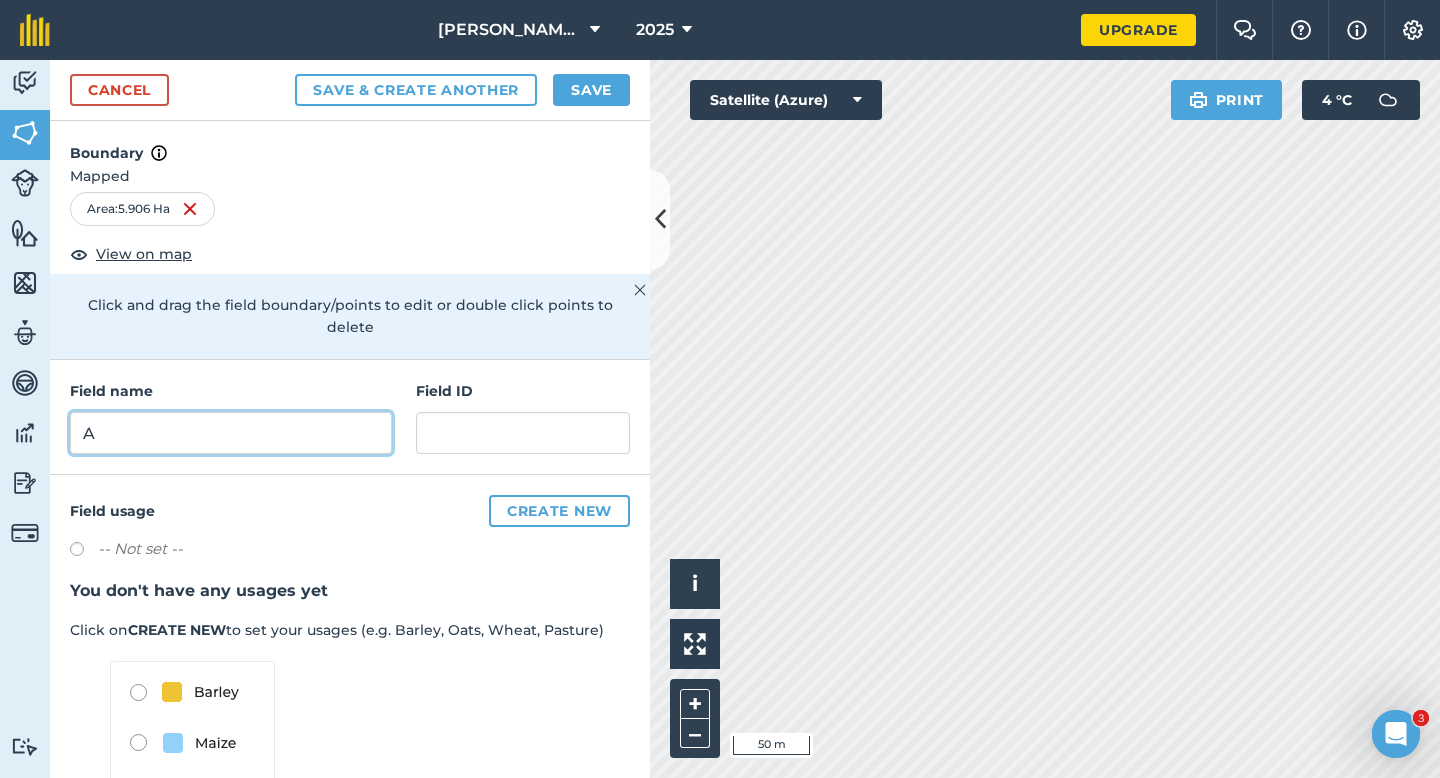 type on "A" 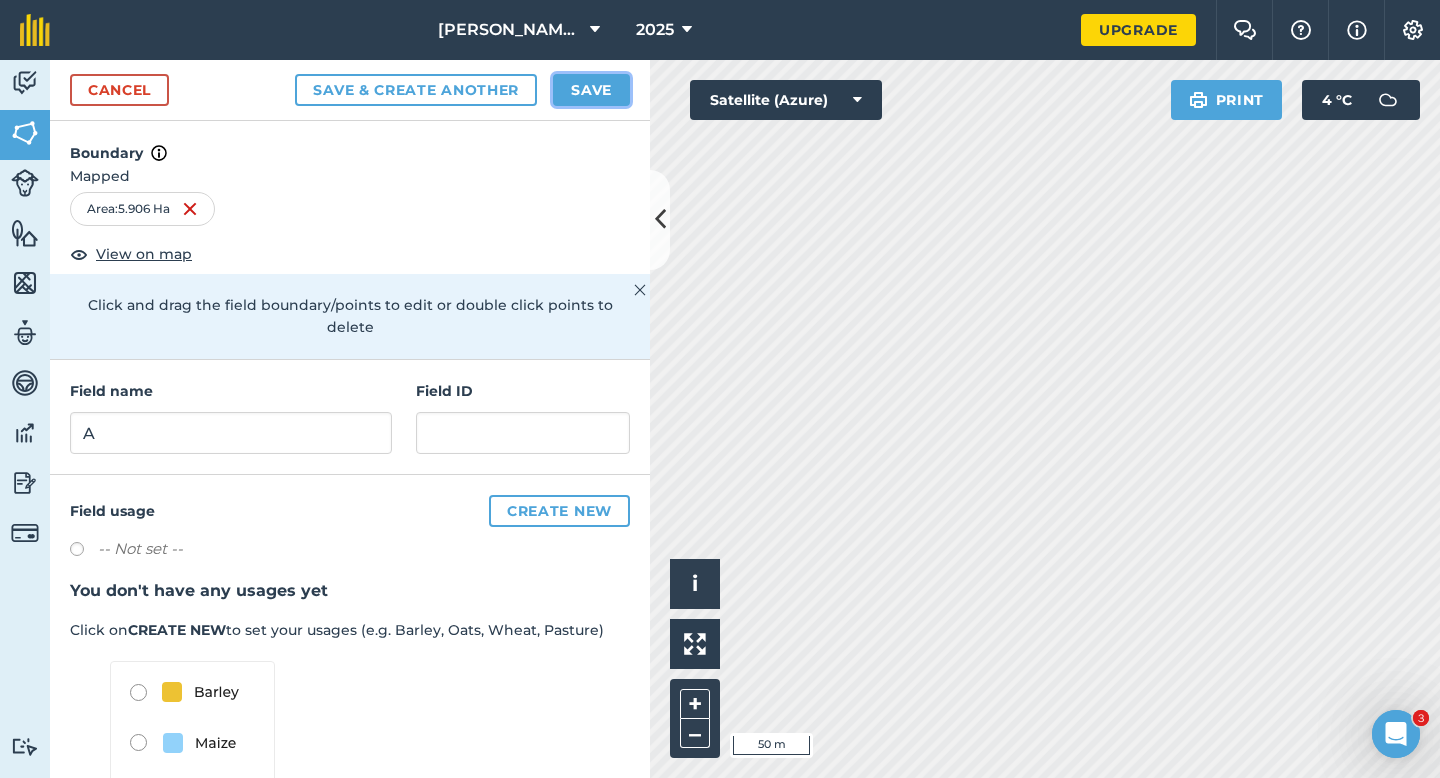 click on "Save" at bounding box center (591, 90) 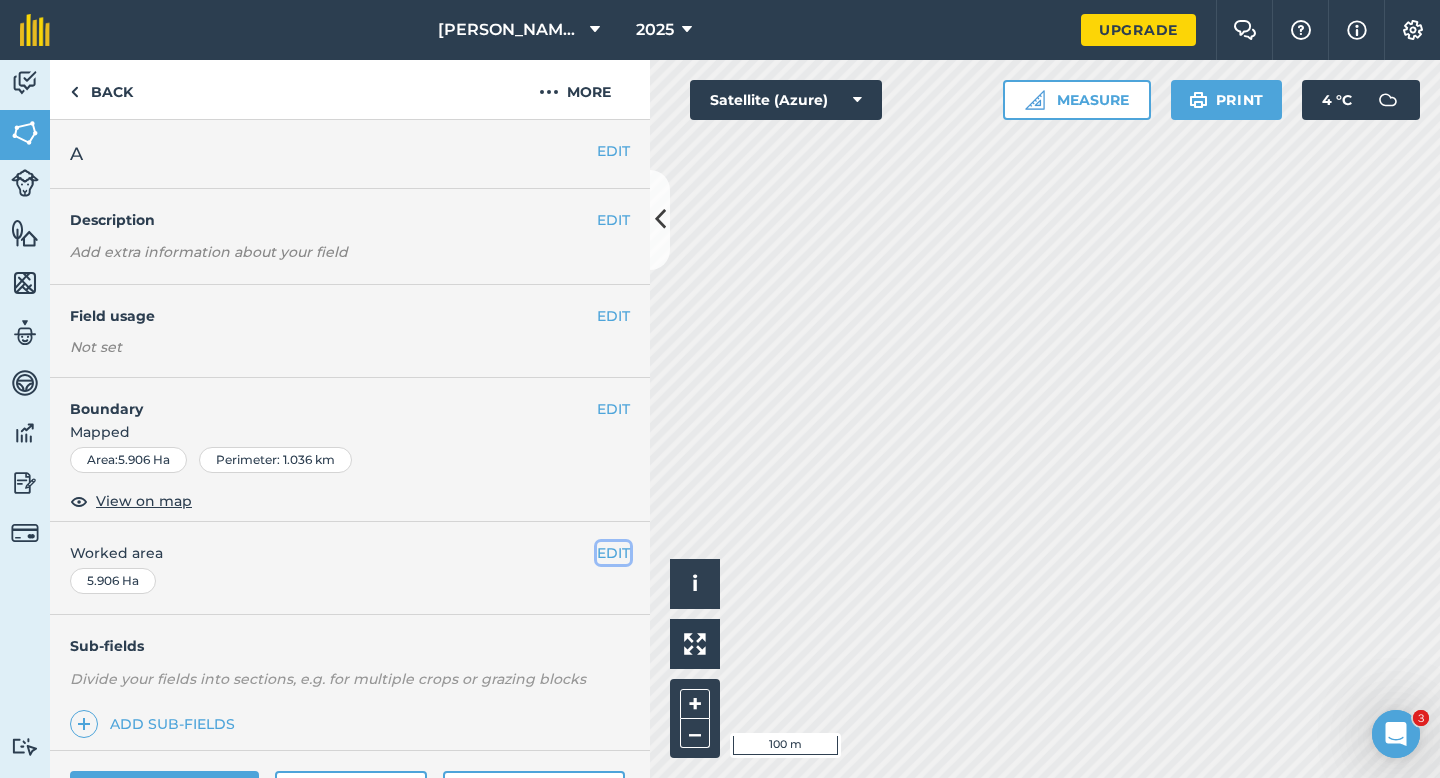 click on "EDIT" at bounding box center (613, 553) 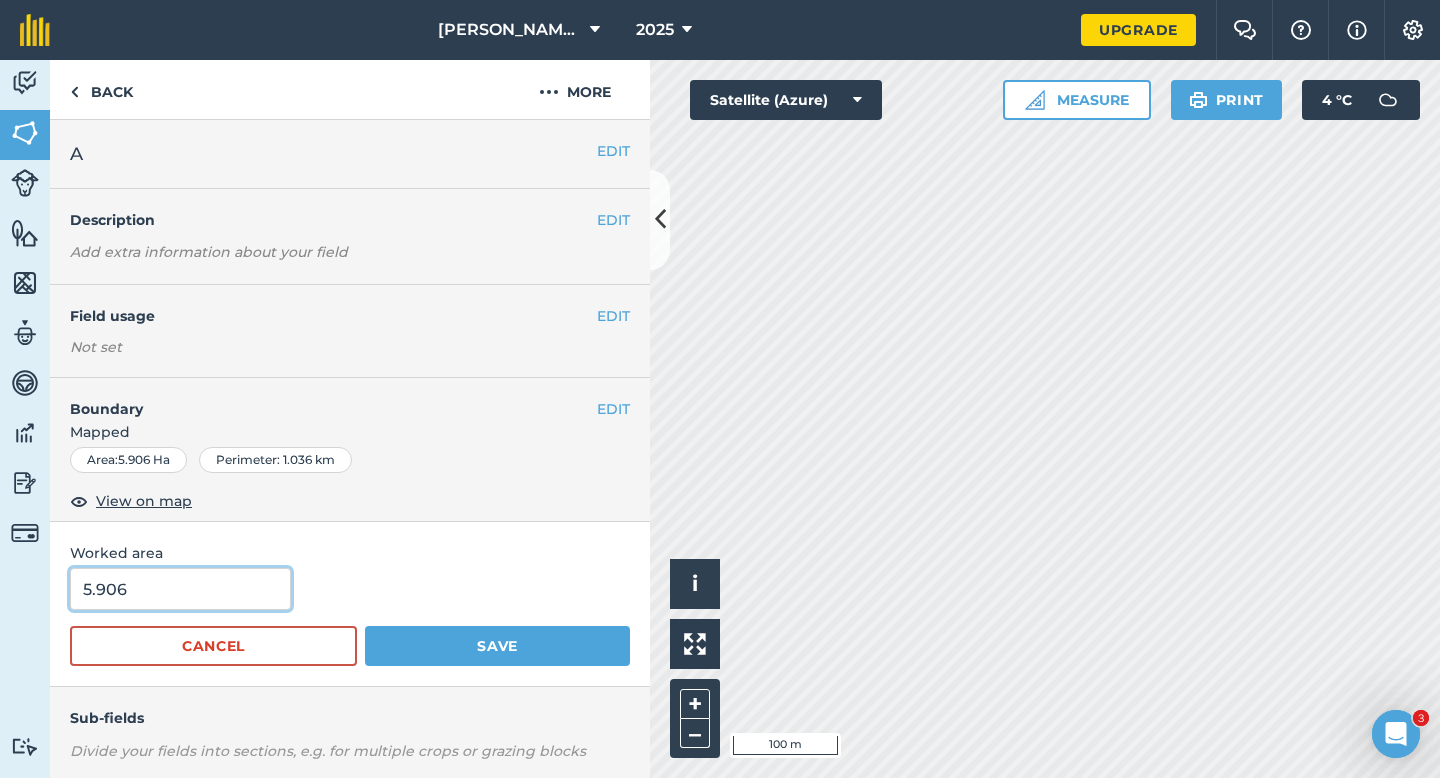 click on "5.906" at bounding box center [180, 589] 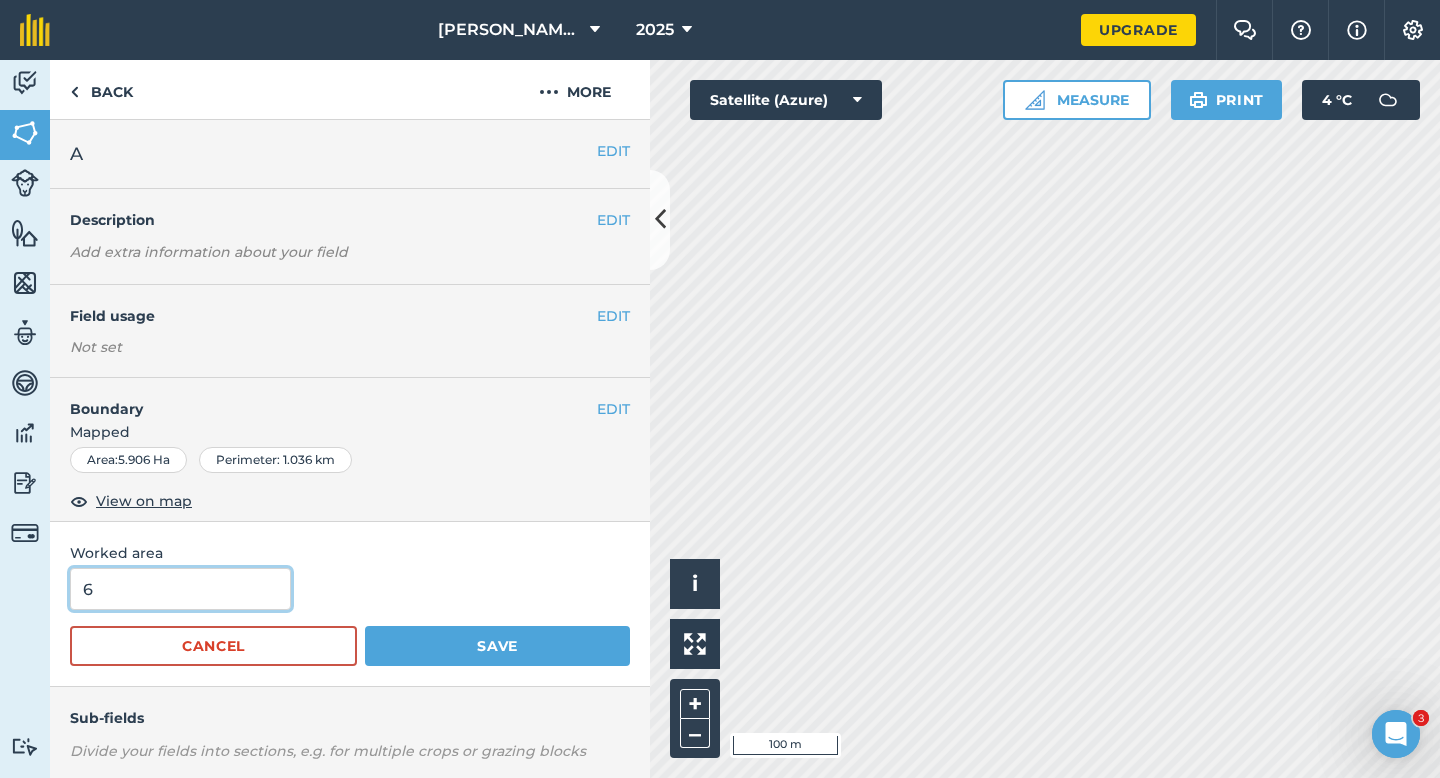 click on "Save" at bounding box center [497, 646] 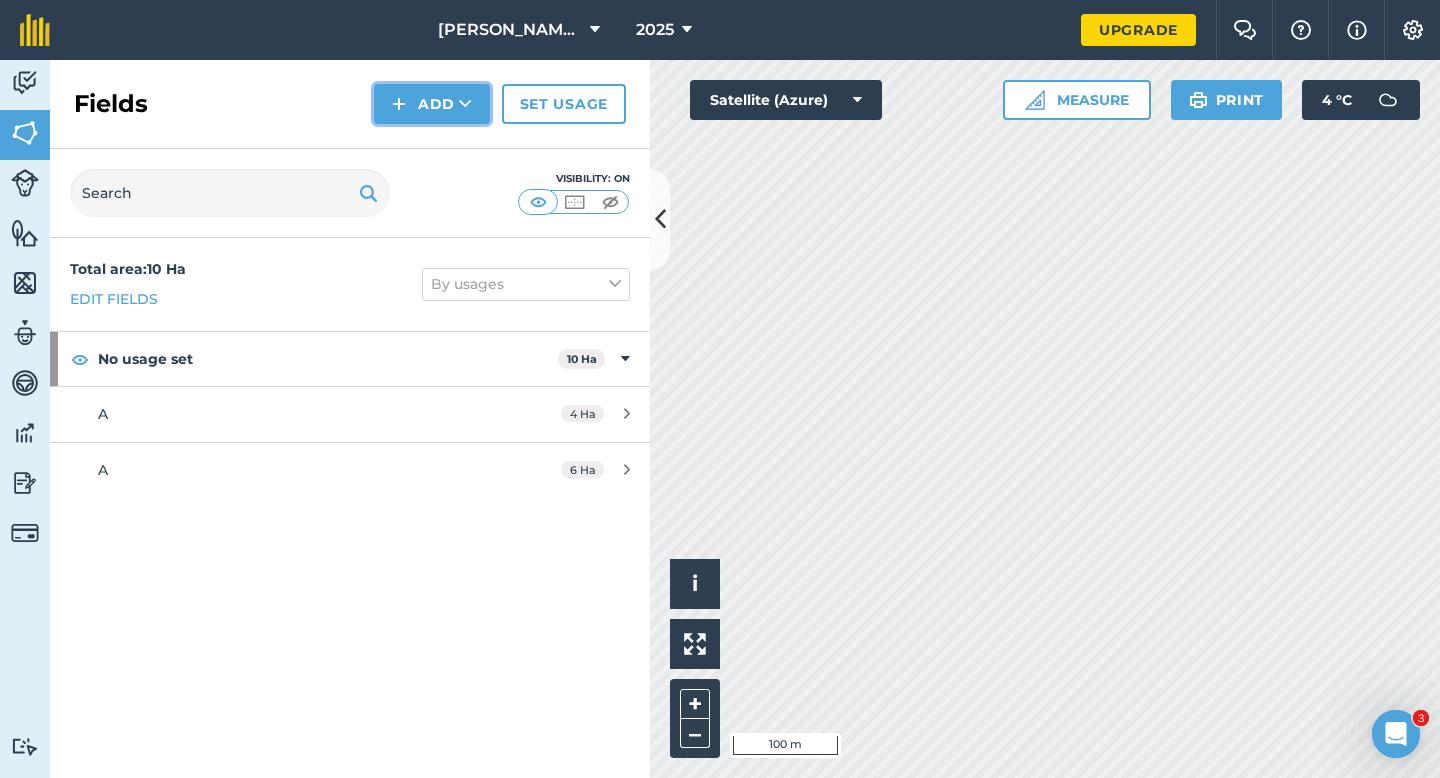 click on "Add" at bounding box center [432, 104] 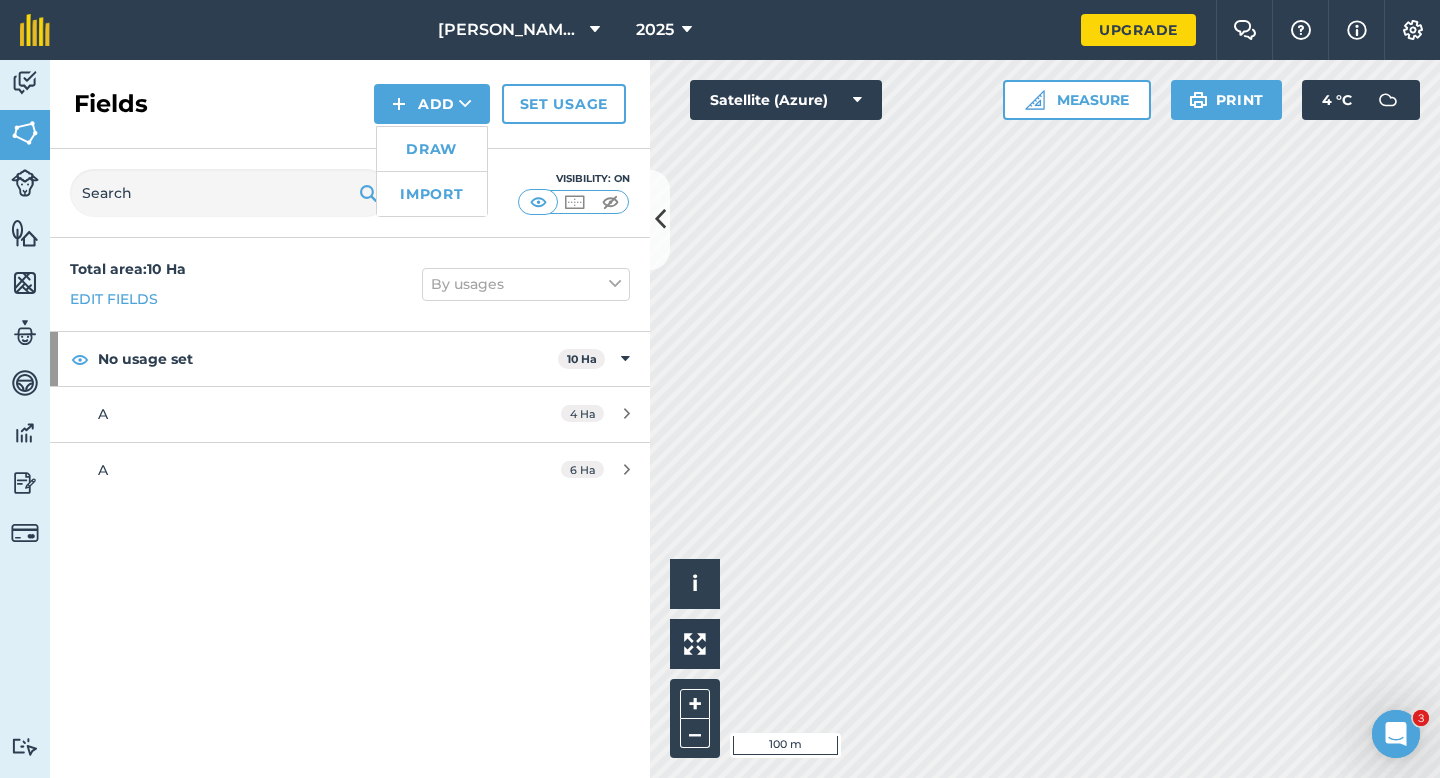 click on "Draw" at bounding box center (432, 149) 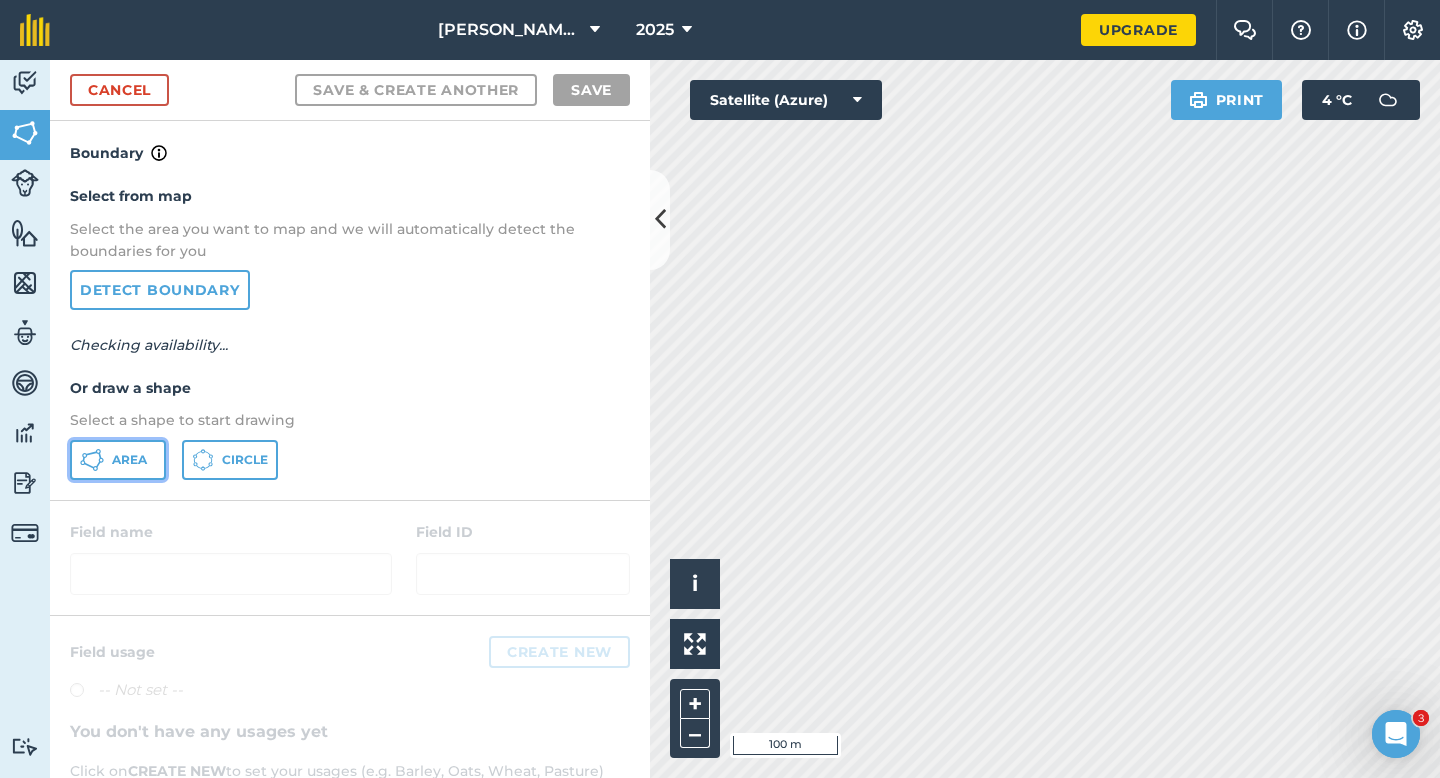 click on "Area" at bounding box center (118, 460) 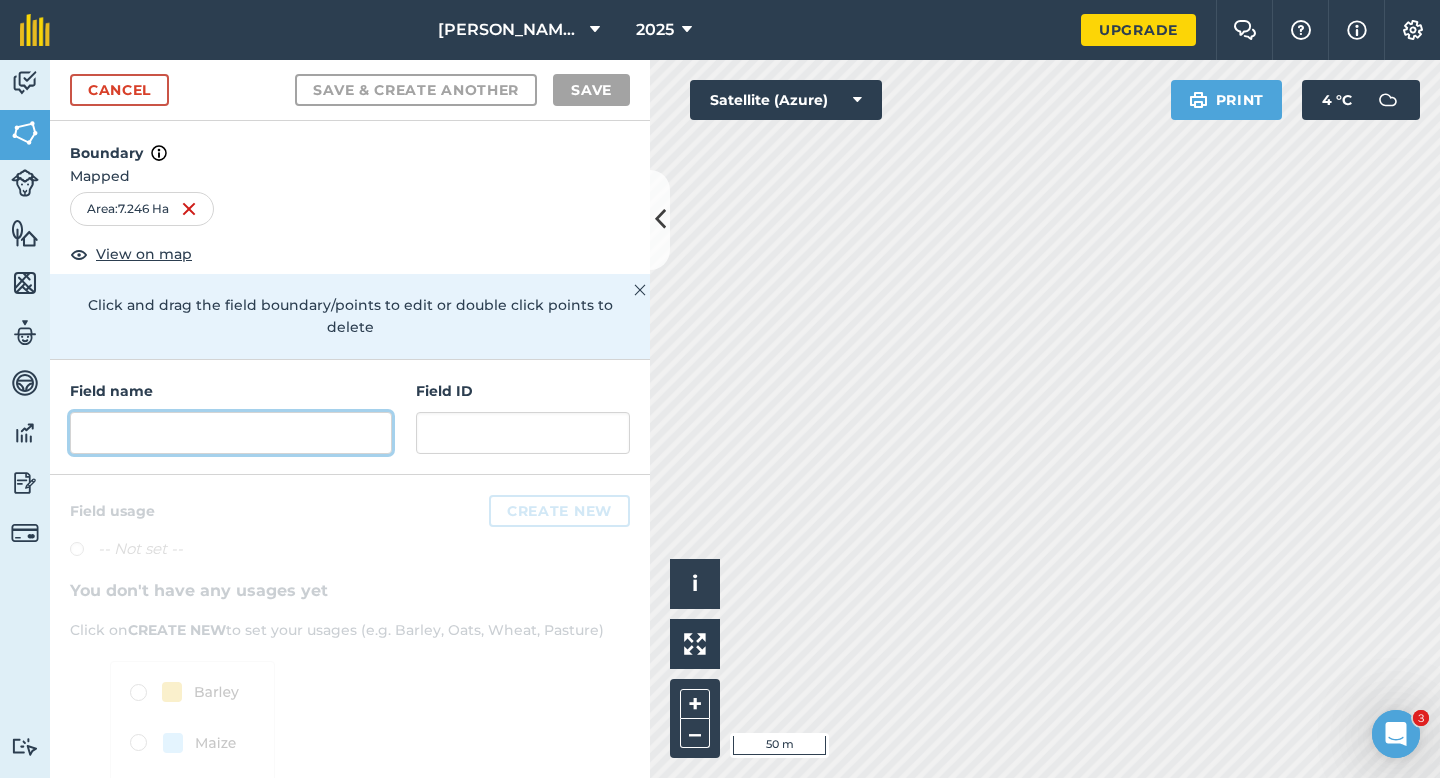 click at bounding box center [231, 433] 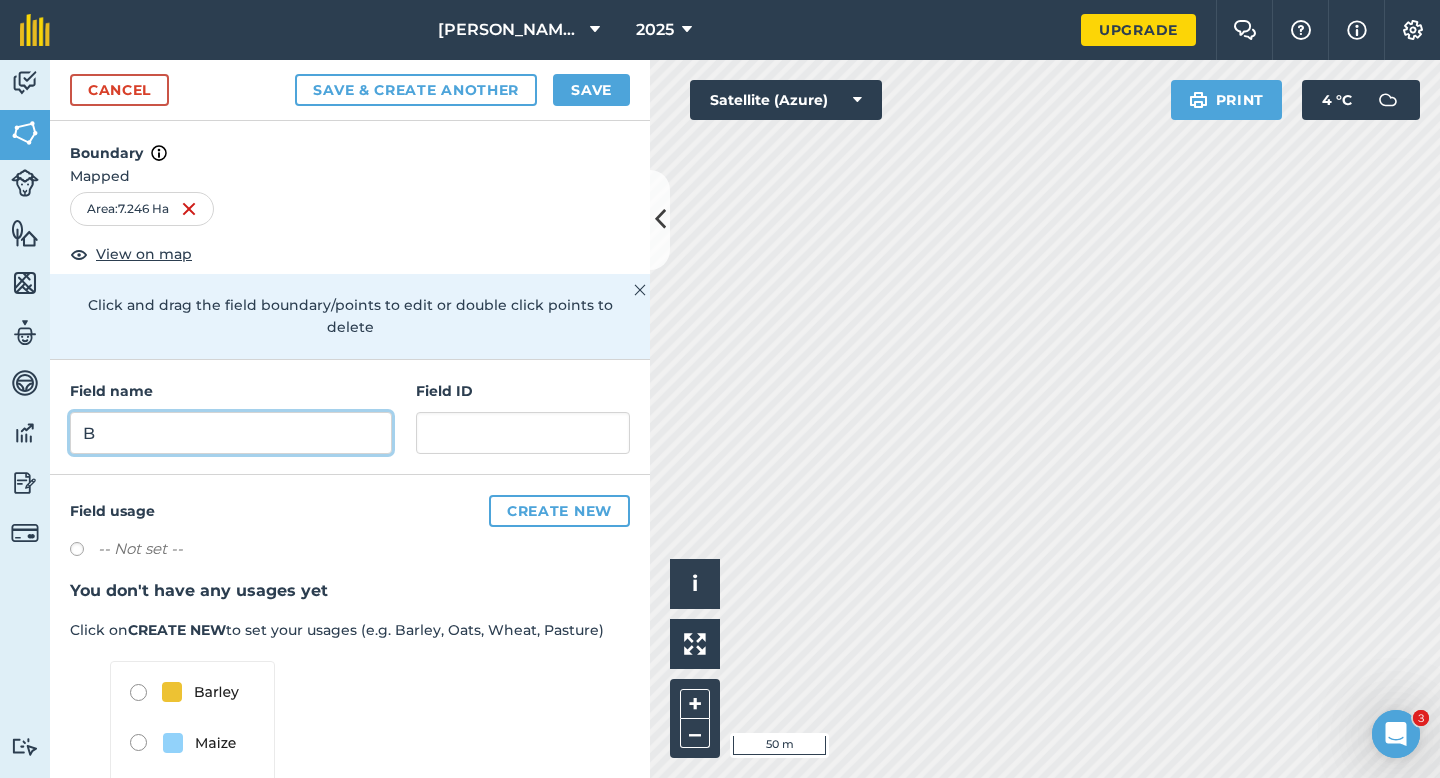 type on "B" 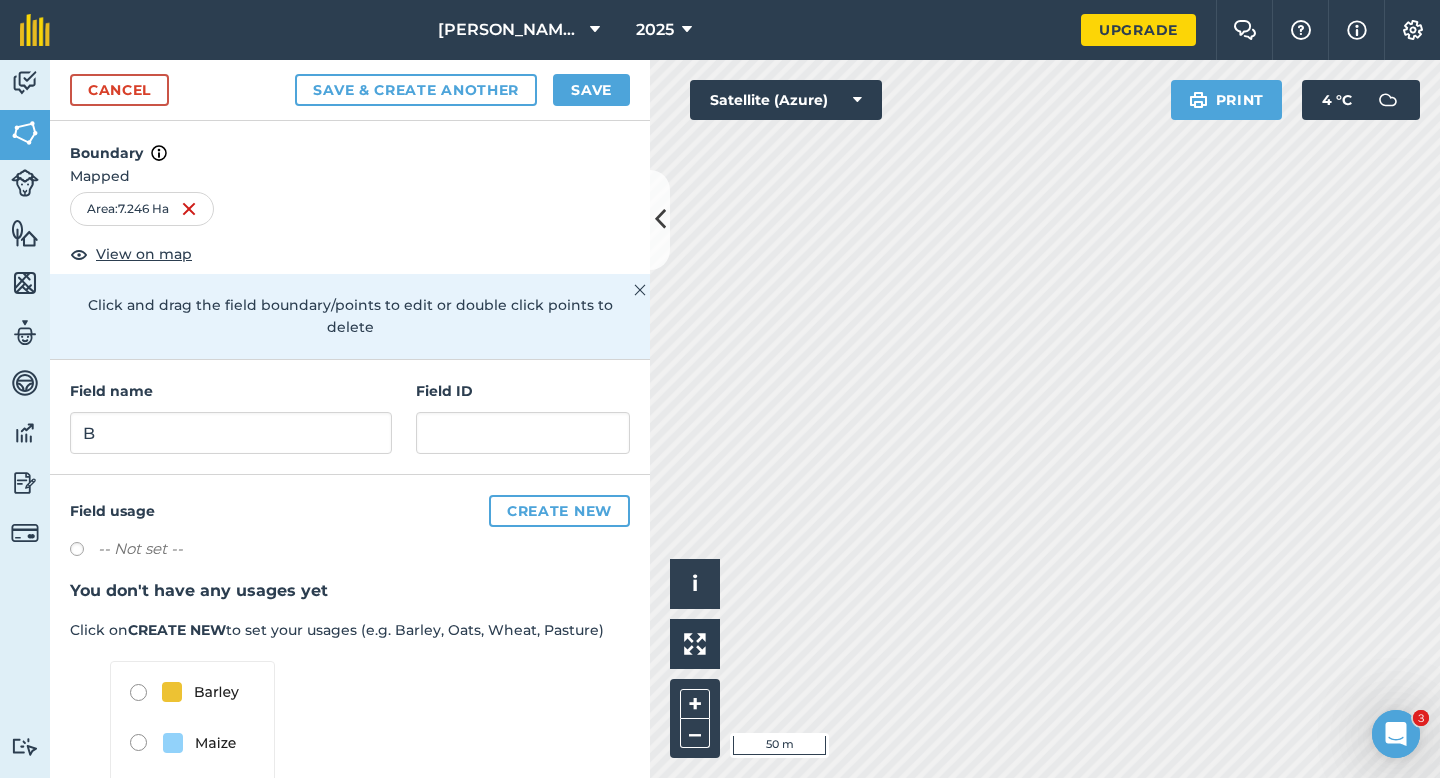 click on "Boundary" at bounding box center [350, 143] 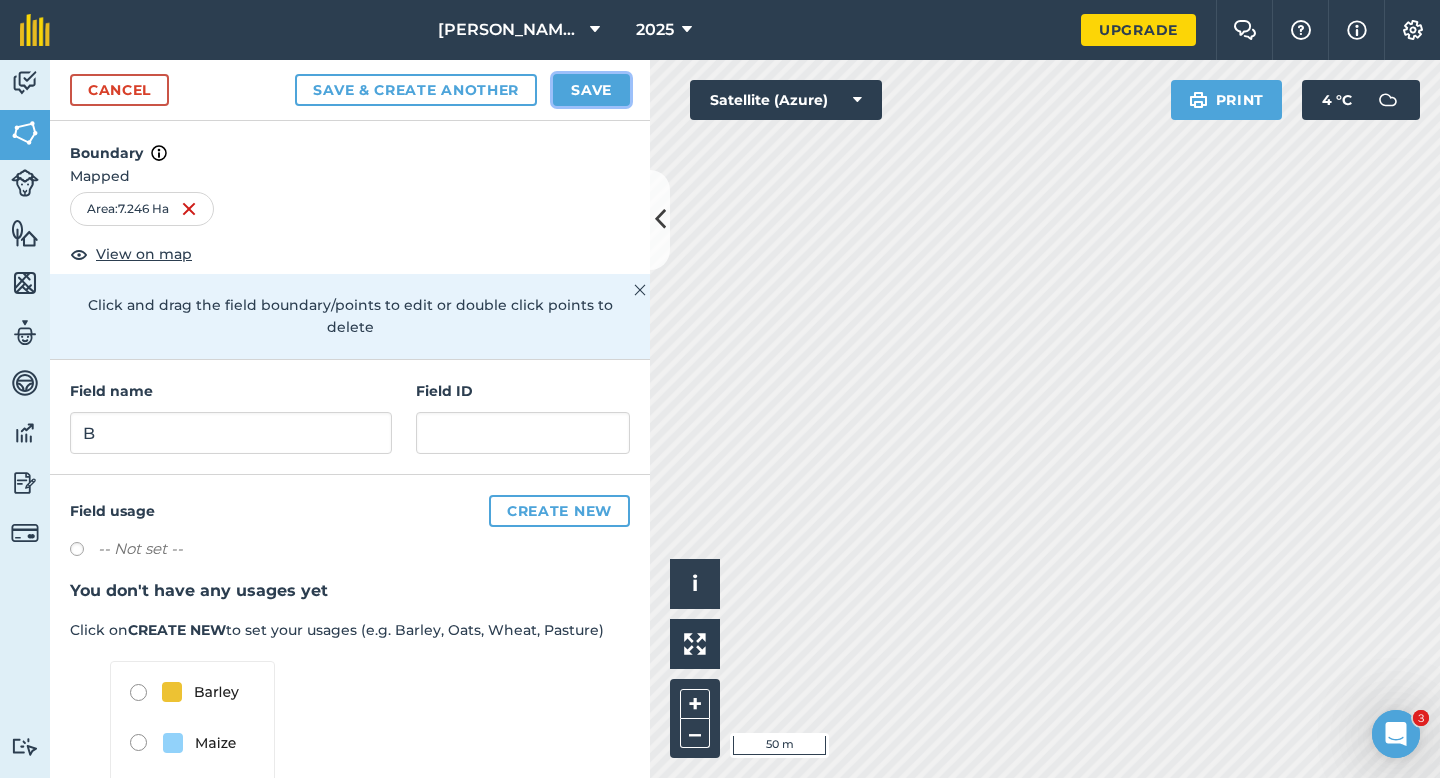click on "Save" at bounding box center (591, 90) 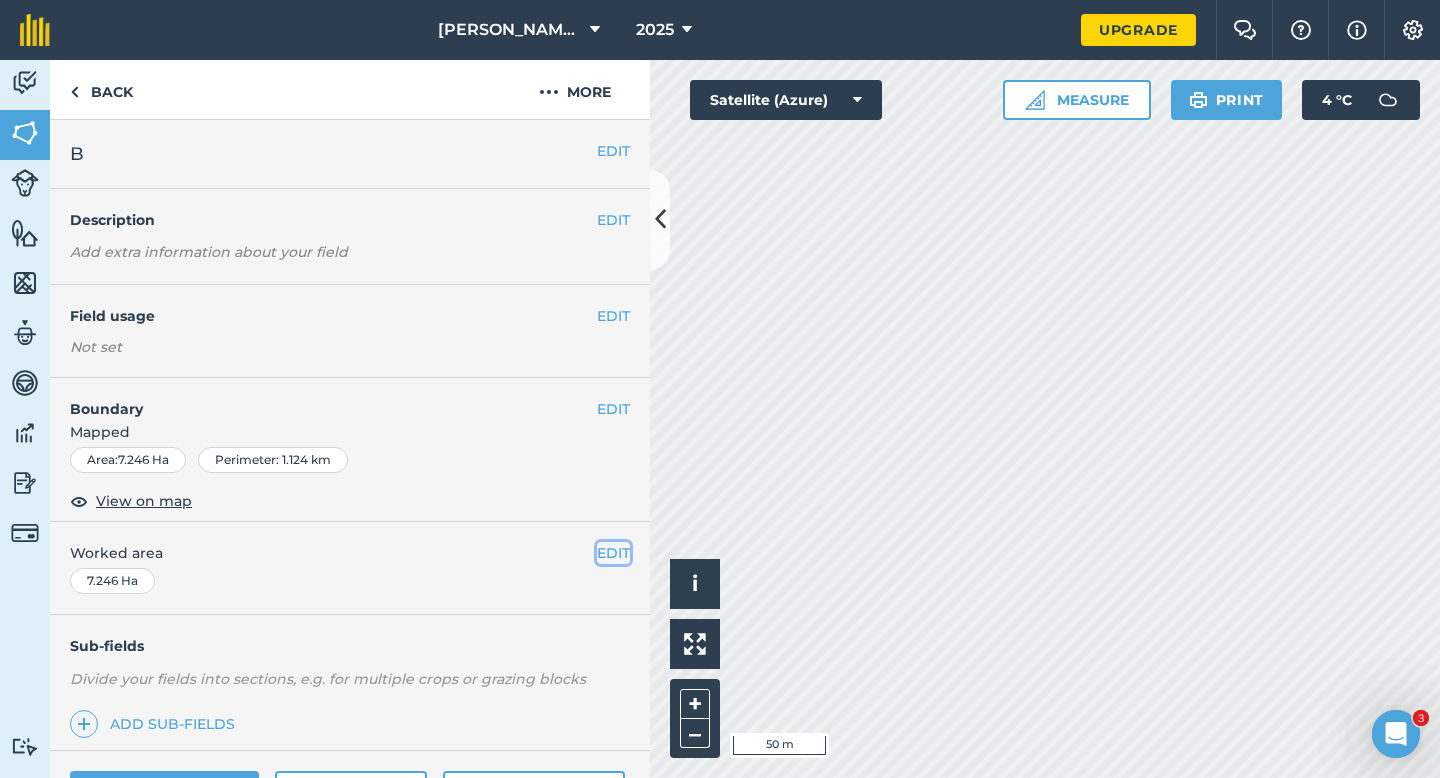 click on "EDIT" at bounding box center (613, 553) 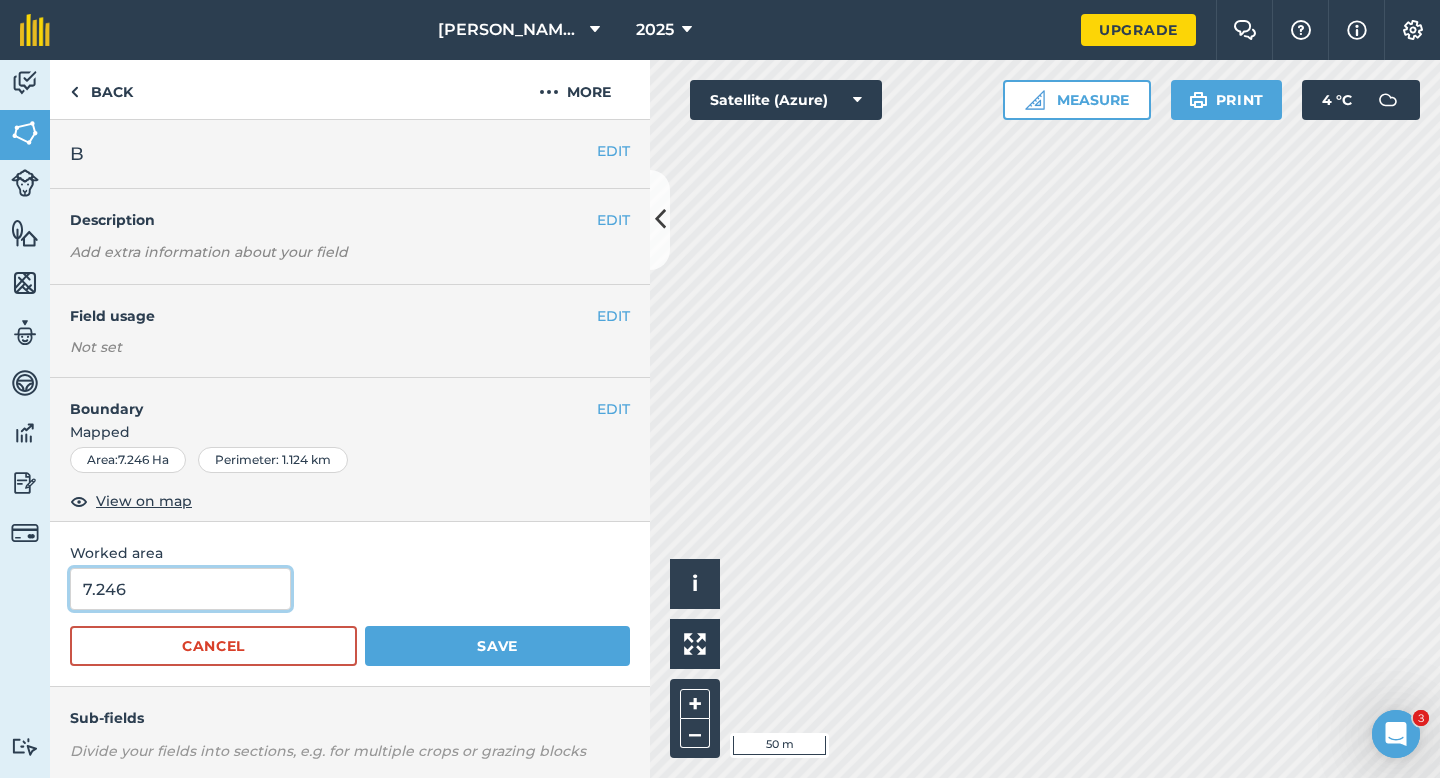 click on "7.246" at bounding box center [180, 589] 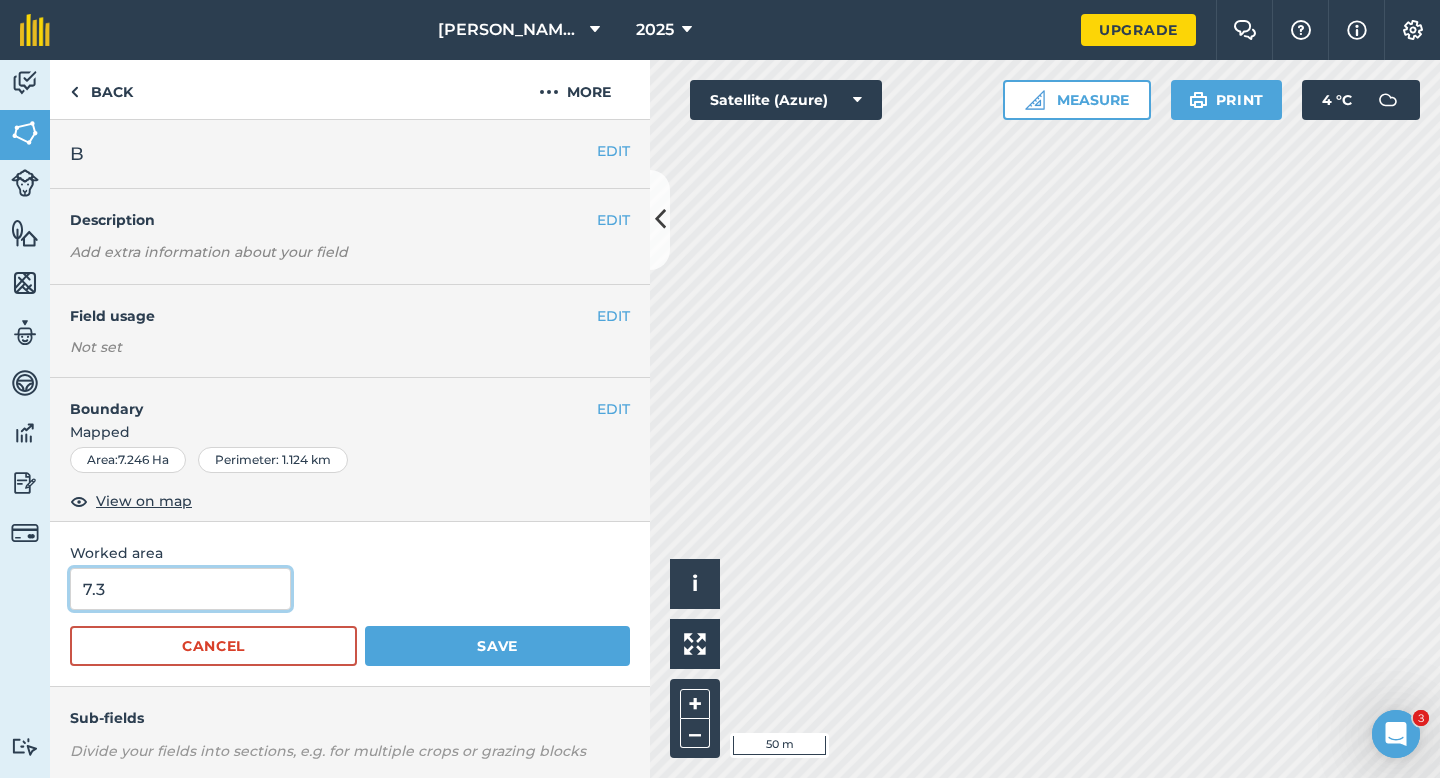 type on "7.3" 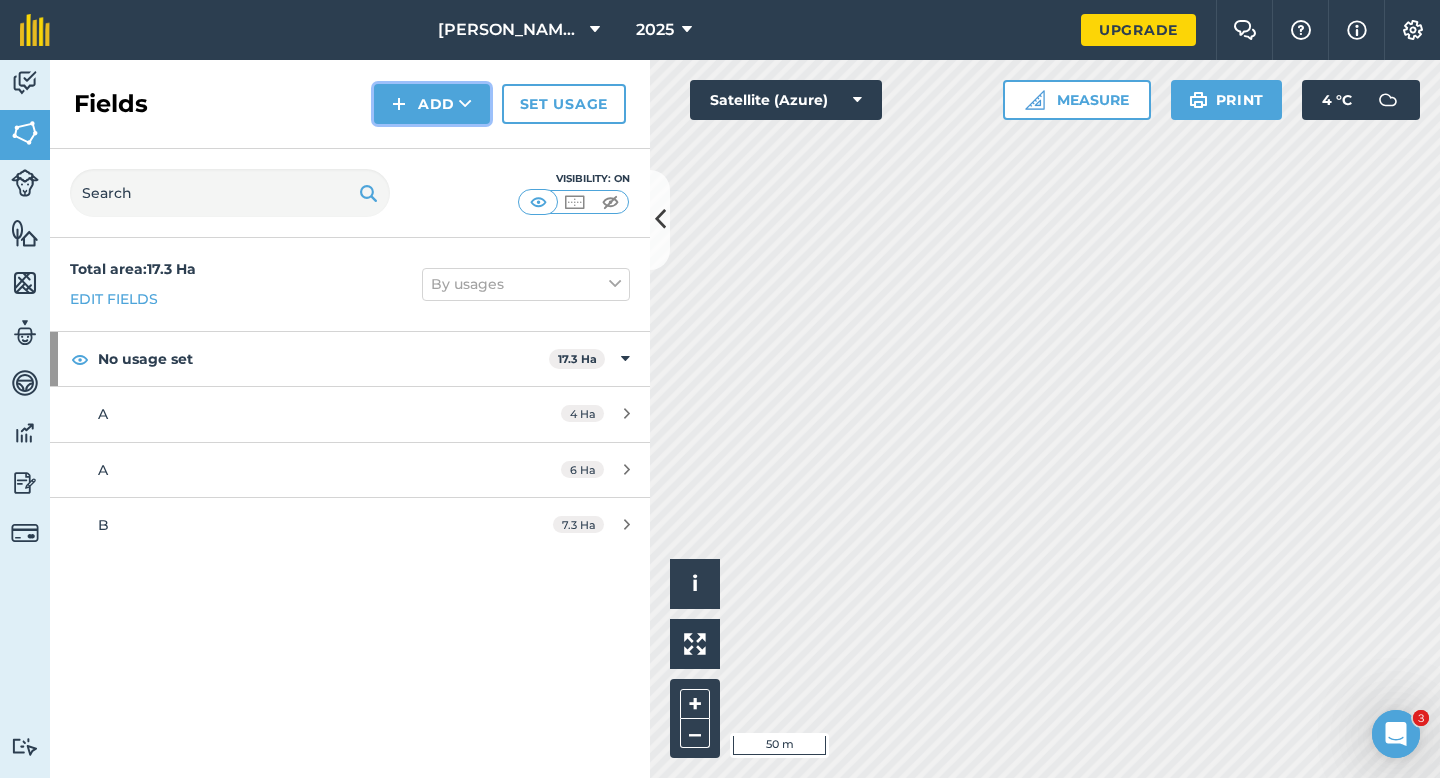 click on "Add" at bounding box center (432, 104) 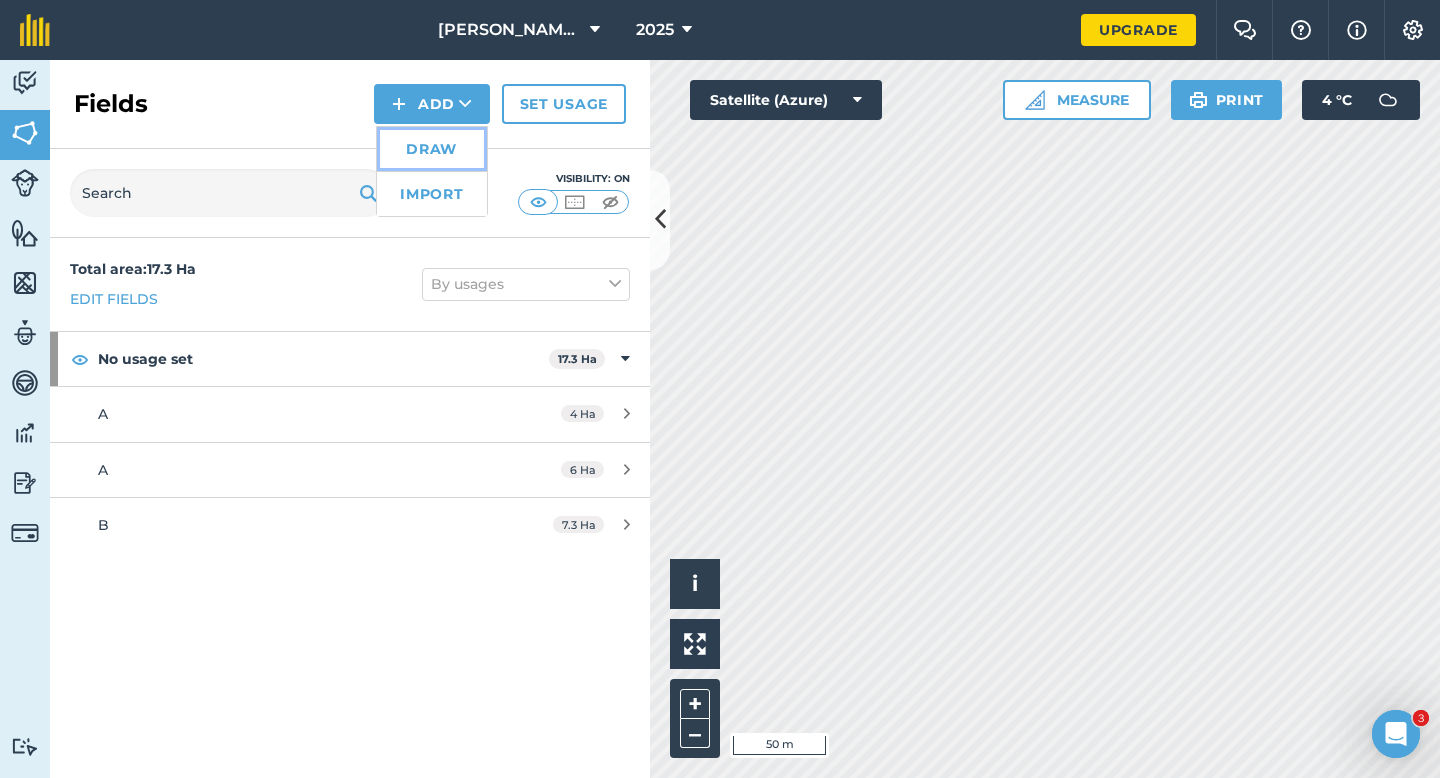click on "Draw" at bounding box center (432, 149) 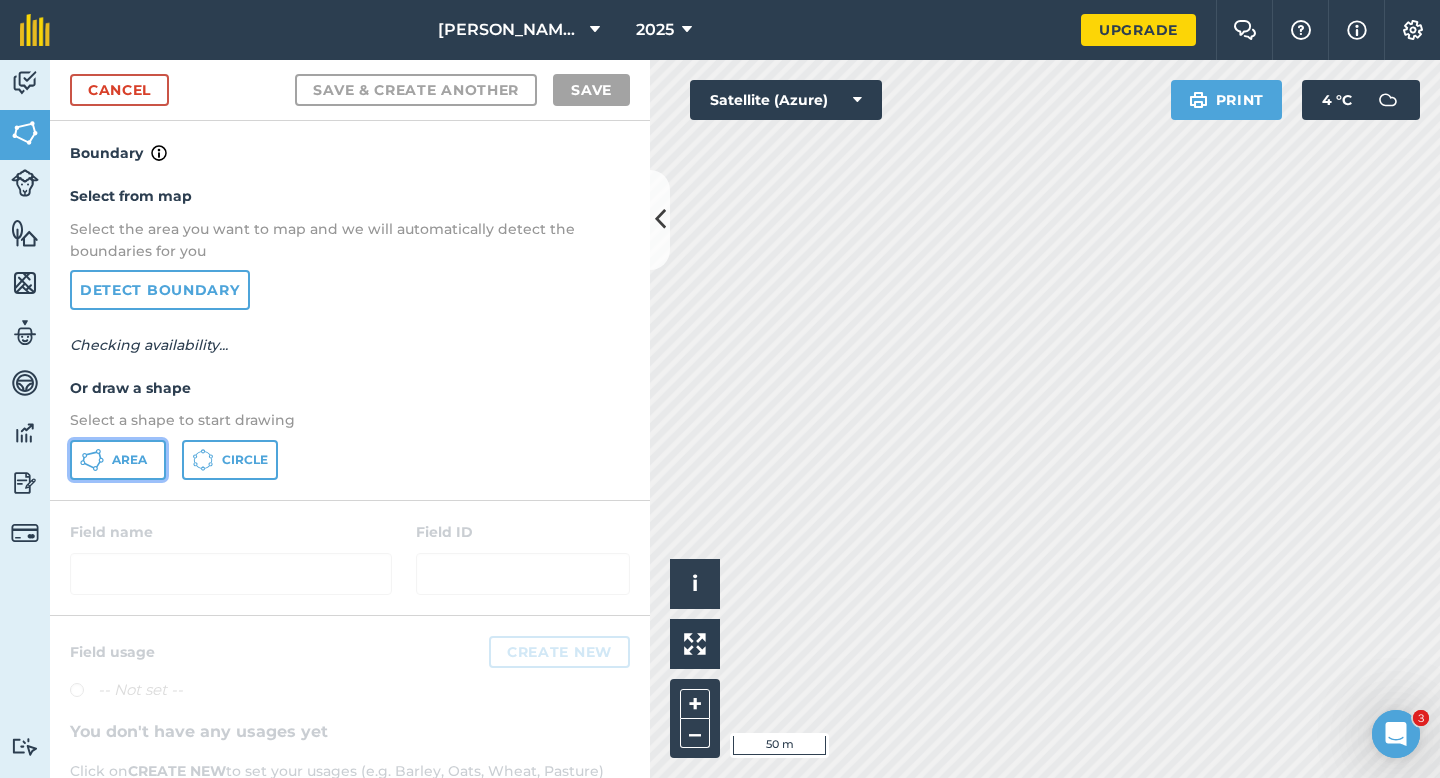 click on "Area" at bounding box center (129, 460) 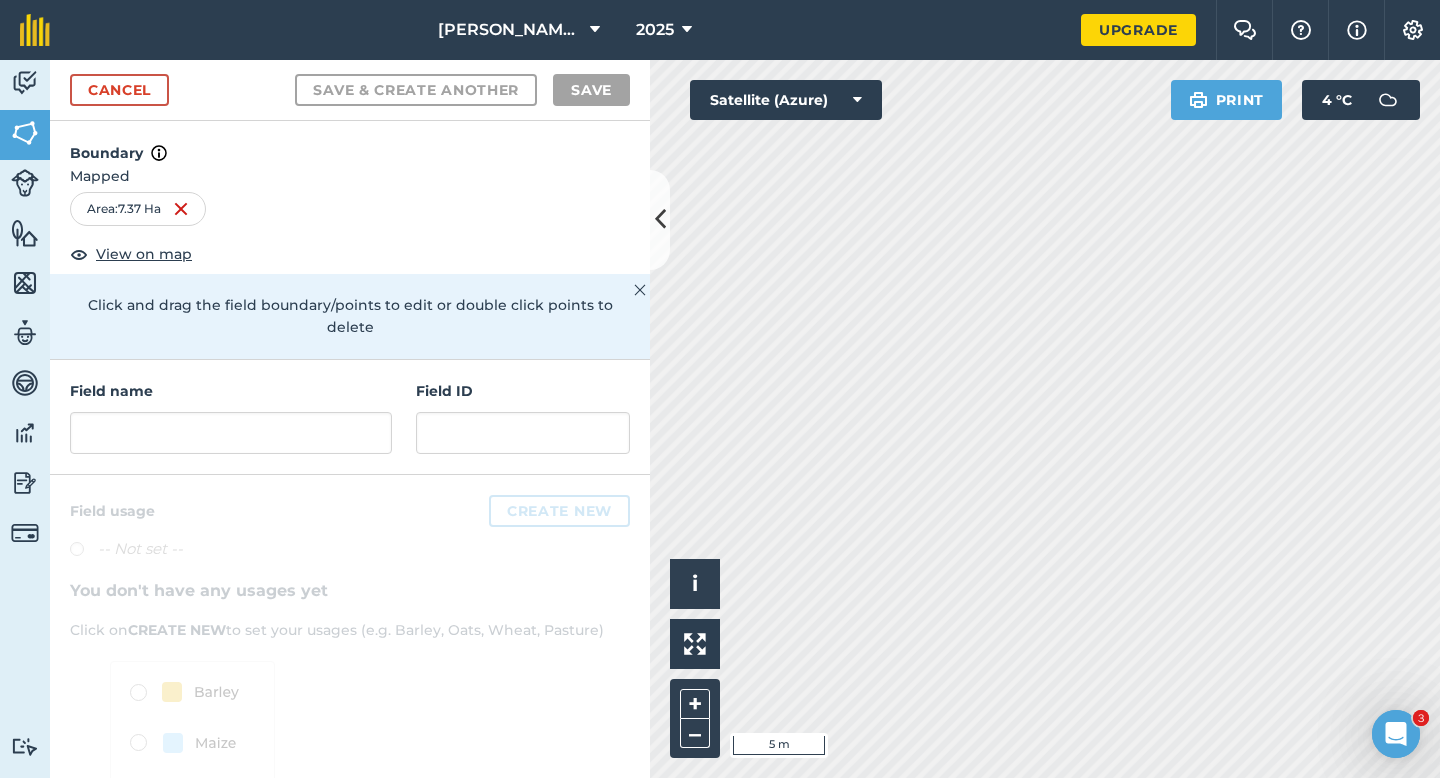 click on "Field name Field ID" at bounding box center [350, 417] 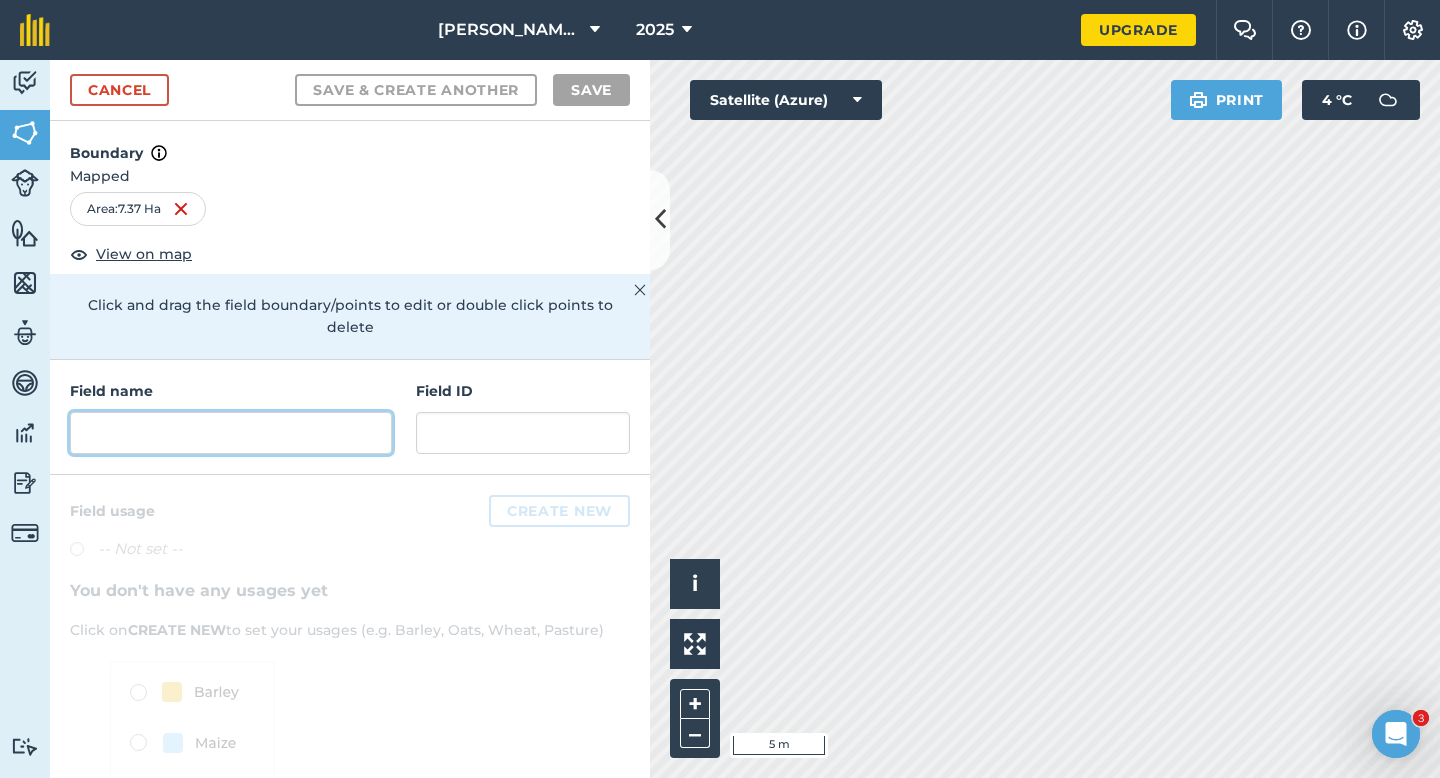 click at bounding box center (231, 433) 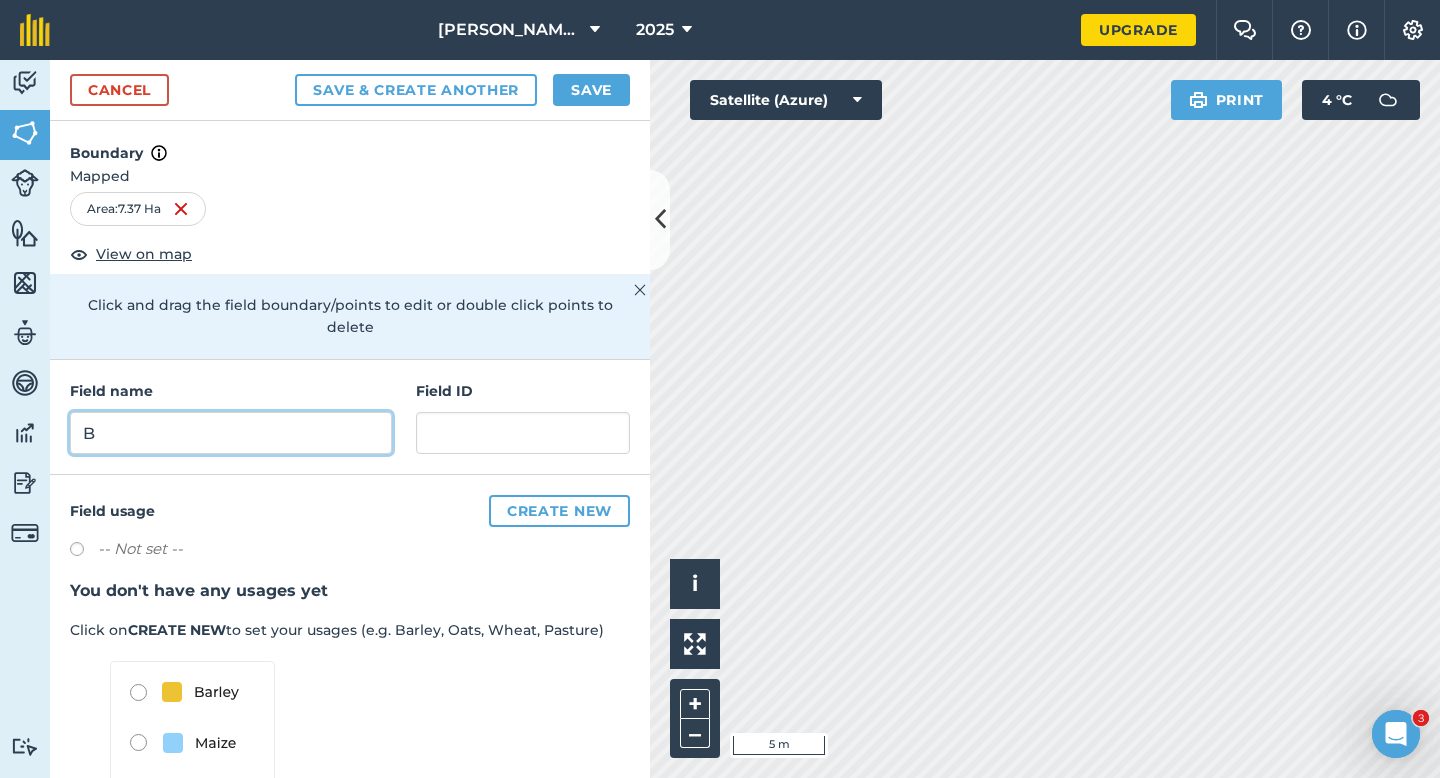 type on "B" 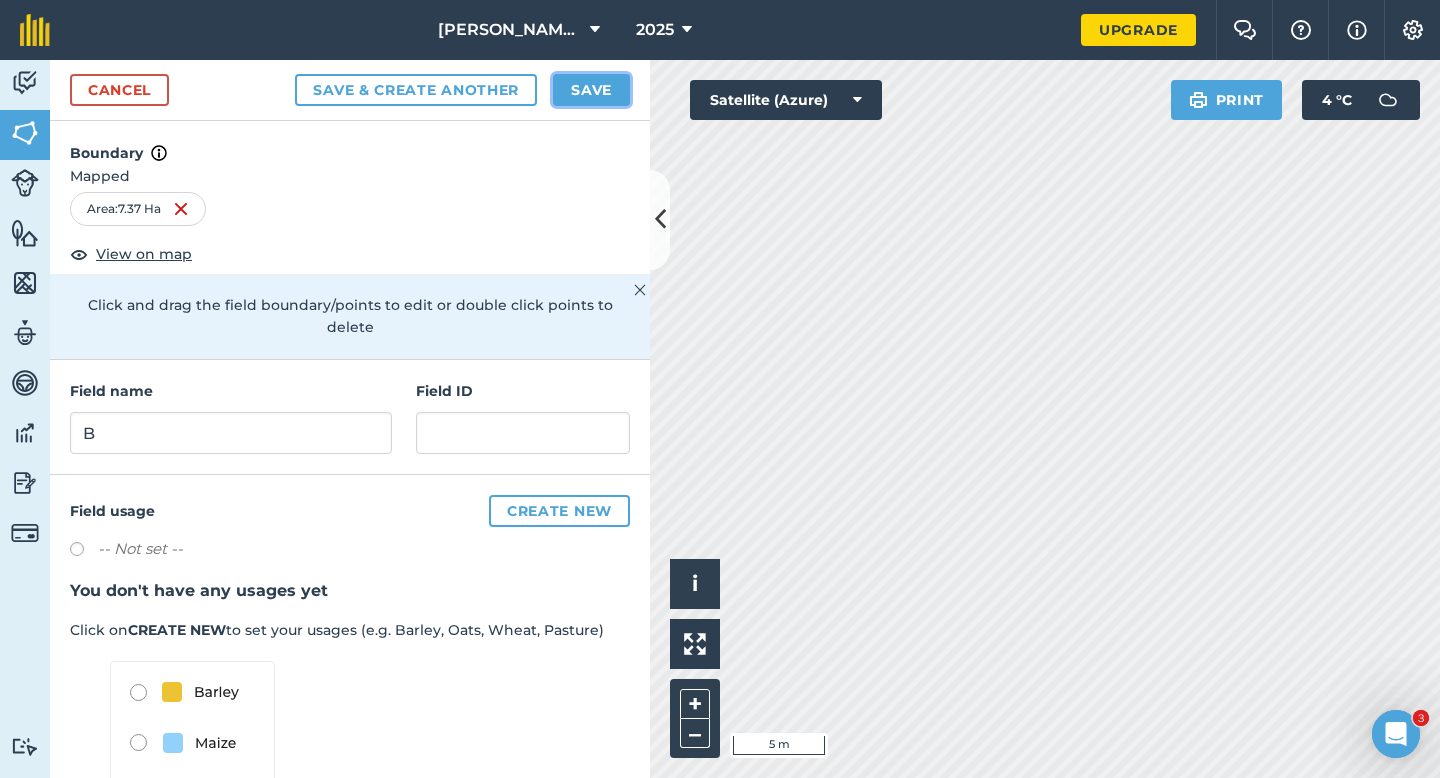 click on "Save" at bounding box center (591, 90) 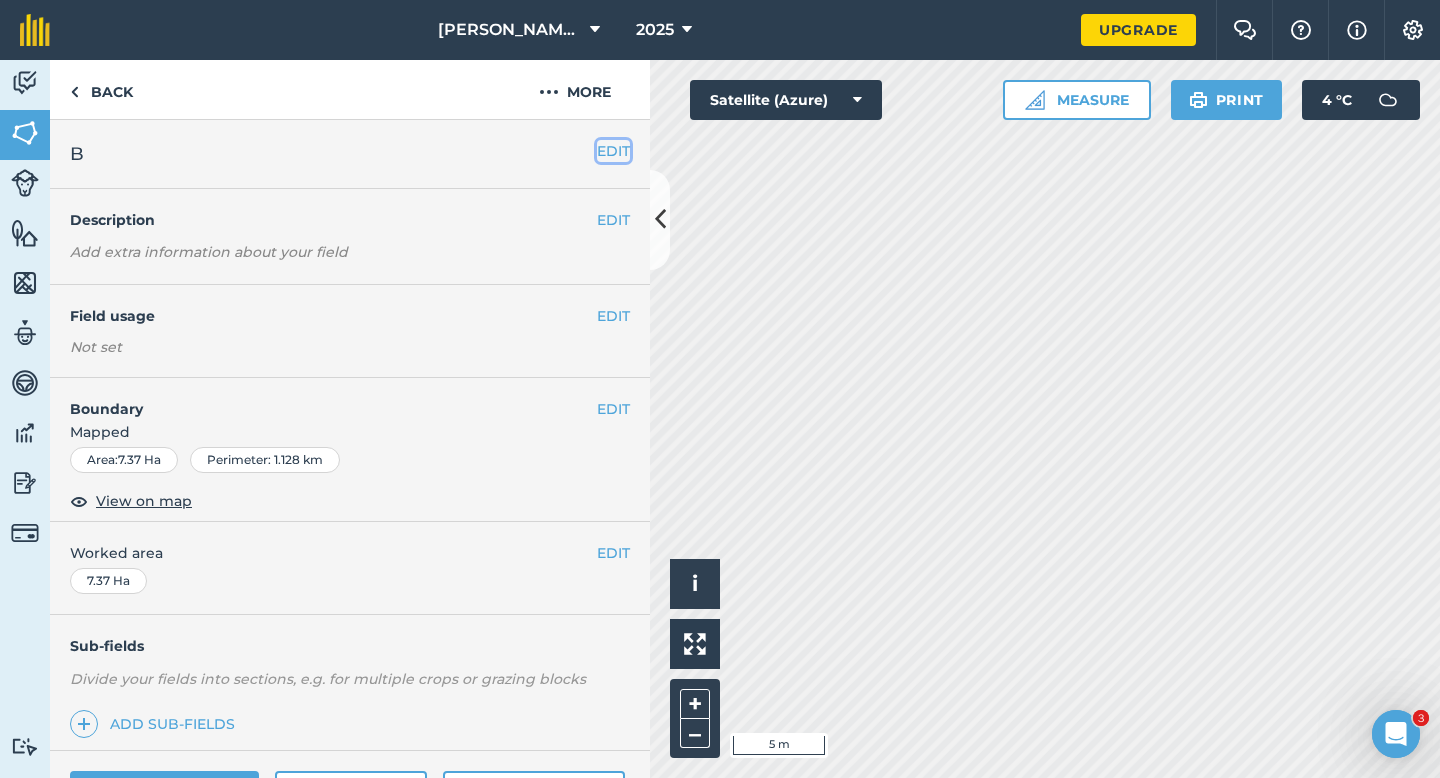 click on "EDIT" at bounding box center [613, 151] 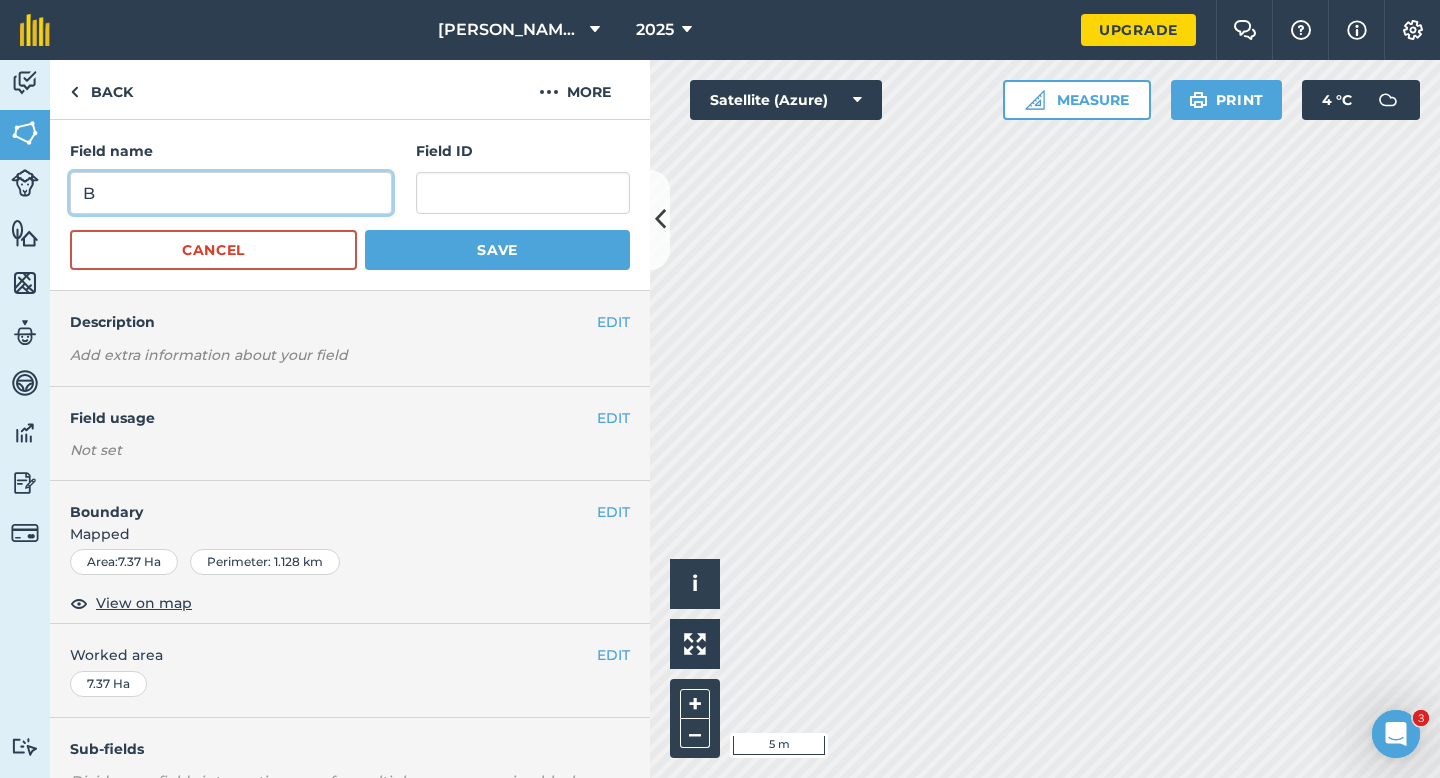 click on "B" at bounding box center (231, 193) 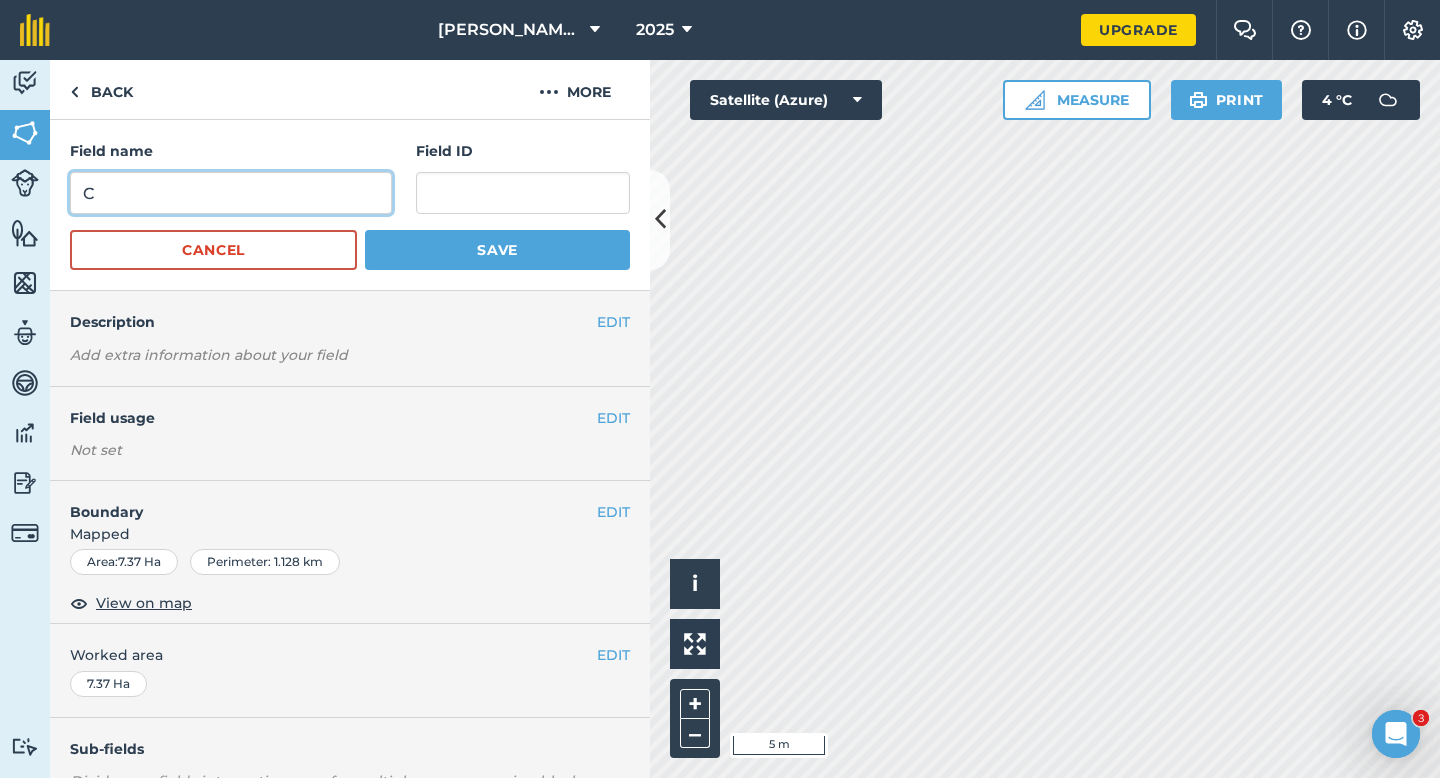 type on "C" 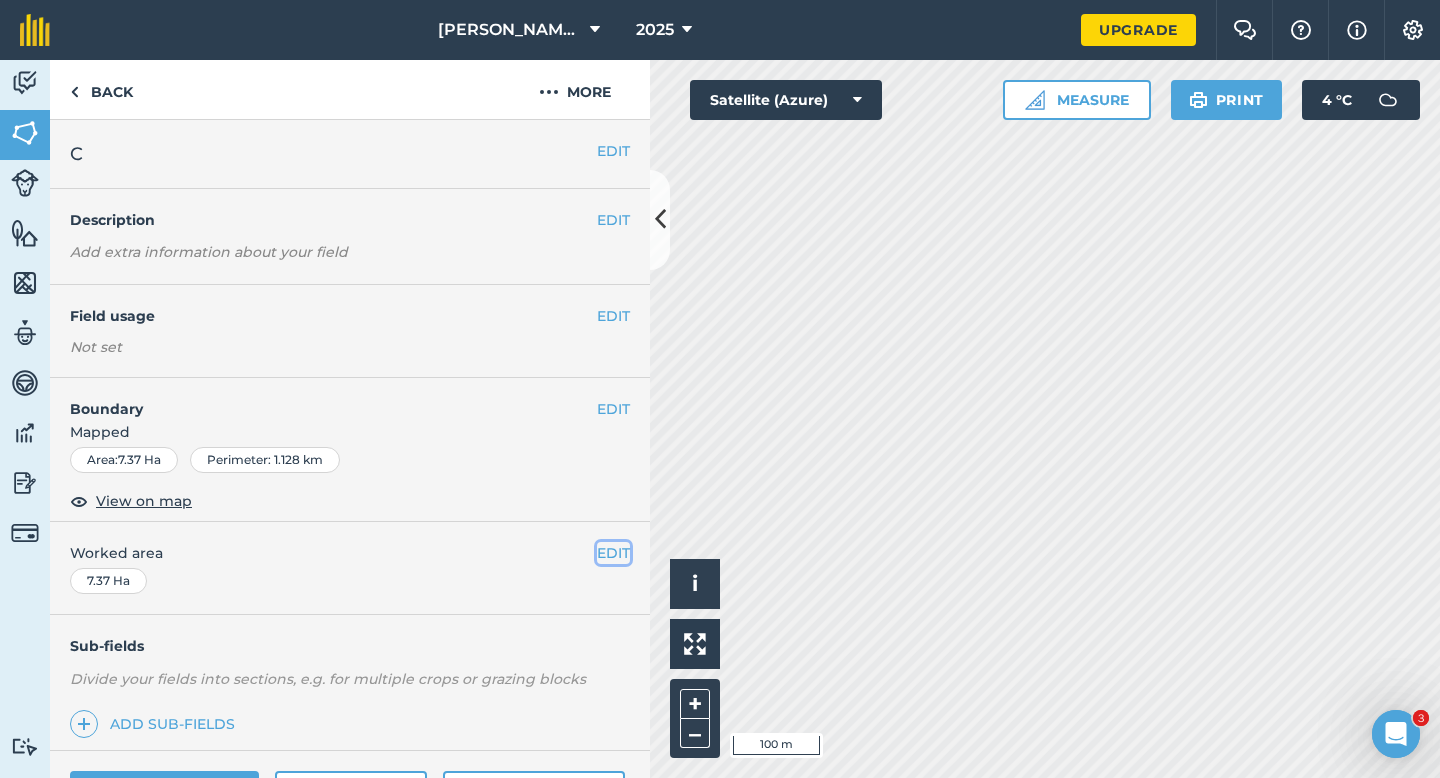 click on "EDIT" at bounding box center (613, 553) 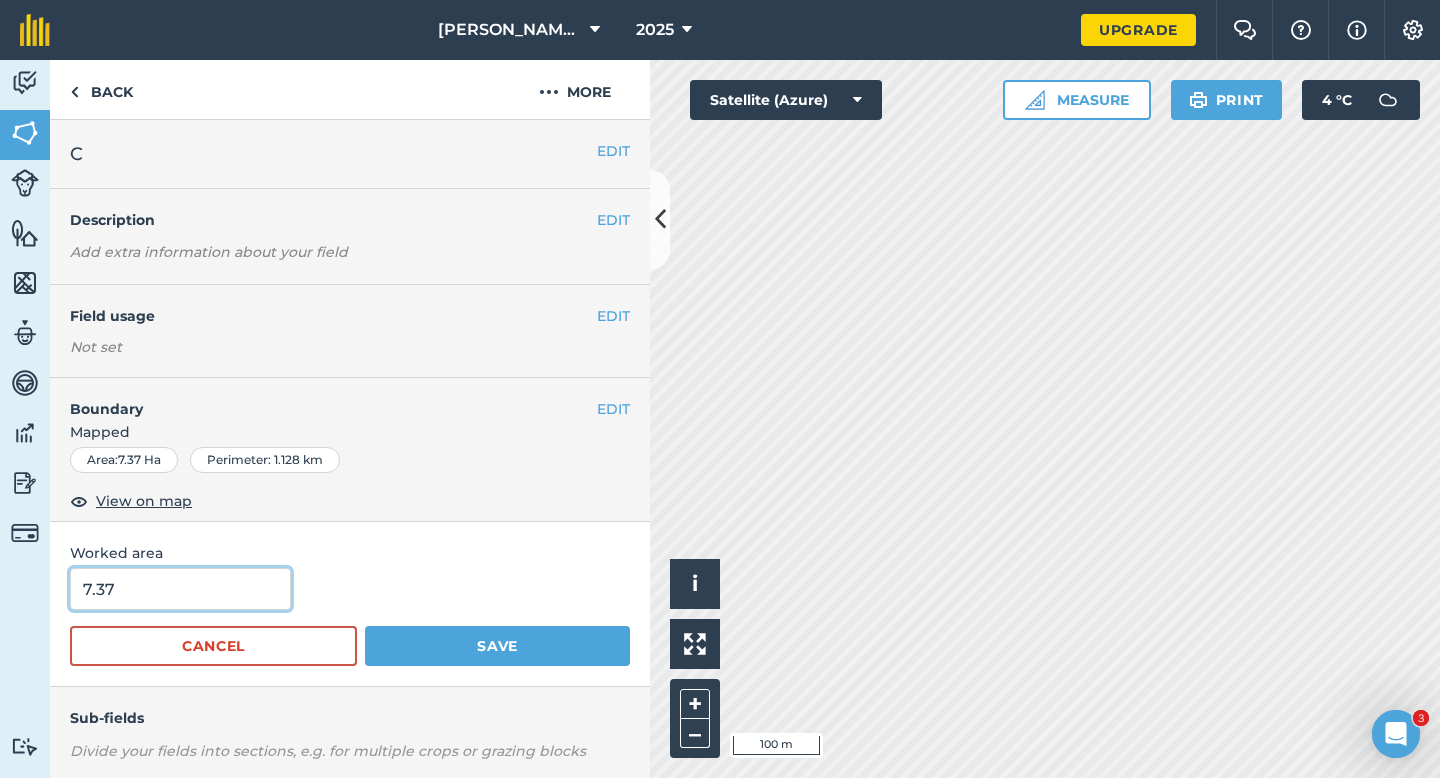 click on "7.37" at bounding box center (180, 589) 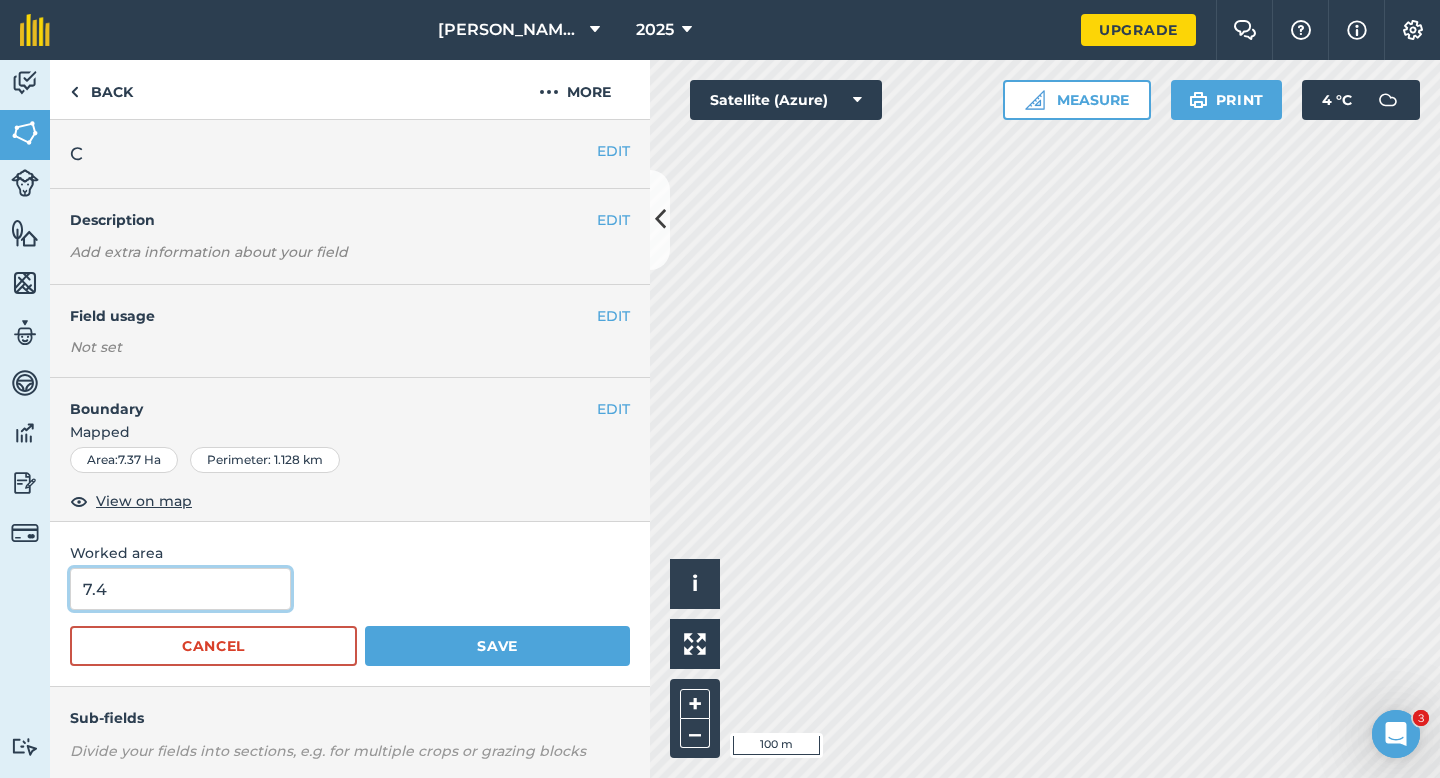 type on "7.4" 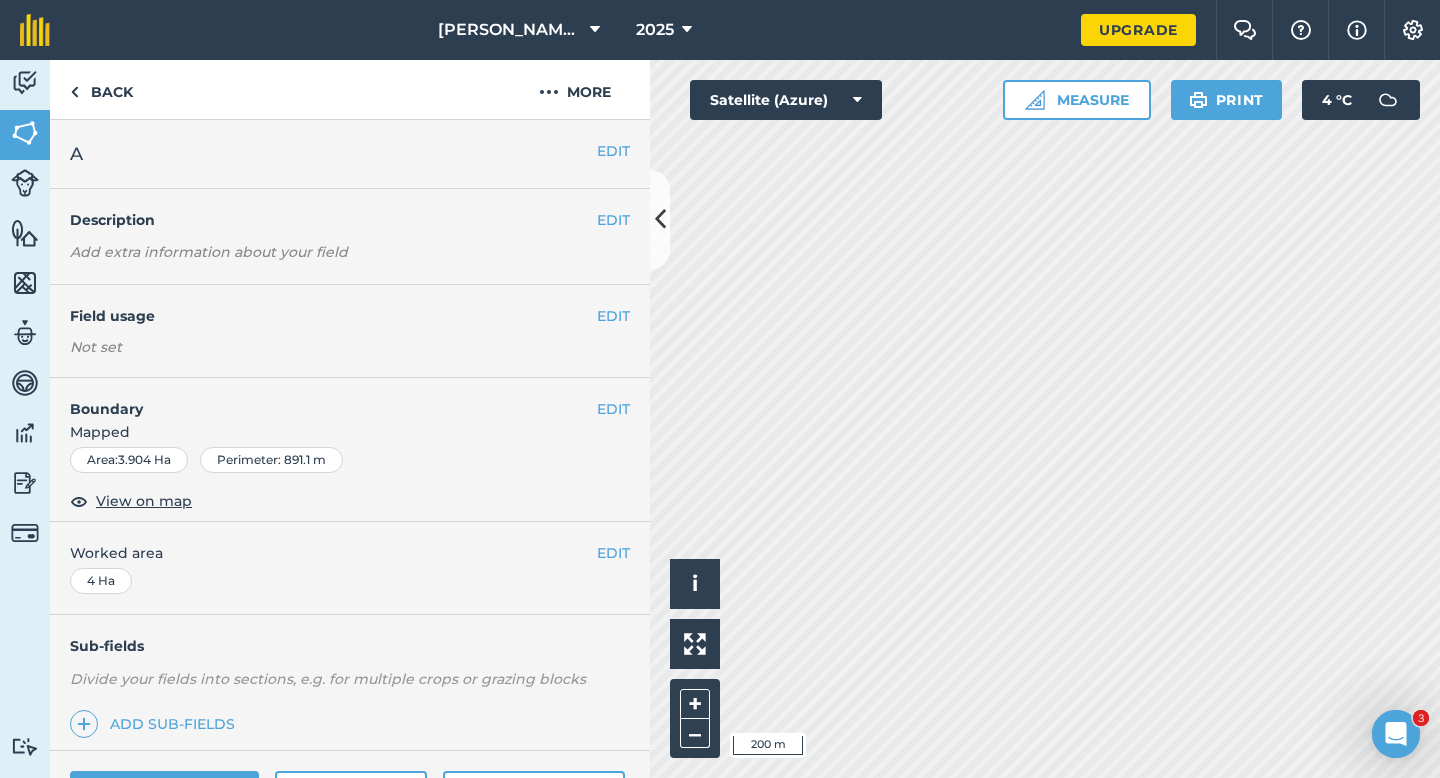 click on "EDIT A" at bounding box center [350, 154] 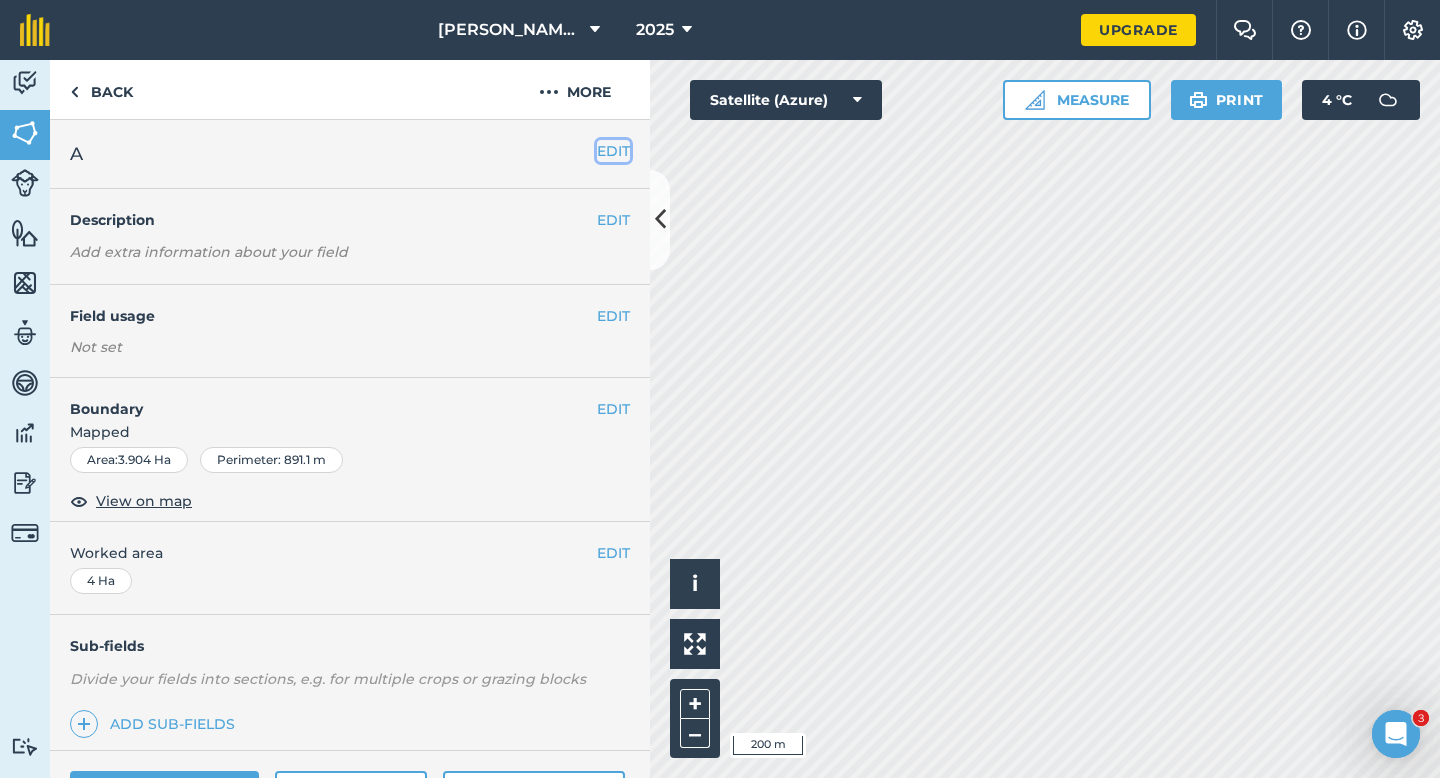 click on "EDIT" at bounding box center (613, 151) 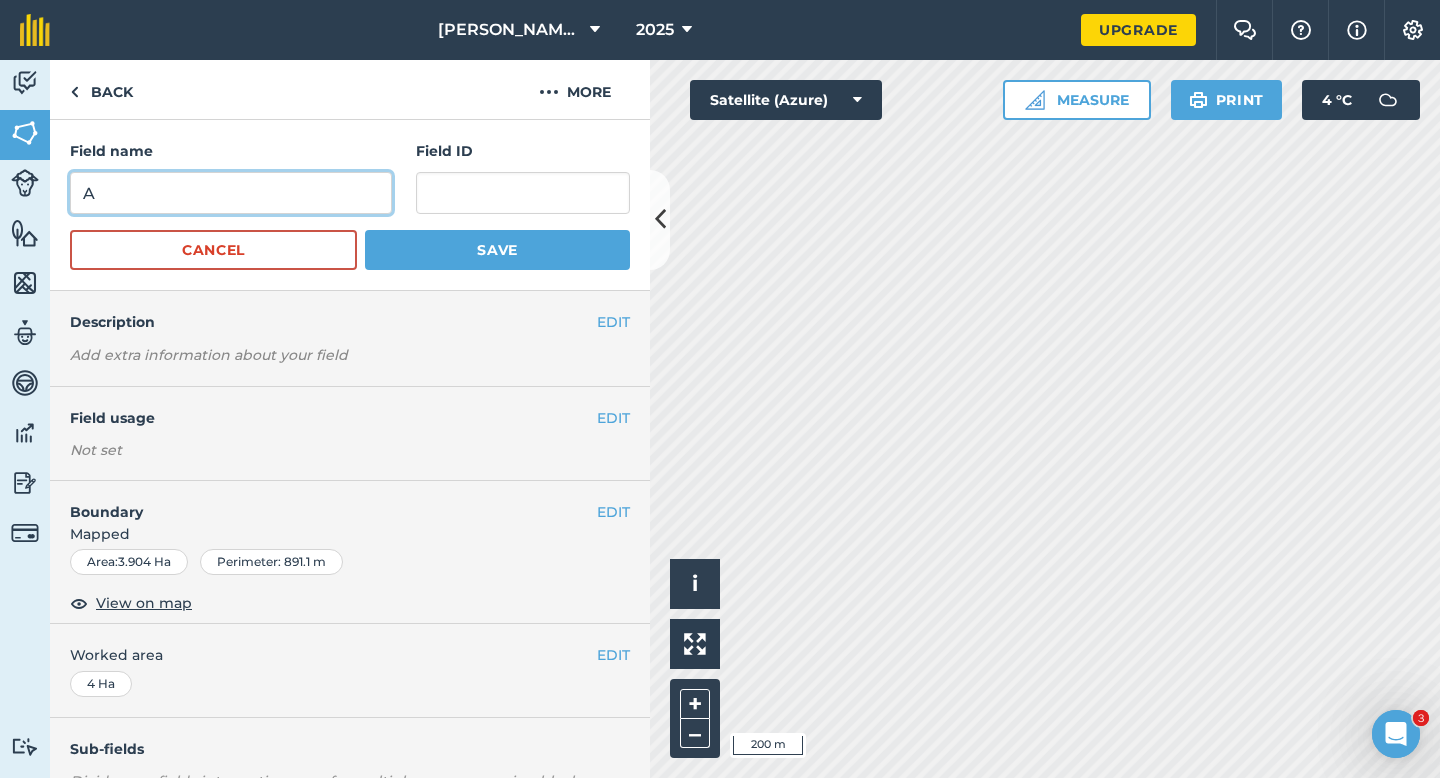click on "A" at bounding box center (231, 193) 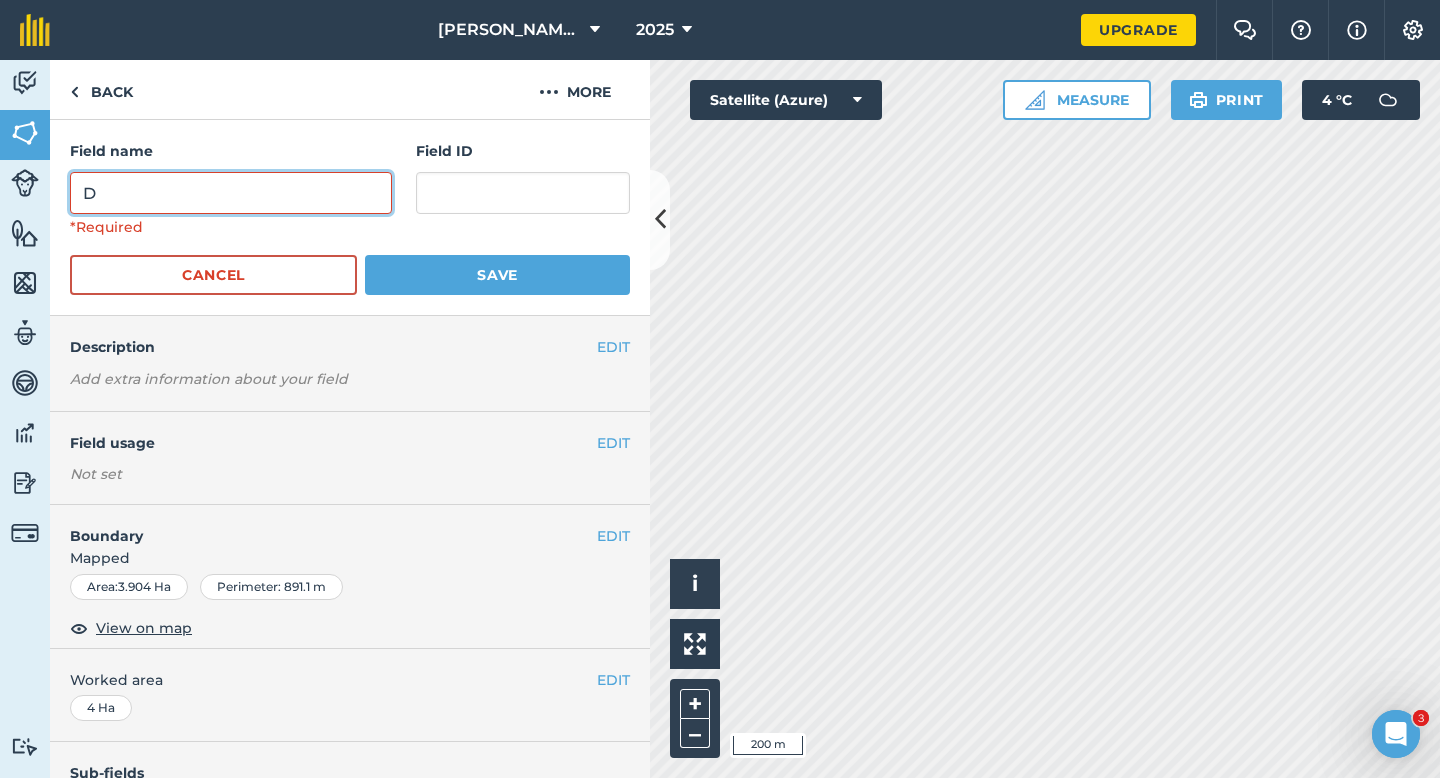 type on "D" 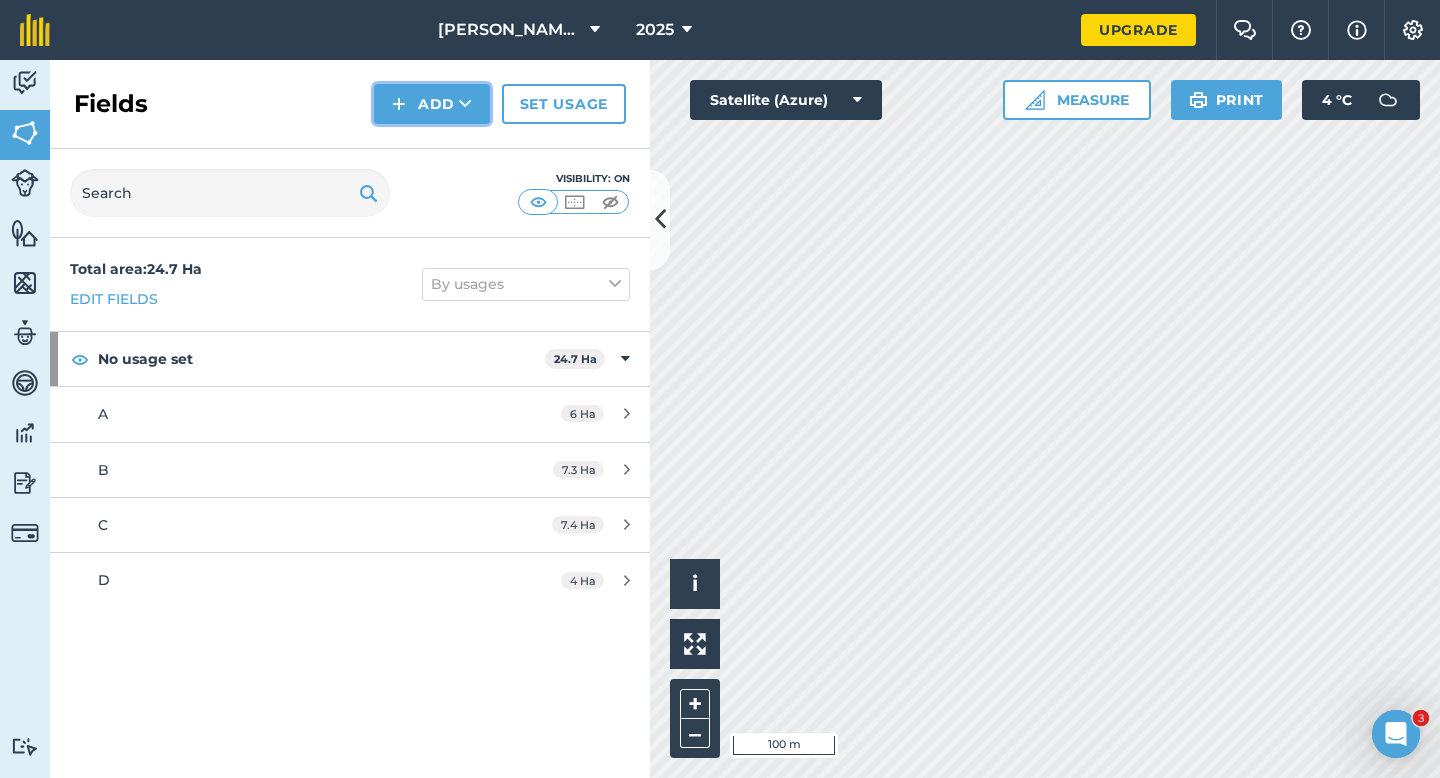 click on "Add" at bounding box center [432, 104] 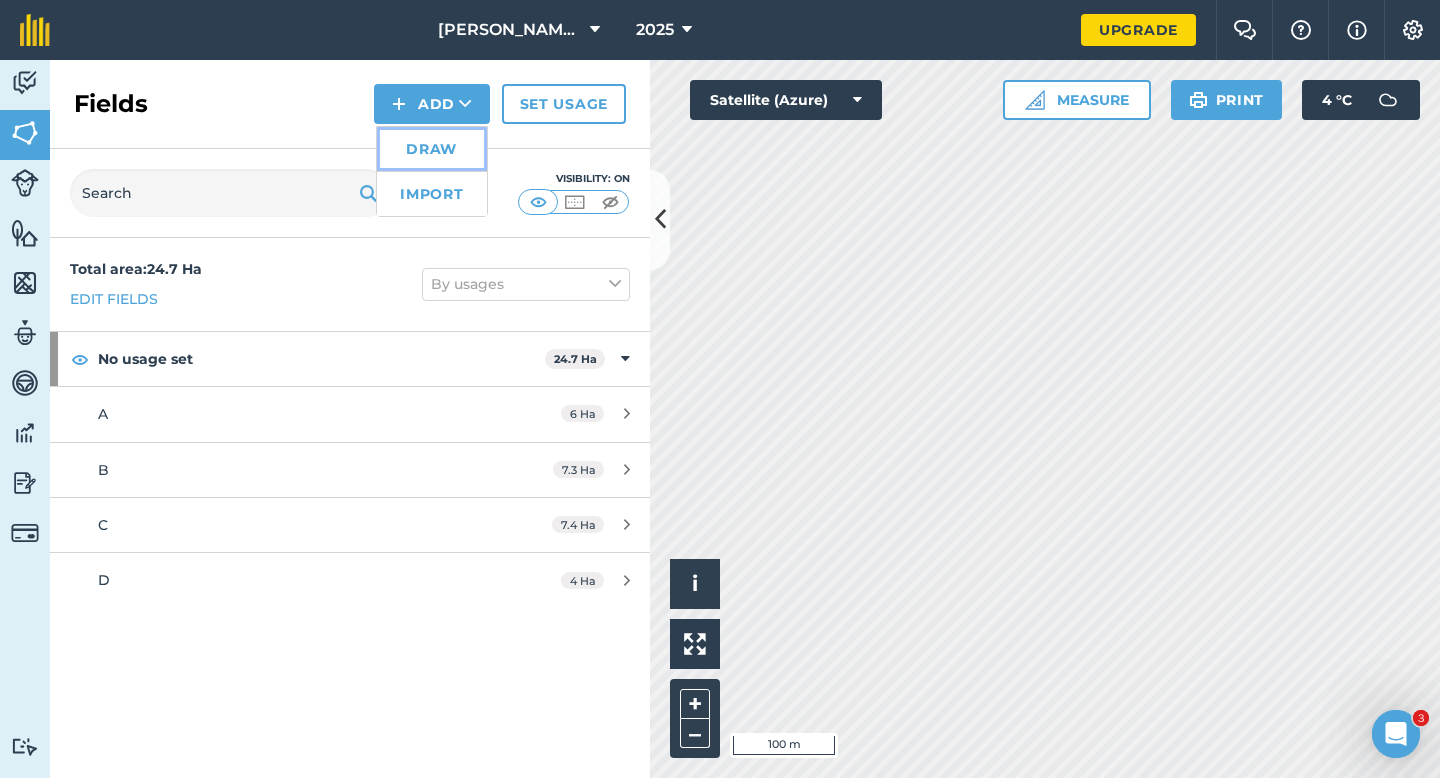 click on "Draw" at bounding box center [432, 149] 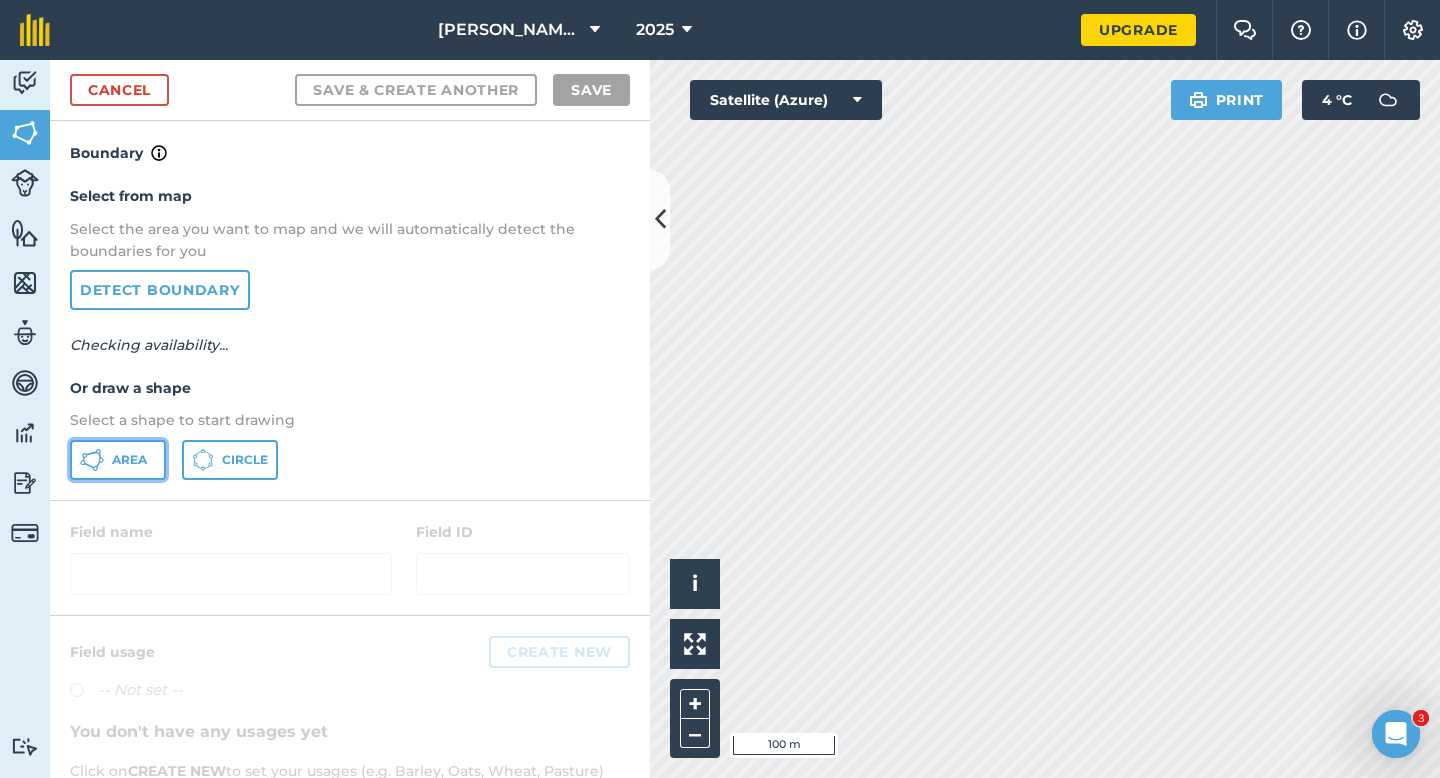 click on "Area" at bounding box center [118, 460] 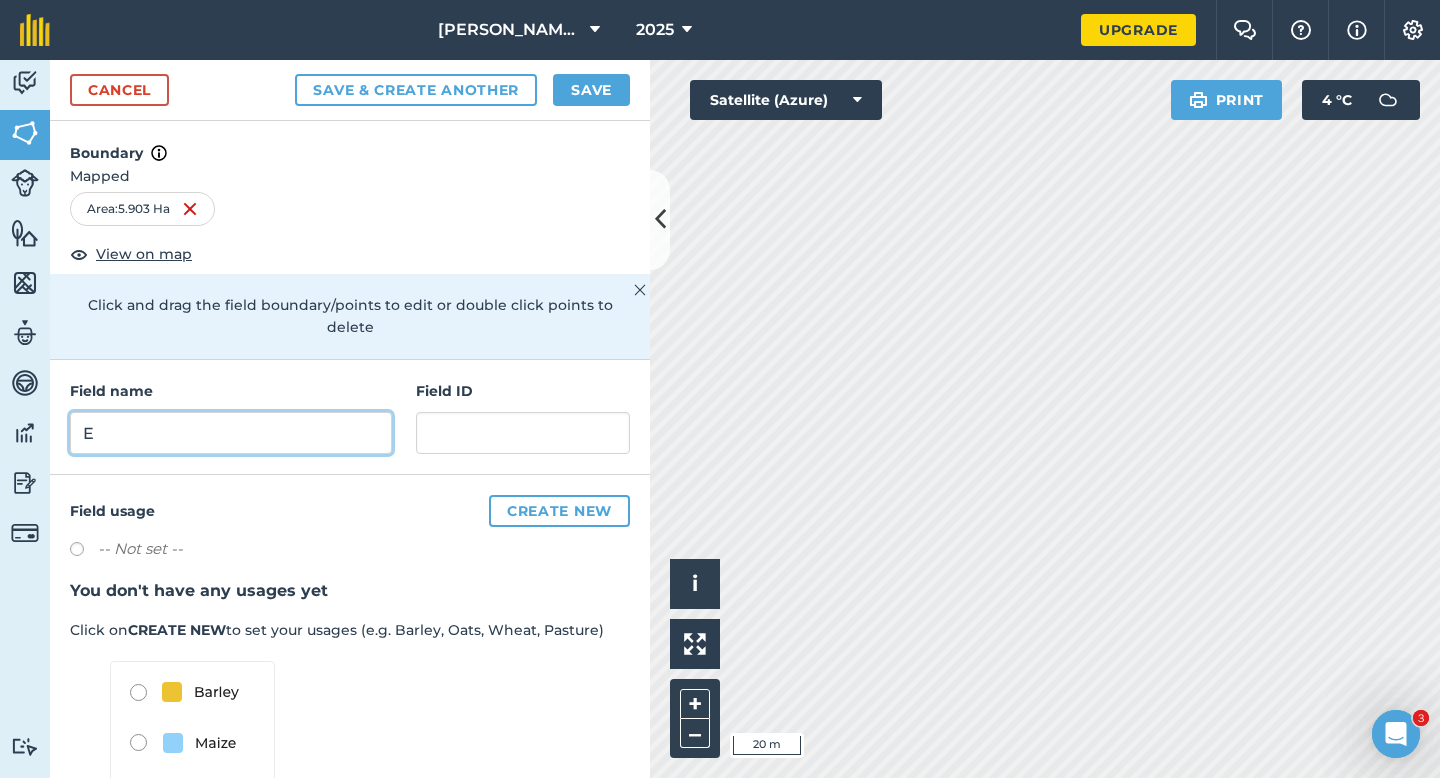 type on "E" 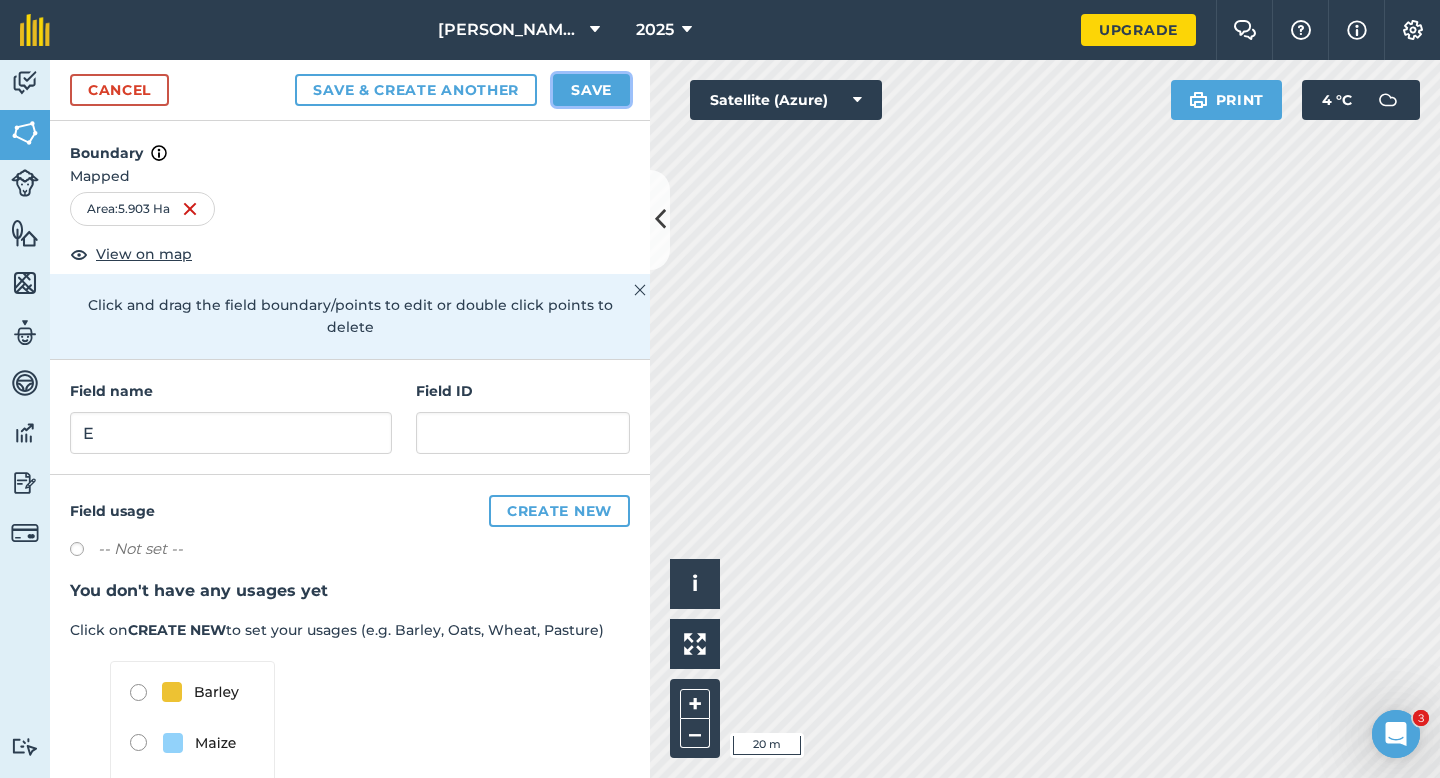 click on "Save" at bounding box center (591, 90) 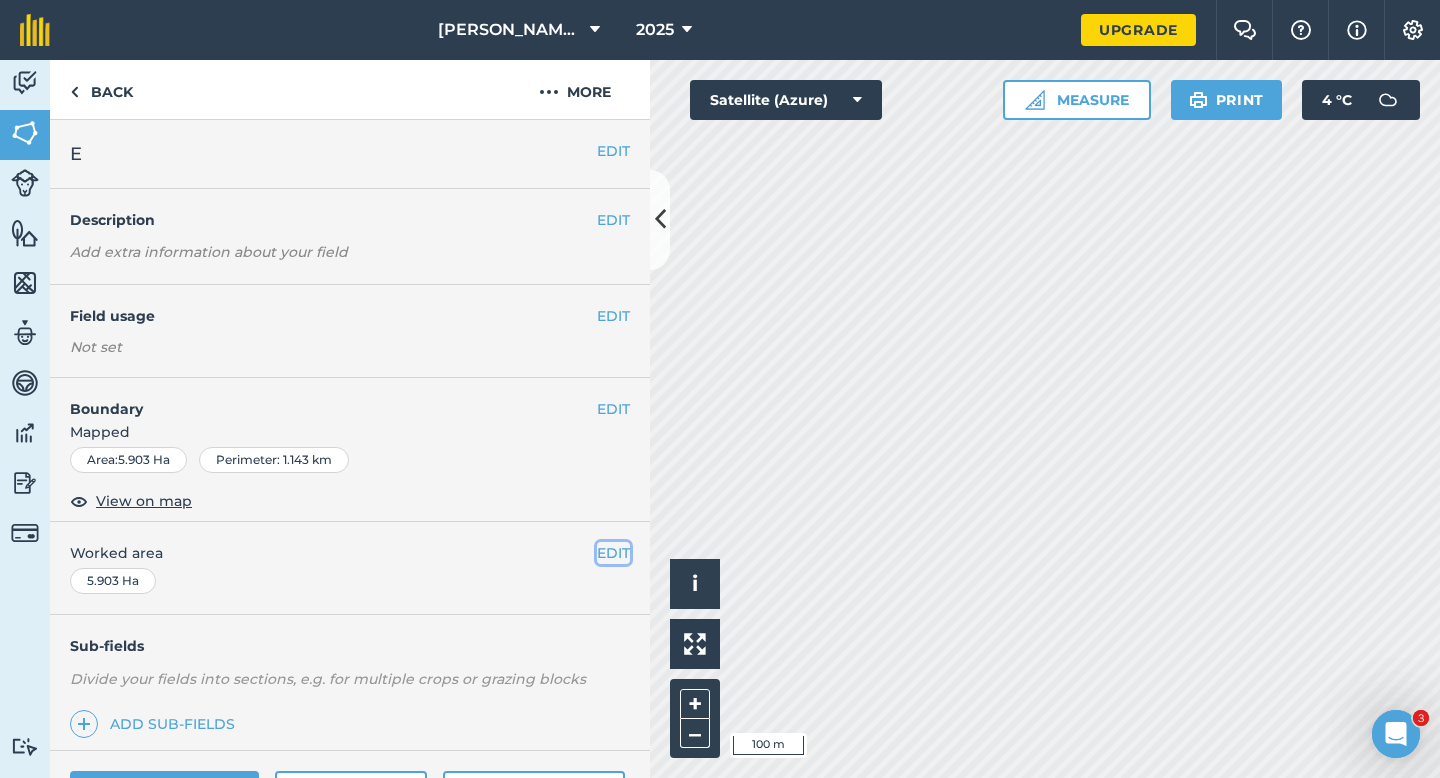 click on "EDIT" at bounding box center [613, 553] 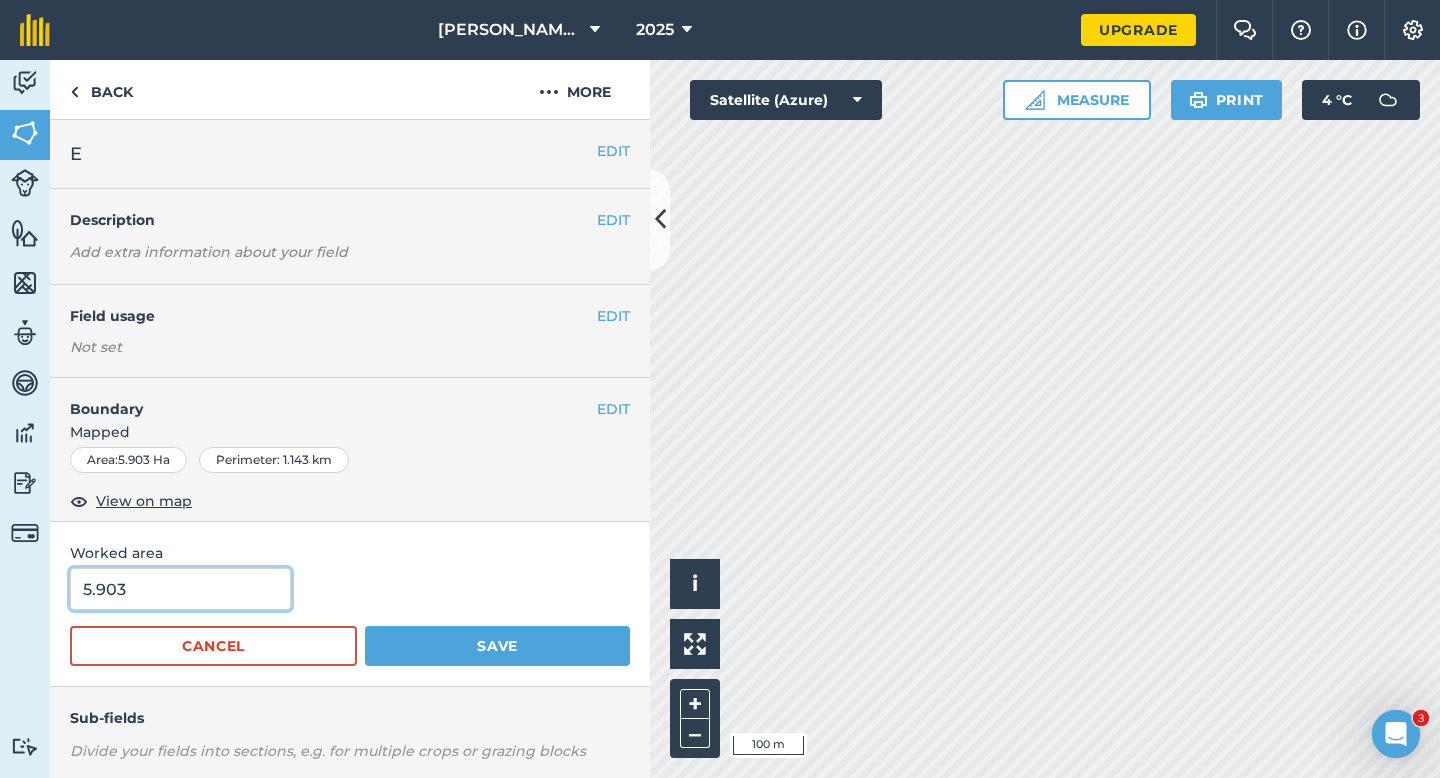 click on "5.903" at bounding box center [180, 589] 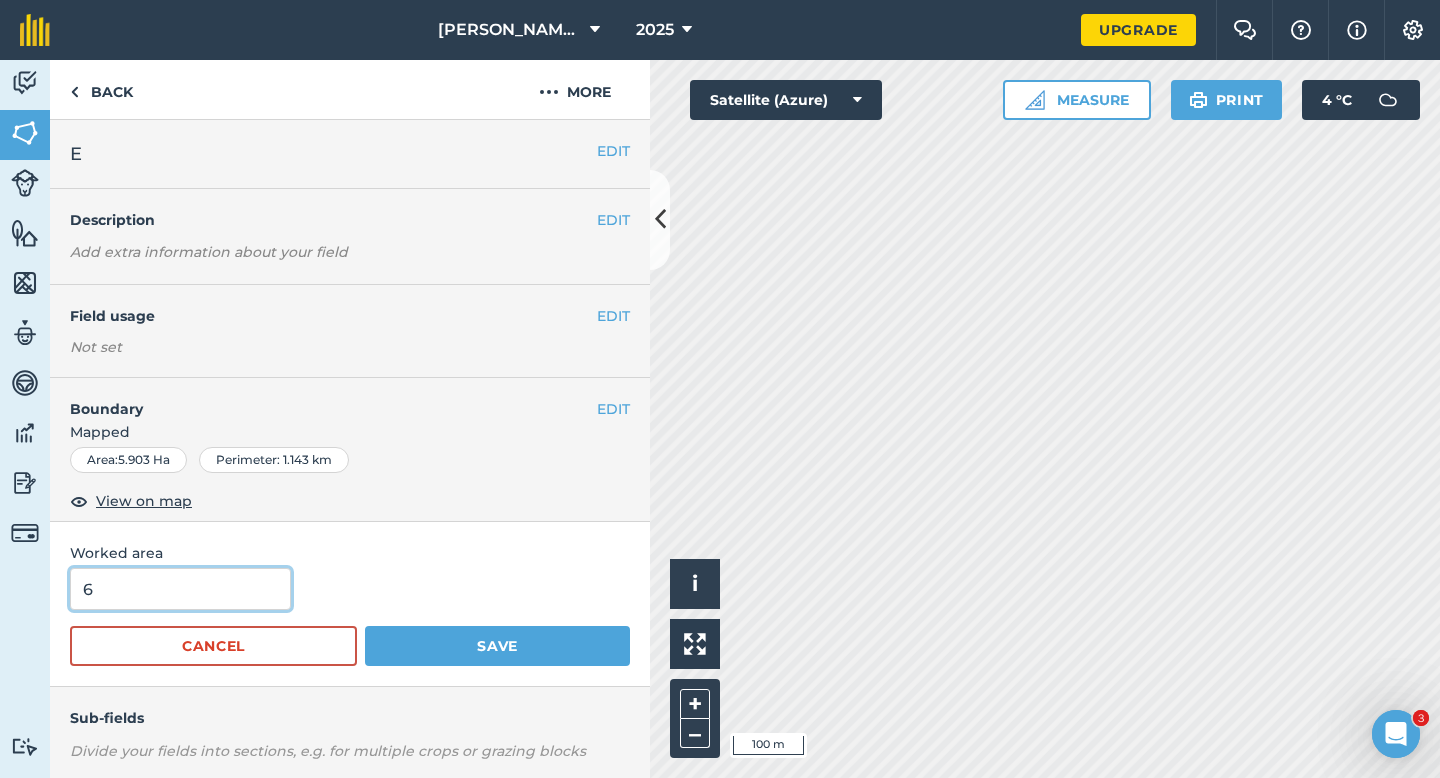 click on "Save" at bounding box center (497, 646) 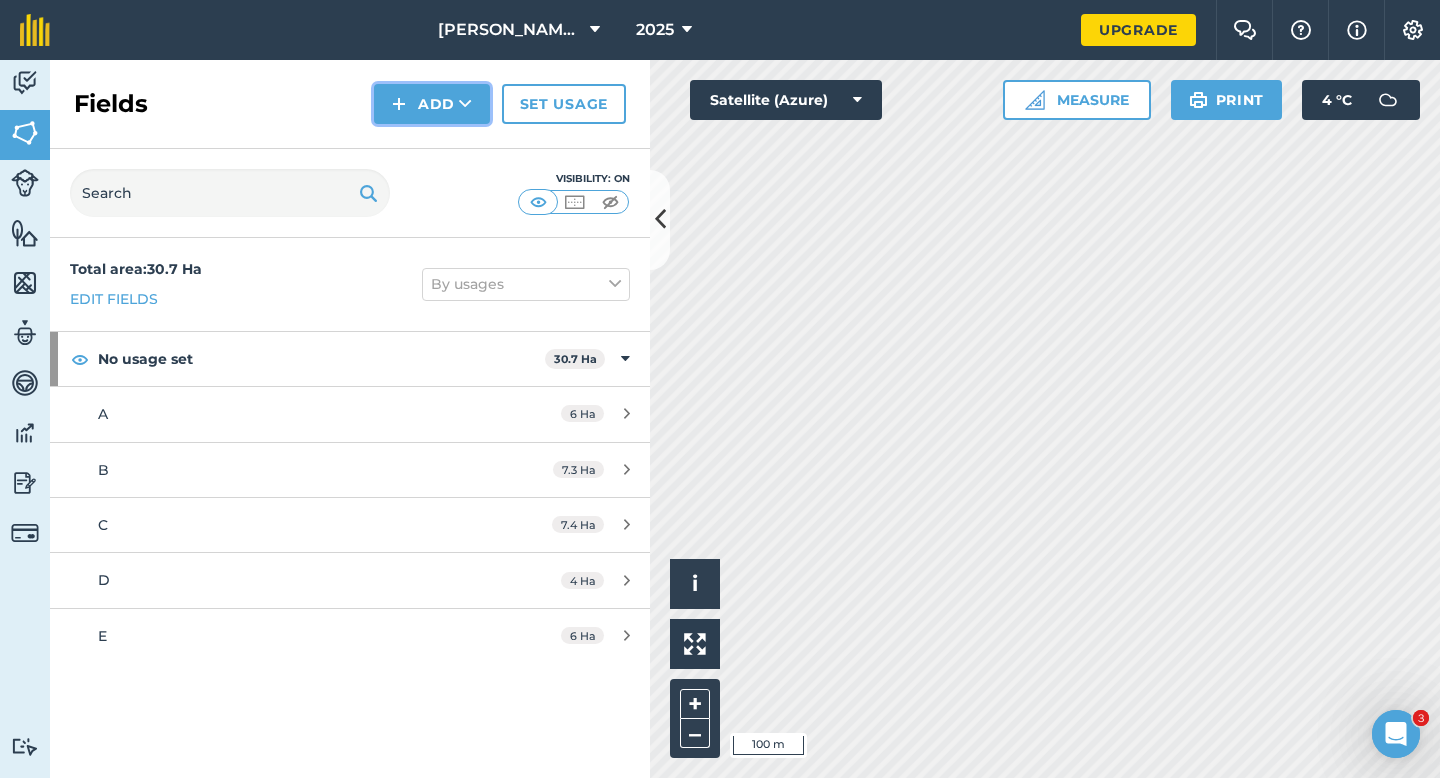 click on "Add" at bounding box center [432, 104] 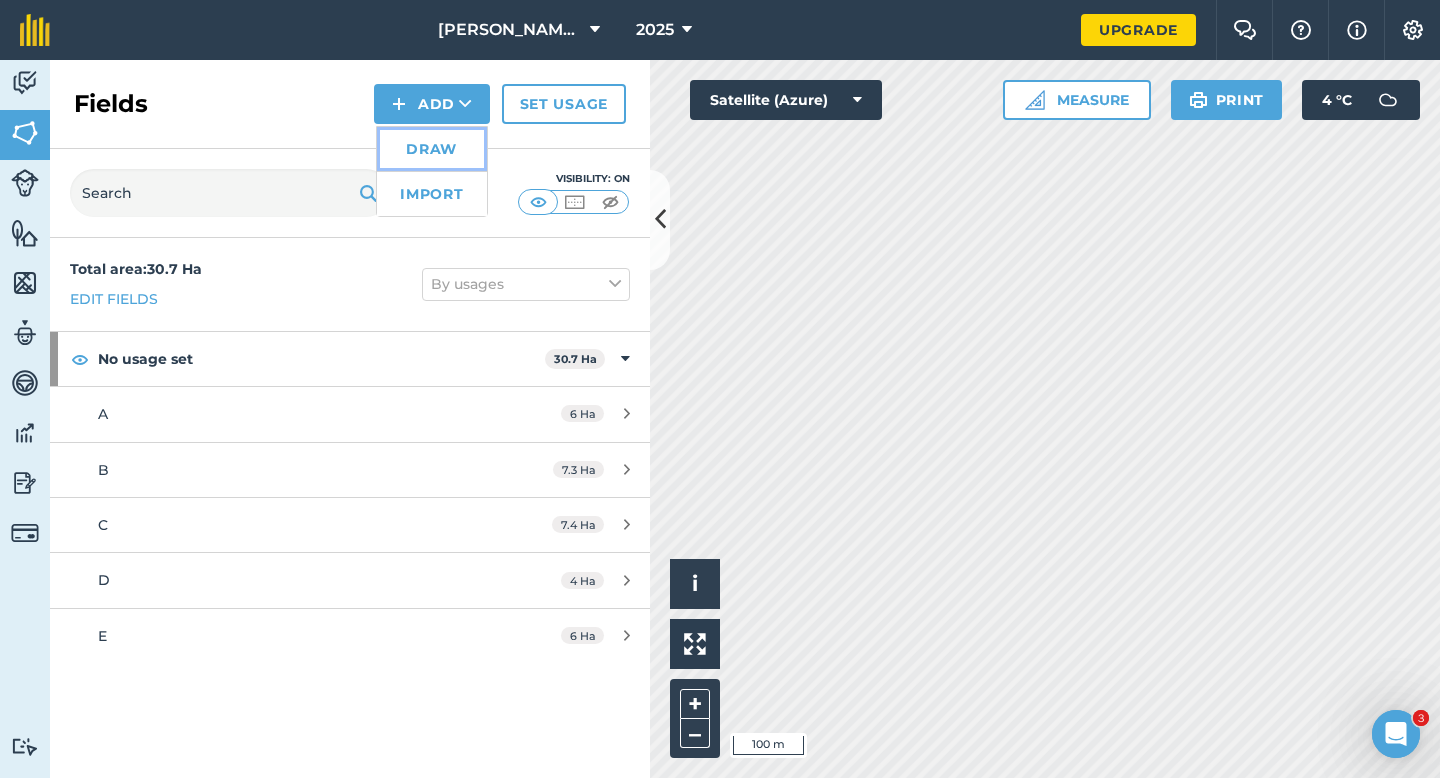click on "Draw" at bounding box center [432, 149] 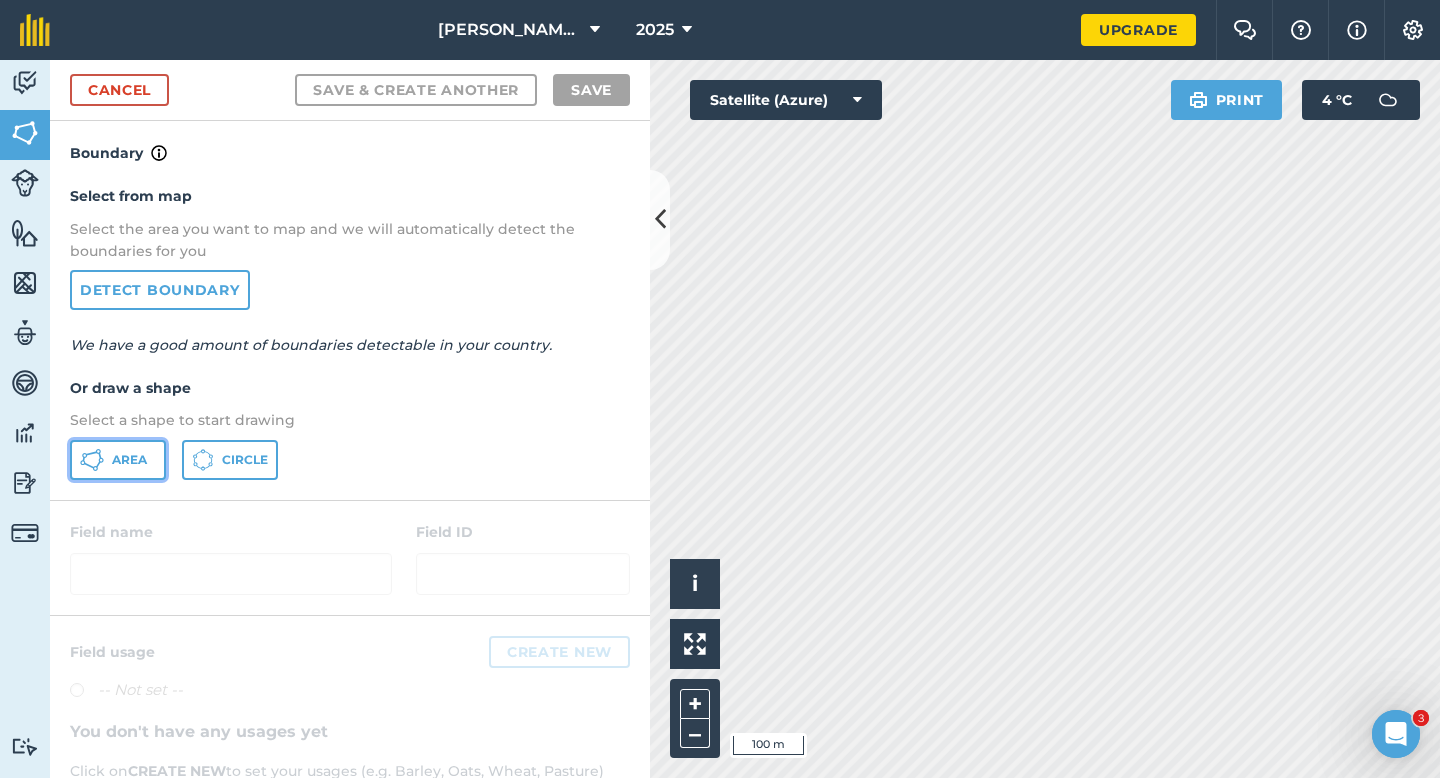 click on "Area" at bounding box center [118, 460] 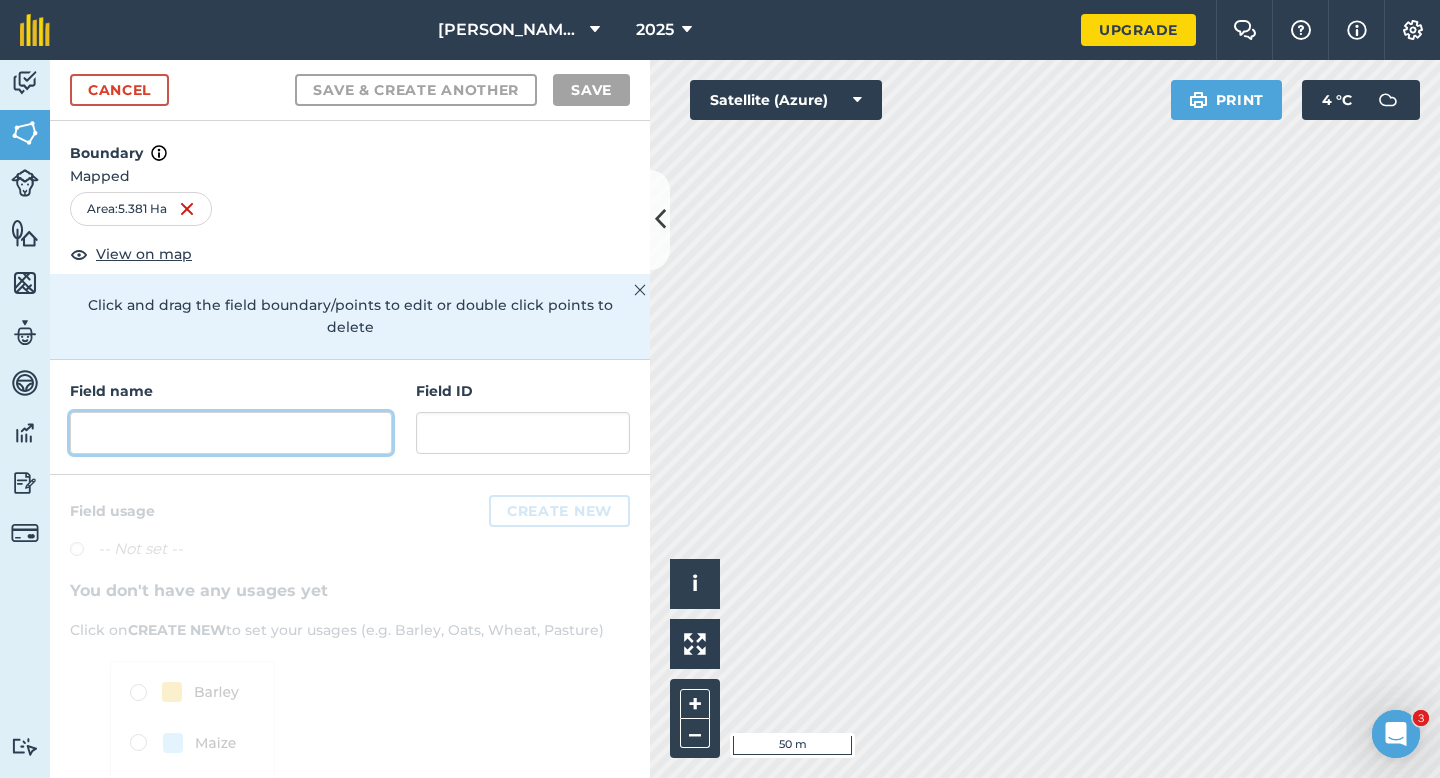 click at bounding box center [231, 433] 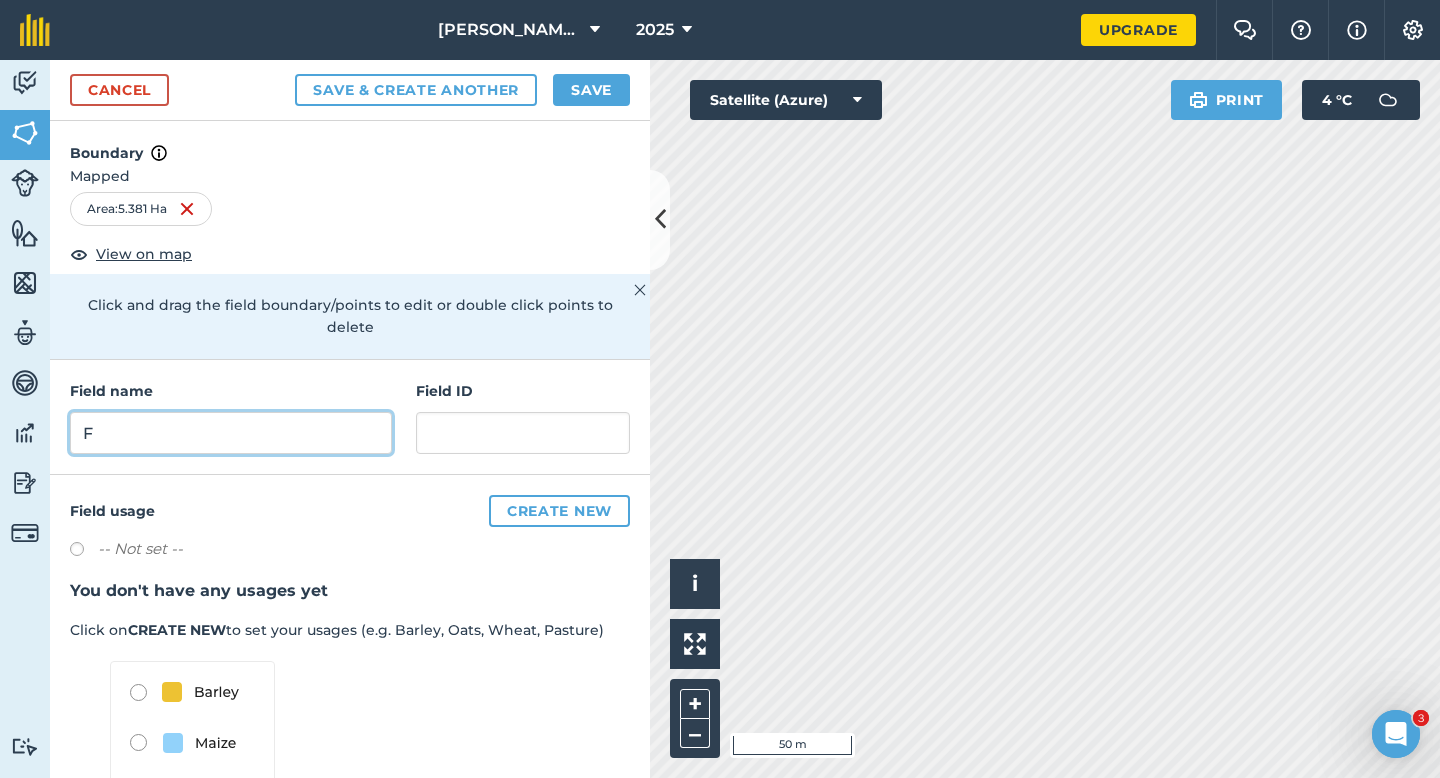 type on "F" 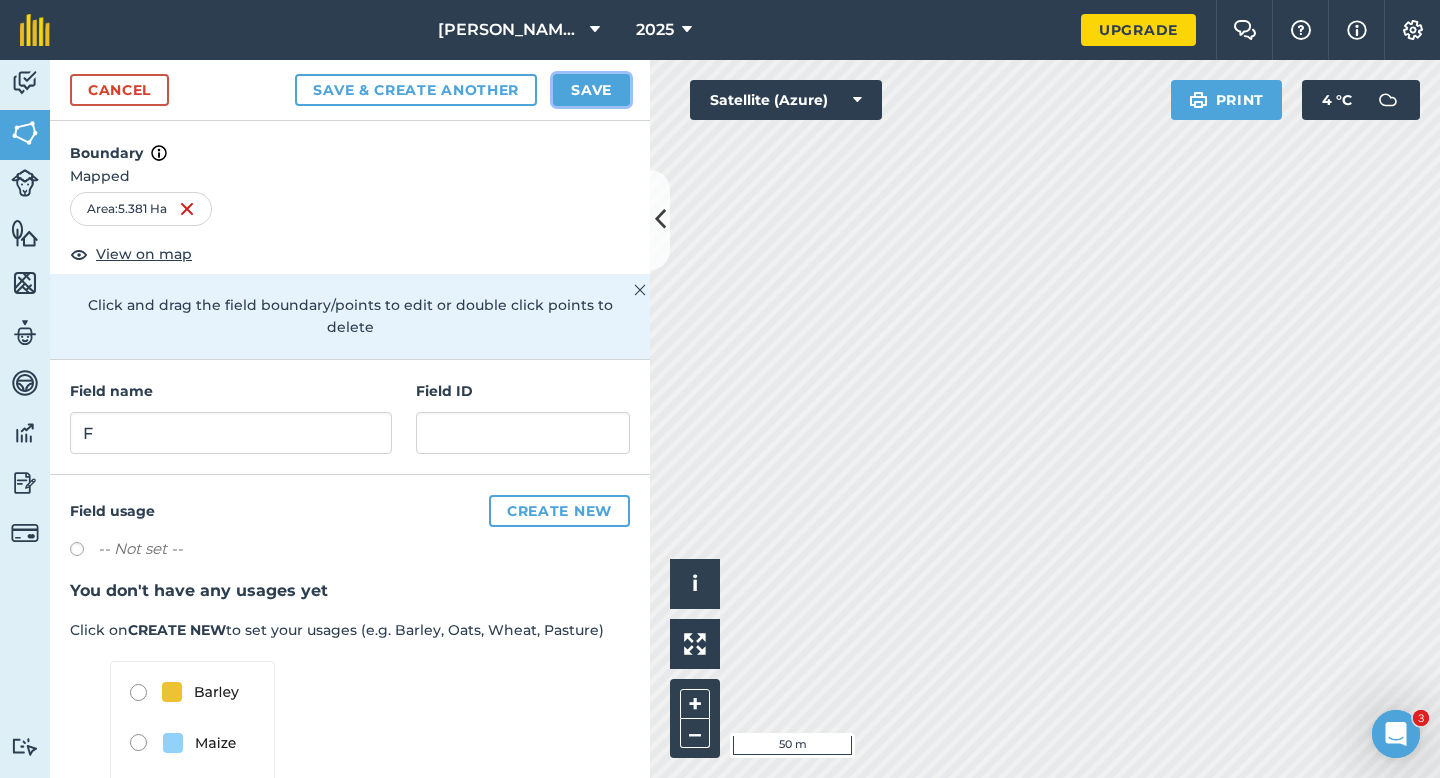 click on "Save" at bounding box center (591, 90) 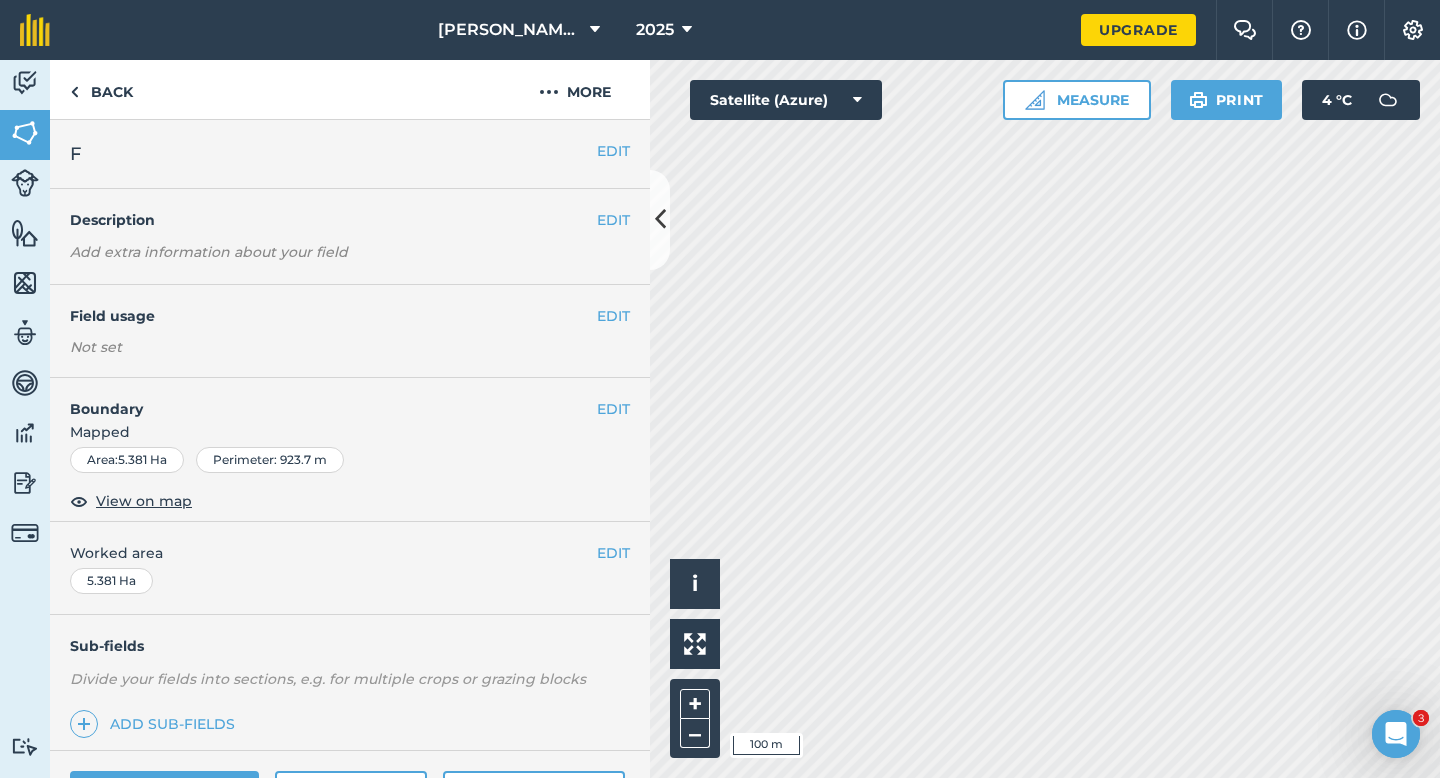 click on "EDIT Worked area 5.381   Ha" at bounding box center [350, 568] 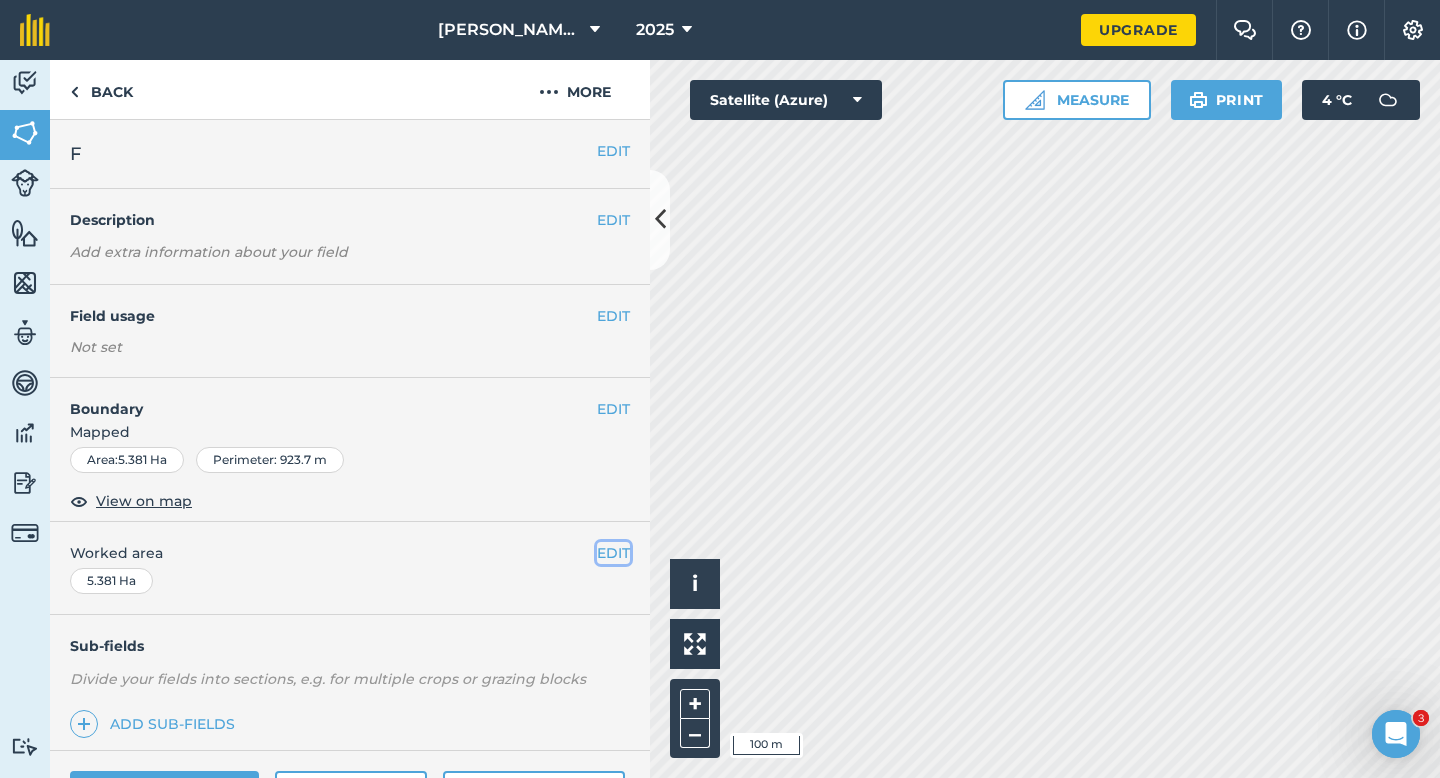 click on "EDIT" at bounding box center (613, 553) 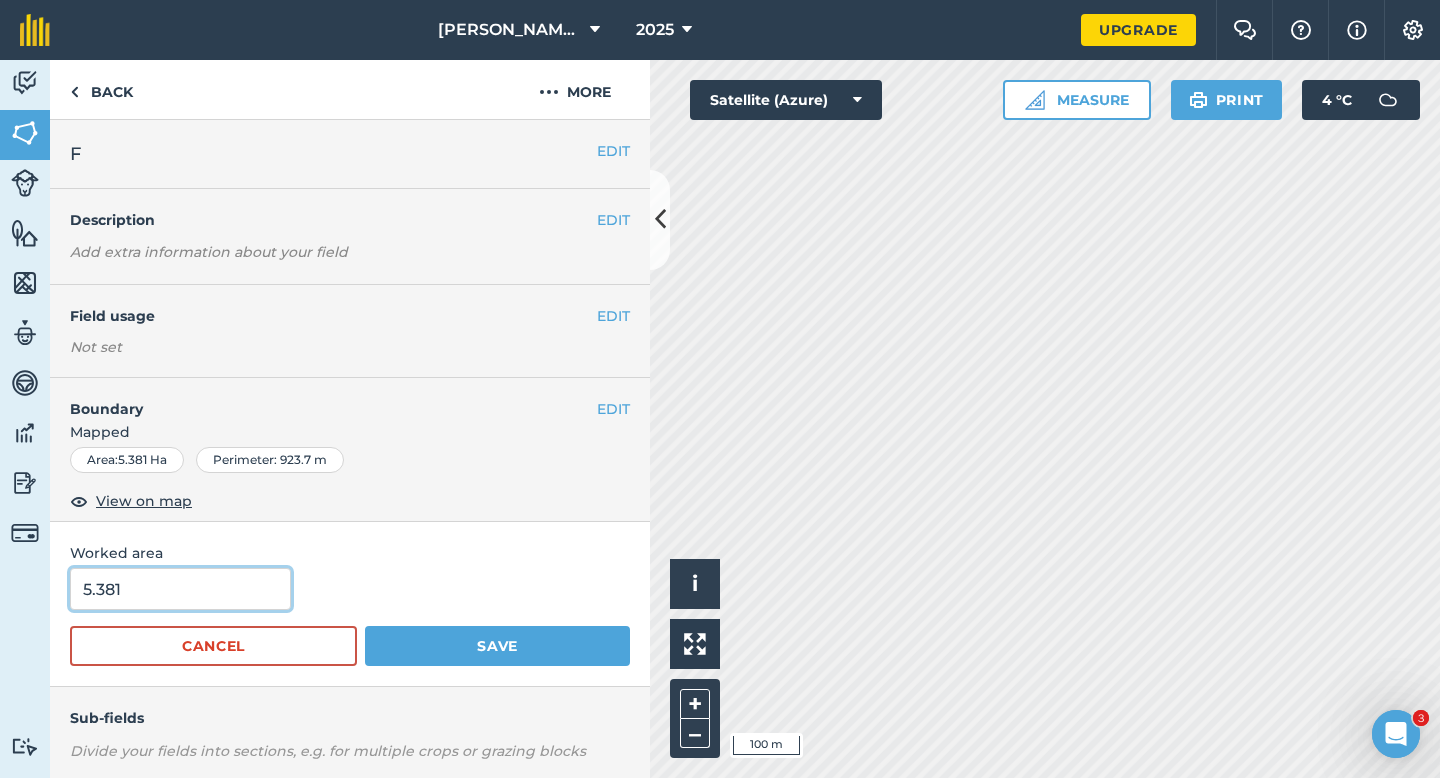 click on "5.381" at bounding box center (180, 589) 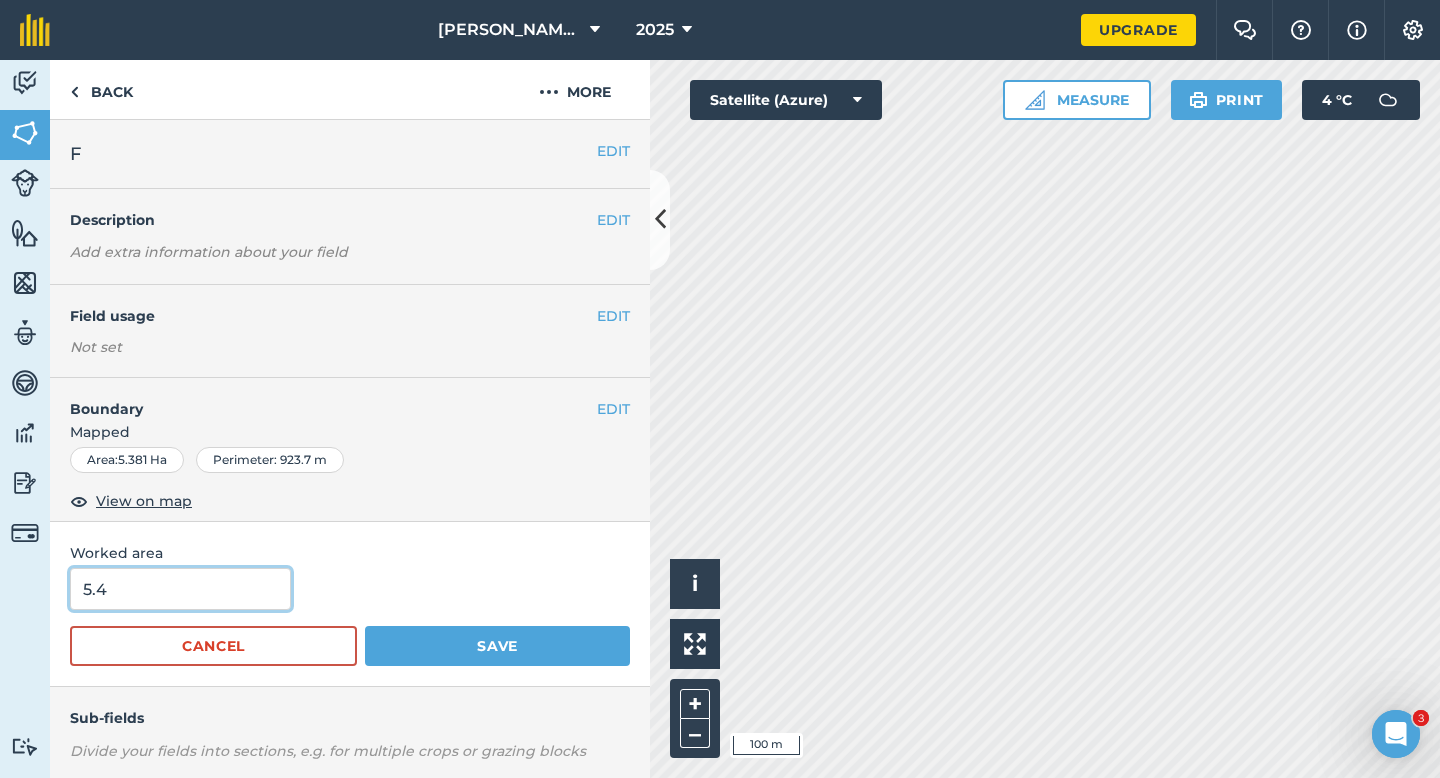 type on "5.4" 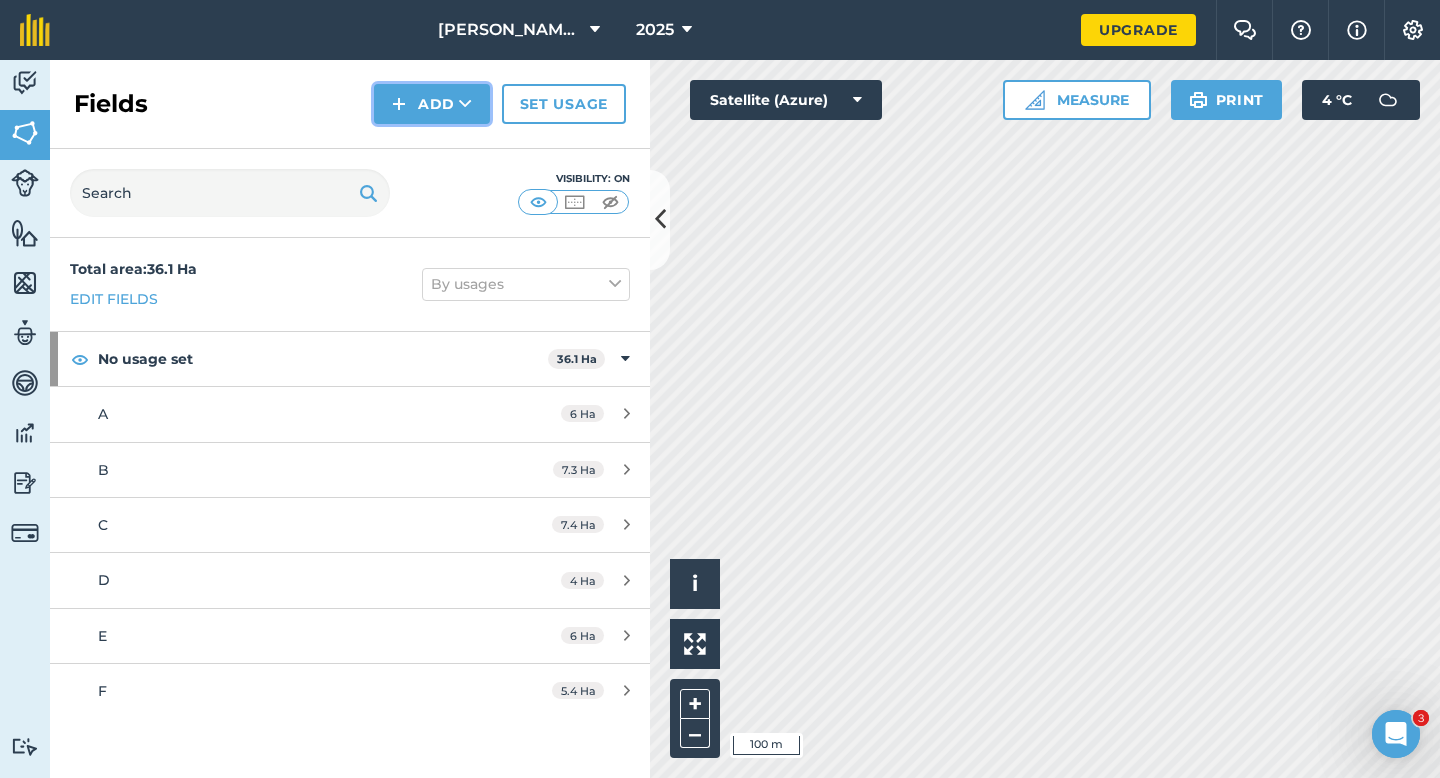 click on "Add" at bounding box center [432, 104] 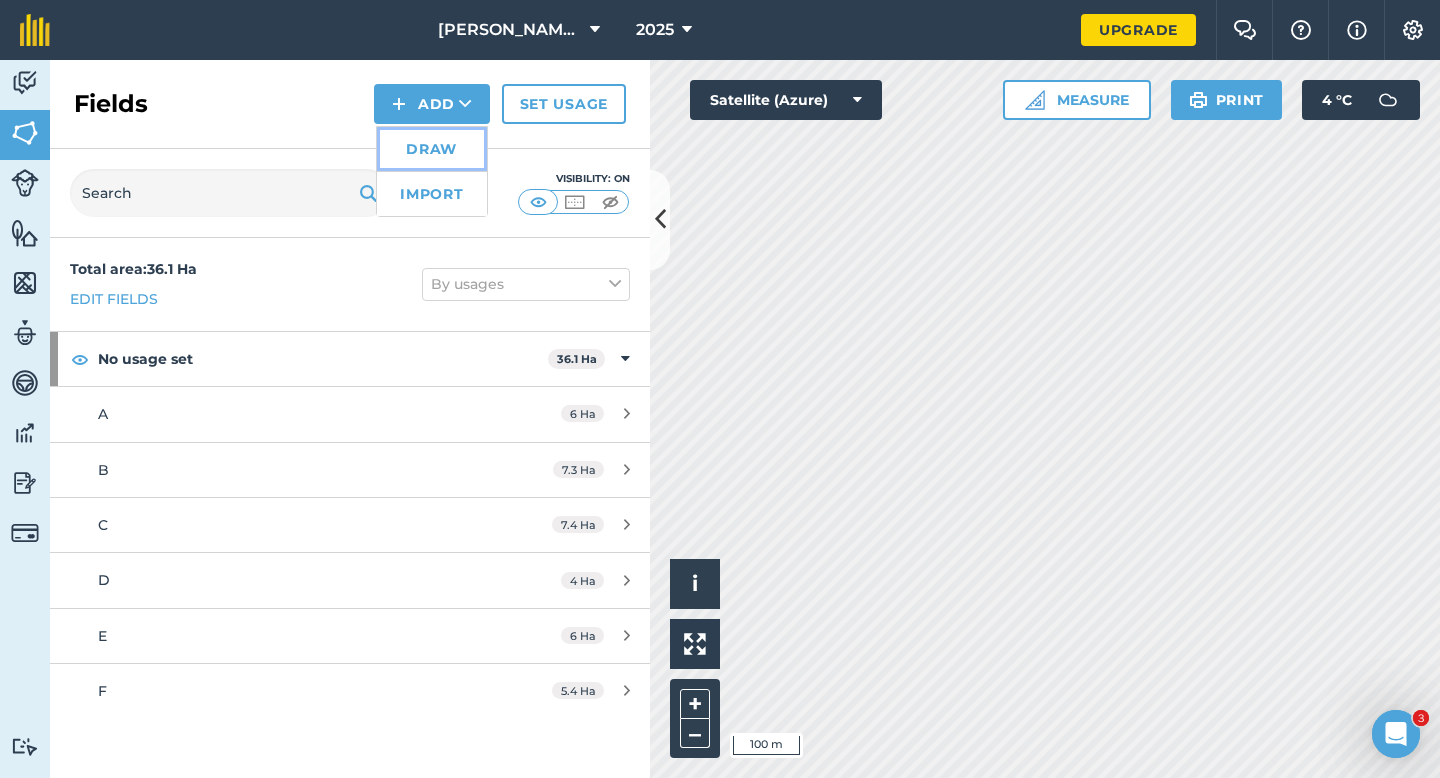 click on "Draw" at bounding box center [432, 149] 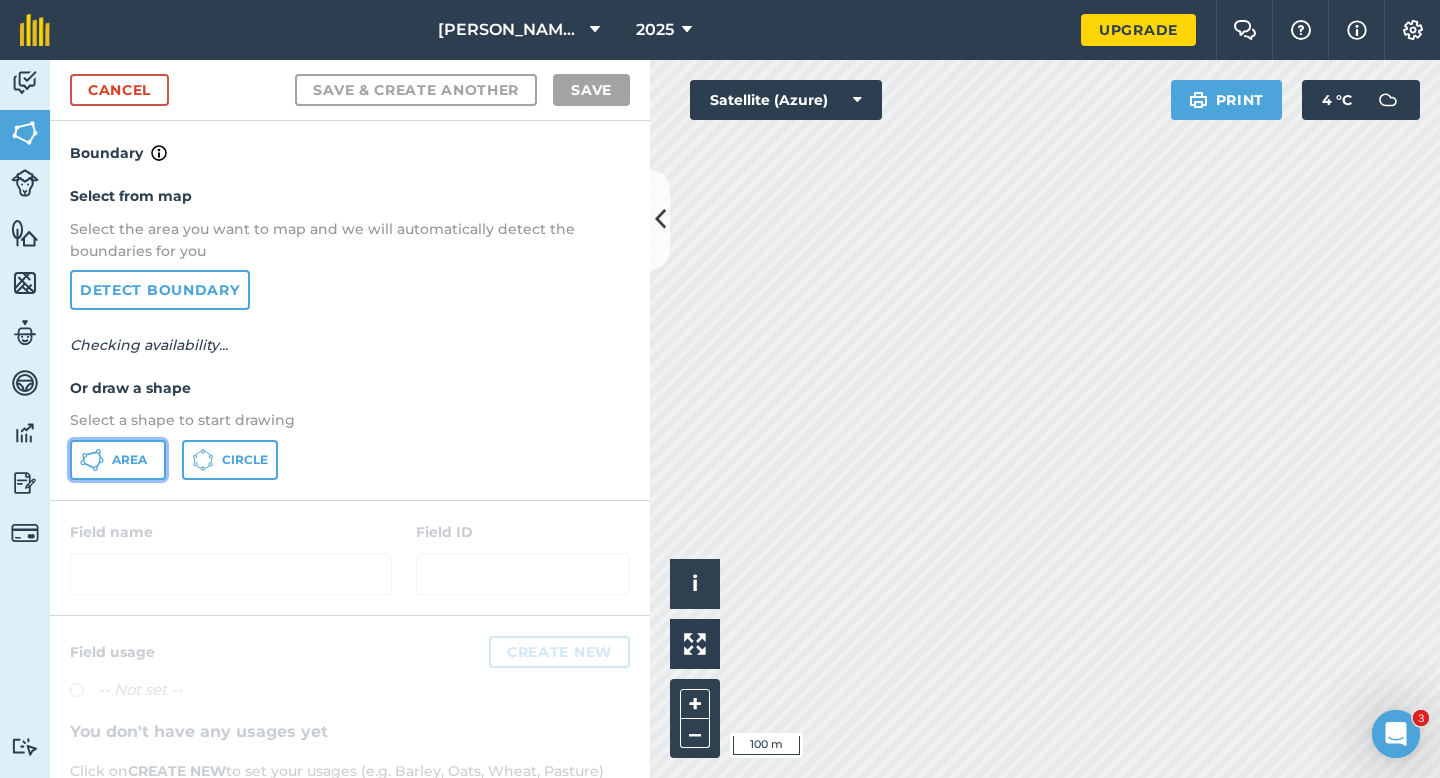 click on "Area" at bounding box center (129, 460) 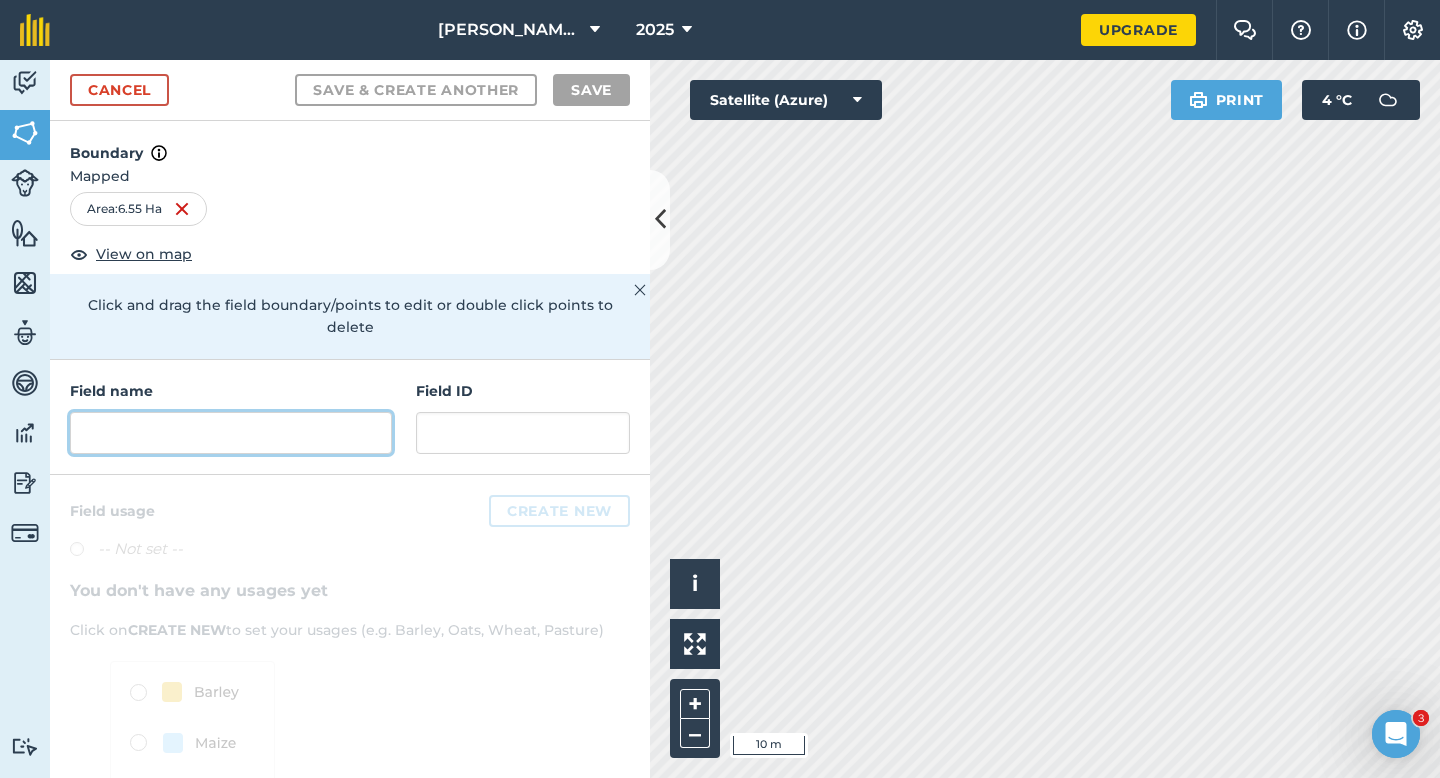 click at bounding box center [231, 433] 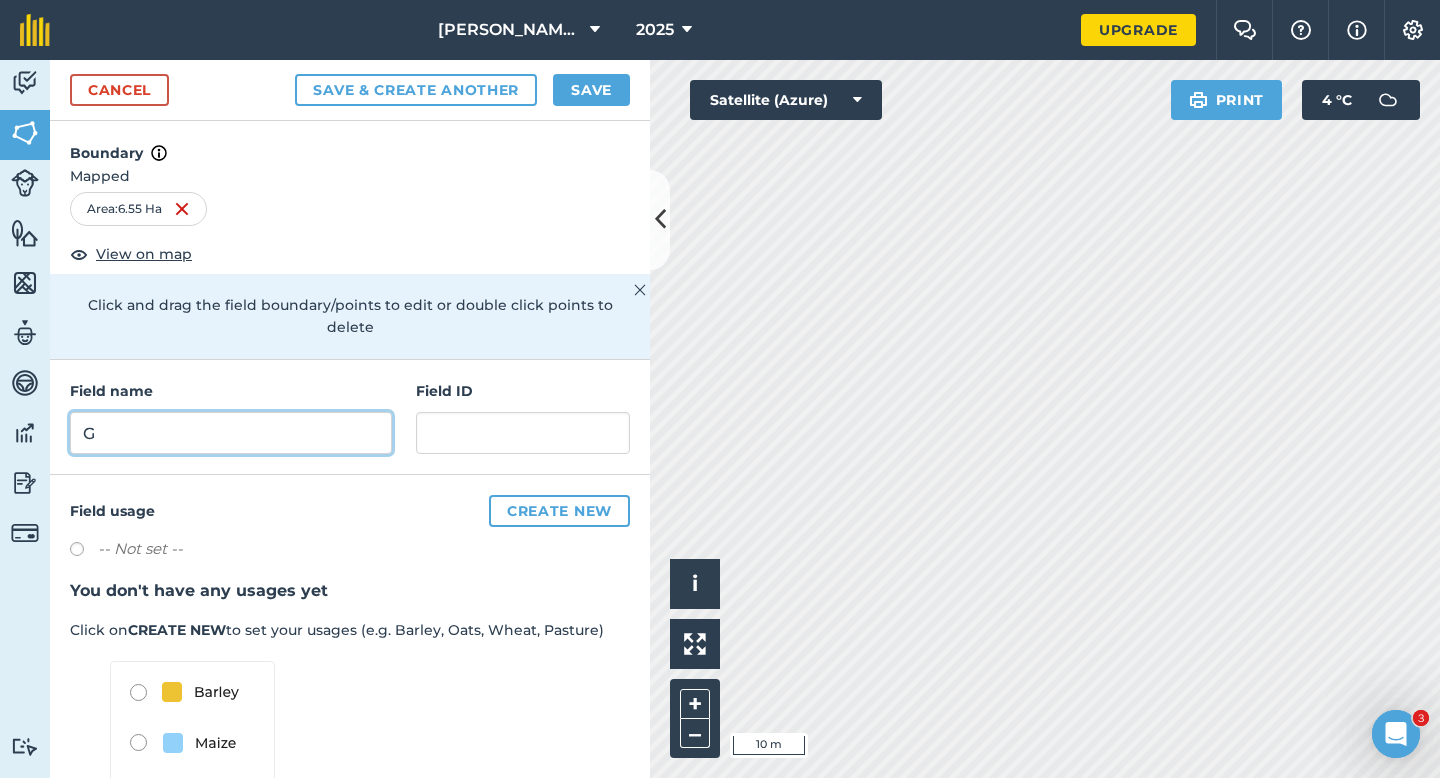 type on "G" 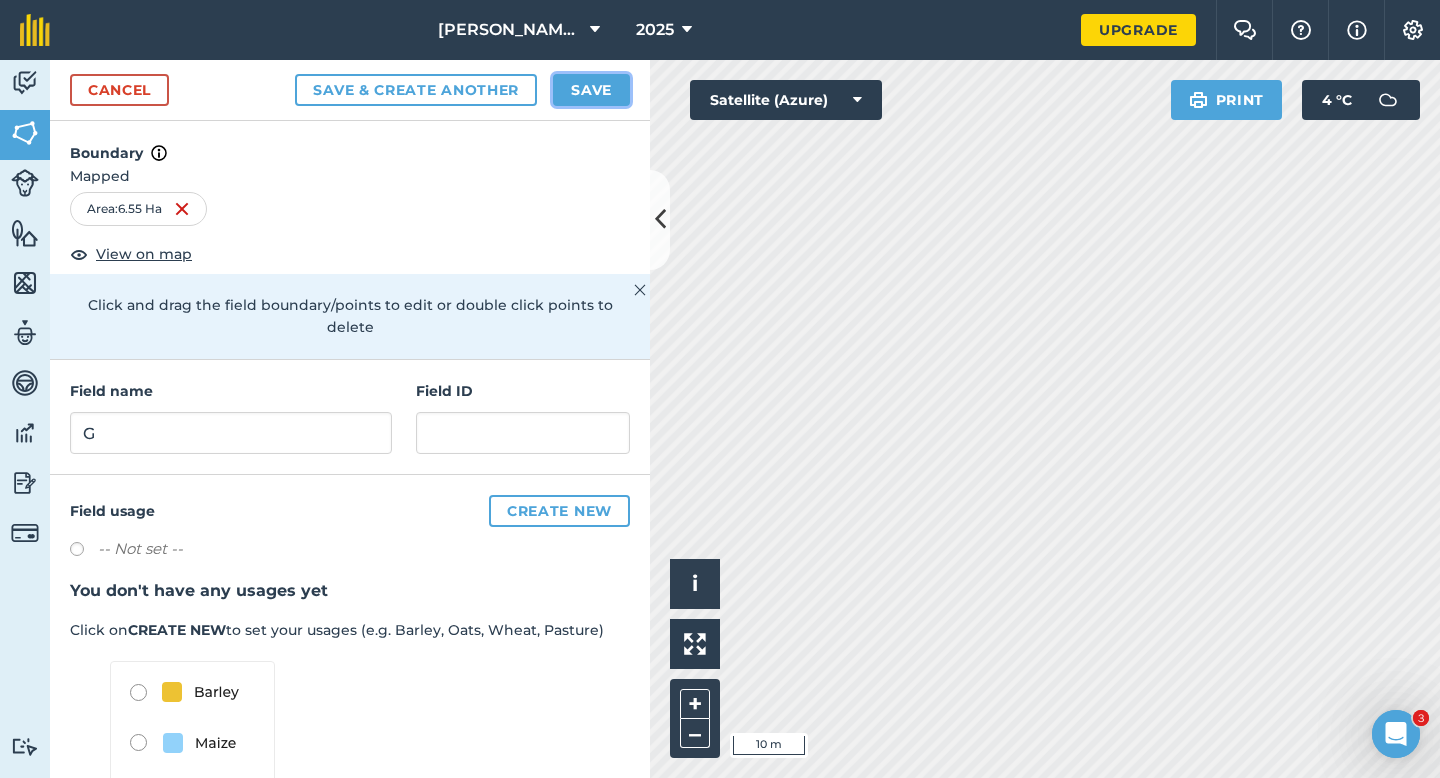 click on "Save" at bounding box center (591, 90) 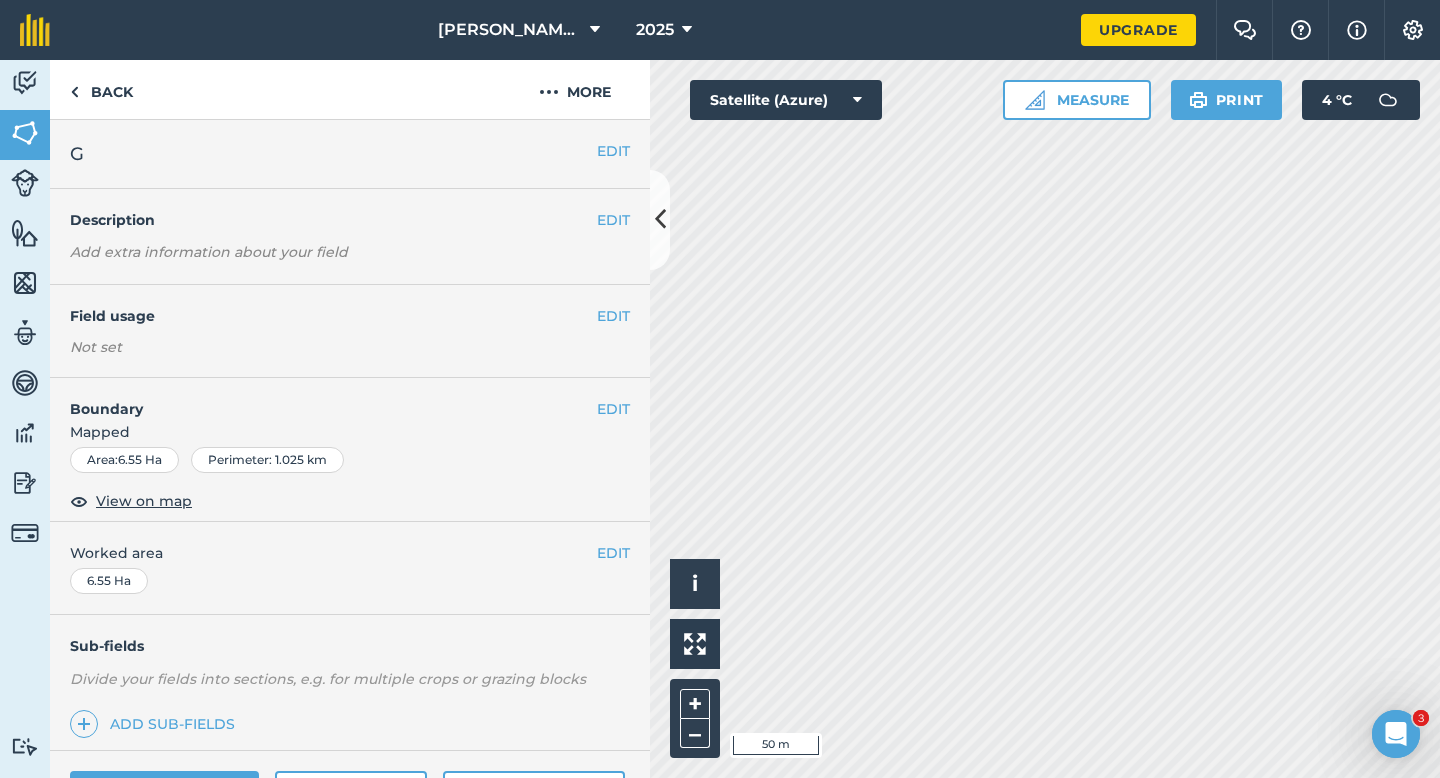 click on "Worked area" at bounding box center [350, 553] 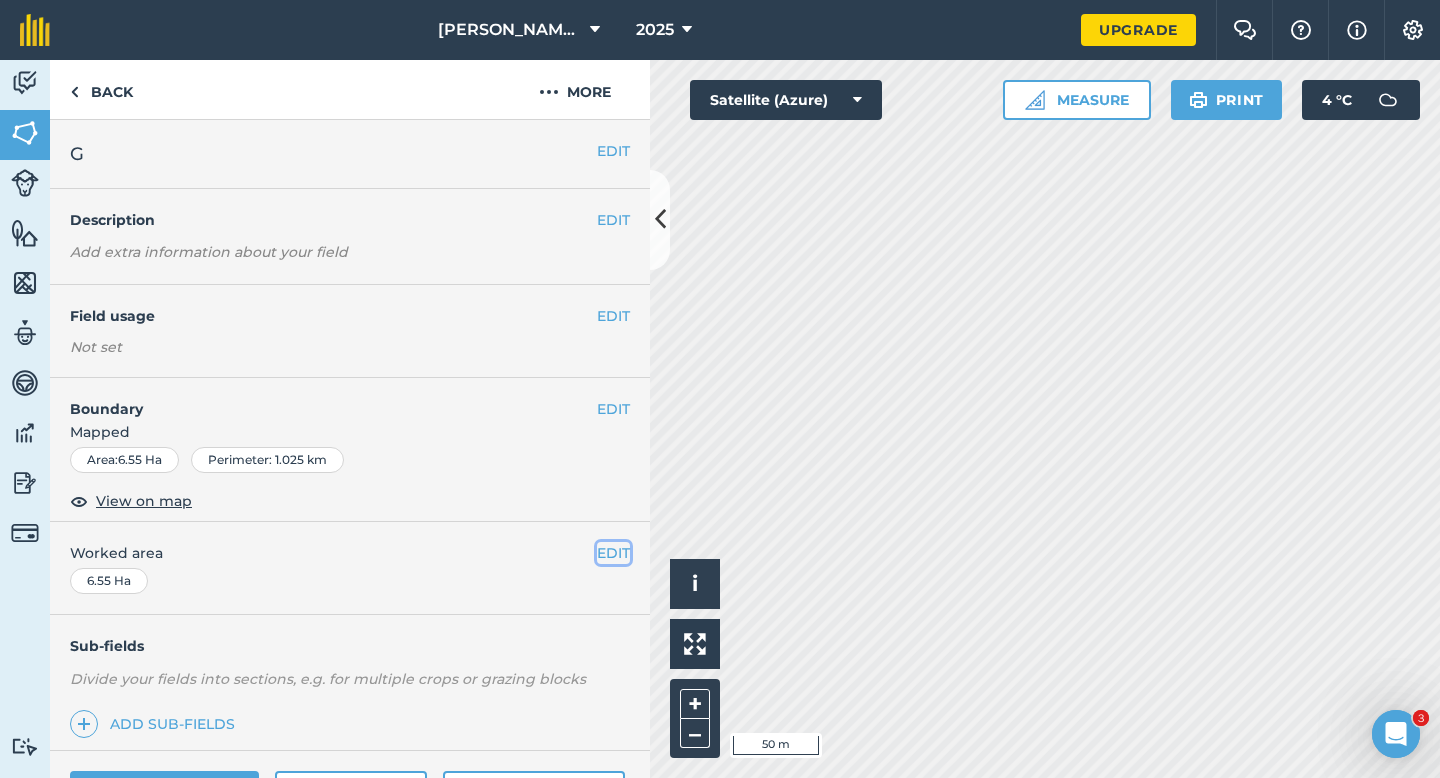 click on "EDIT" at bounding box center [613, 553] 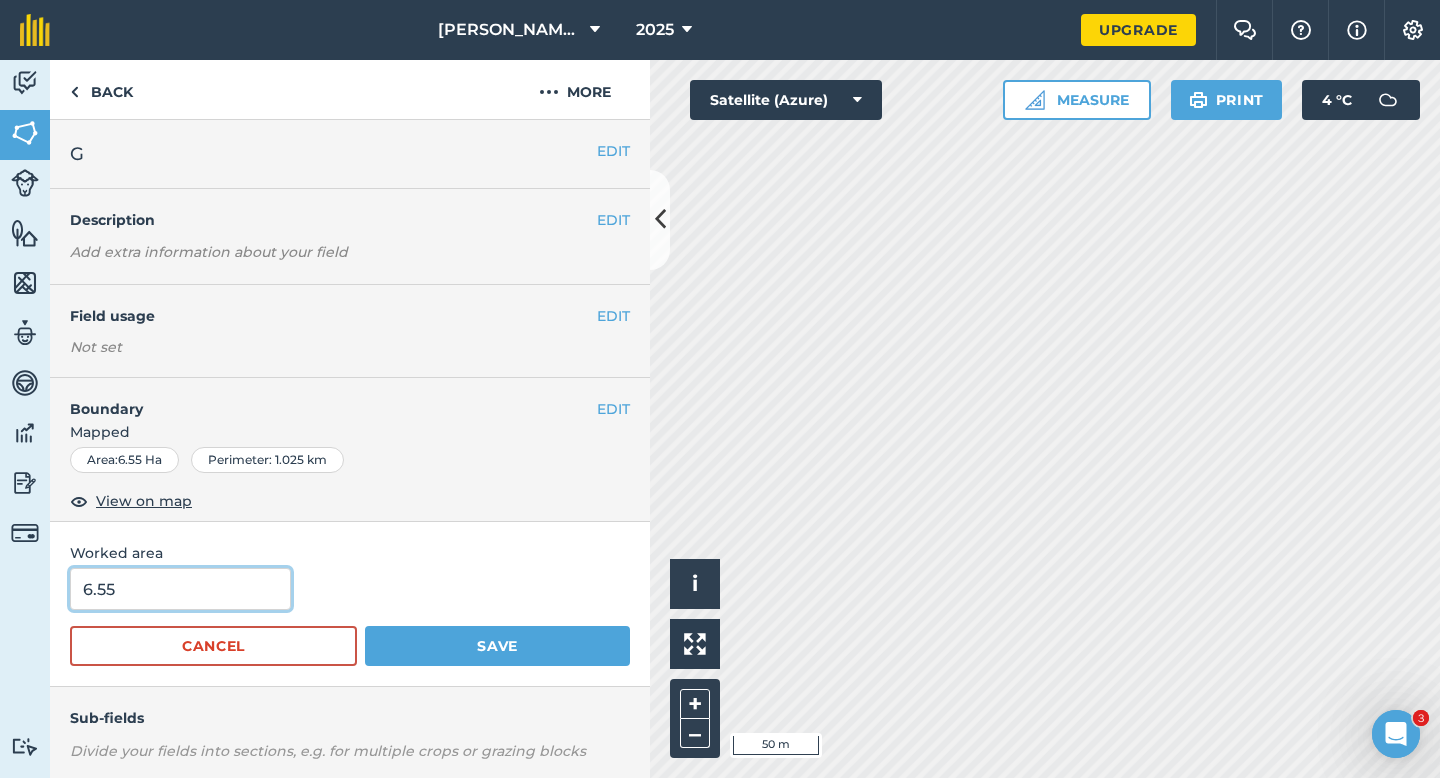click on "6.55" at bounding box center [180, 589] 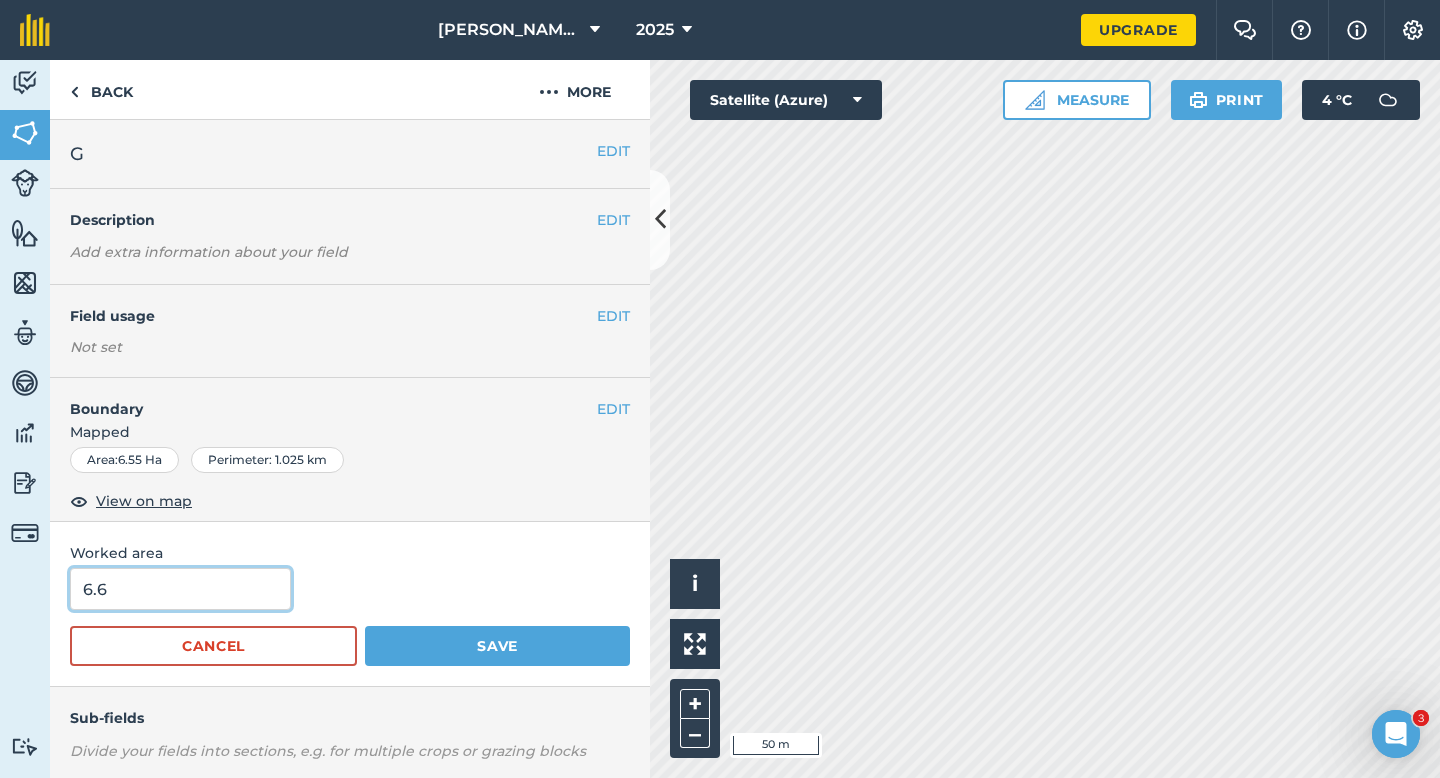 type on "6.6" 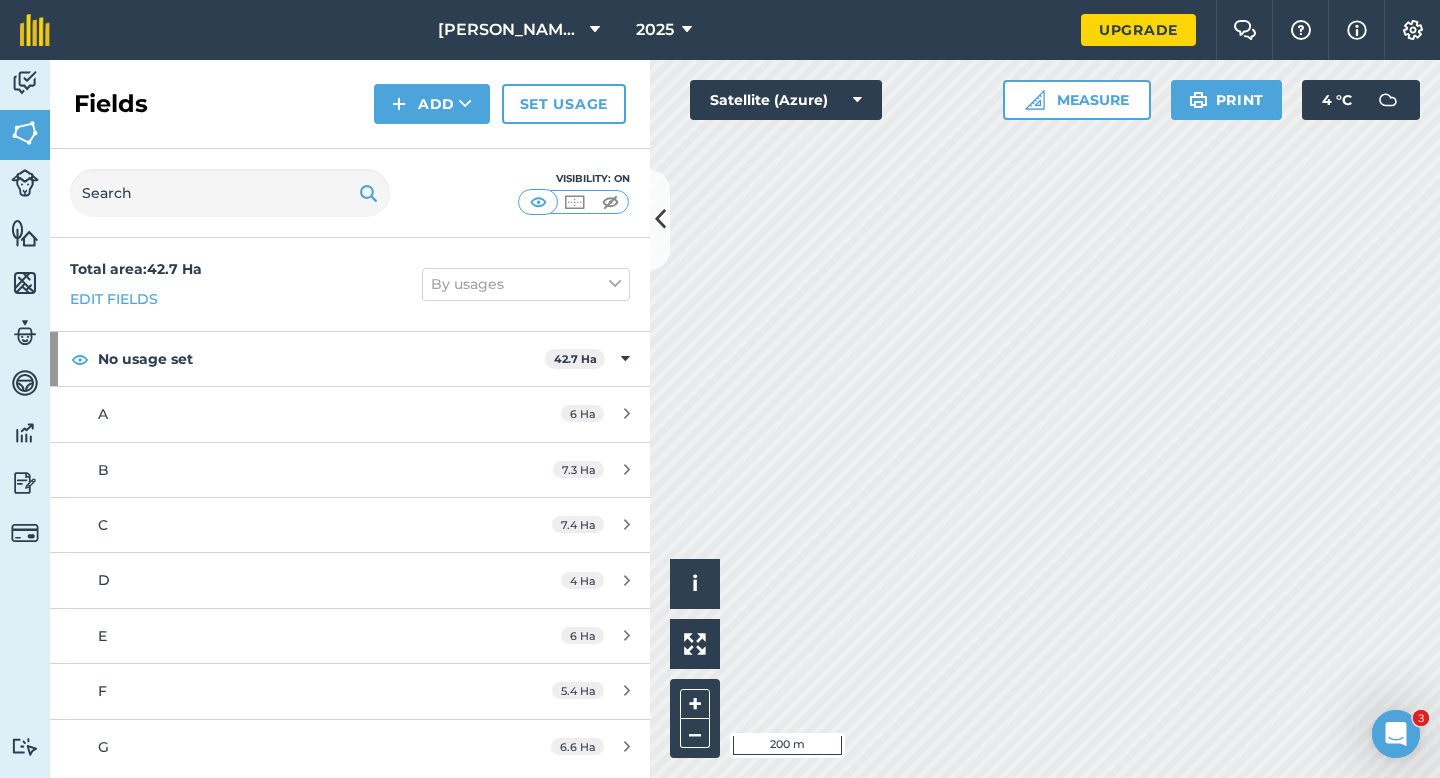 click on "Fields   Add   Set usage" at bounding box center (350, 104) 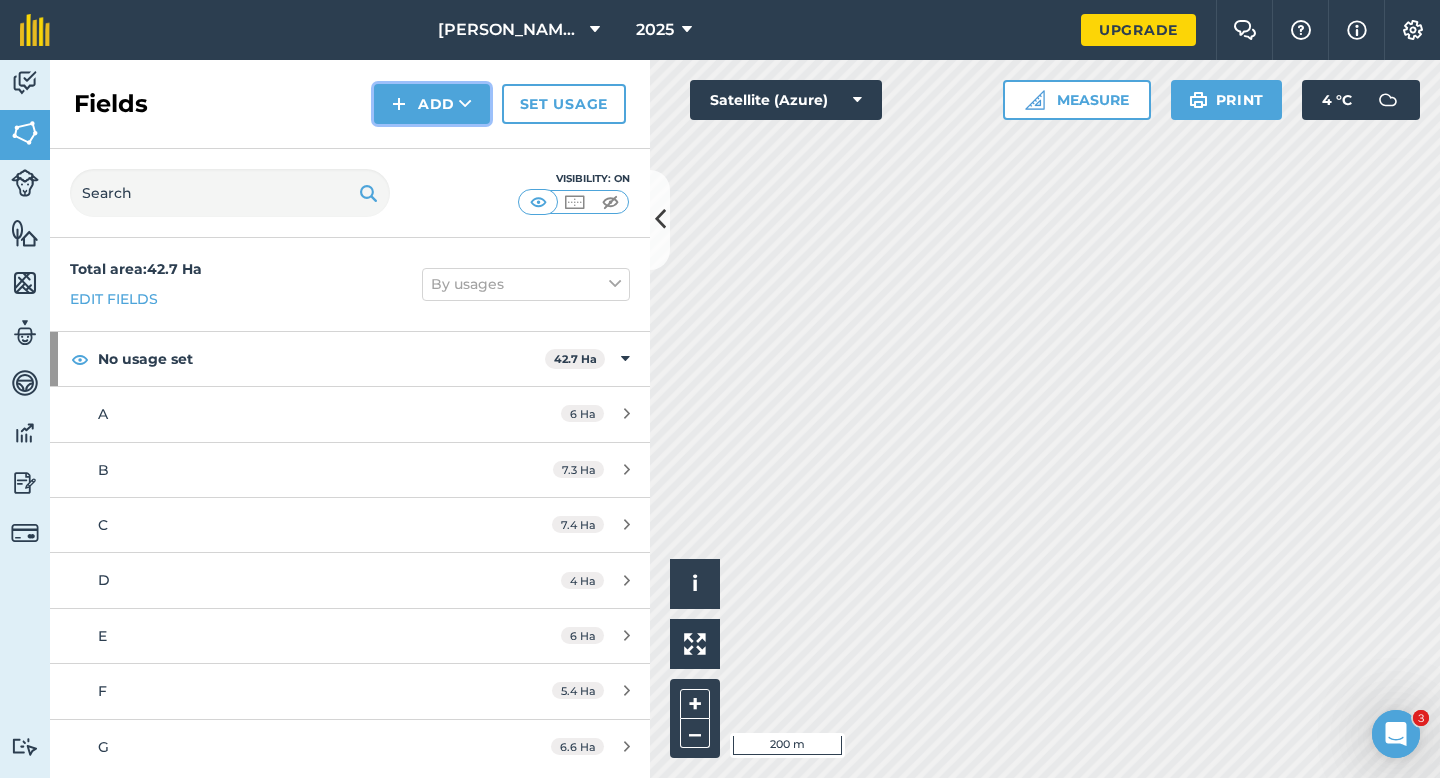 click on "Add" at bounding box center [432, 104] 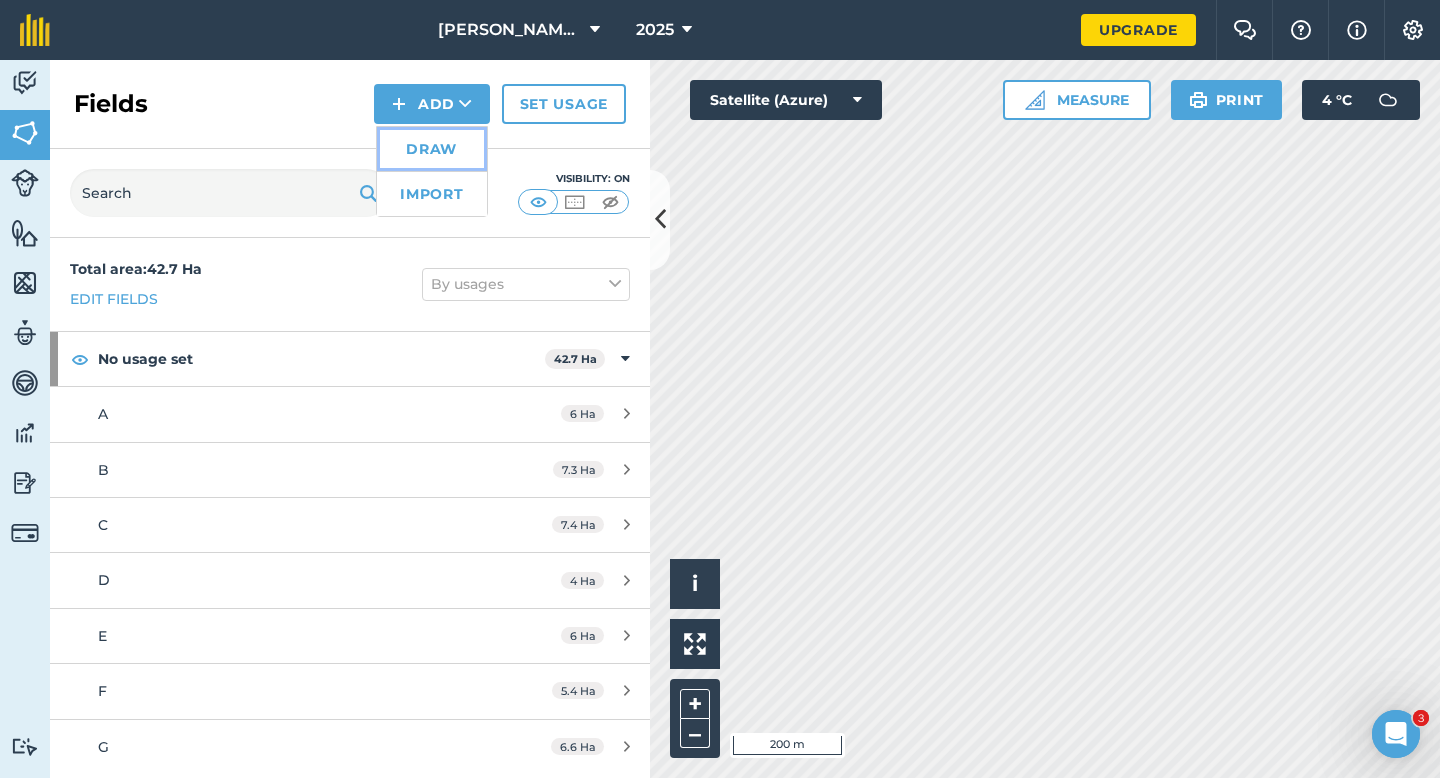 click on "Draw" at bounding box center (432, 149) 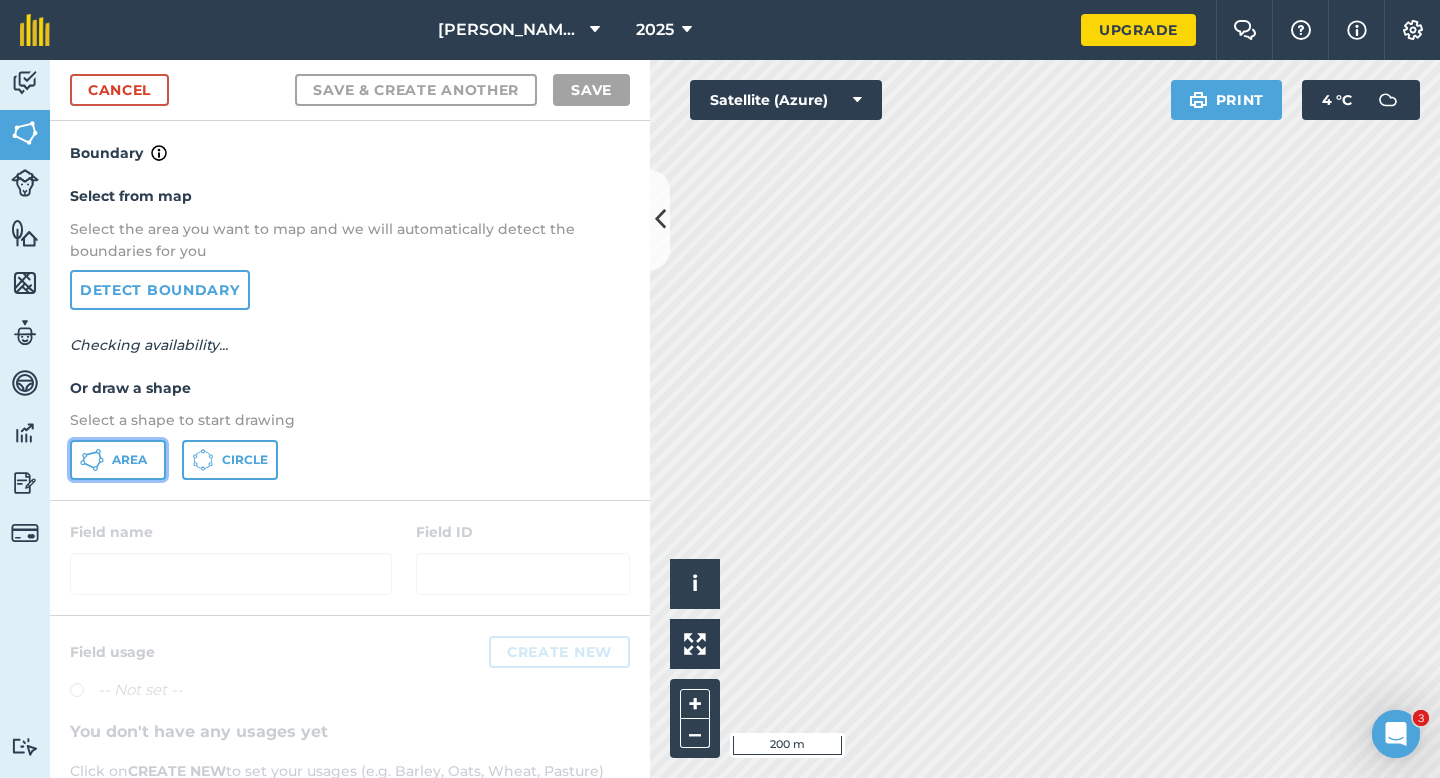click on "Area" at bounding box center (118, 460) 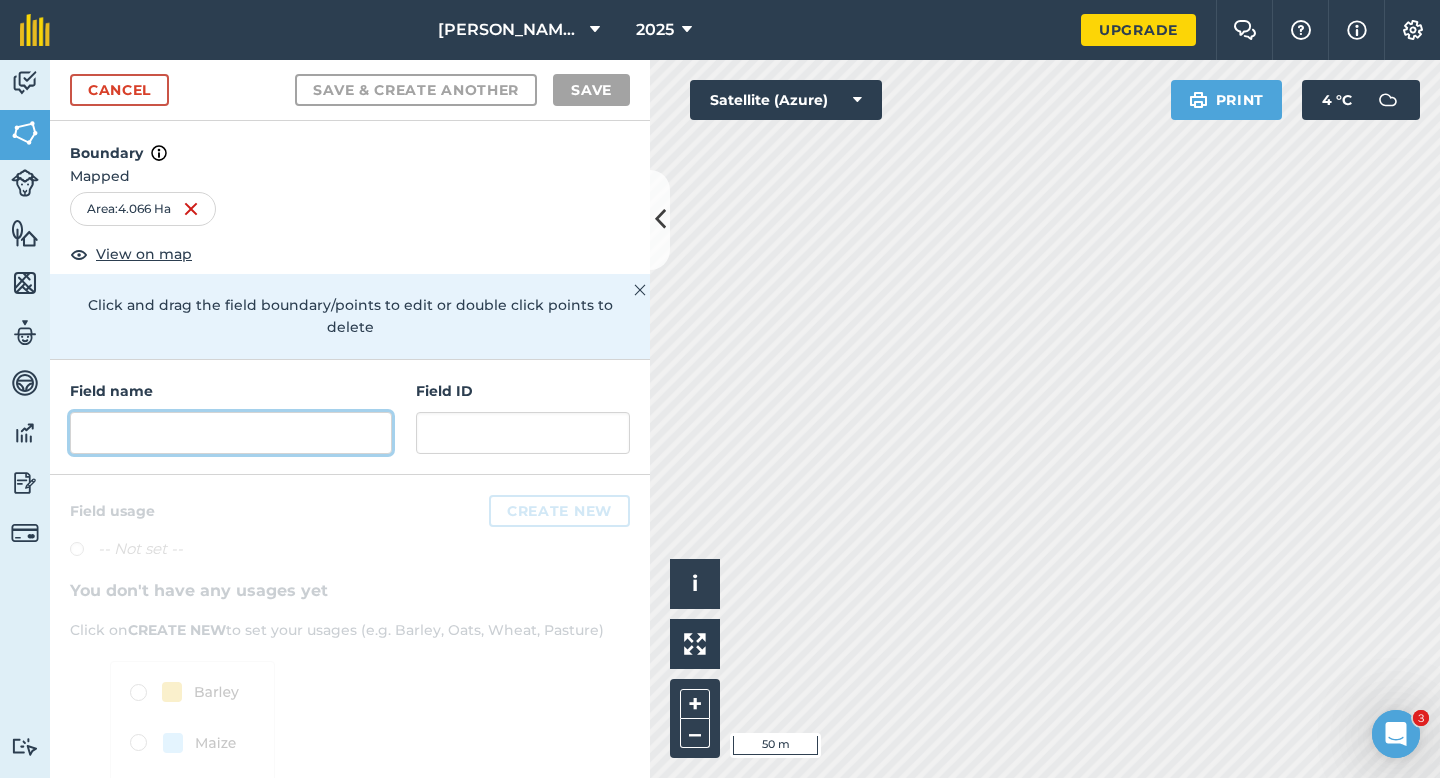 click at bounding box center [231, 433] 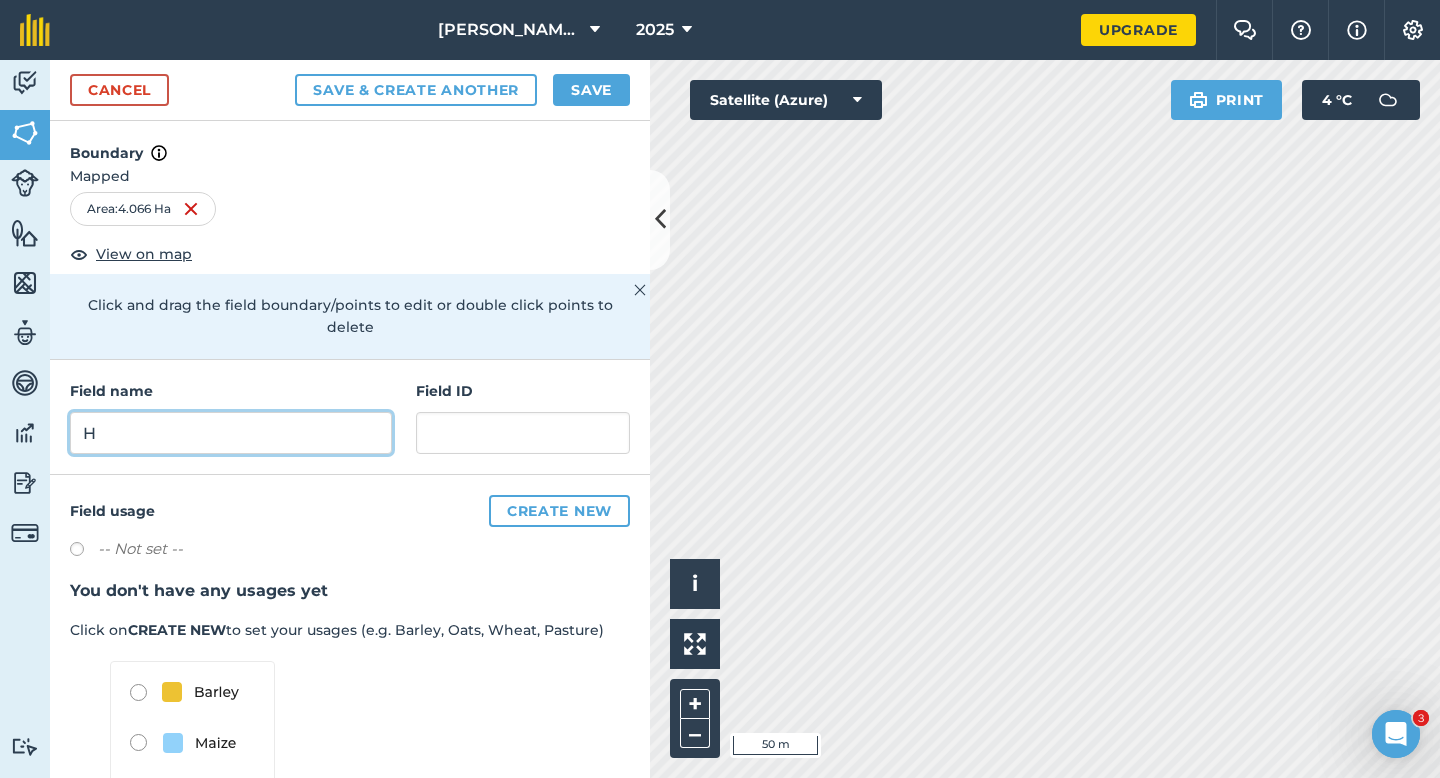 type on "H" 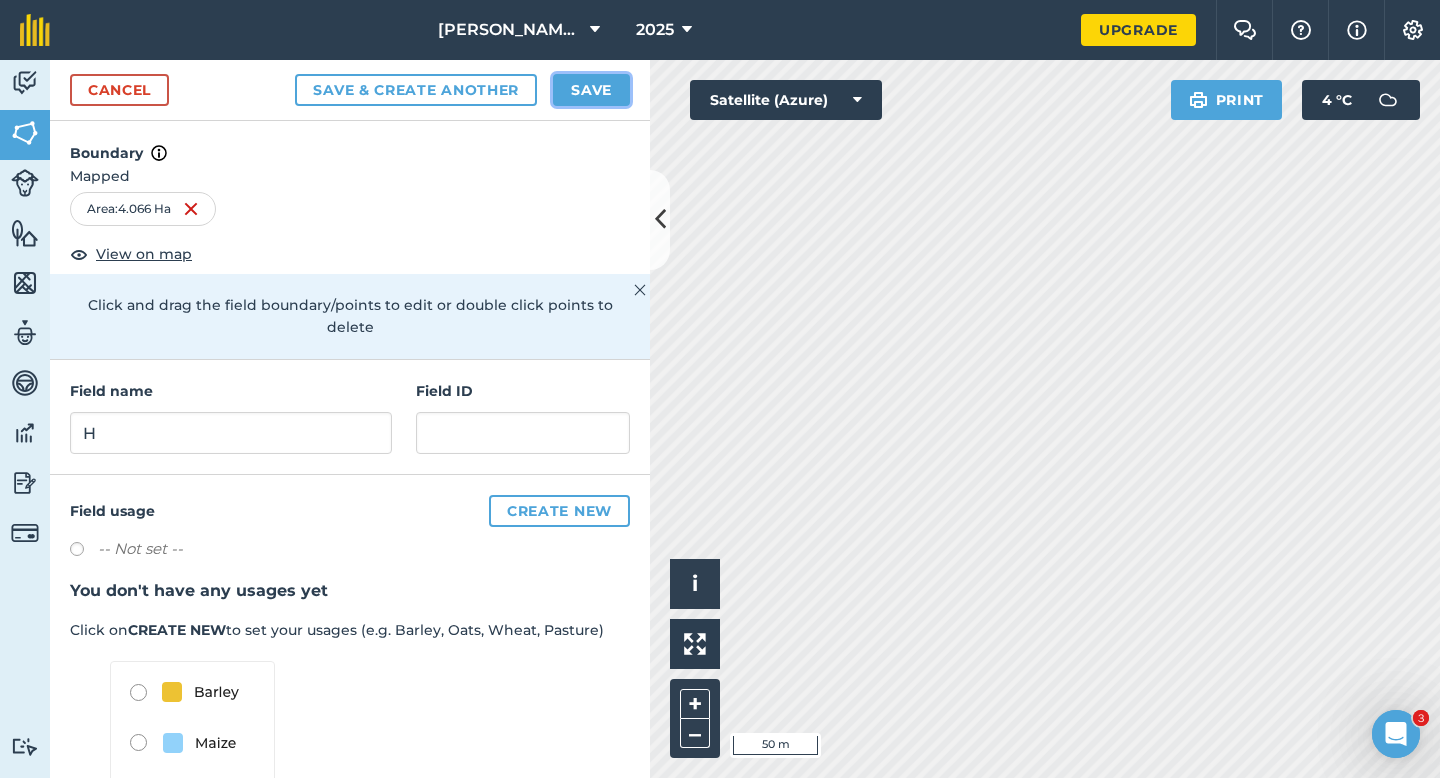 click on "Save" at bounding box center (591, 90) 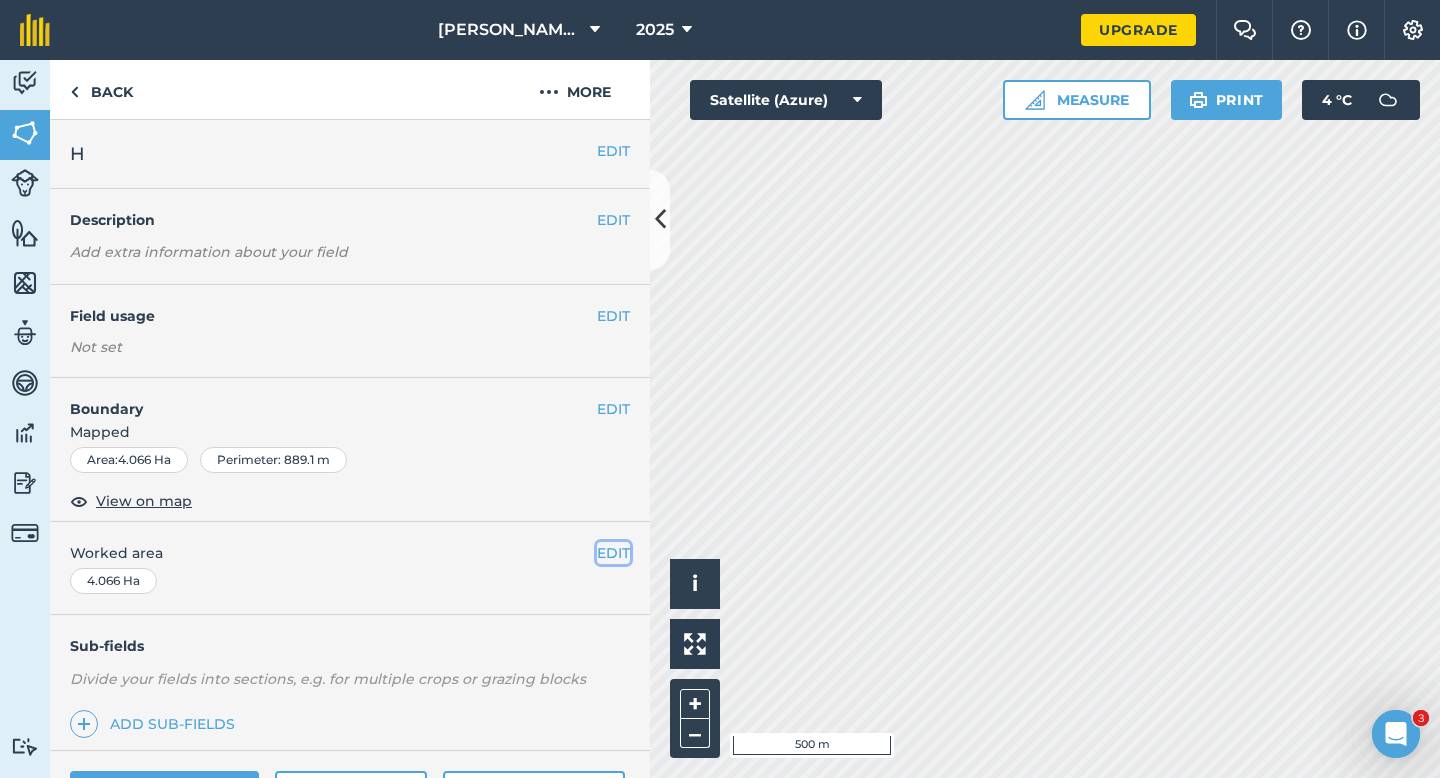 click on "EDIT" at bounding box center (613, 553) 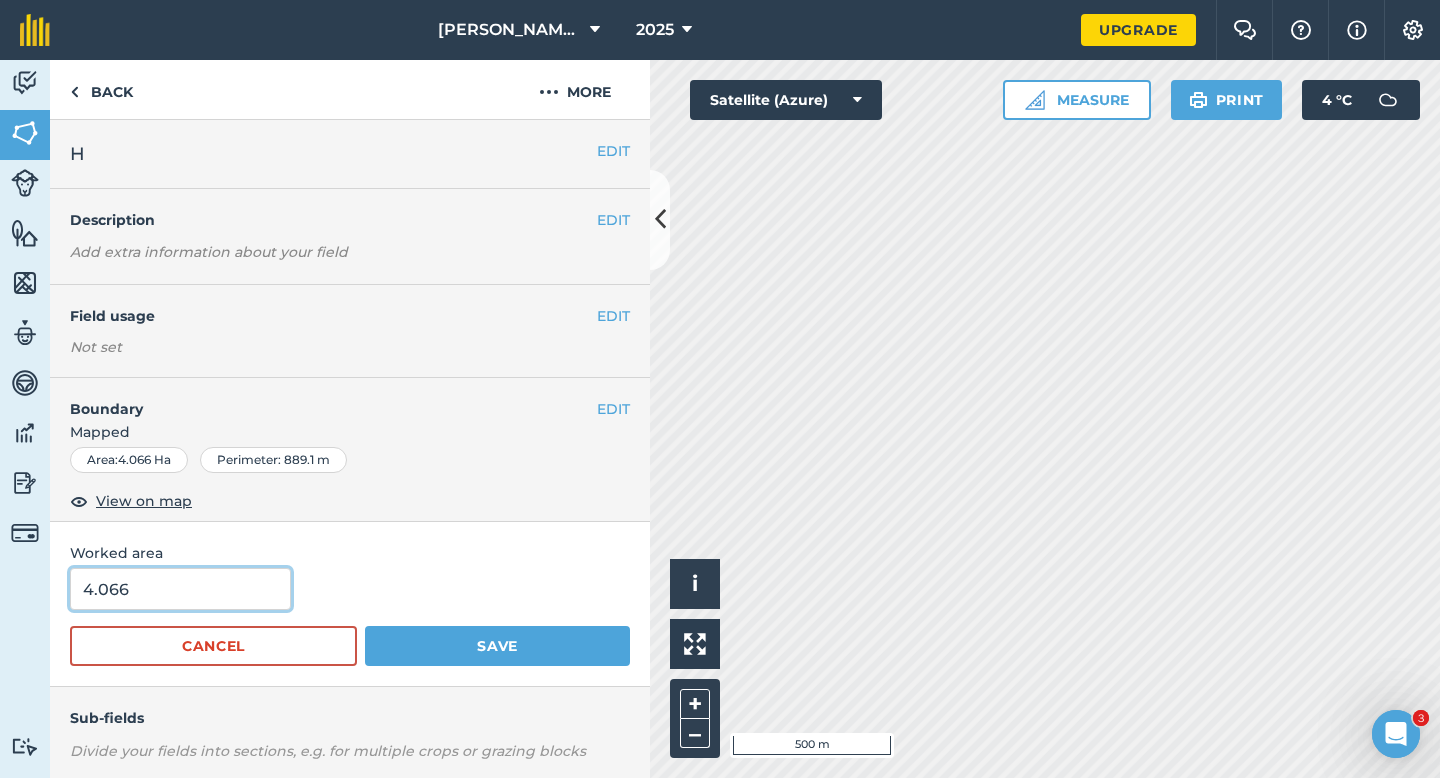 click on "4.066" at bounding box center (180, 589) 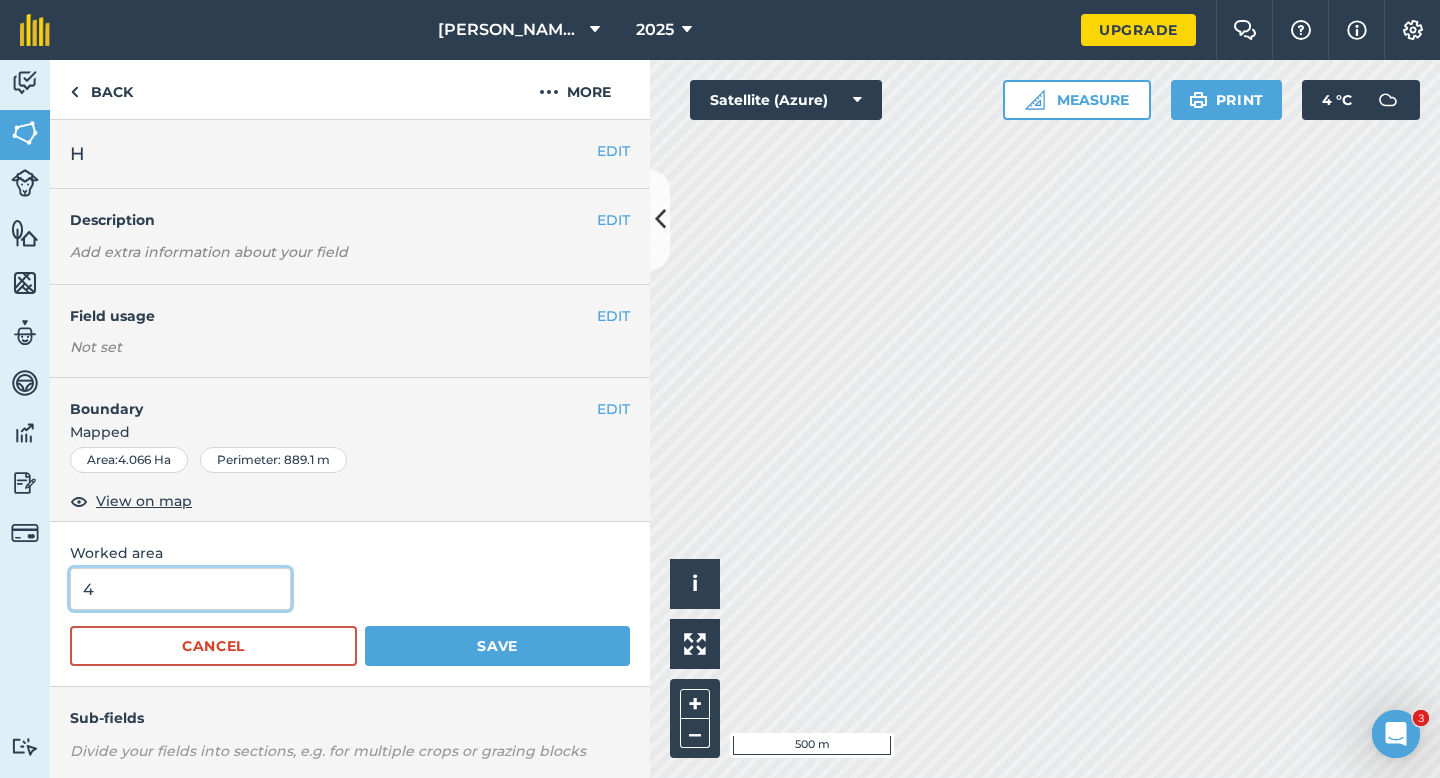 click on "Save" at bounding box center [497, 646] 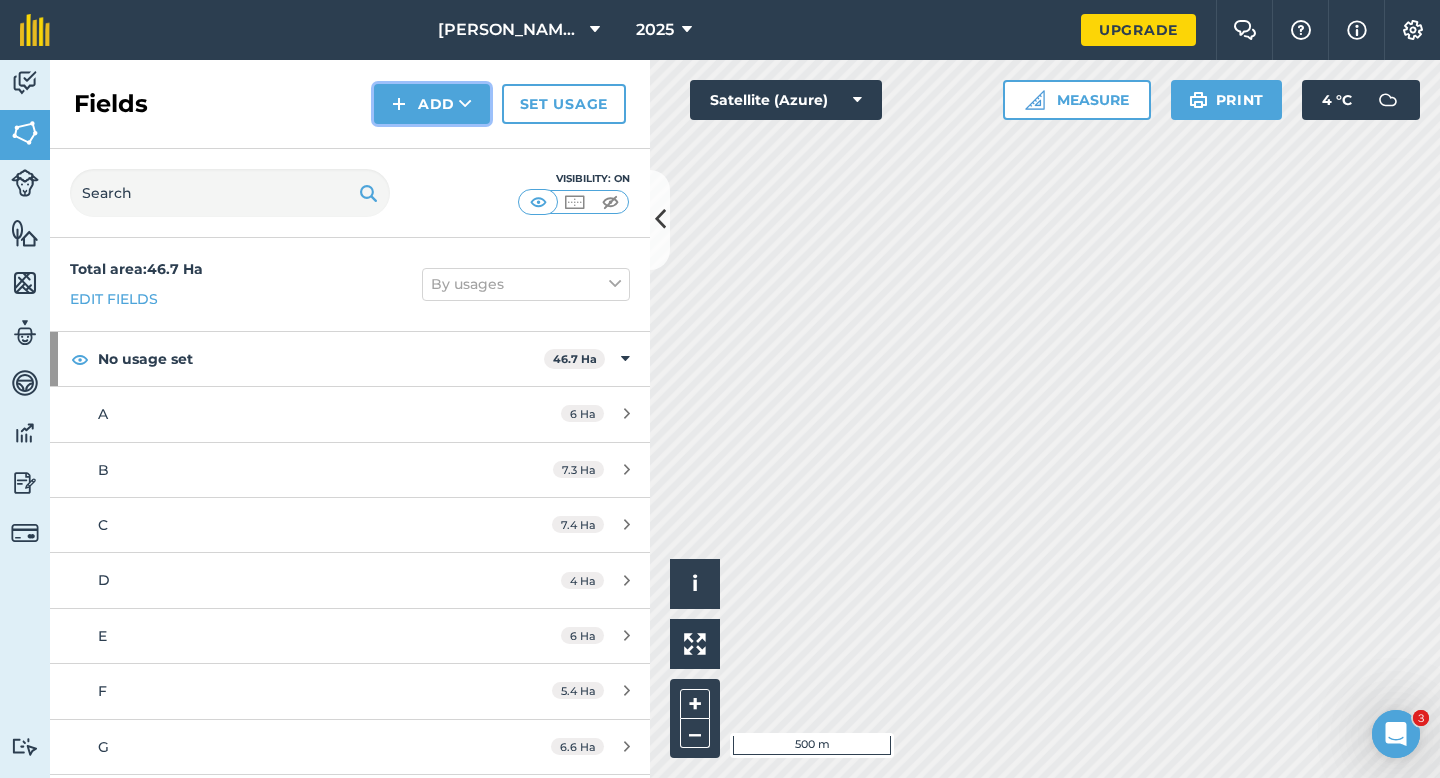 click on "Add" at bounding box center (432, 104) 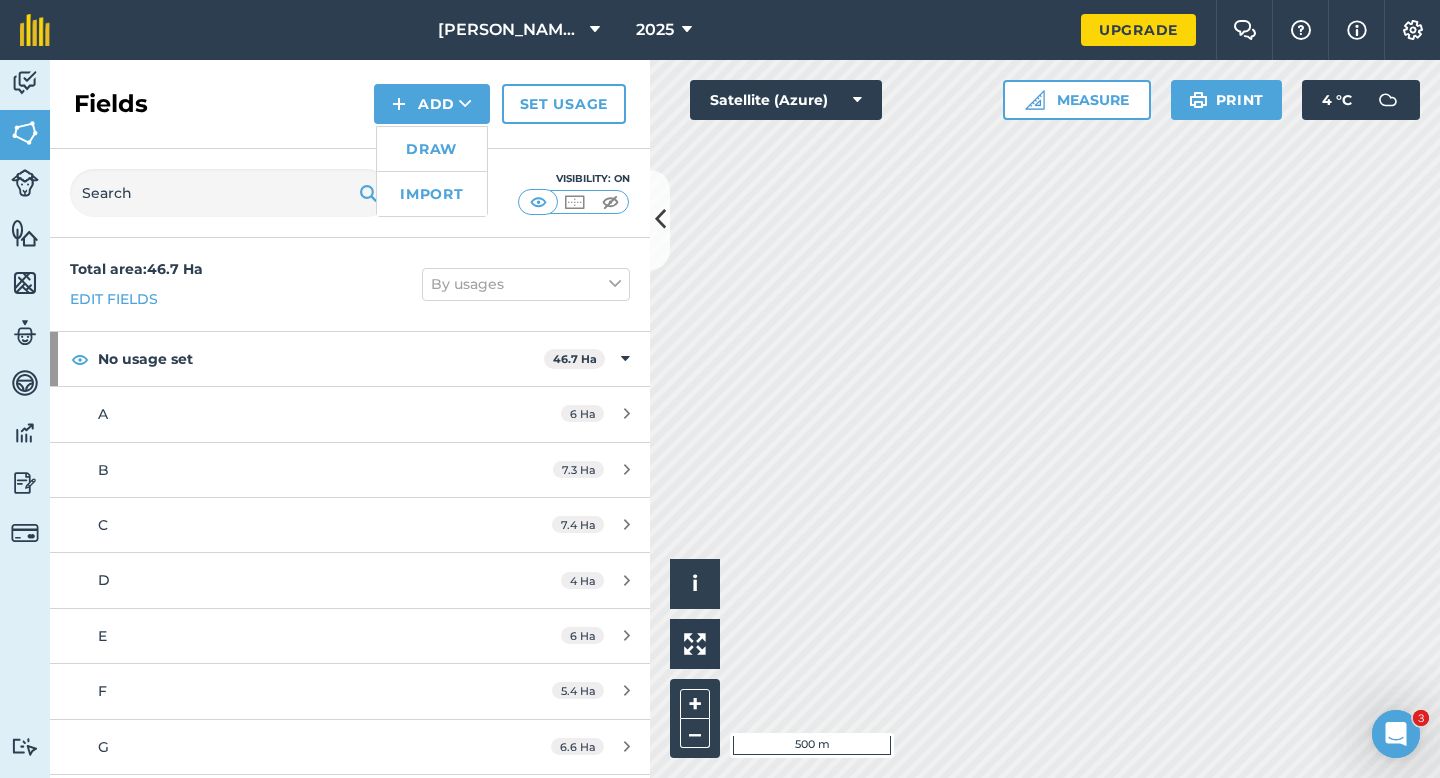 click on "Draw" at bounding box center [432, 149] 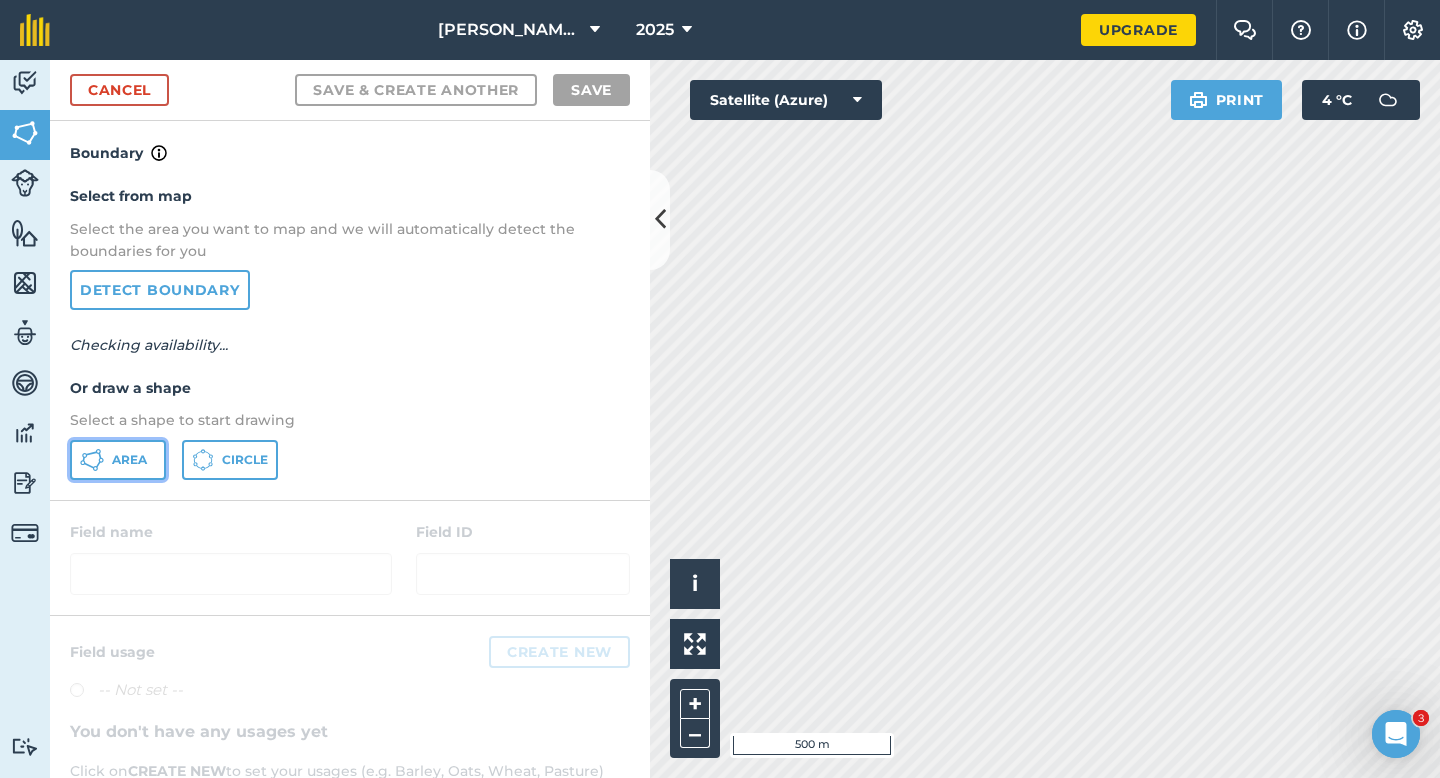 click on "Area" at bounding box center [129, 460] 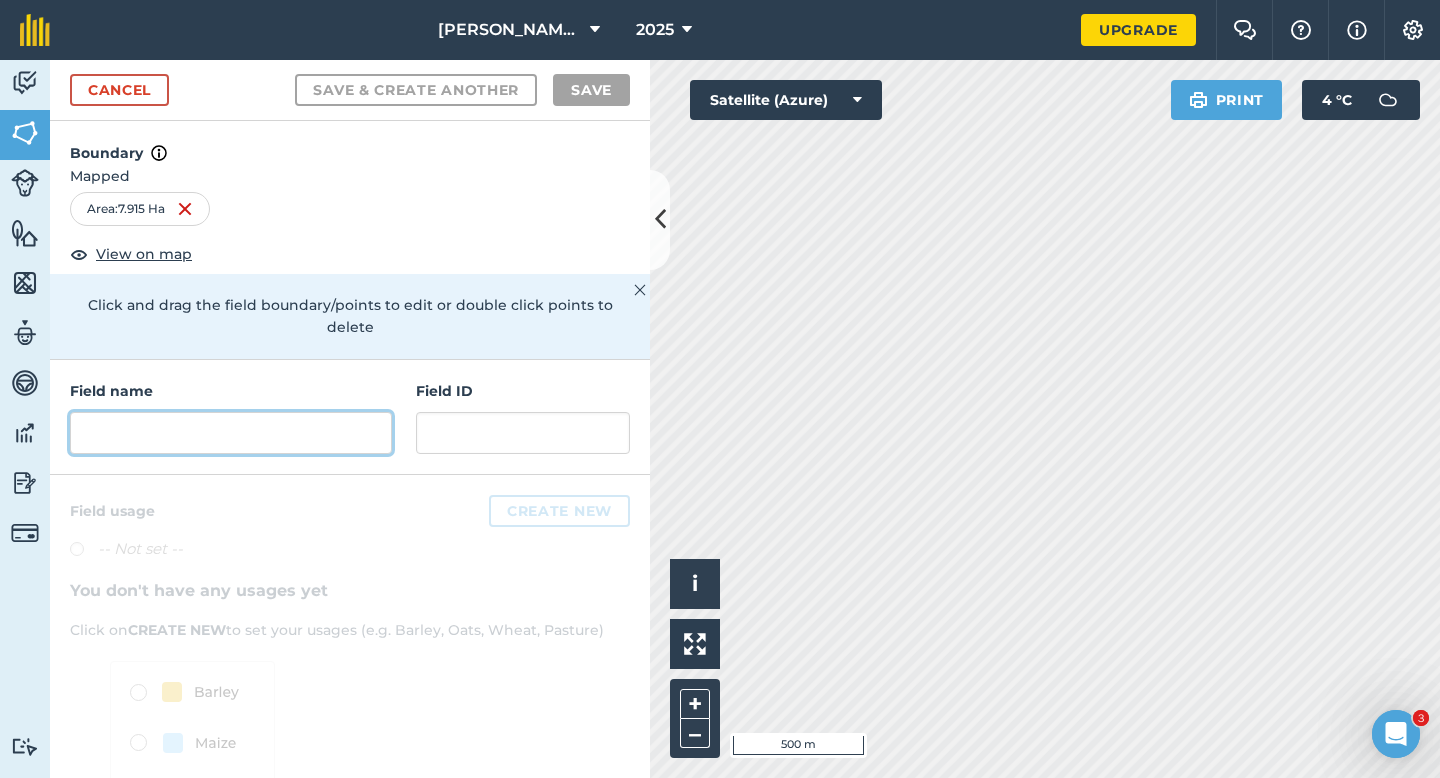 click at bounding box center [231, 433] 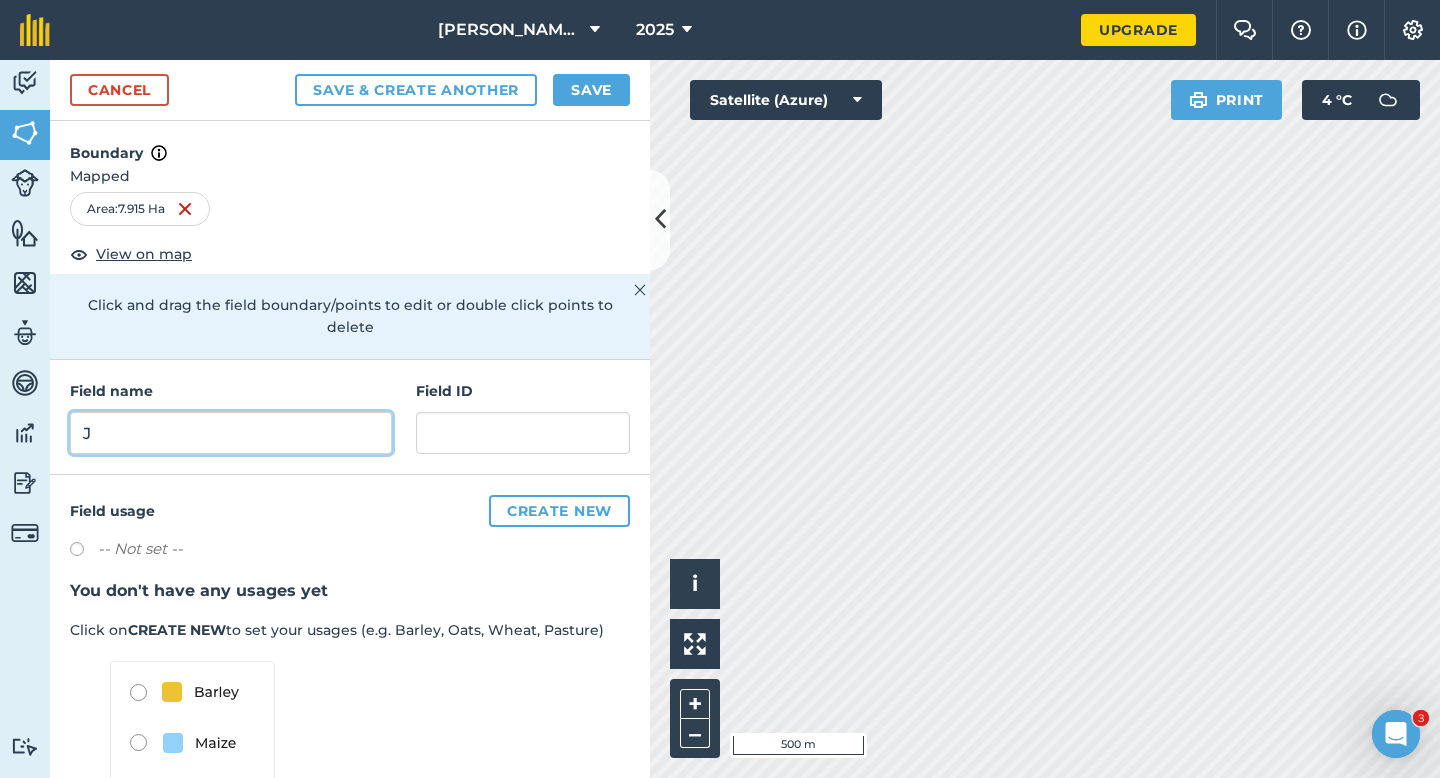 type on "J" 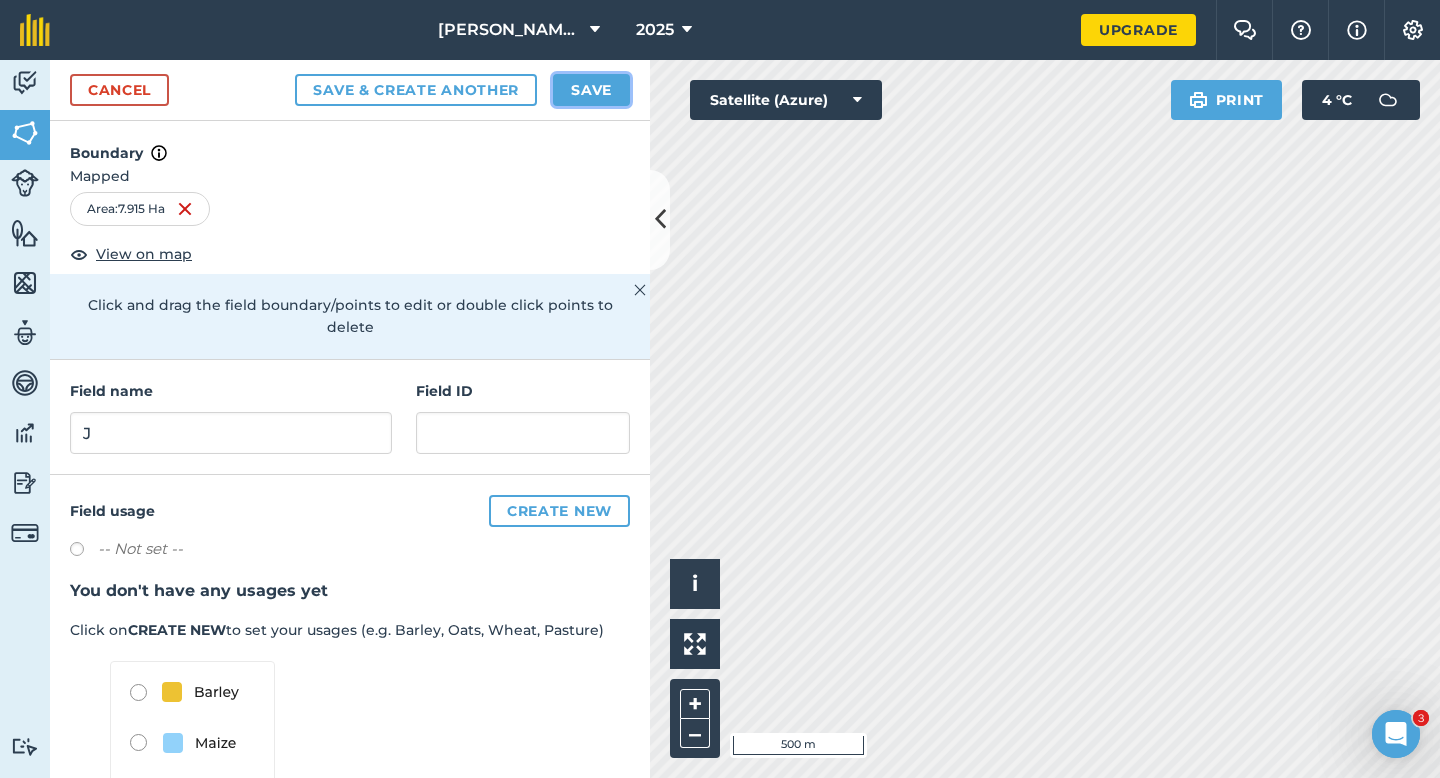 click on "Save" at bounding box center (591, 90) 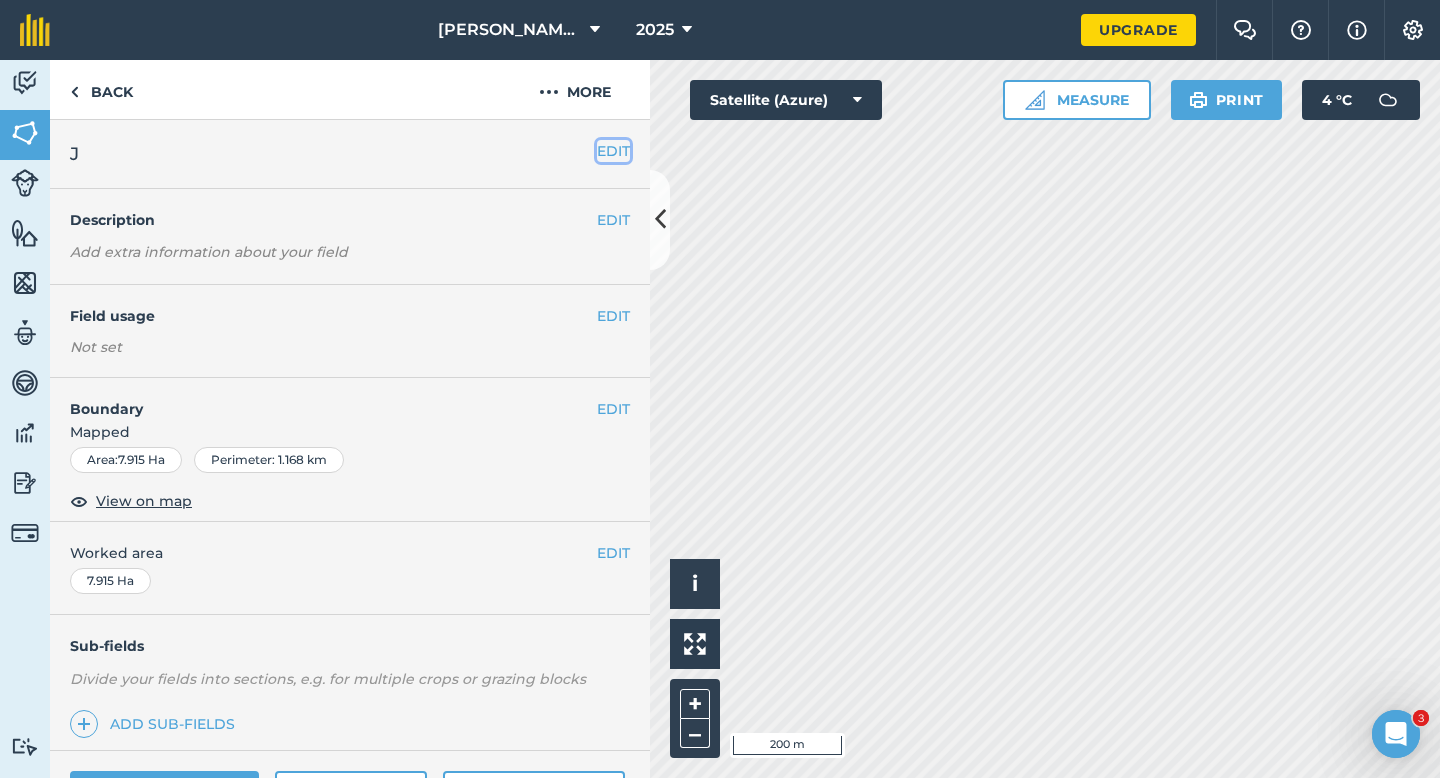 click on "EDIT" at bounding box center (613, 151) 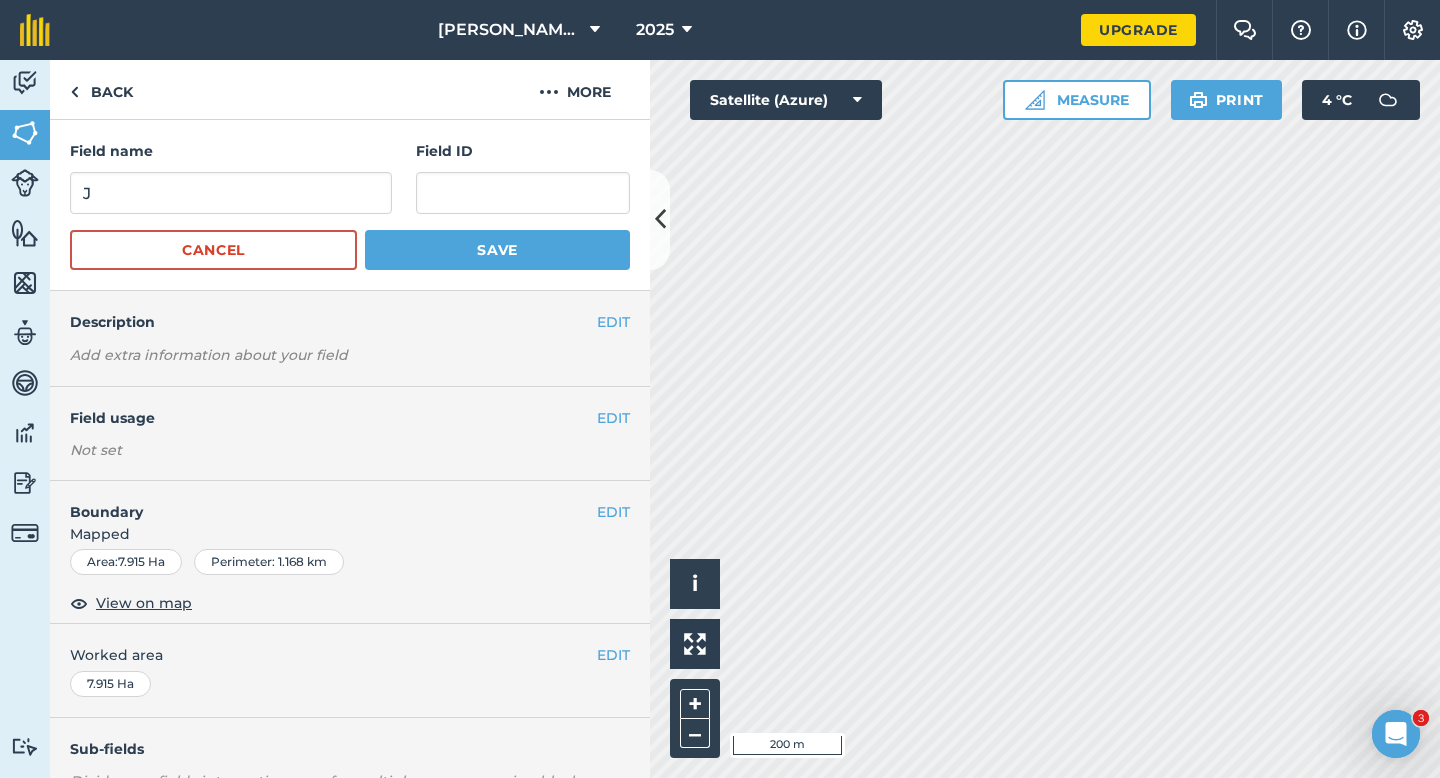 click on "Field name J Field ID Cancel Save" at bounding box center [350, 205] 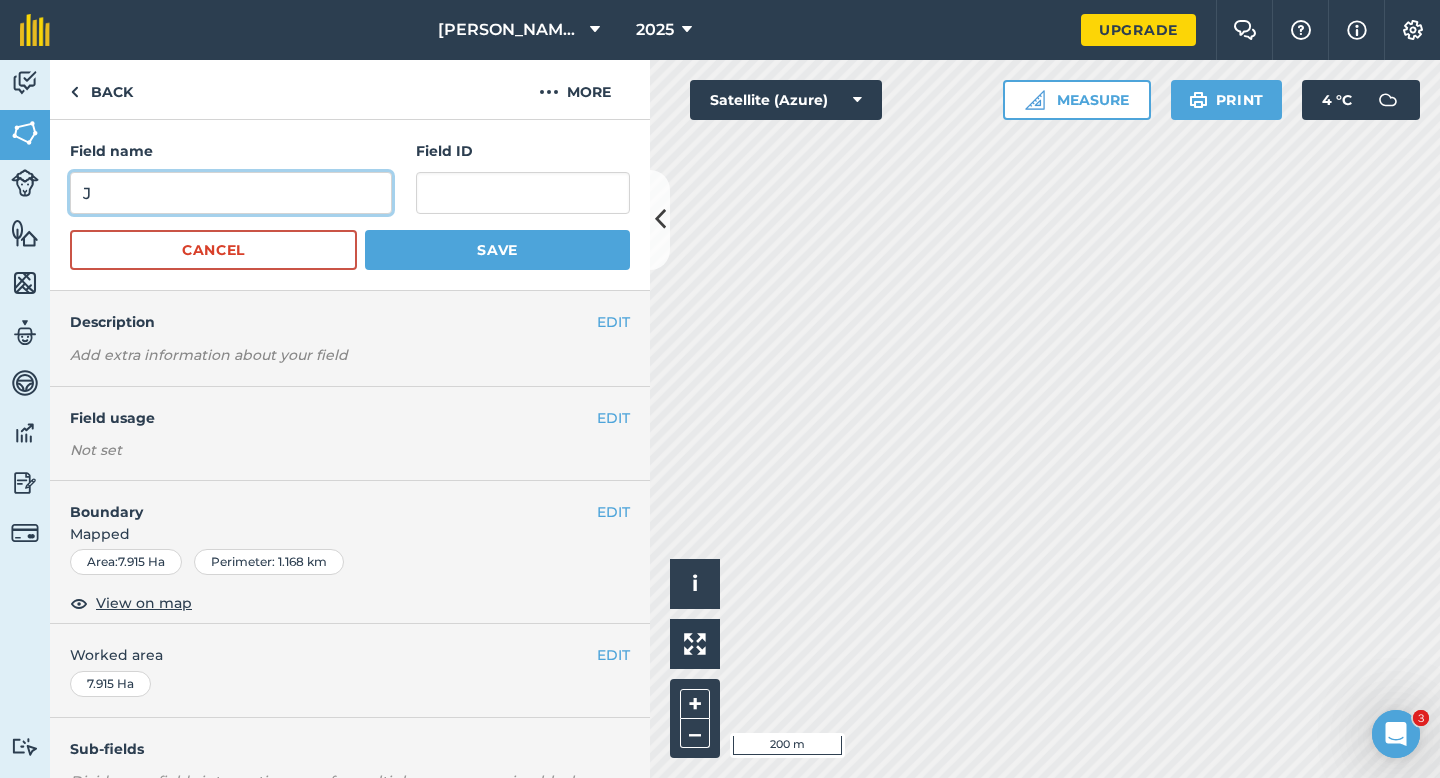 click on "J" at bounding box center [231, 193] 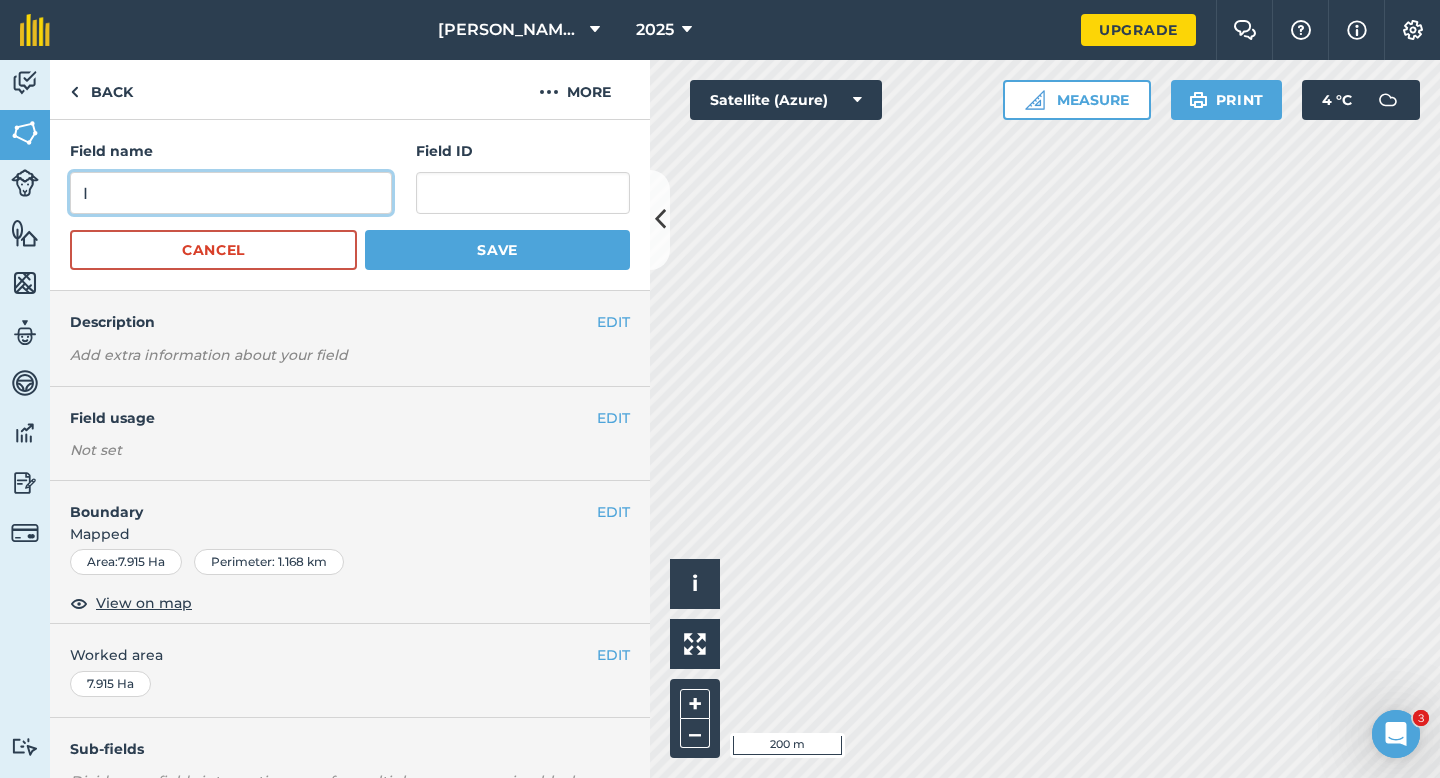 type on "I" 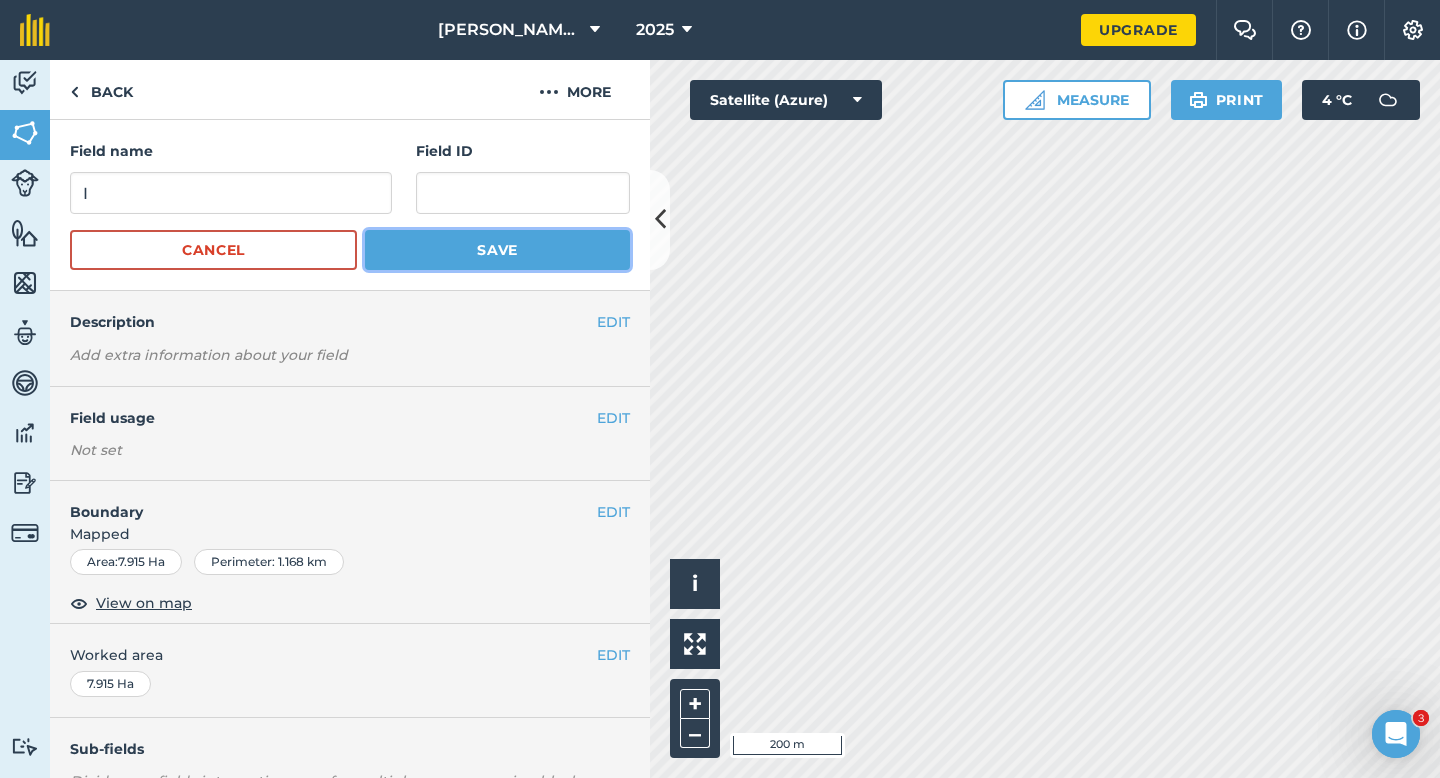 click on "Save" at bounding box center [497, 250] 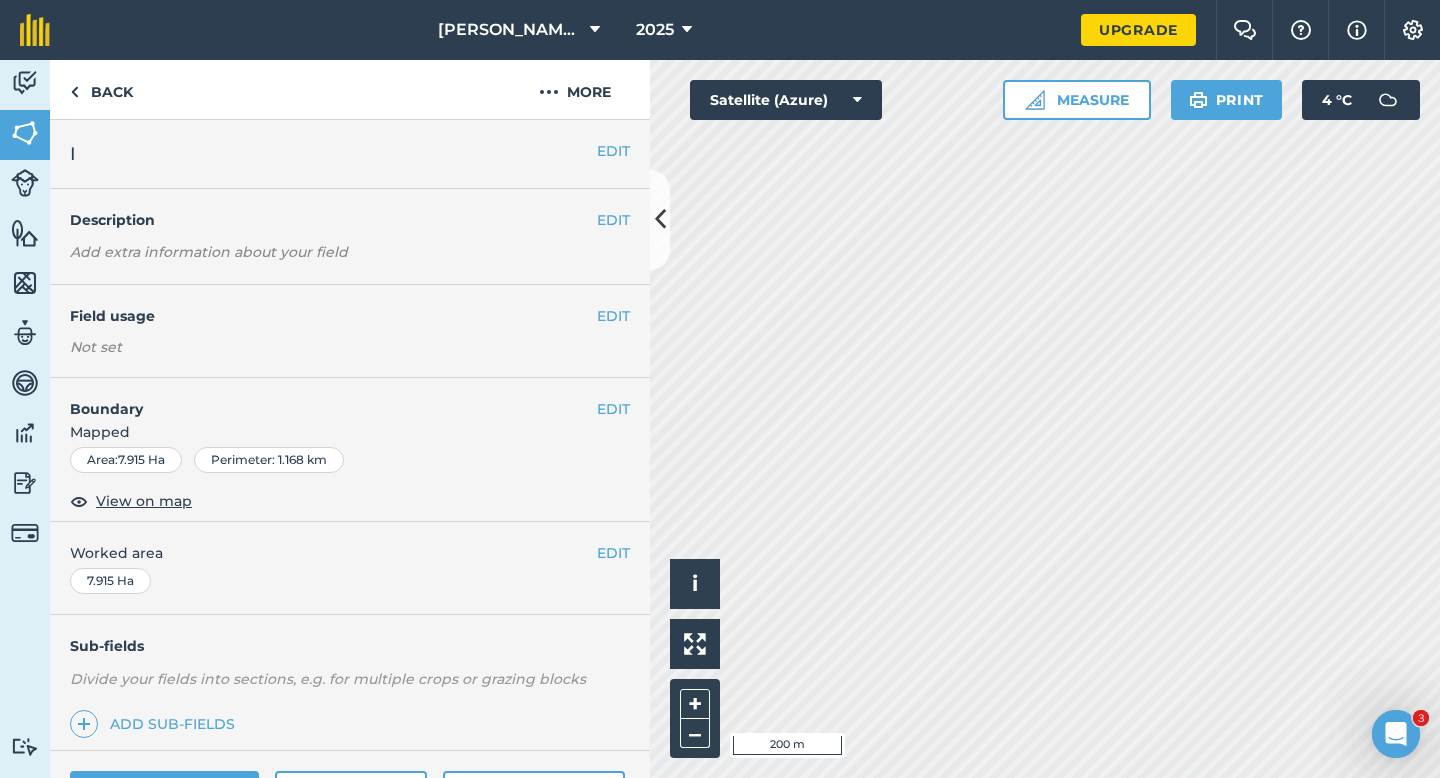 click on "EDIT Worked area 7.915   Ha" at bounding box center (350, 568) 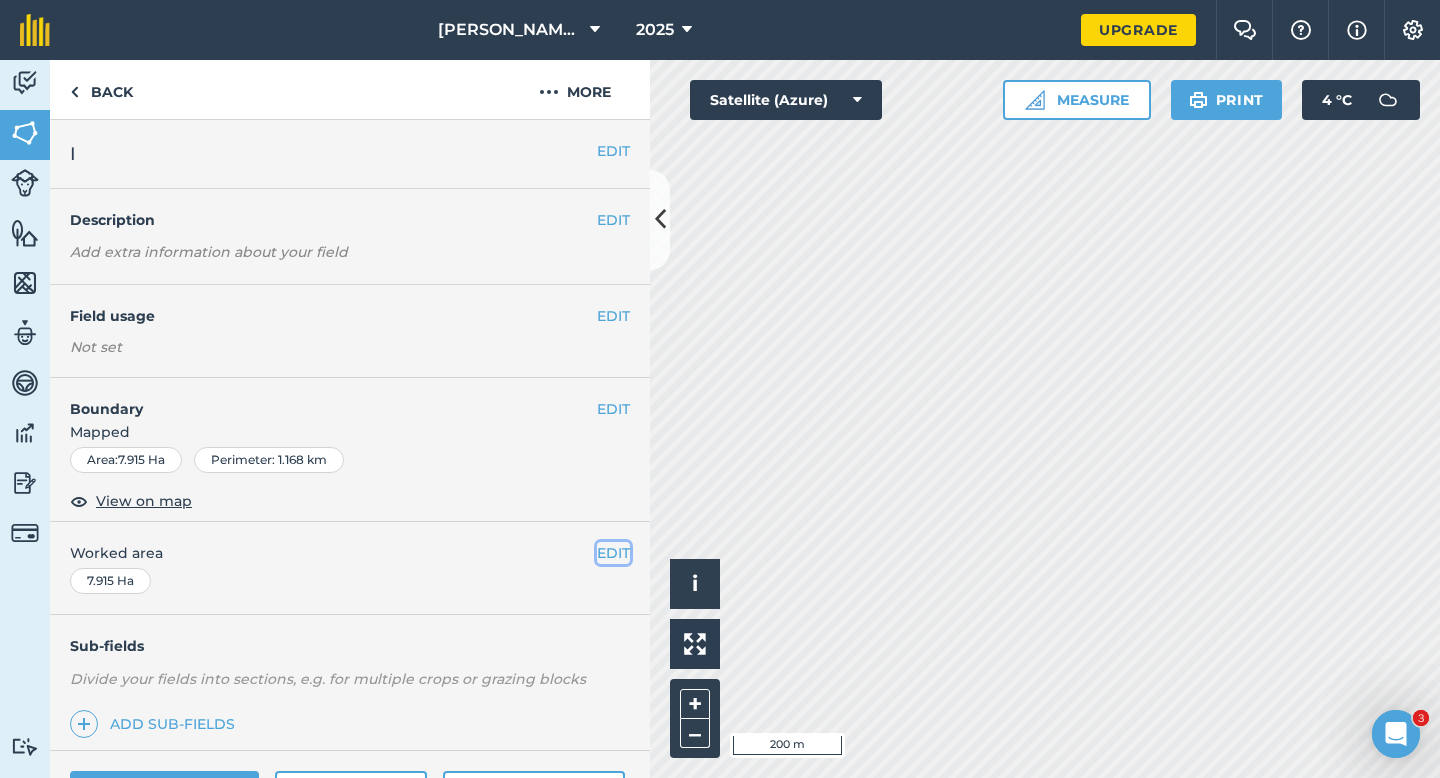 click on "EDIT" at bounding box center [613, 553] 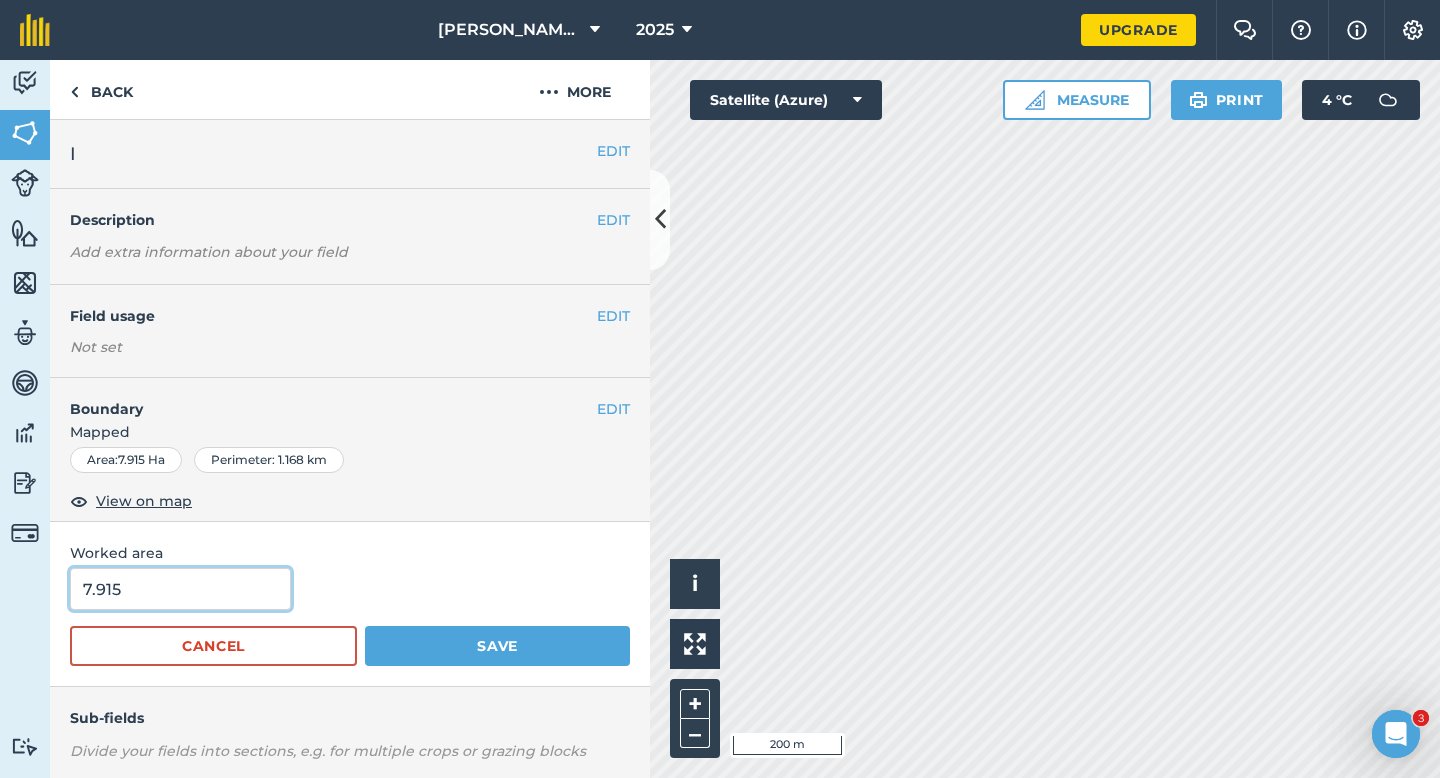click on "7.915" at bounding box center [180, 589] 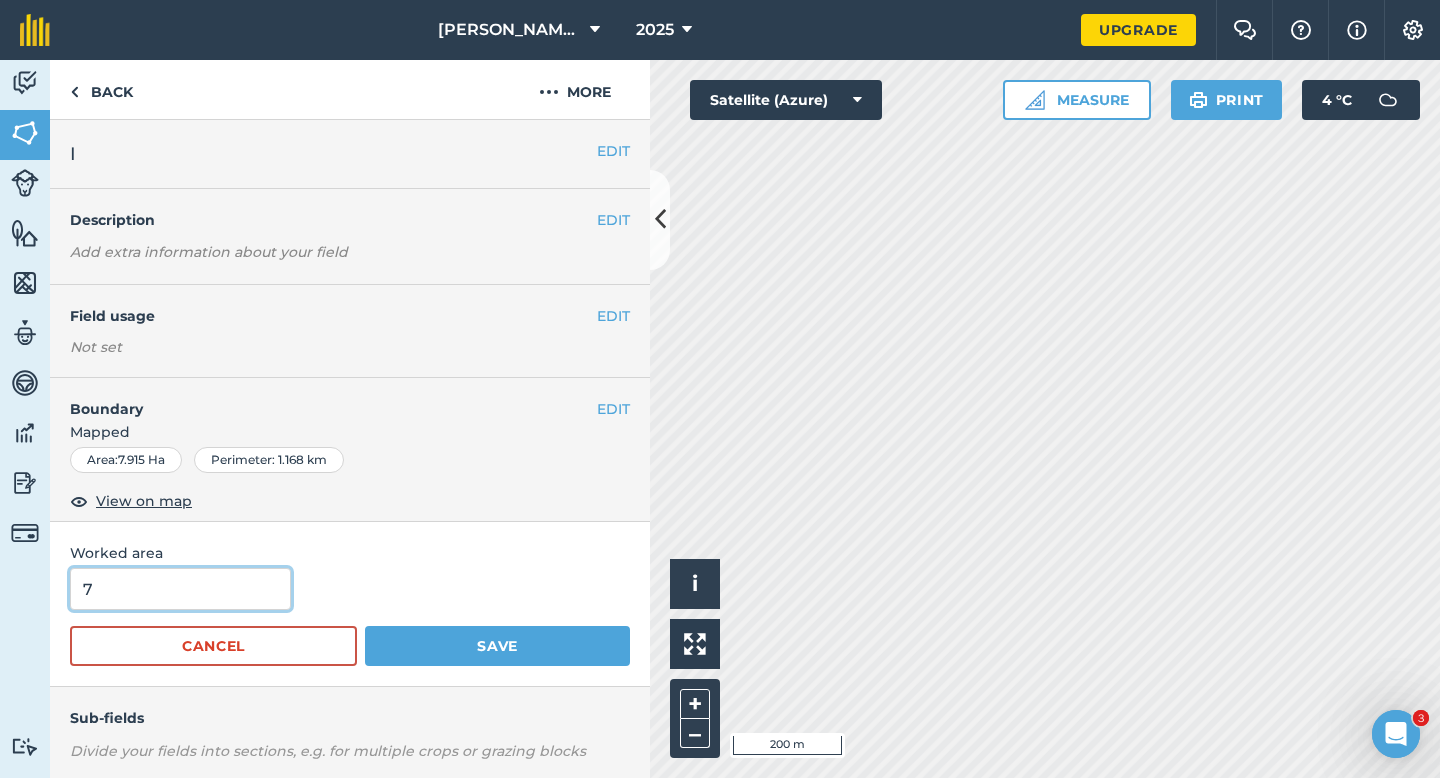 type on "8" 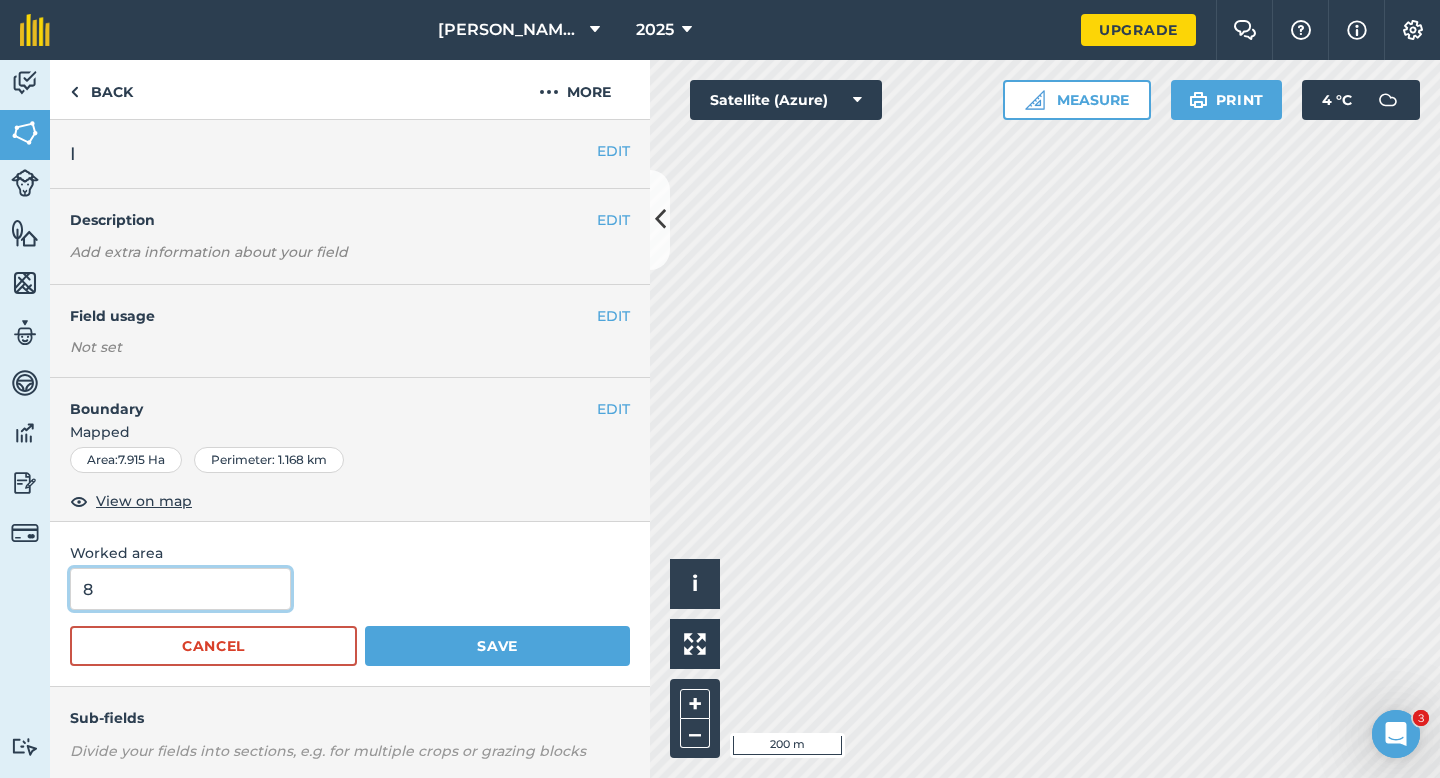 click on "Save" at bounding box center (497, 646) 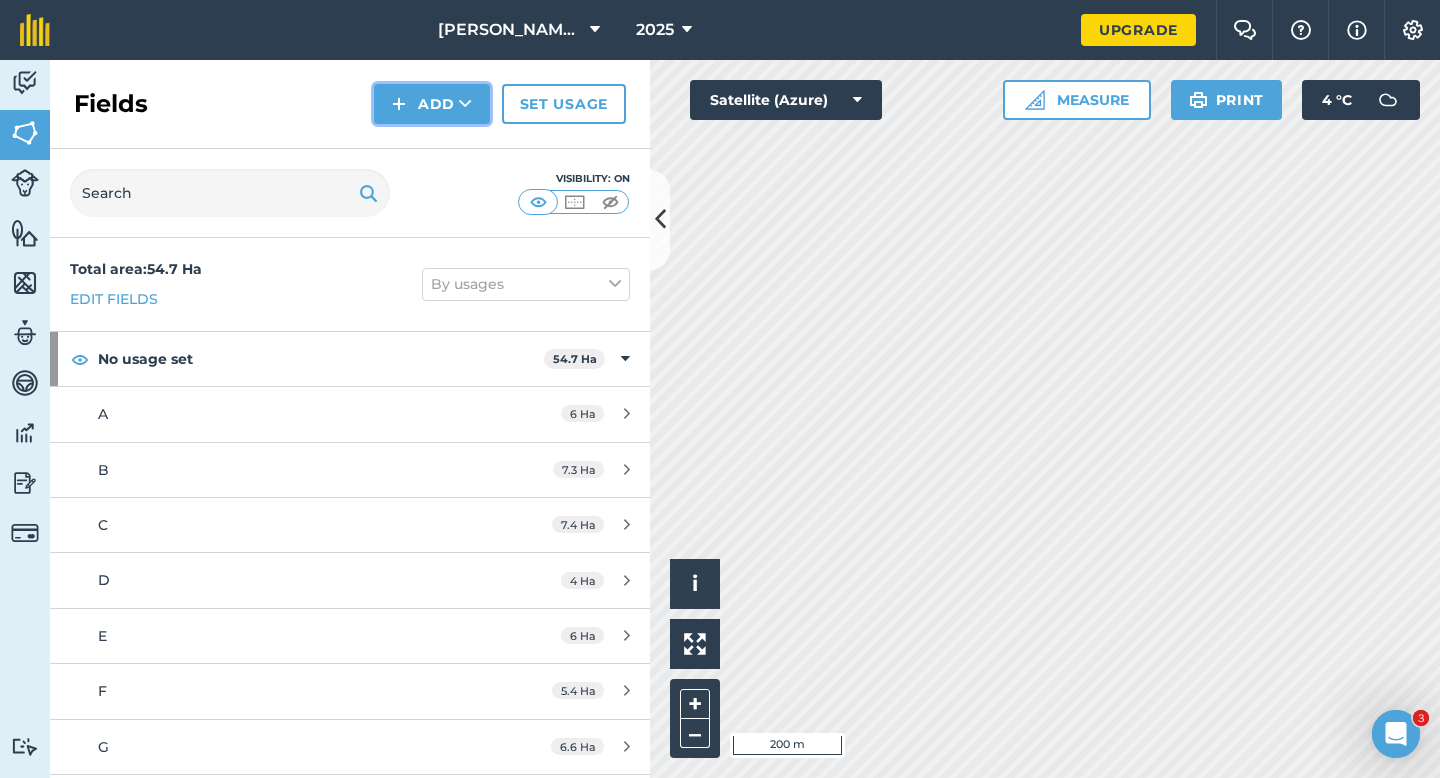 click at bounding box center [399, 104] 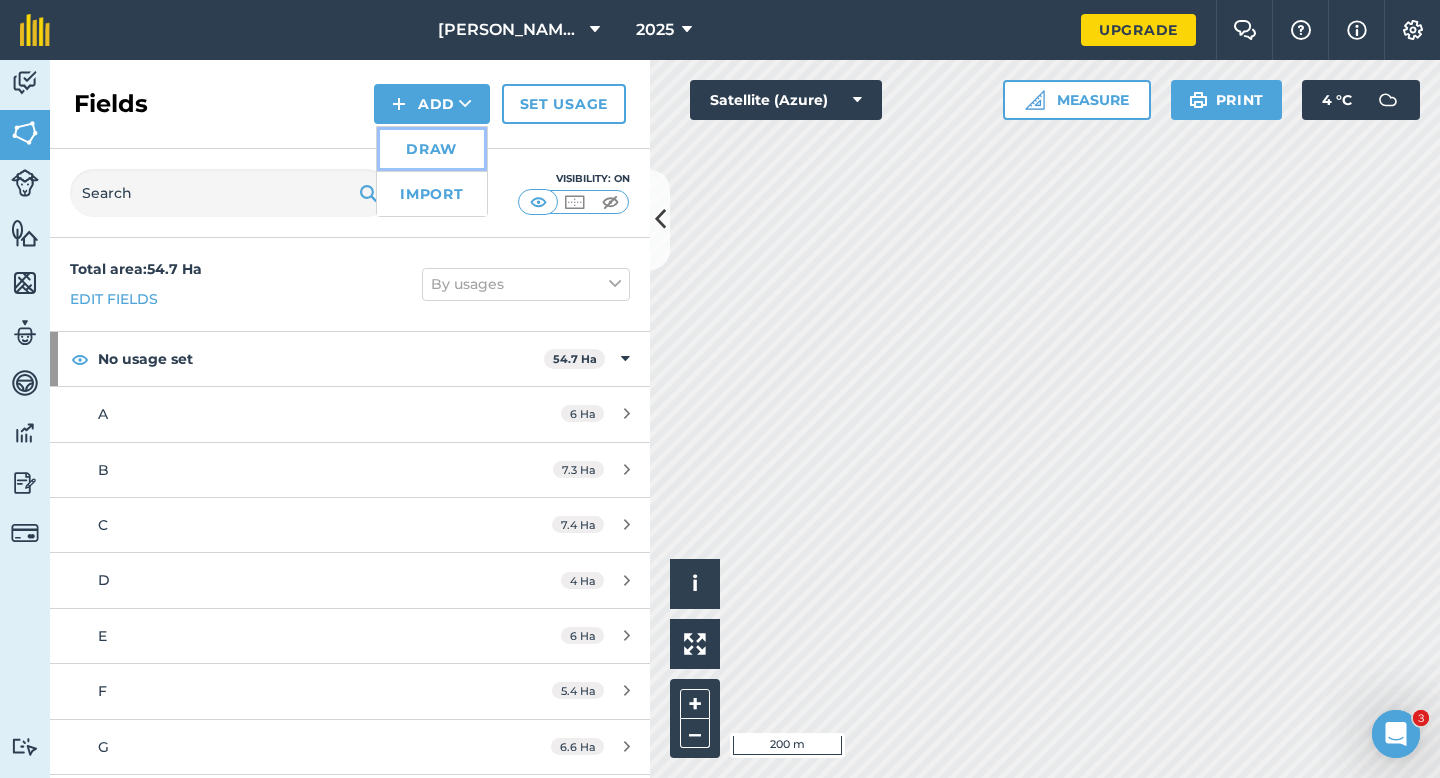 click on "Draw" at bounding box center (432, 149) 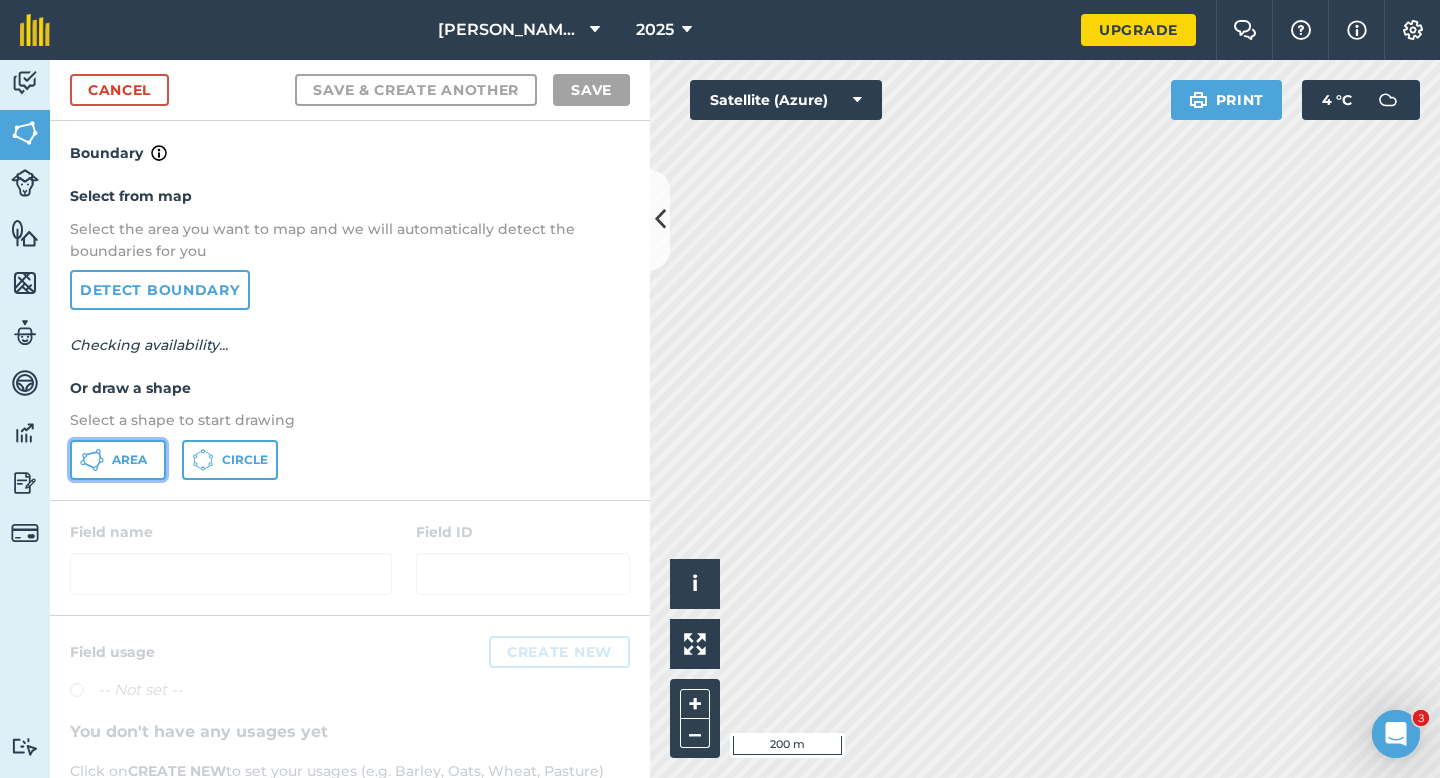 click on "Area" at bounding box center (129, 460) 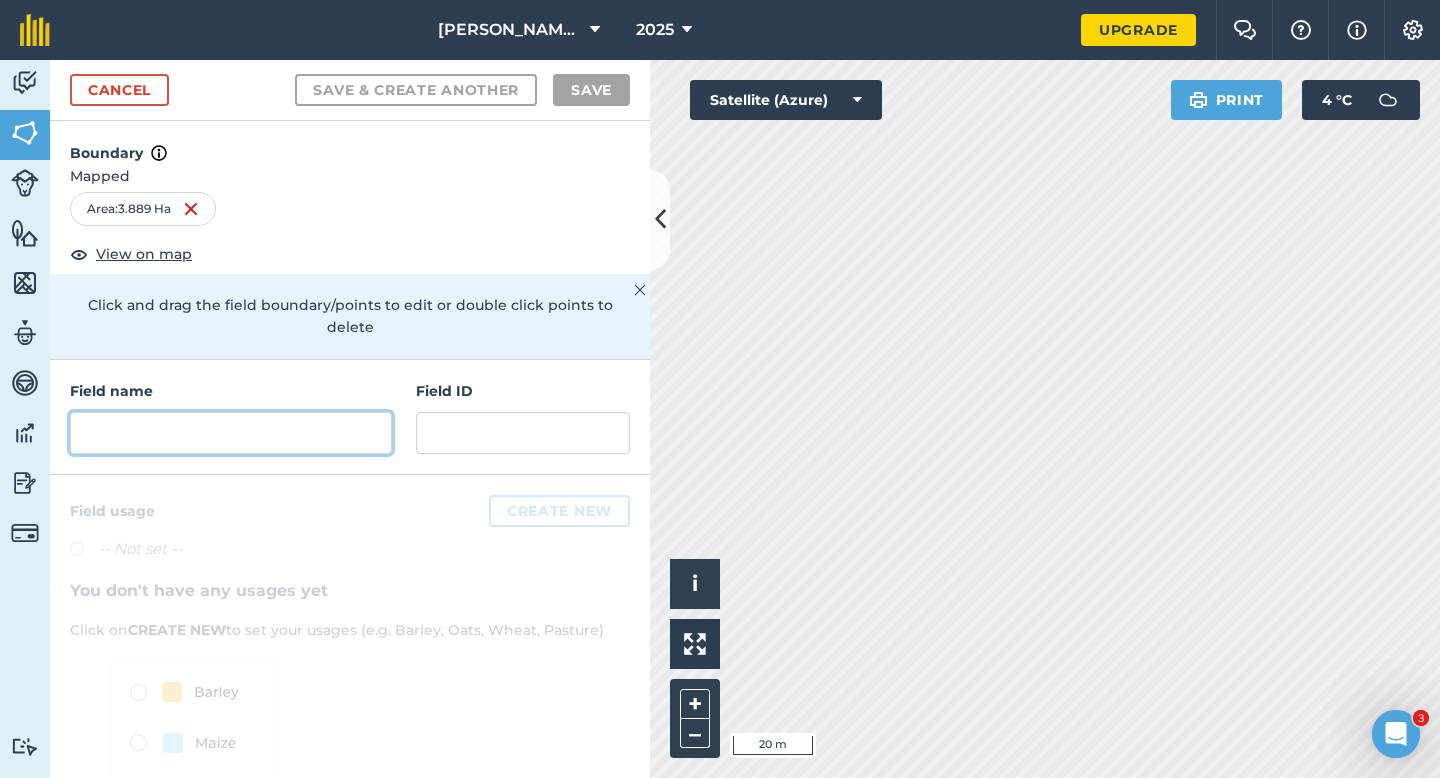 click at bounding box center [231, 433] 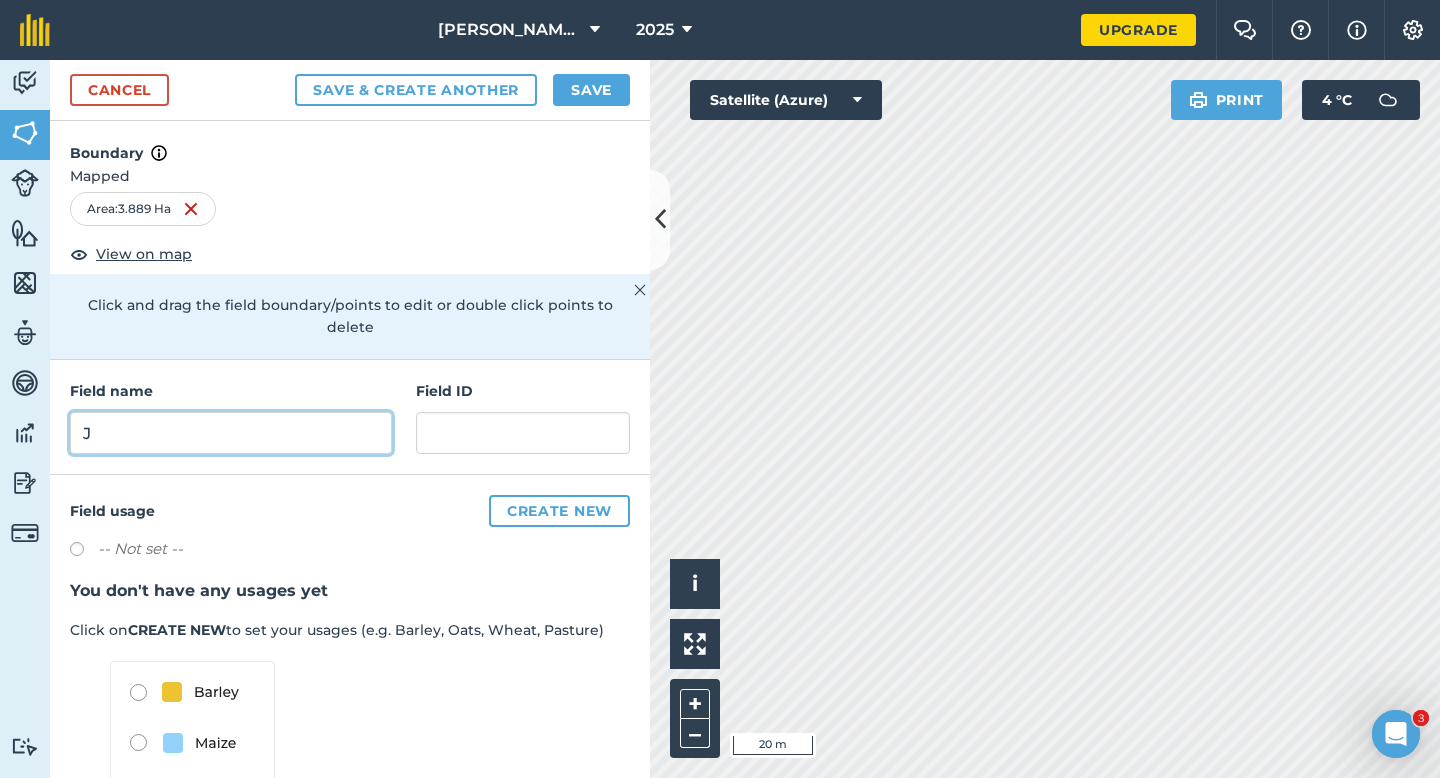 type on "J" 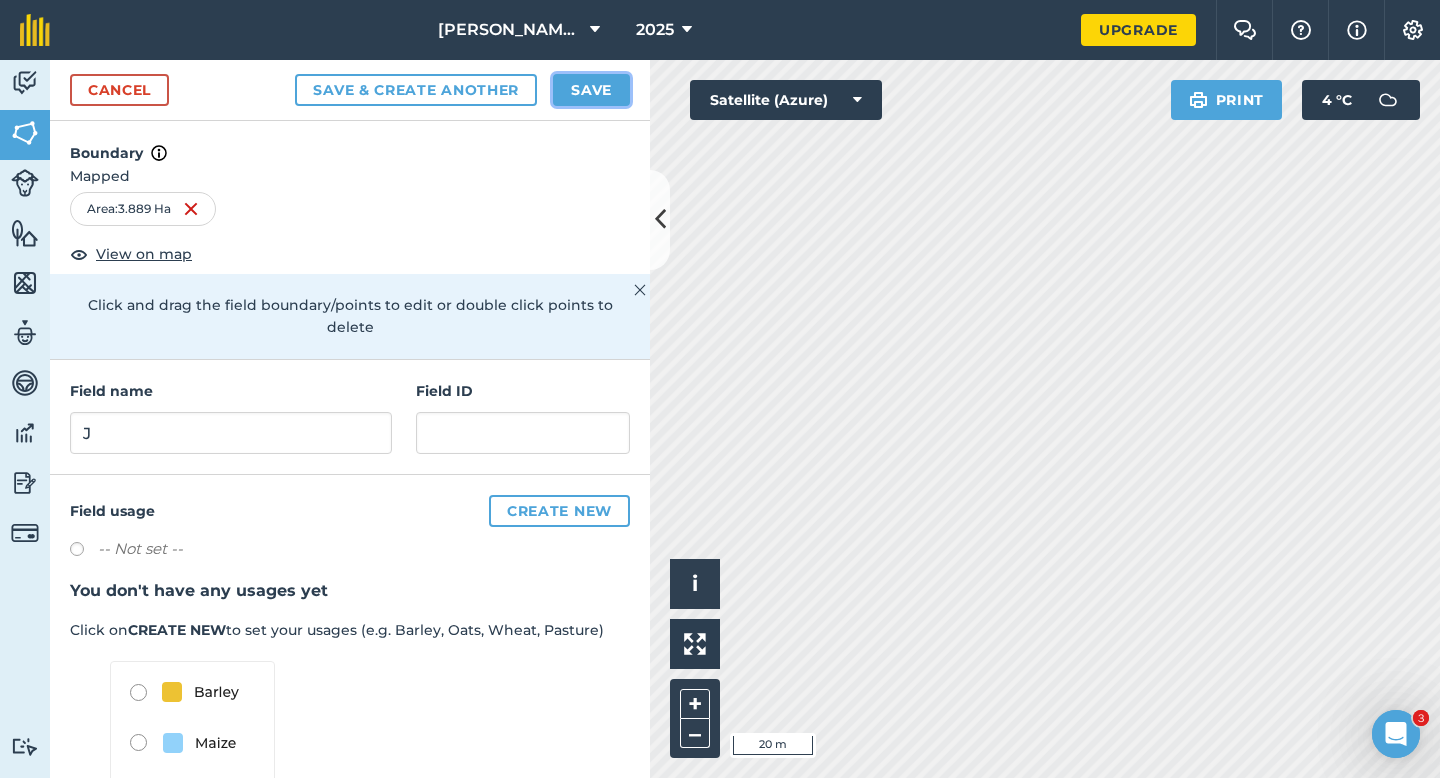 click on "Save" at bounding box center [591, 90] 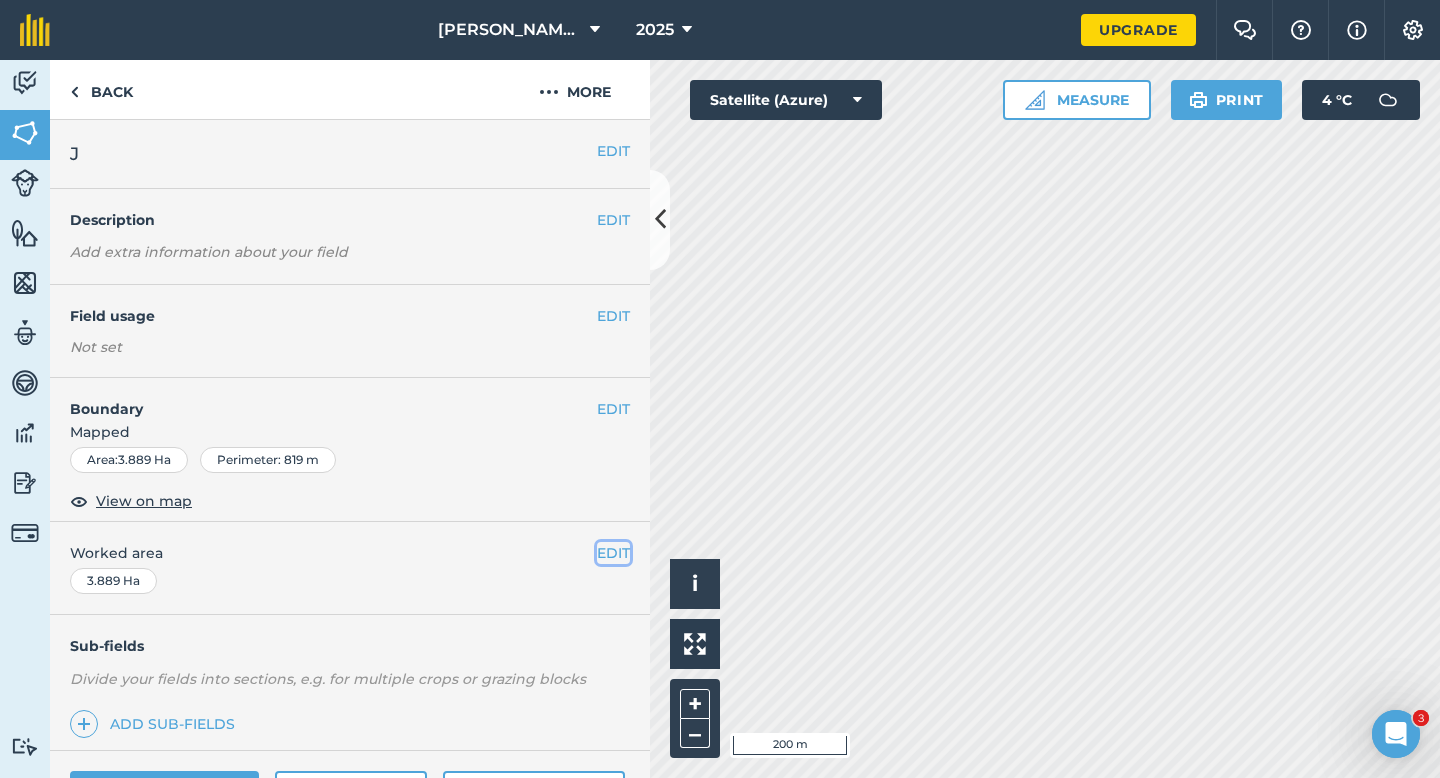 click on "EDIT" at bounding box center (613, 553) 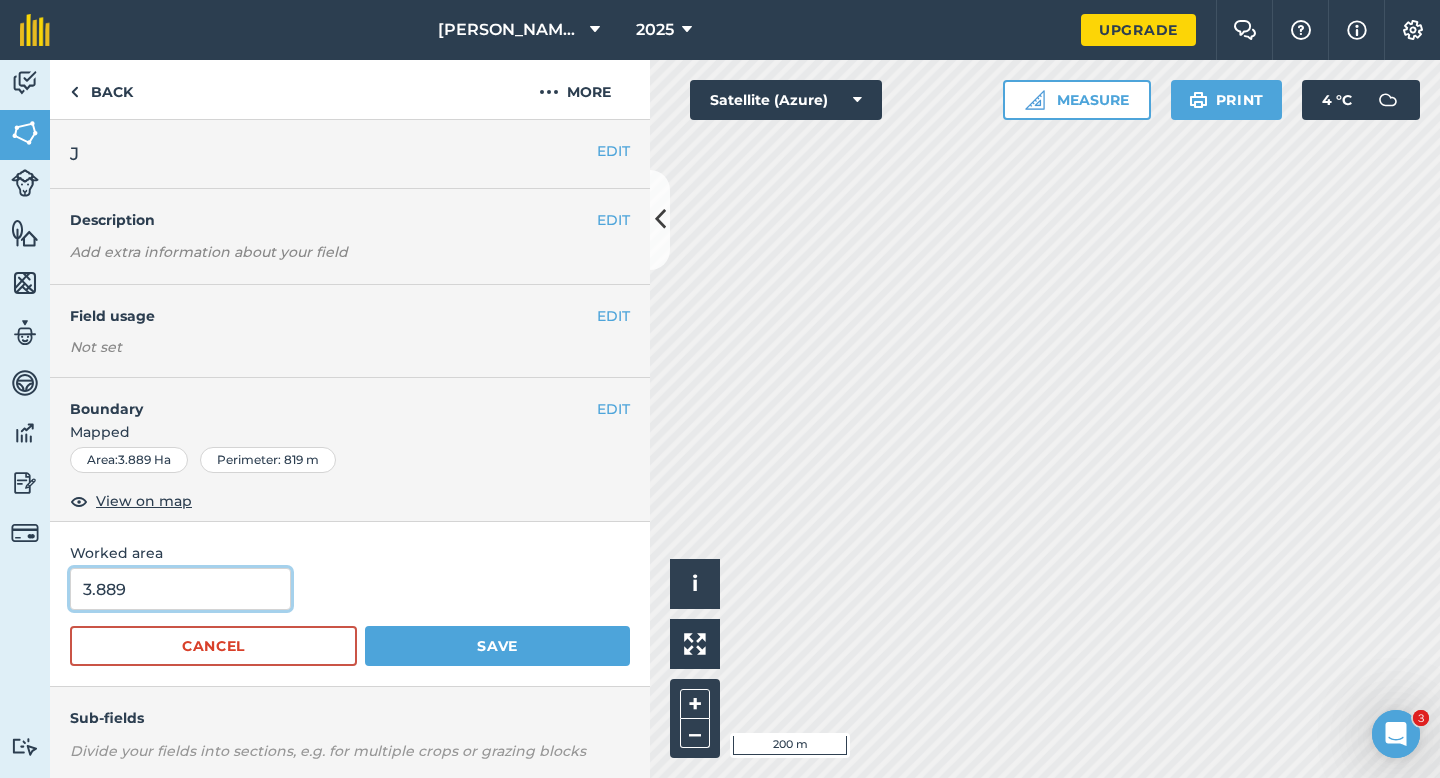 click on "3.889" at bounding box center [180, 589] 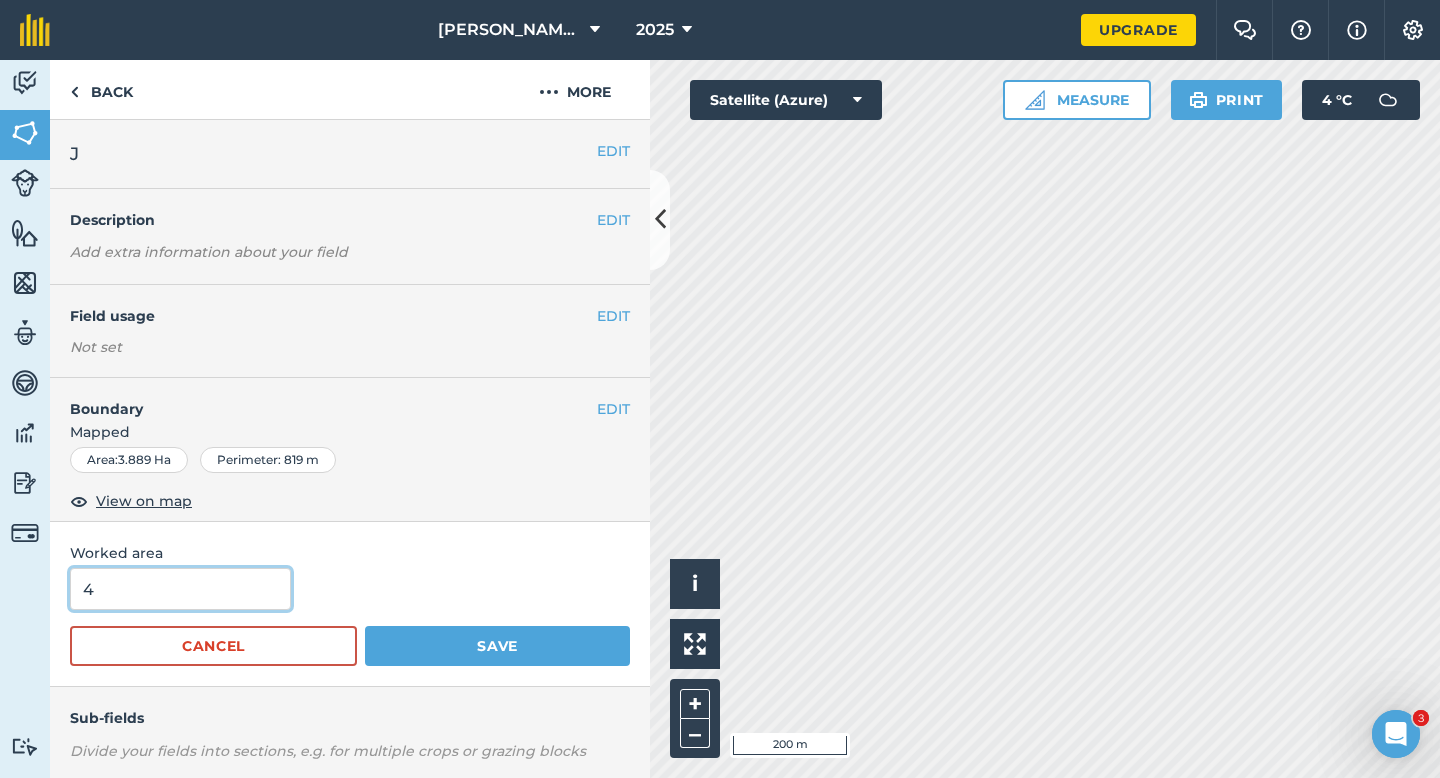 click on "Save" at bounding box center (497, 646) 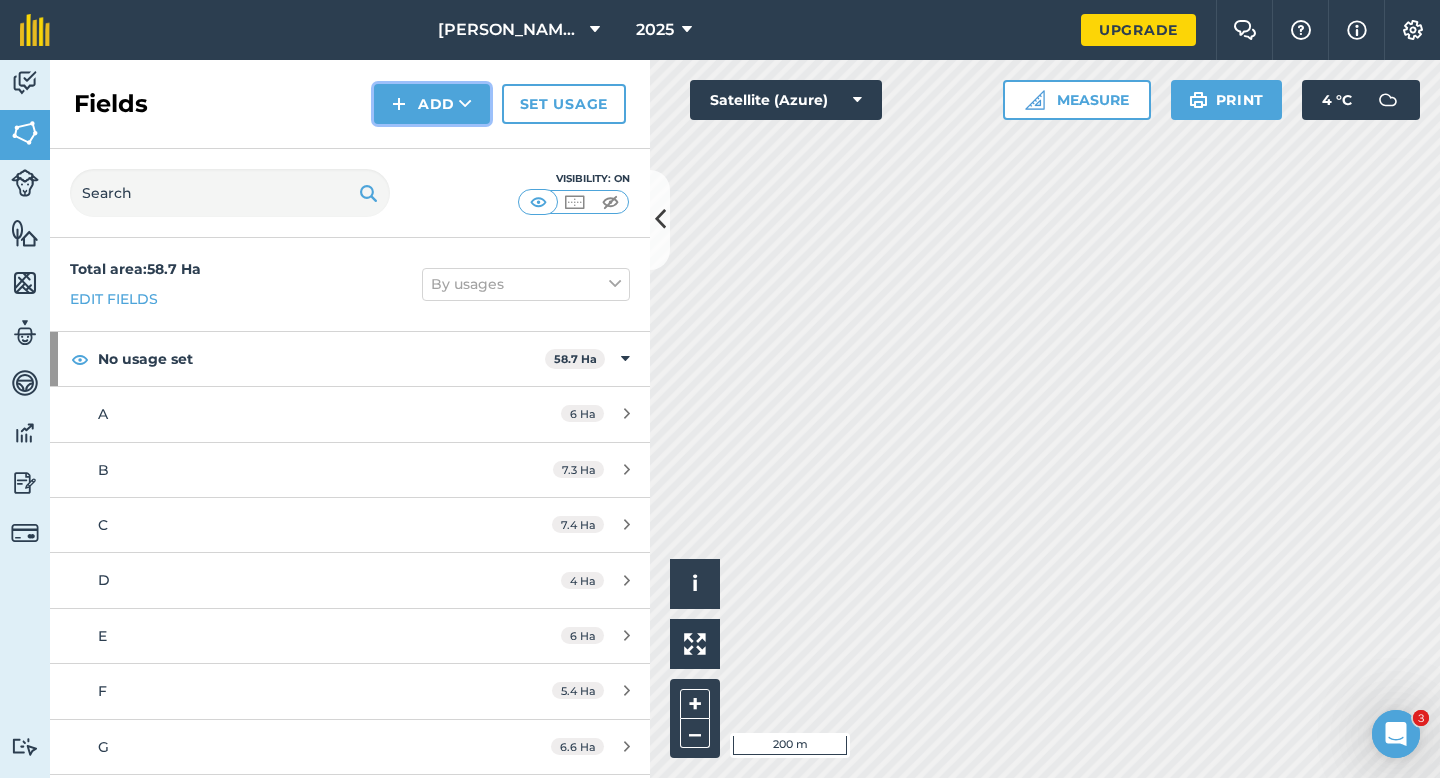 click on "Add" at bounding box center (432, 104) 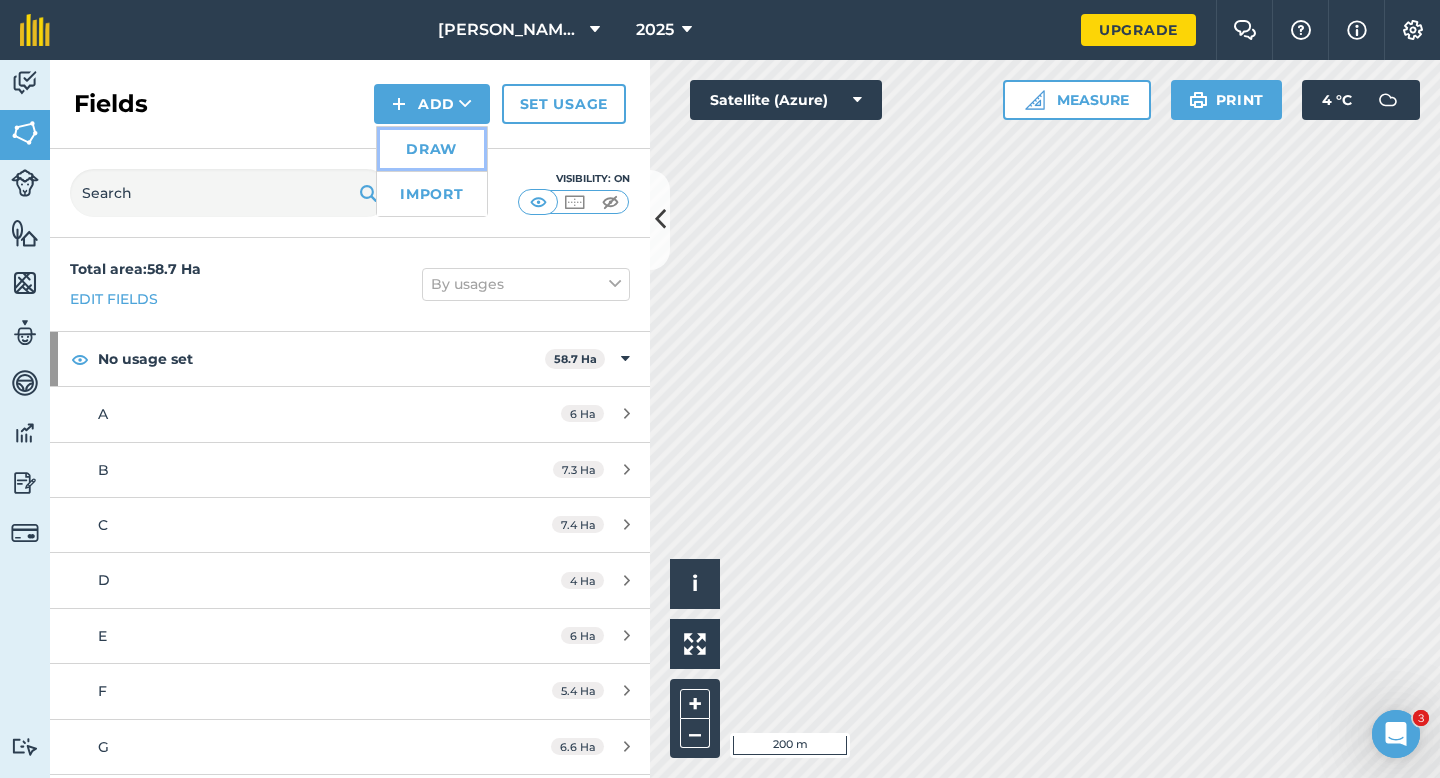 click on "Draw" at bounding box center [432, 149] 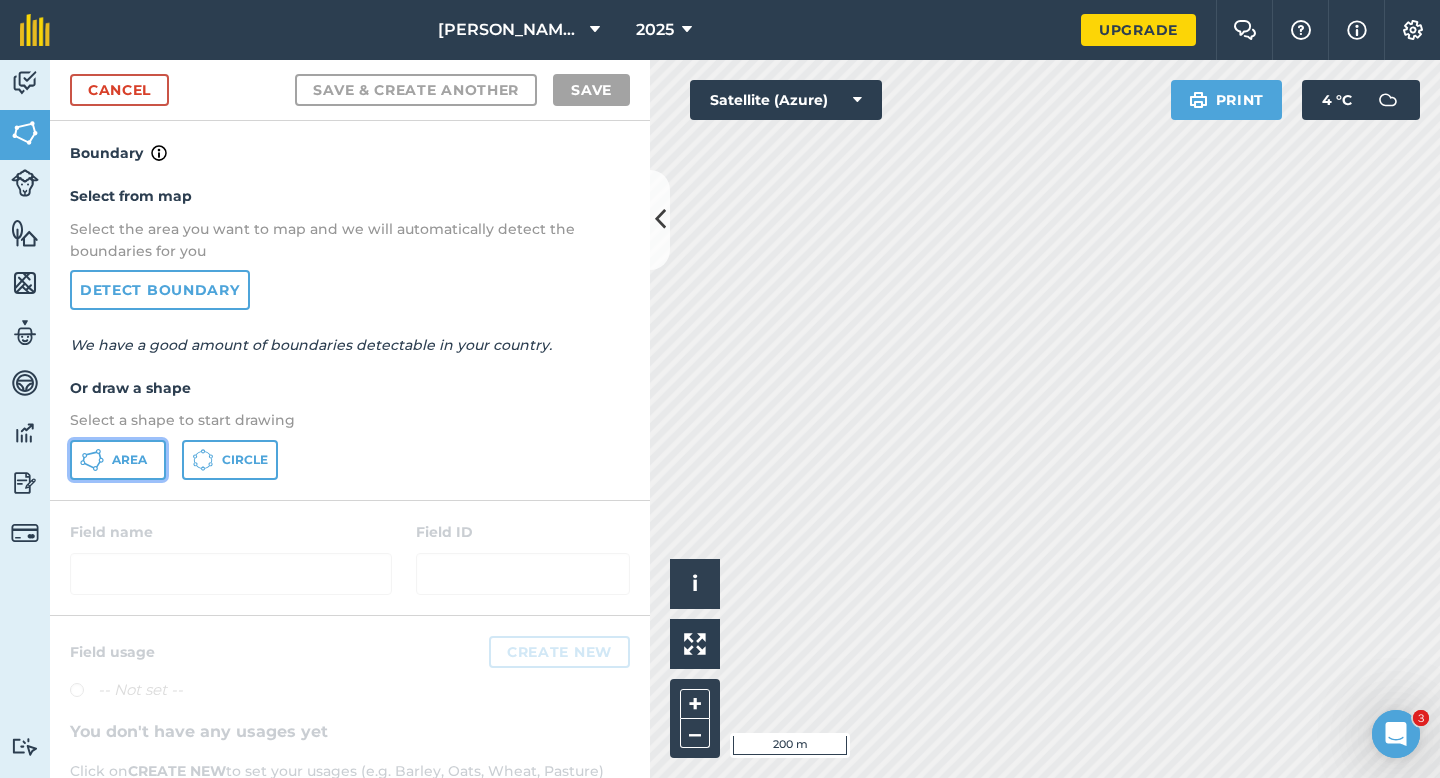 click on "Area" at bounding box center [118, 460] 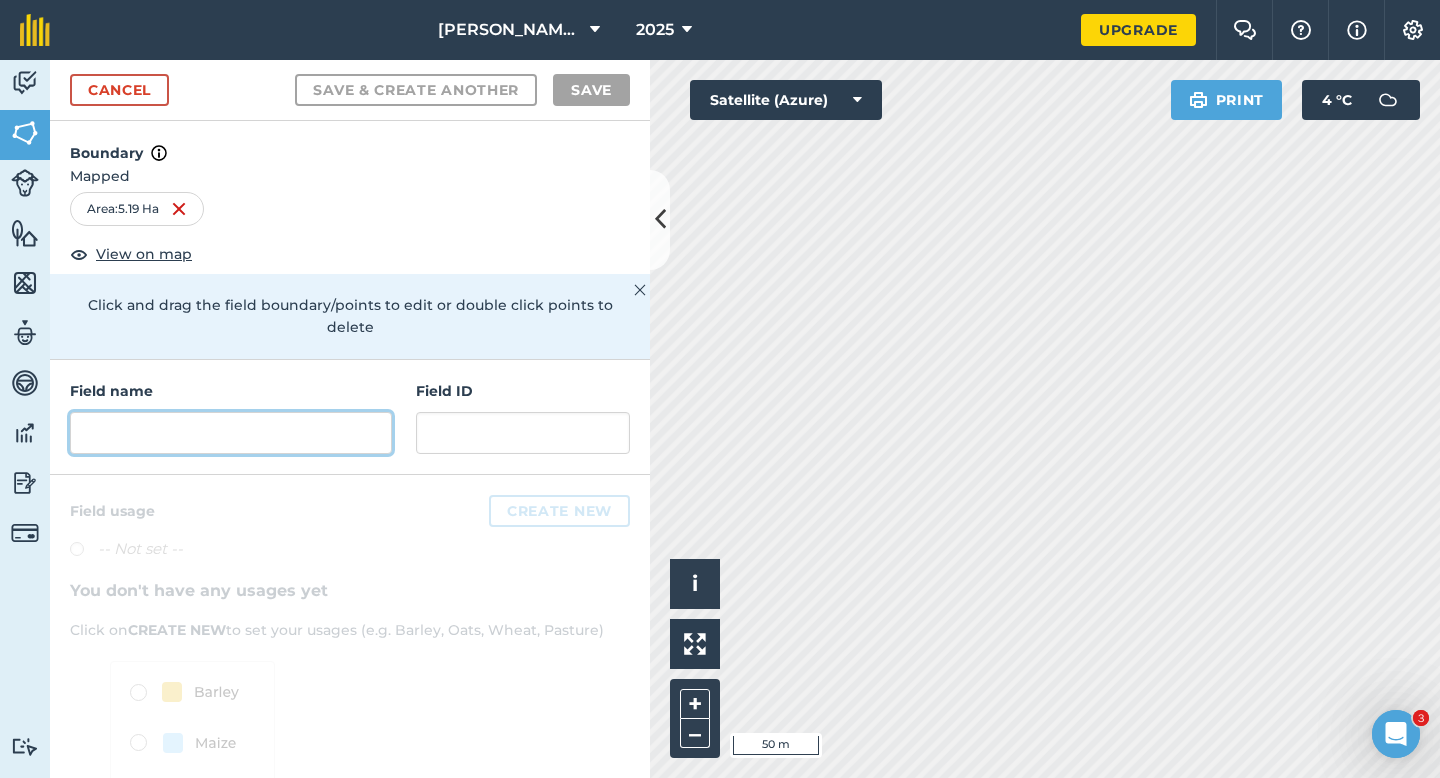 click at bounding box center [231, 433] 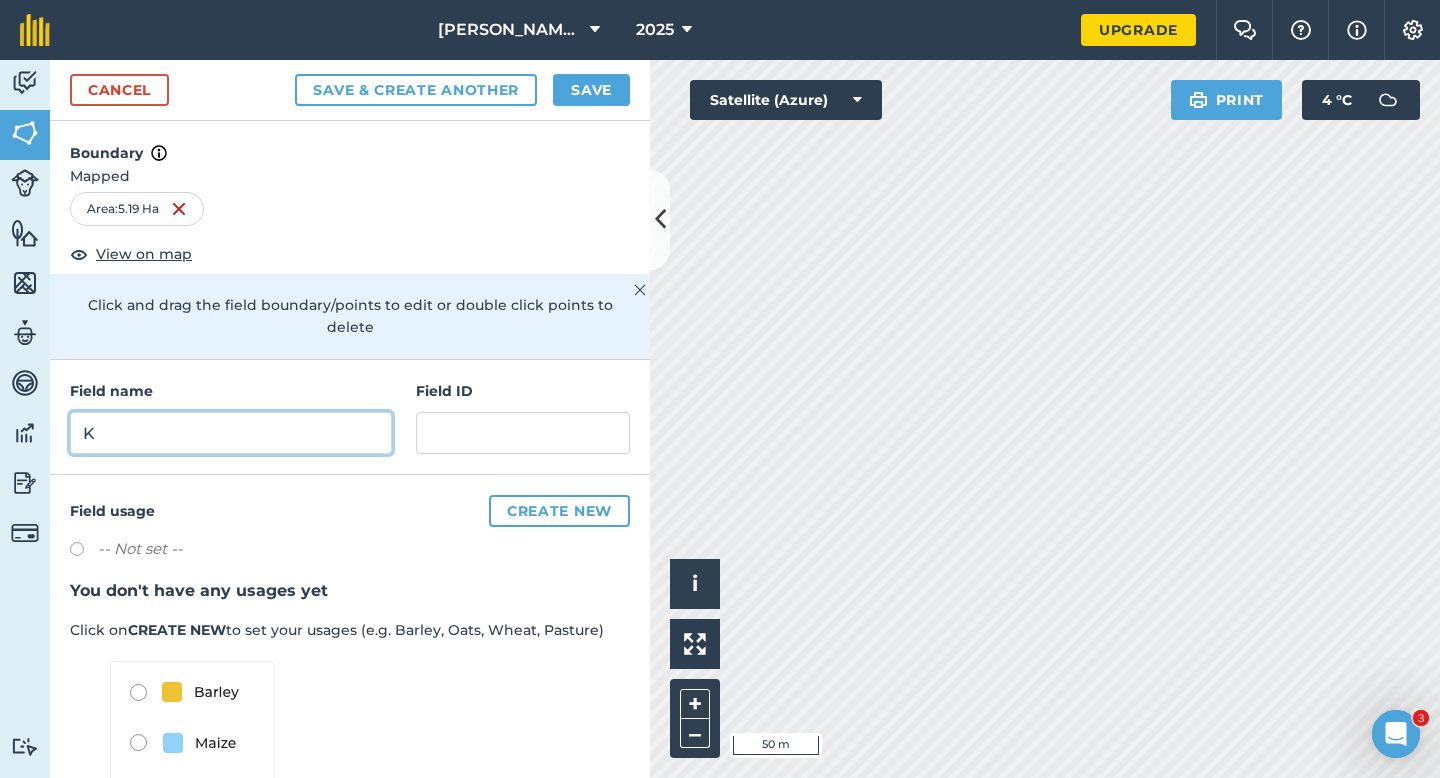 type on "K" 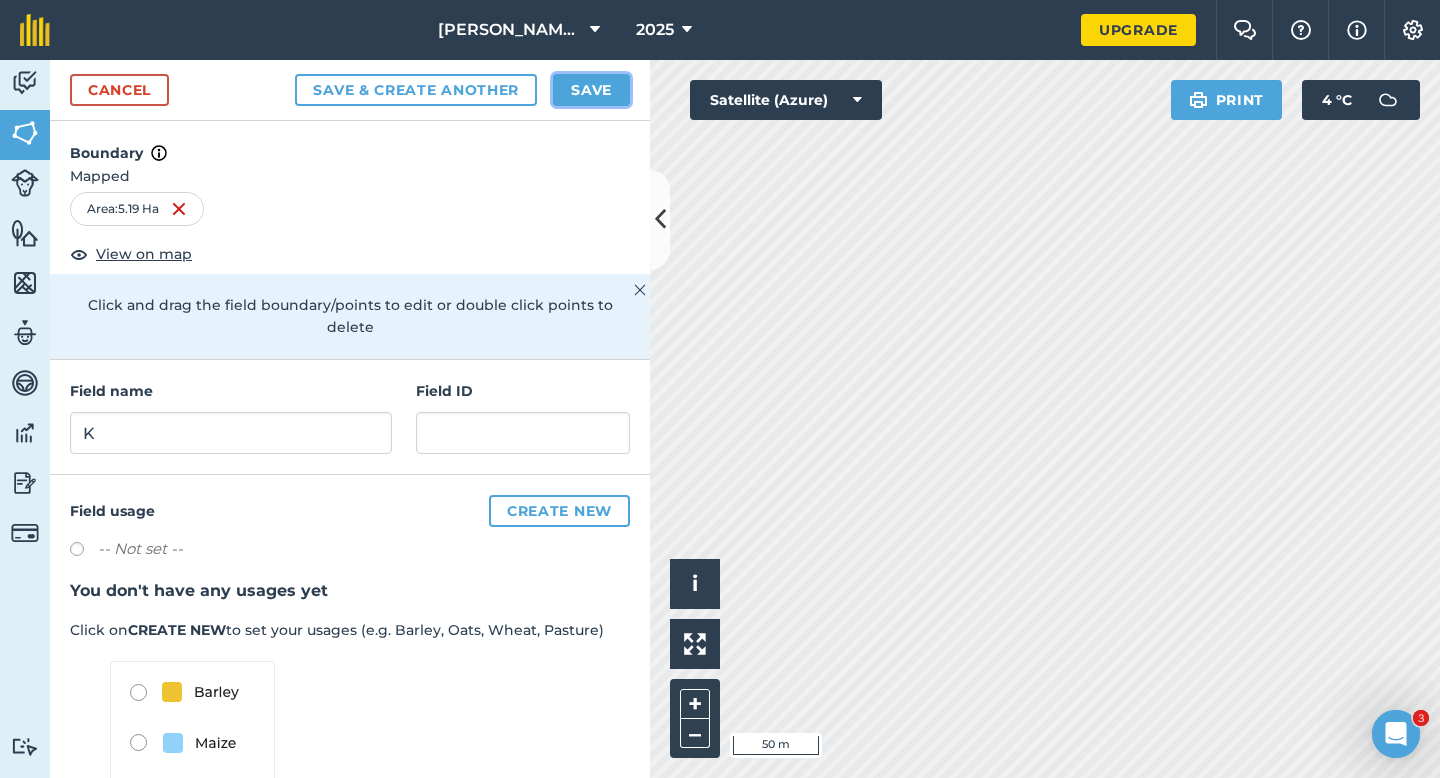 click on "Save" at bounding box center [591, 90] 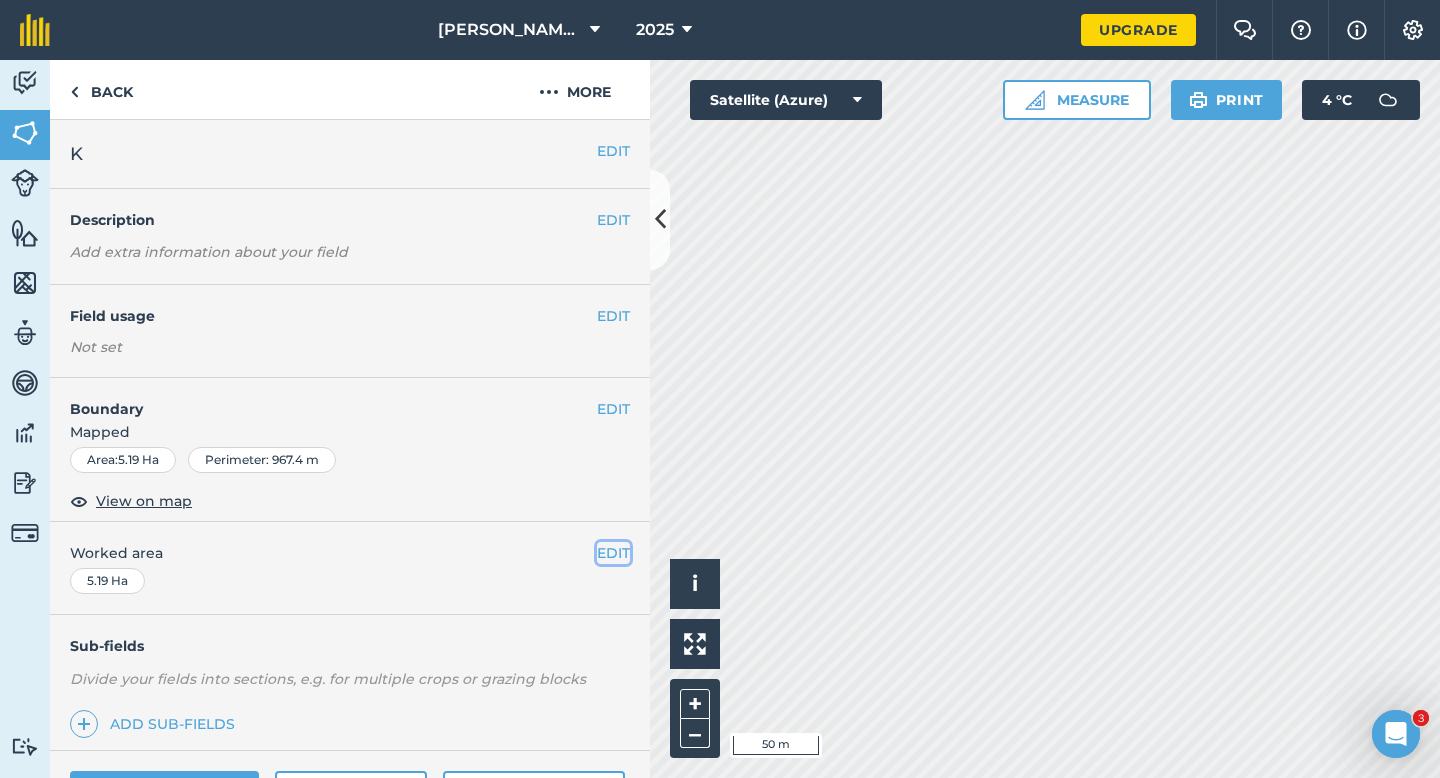 click on "EDIT" at bounding box center (613, 553) 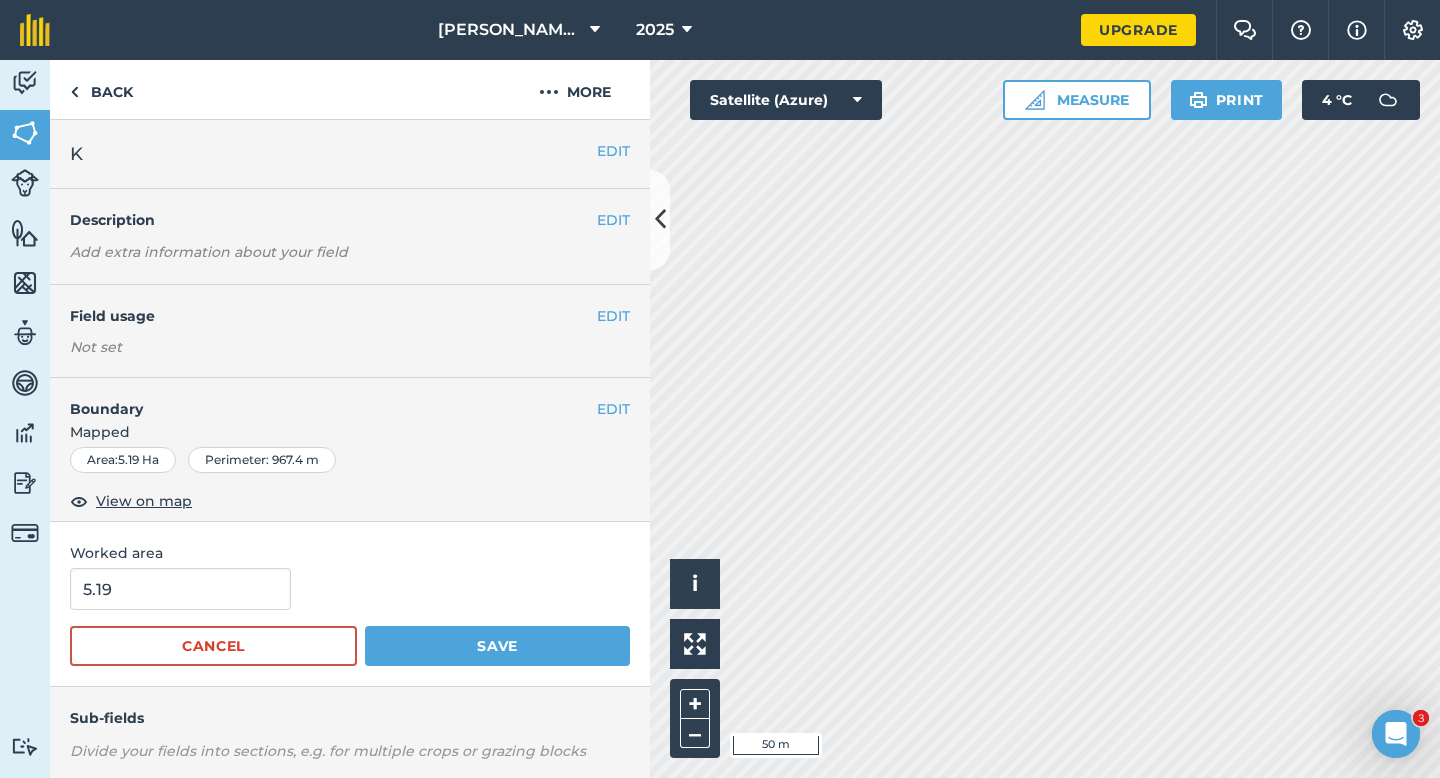 click on "5.19 Cancel Save" at bounding box center [350, 617] 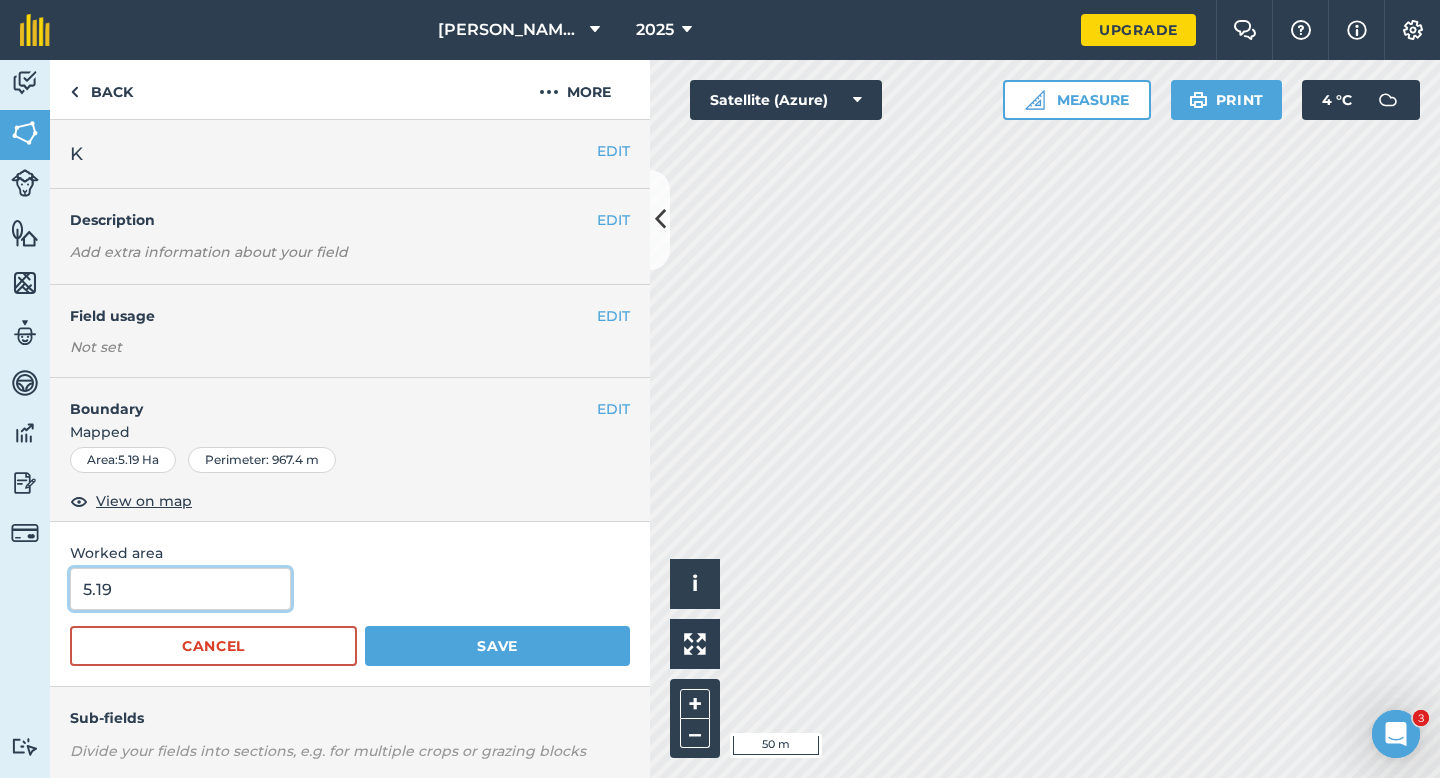 click on "5.19" at bounding box center (180, 589) 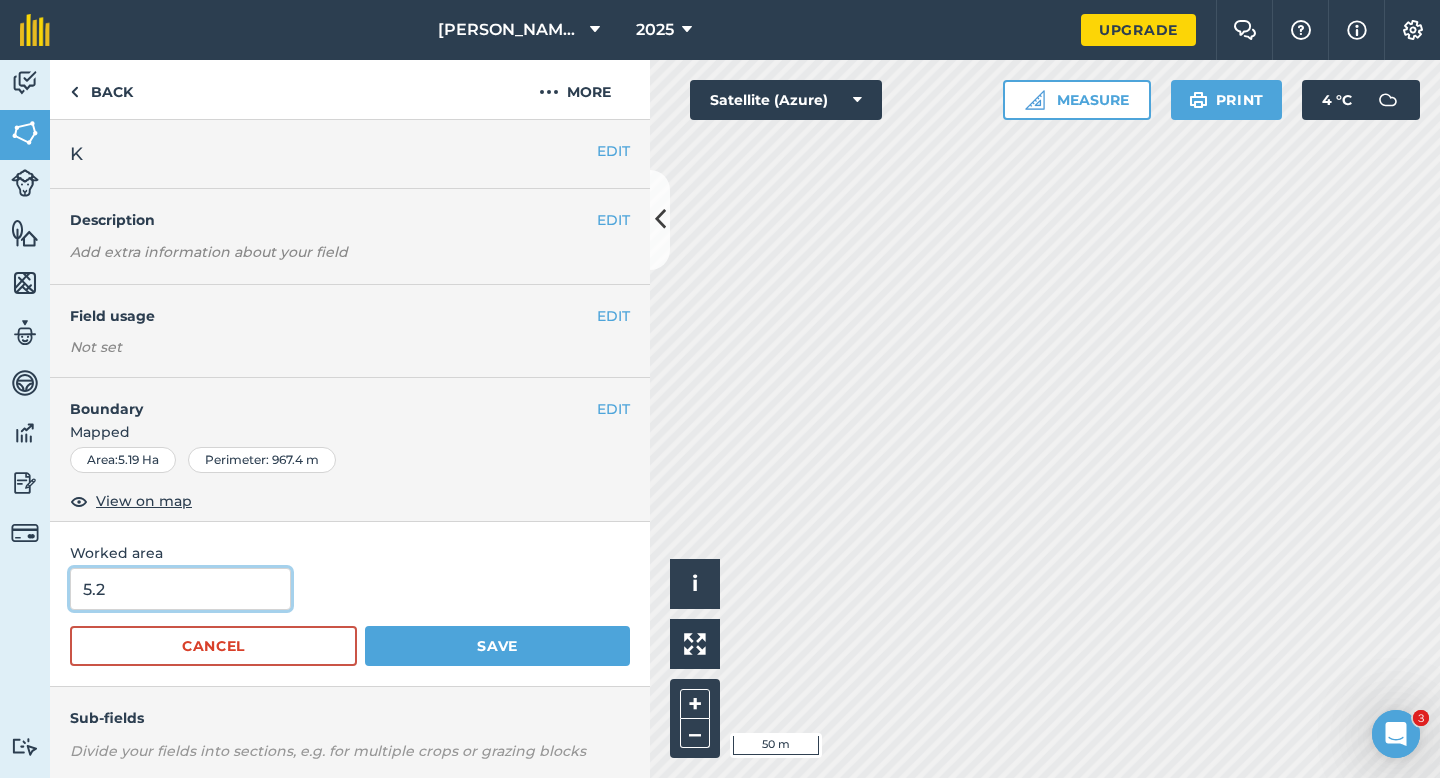 type on "5.2" 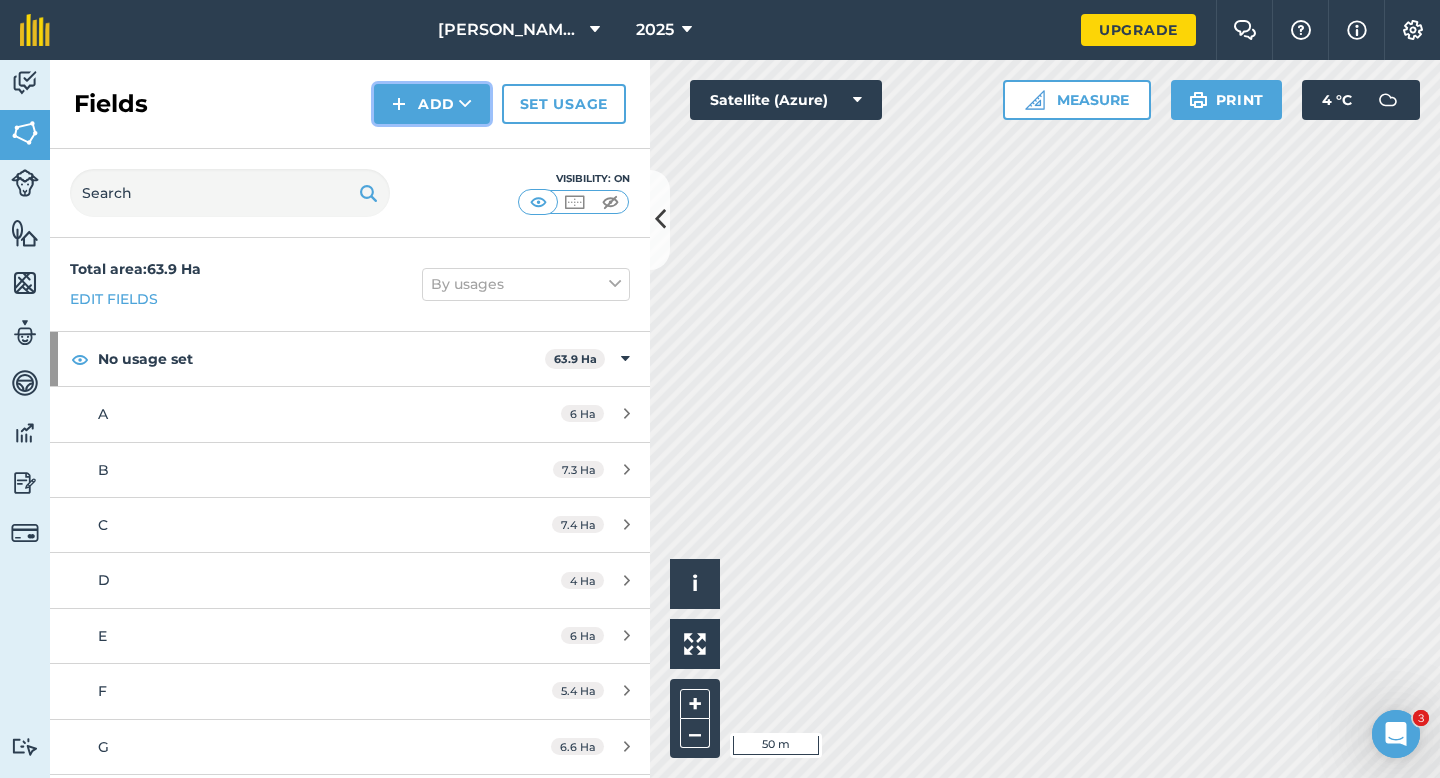 click on "Add" at bounding box center (432, 104) 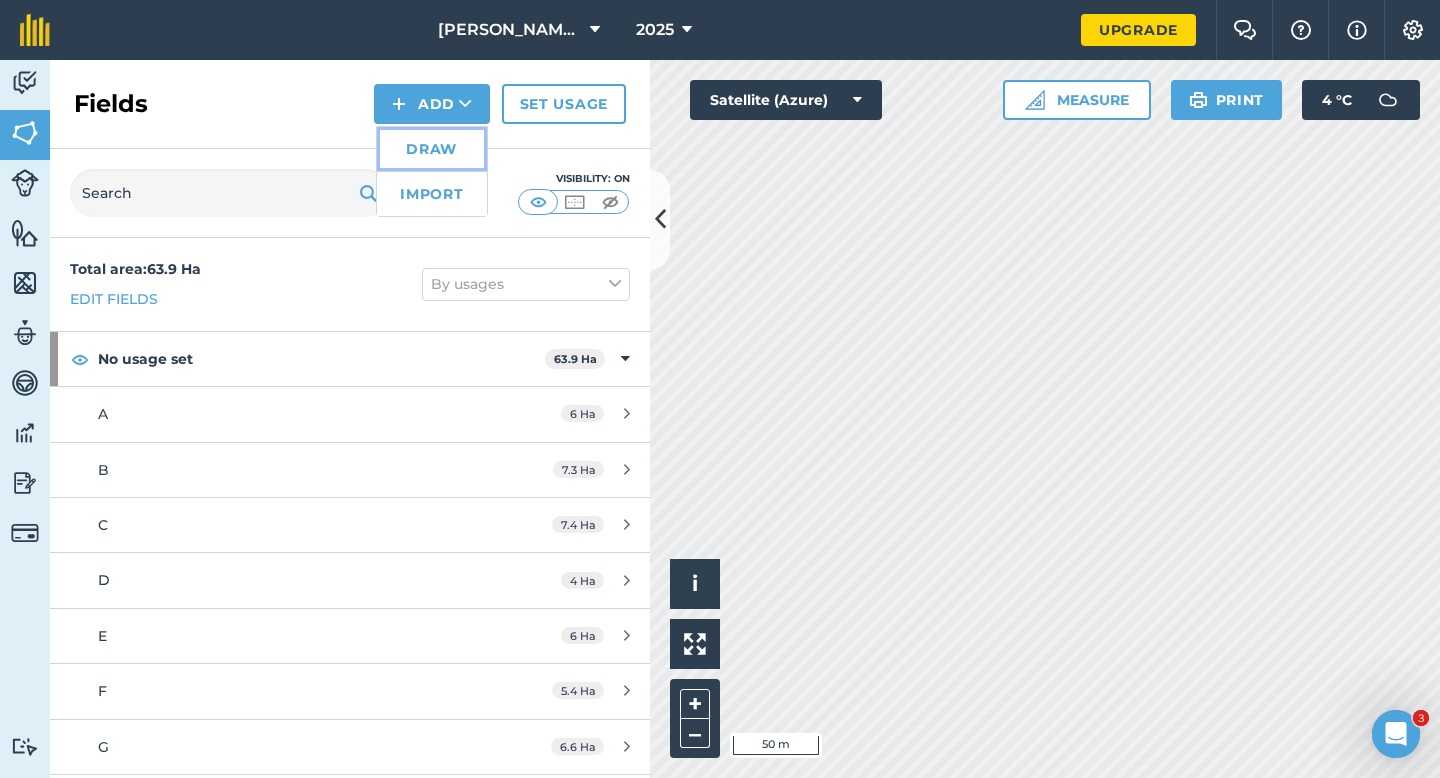 click on "Draw" at bounding box center [432, 149] 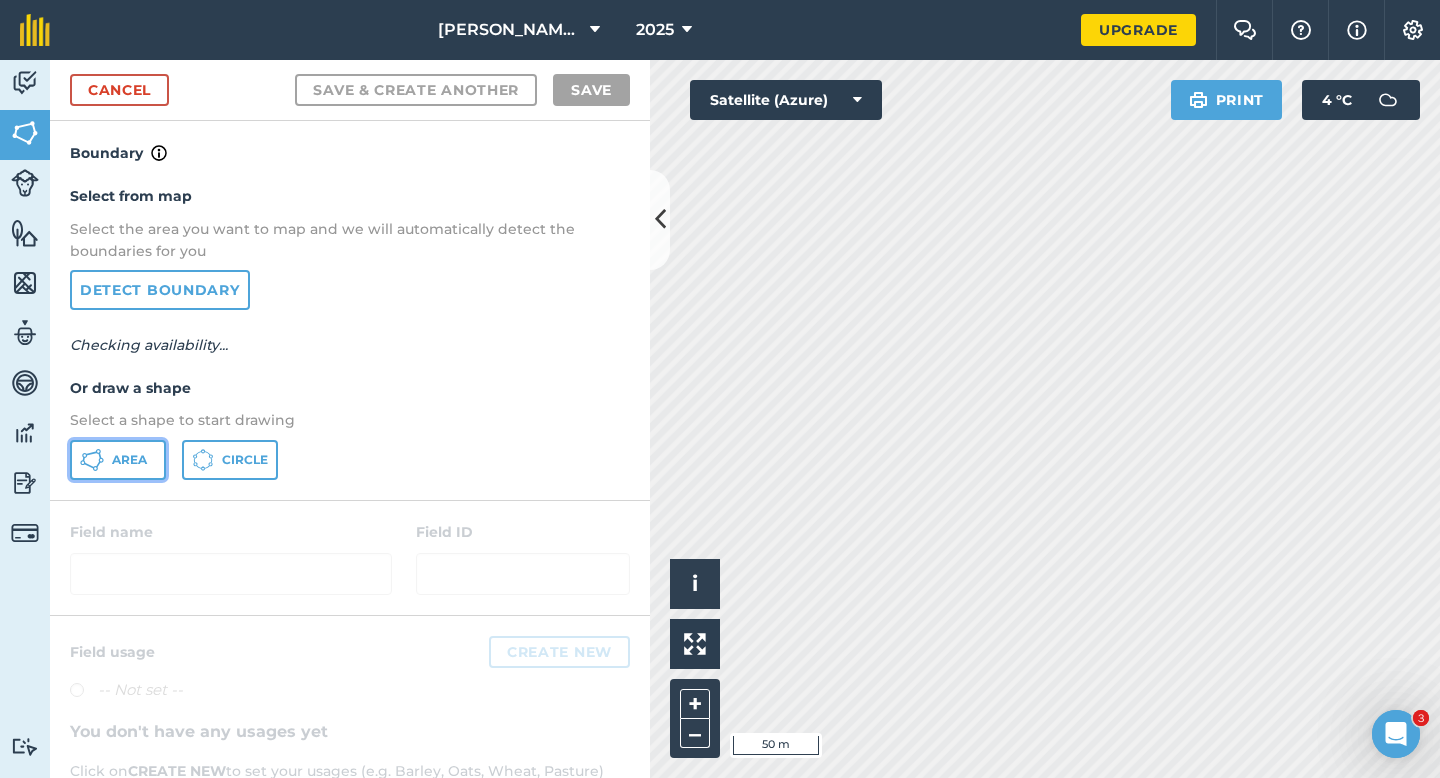 click on "Area" at bounding box center [129, 460] 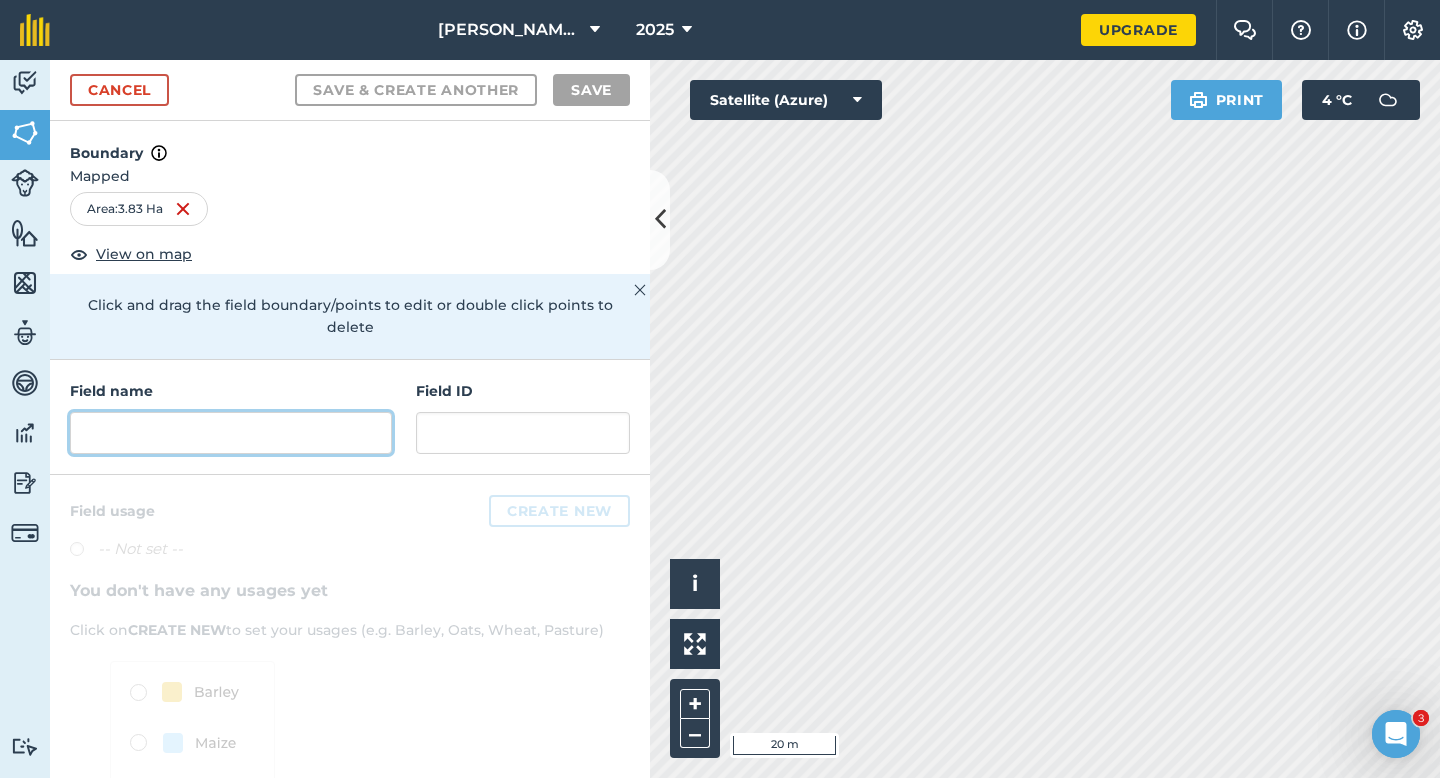 click at bounding box center (231, 433) 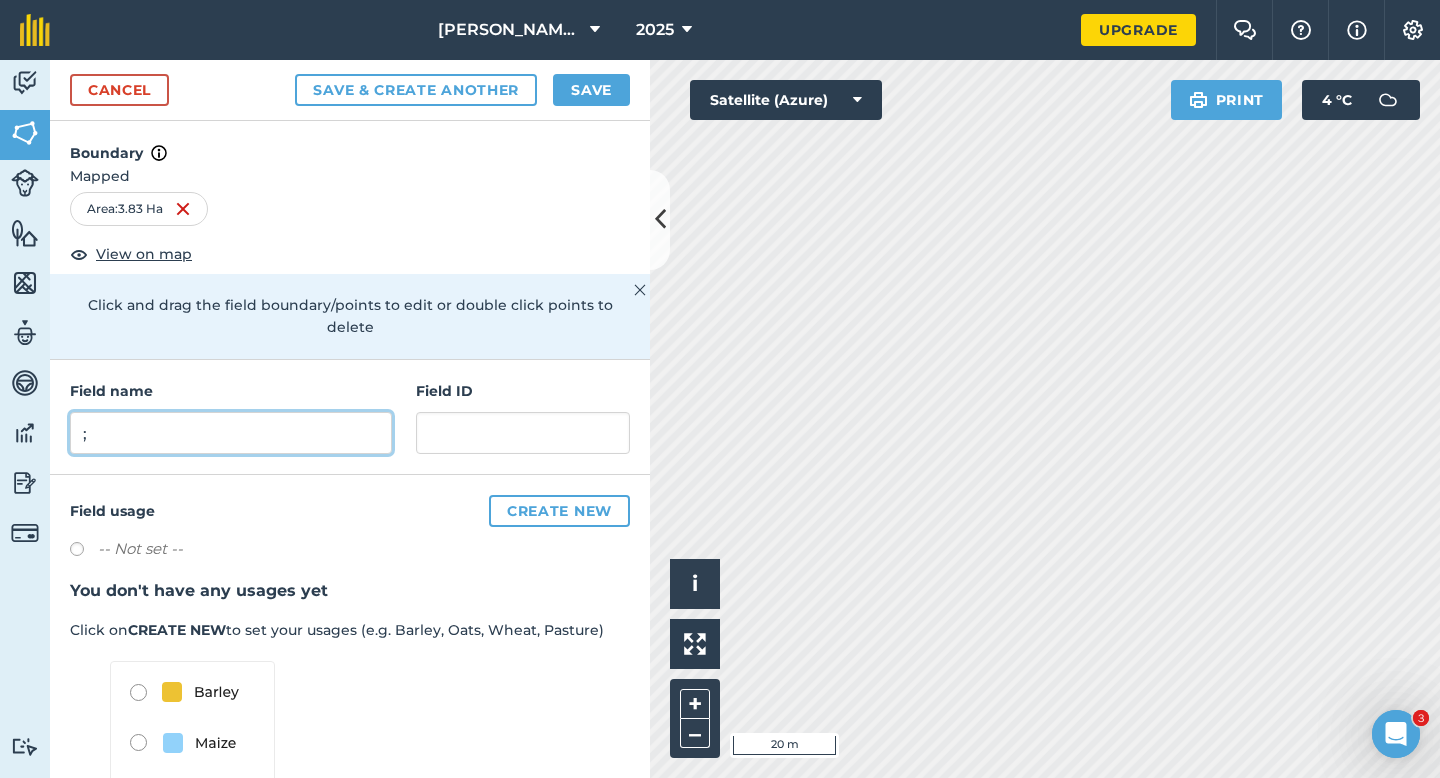 type on ";" 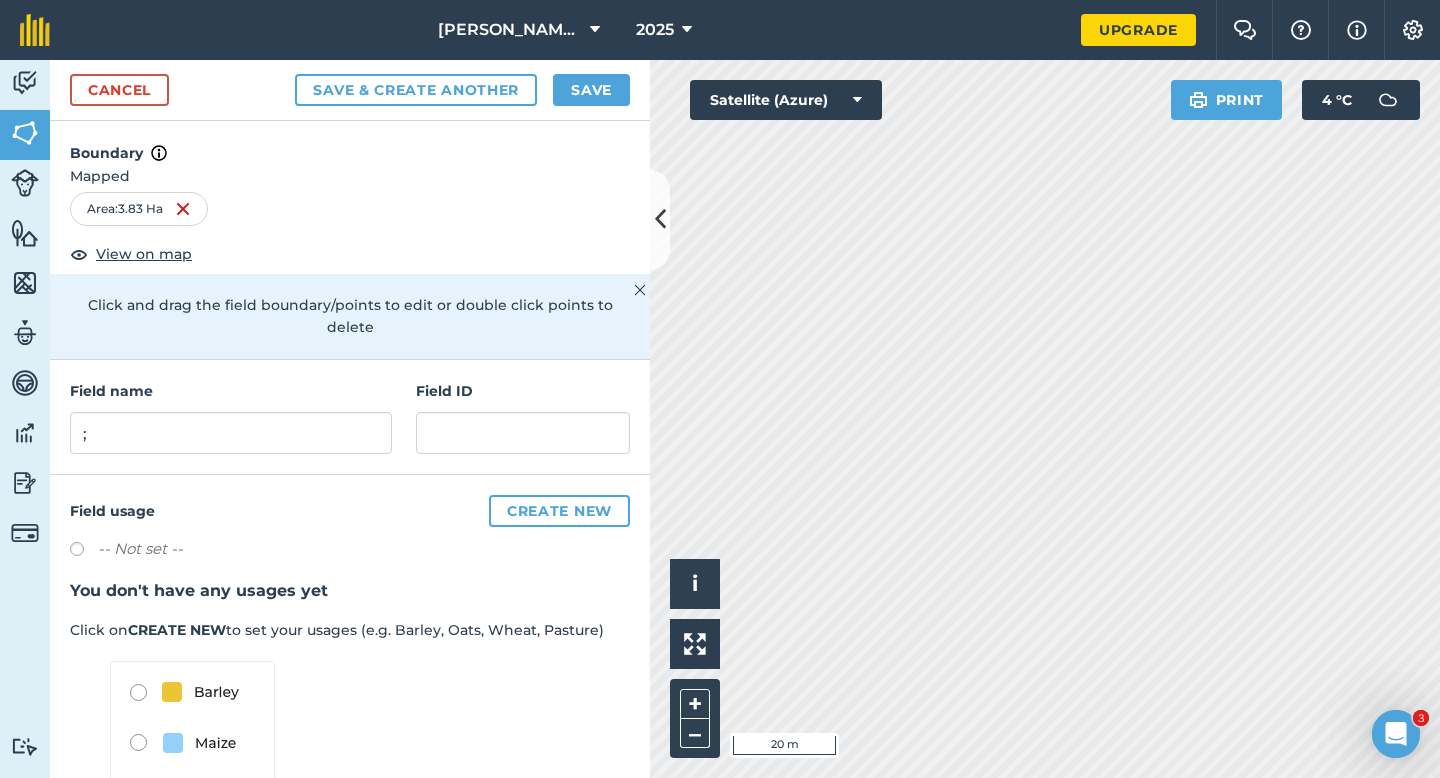 click on "2025" at bounding box center [664, 30] 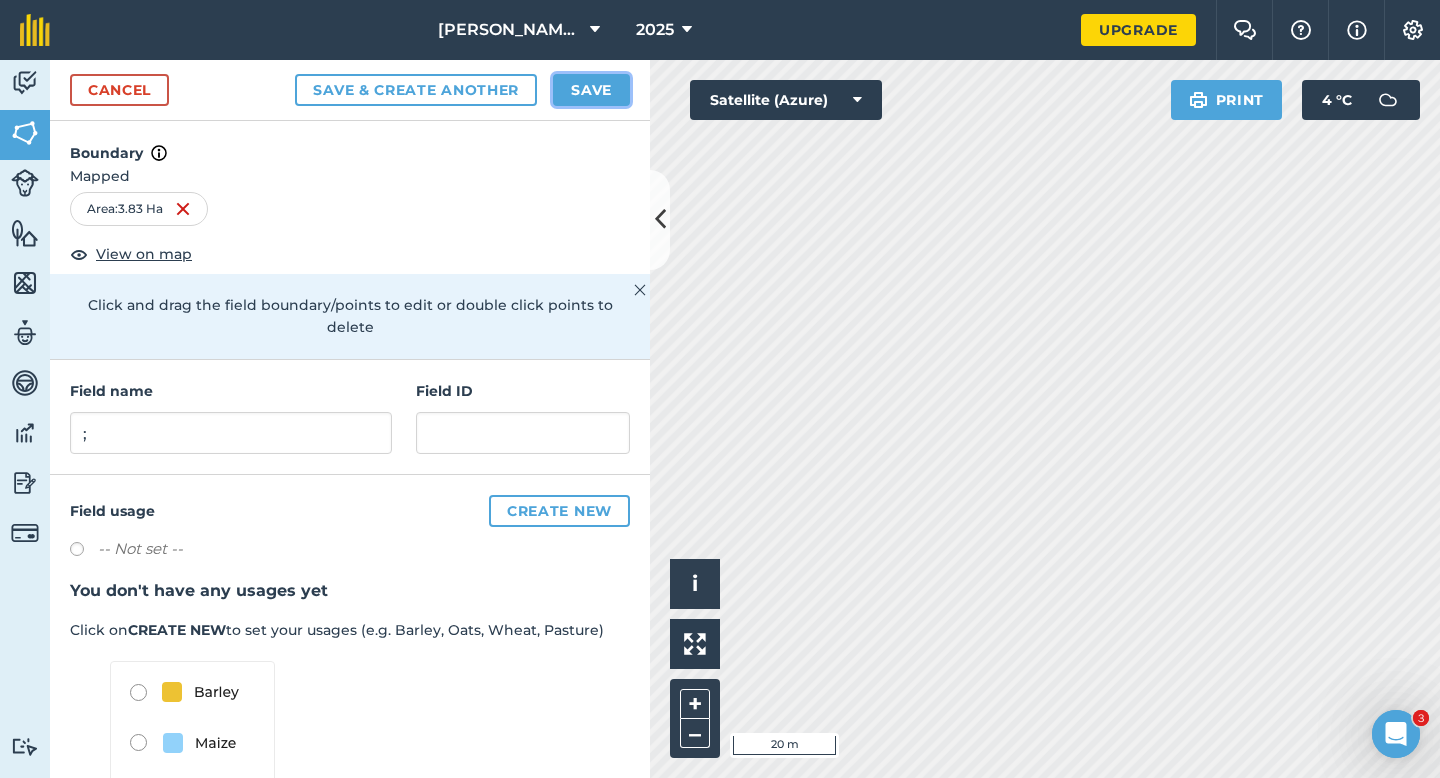 click on "Save" at bounding box center [591, 90] 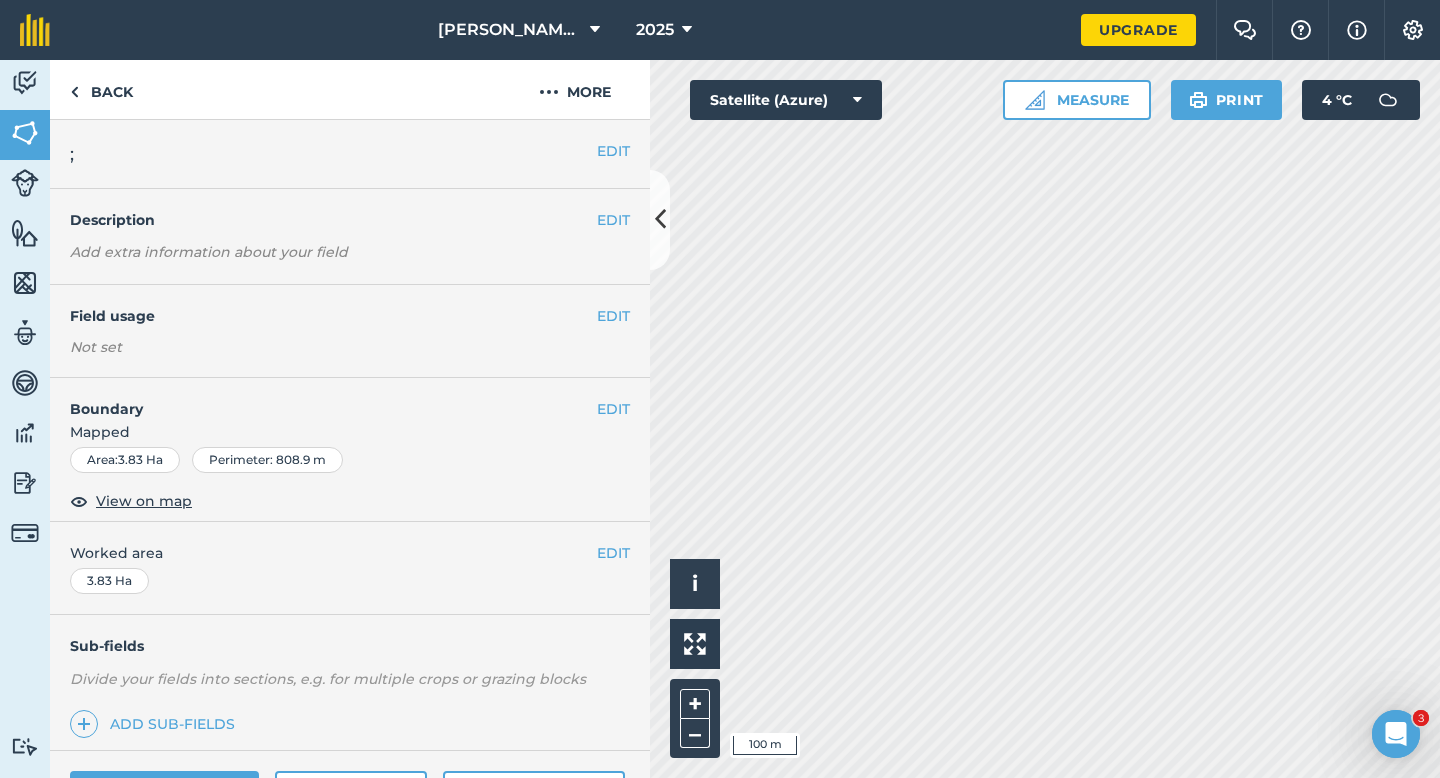 click on "EDIT Worked area 3.83   Ha" at bounding box center (350, 568) 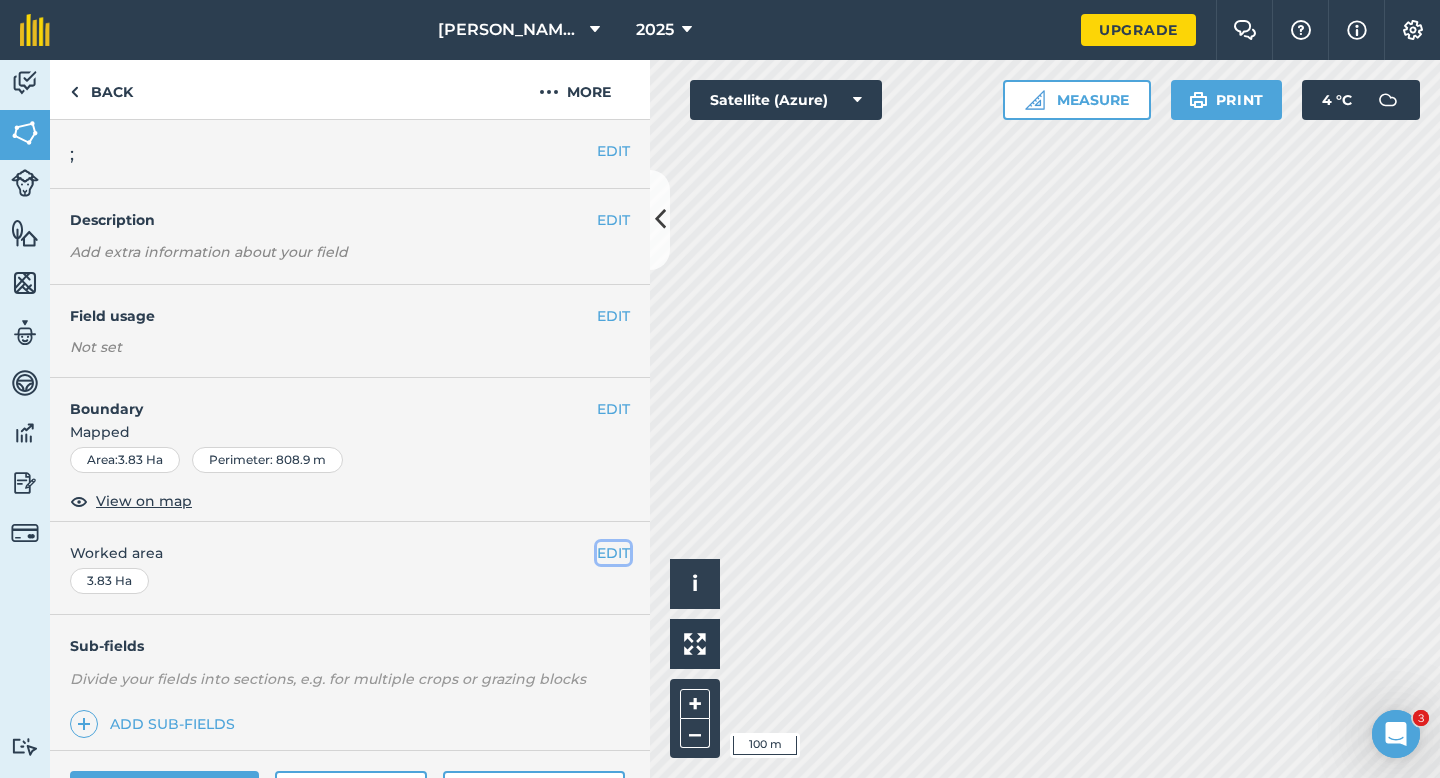 click on "EDIT" at bounding box center [613, 553] 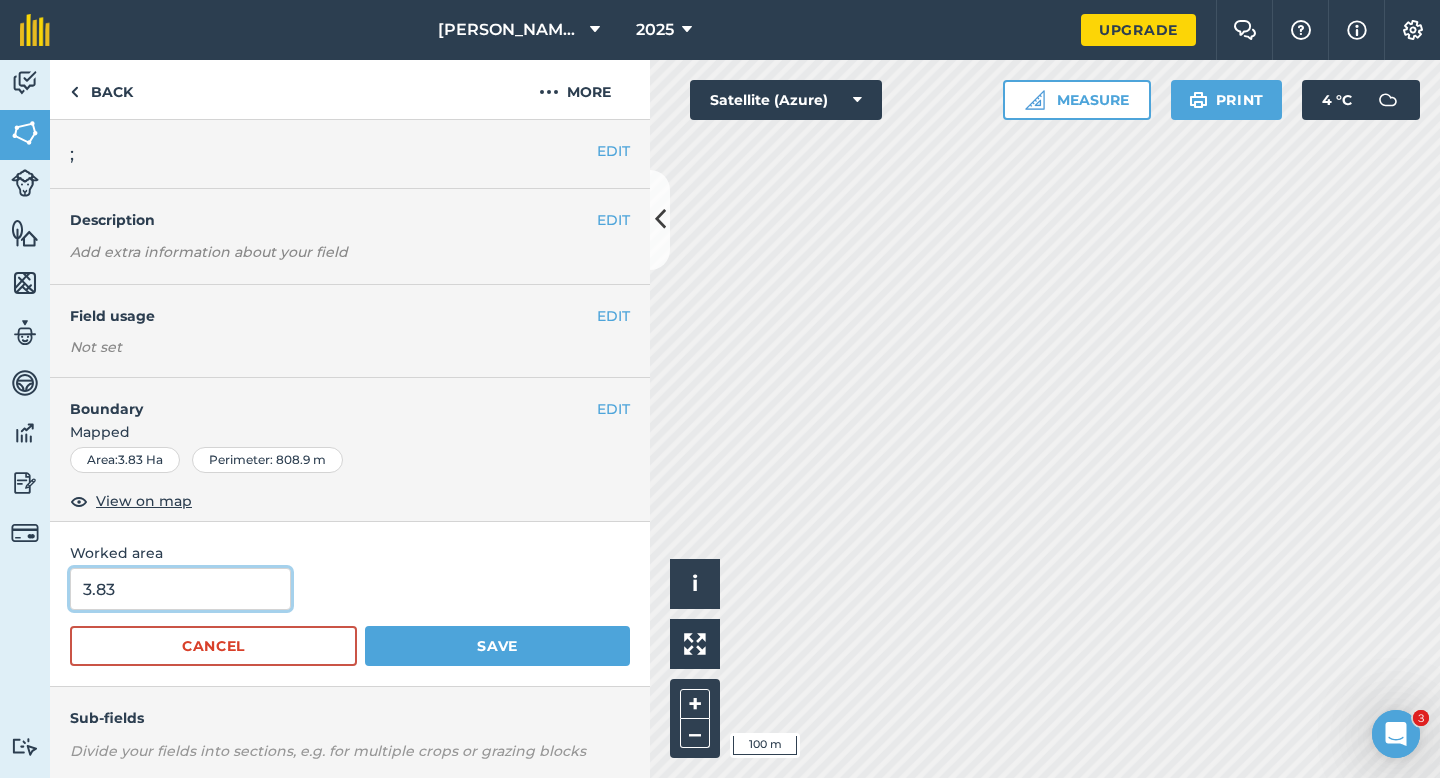 click on "3.83" at bounding box center (180, 589) 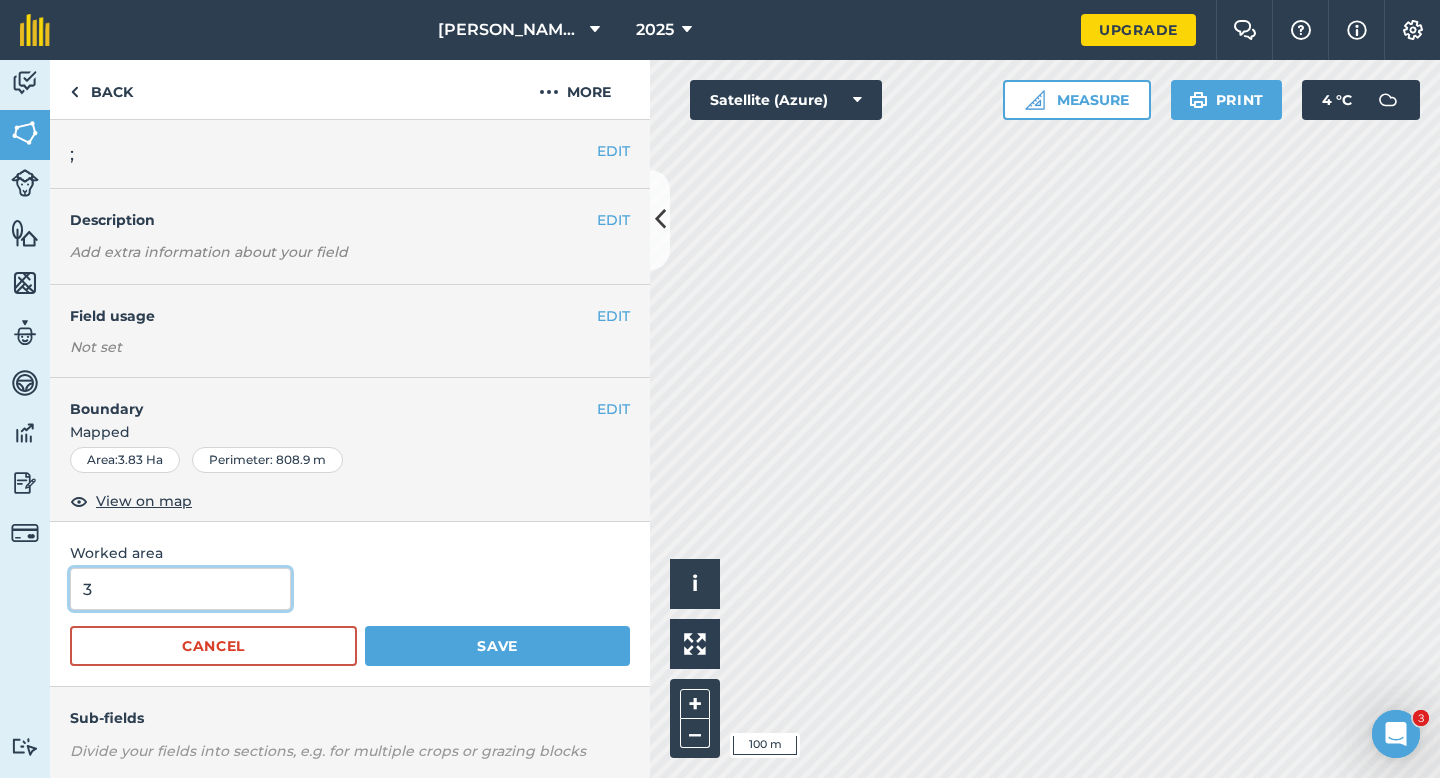 type on "4" 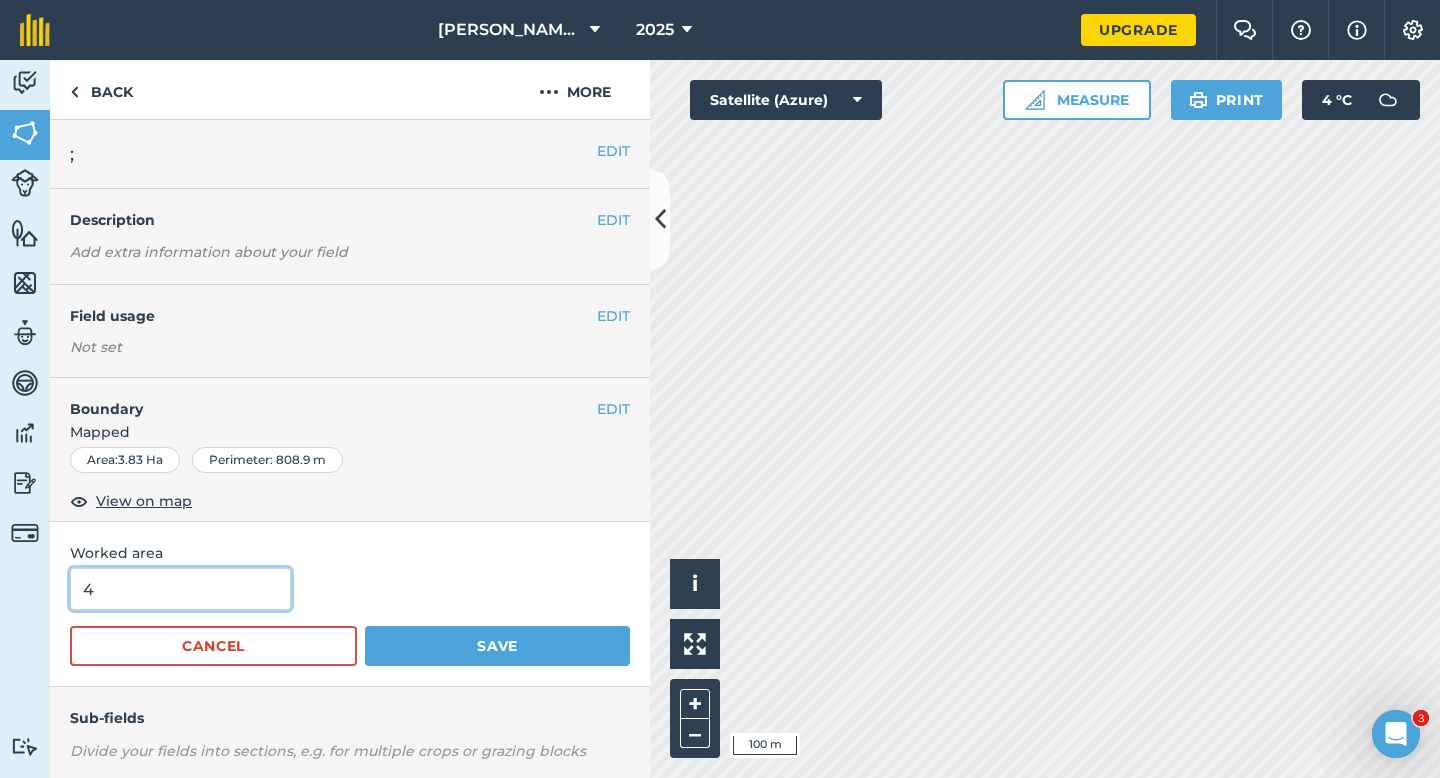 click on "Save" at bounding box center [497, 646] 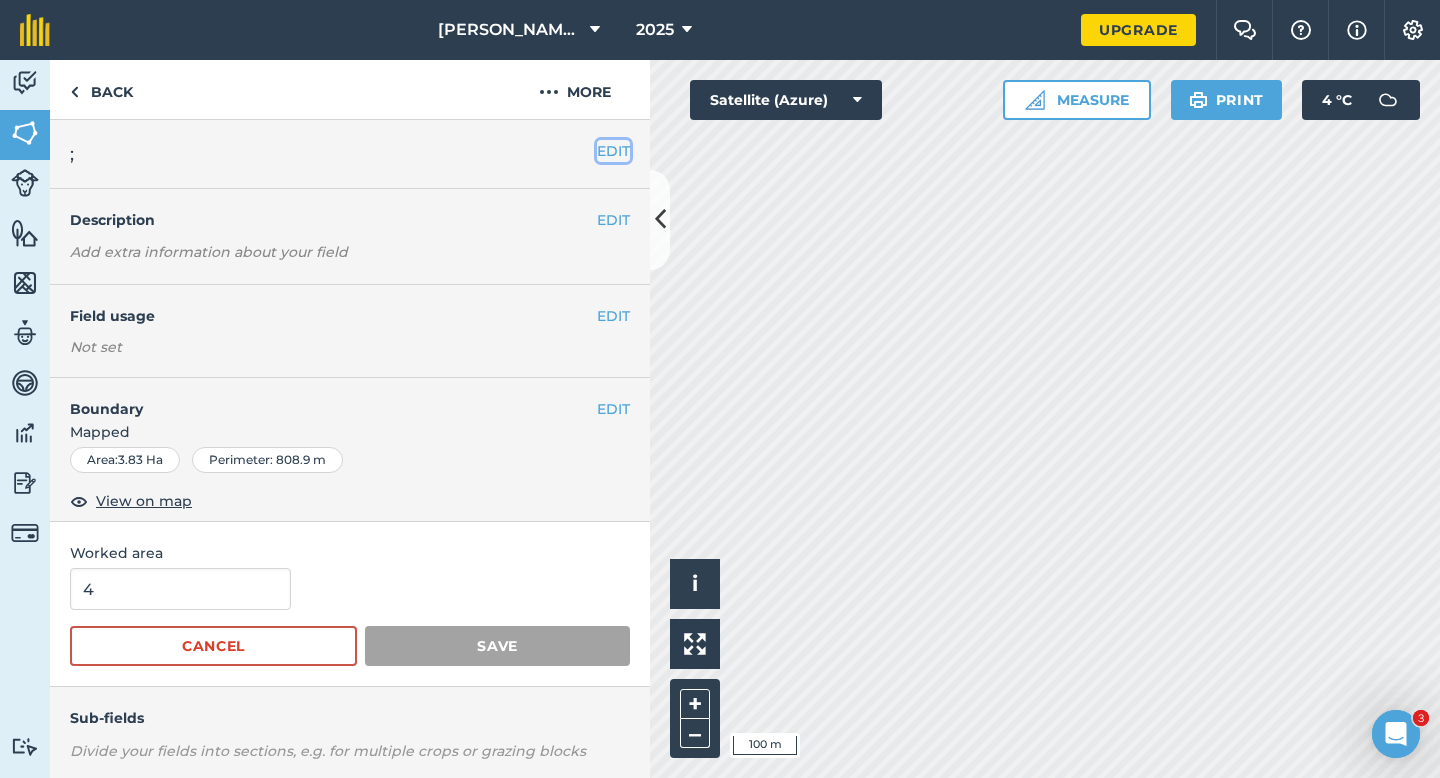 click on "EDIT" at bounding box center (613, 151) 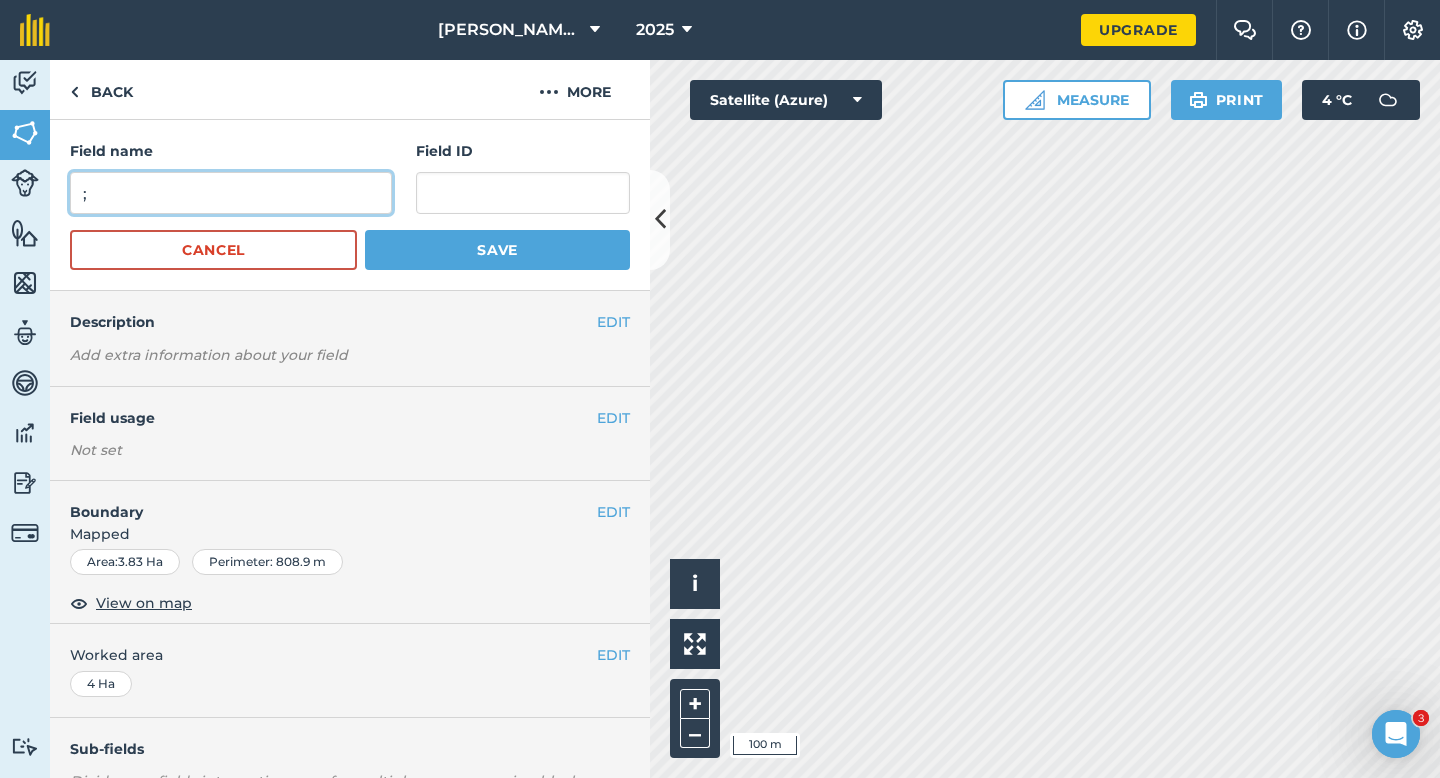 click on ";" at bounding box center [231, 193] 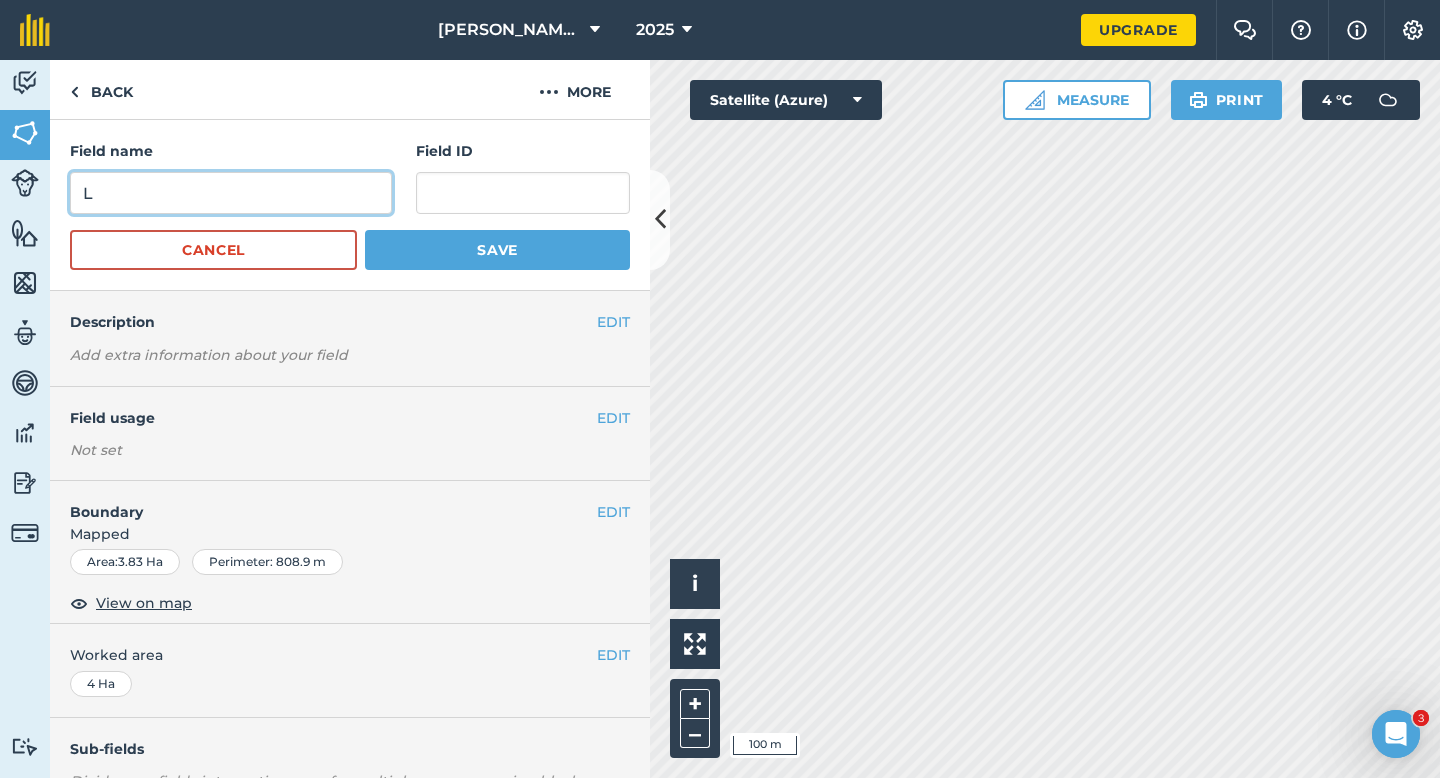 type on "L" 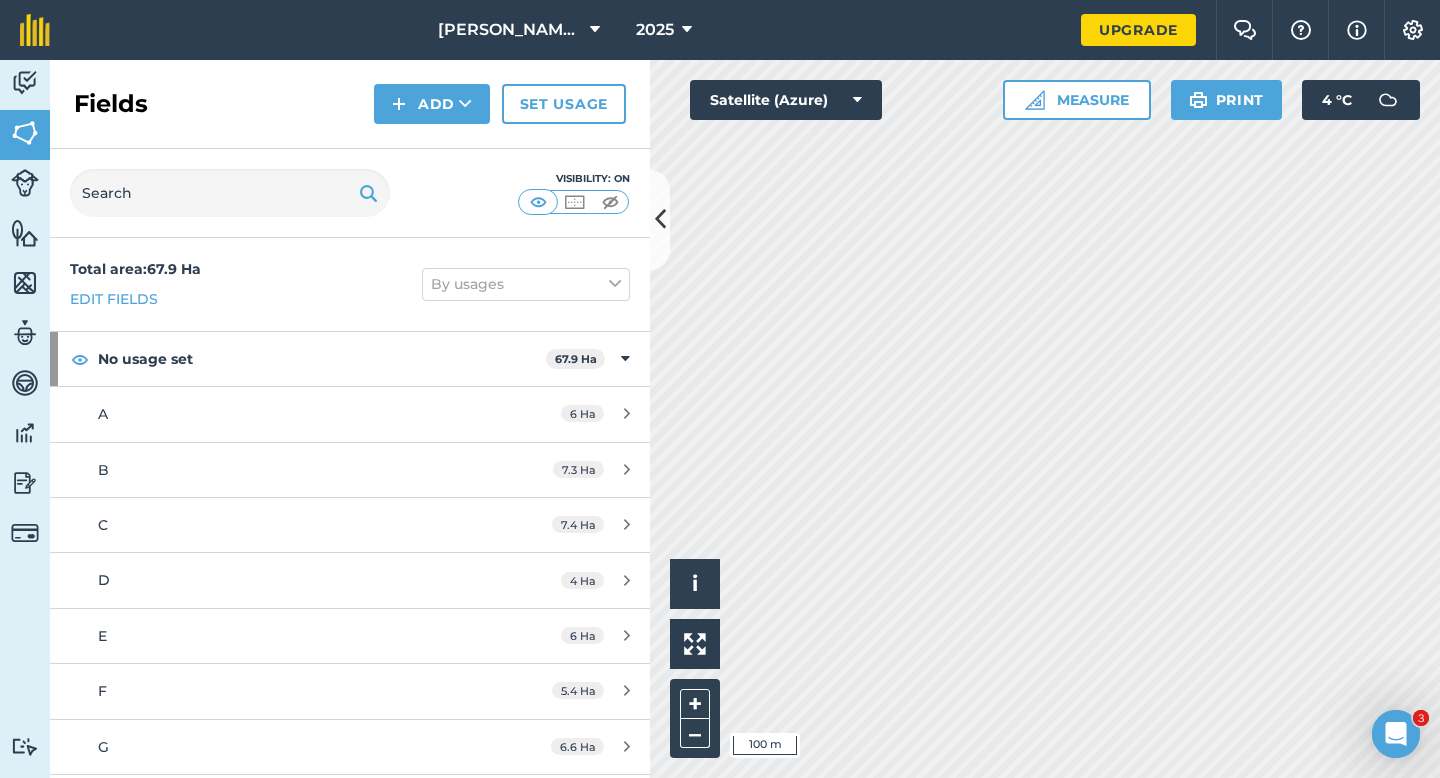 click on "Fields   Add   Set usage" at bounding box center (350, 104) 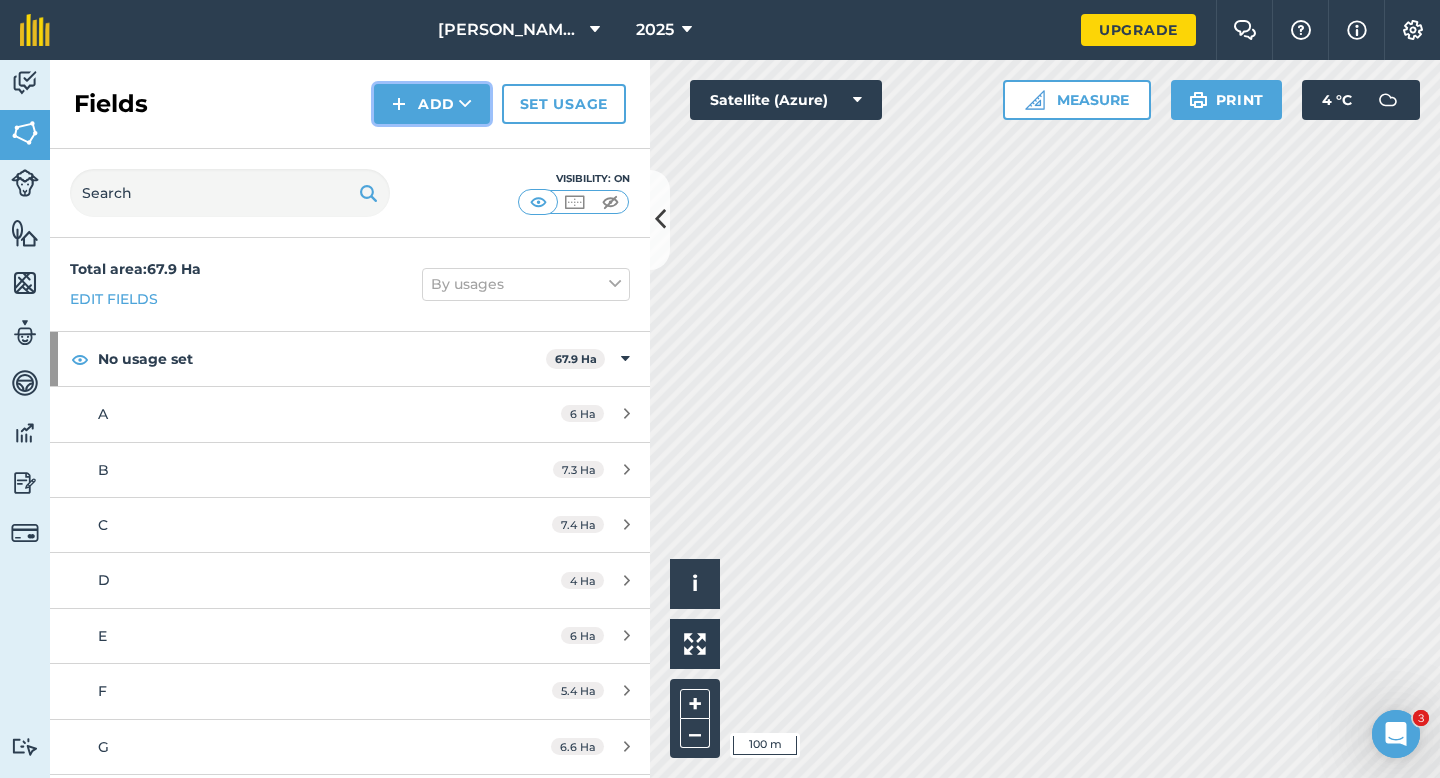 click on "Add" at bounding box center (432, 104) 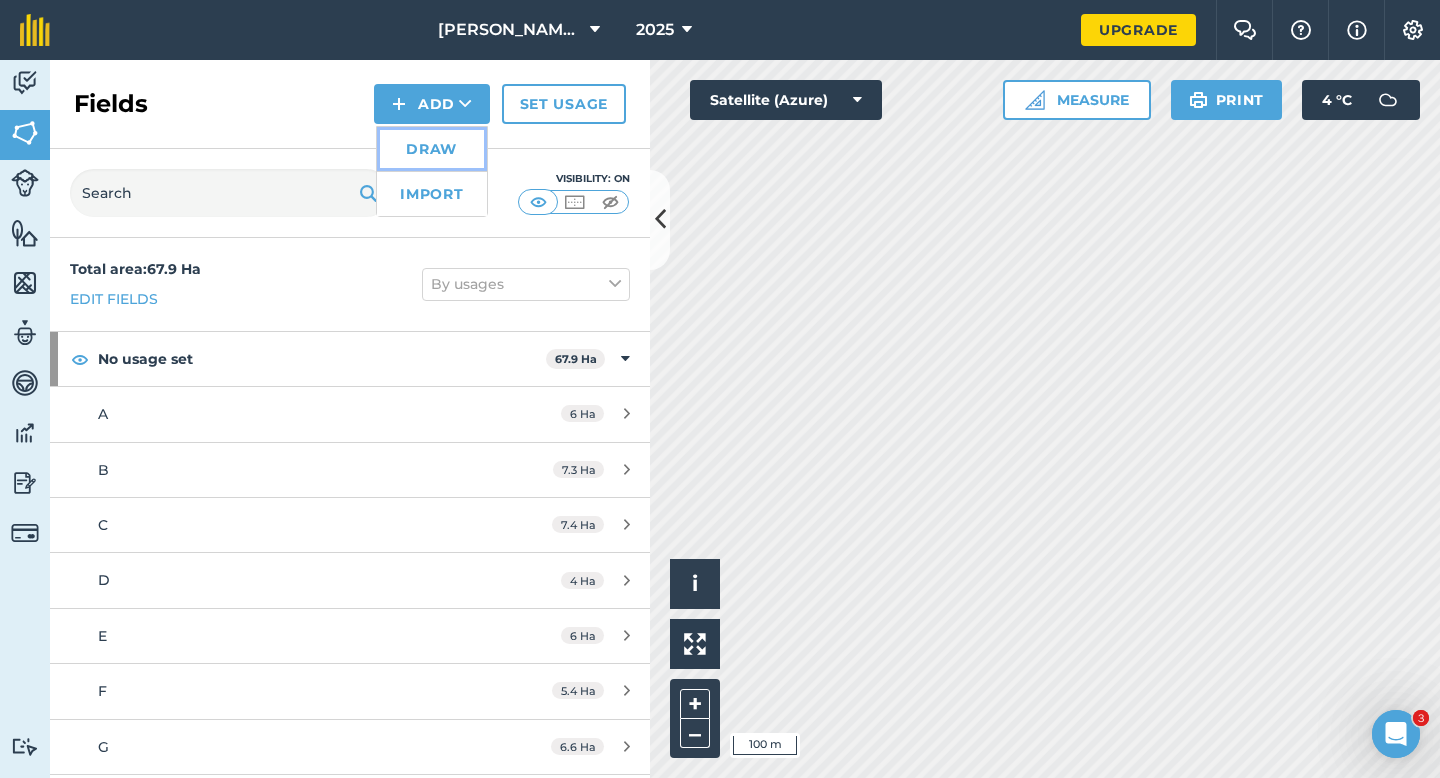 click on "Draw" at bounding box center (432, 149) 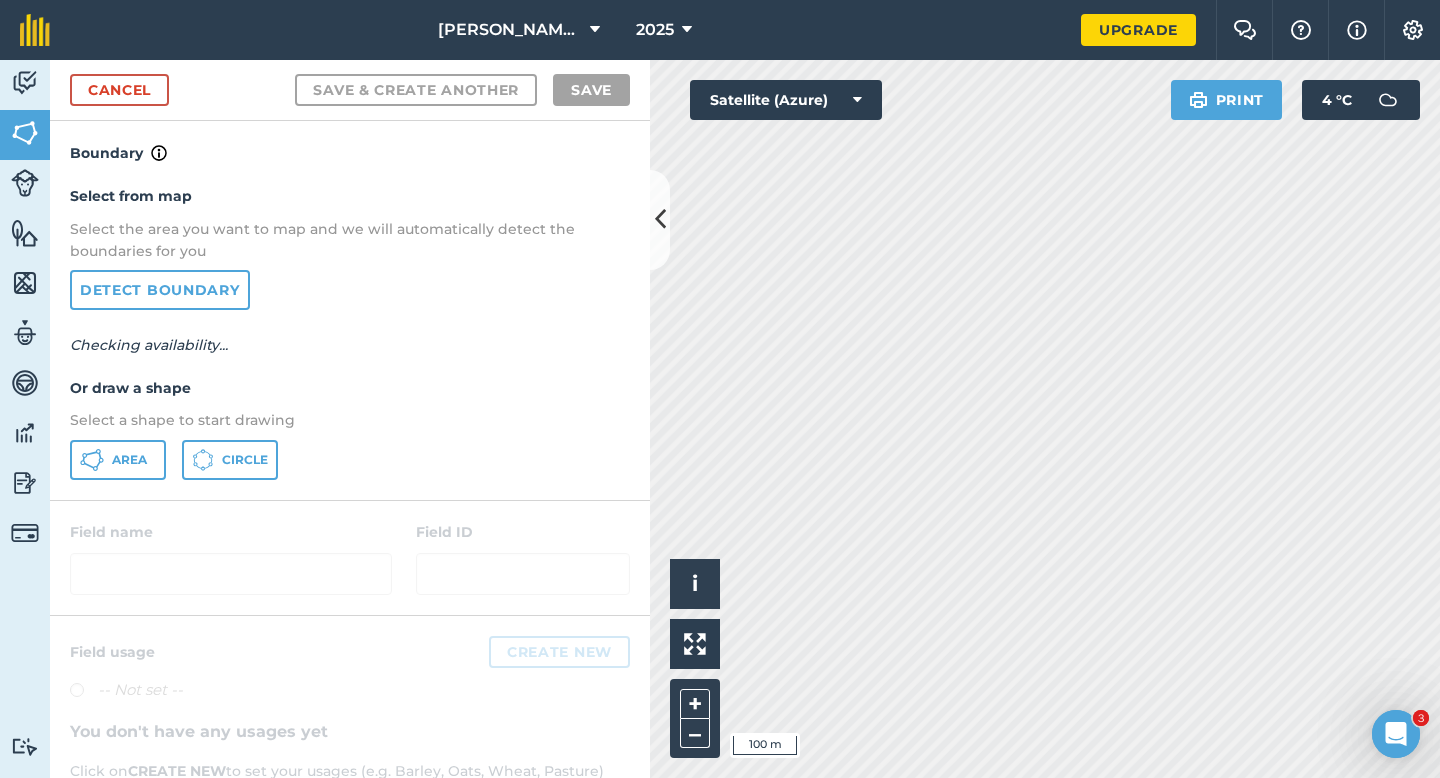 click on "Select a shape to start drawing" at bounding box center (350, 420) 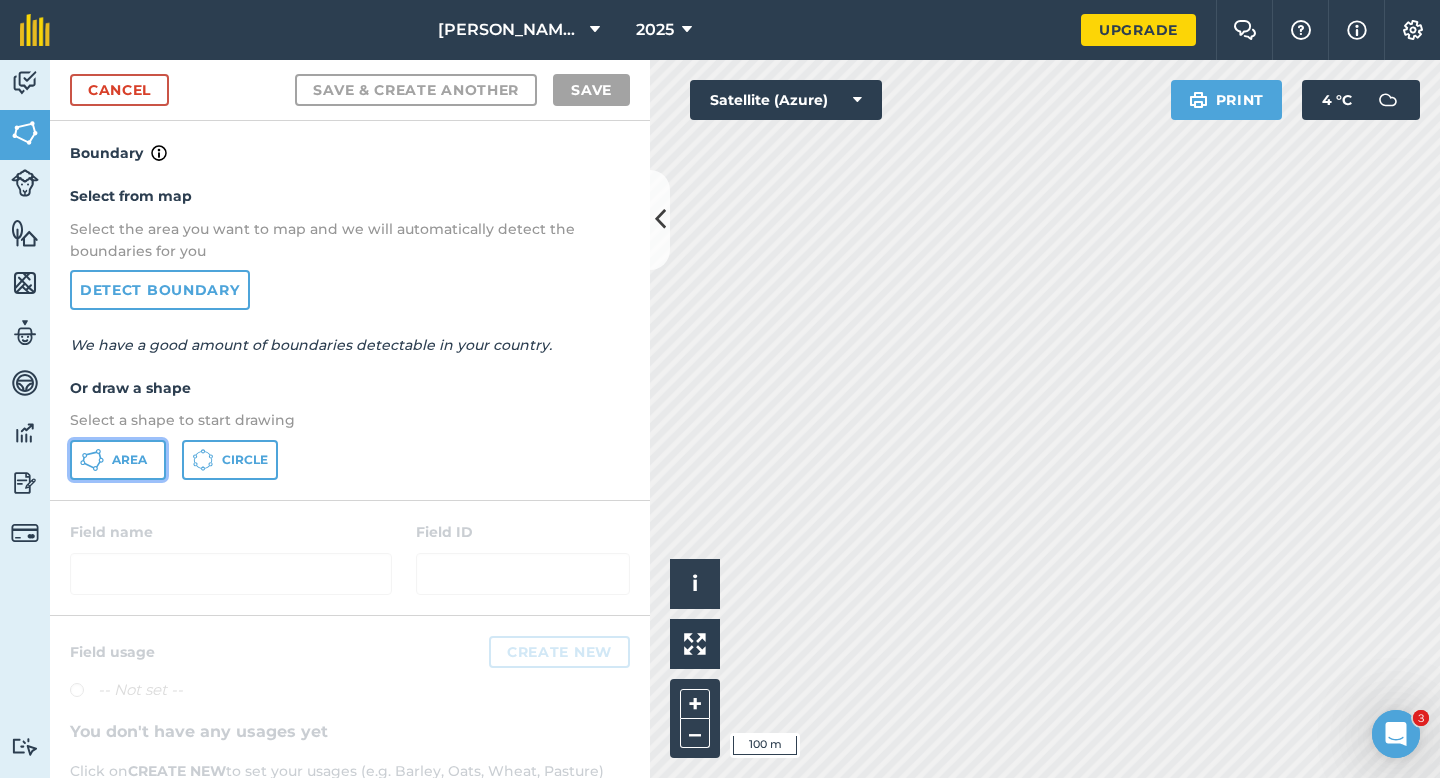 click on "Area" at bounding box center [118, 460] 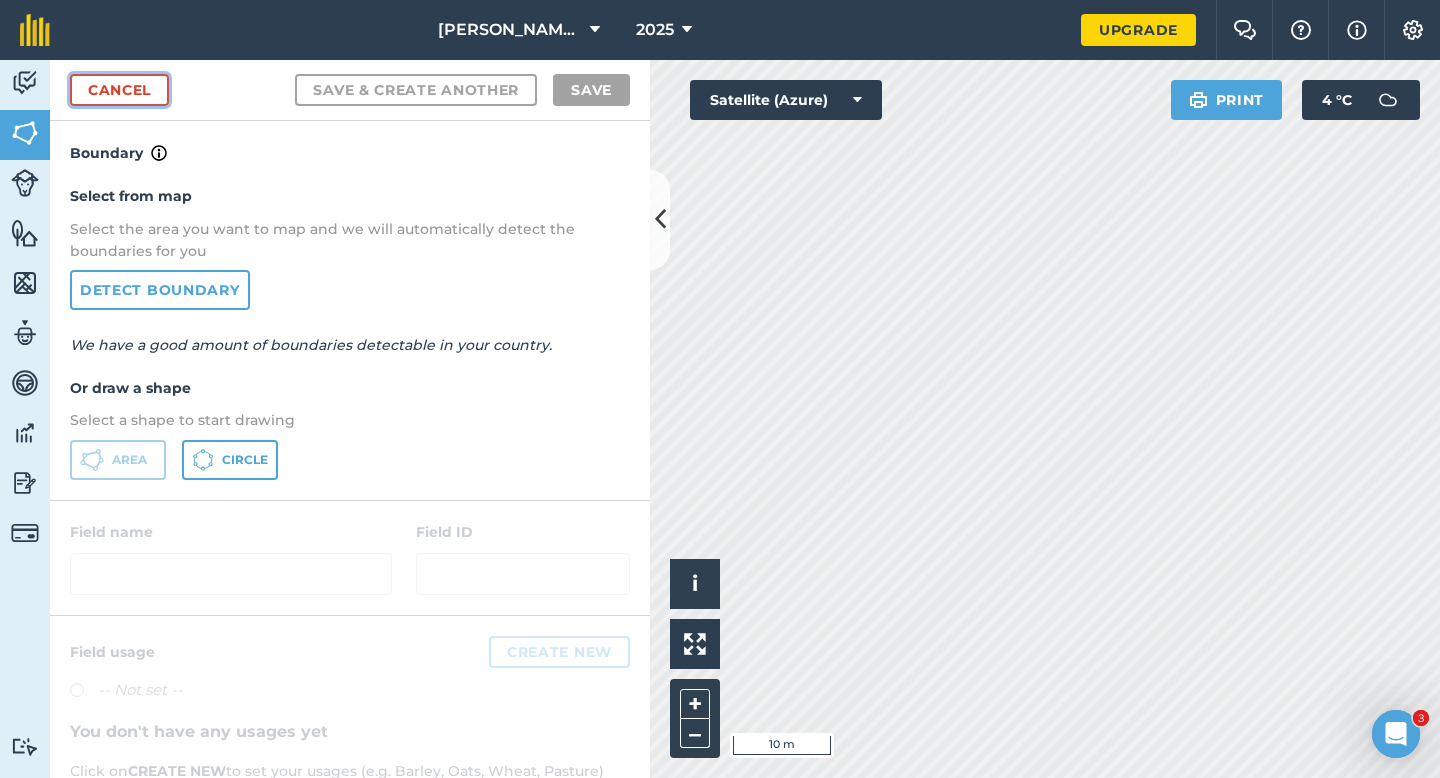 click on "Cancel" at bounding box center [119, 90] 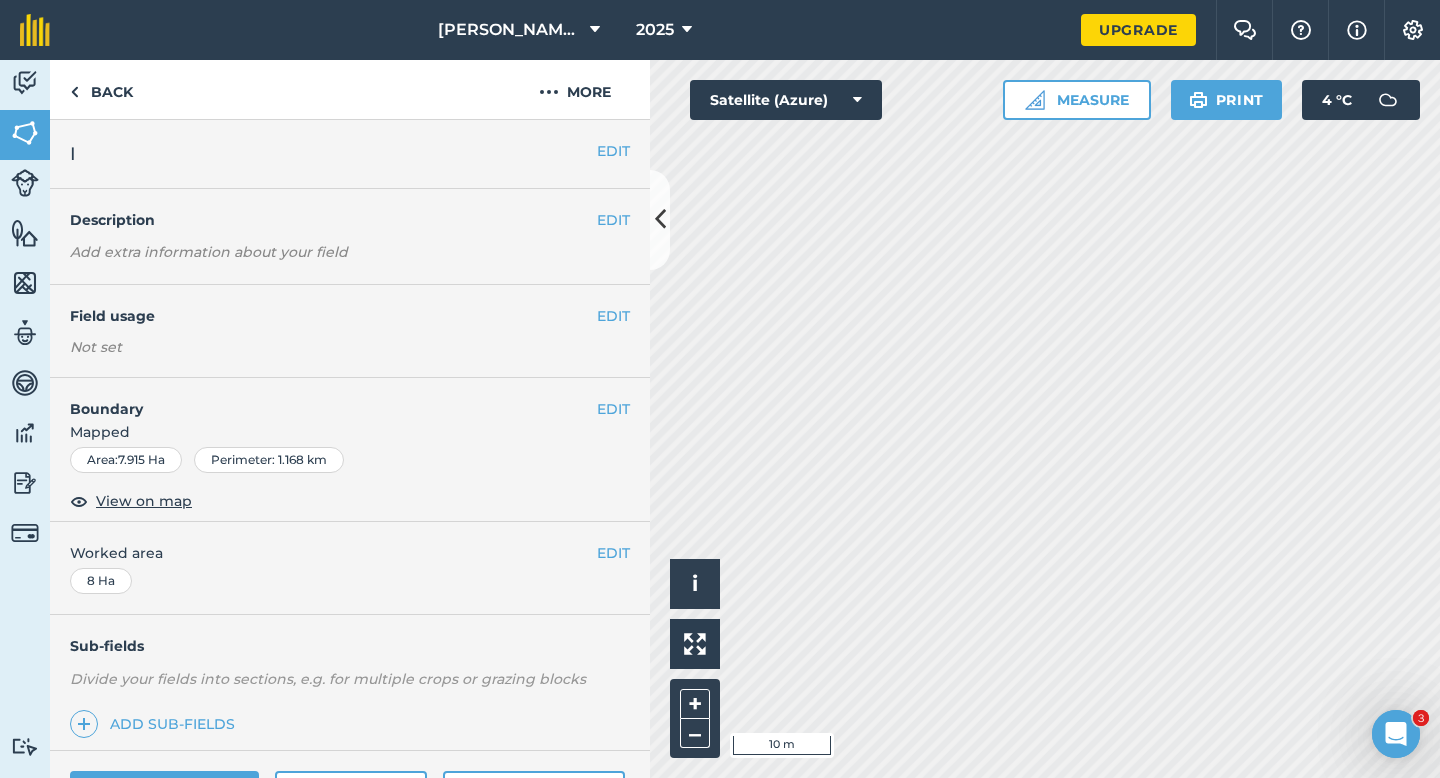 click on "Mapped" at bounding box center [350, 432] 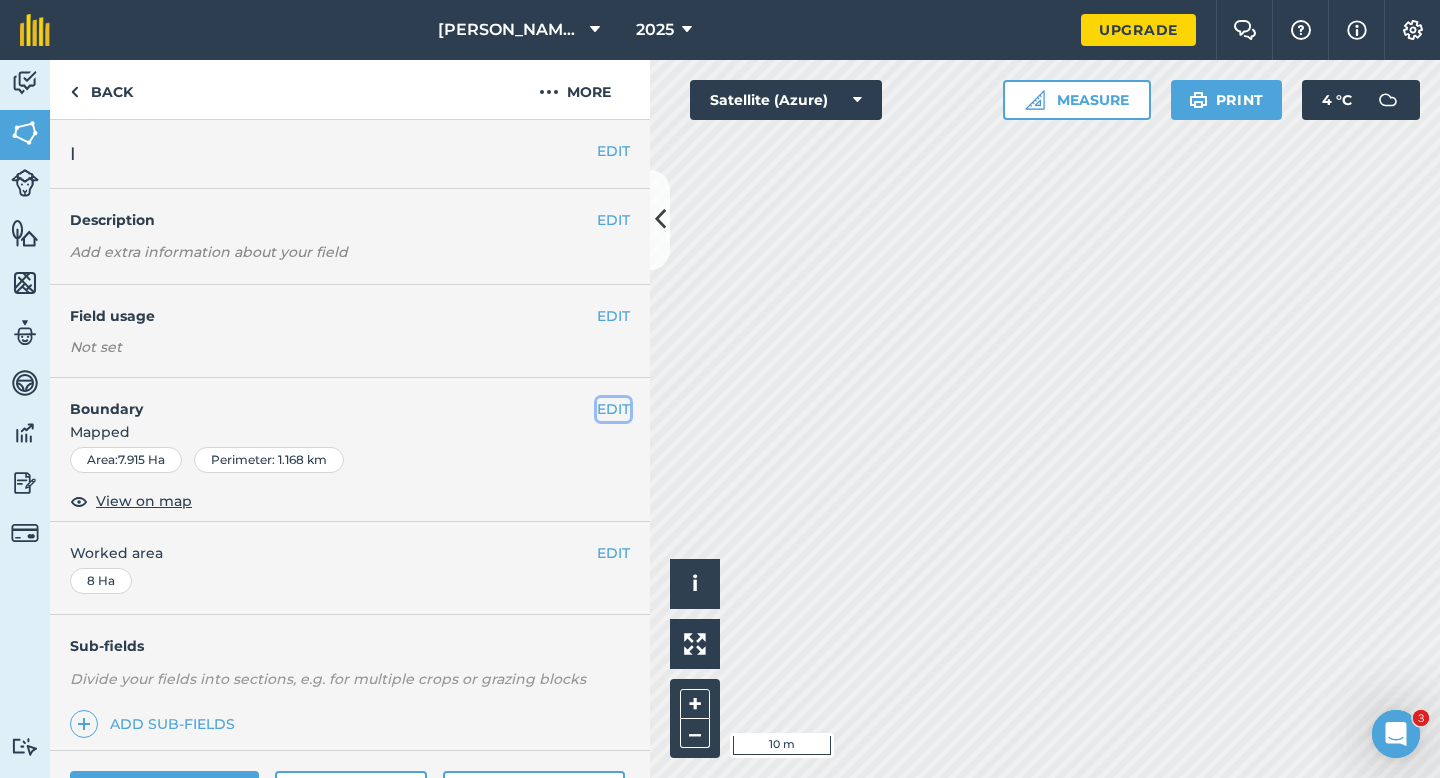 click on "EDIT" at bounding box center (613, 409) 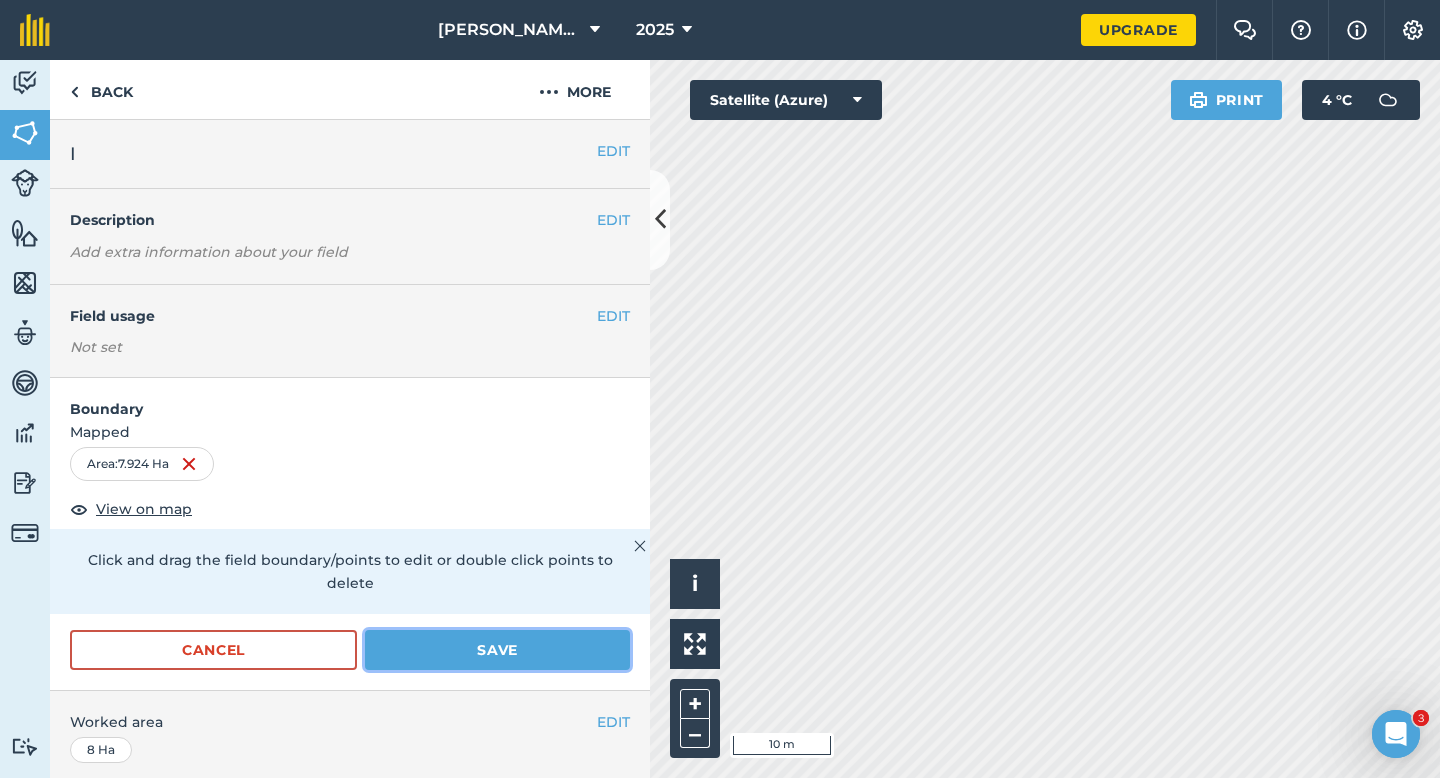 click on "Save" at bounding box center [497, 650] 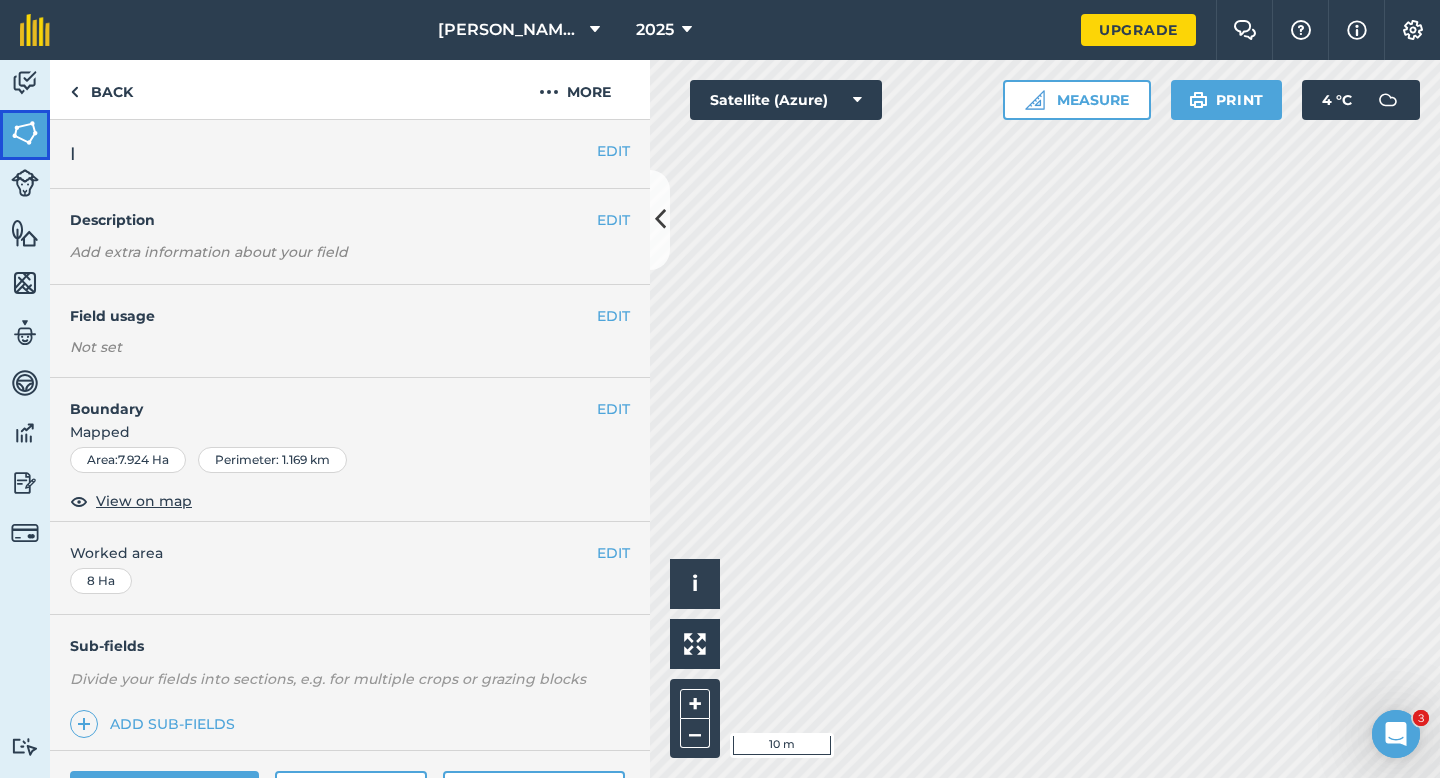 click at bounding box center (25, 133) 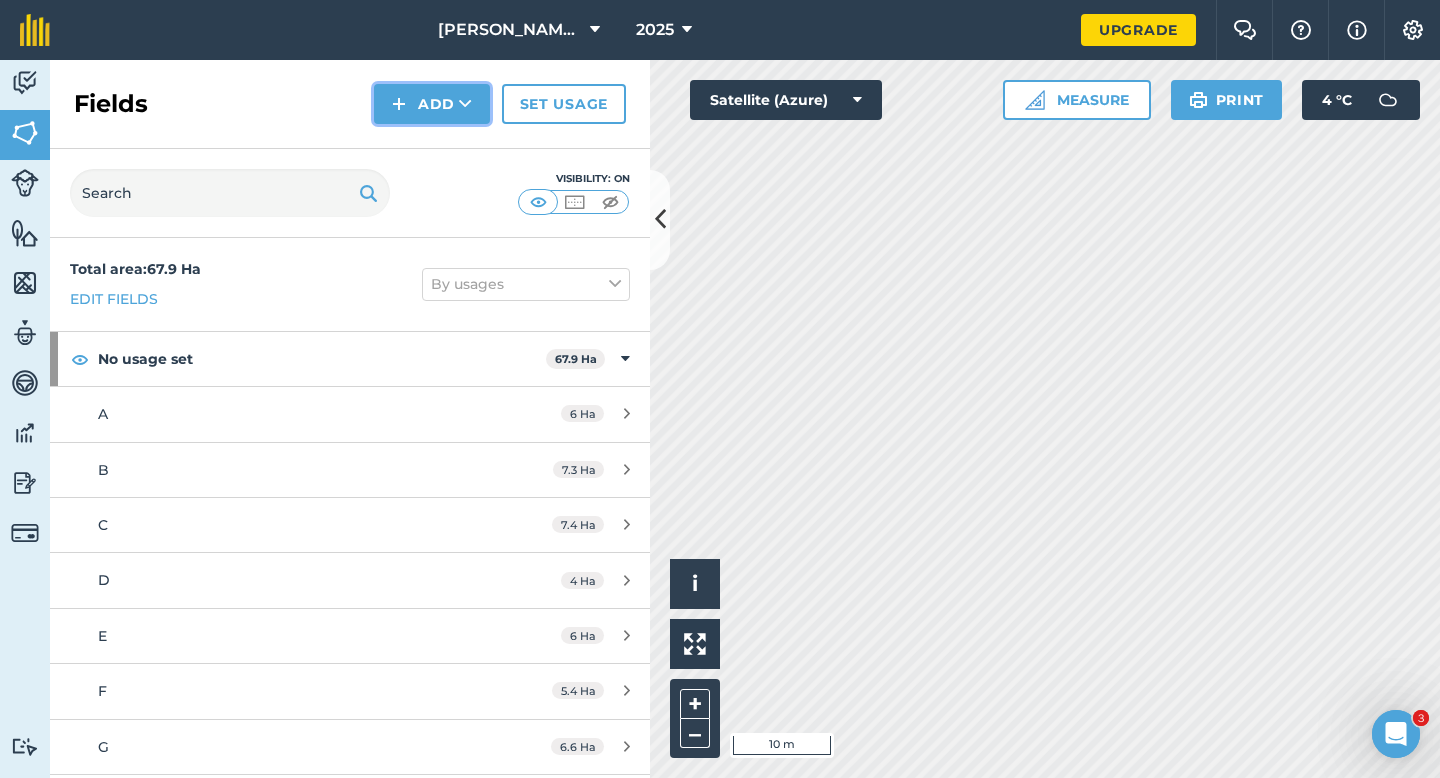click on "Add" at bounding box center [432, 104] 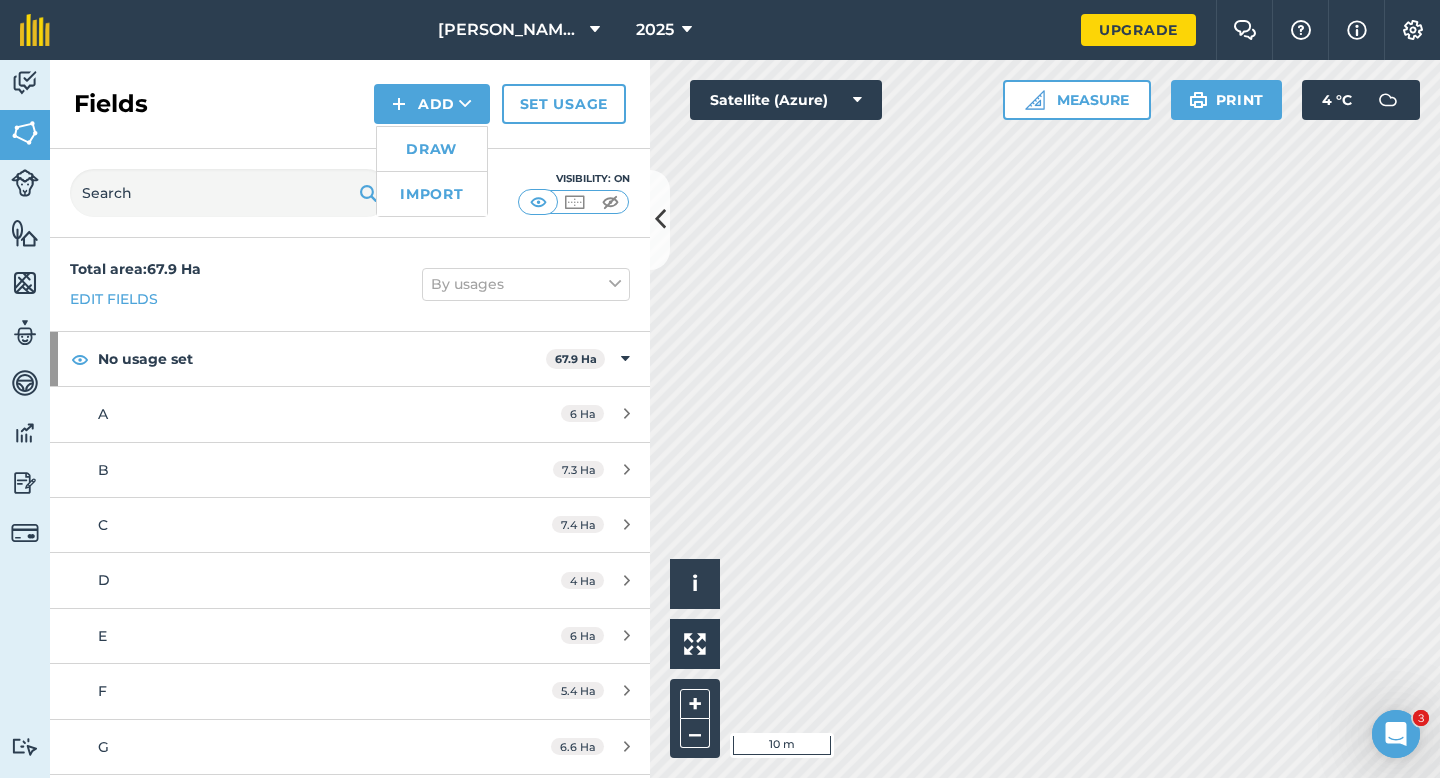 click on "Draw" at bounding box center [432, 149] 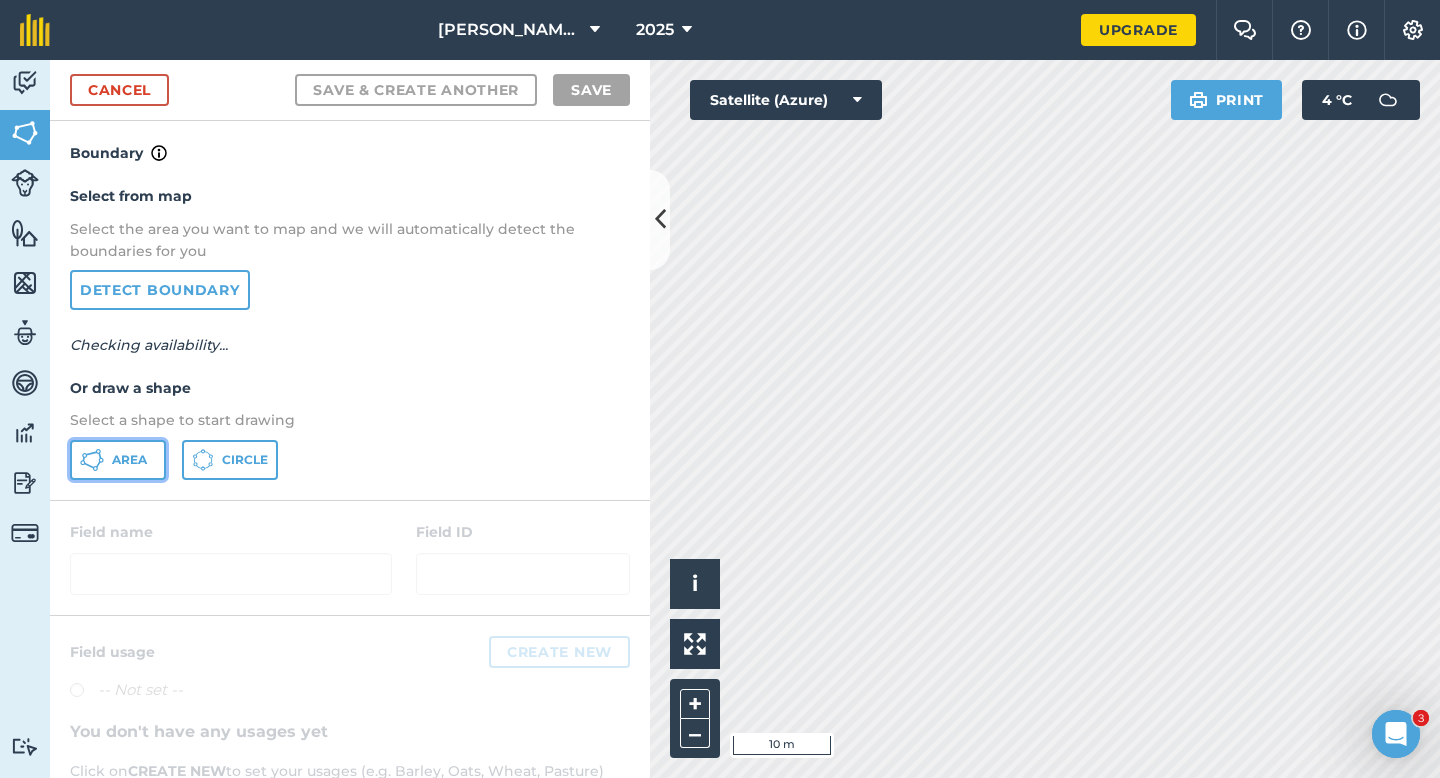 click on "Area" at bounding box center (118, 460) 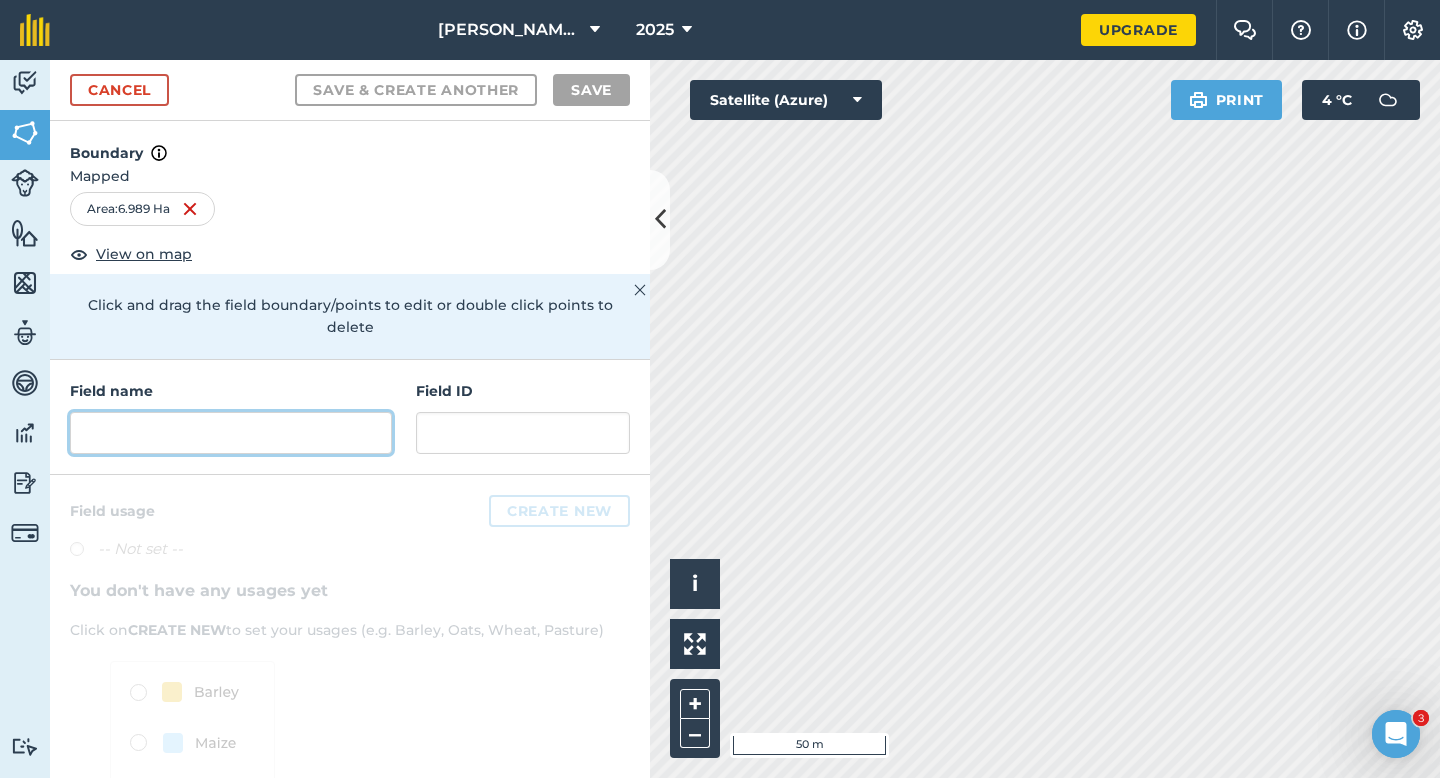 click at bounding box center [231, 433] 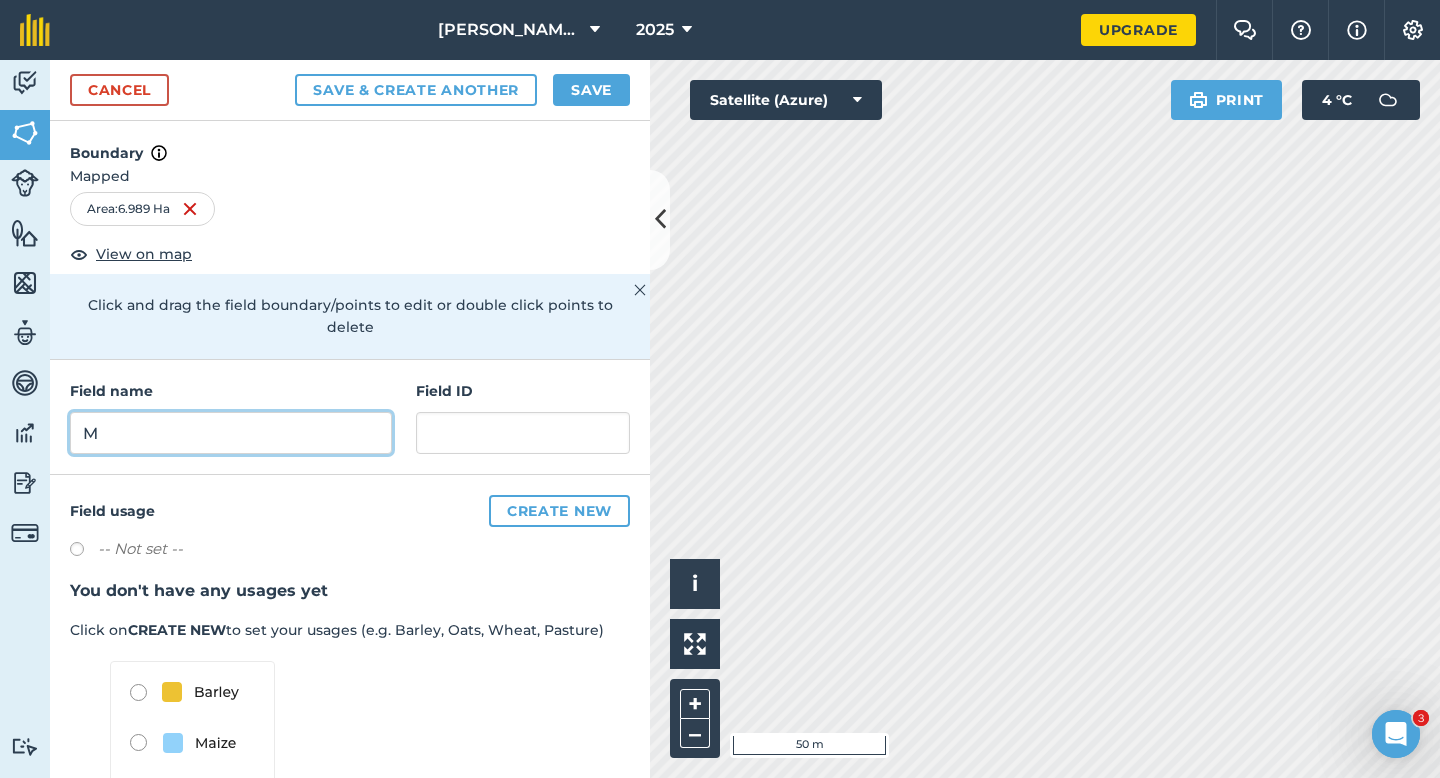 type on "M" 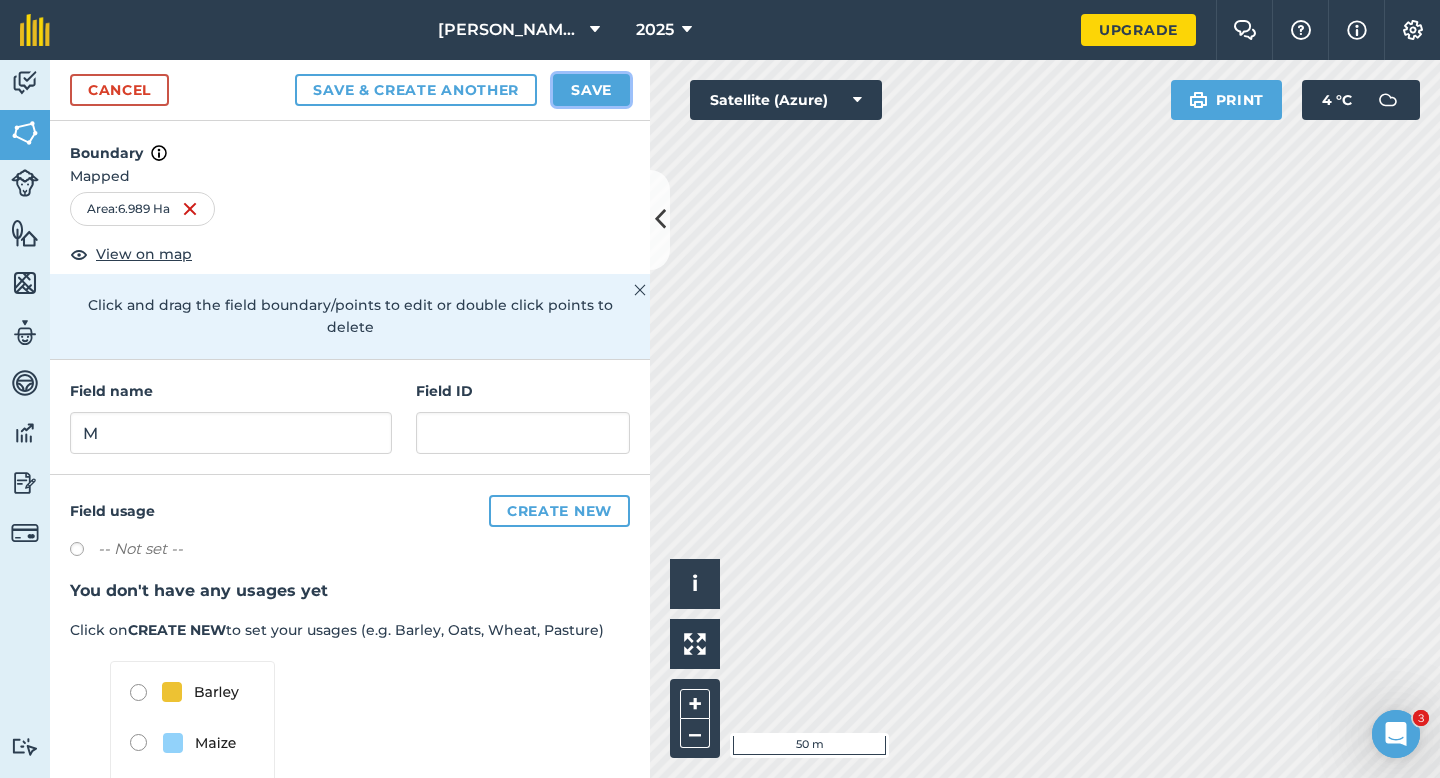 click on "Save" at bounding box center (591, 90) 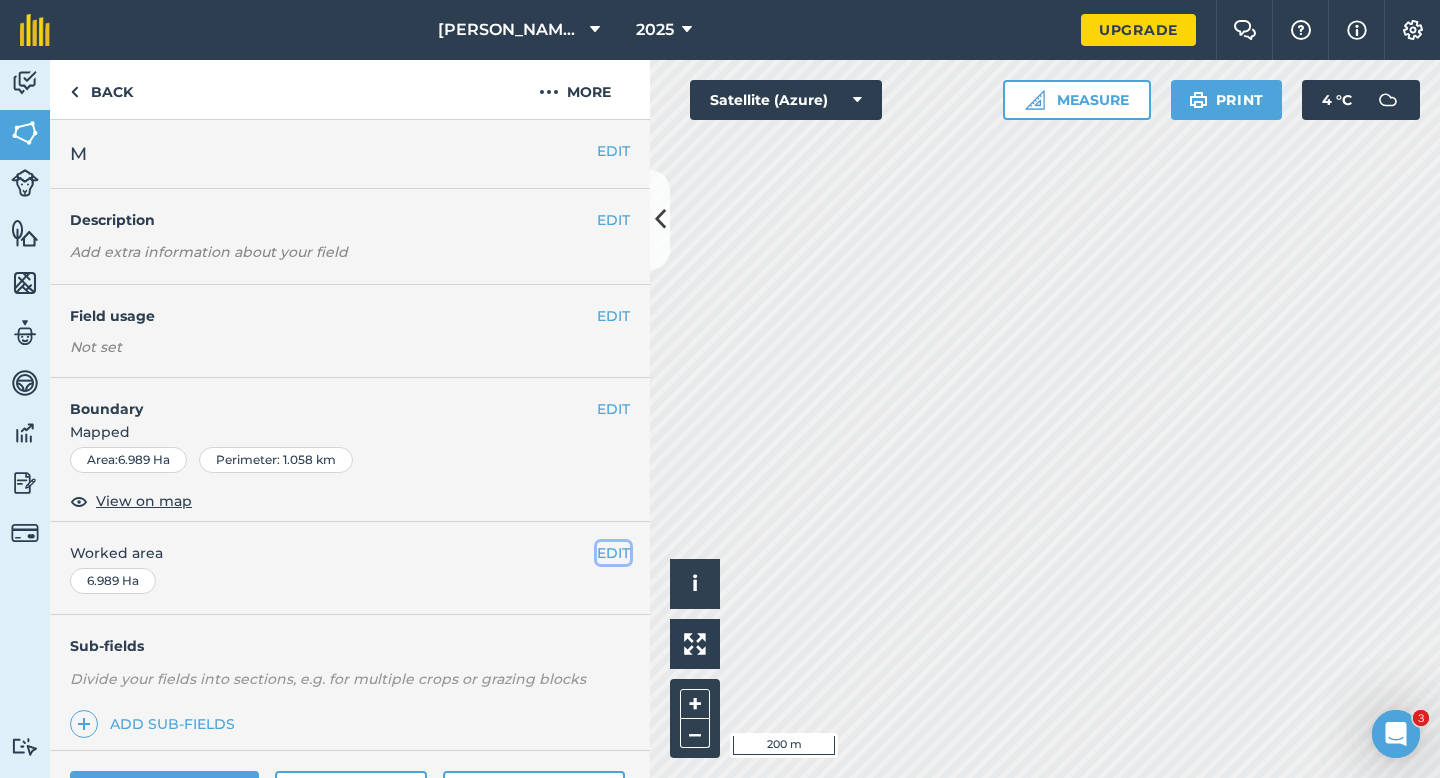 click on "EDIT" at bounding box center [613, 553] 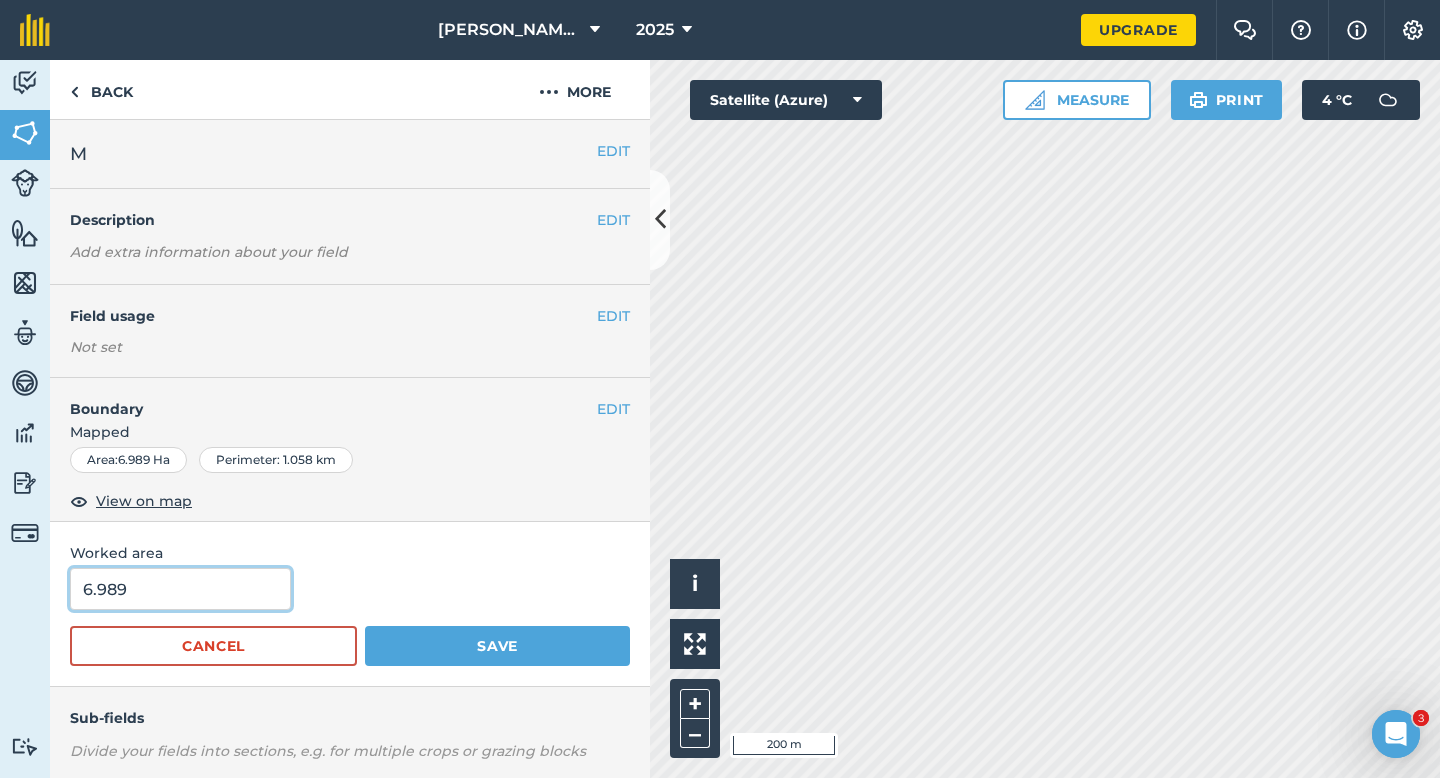 click on "6.989" at bounding box center (180, 589) 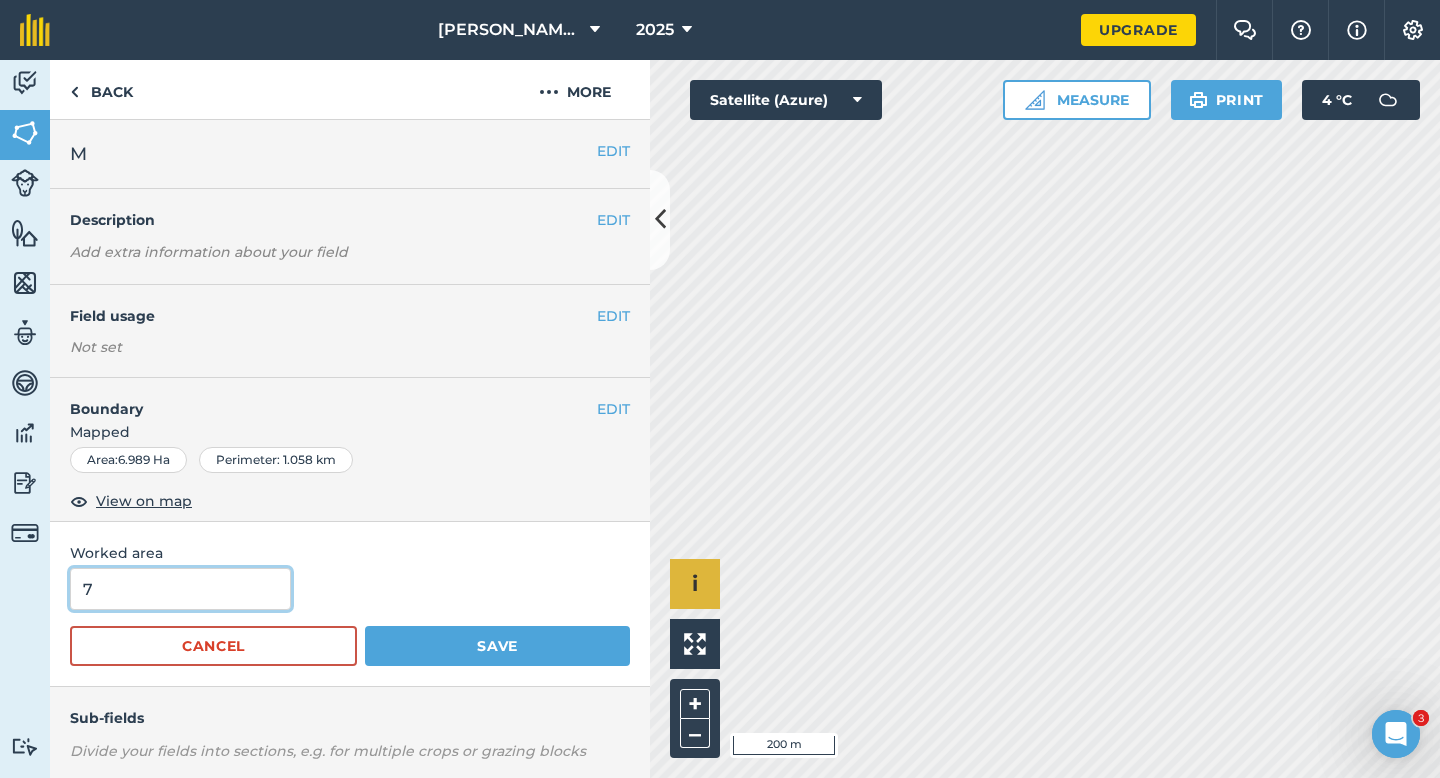 click on "Save" at bounding box center (497, 646) 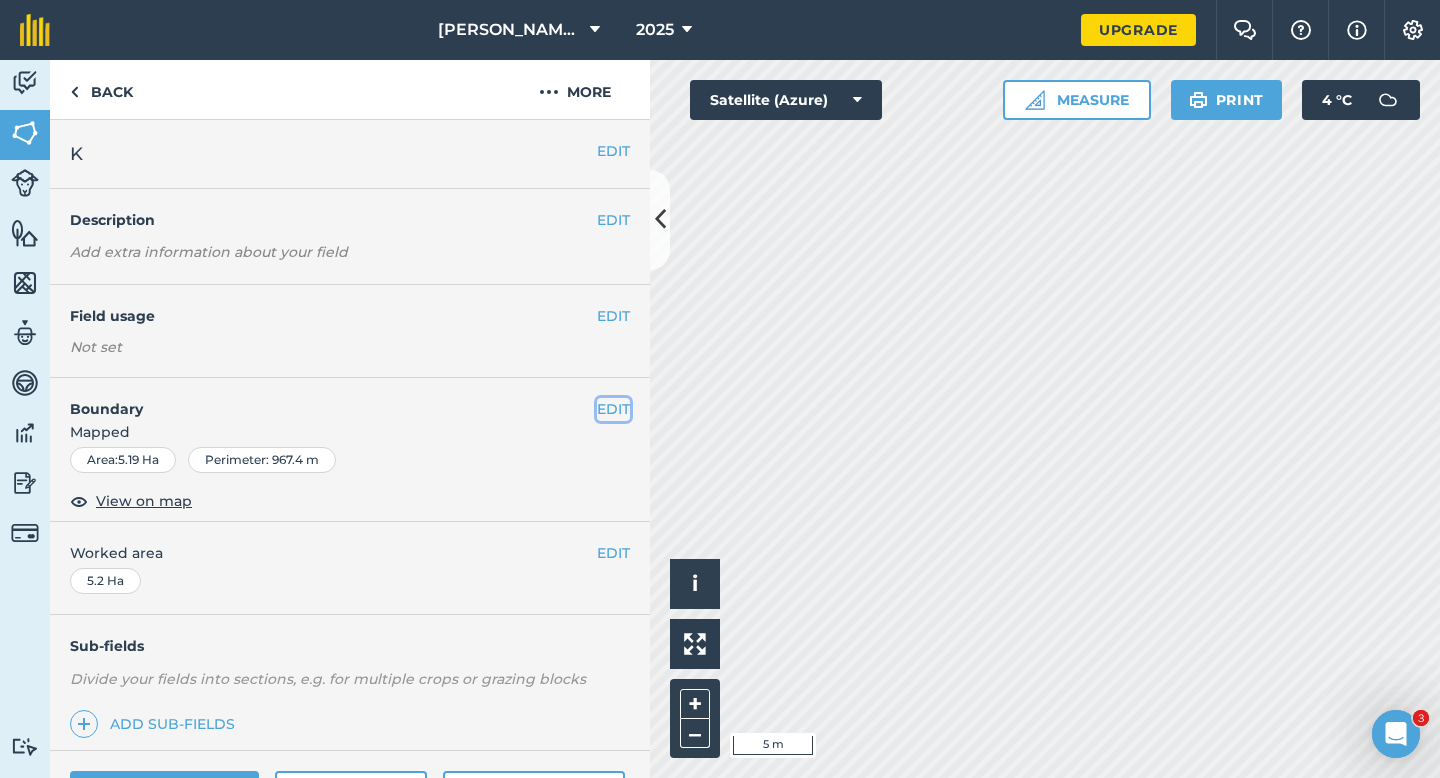 click on "EDIT" at bounding box center (613, 409) 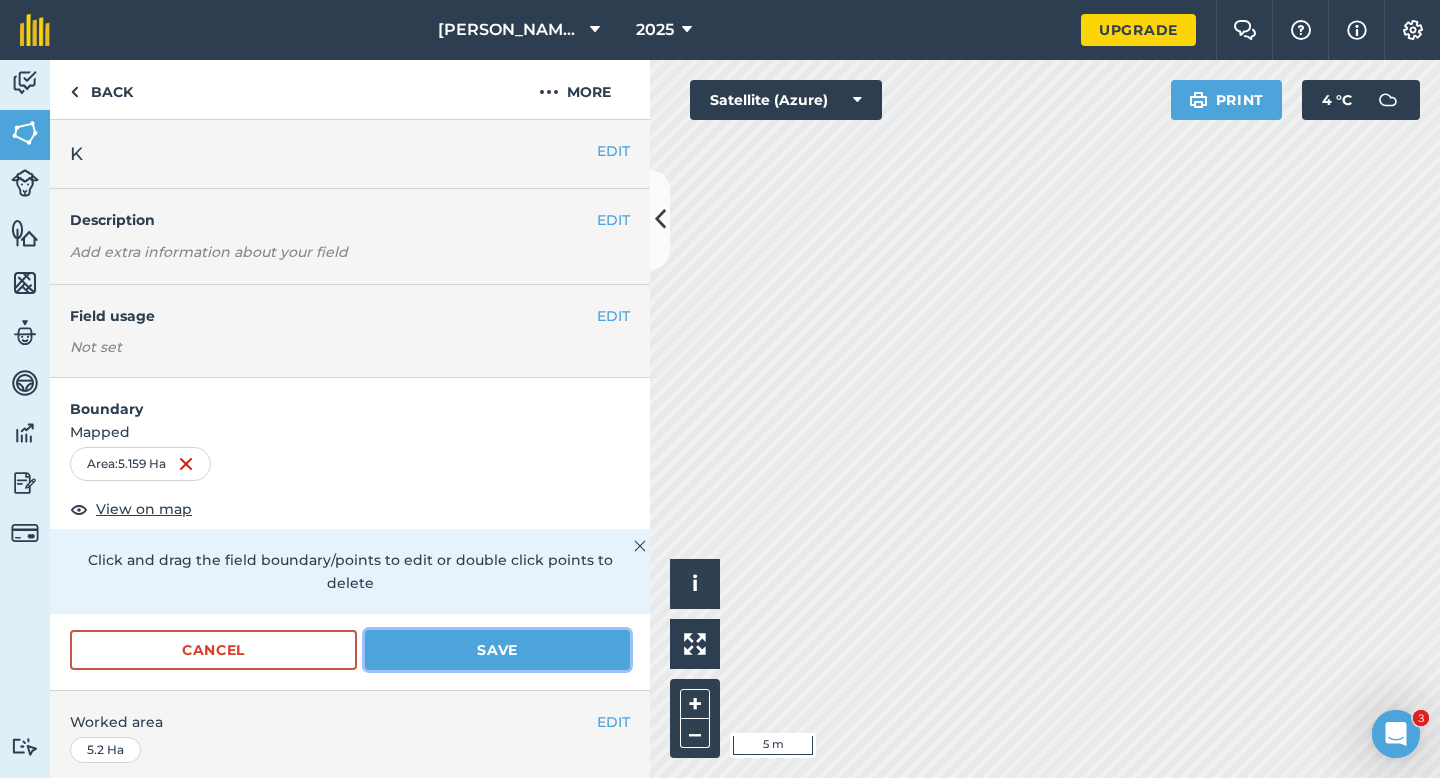 click on "Save" at bounding box center (497, 650) 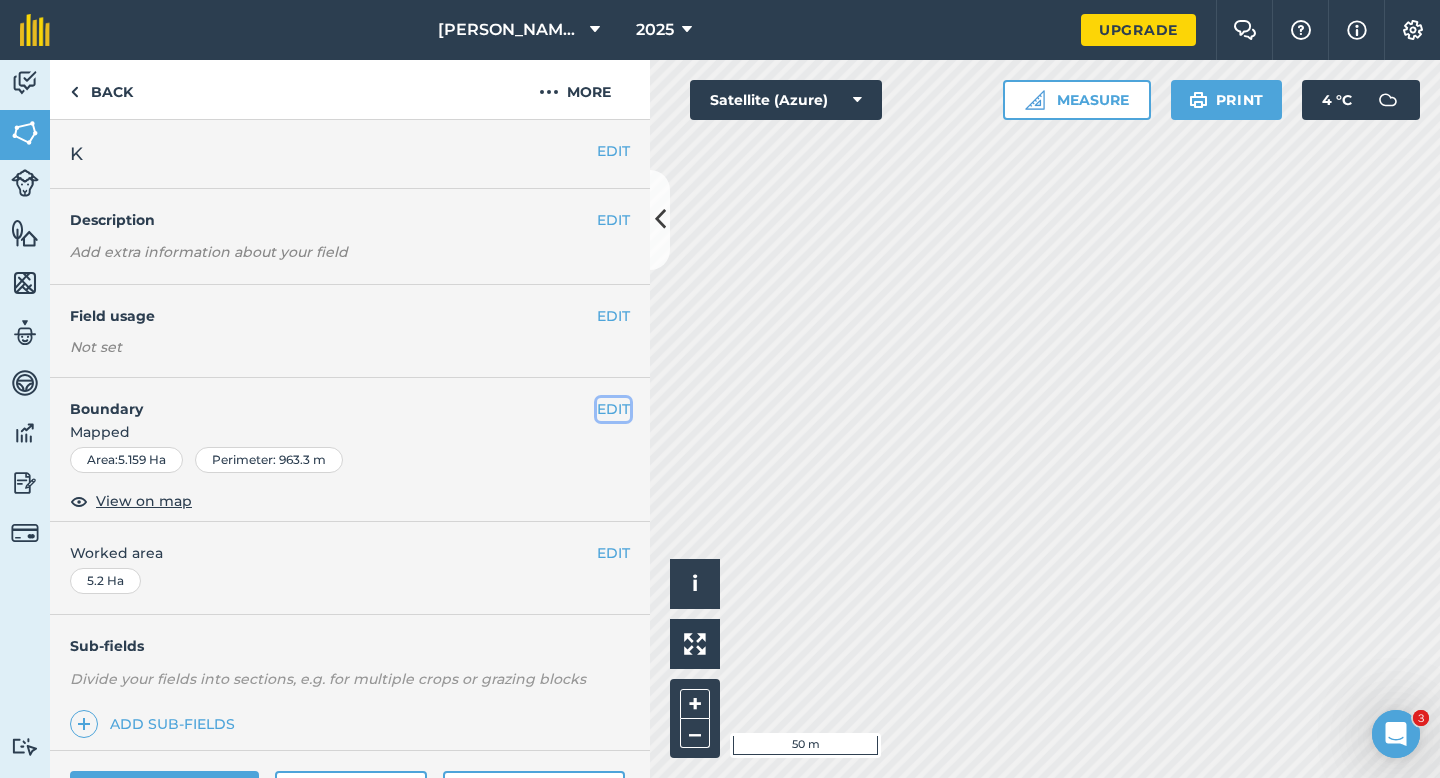 click on "EDIT" at bounding box center (613, 409) 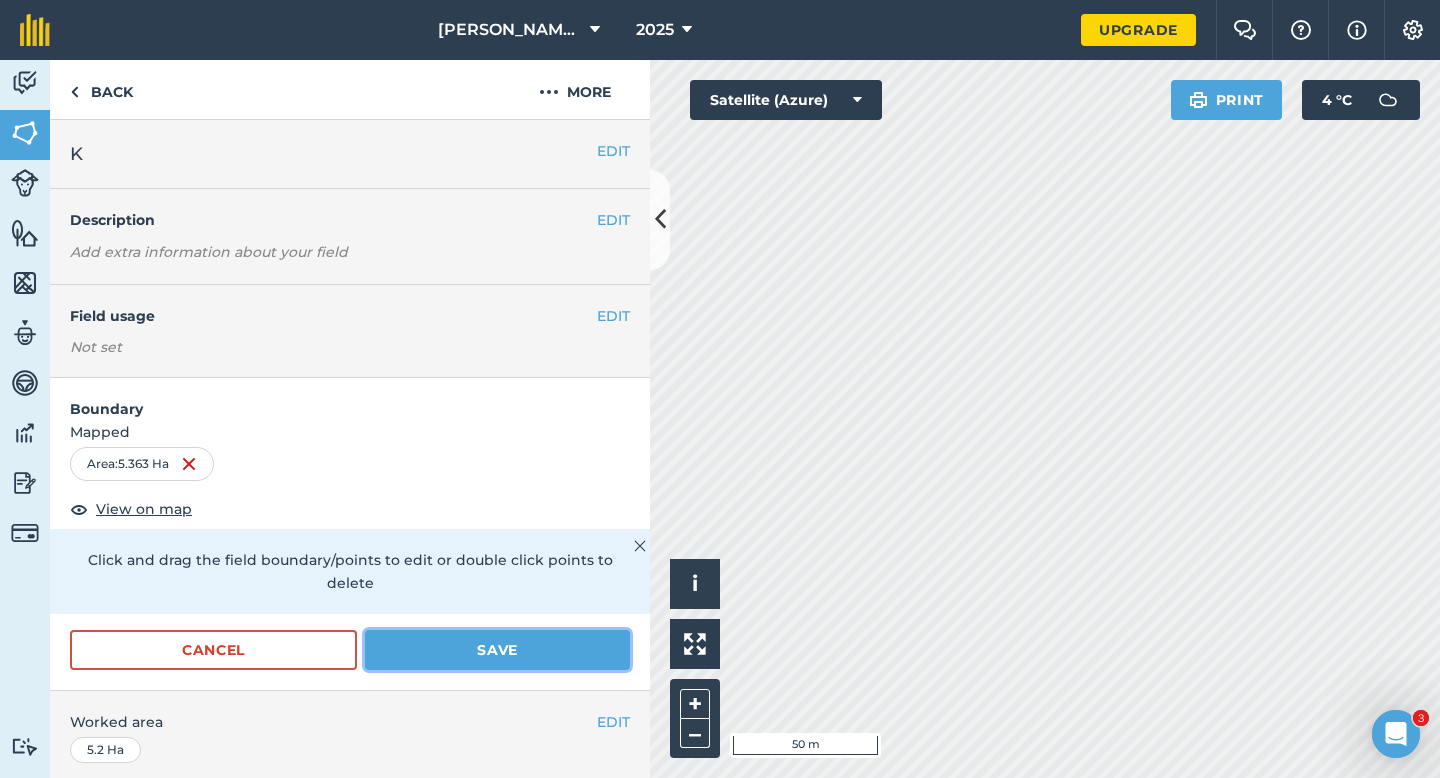 click on "Save" at bounding box center (497, 650) 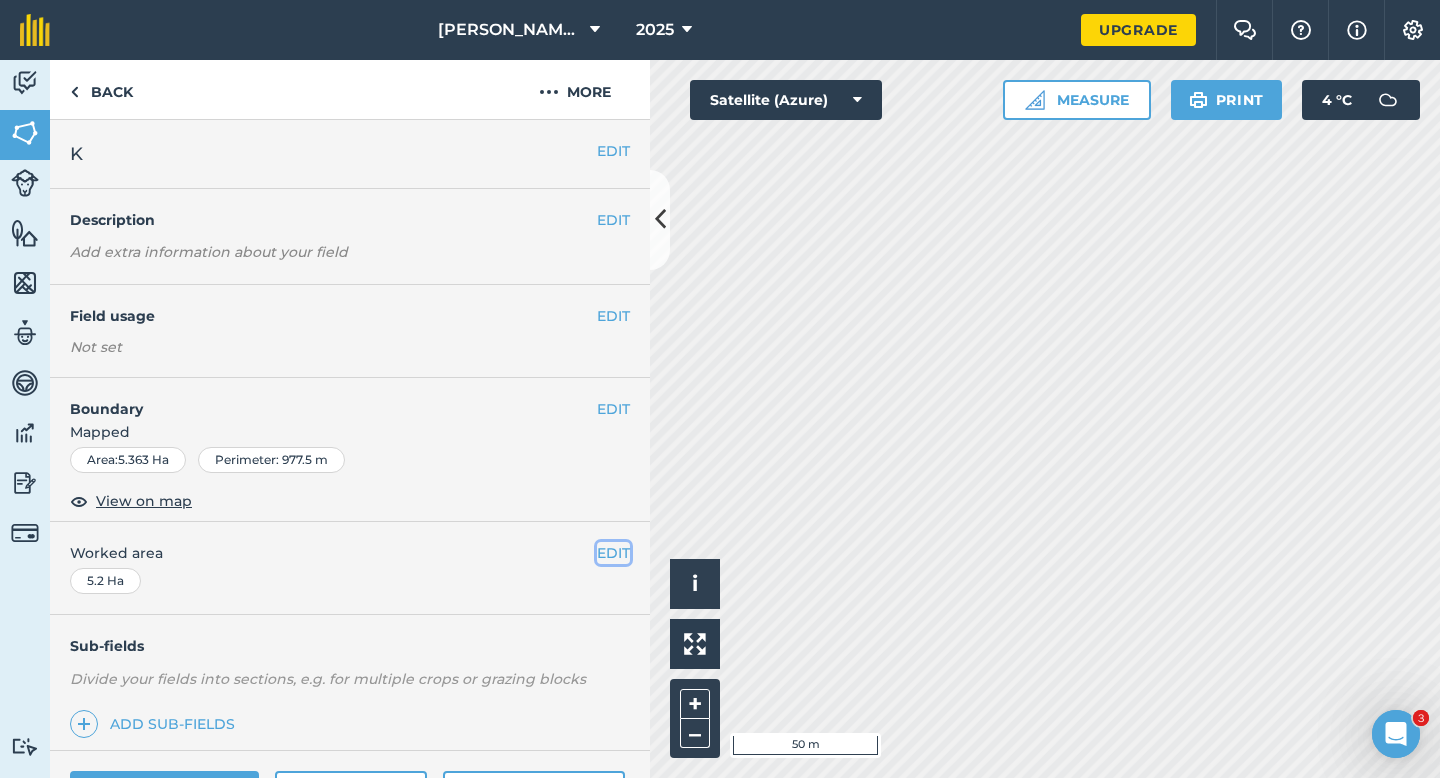 click on "EDIT" at bounding box center [613, 553] 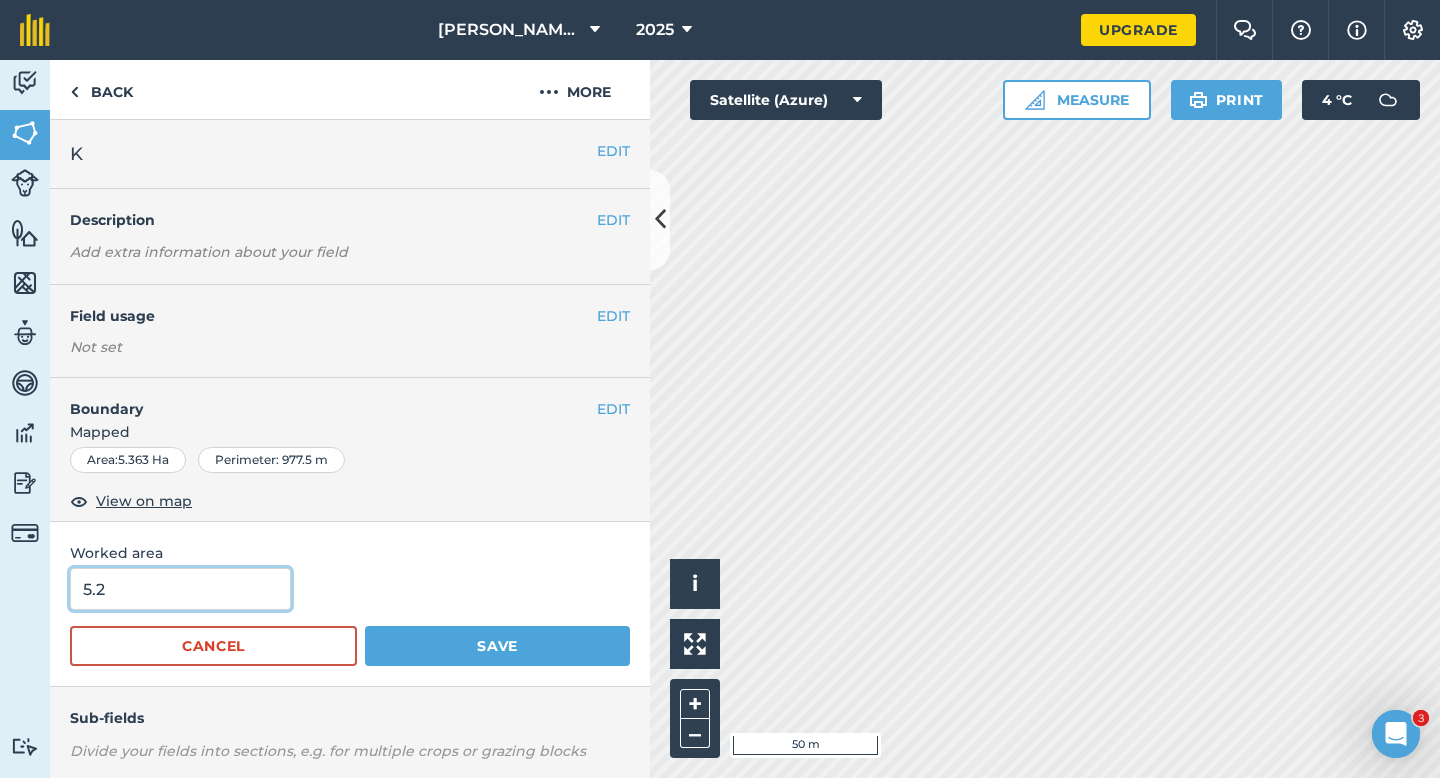 click on "5.2" at bounding box center [180, 589] 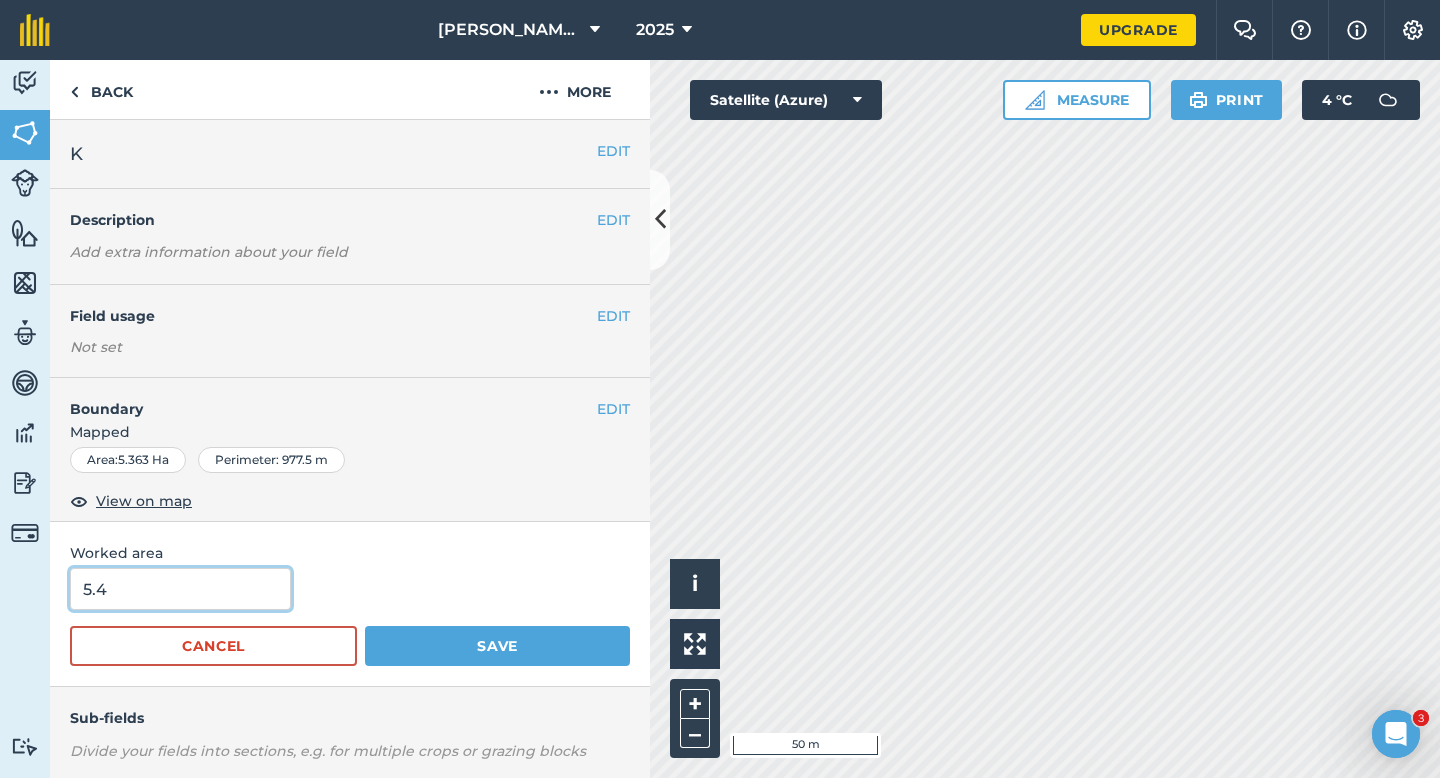 type on "5.4" 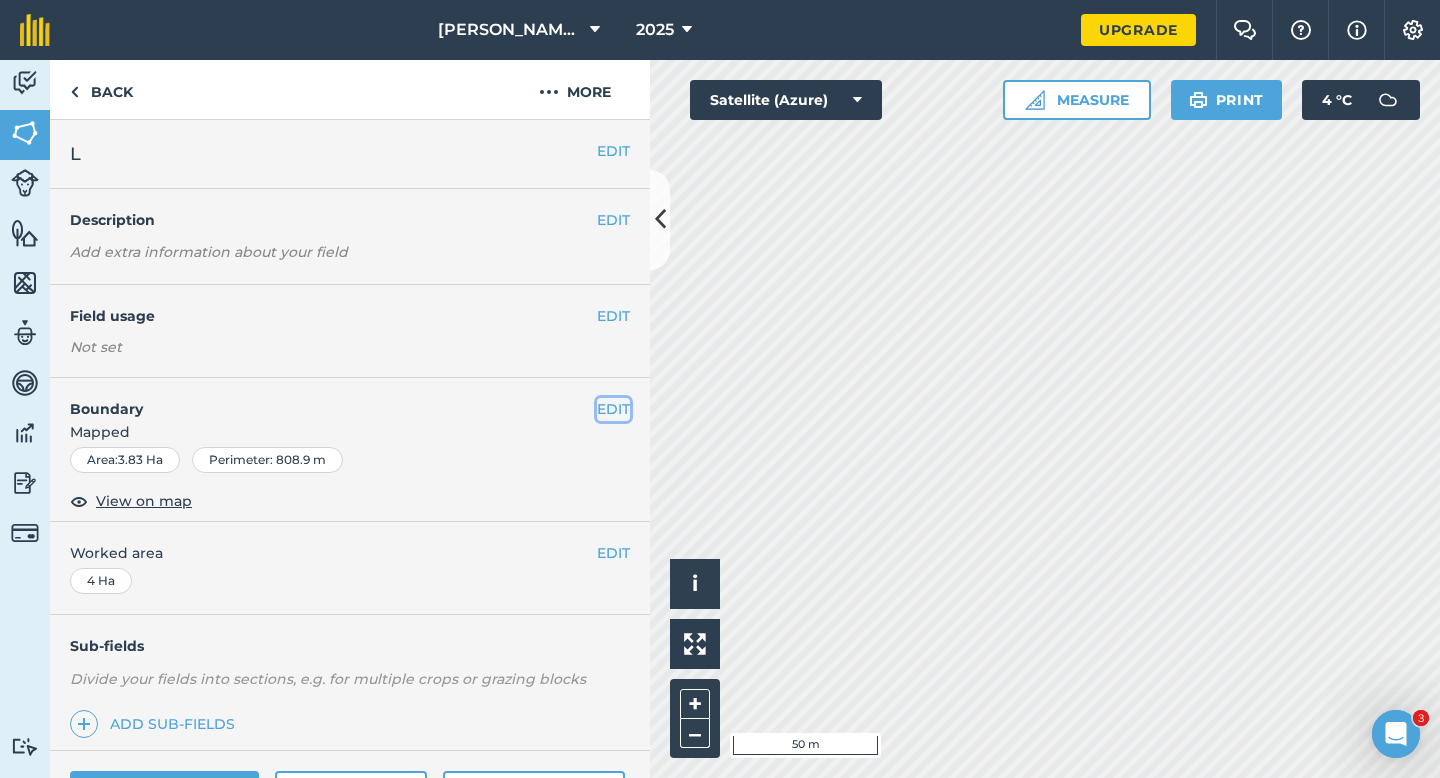 click on "EDIT" at bounding box center (613, 409) 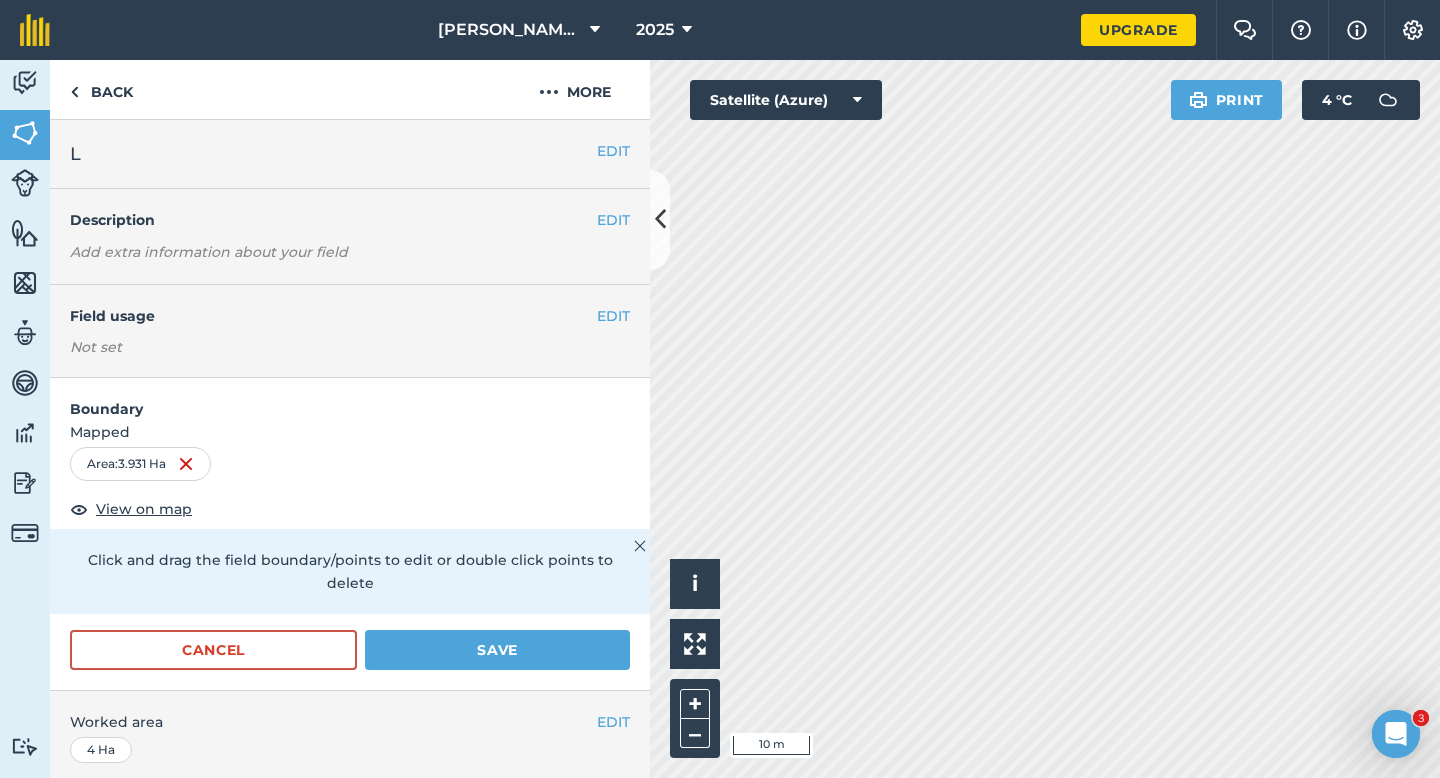 click on "Boundary   Mapped Area :  3.931   Ha   View on map Click and drag the field boundary/points to edit or double click points to delete Cancel Save" at bounding box center (350, 534) 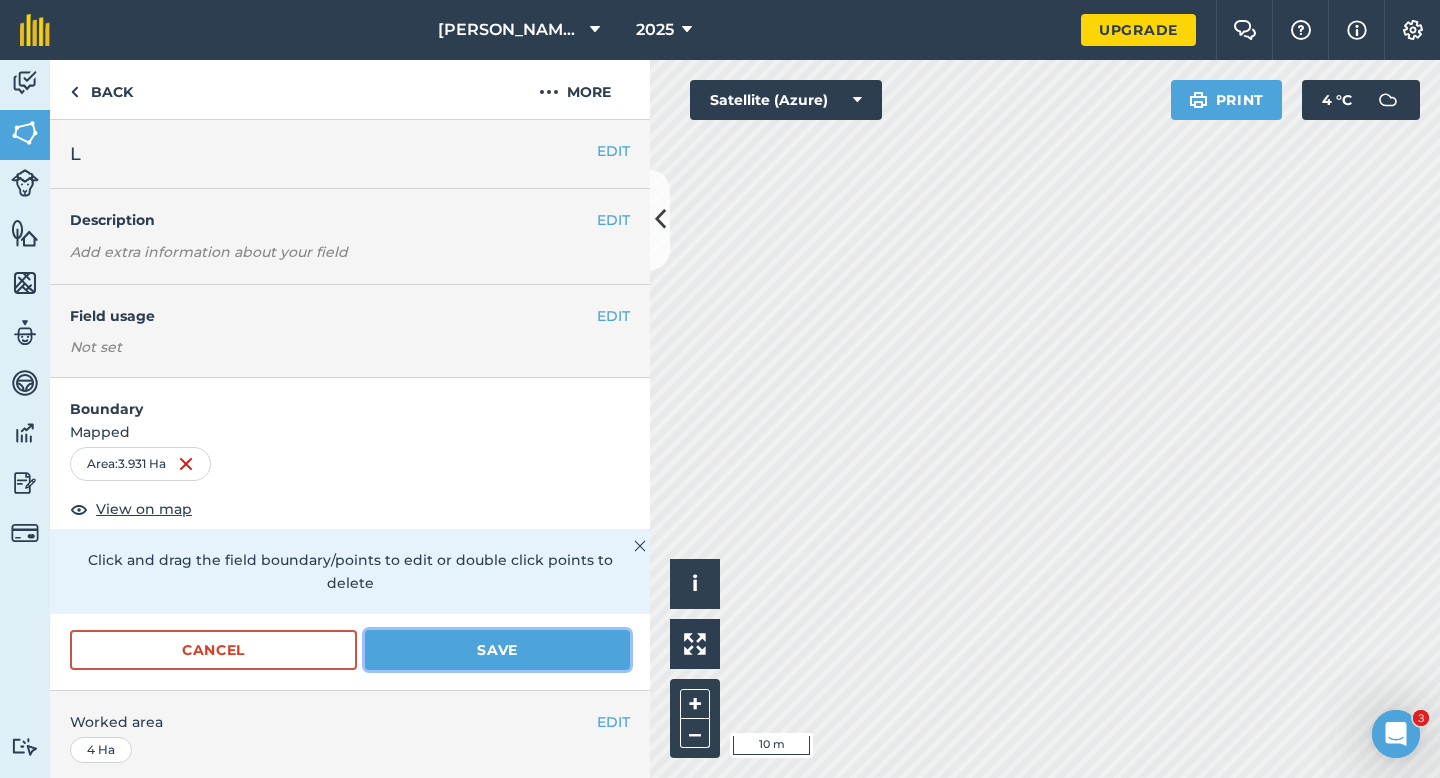 click on "Save" at bounding box center (497, 650) 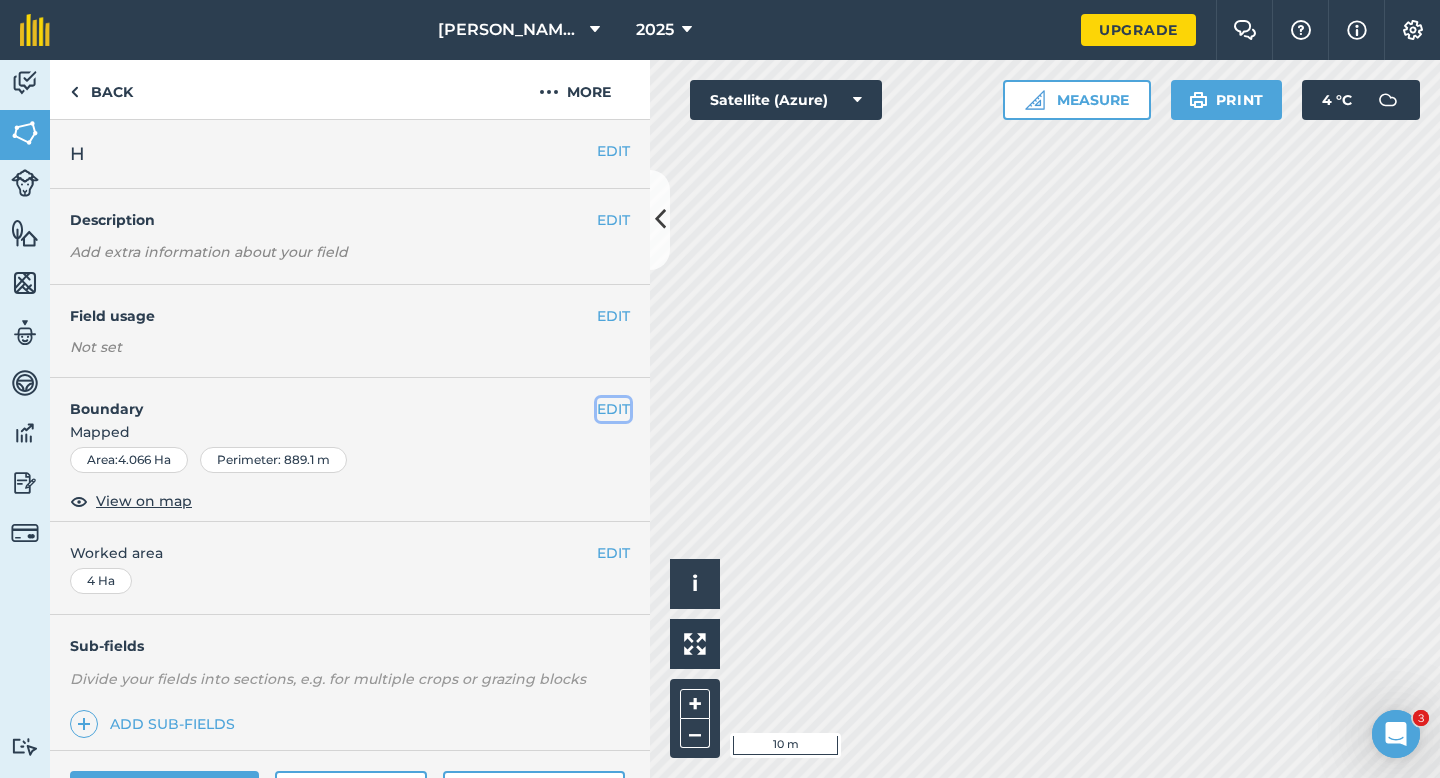 click on "EDIT" at bounding box center (613, 409) 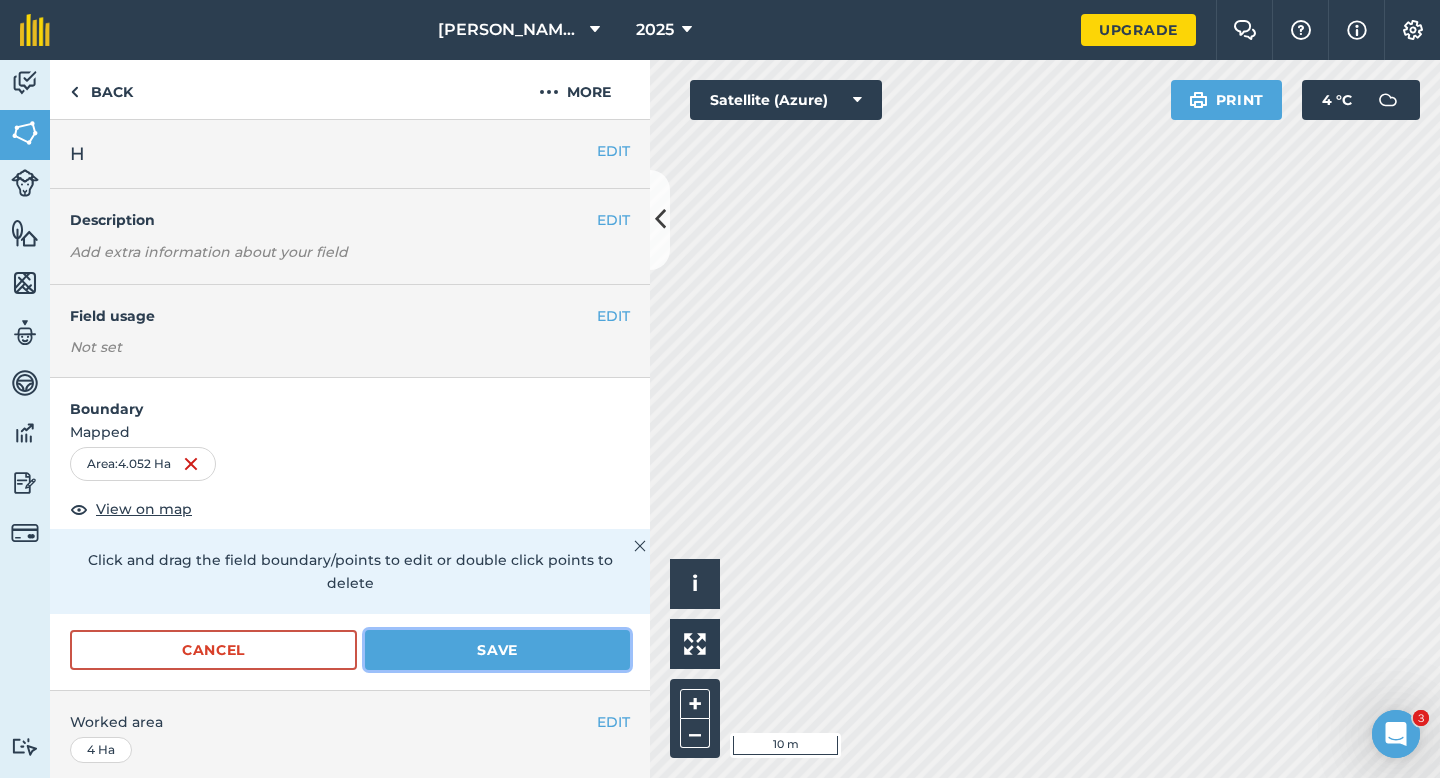 click on "Save" at bounding box center [497, 650] 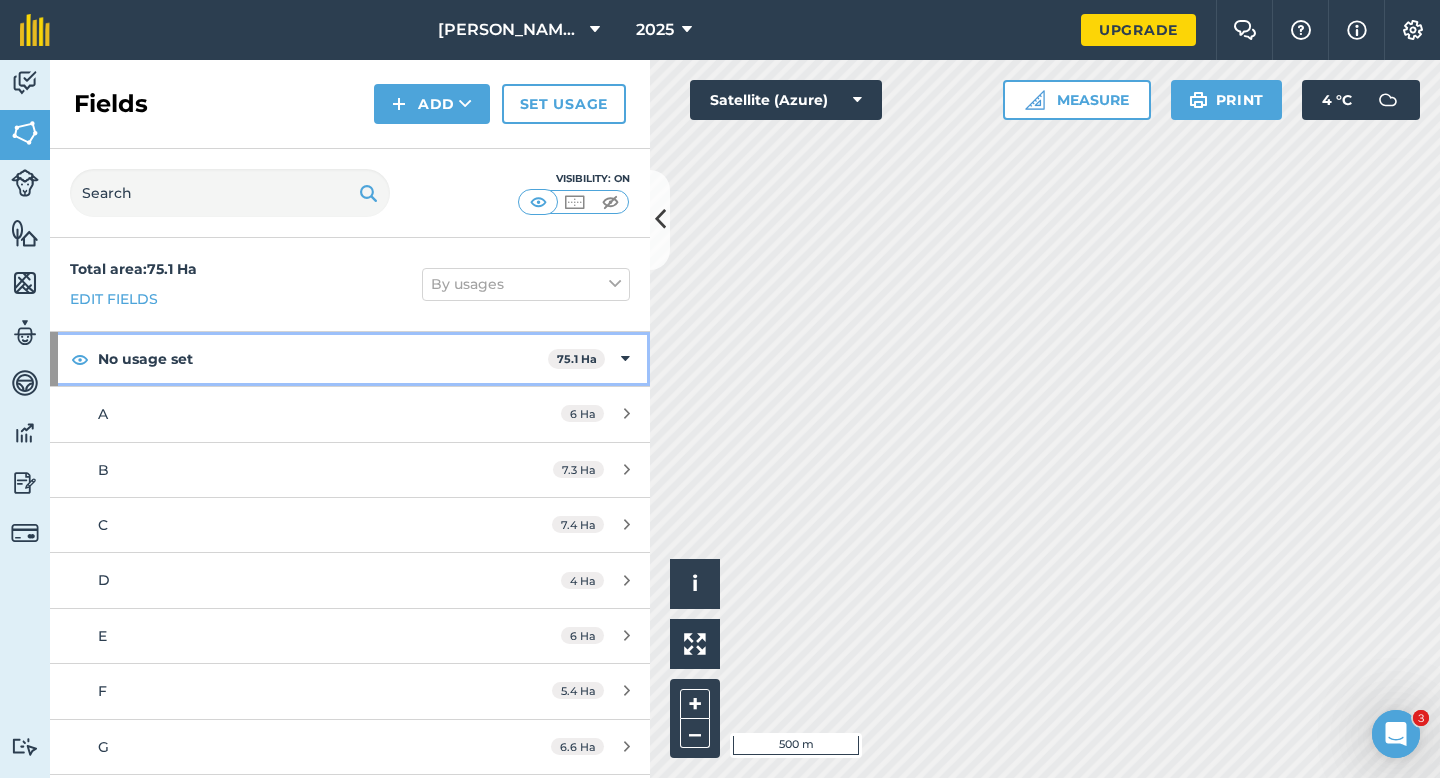 click at bounding box center (625, 359) 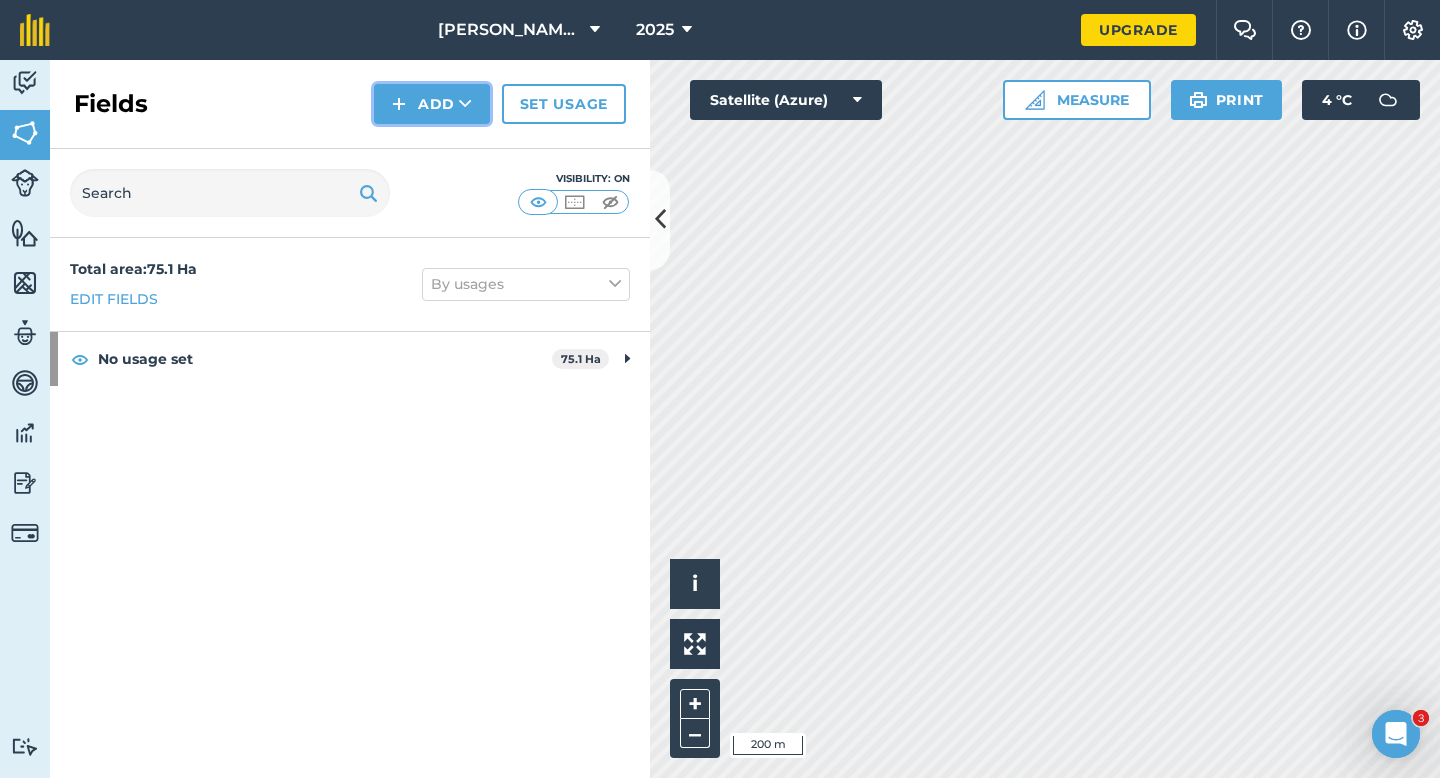 click on "Add" at bounding box center [432, 104] 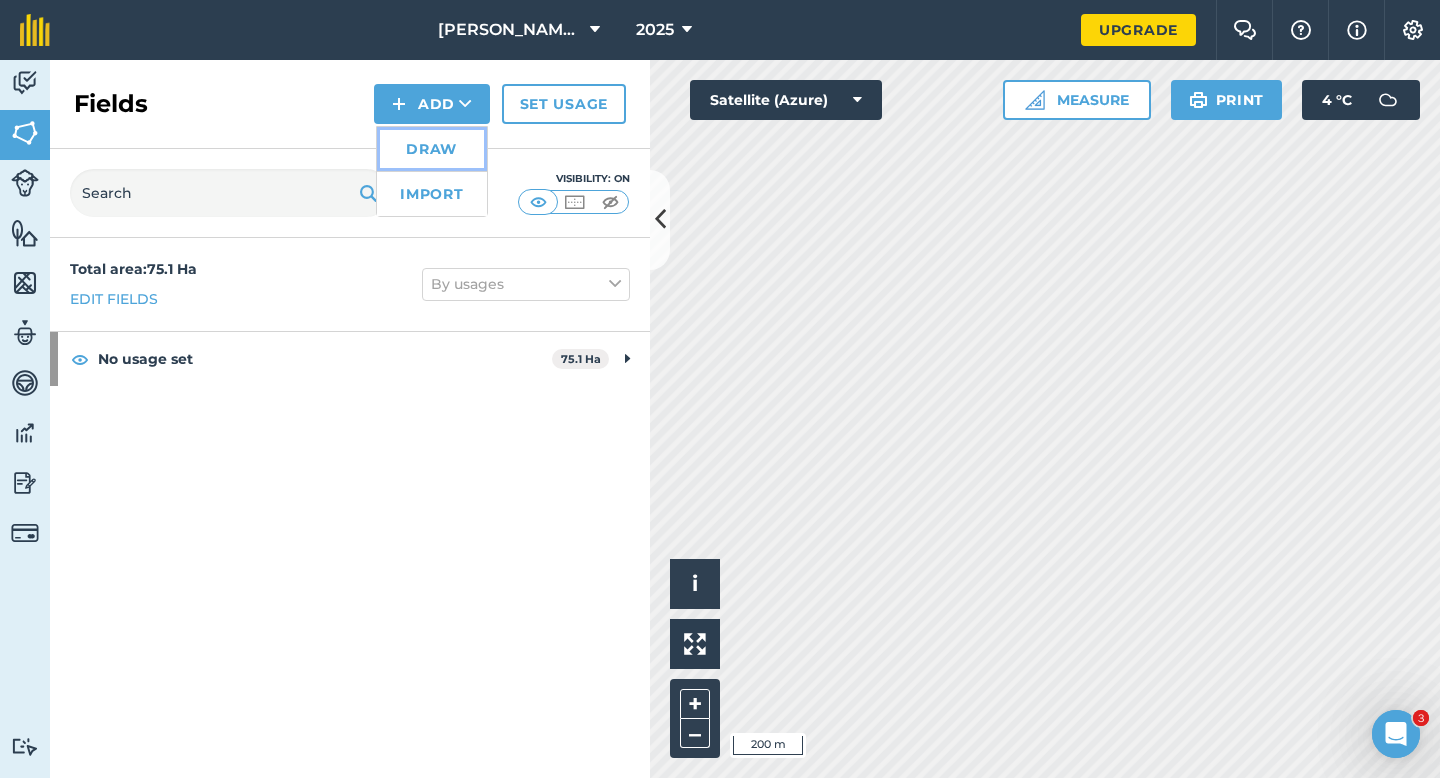 click on "Draw" at bounding box center (432, 149) 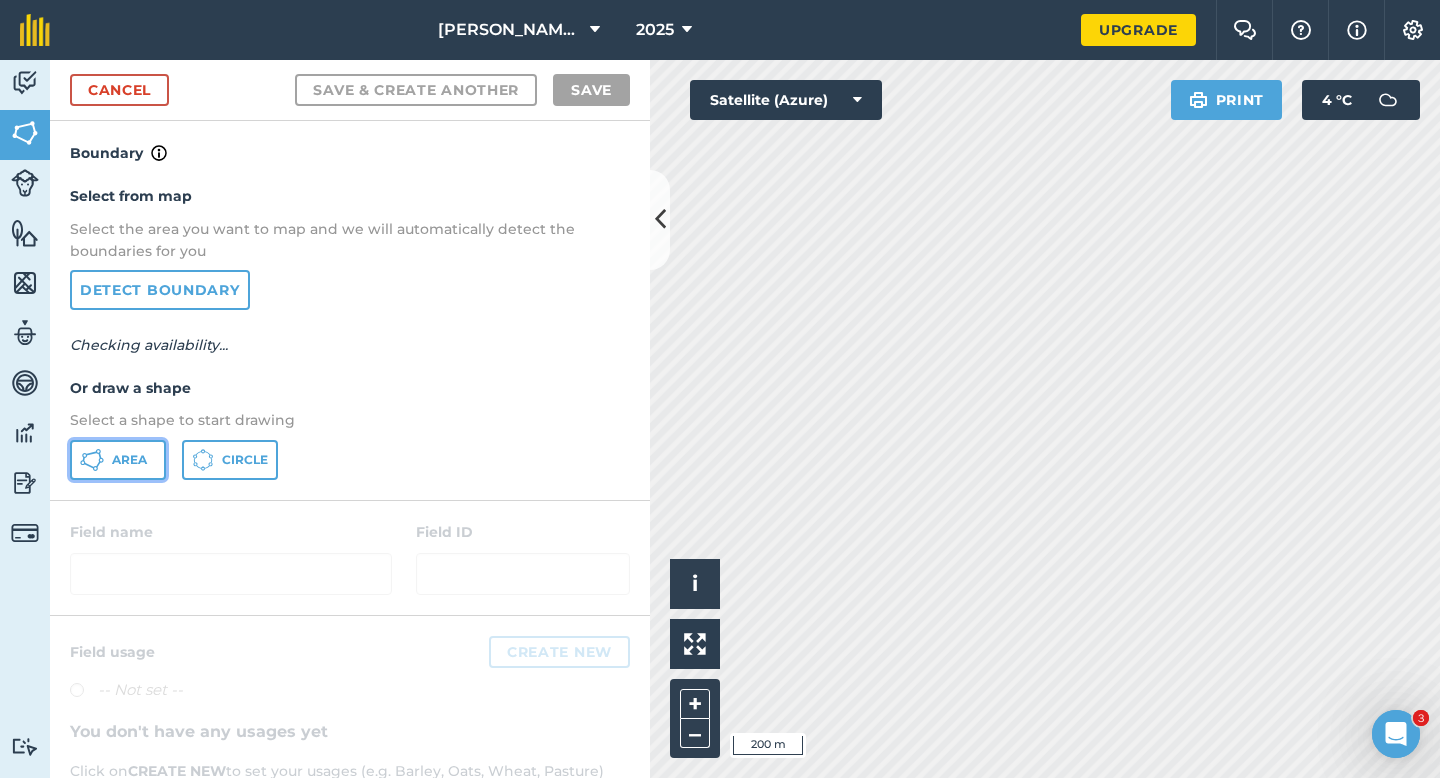 click on "Area" at bounding box center [129, 460] 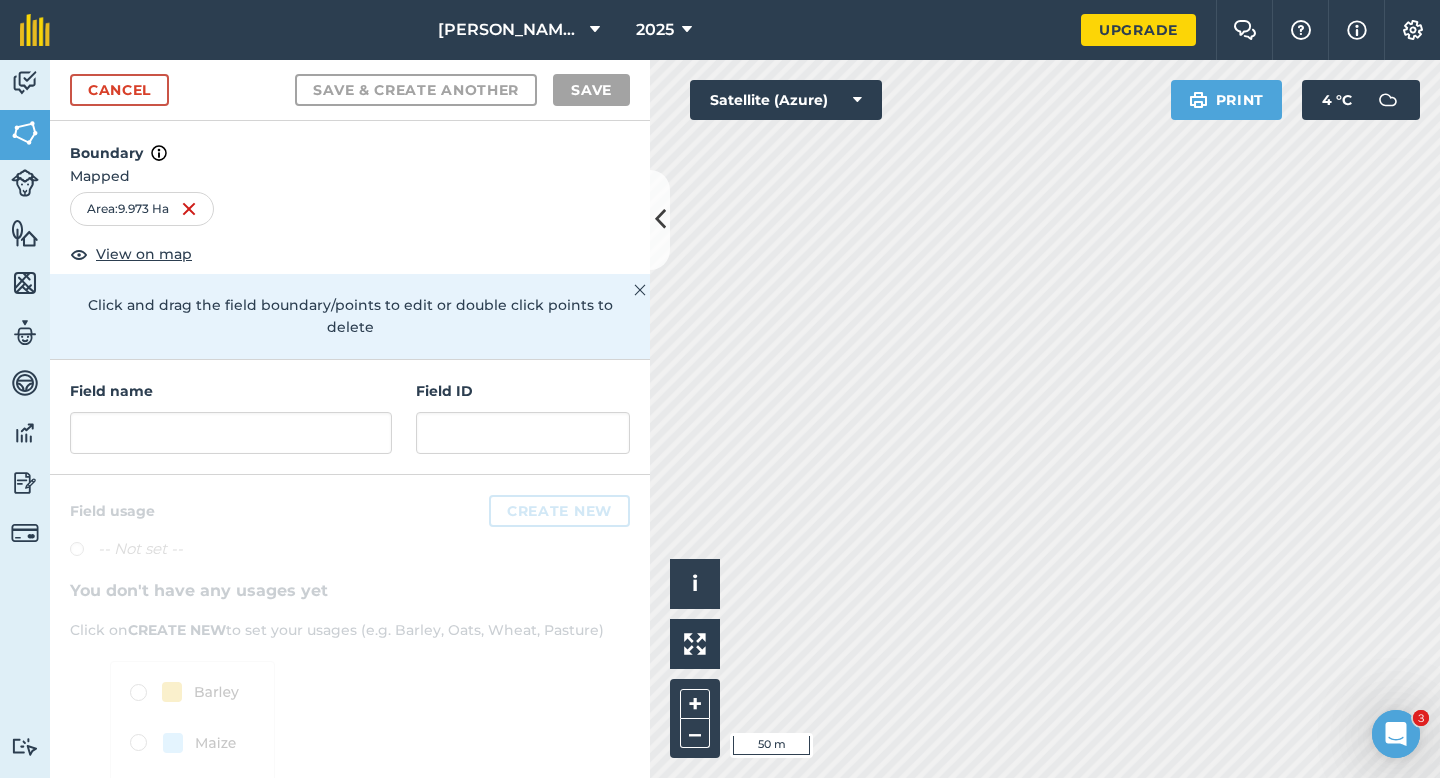 click on "Field name Field ID" at bounding box center (350, 417) 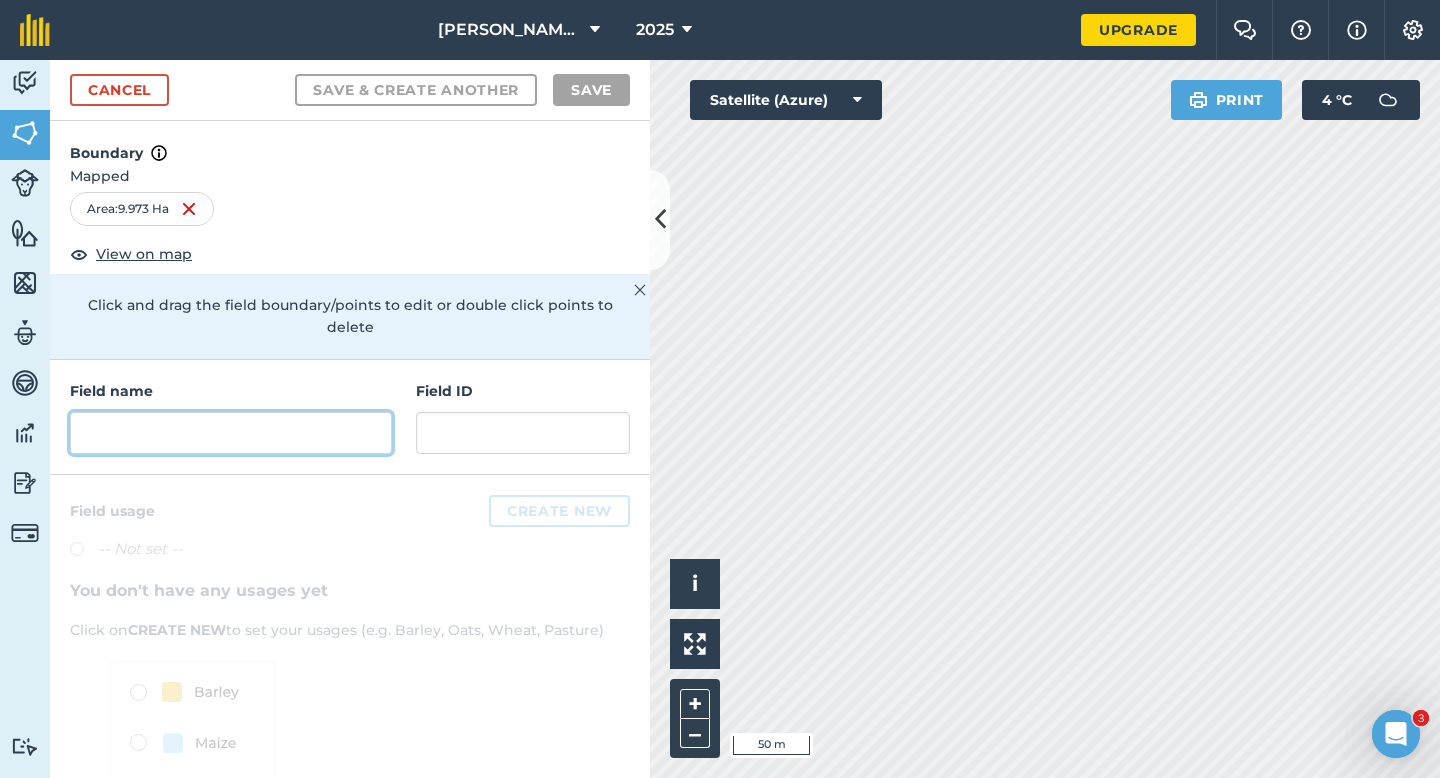 click at bounding box center [231, 433] 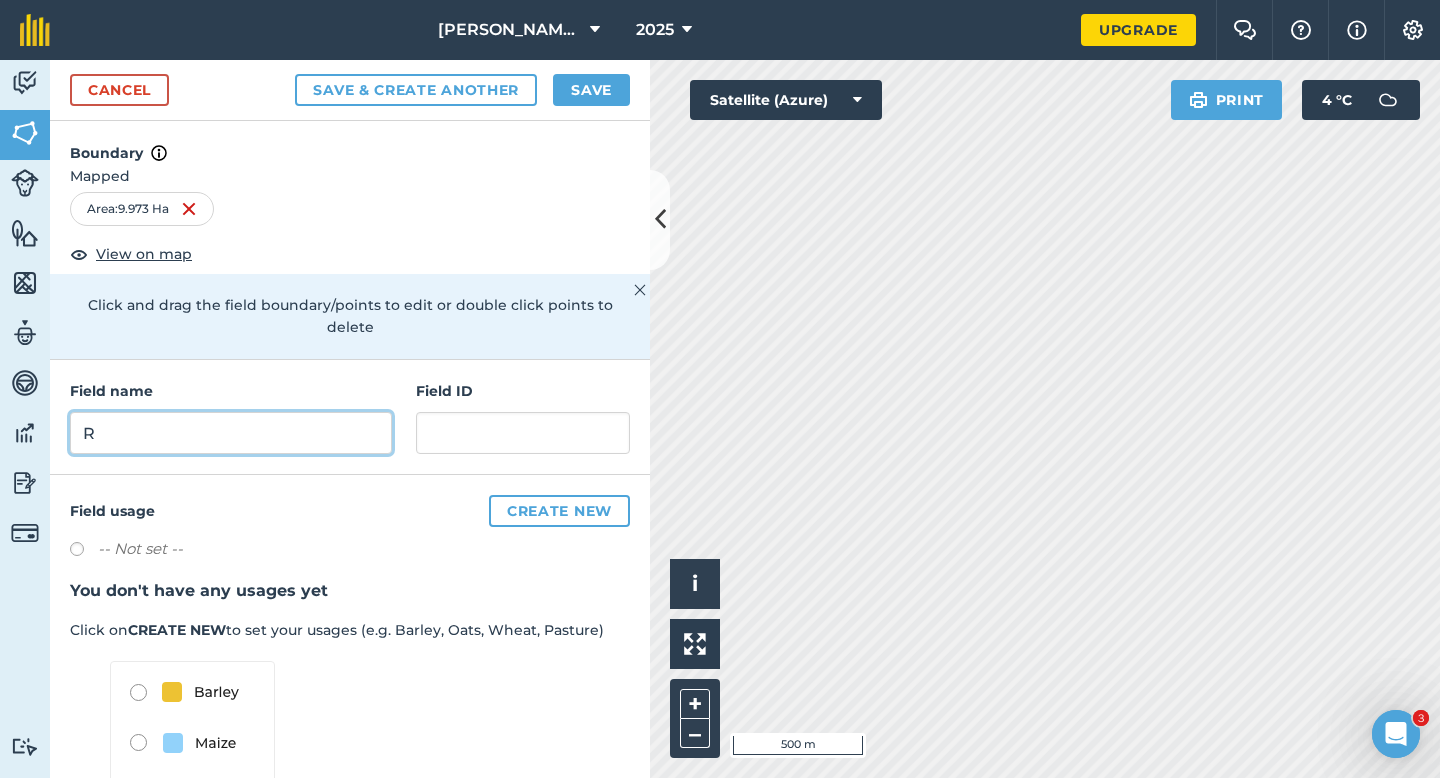 type on "R" 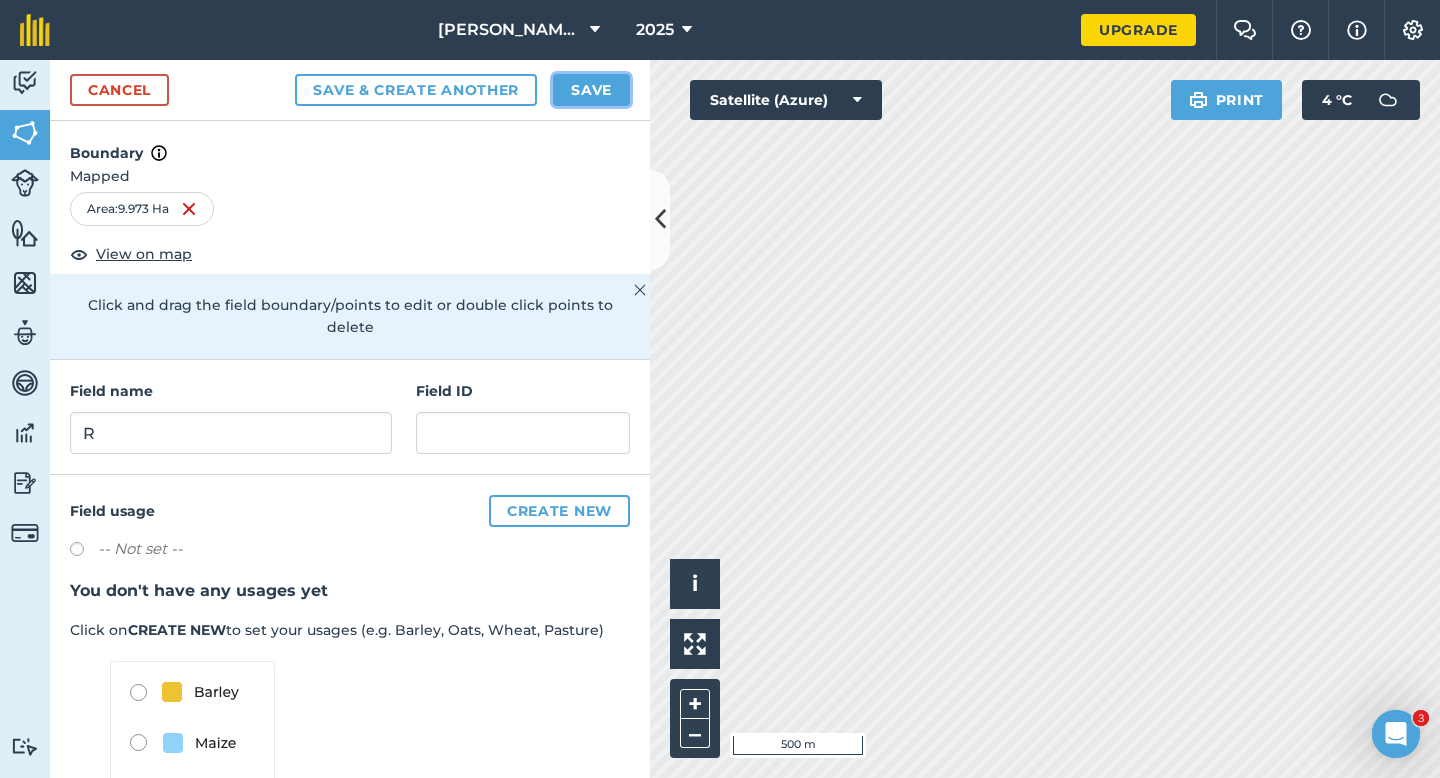 click on "Save" at bounding box center (591, 90) 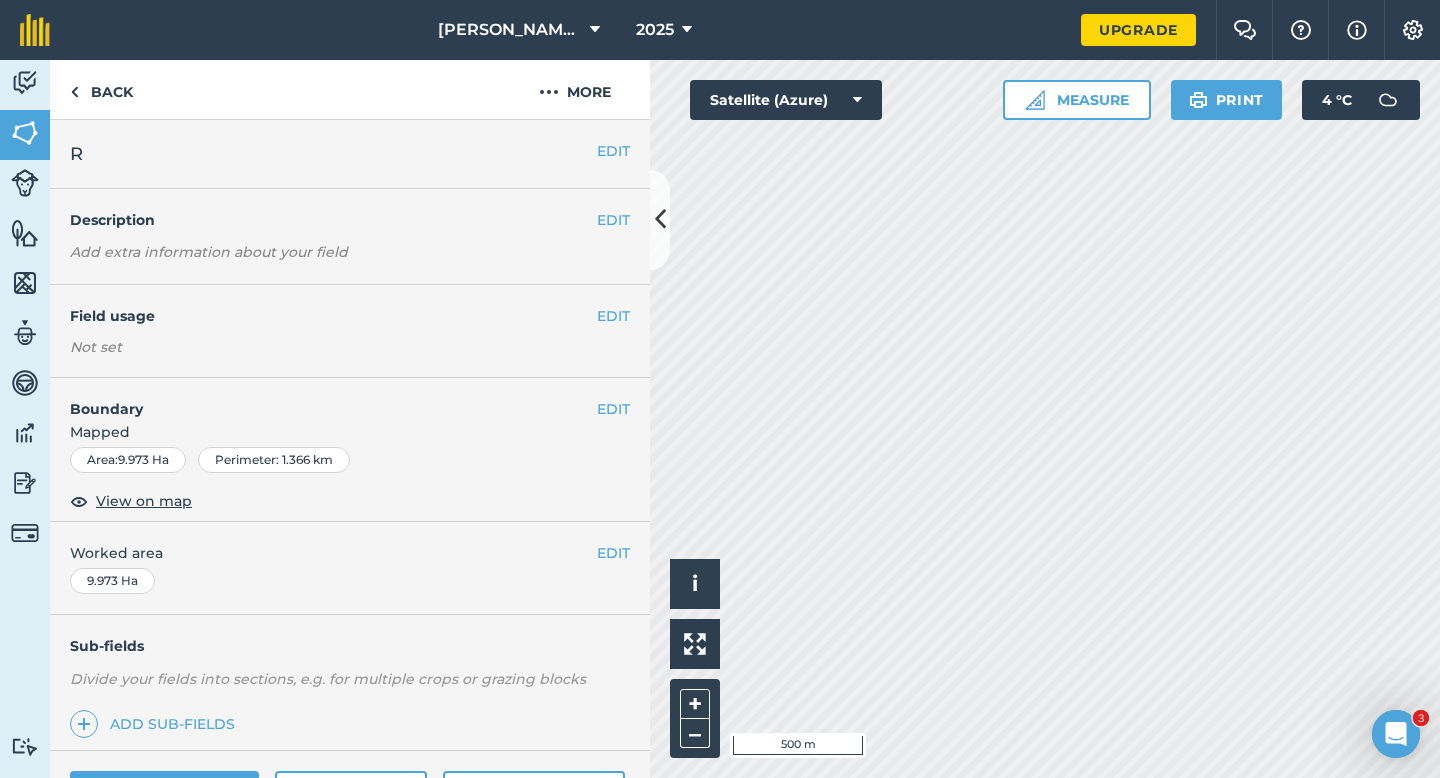click on "EDIT Worked area 9.973   Ha" at bounding box center [350, 568] 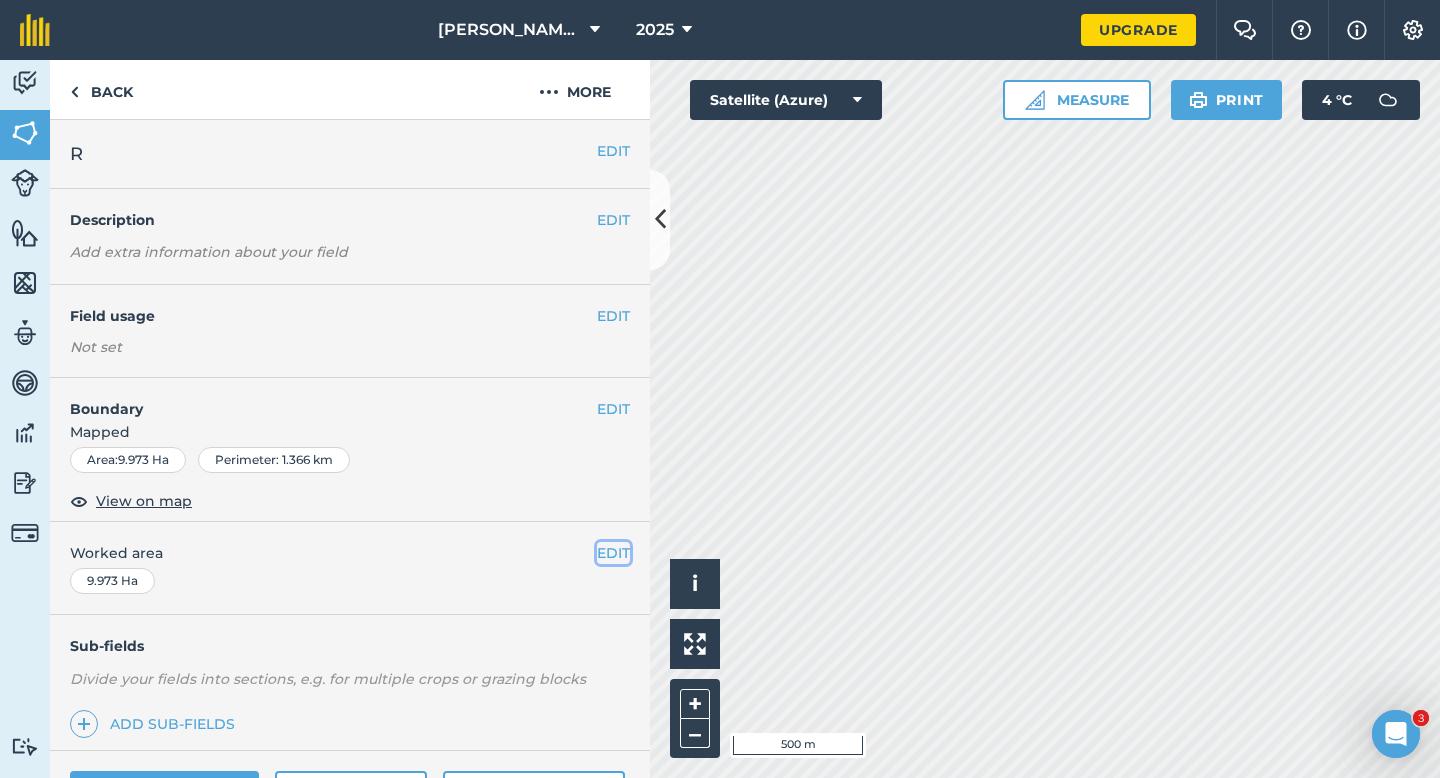 click on "EDIT" at bounding box center [613, 553] 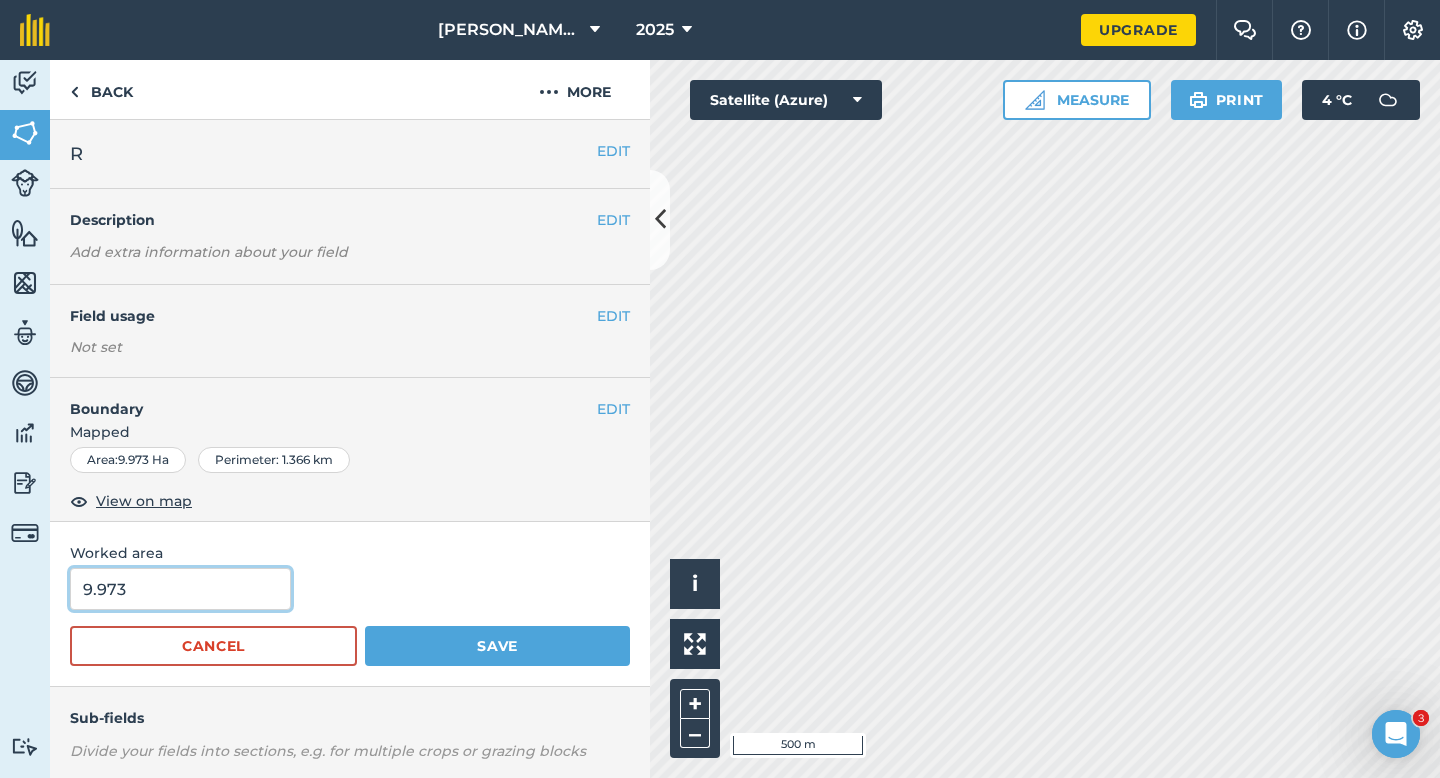 click on "9.973" at bounding box center [180, 589] 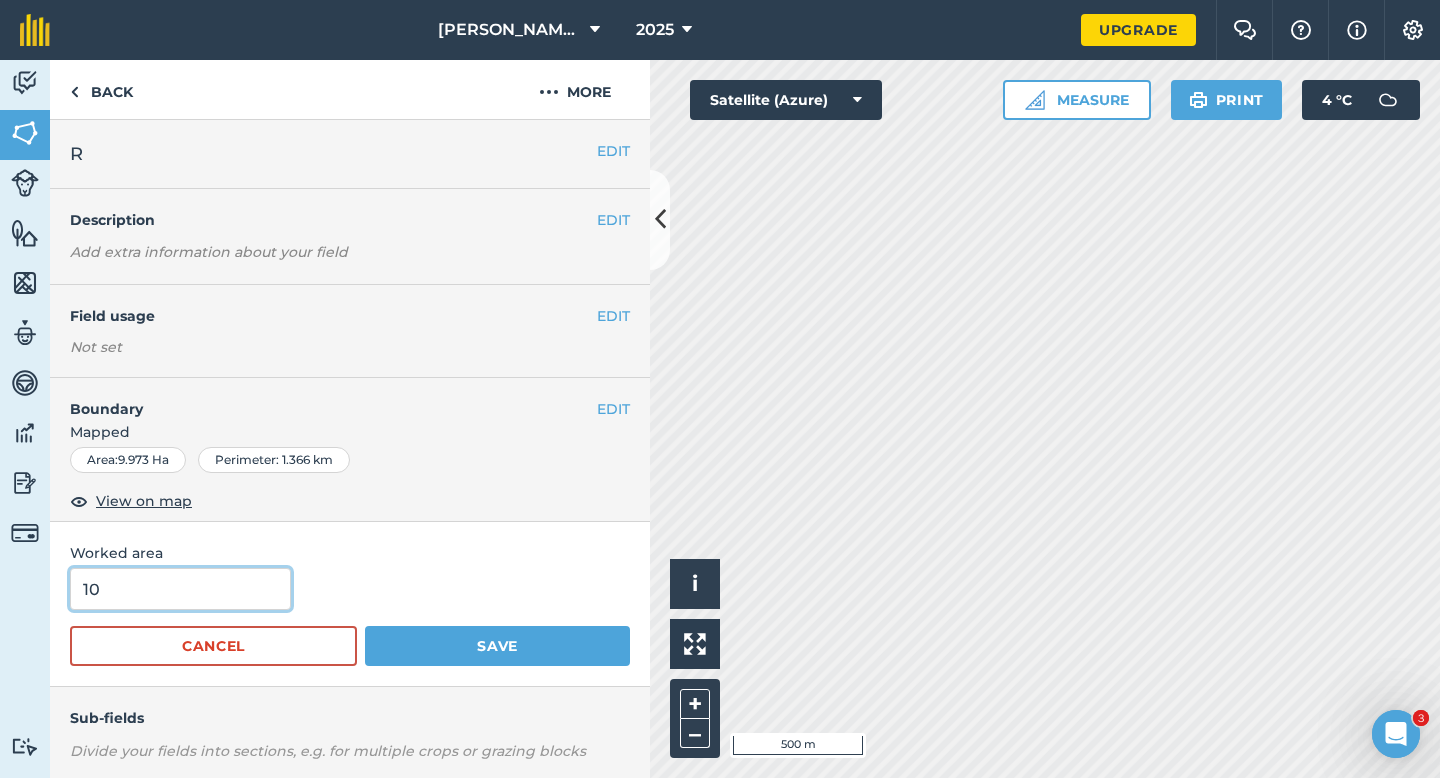 click on "Save" at bounding box center [497, 646] 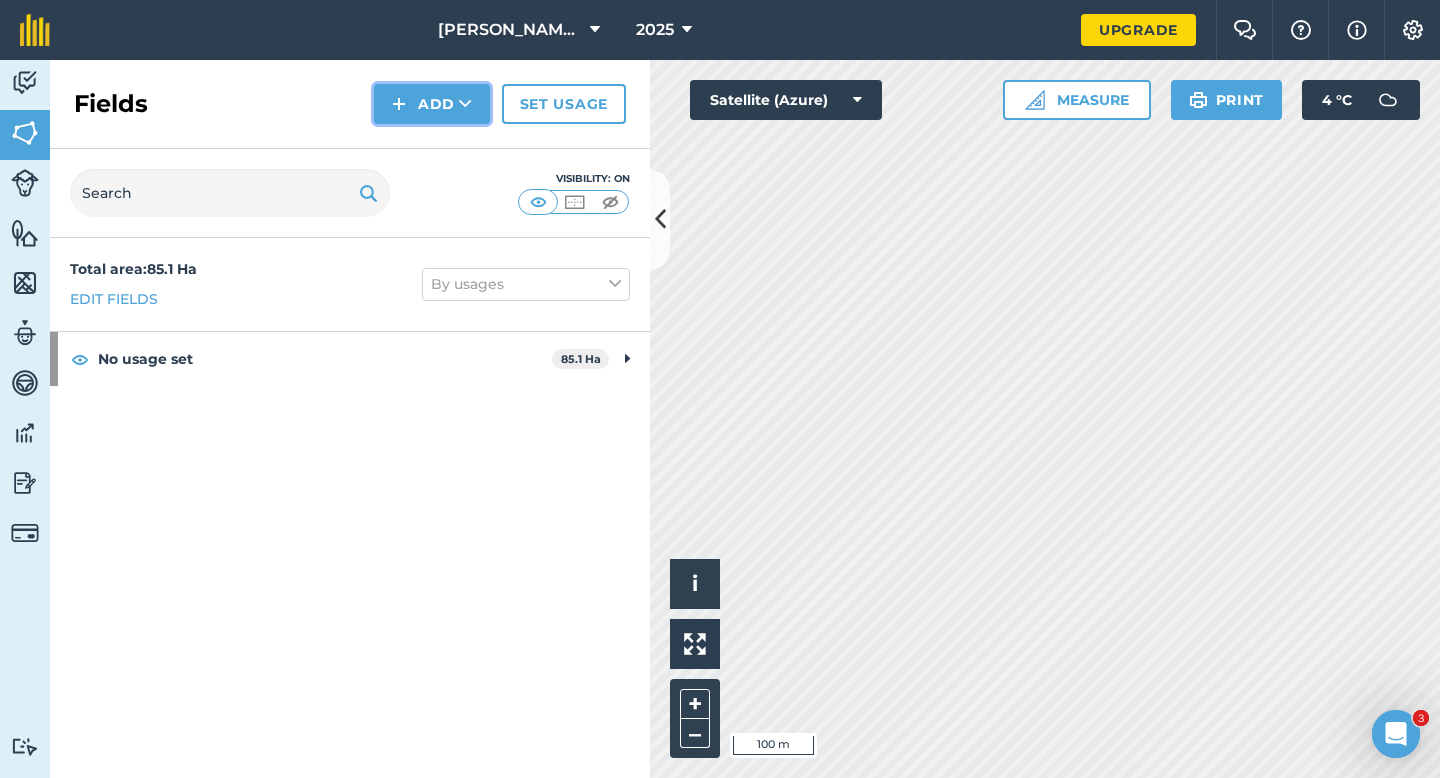 click at bounding box center [399, 104] 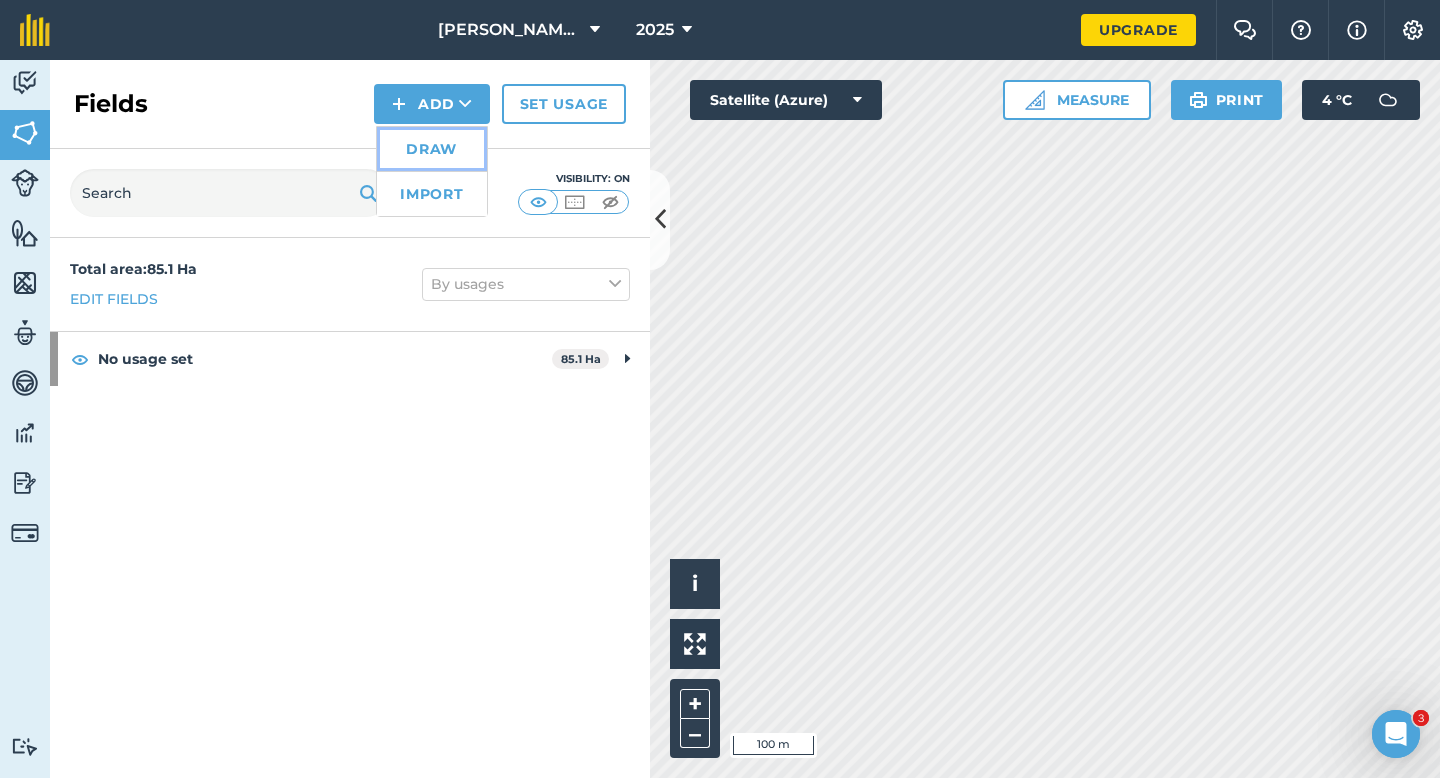 click on "Draw" at bounding box center (432, 149) 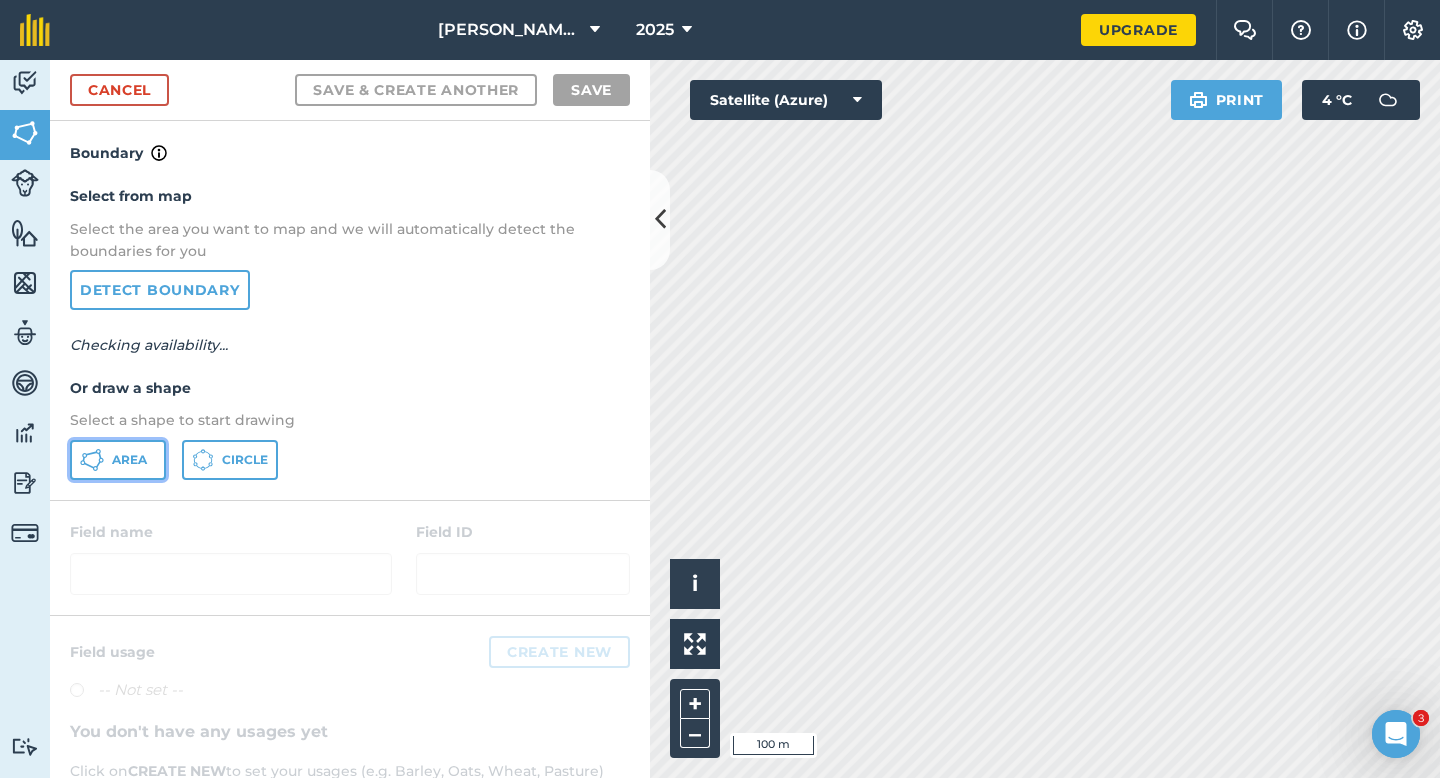 click on "Area" at bounding box center (118, 460) 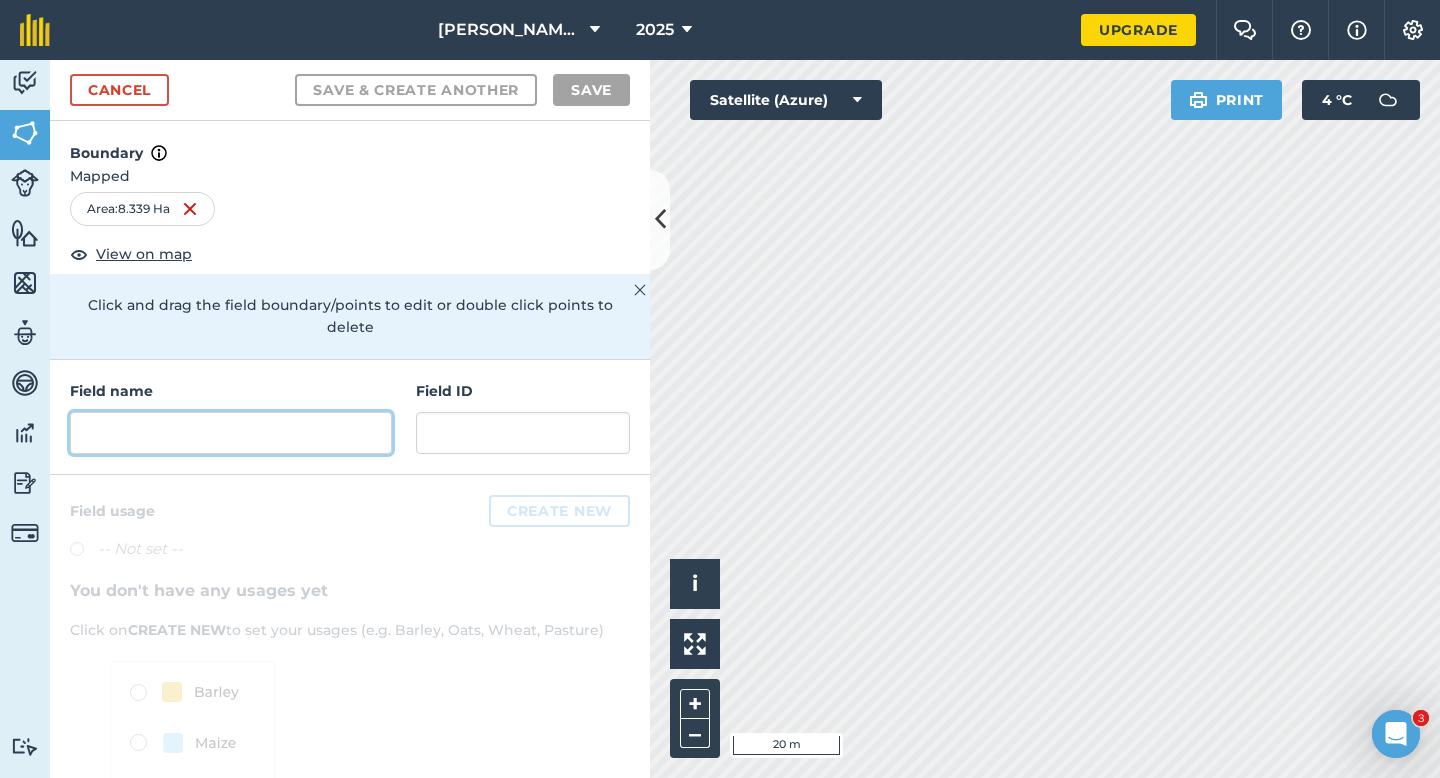 click at bounding box center [231, 433] 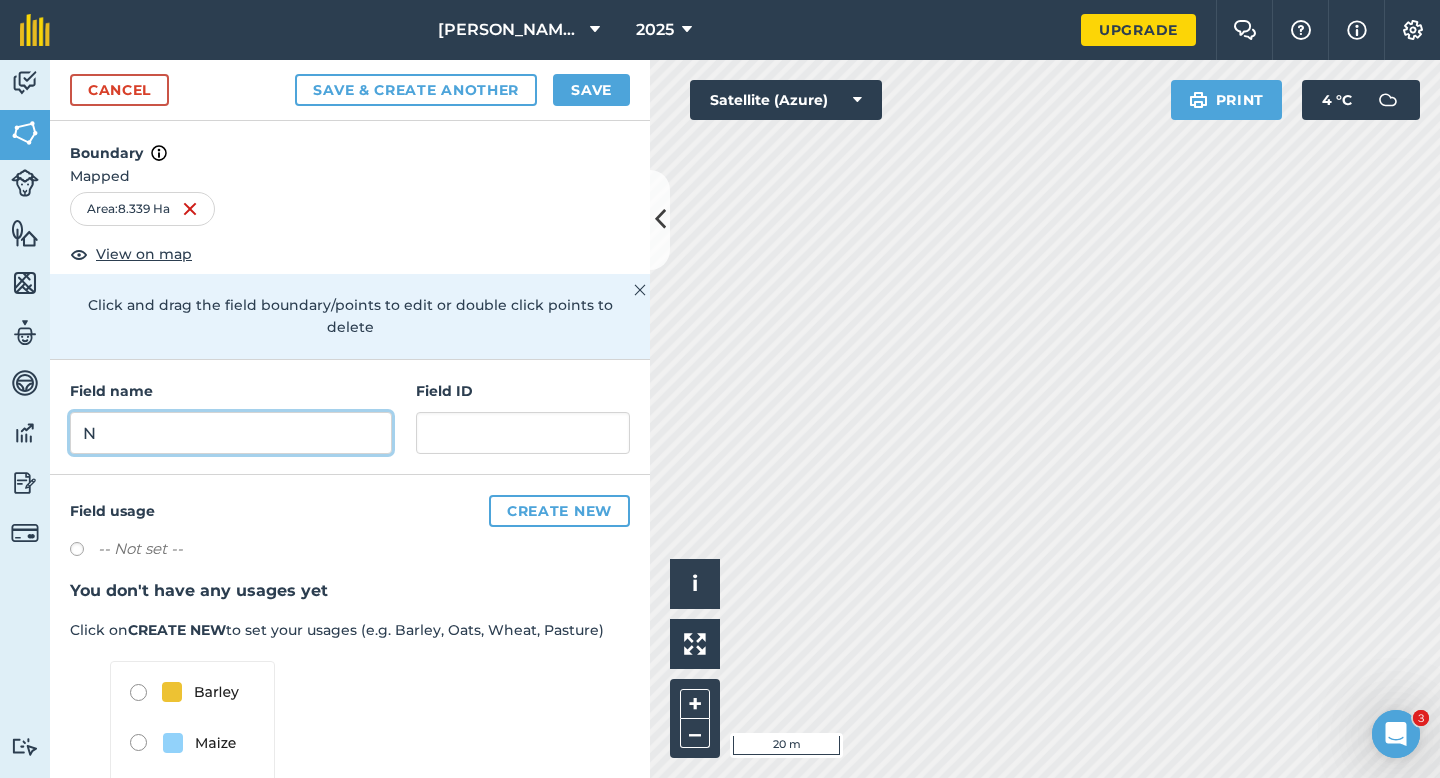 type on "N" 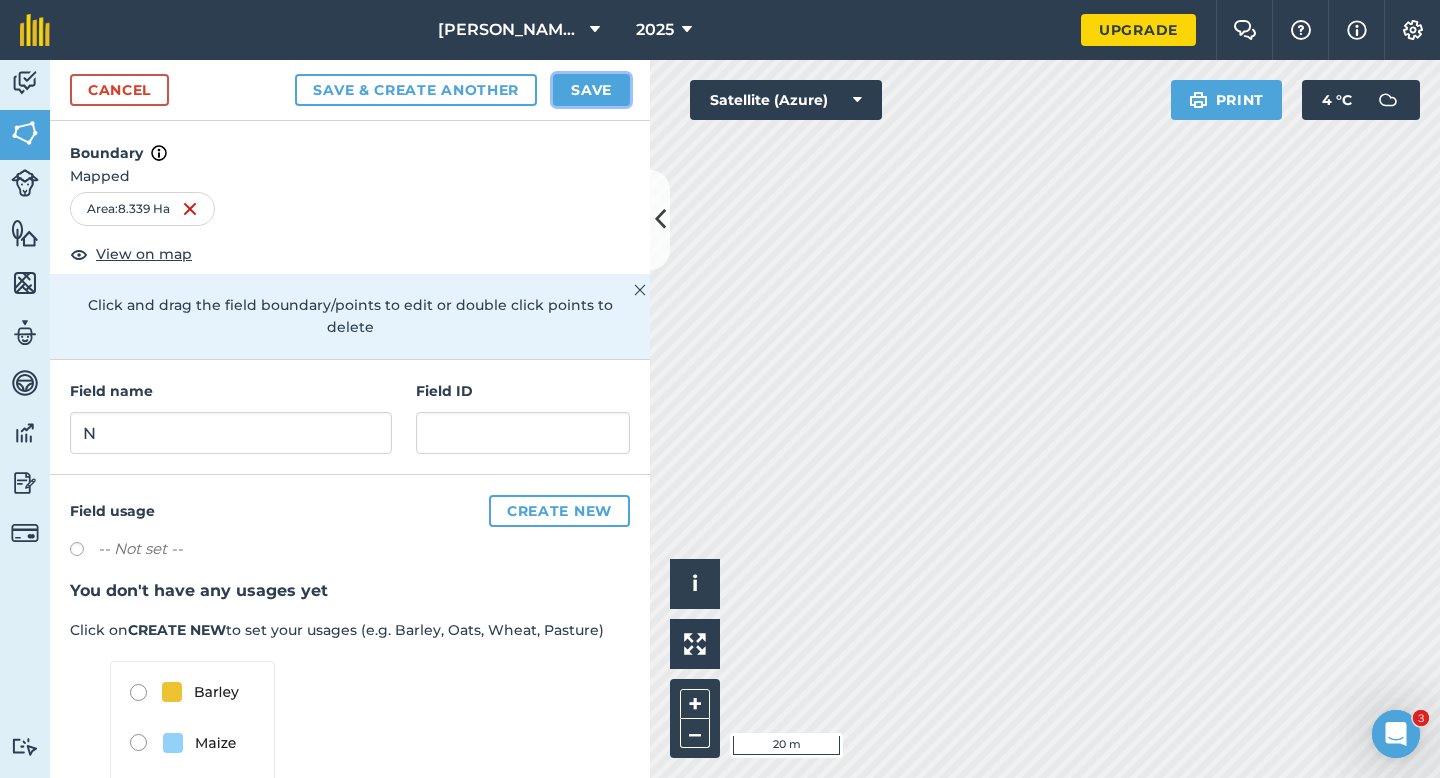 click on "Save" at bounding box center (591, 90) 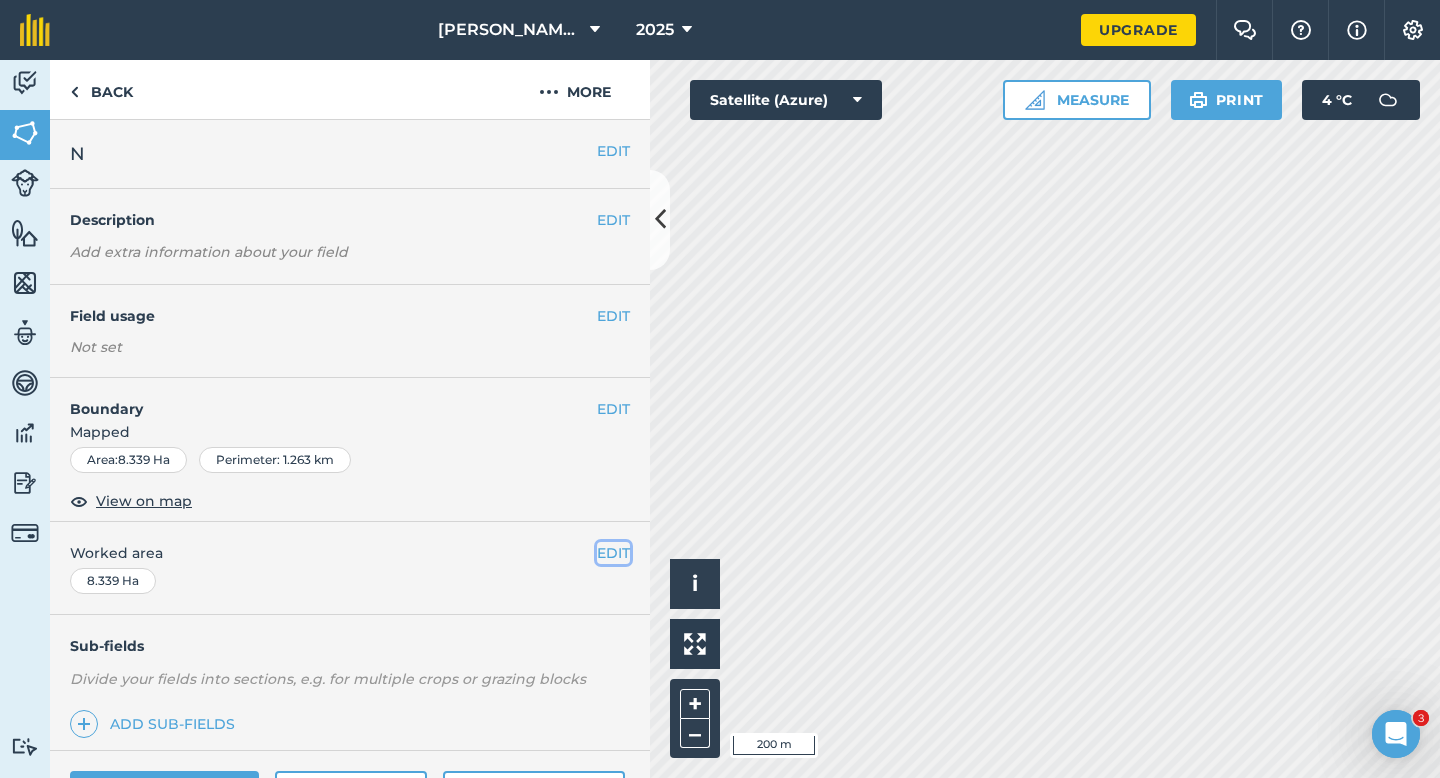 click on "EDIT" at bounding box center (613, 553) 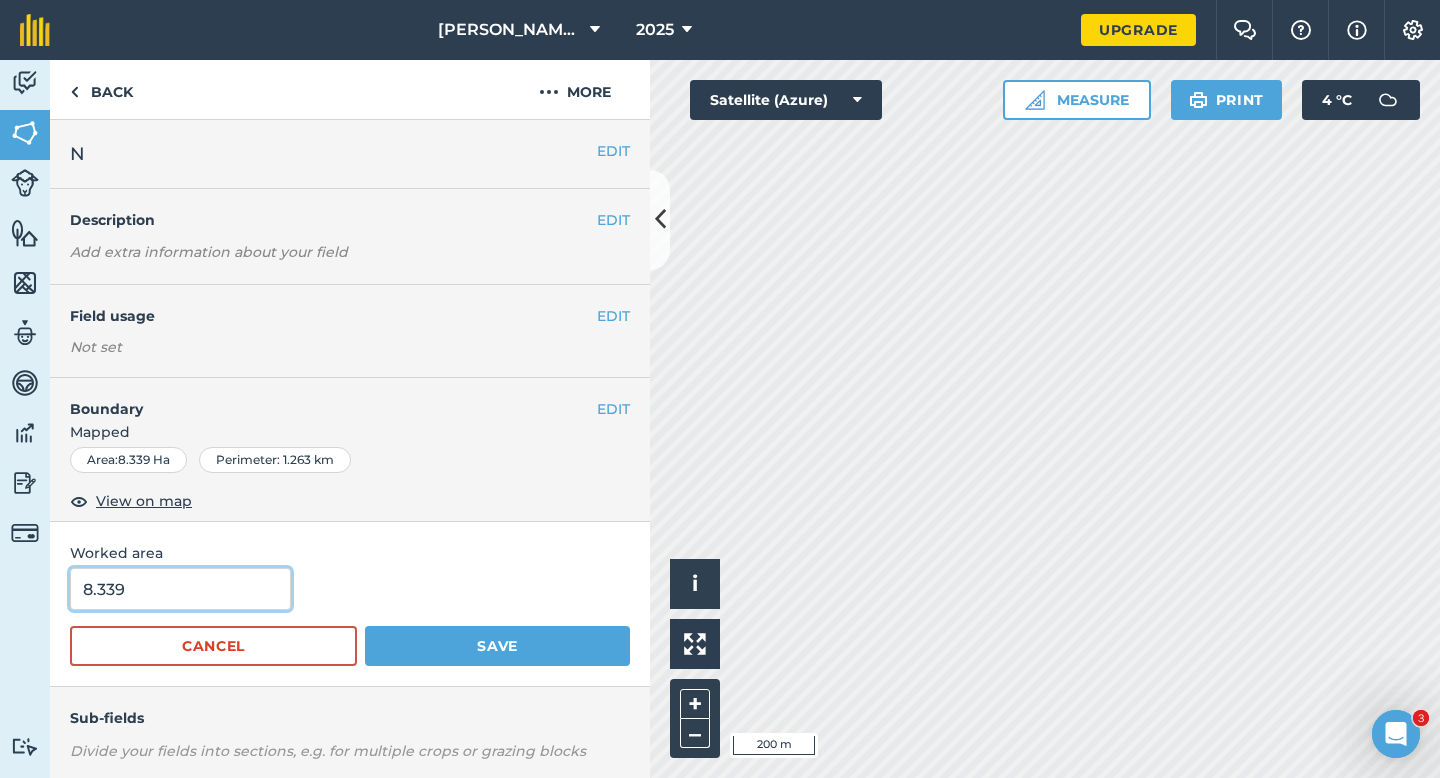 click on "8.339" at bounding box center [180, 589] 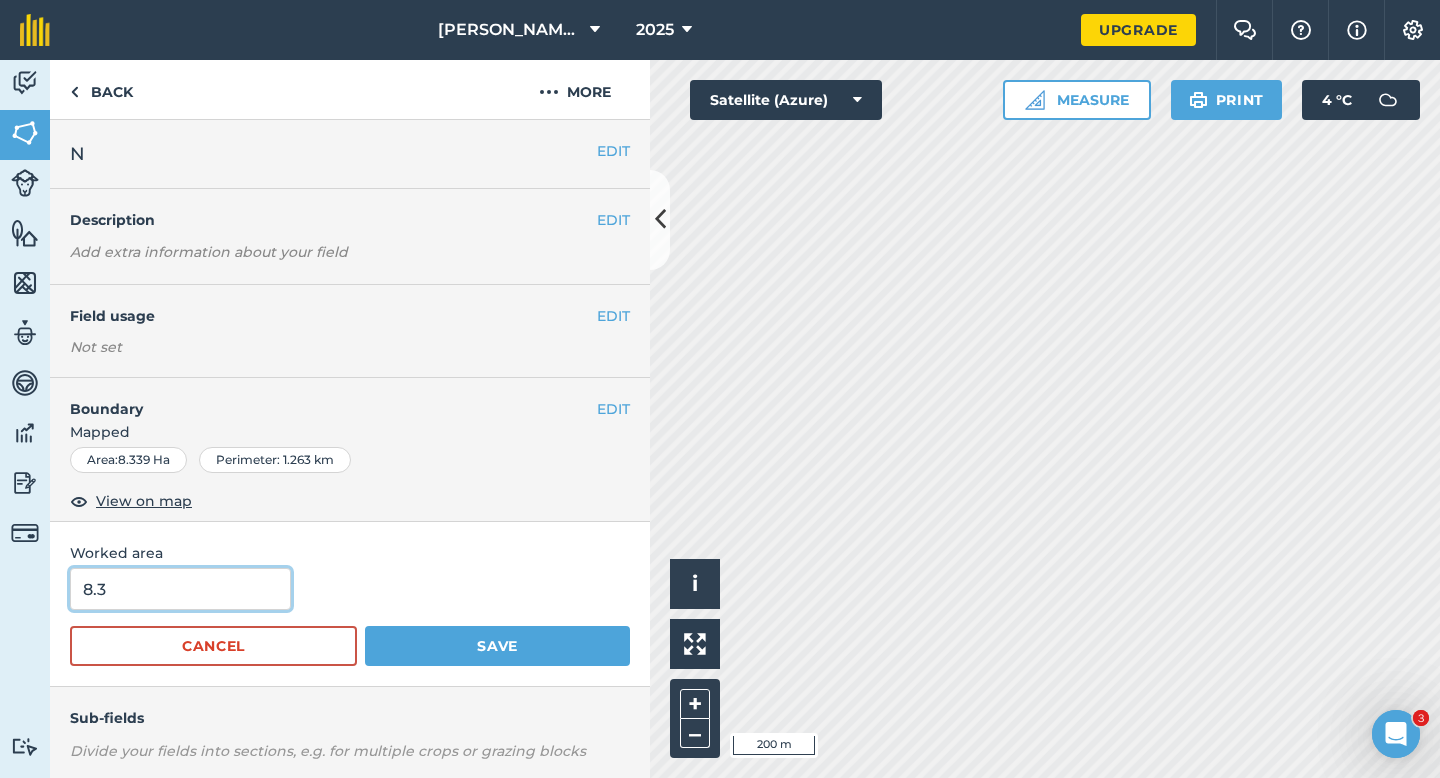 type on "8.3" 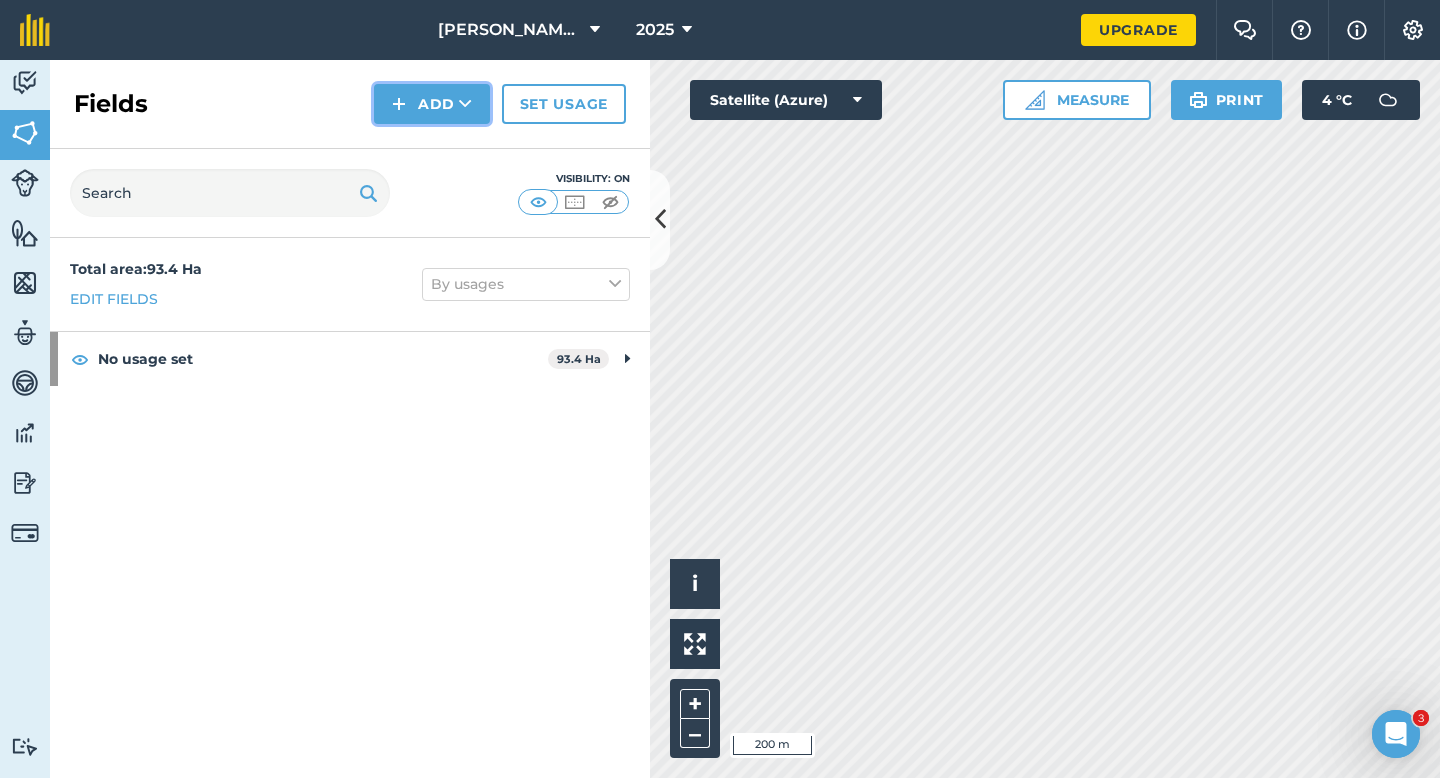 click on "Add" at bounding box center [432, 104] 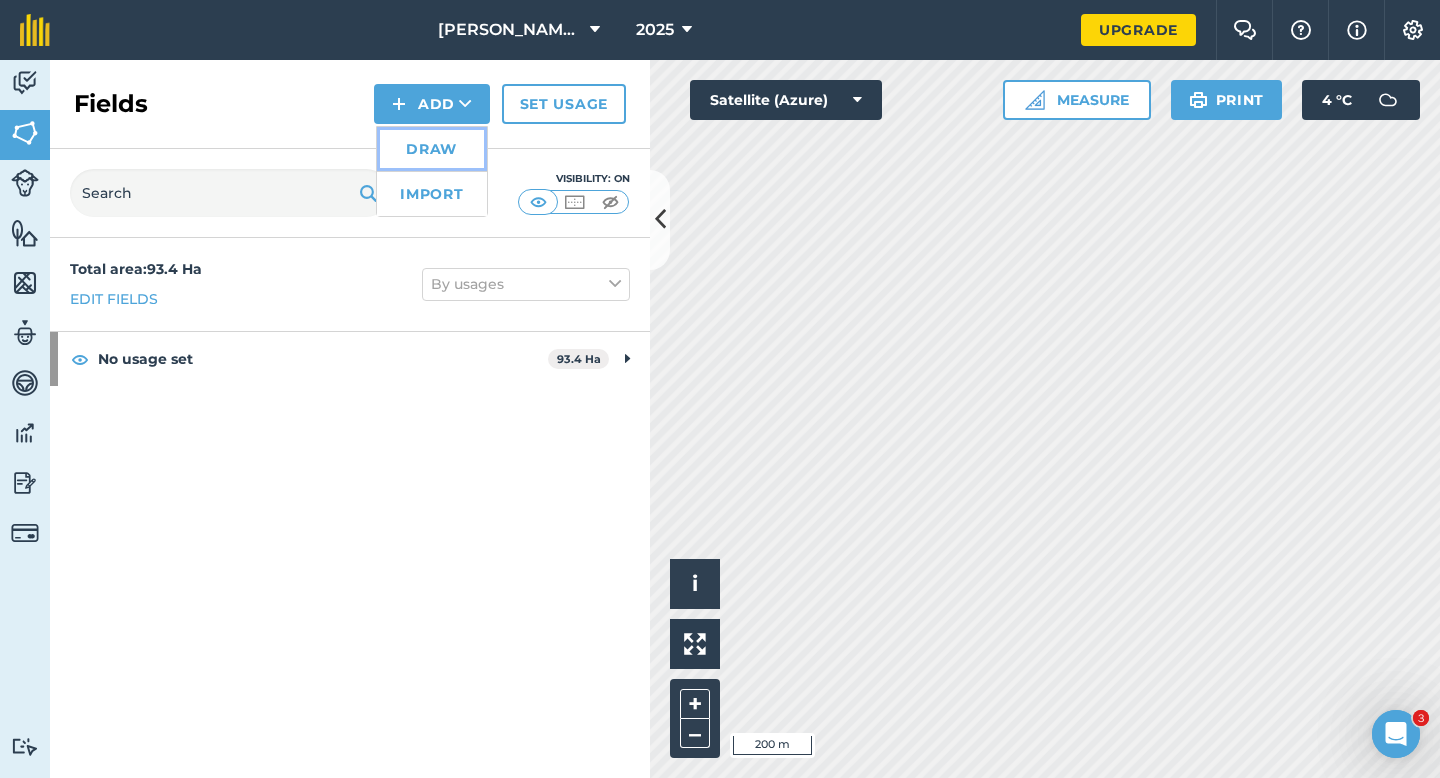 click on "Draw" at bounding box center [432, 149] 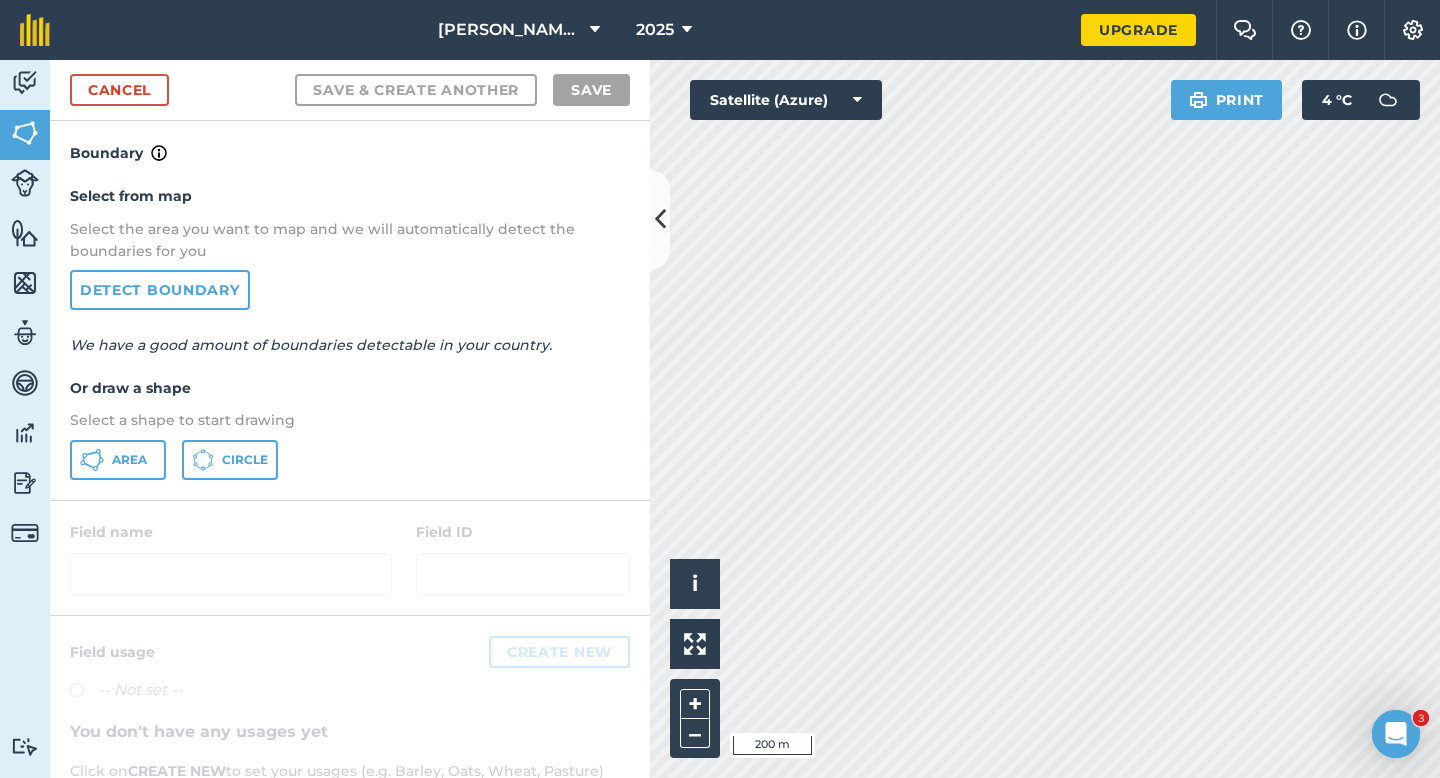 click on "Cancel Save & Create Another Save" at bounding box center [350, 90] 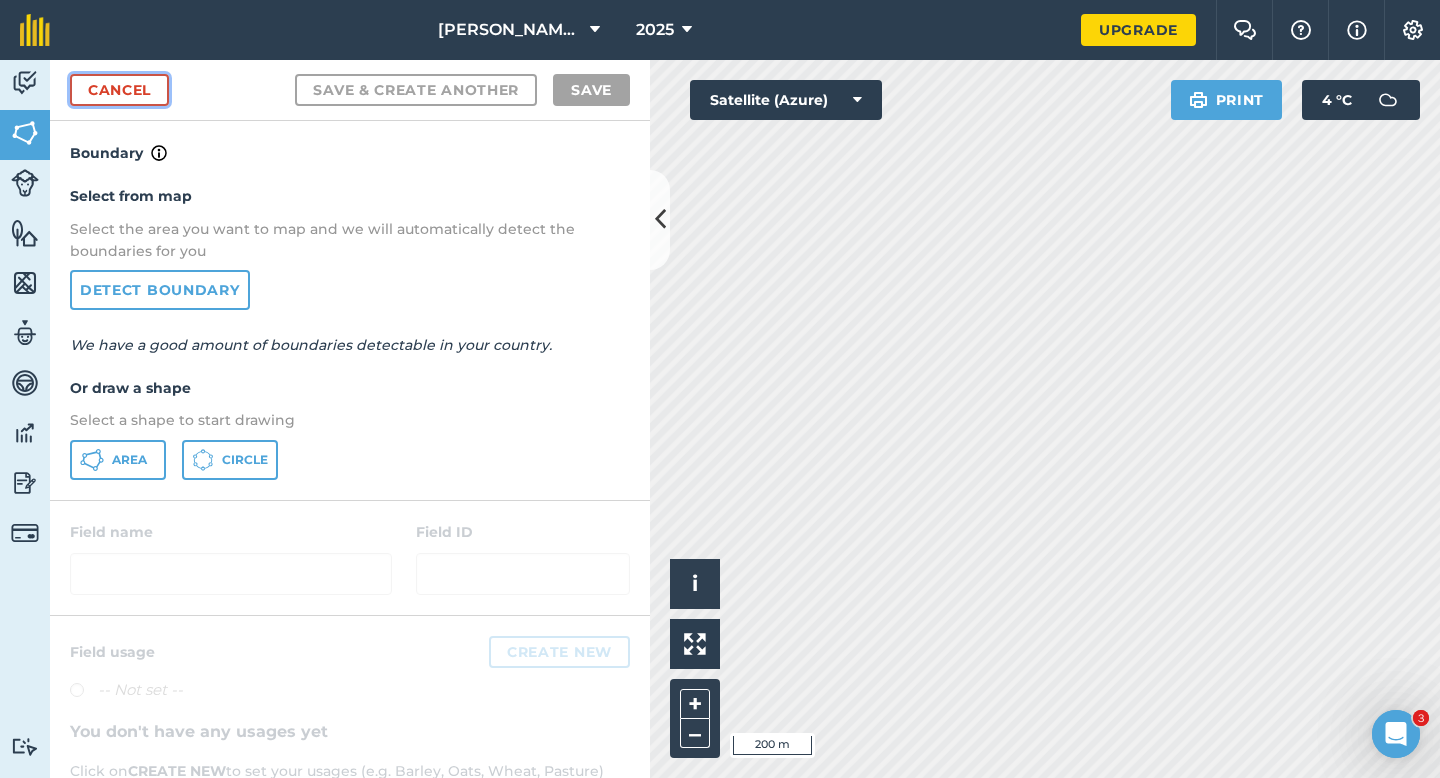 click on "Cancel" at bounding box center (119, 90) 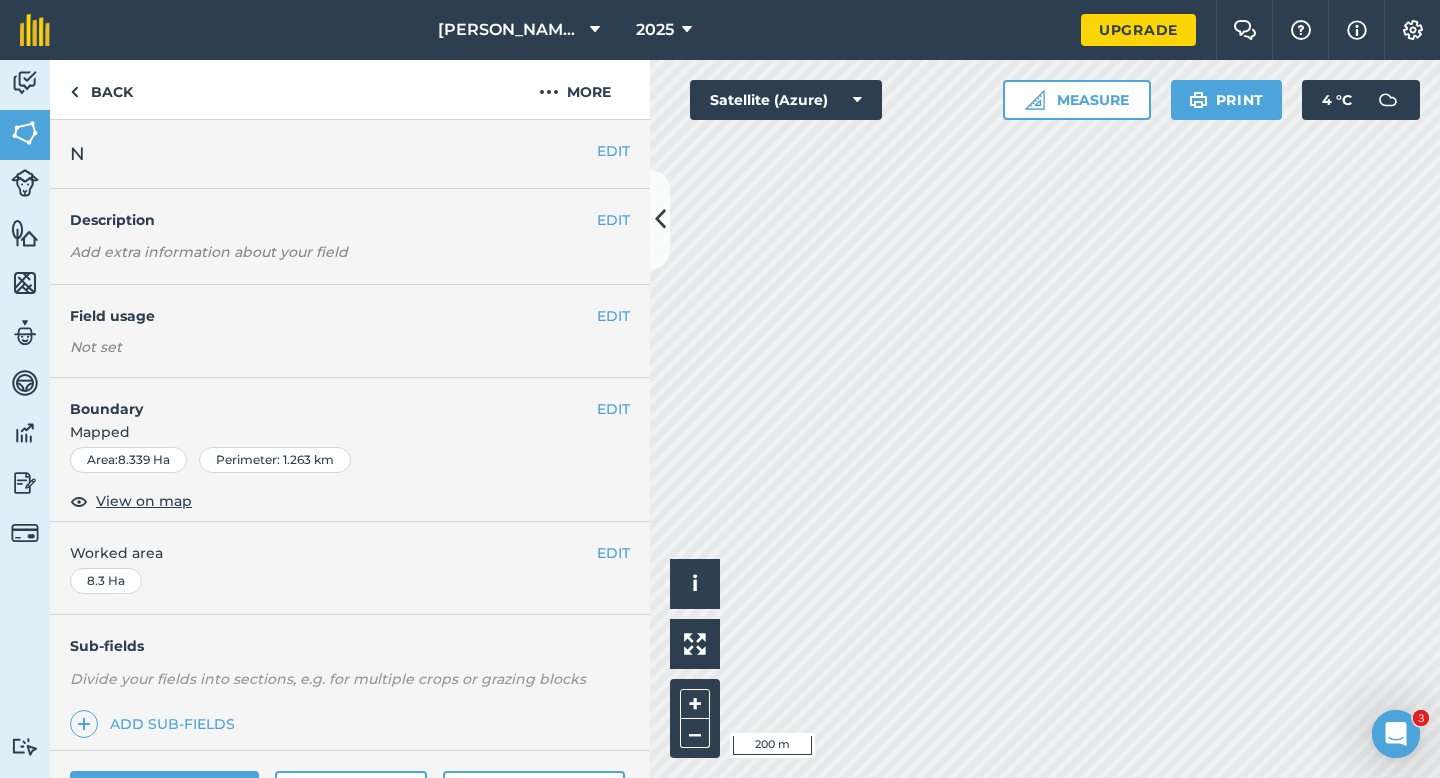 click on "EDIT N" at bounding box center (350, 154) 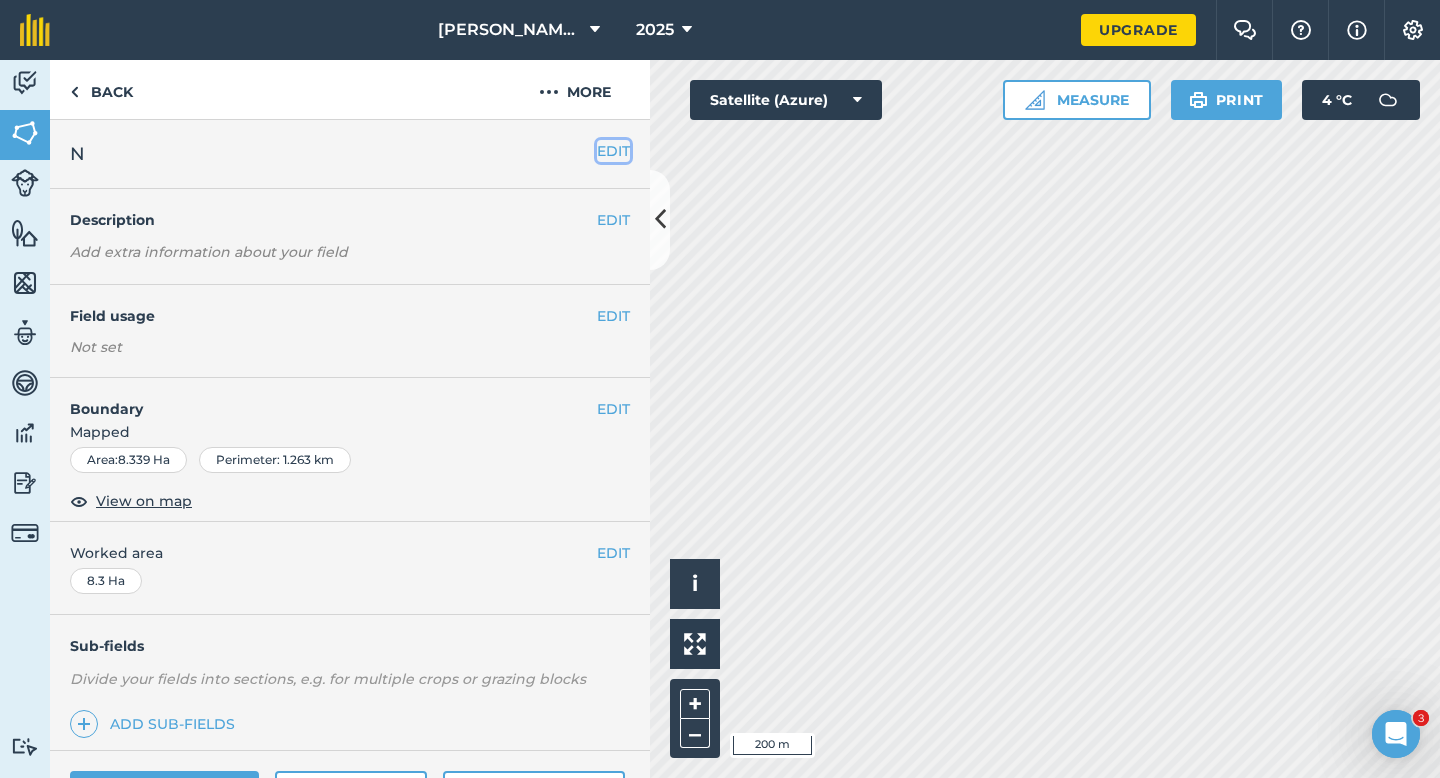 click on "EDIT" at bounding box center (613, 151) 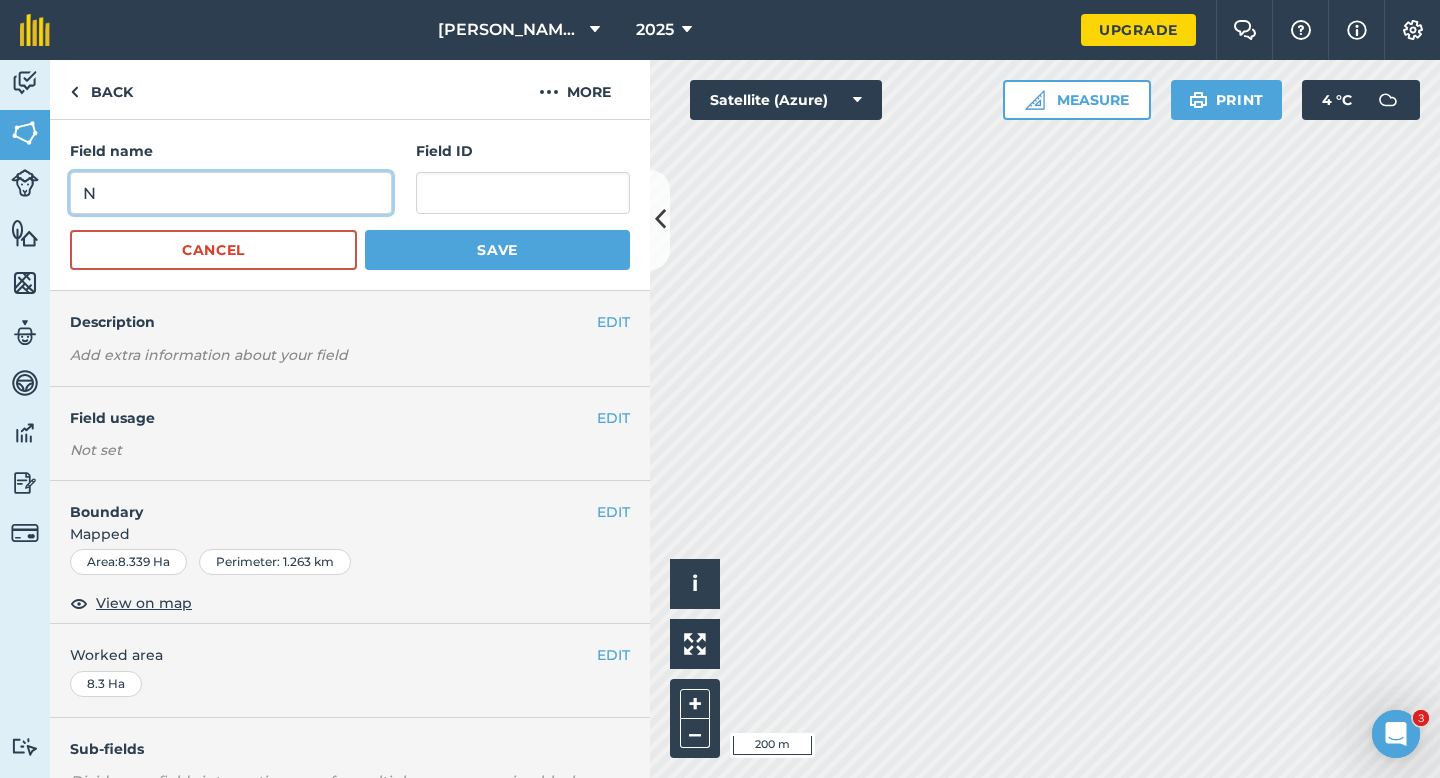 click on "N" at bounding box center (231, 193) 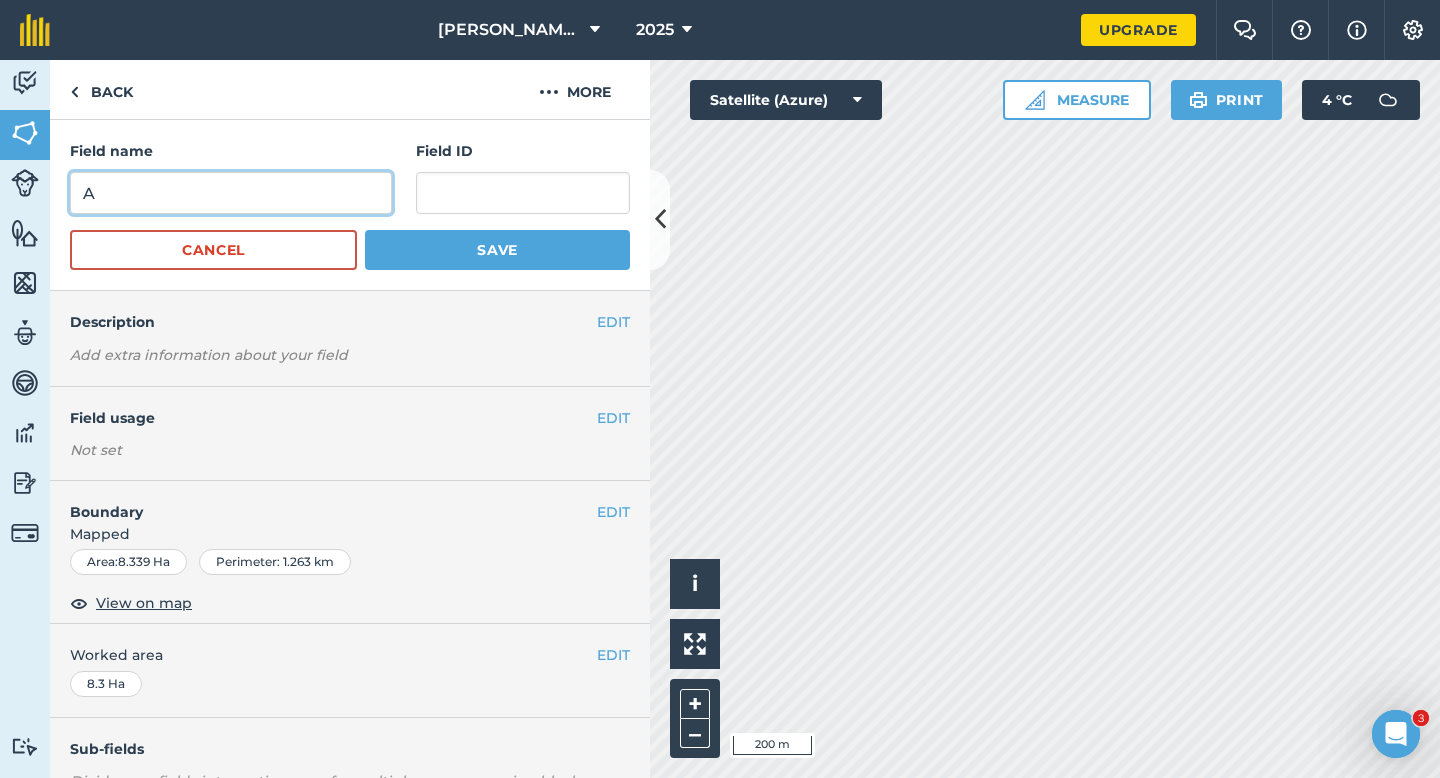 type on "A" 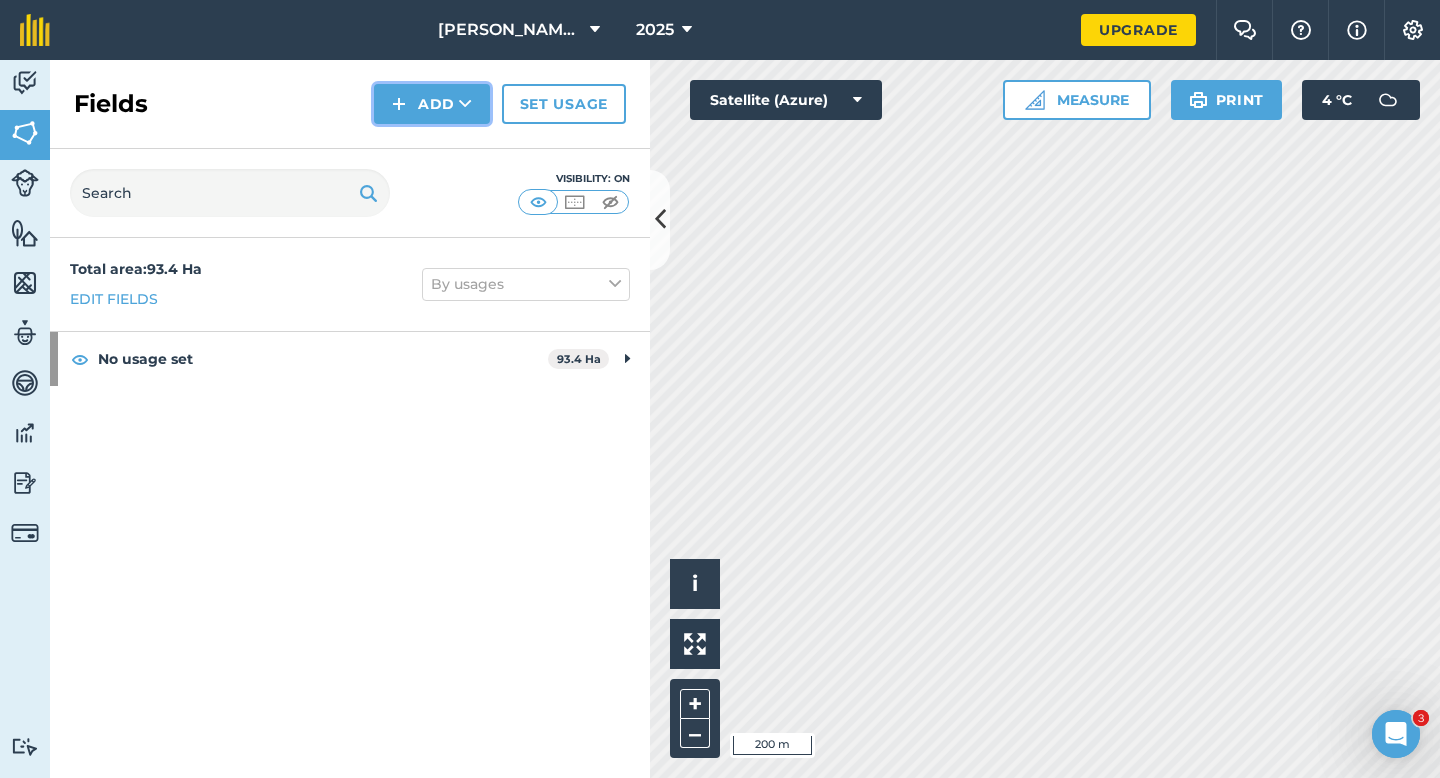 click on "Add" at bounding box center (432, 104) 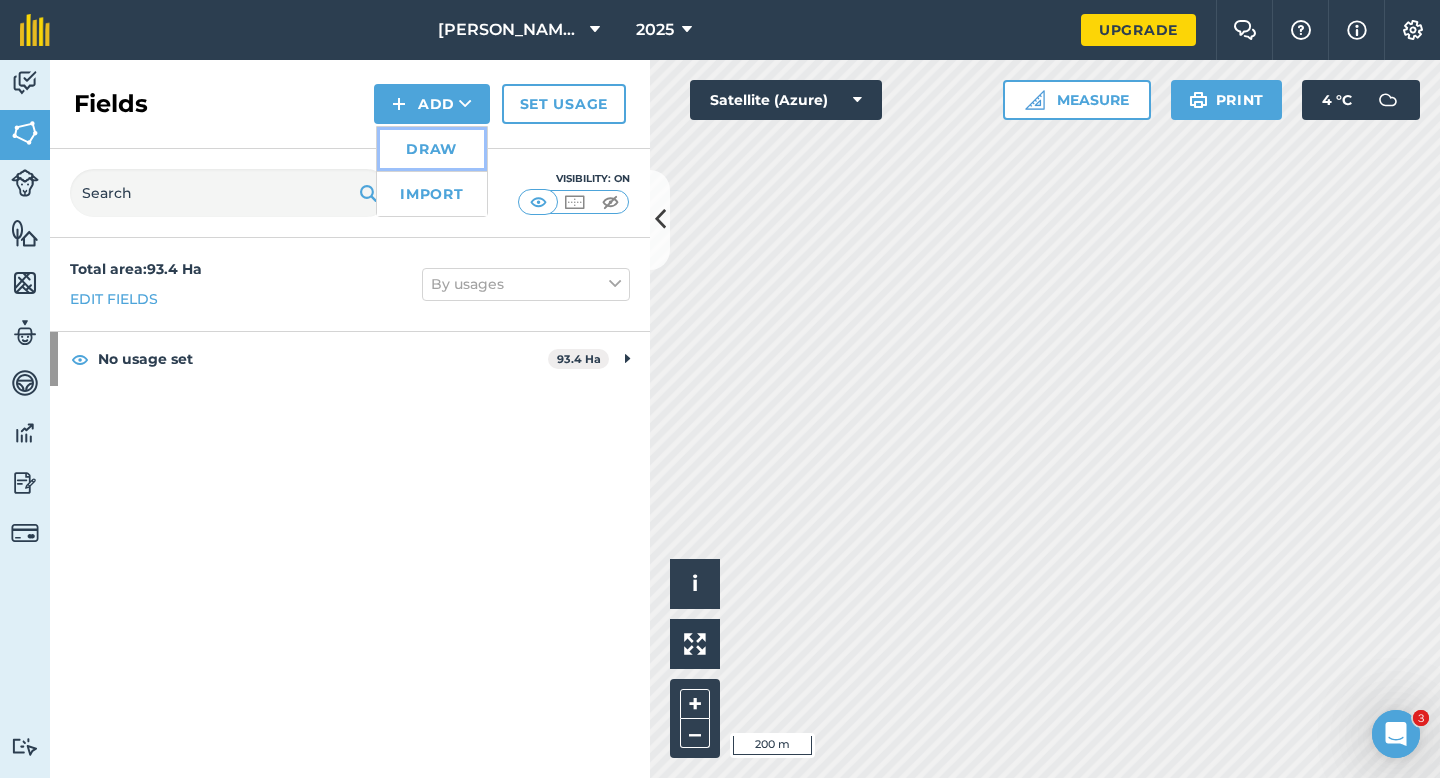 click on "Draw" at bounding box center (432, 149) 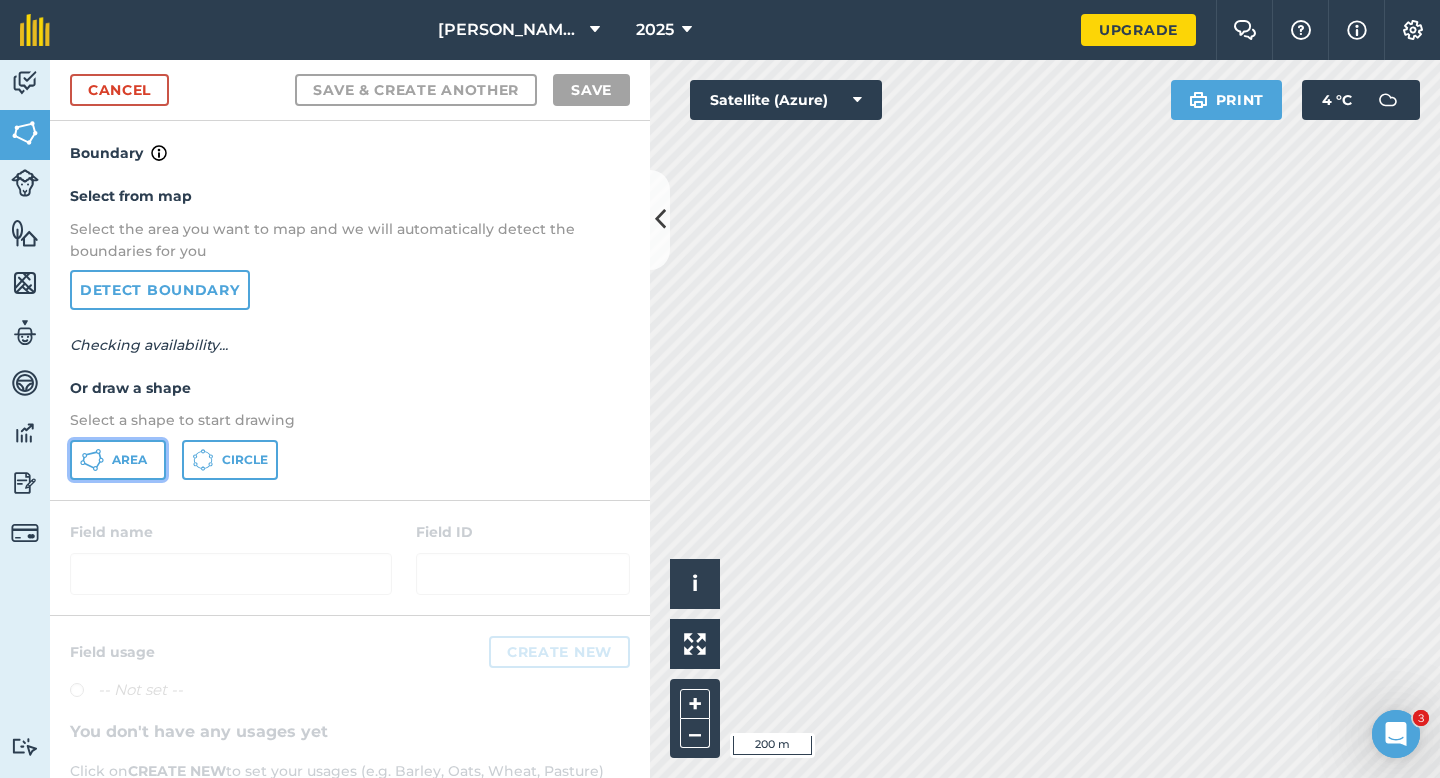 click 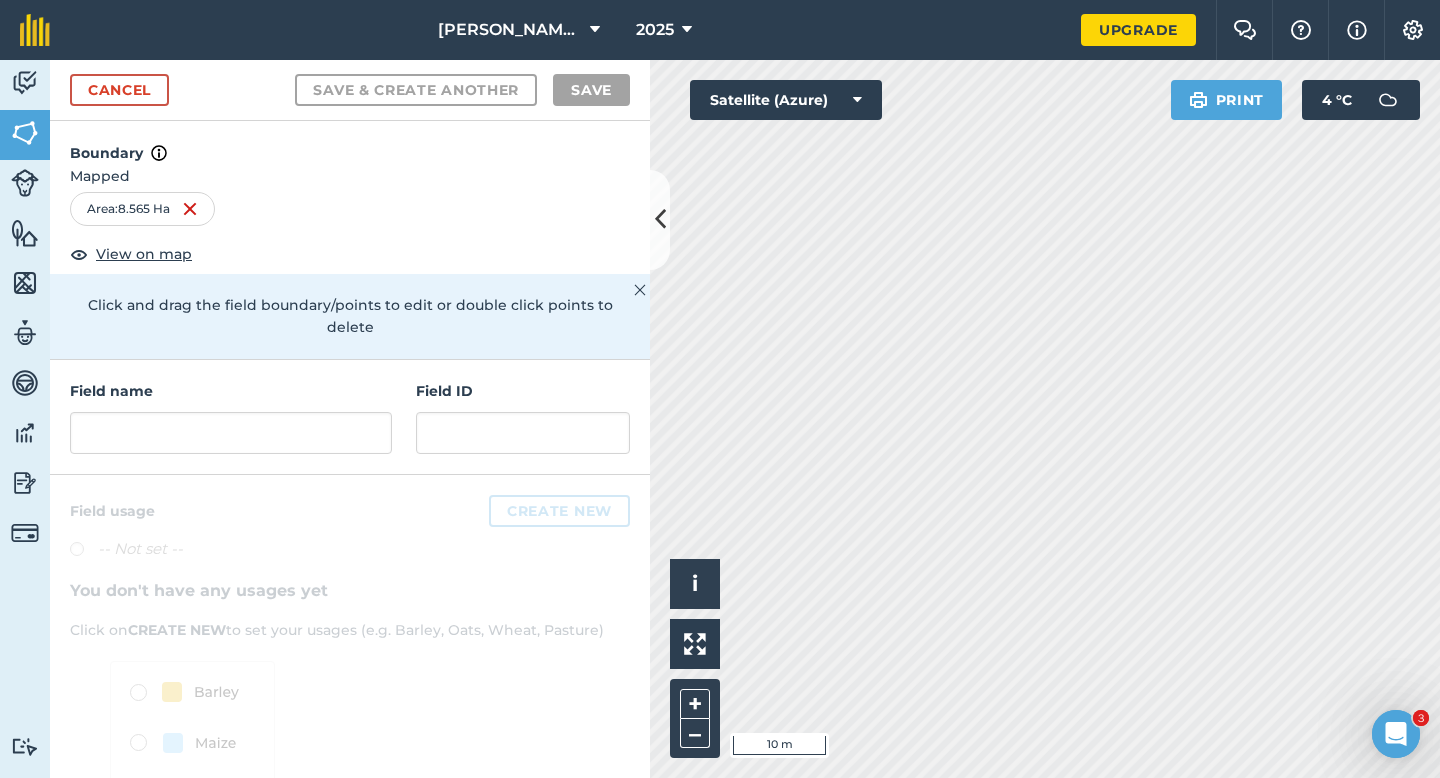 click on "Field name" at bounding box center (231, 417) 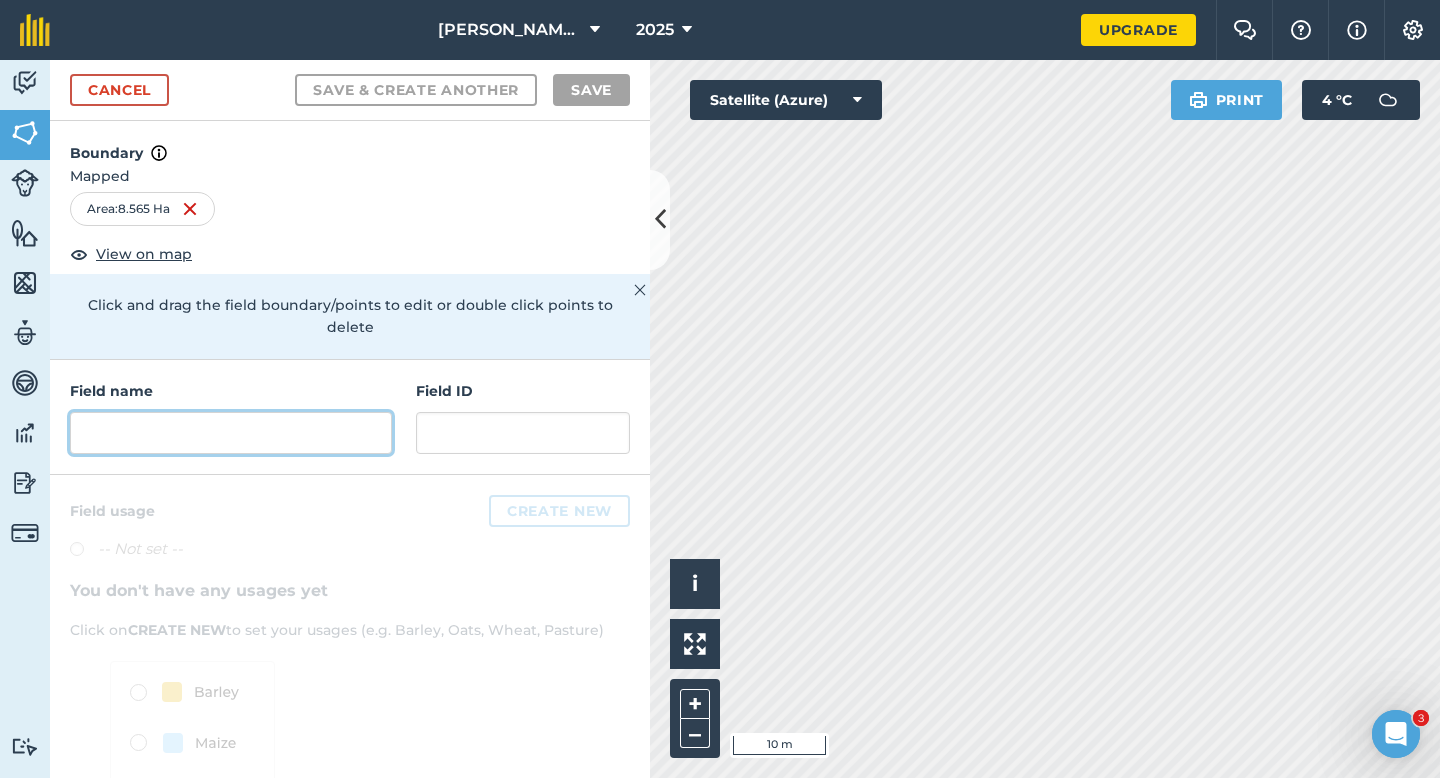 click at bounding box center [231, 433] 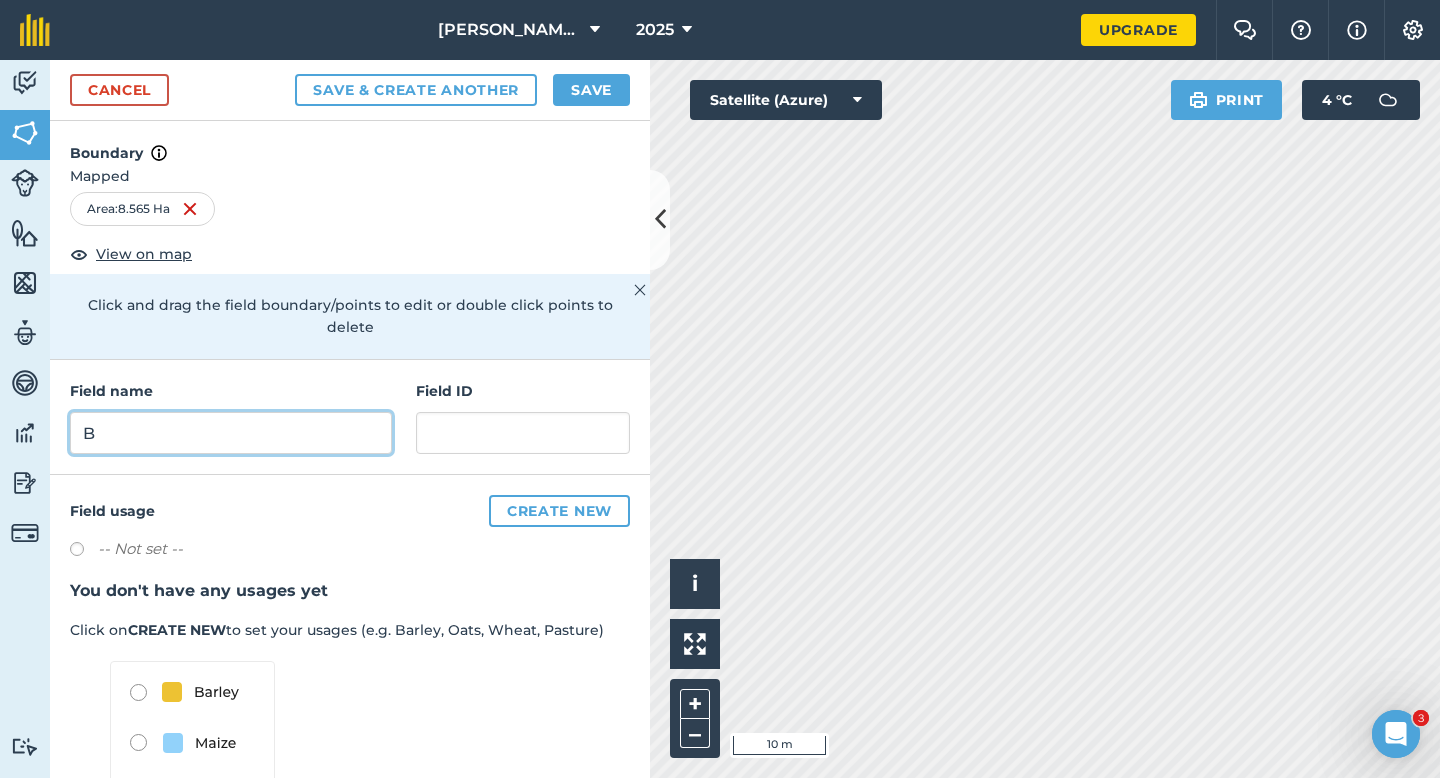 type on "B" 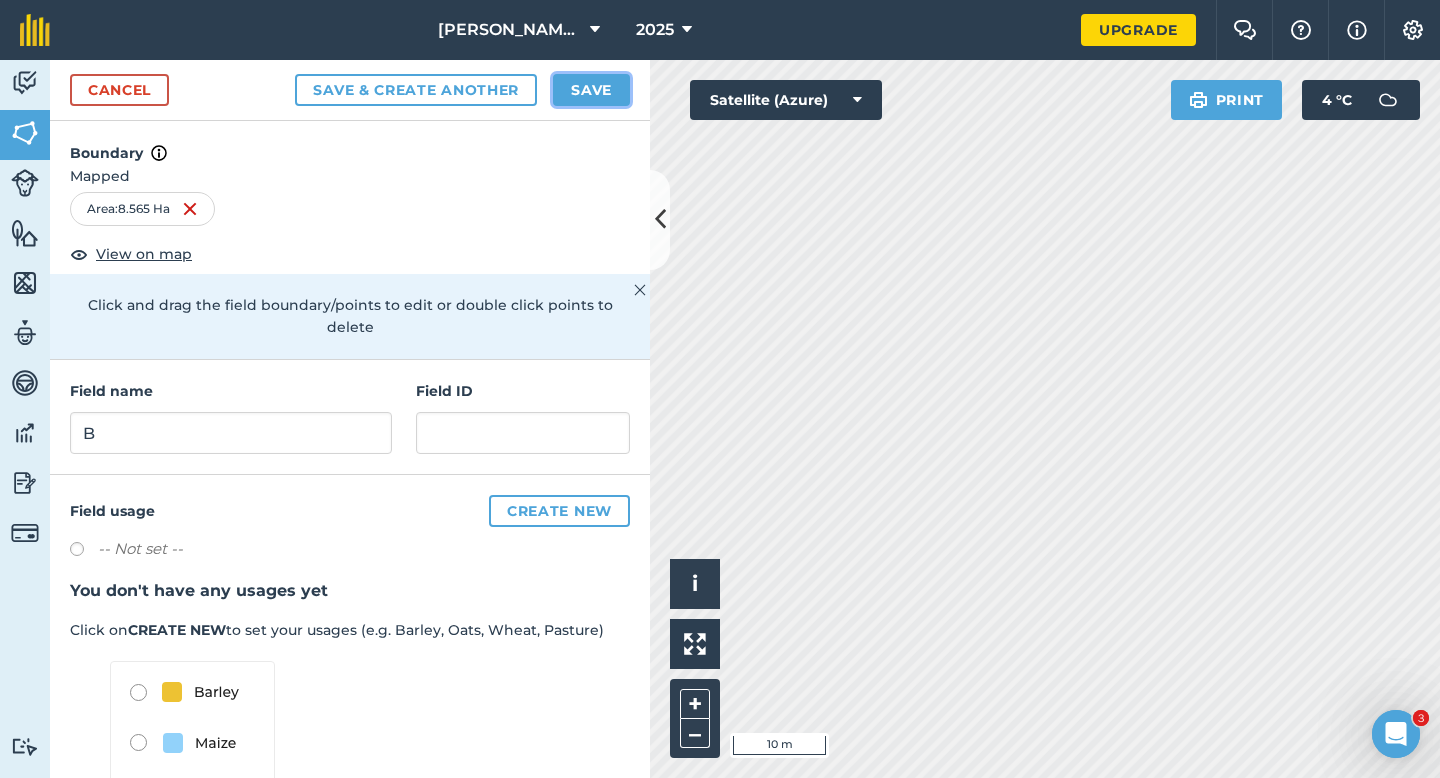 click on "Save" at bounding box center (591, 90) 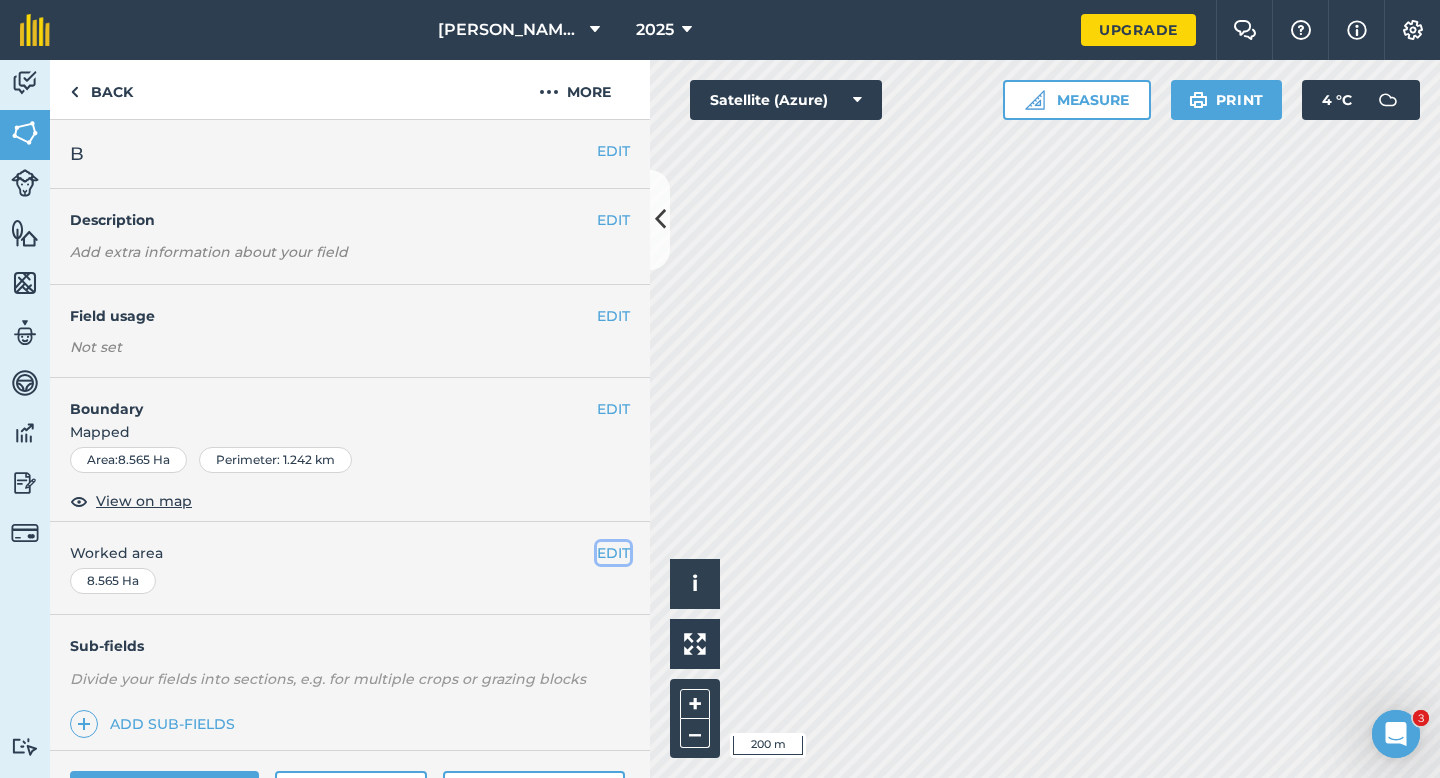 click on "EDIT" at bounding box center [613, 553] 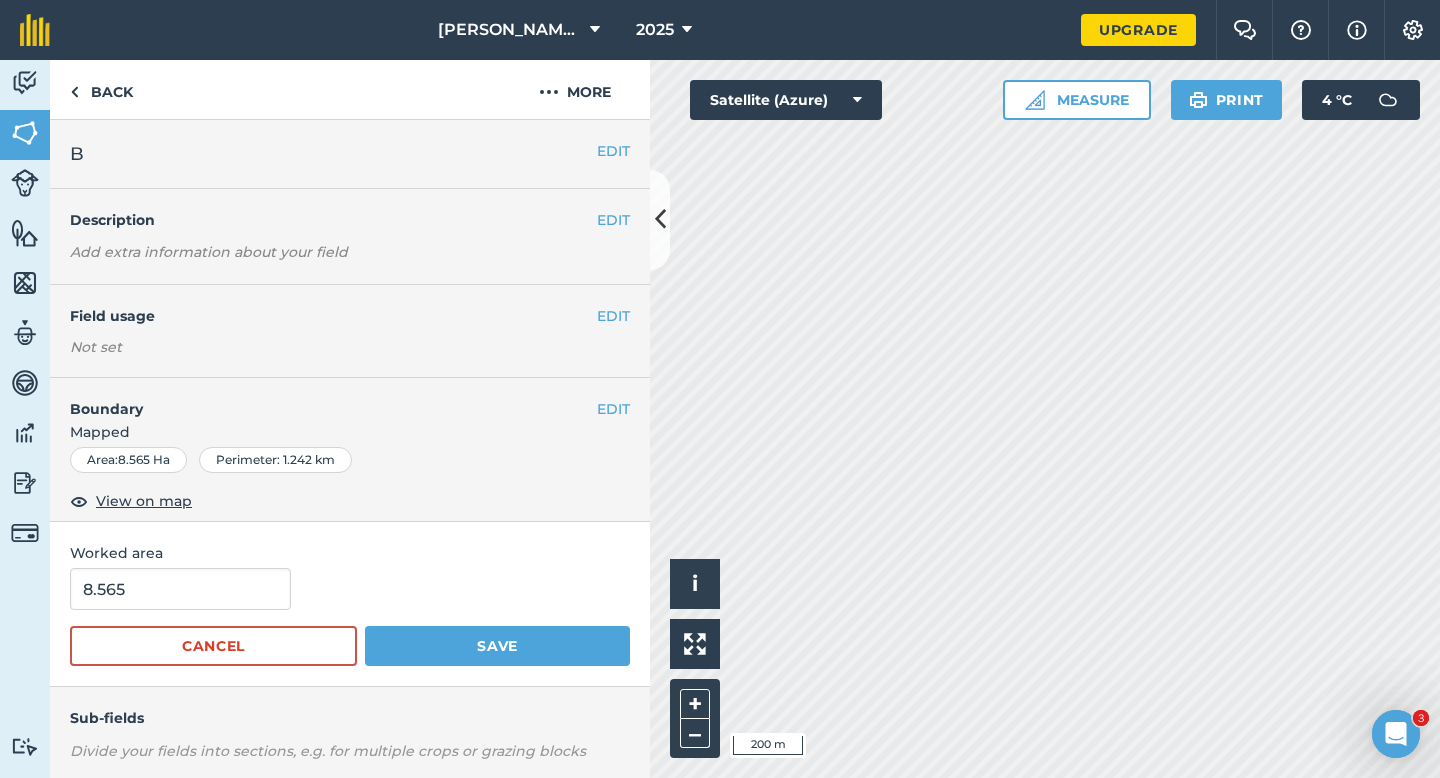 click on "8.565 Cancel Save" at bounding box center [350, 617] 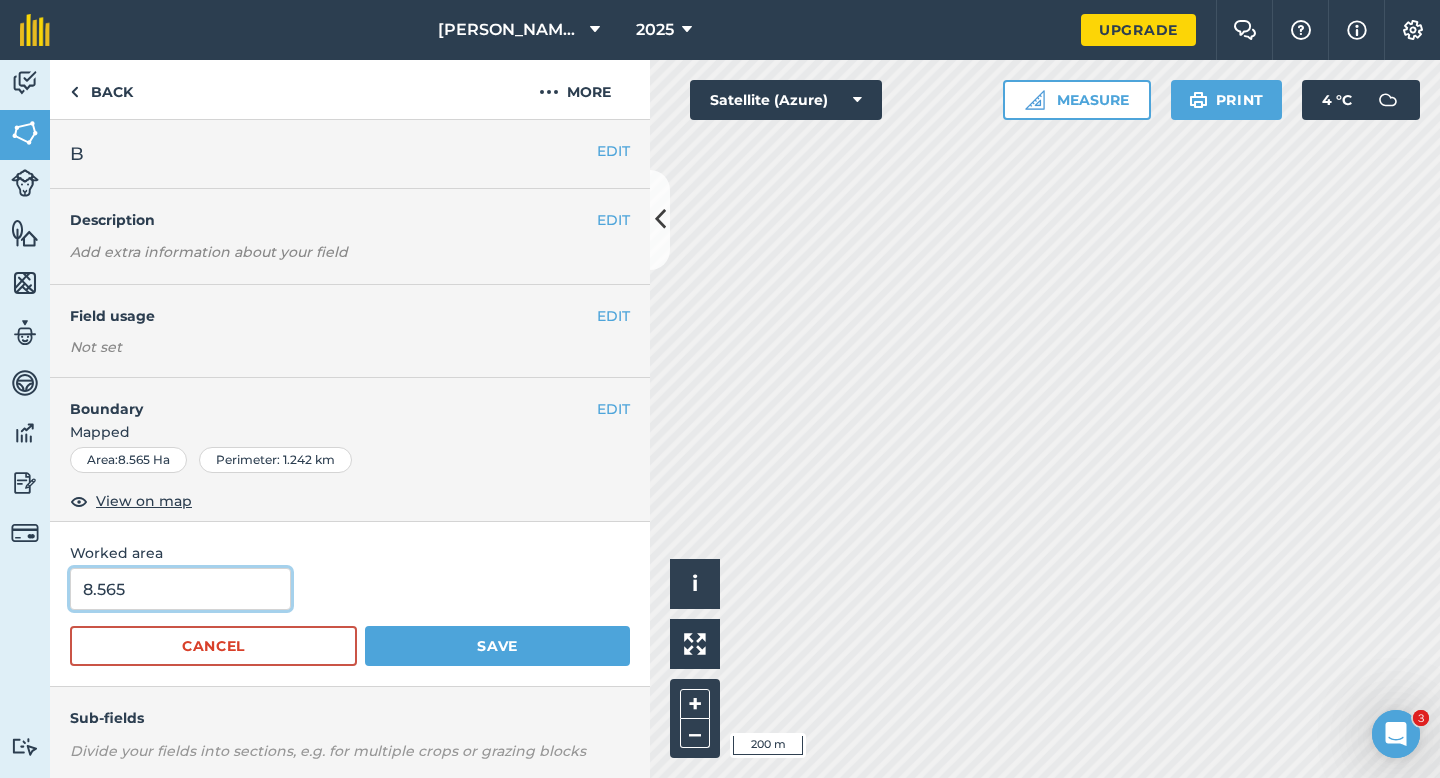 click on "8.565" at bounding box center [180, 589] 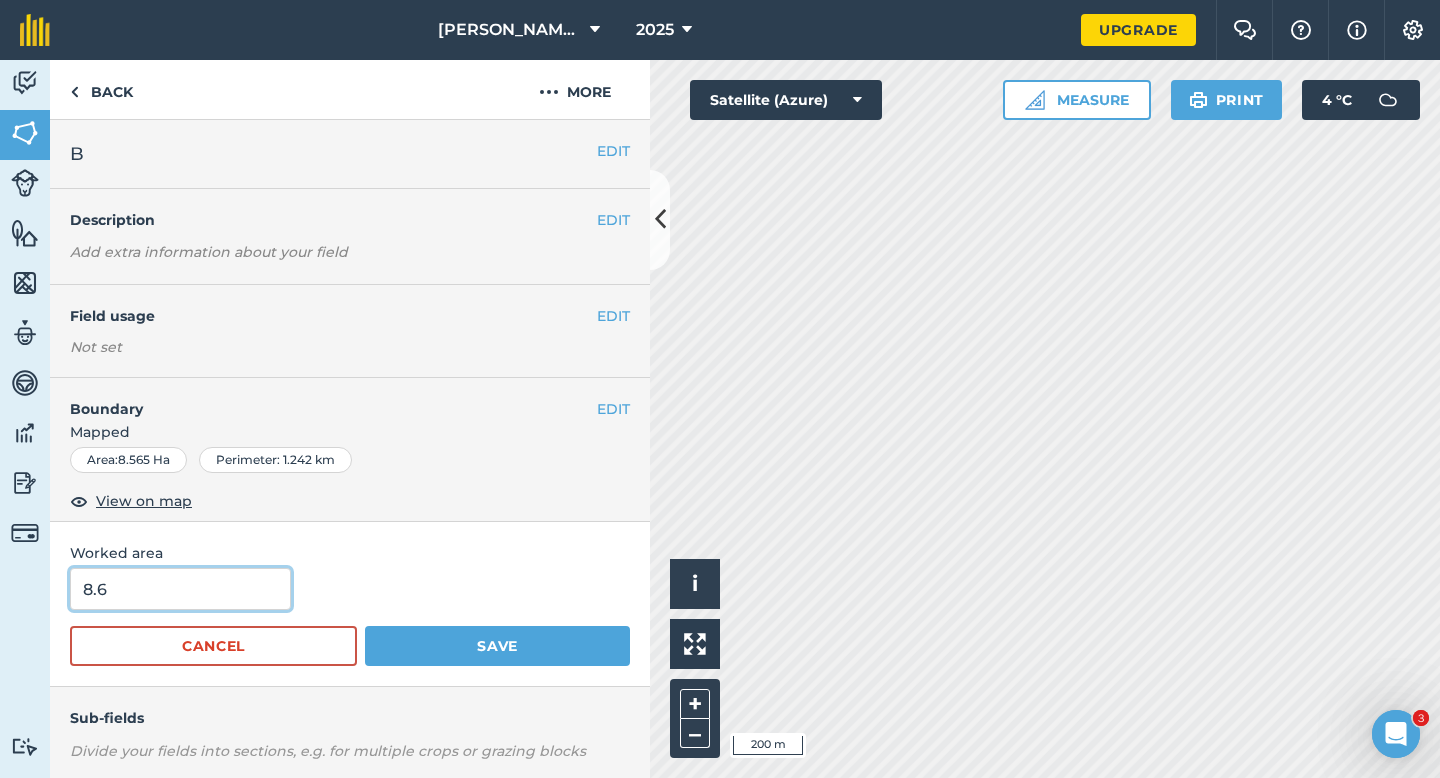 type on "8.6" 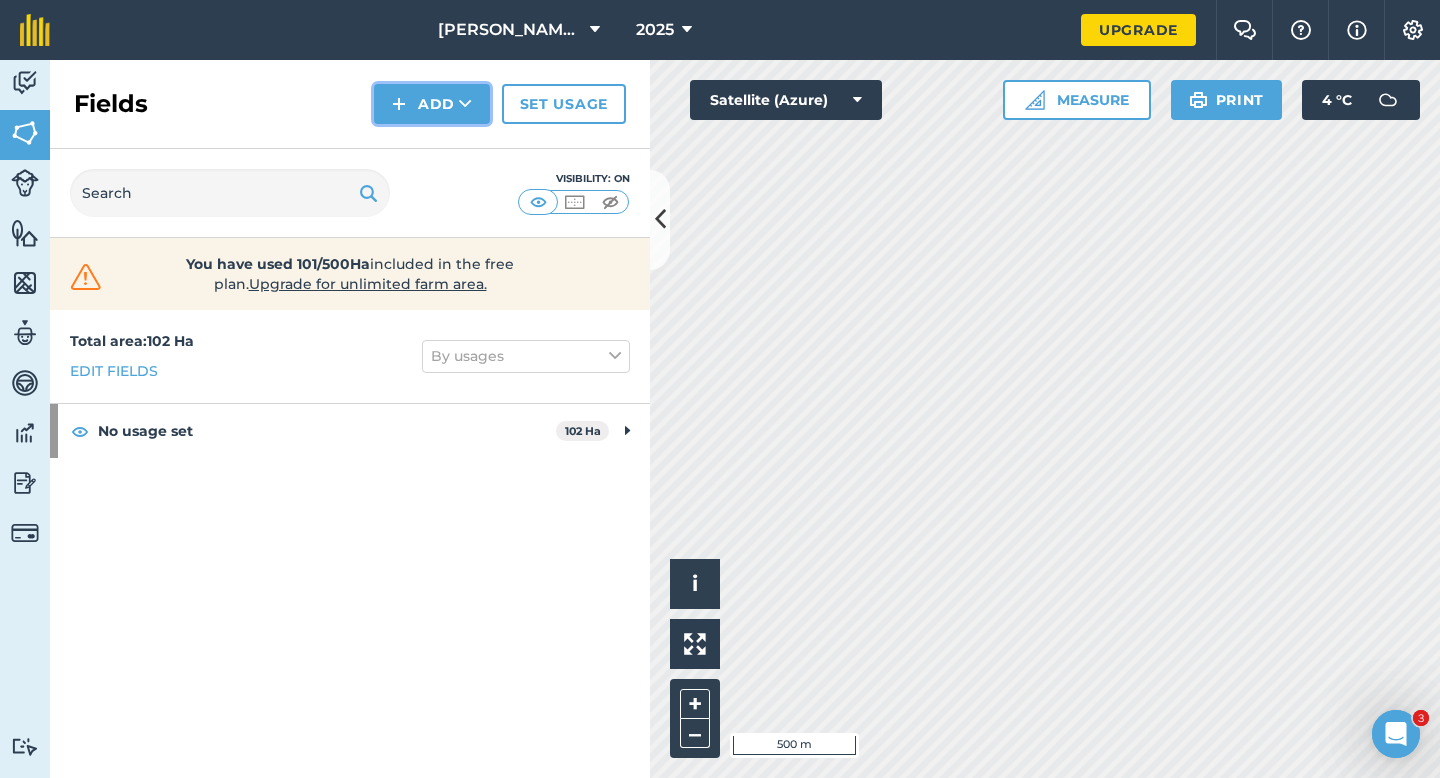 click on "Add" at bounding box center (432, 104) 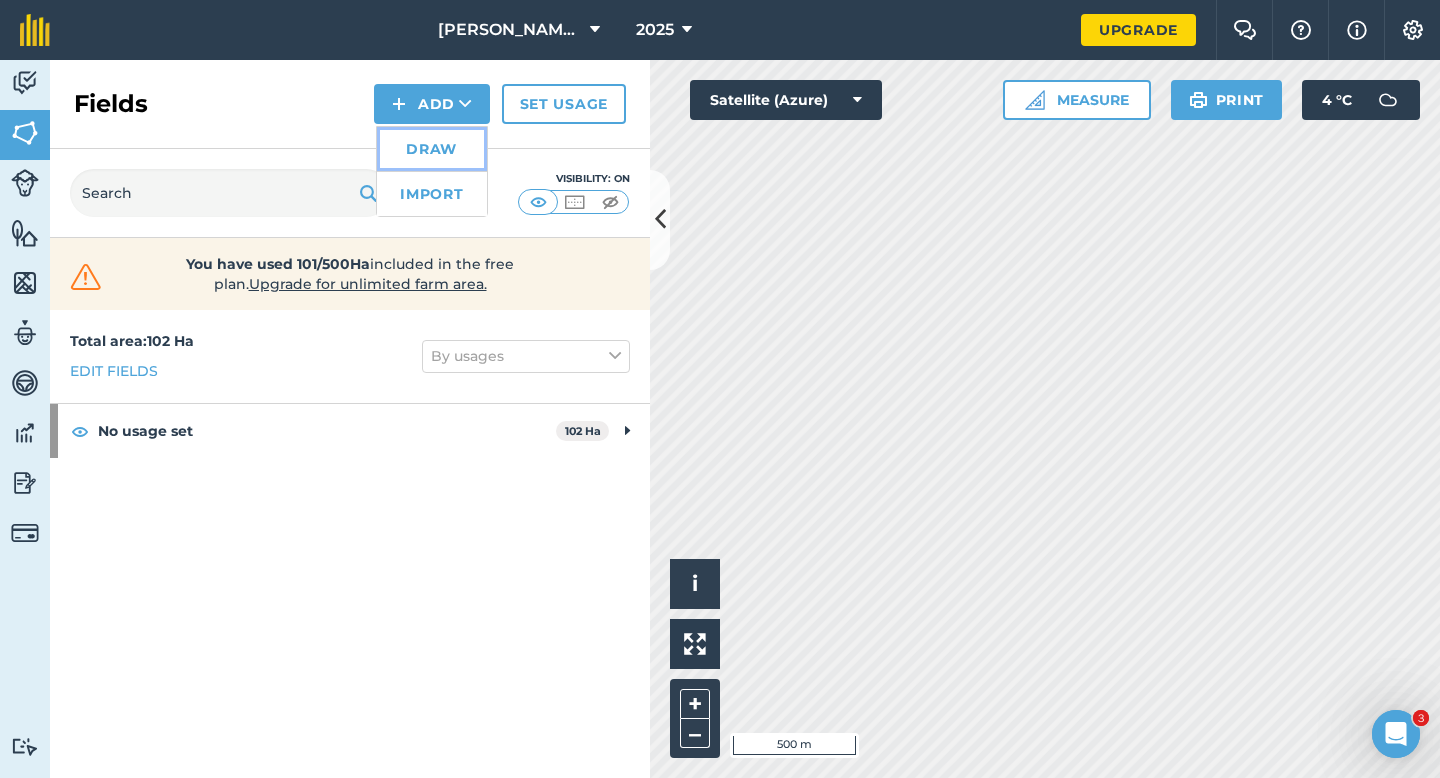 click on "Draw" at bounding box center (432, 149) 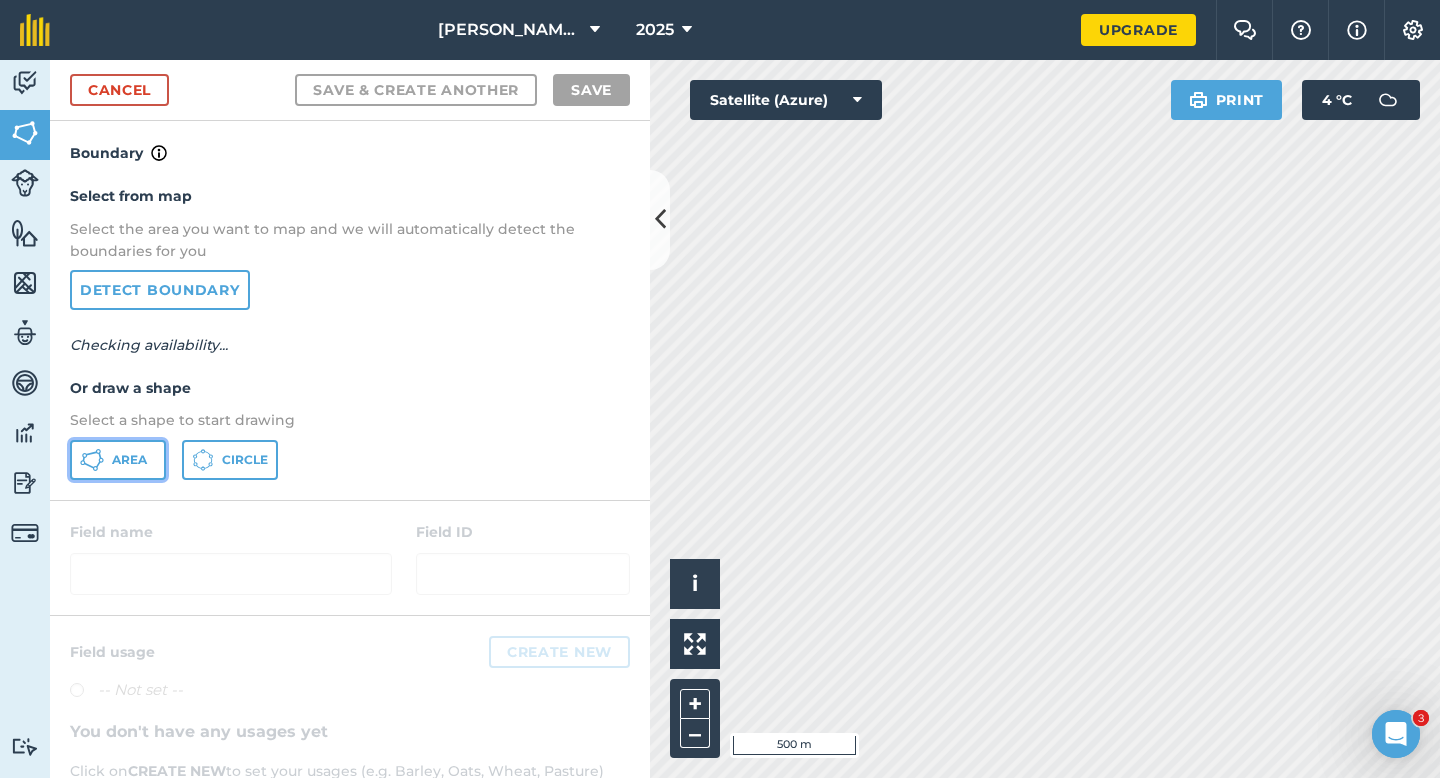 click 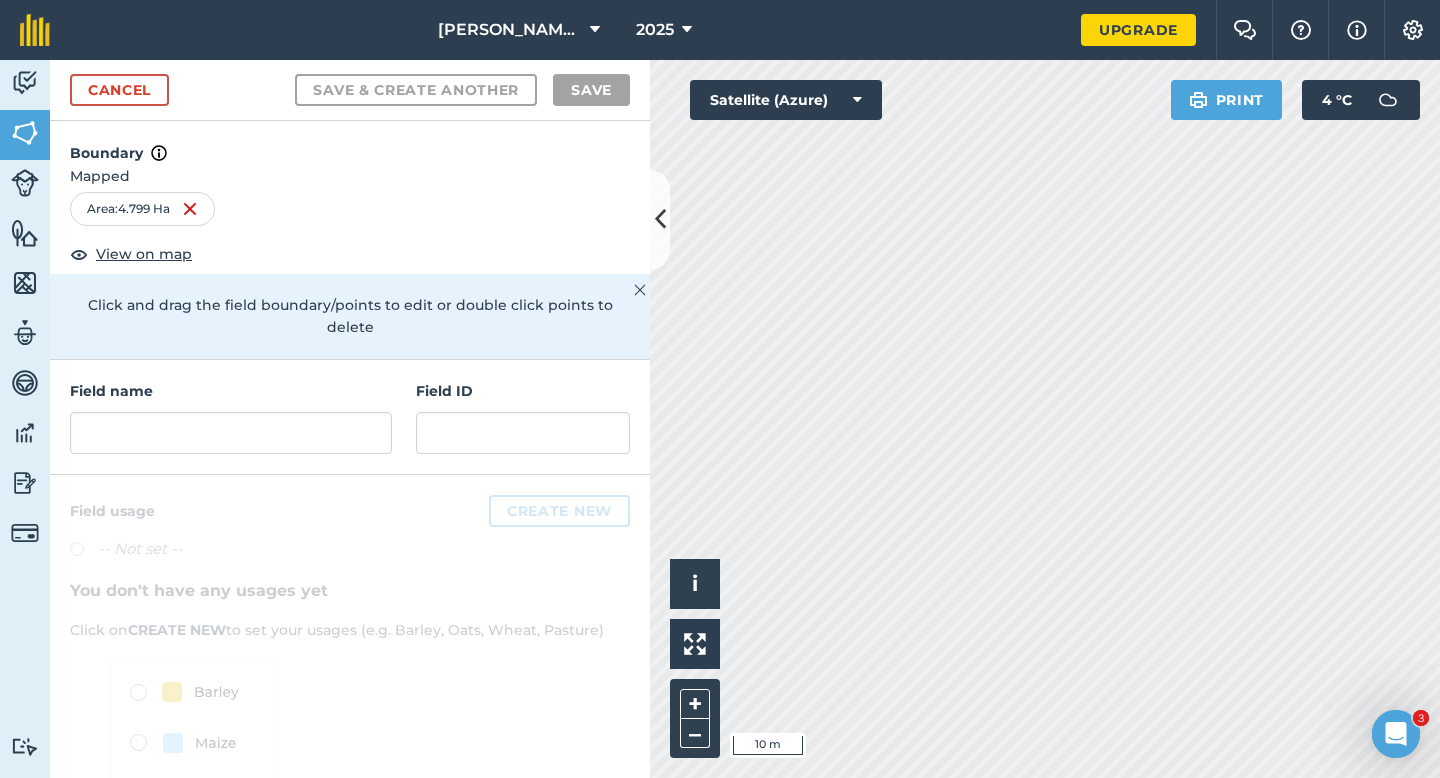 click on "Field name Field ID" at bounding box center [350, 417] 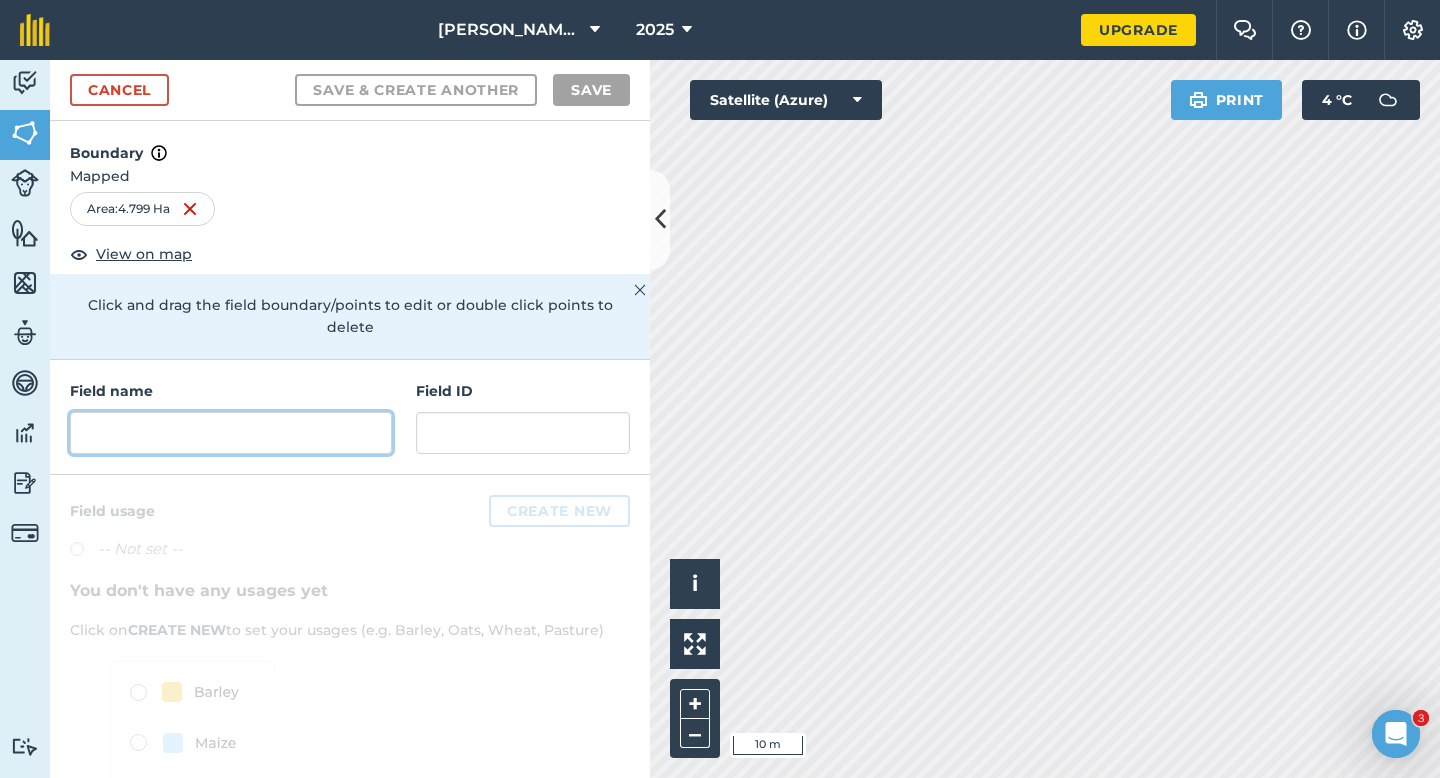 click at bounding box center [231, 433] 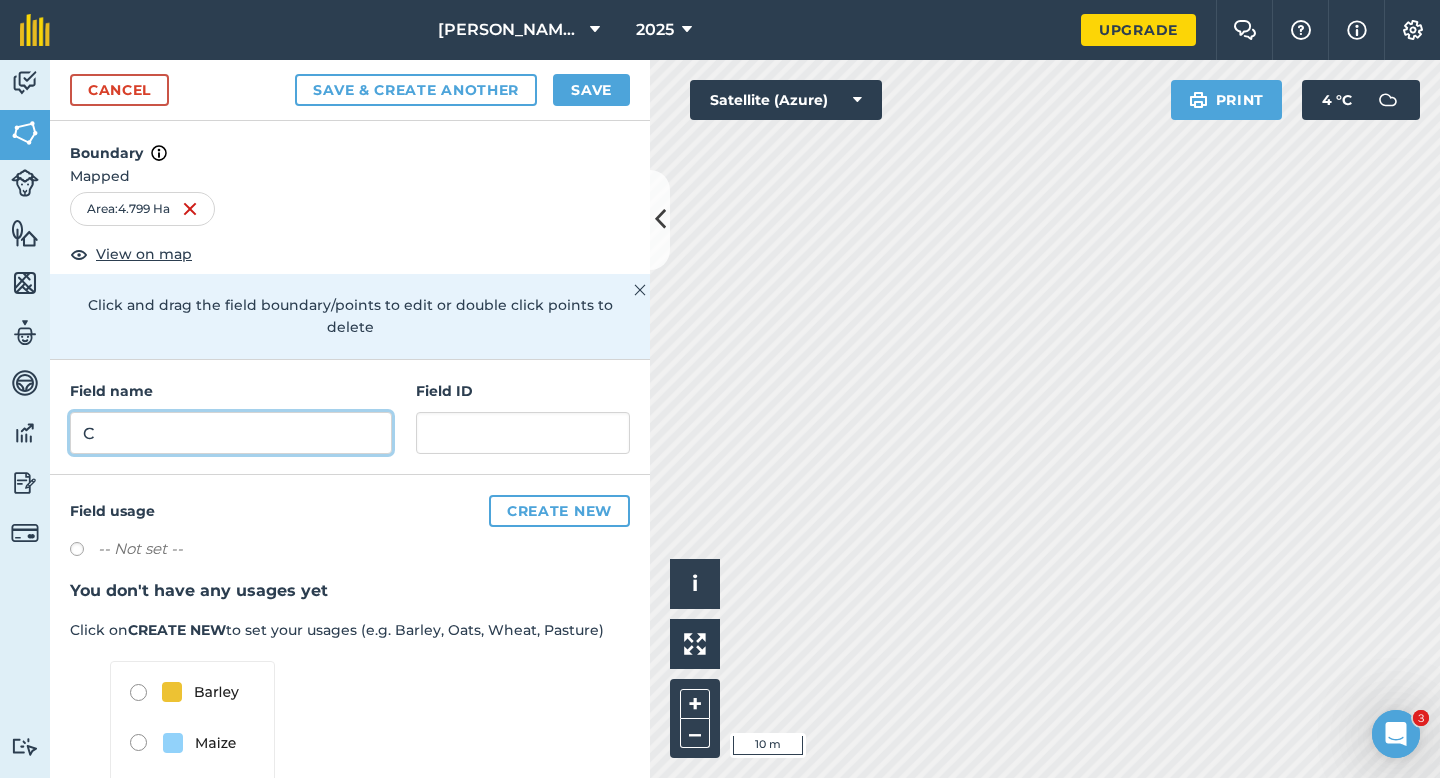type on "C" 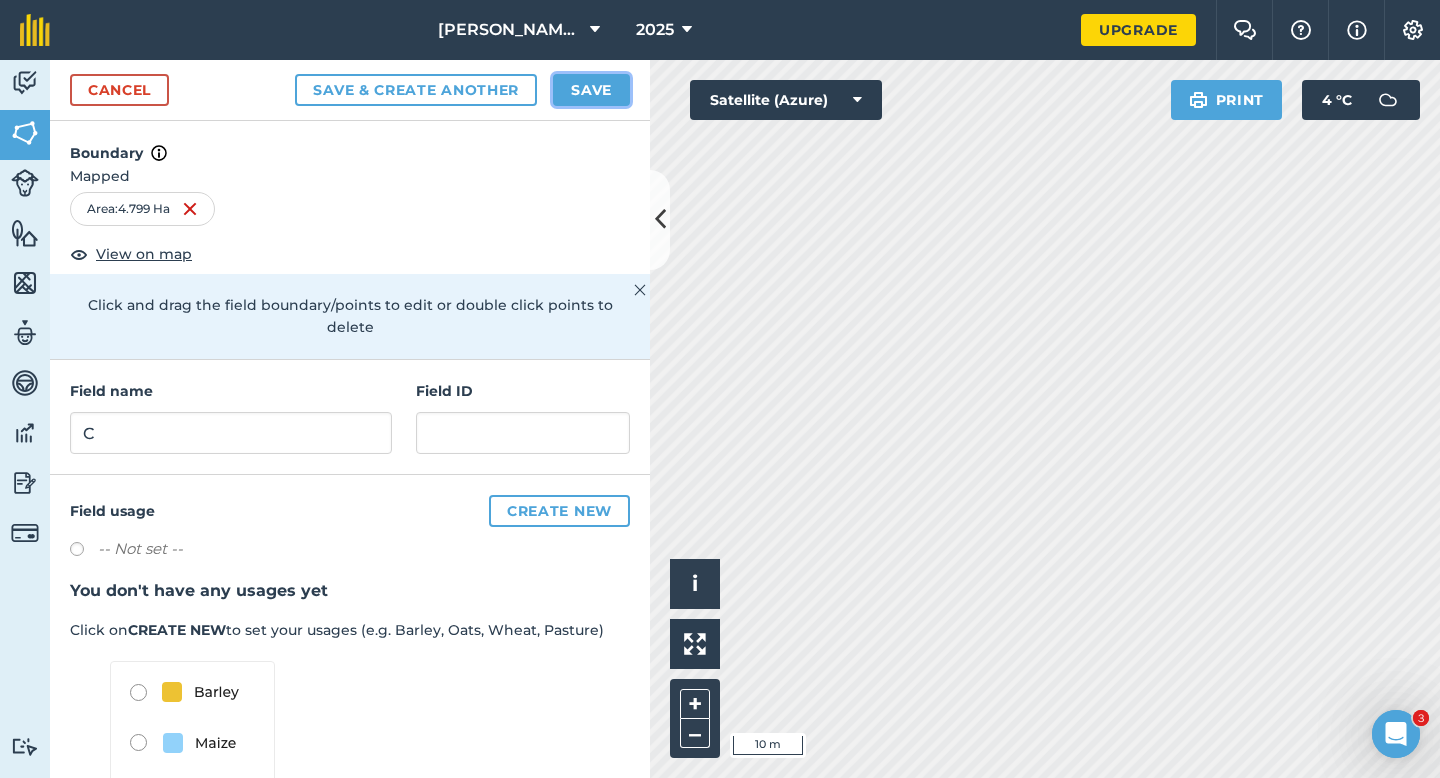 click on "Save" at bounding box center [591, 90] 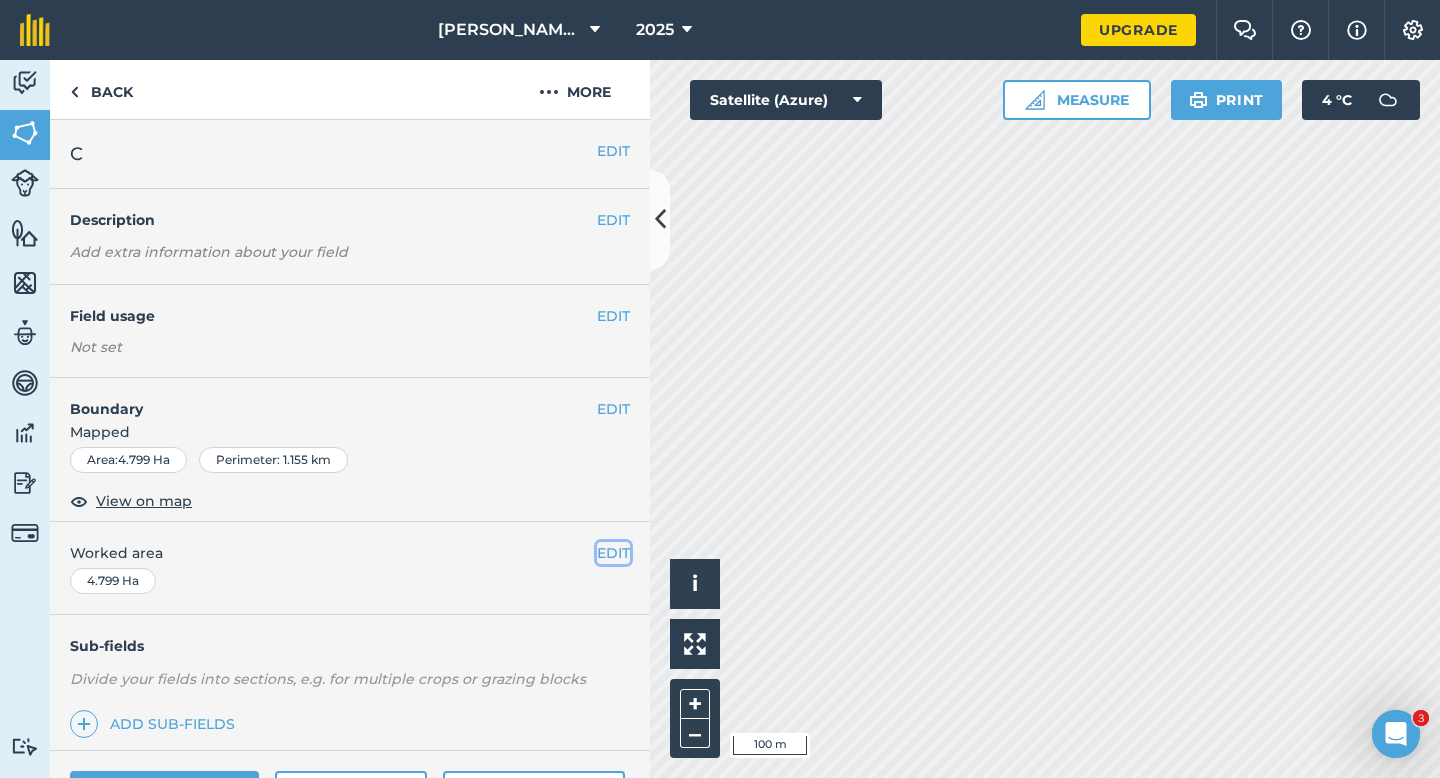 click on "EDIT" at bounding box center (613, 553) 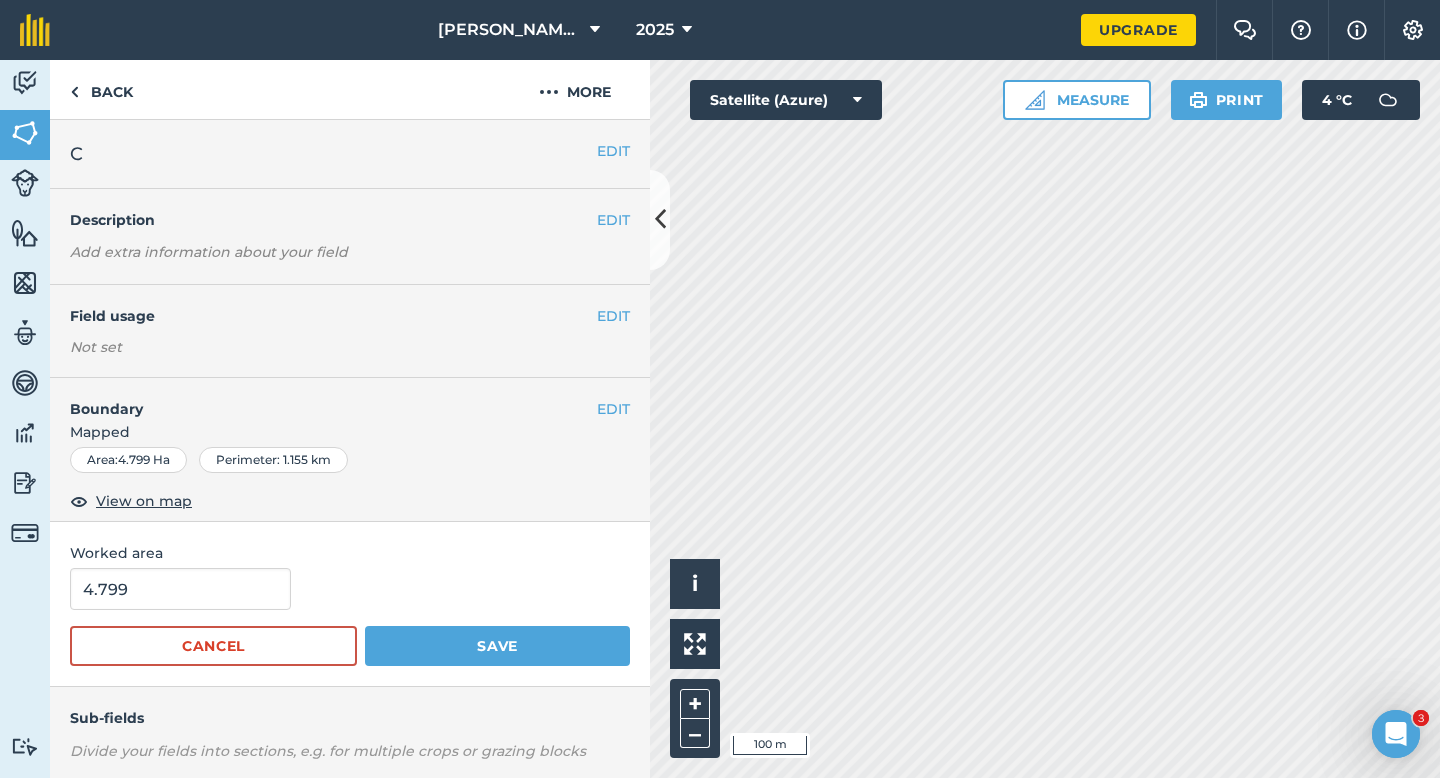 click on "4.799" at bounding box center [350, 589] 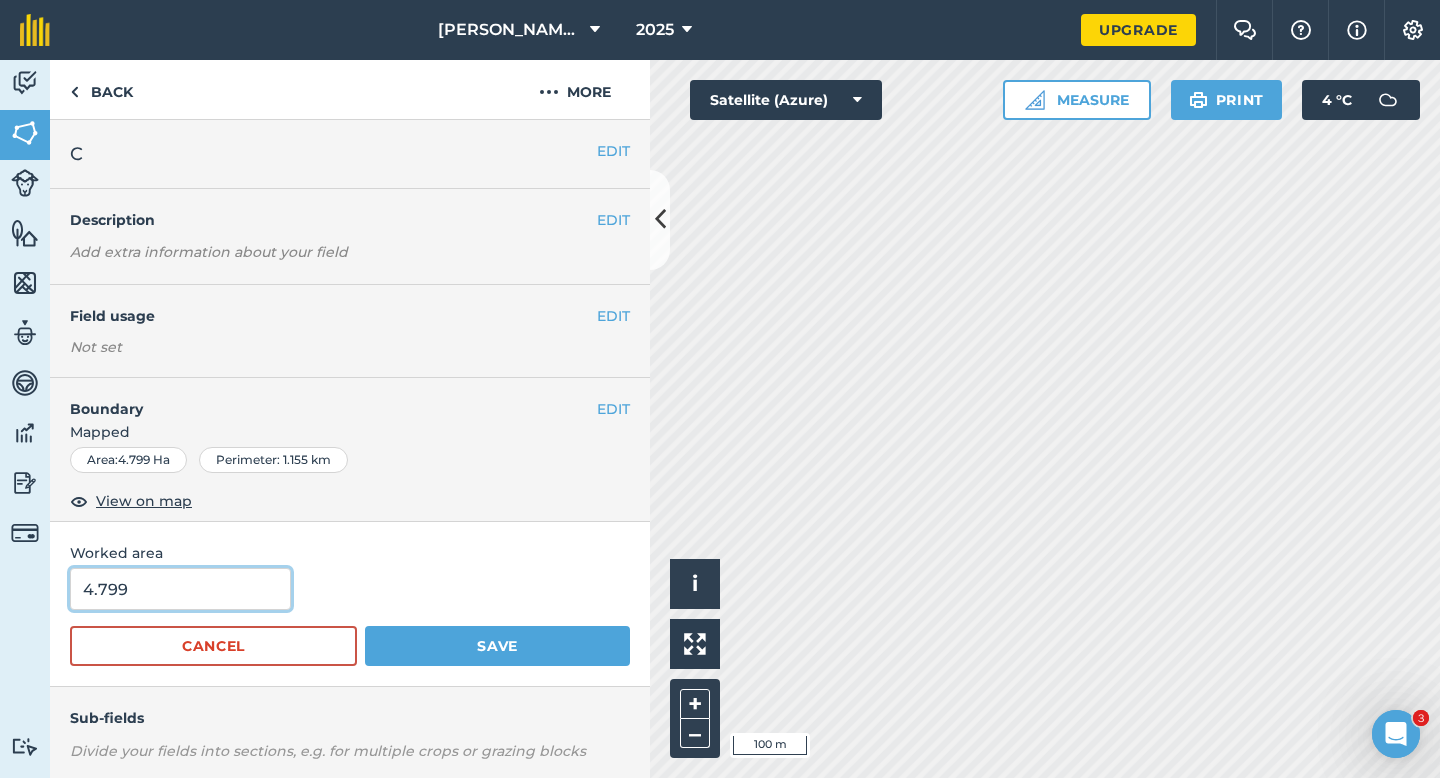 click on "4.799" at bounding box center [180, 589] 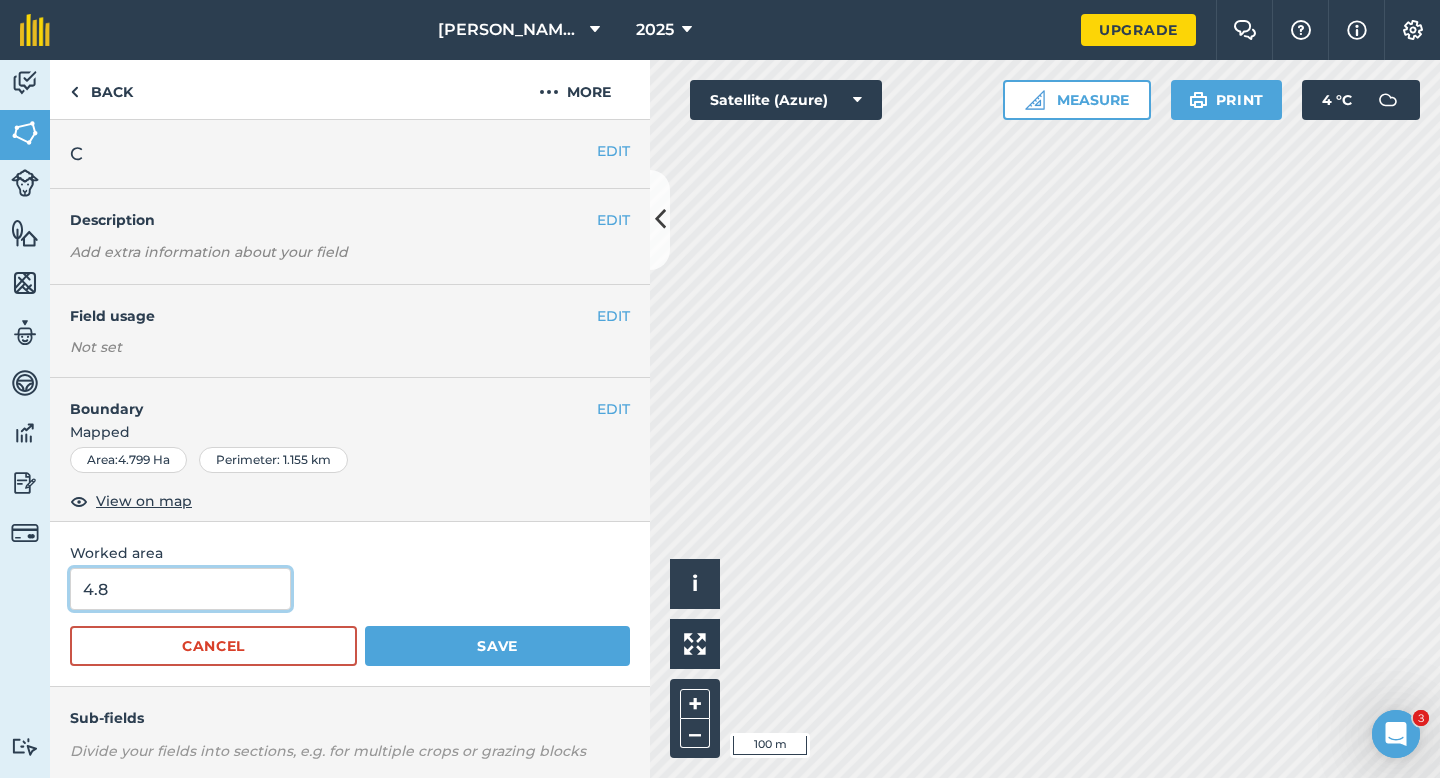 type on "4.8" 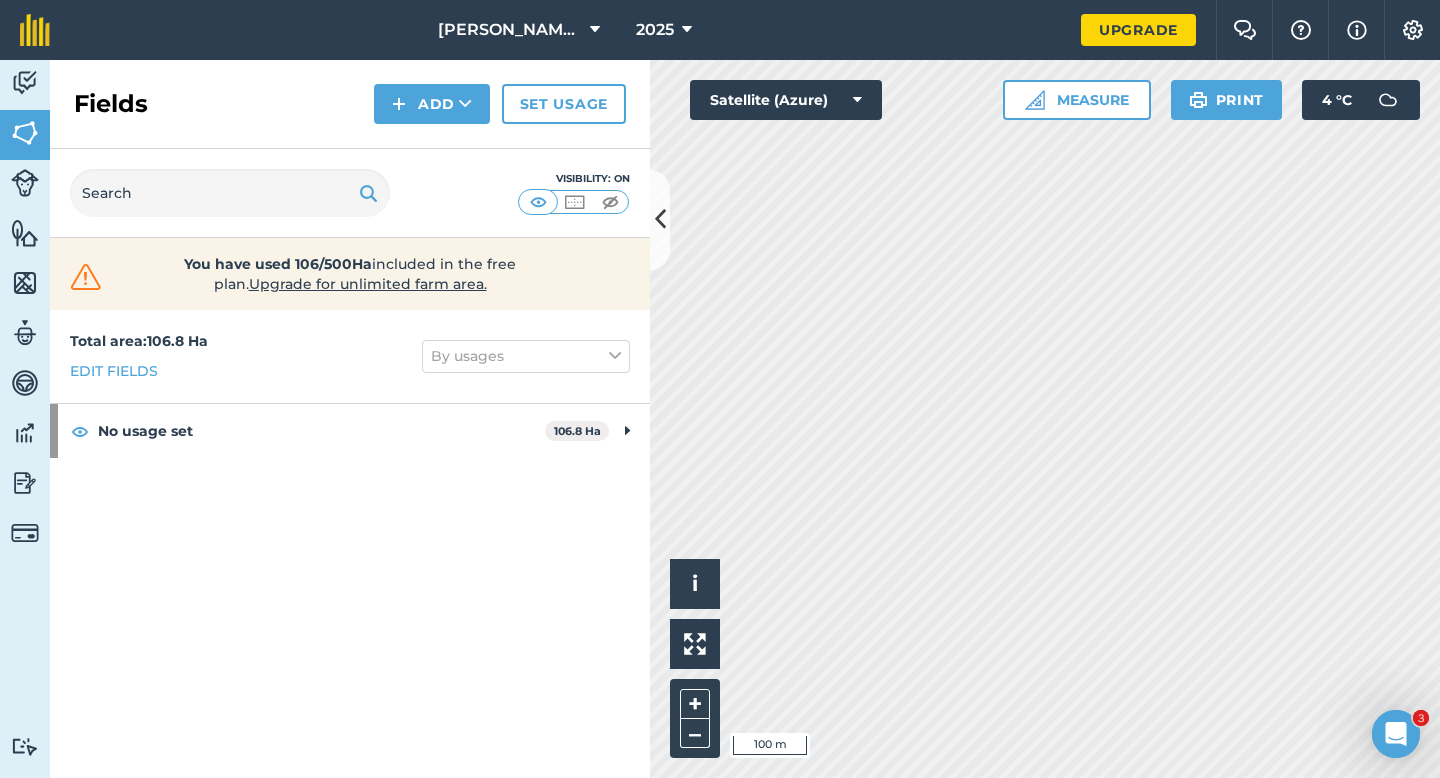 click on "Fields   Add   Set usage" at bounding box center (350, 104) 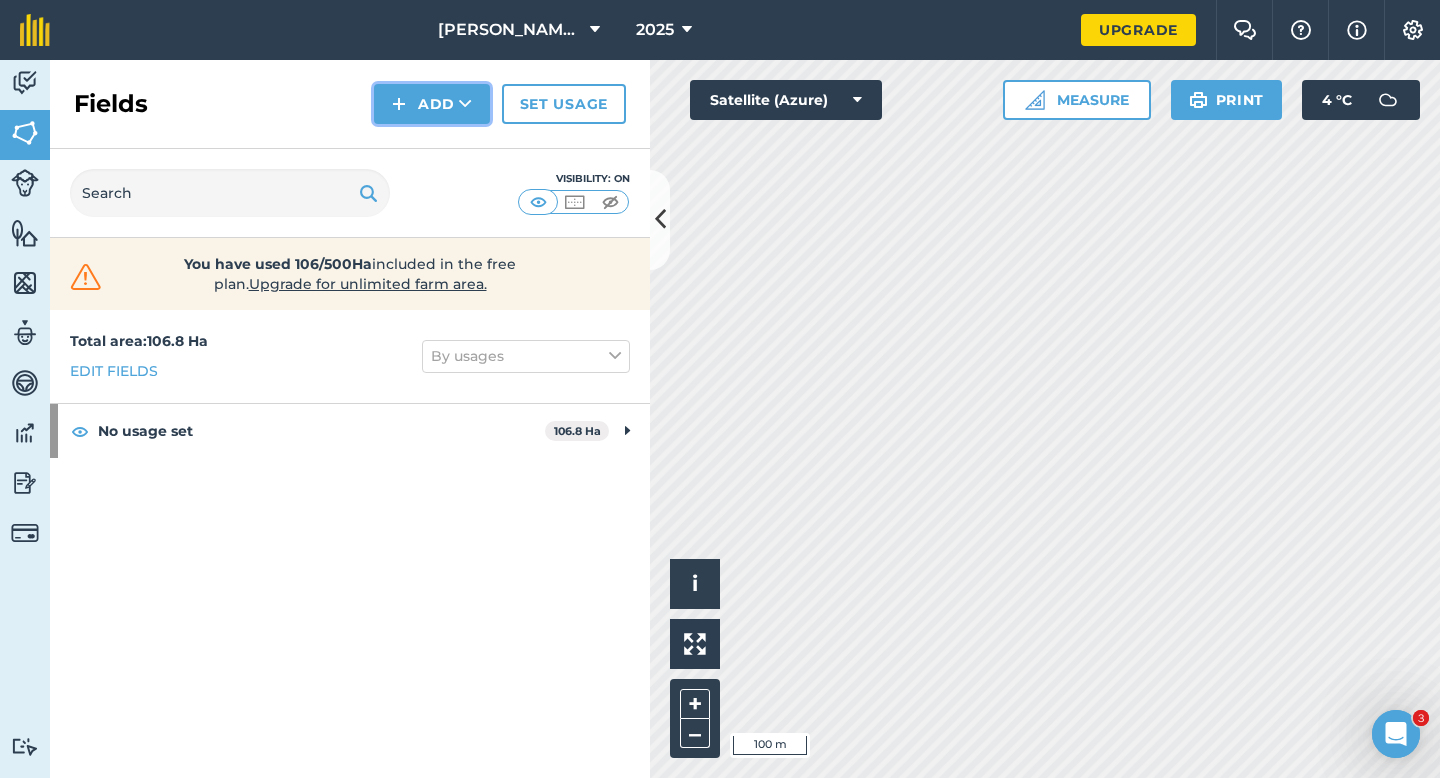 click on "Add" at bounding box center [432, 104] 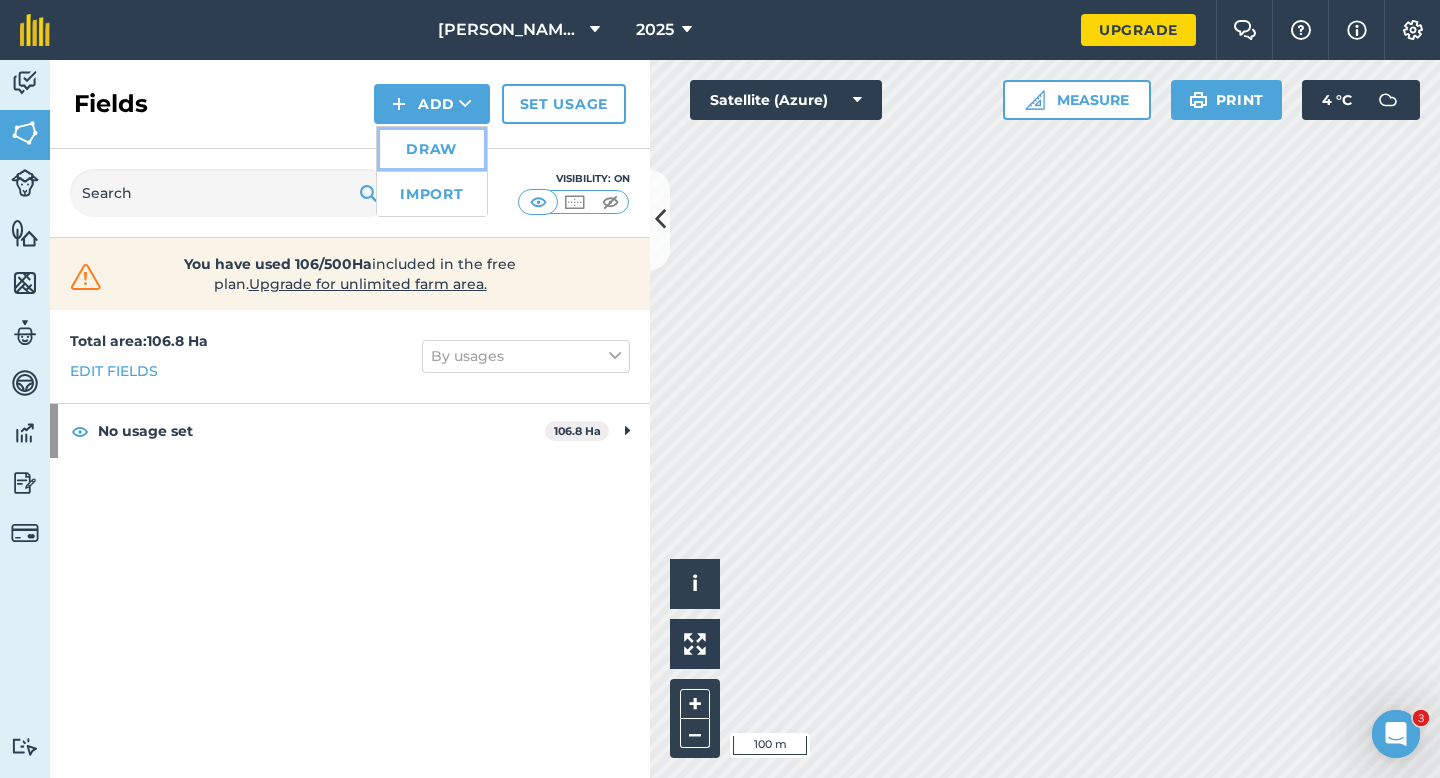 click on "Draw" at bounding box center [432, 149] 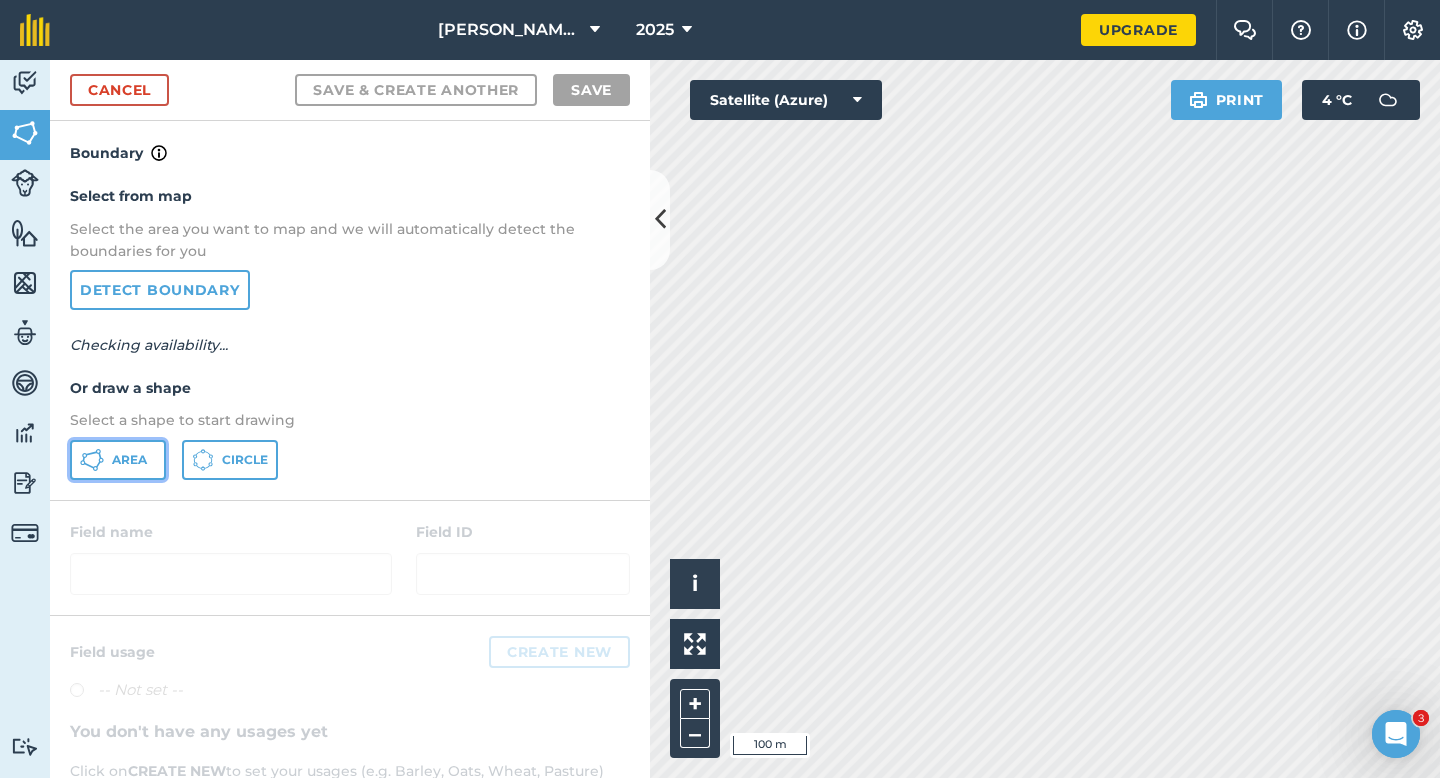 click on "Area" at bounding box center [118, 460] 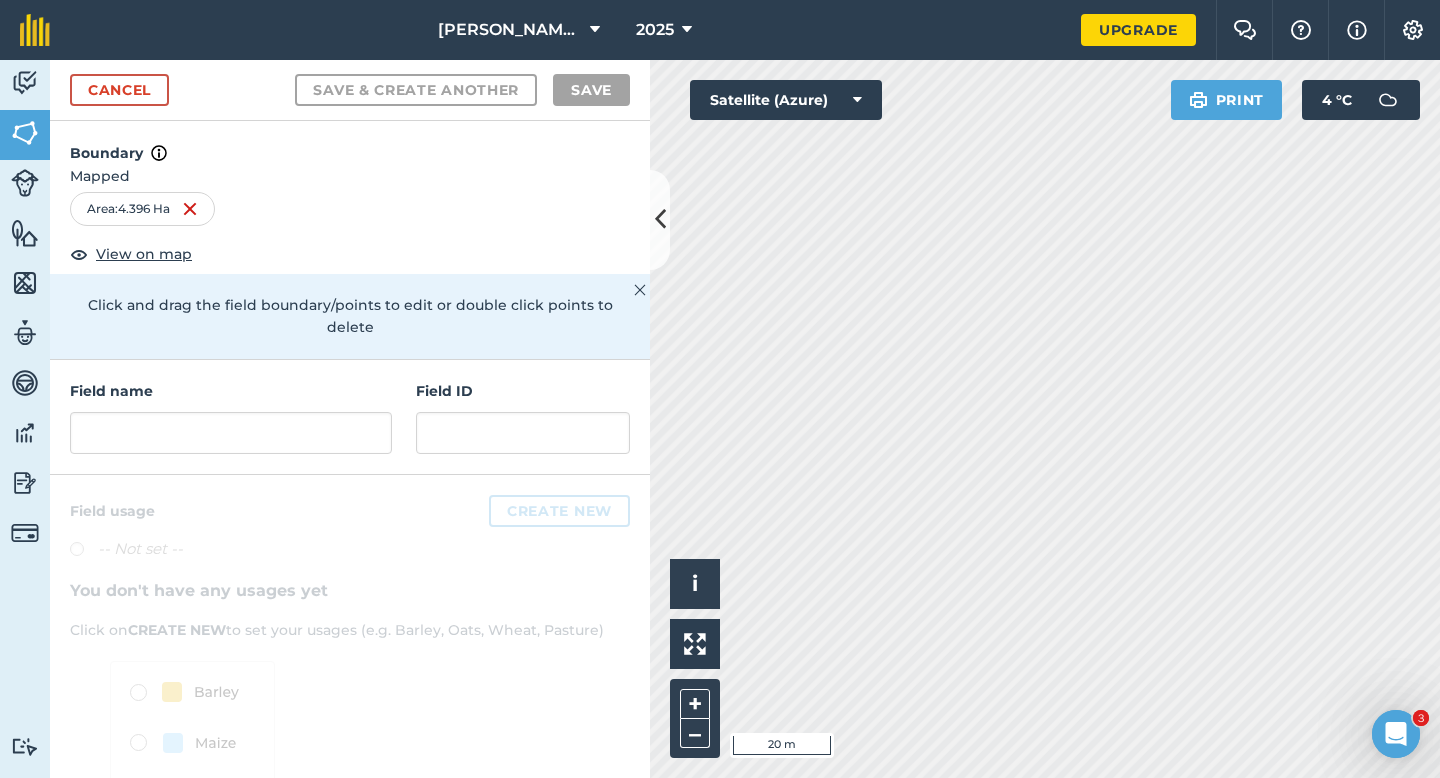 click on "Field name Field ID" at bounding box center (350, 417) 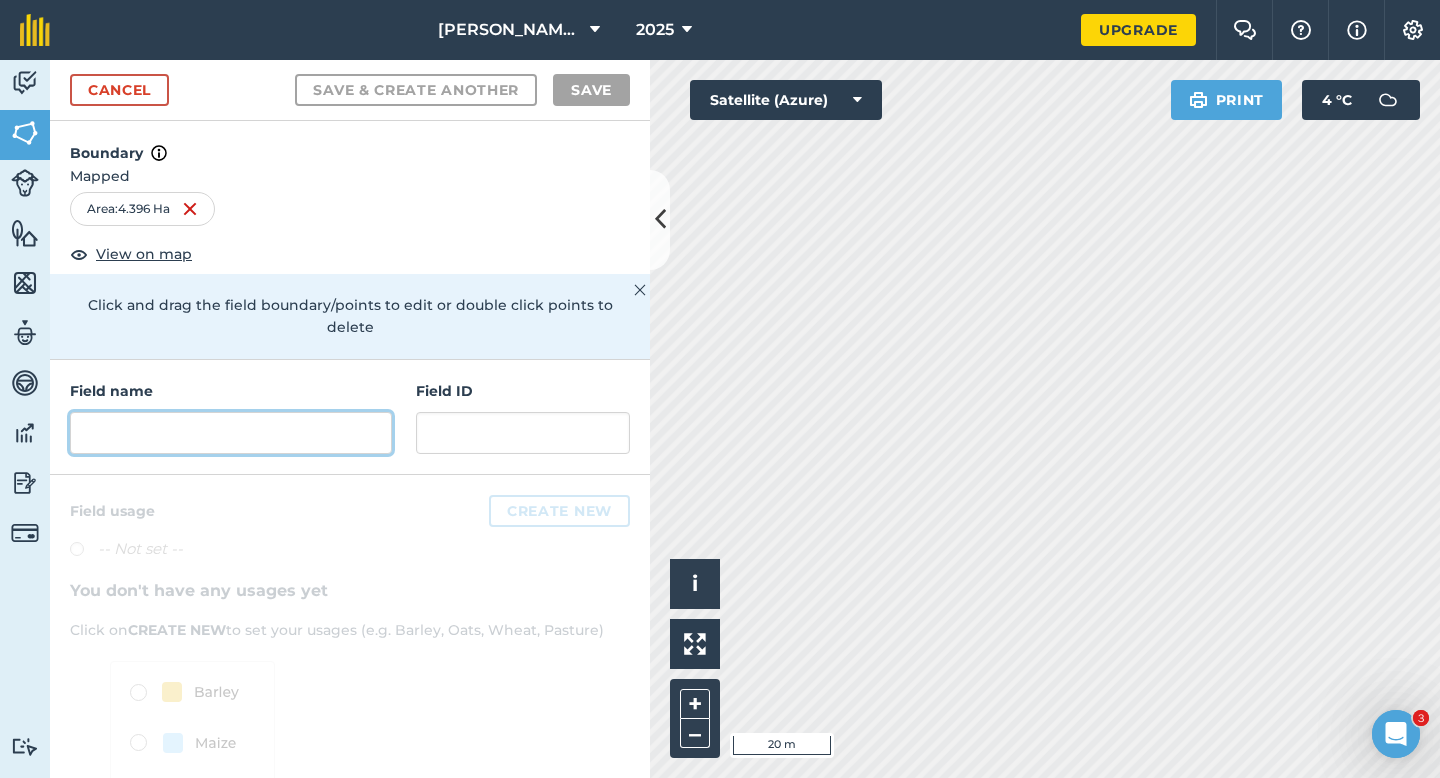 click at bounding box center [231, 433] 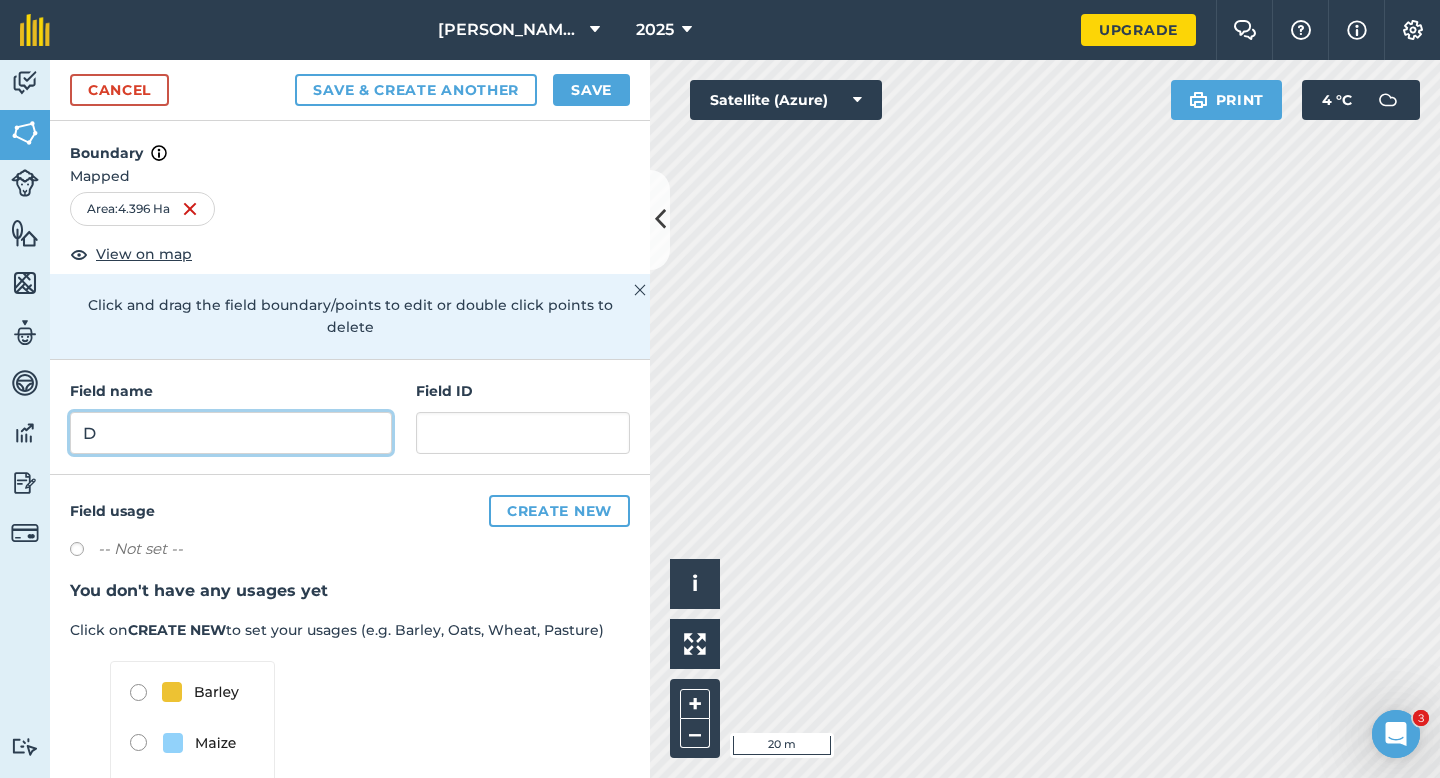 type on "D" 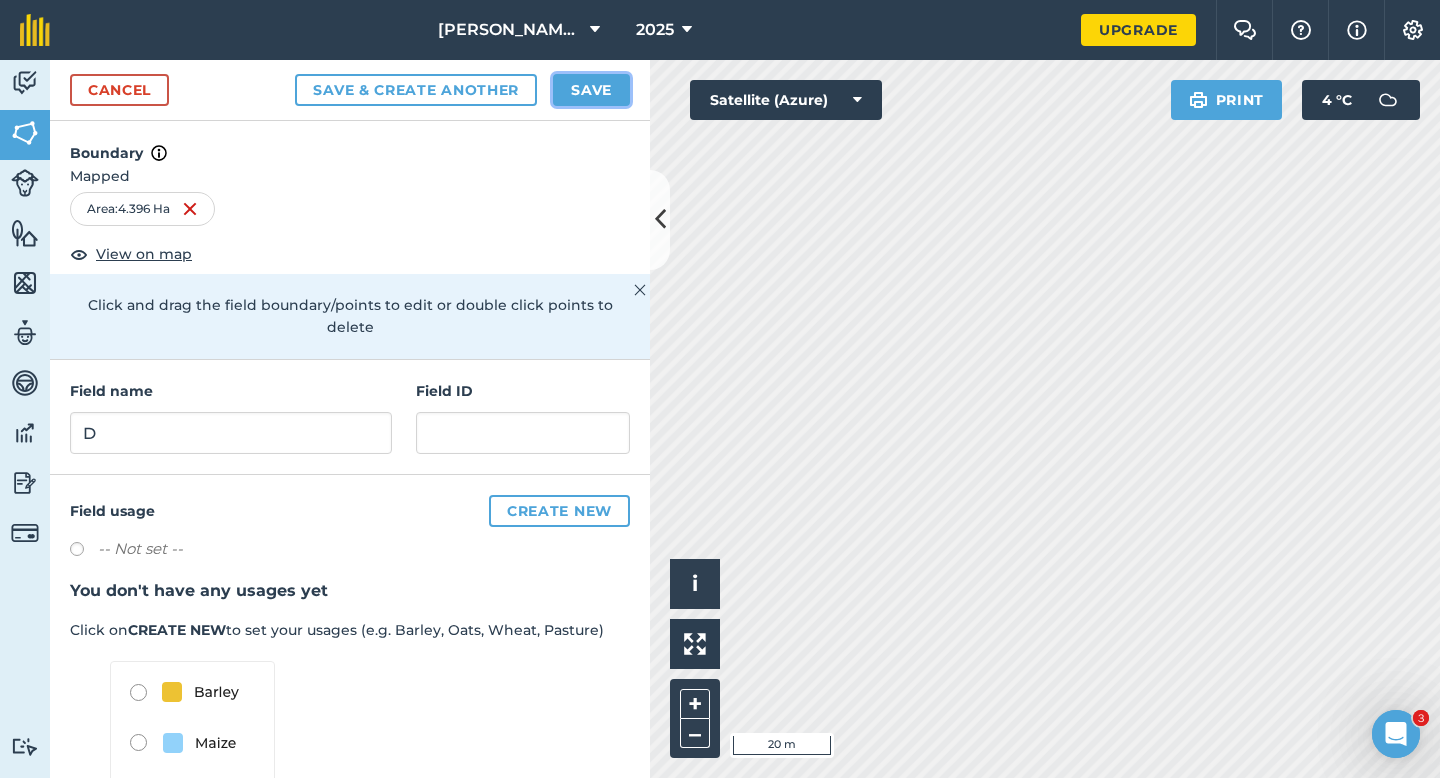 click on "Save" at bounding box center (591, 90) 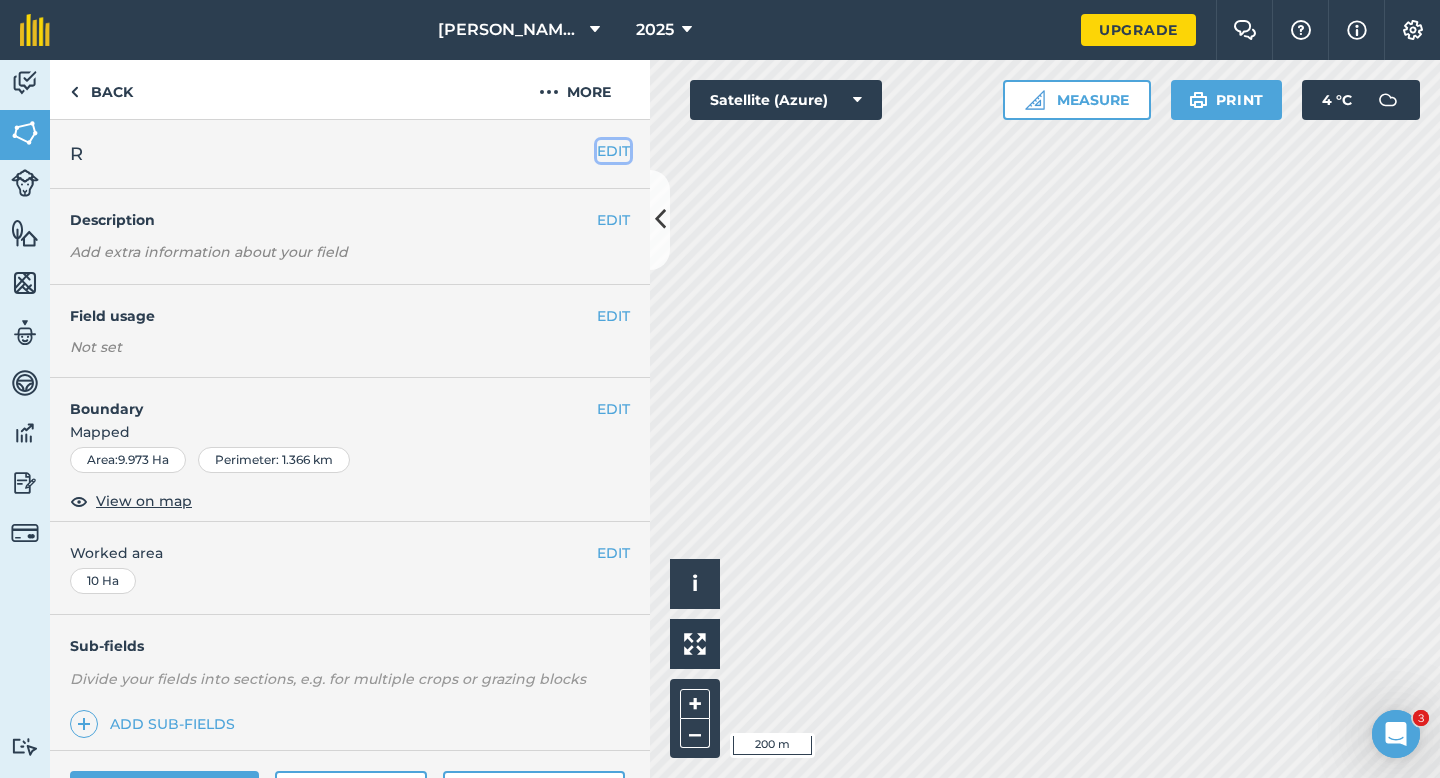 click on "EDIT" at bounding box center [613, 151] 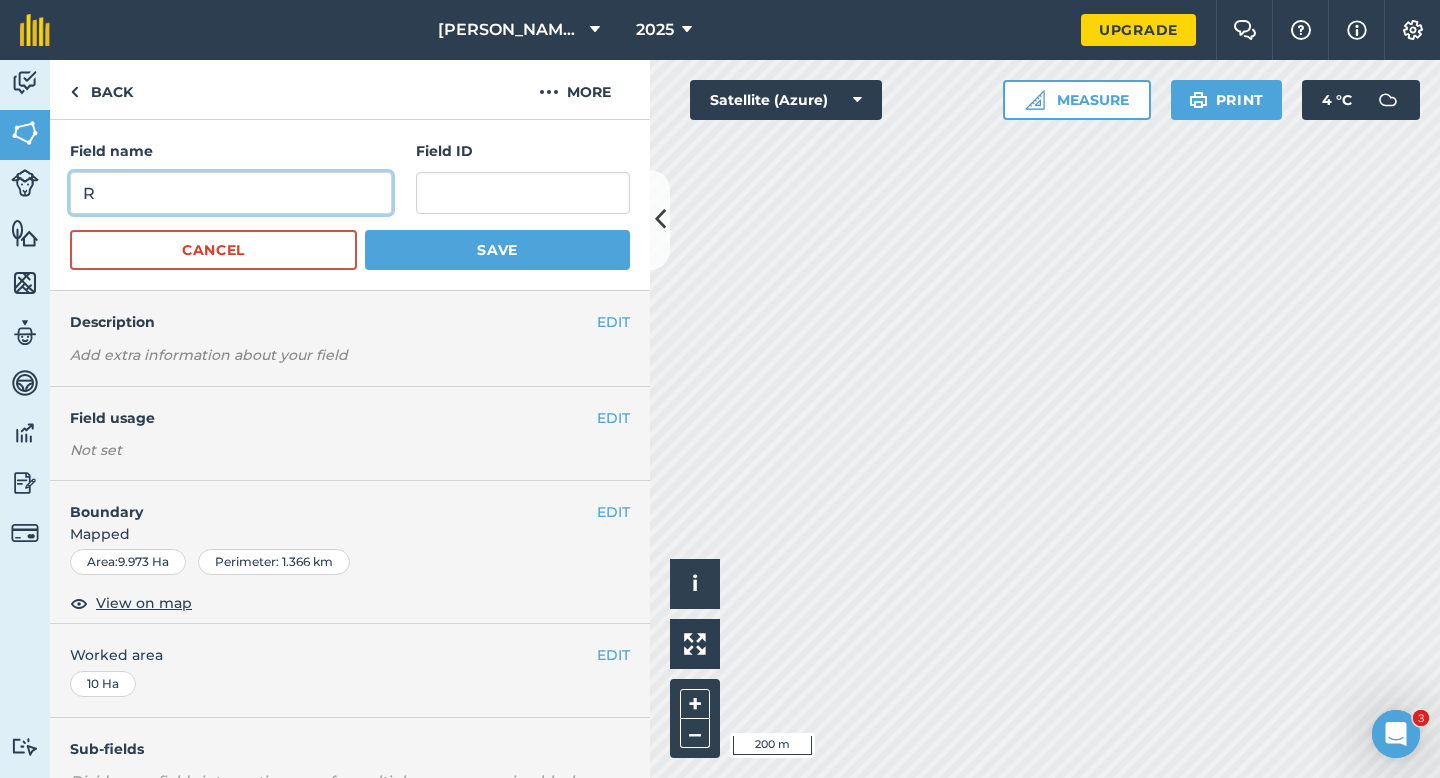 click on "R" at bounding box center [231, 193] 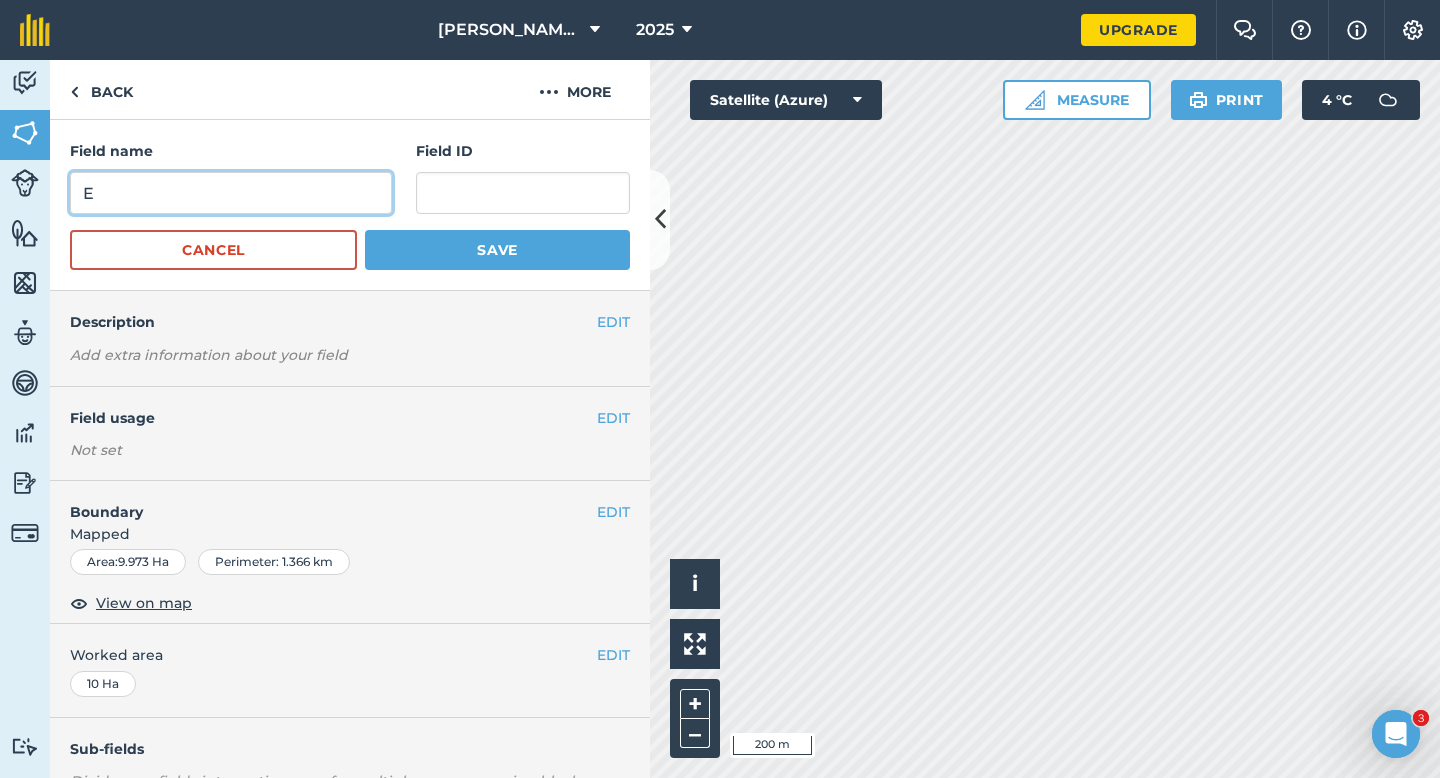 type on "E" 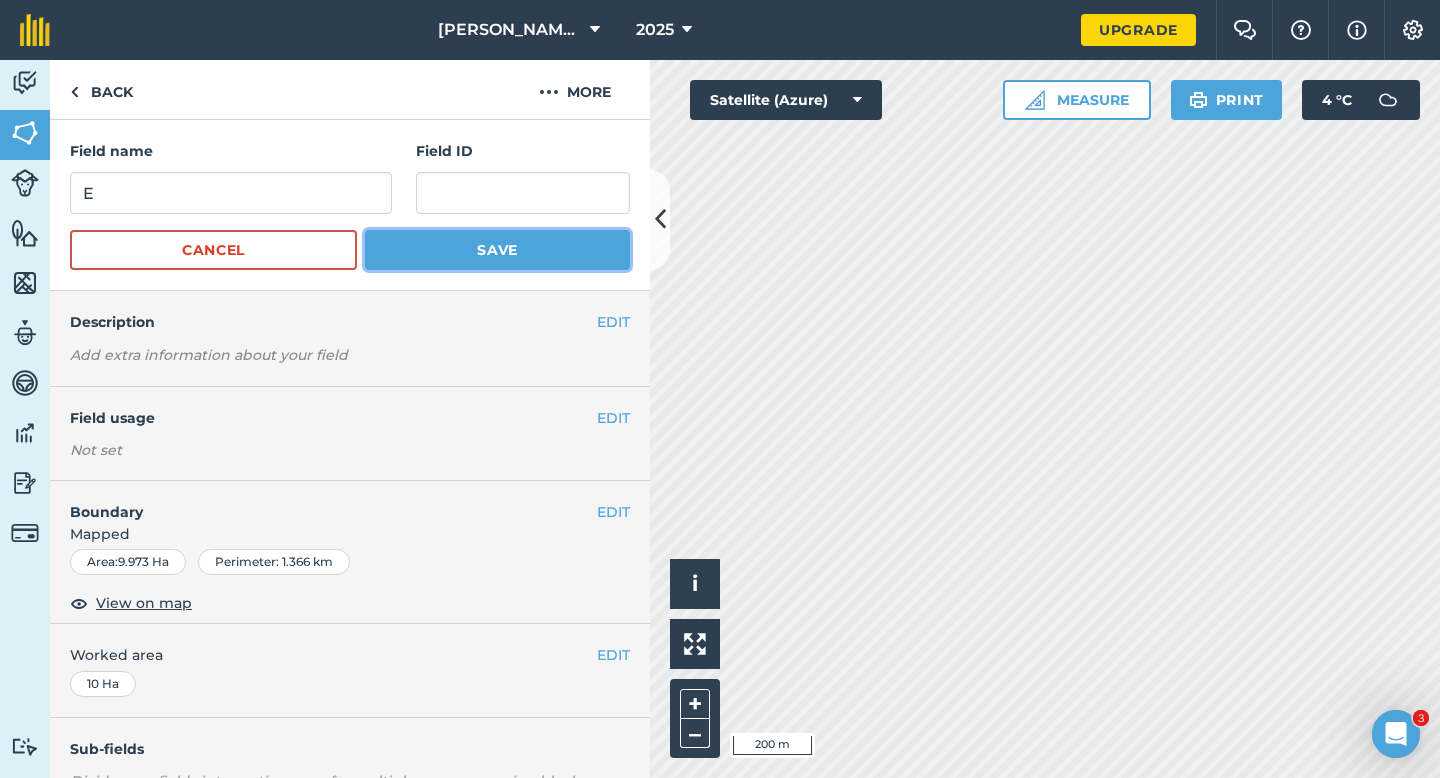 click on "Save" at bounding box center (497, 250) 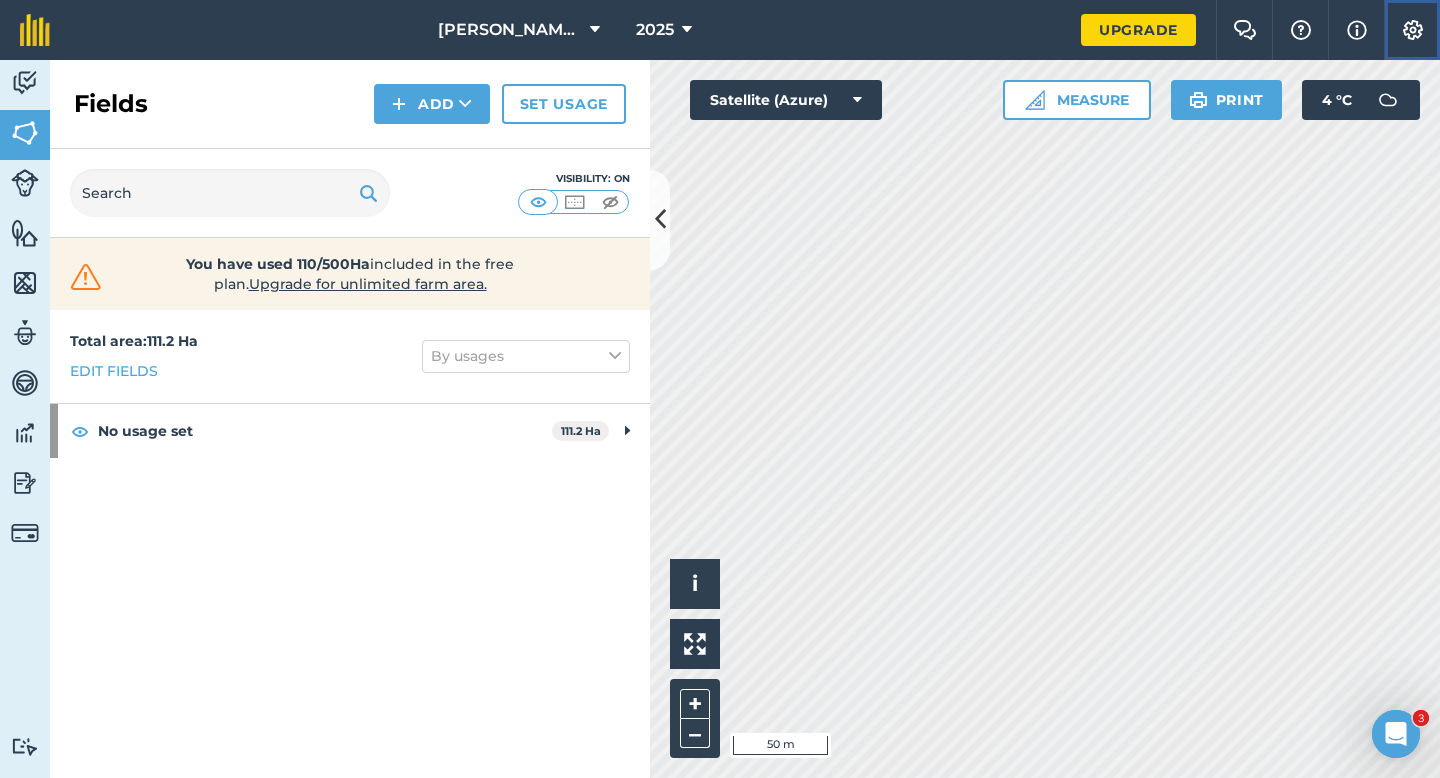 click at bounding box center (1413, 30) 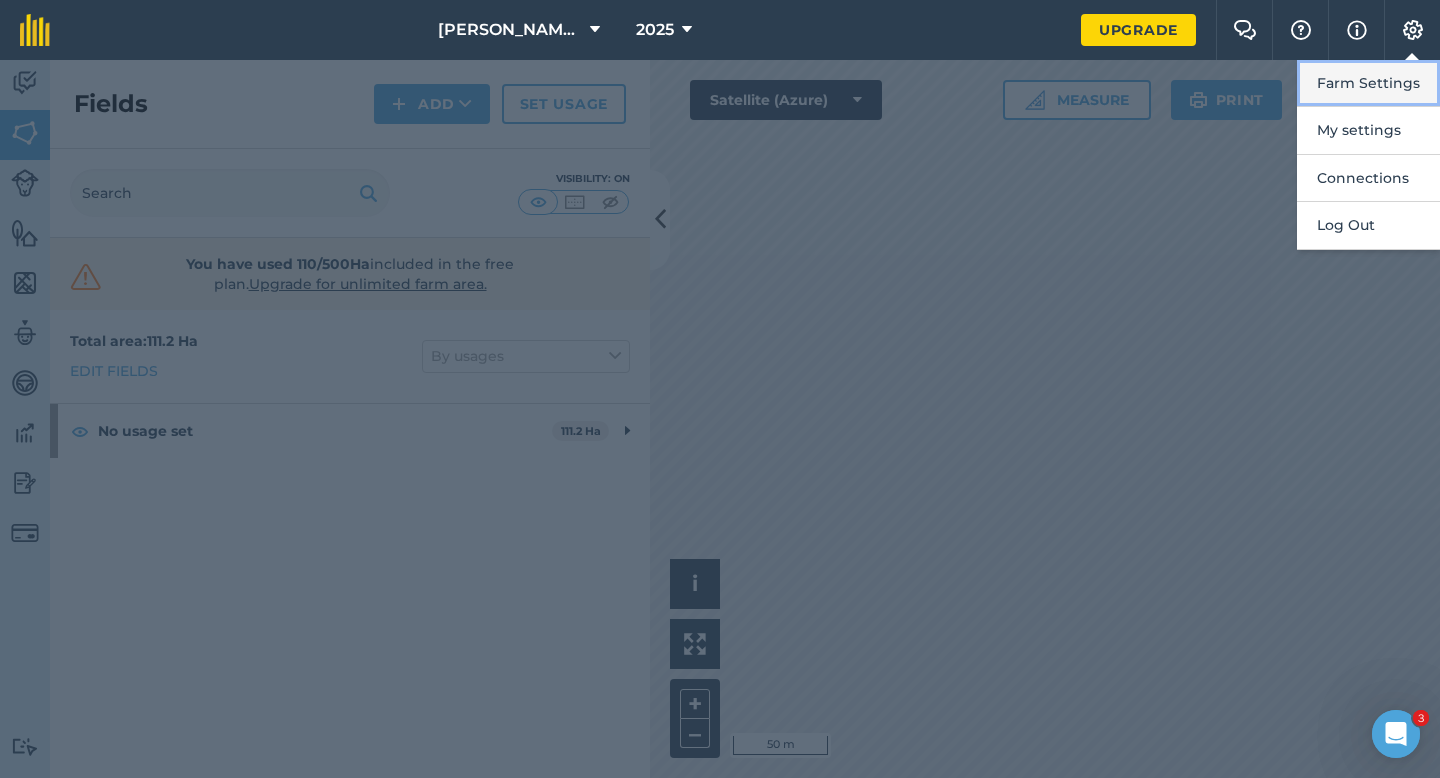 click on "Farm Settings" at bounding box center (1368, 83) 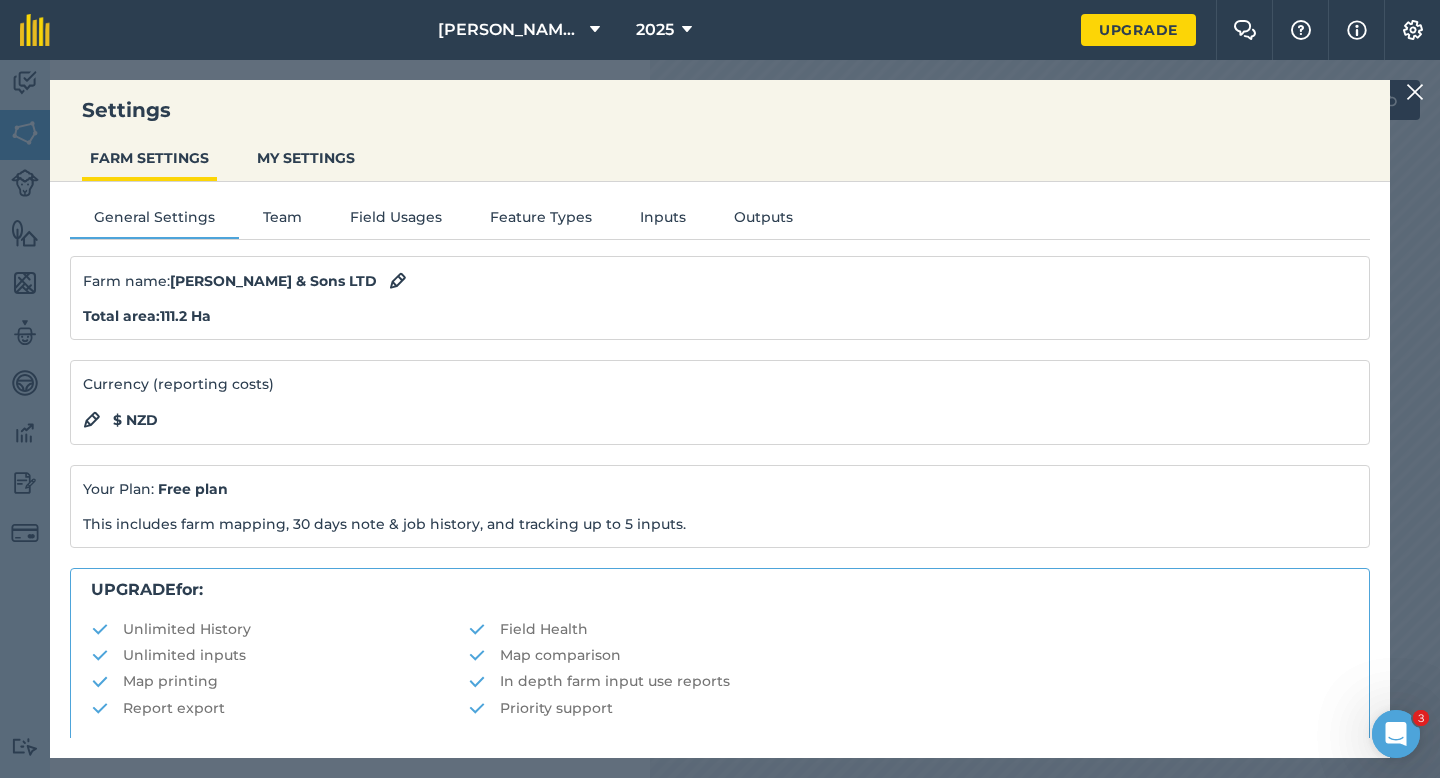 scroll, scrollTop: 384, scrollLeft: 0, axis: vertical 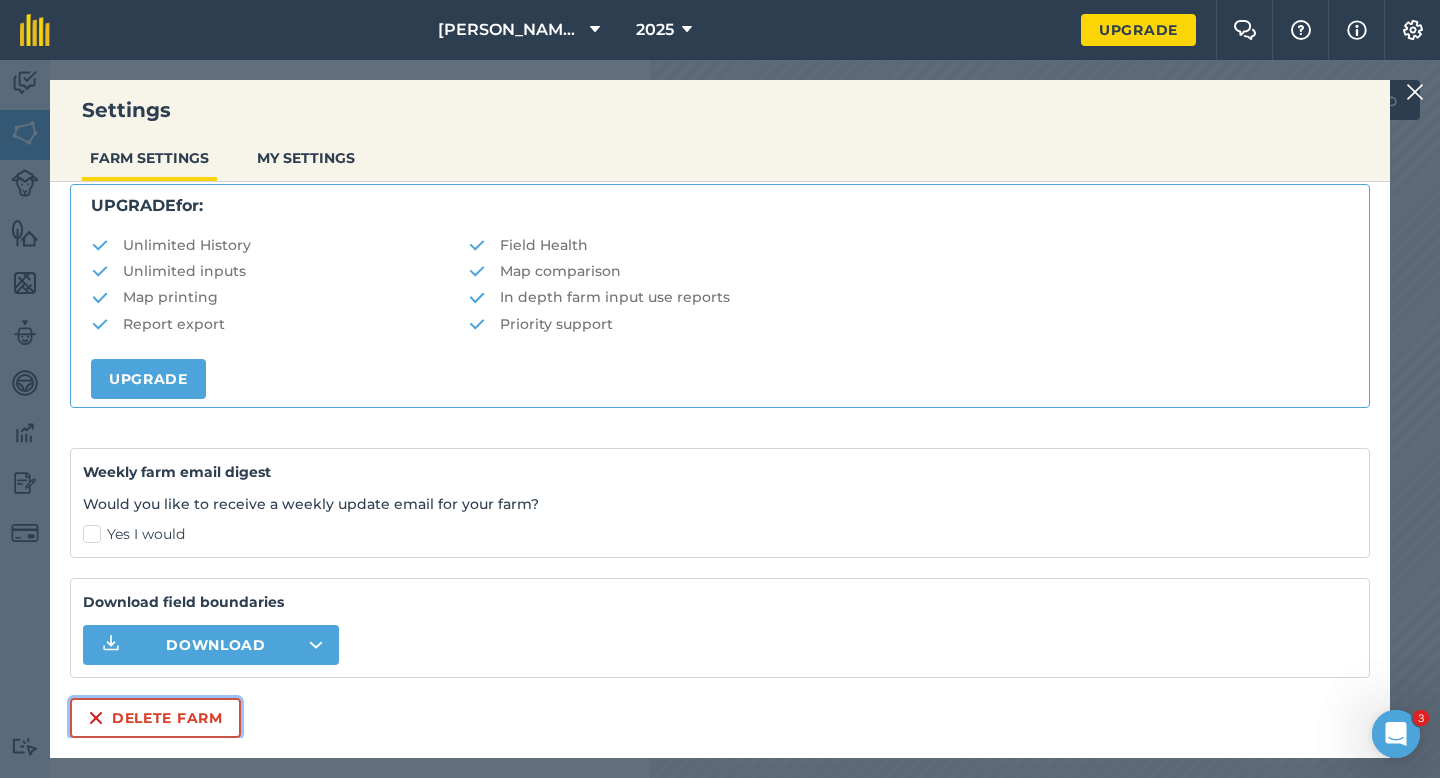 click on "Delete farm" at bounding box center (155, 718) 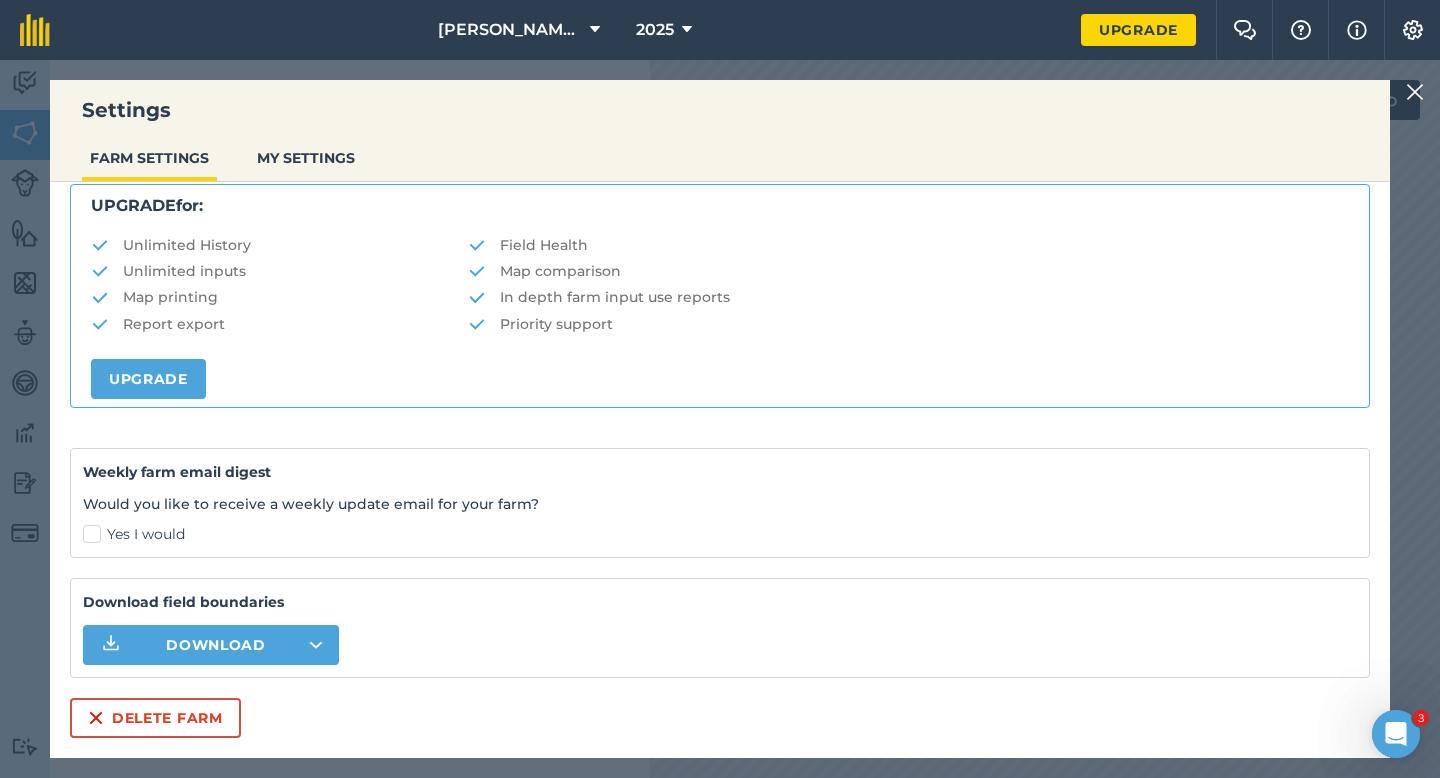 scroll, scrollTop: 0, scrollLeft: 0, axis: both 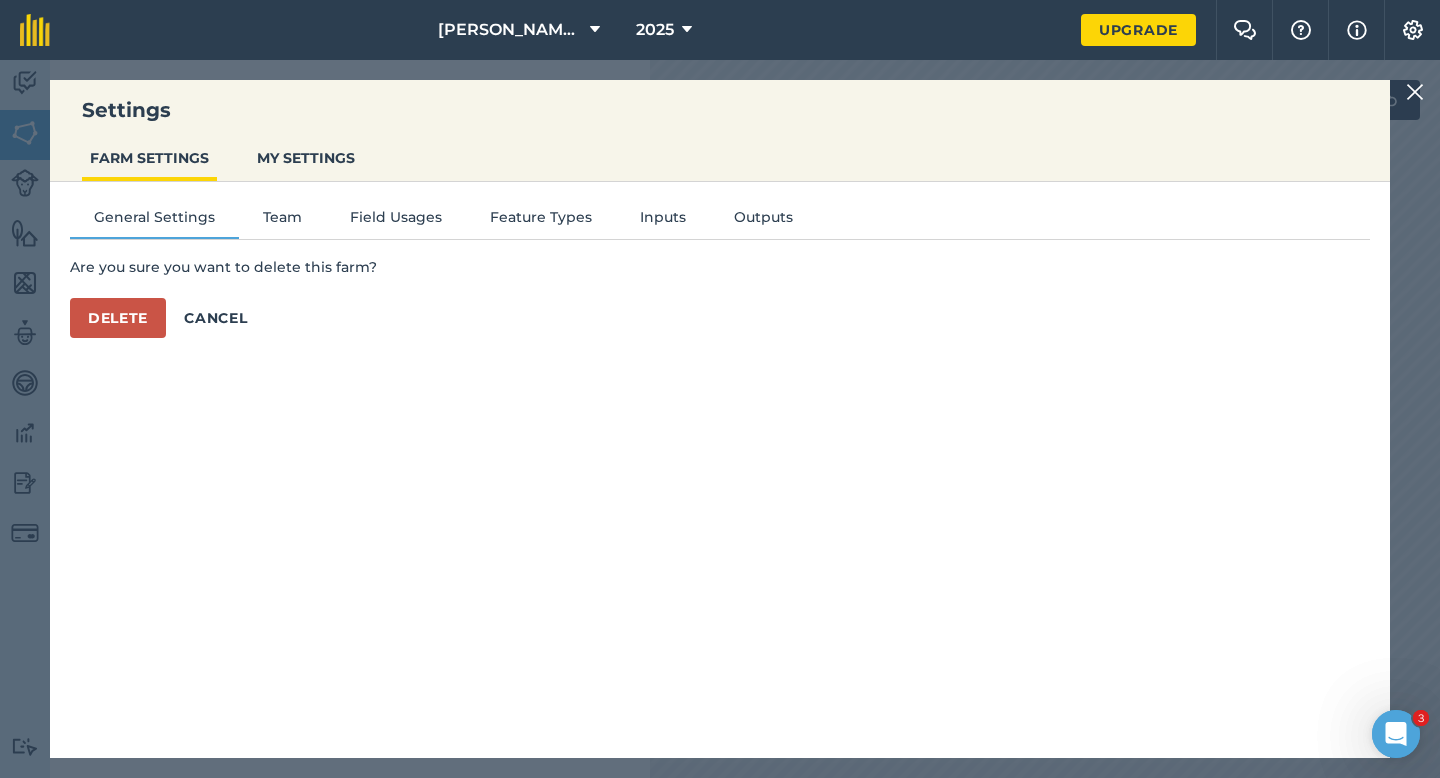 click on "General Settings Team Field Usages Feature Types Inputs Outputs Are you sure you want to delete this farm? Delete Cancel" at bounding box center (720, 460) 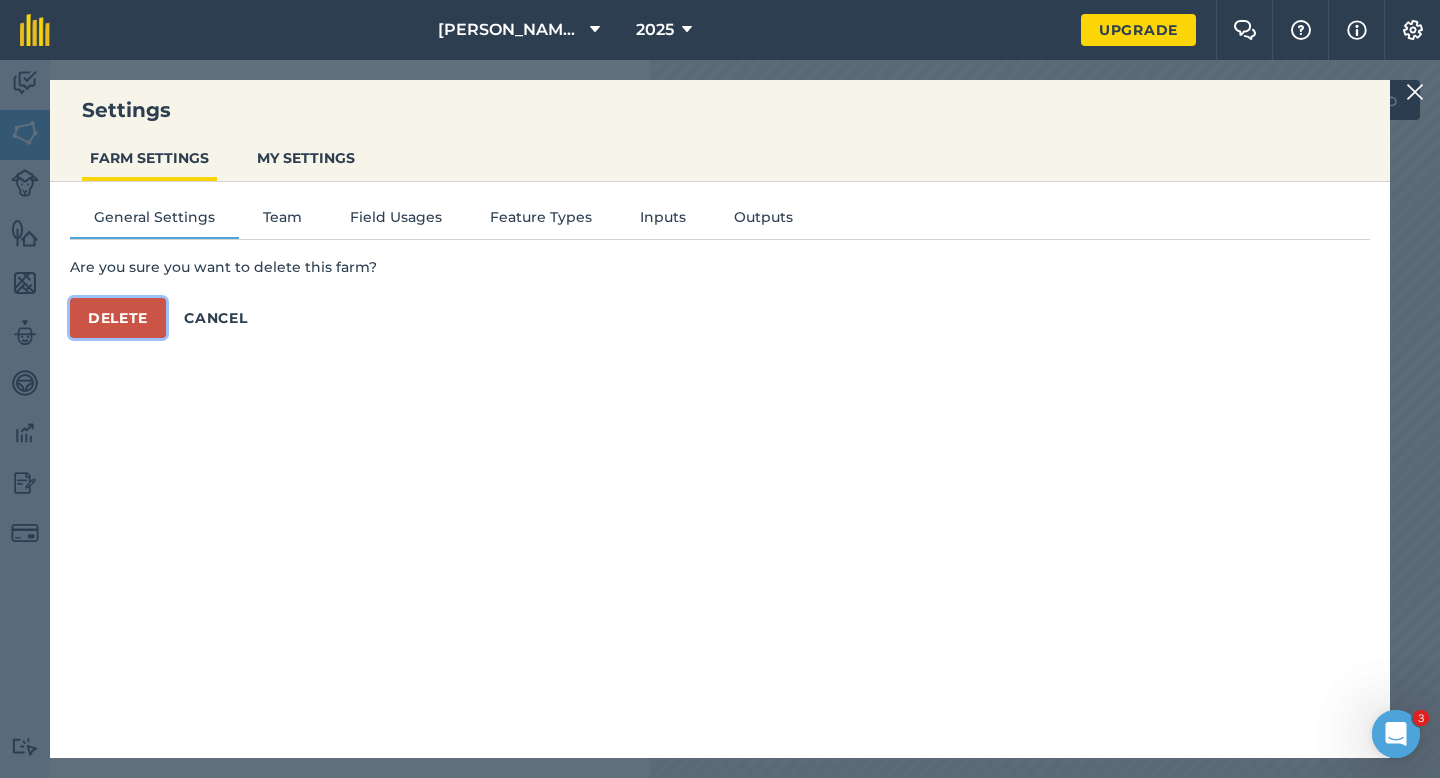 click on "Delete" at bounding box center (118, 318) 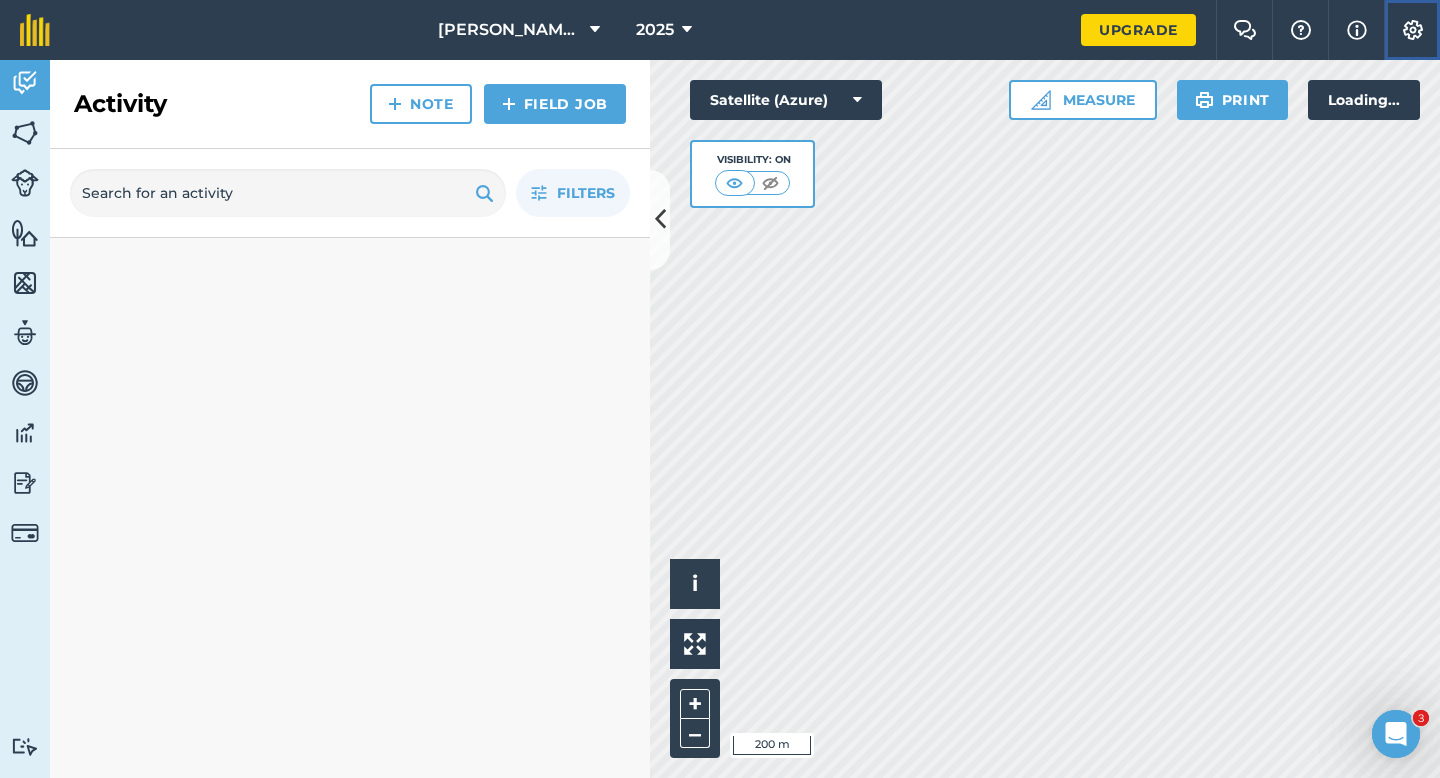 click at bounding box center (1413, 30) 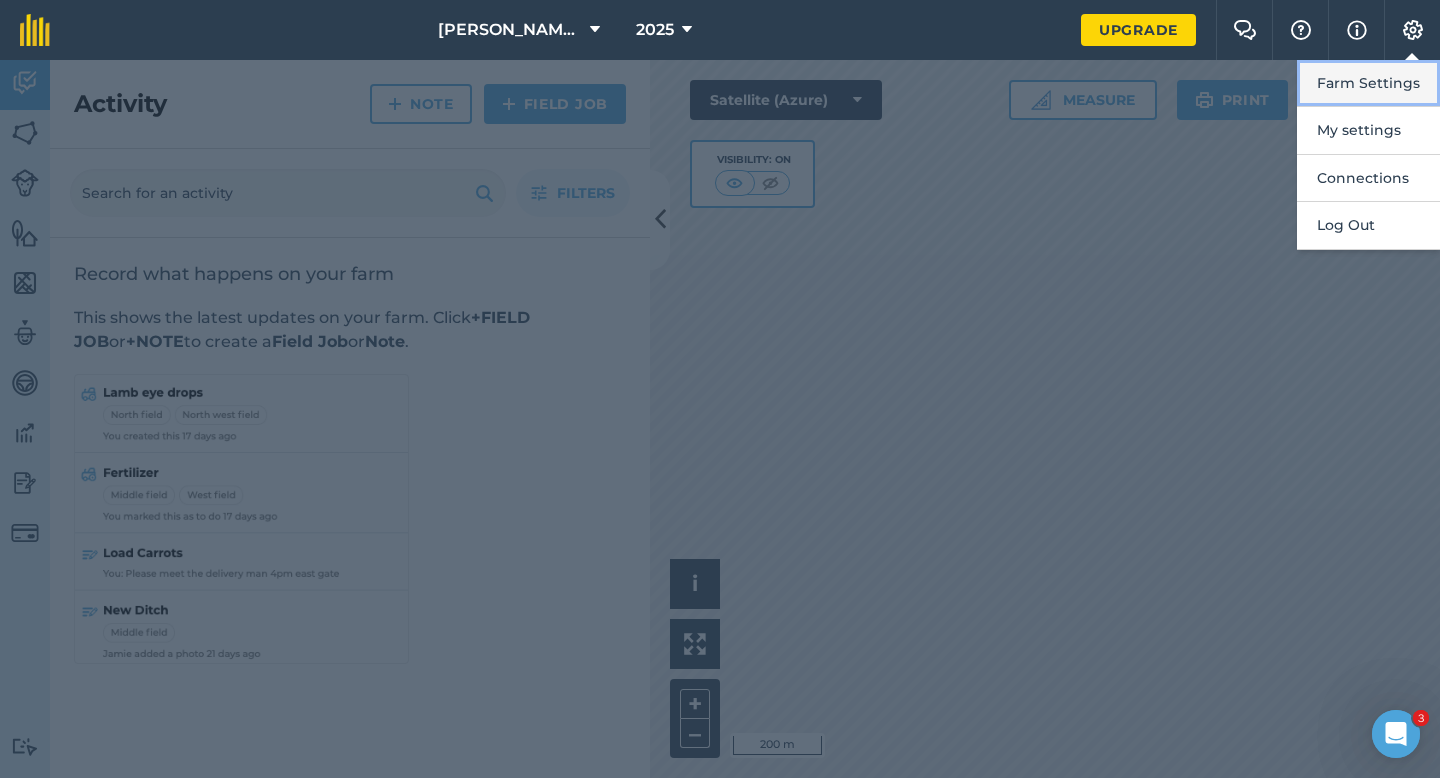 click on "Farm Settings" at bounding box center (1368, 83) 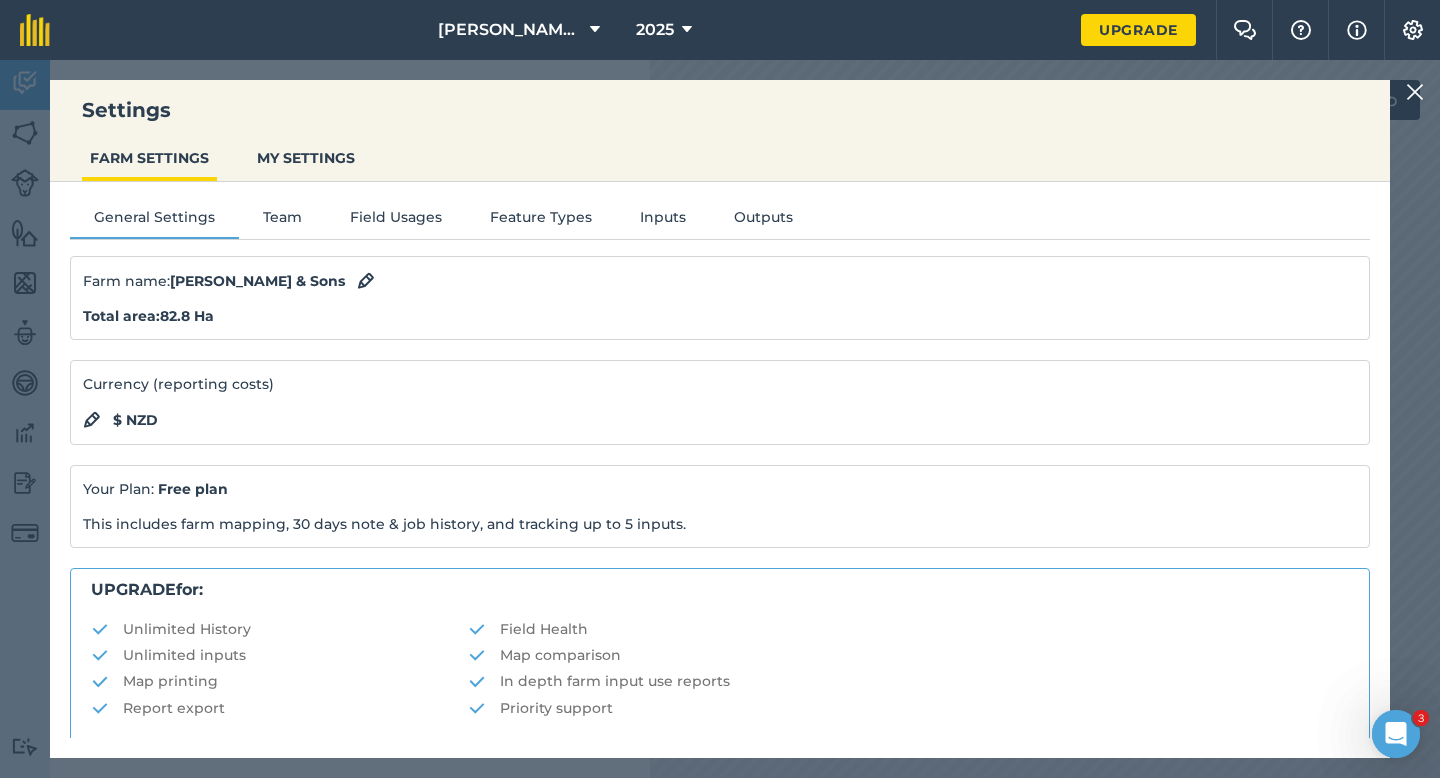 scroll, scrollTop: 384, scrollLeft: 0, axis: vertical 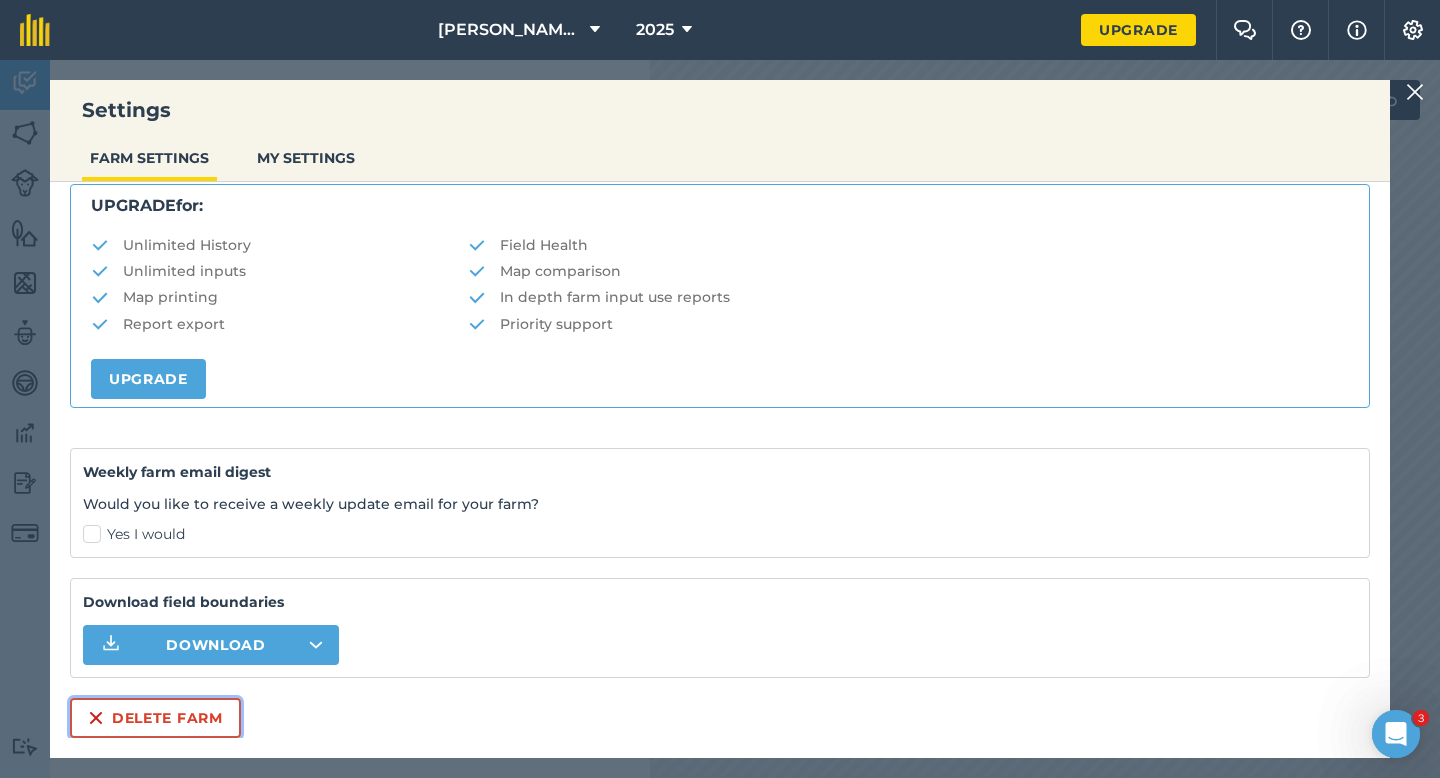 click on "Delete farm" at bounding box center [155, 718] 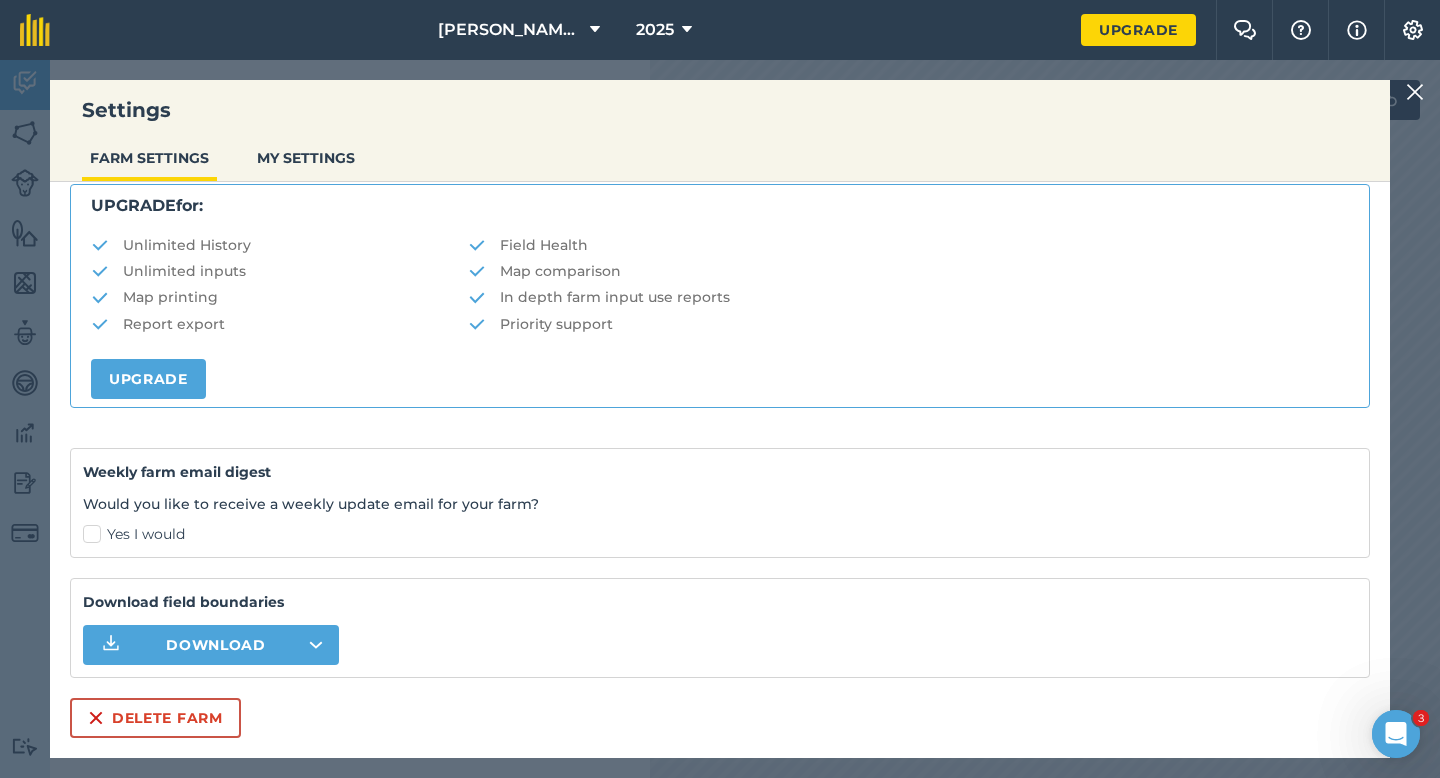 scroll, scrollTop: 0, scrollLeft: 0, axis: both 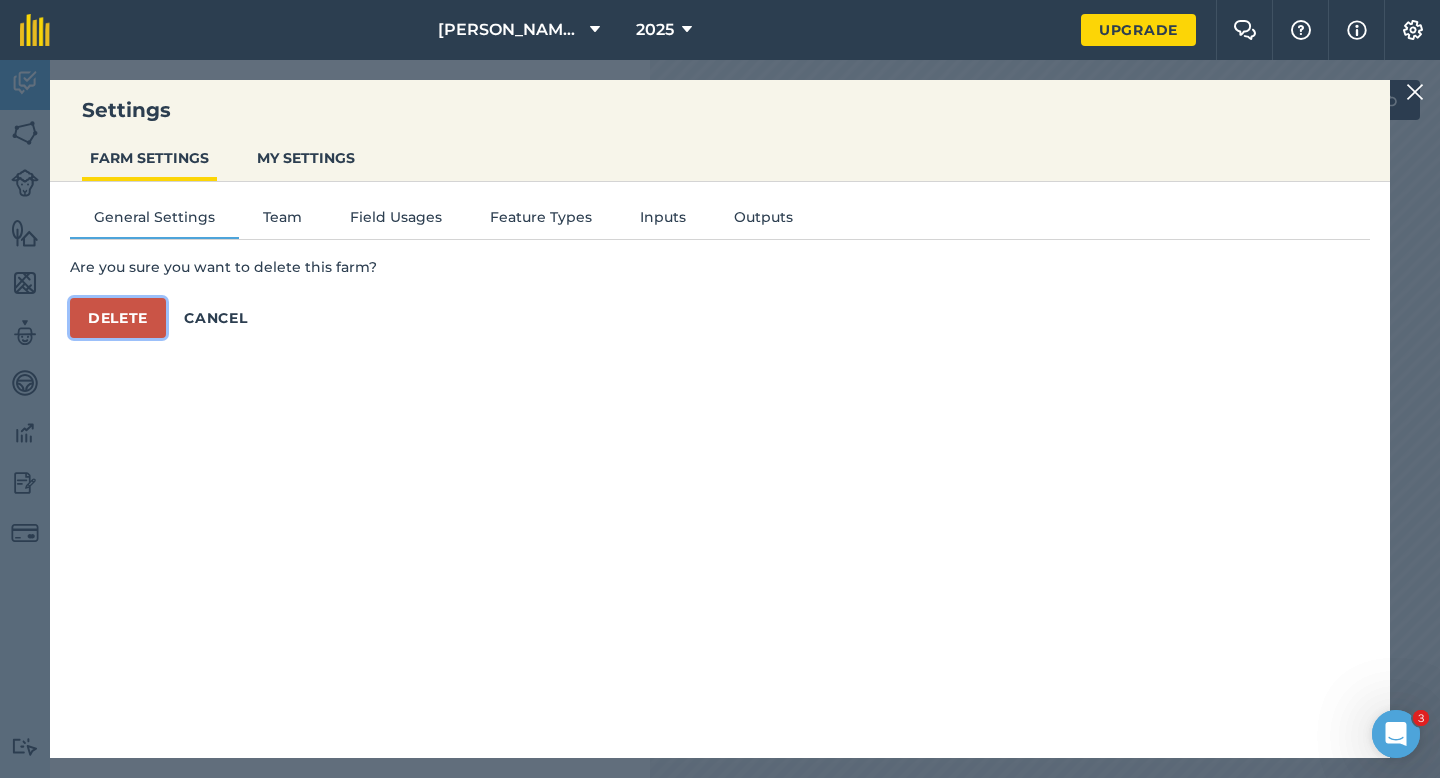 click on "Delete" at bounding box center (118, 318) 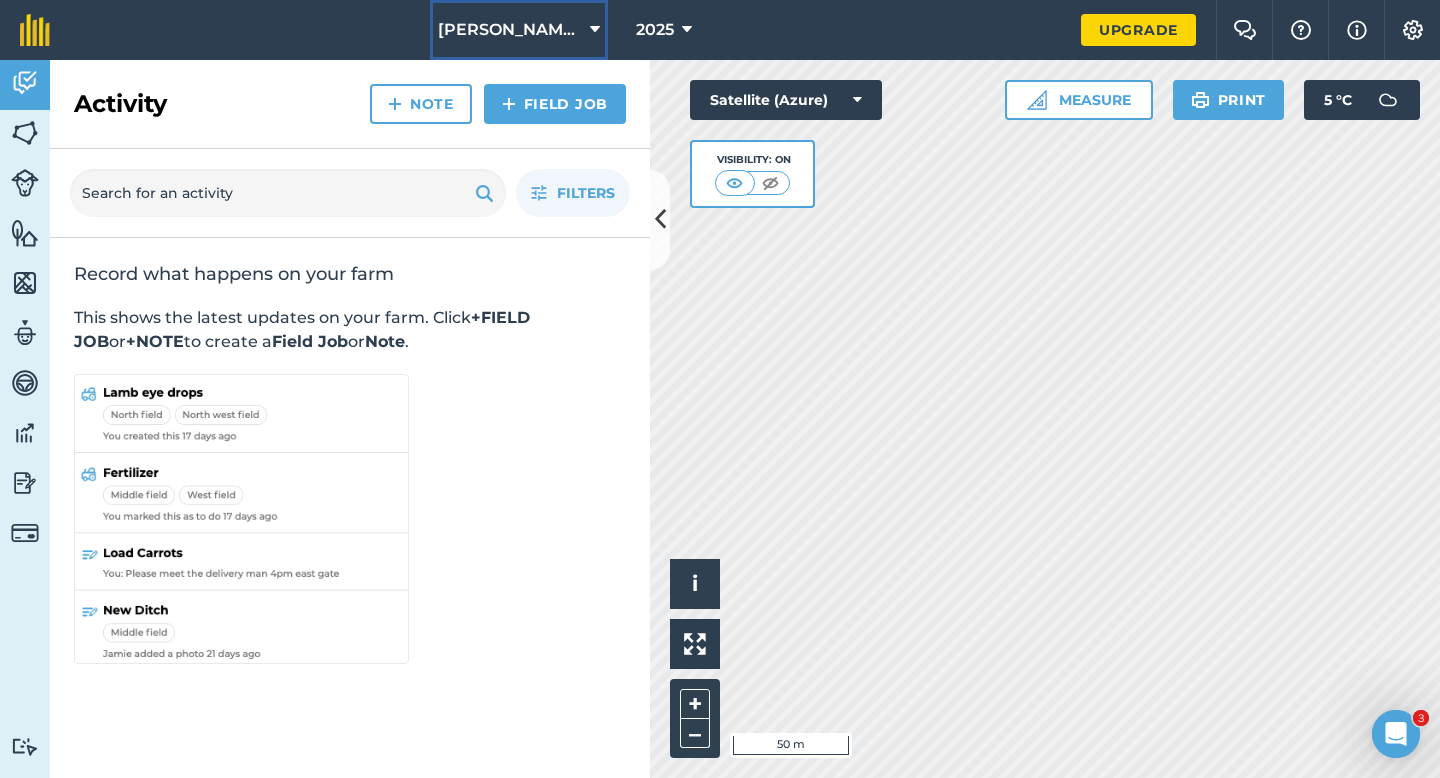 click on "[PERSON_NAME] & Sons LTD" at bounding box center (510, 30) 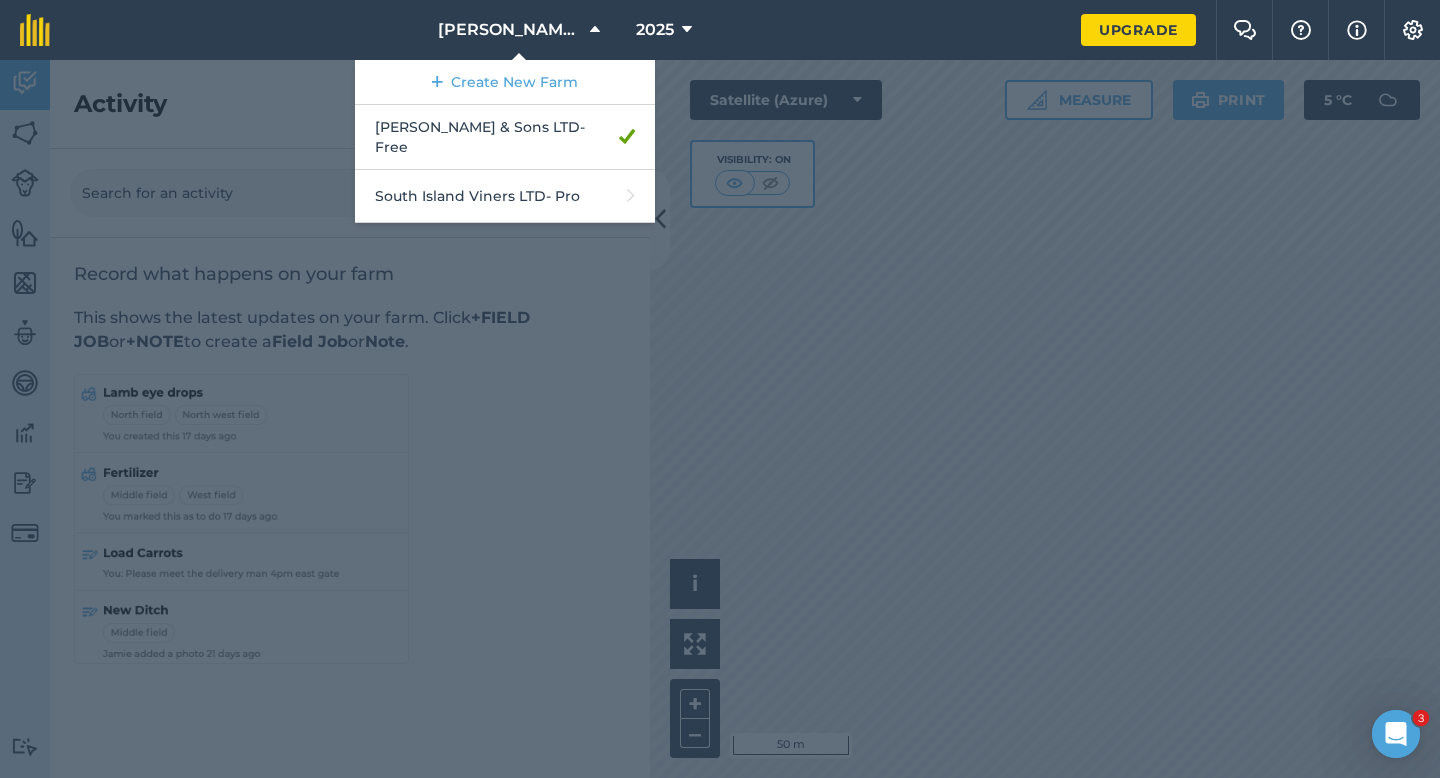 click at bounding box center (720, 419) 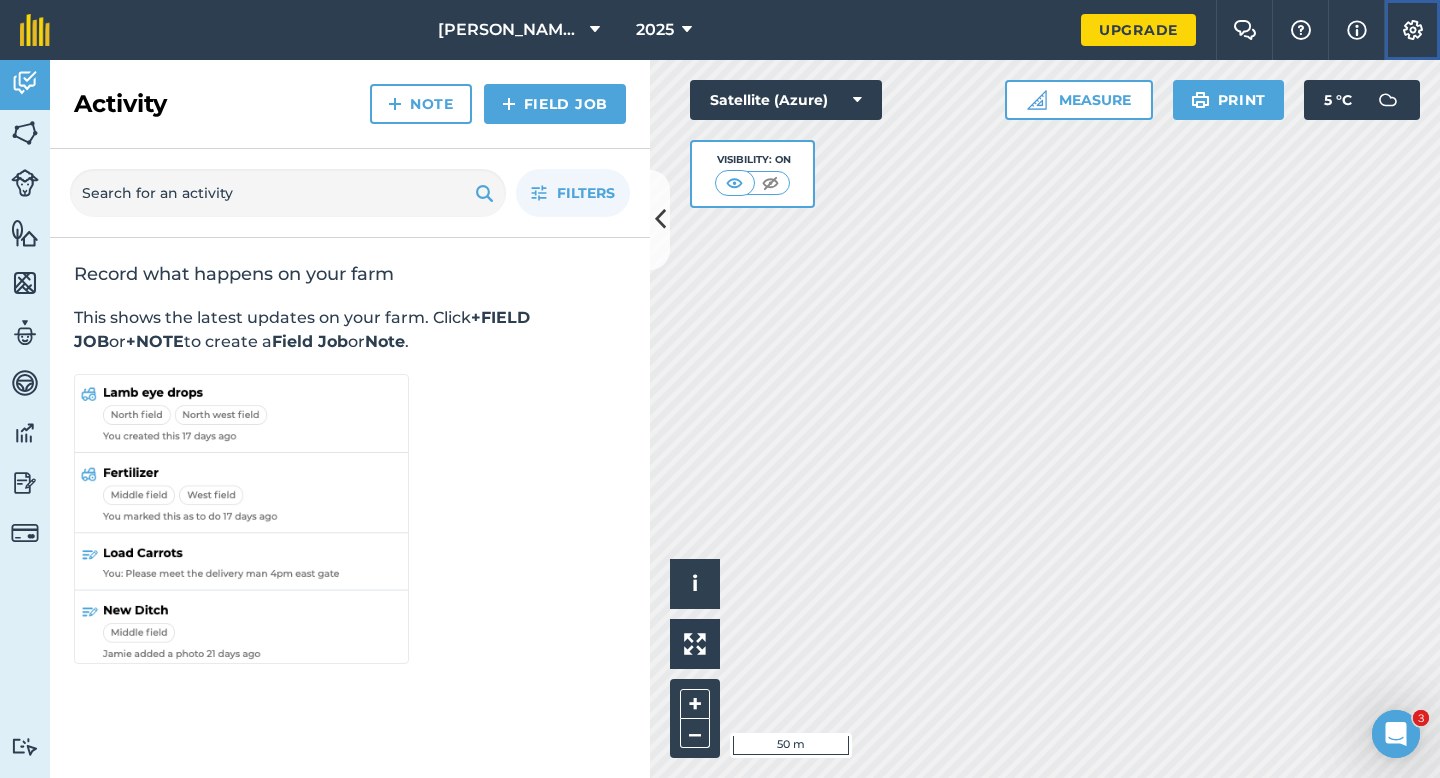 click at bounding box center (1413, 30) 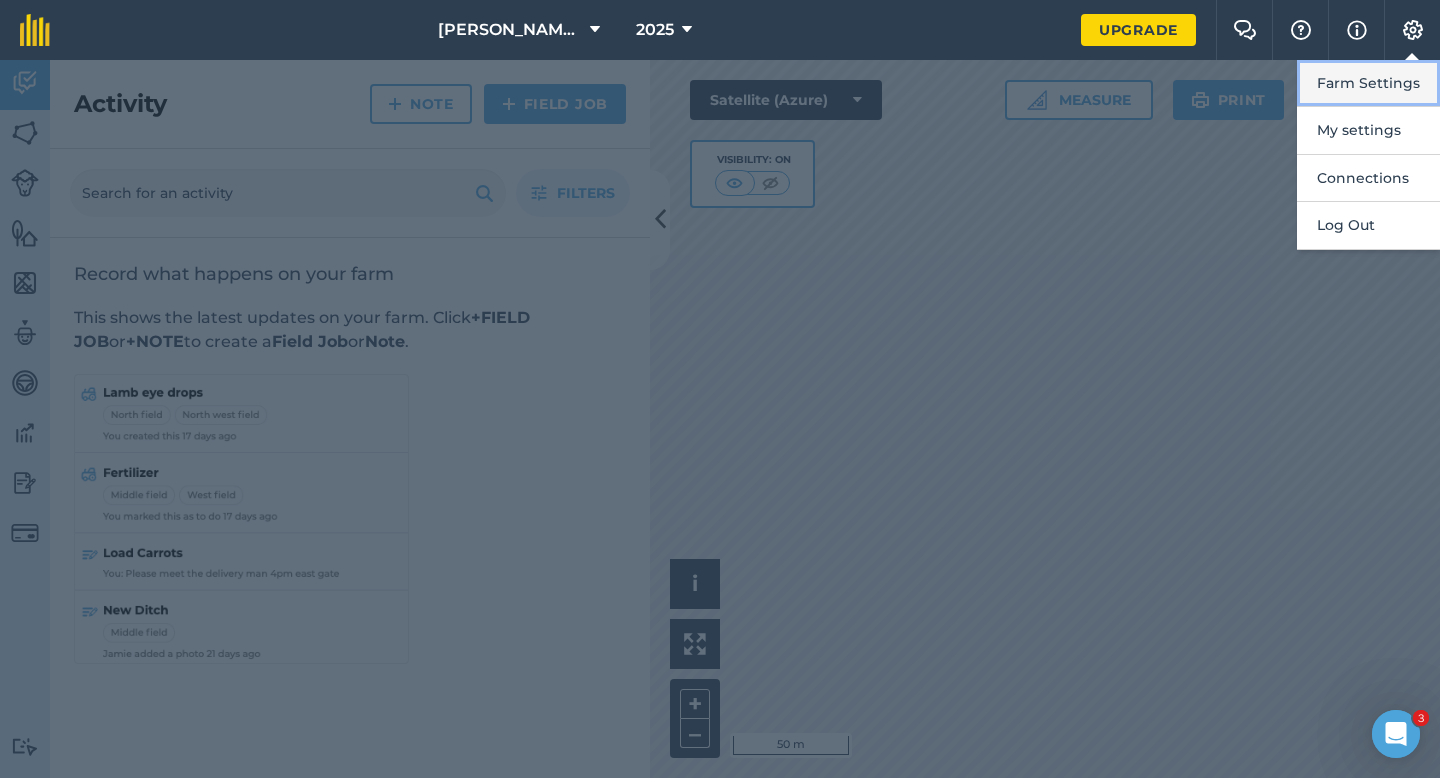click on "Farm Settings" at bounding box center [1368, 83] 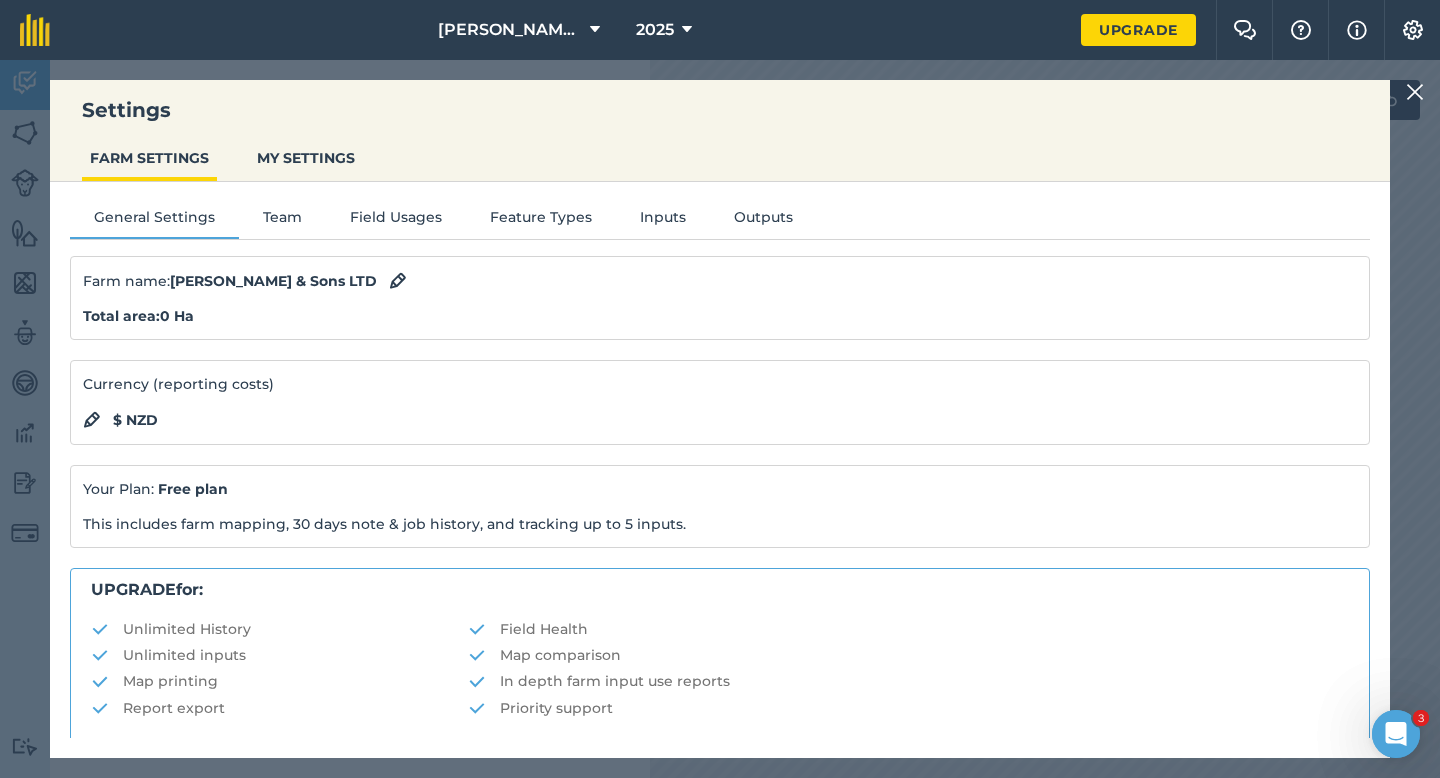 scroll, scrollTop: 384, scrollLeft: 0, axis: vertical 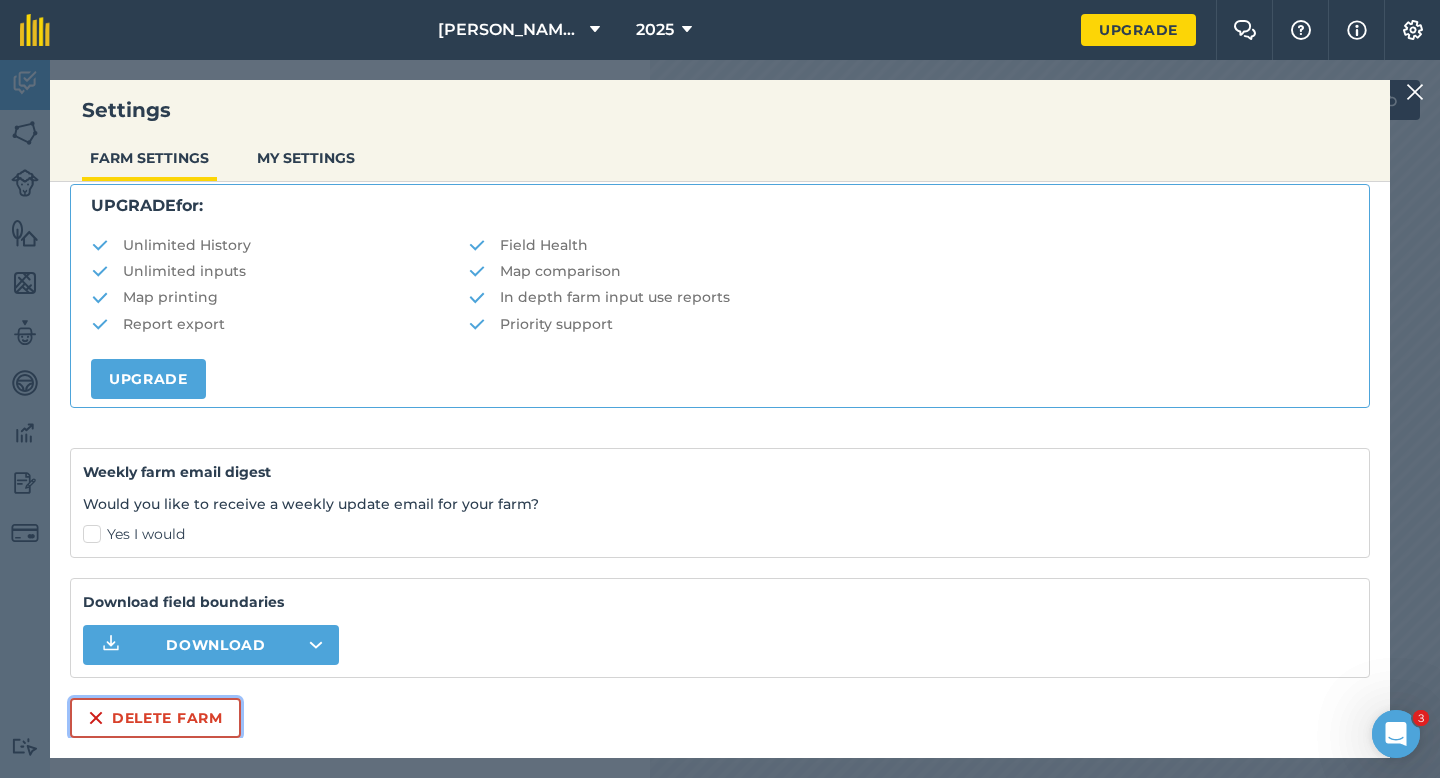 click on "Delete farm" at bounding box center [155, 718] 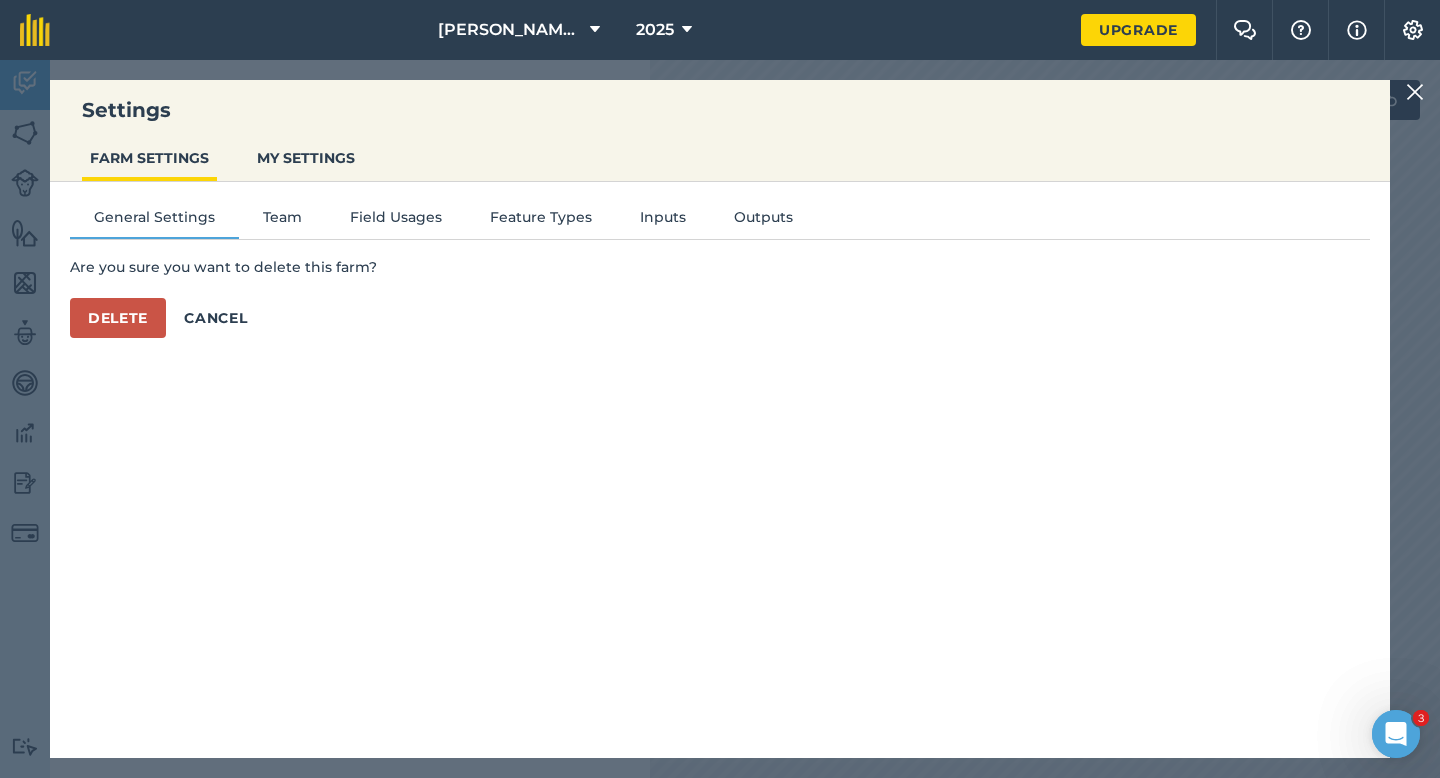 scroll, scrollTop: 0, scrollLeft: 0, axis: both 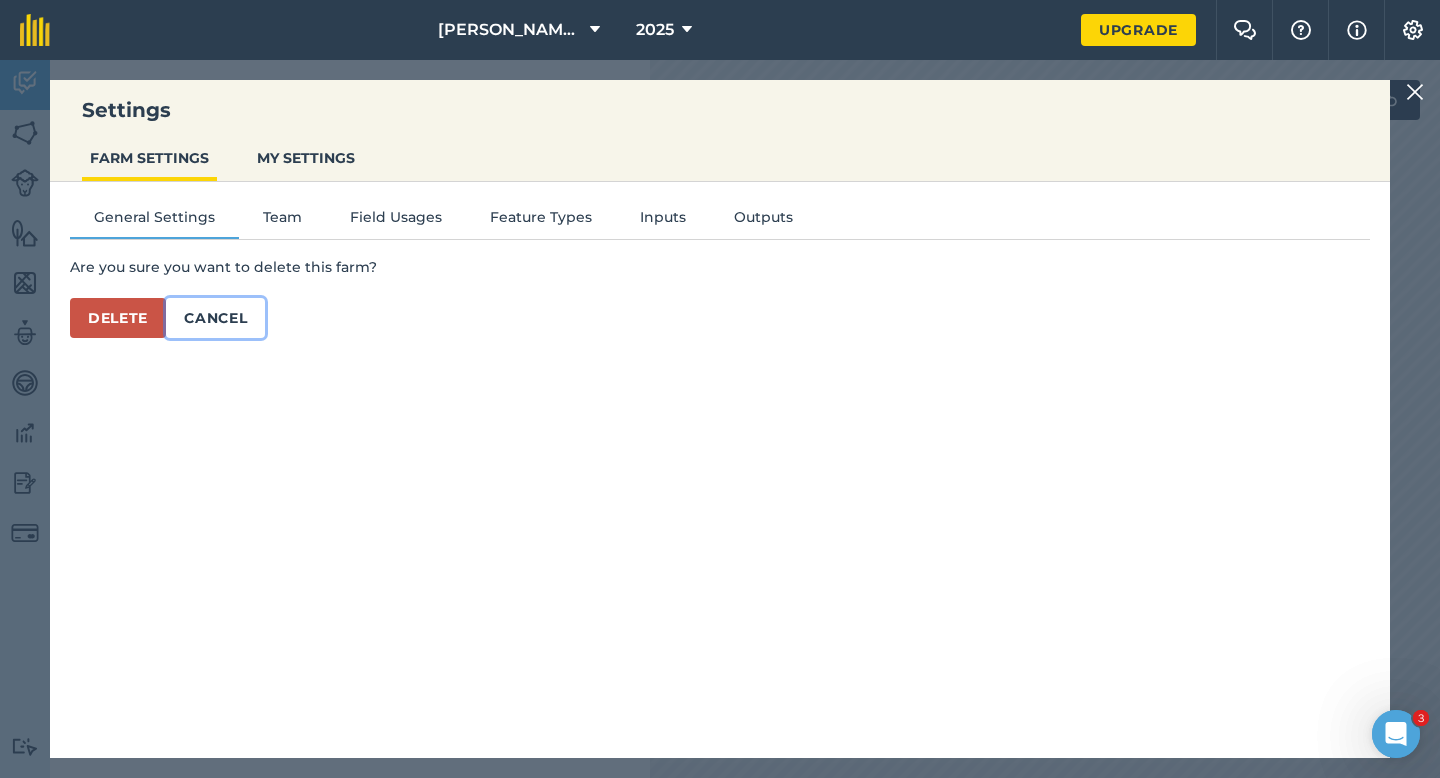 click on "Cancel" at bounding box center (215, 318) 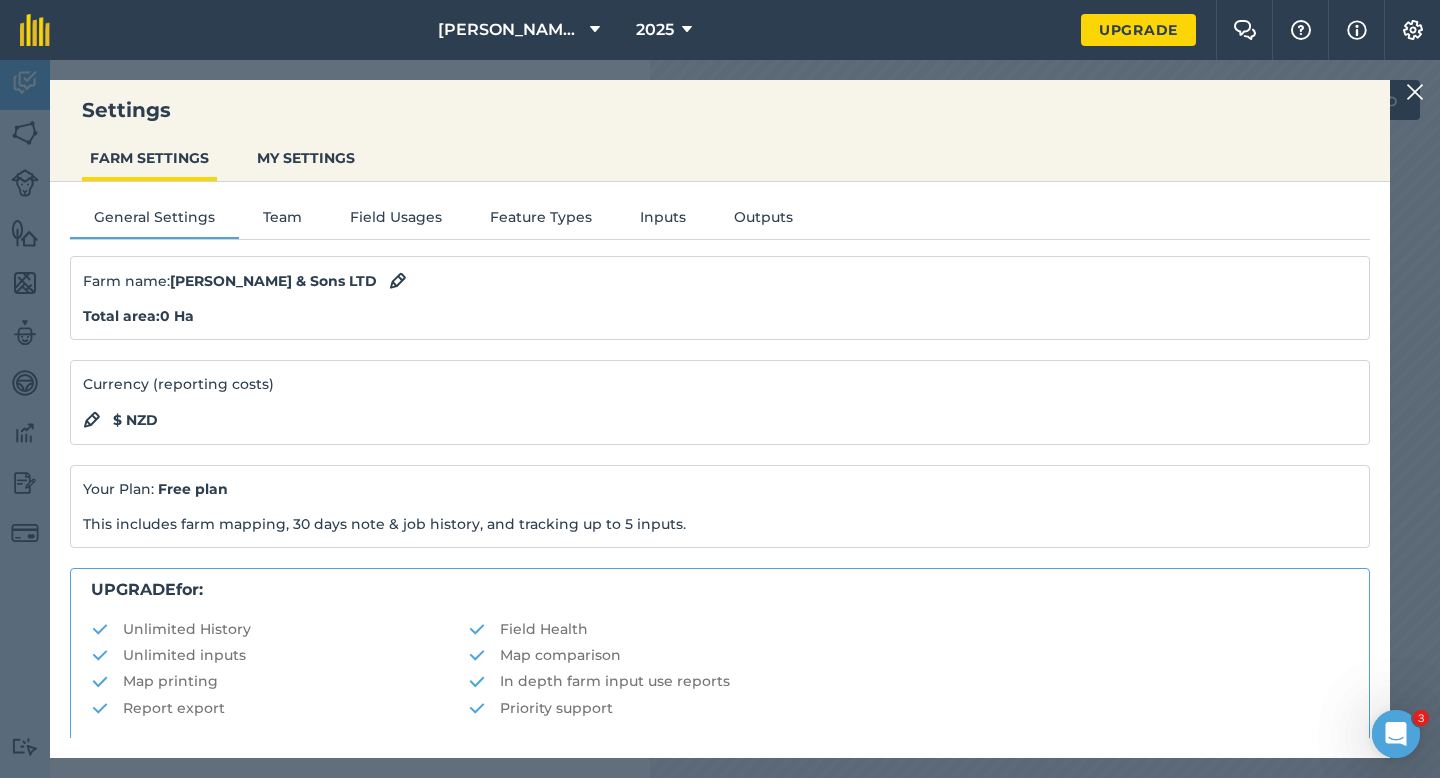 click on "Farm name :  [PERSON_NAME] & Sons LTD Total area :  0   Ha" at bounding box center (720, 298) 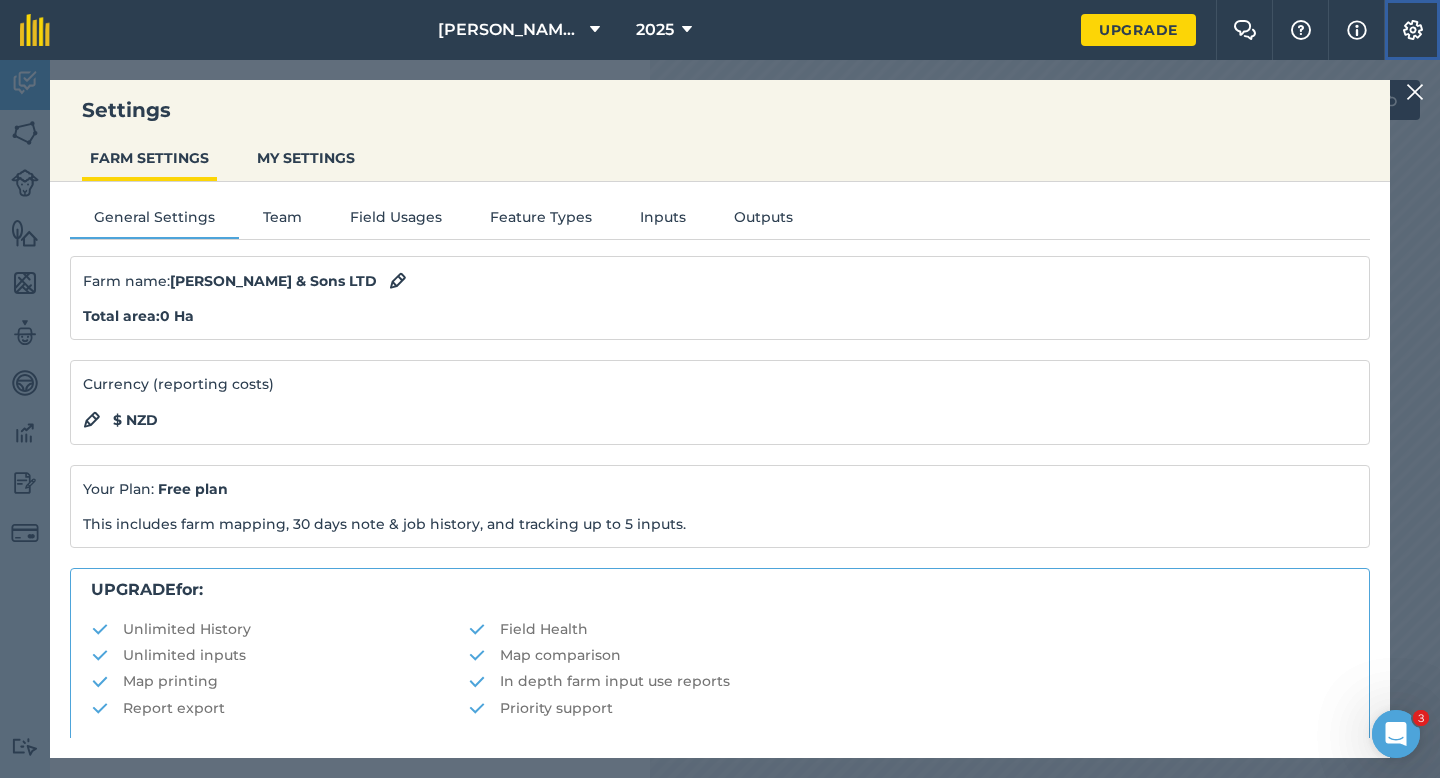 click at bounding box center [1413, 30] 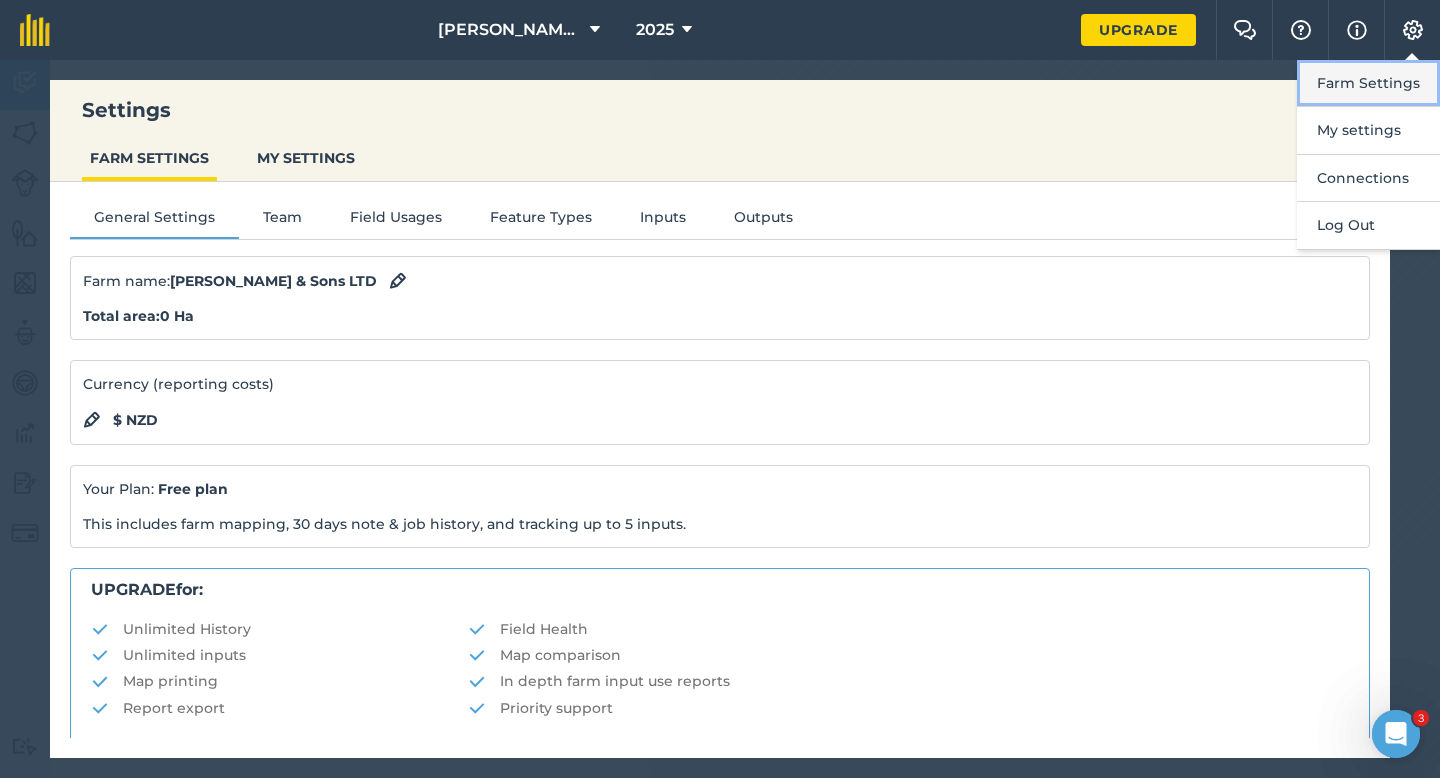 click on "Farm Settings" at bounding box center (1368, 83) 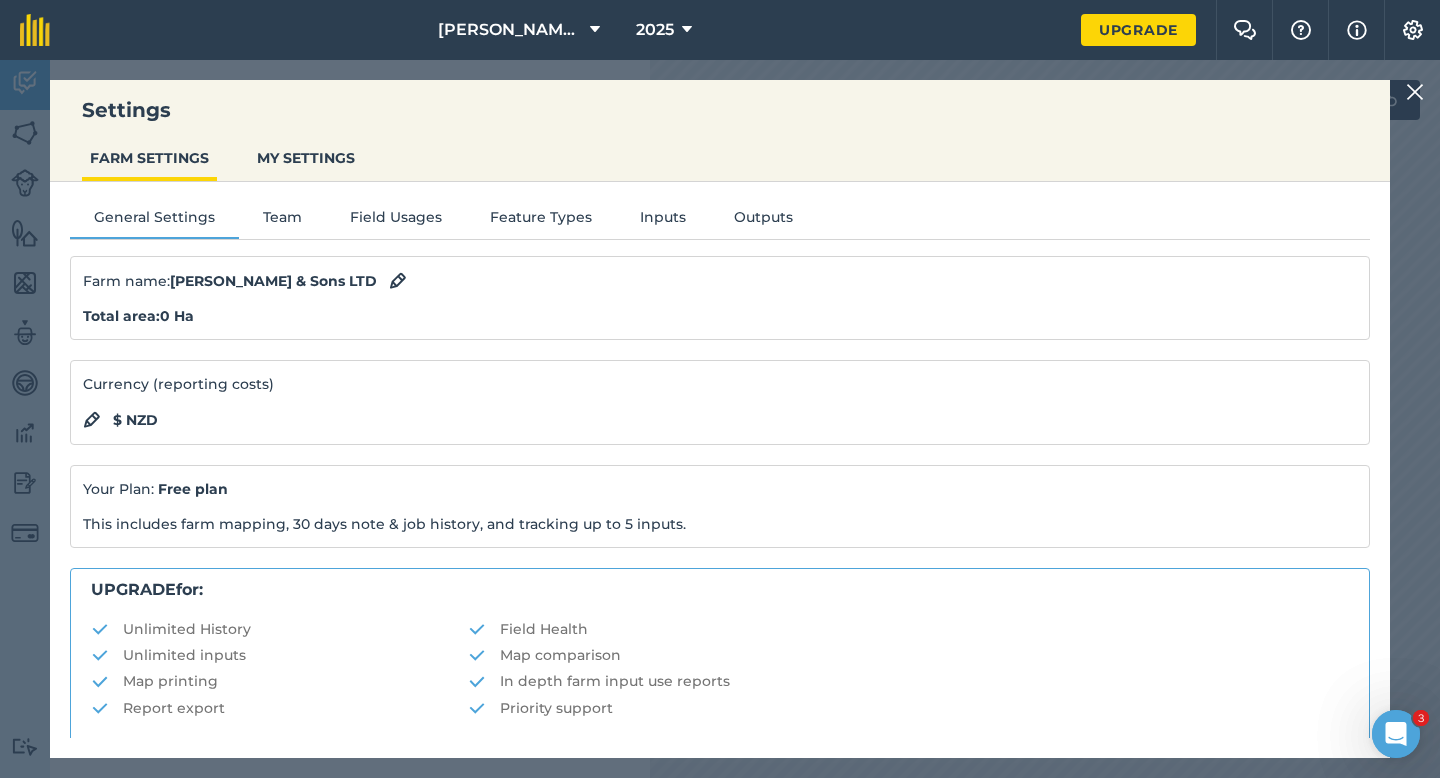 scroll, scrollTop: 384, scrollLeft: 0, axis: vertical 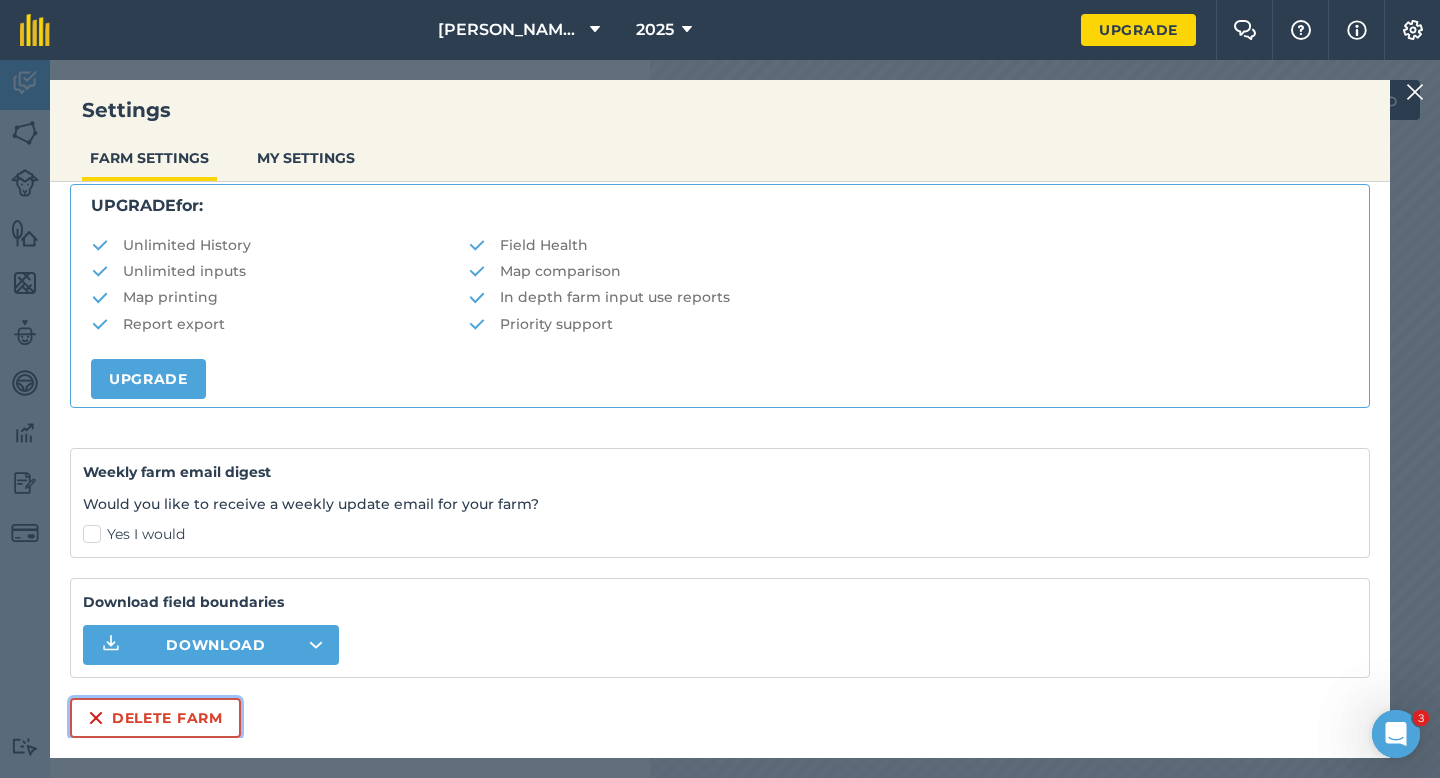 click on "Delete farm" at bounding box center [155, 718] 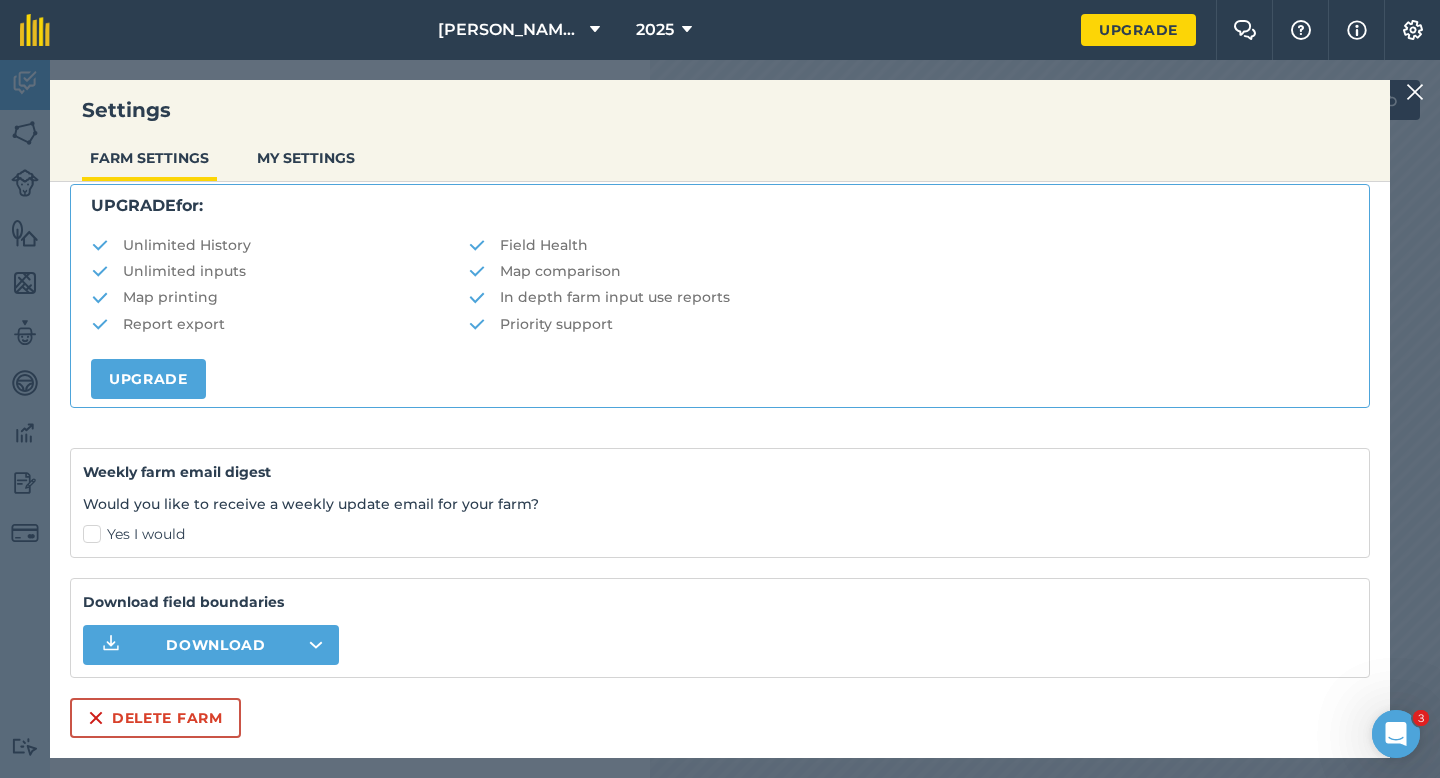 scroll, scrollTop: 0, scrollLeft: 0, axis: both 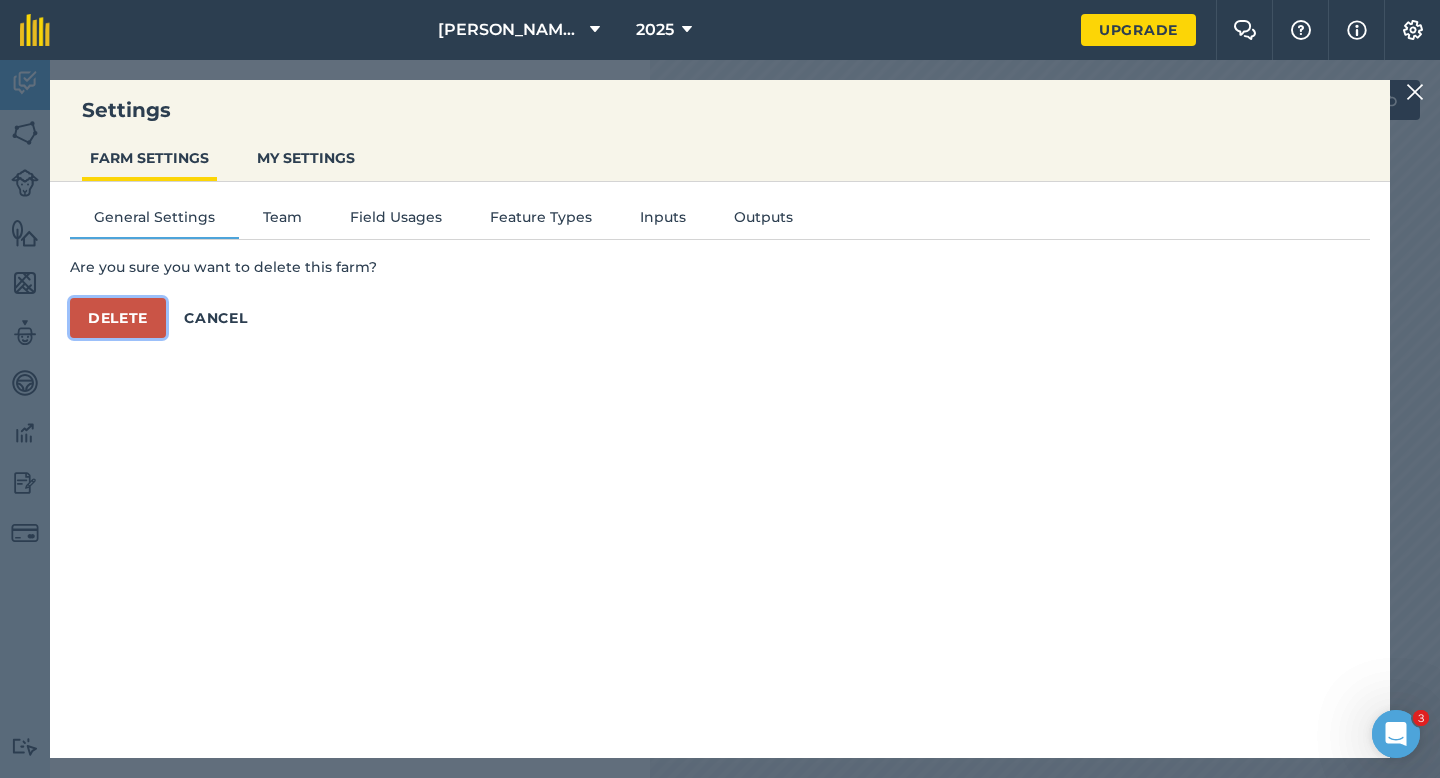 click on "Delete" at bounding box center [118, 318] 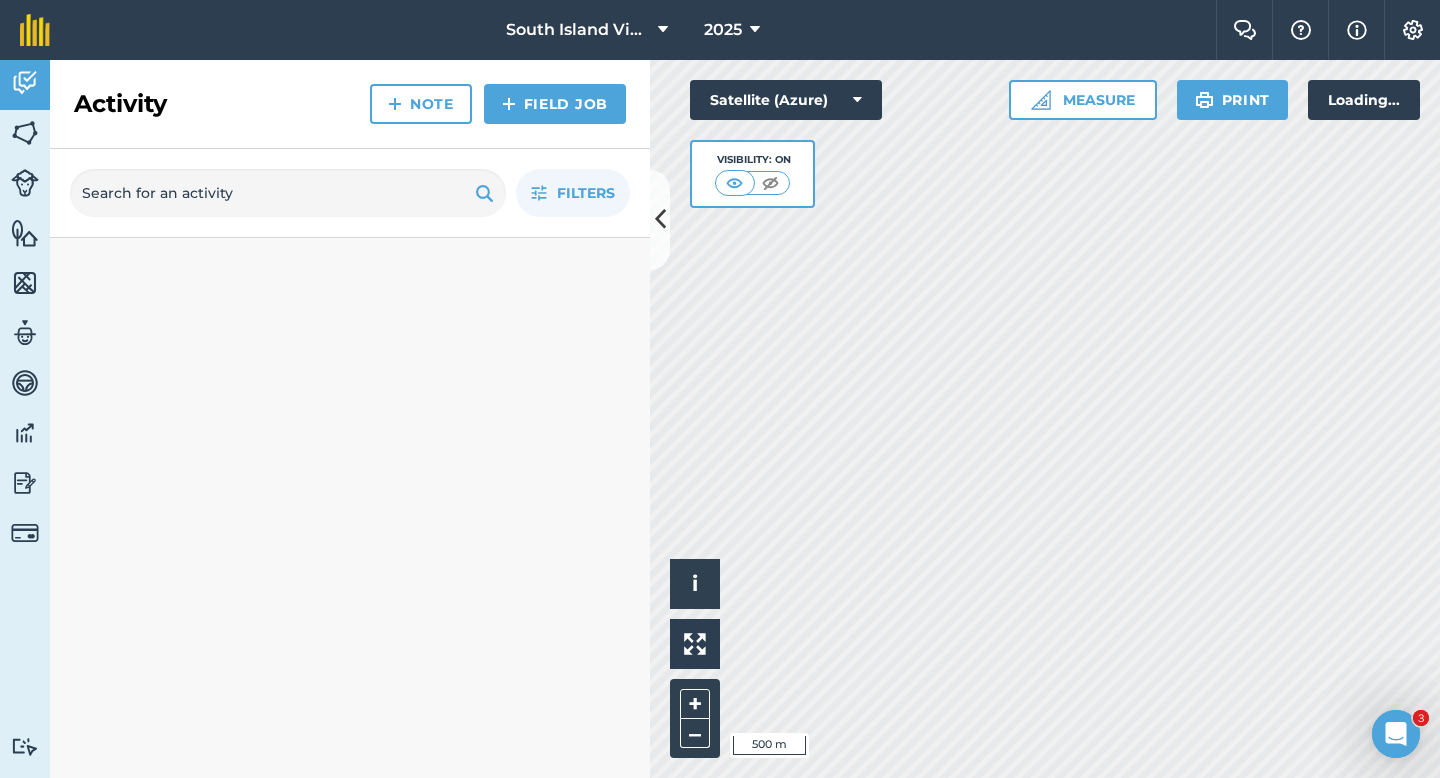 click at bounding box center (1045, 419) 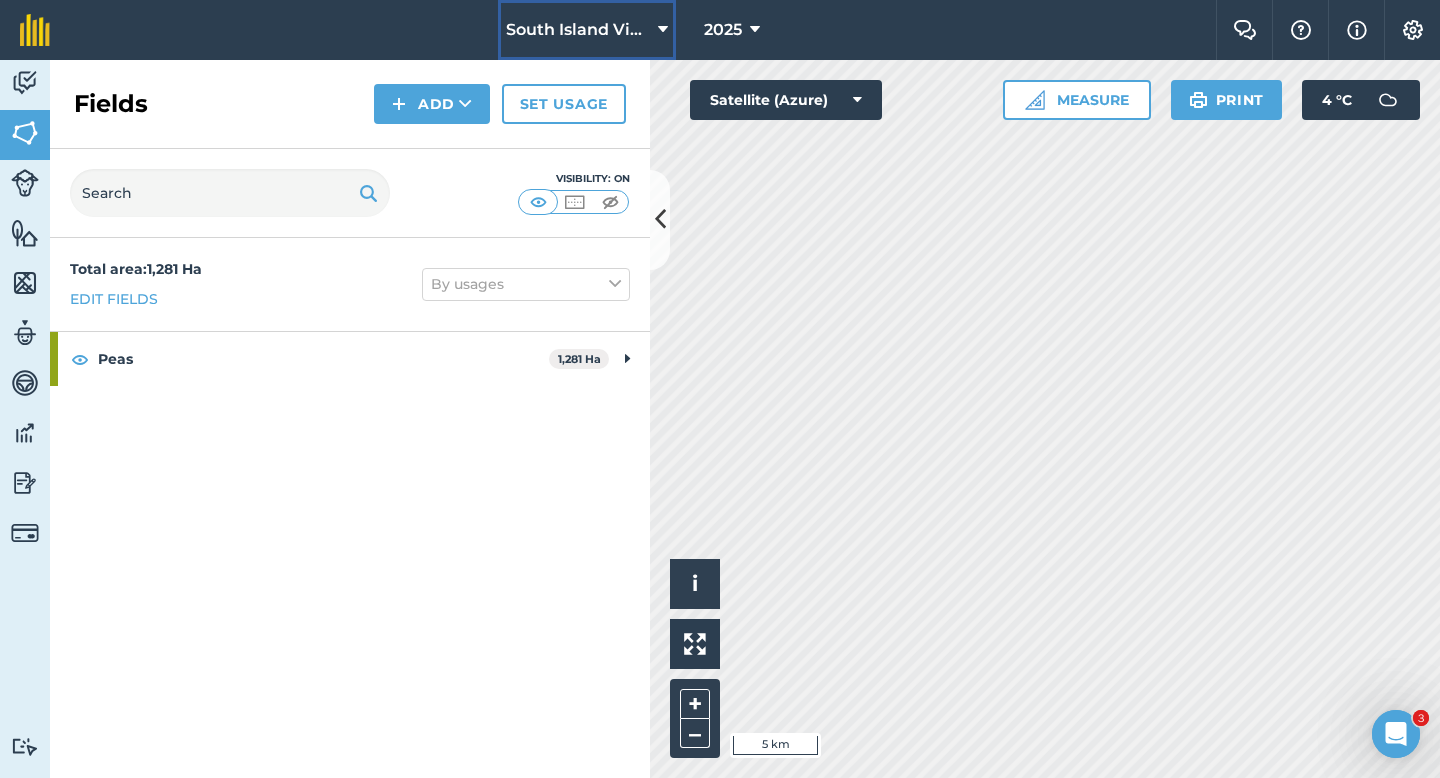 click on "South Island Viners LTD" at bounding box center (578, 30) 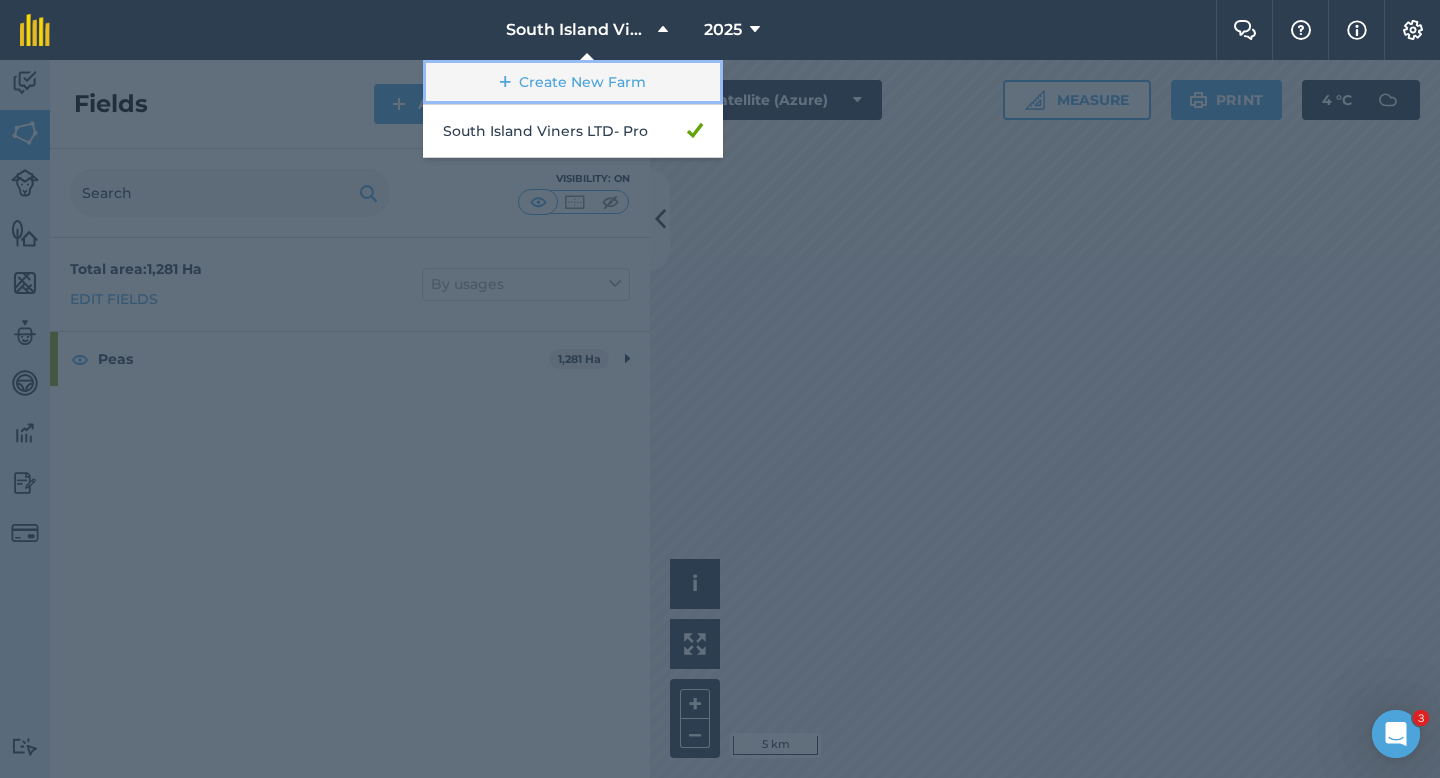click on "Create New Farm" at bounding box center (573, 82) 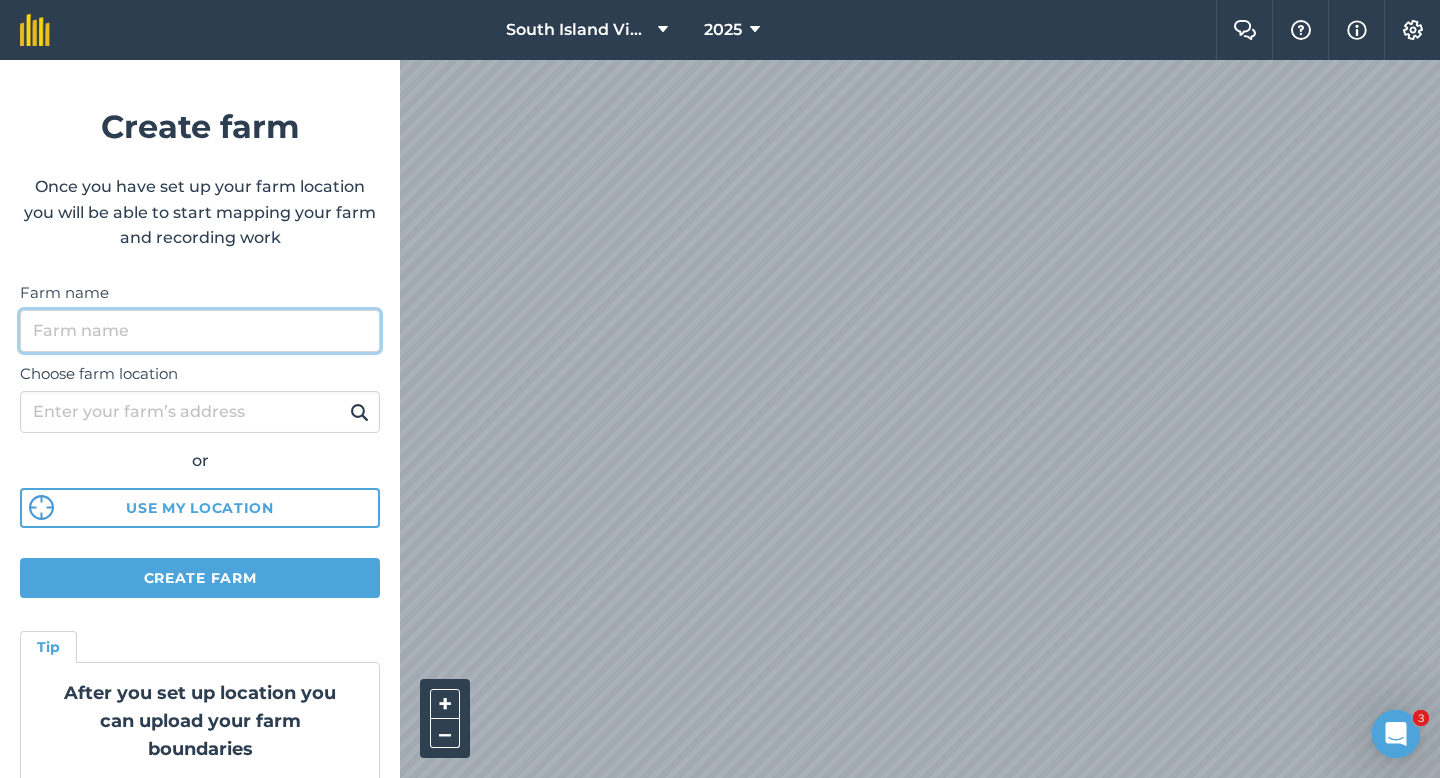 click on "Farm name" at bounding box center [200, 331] 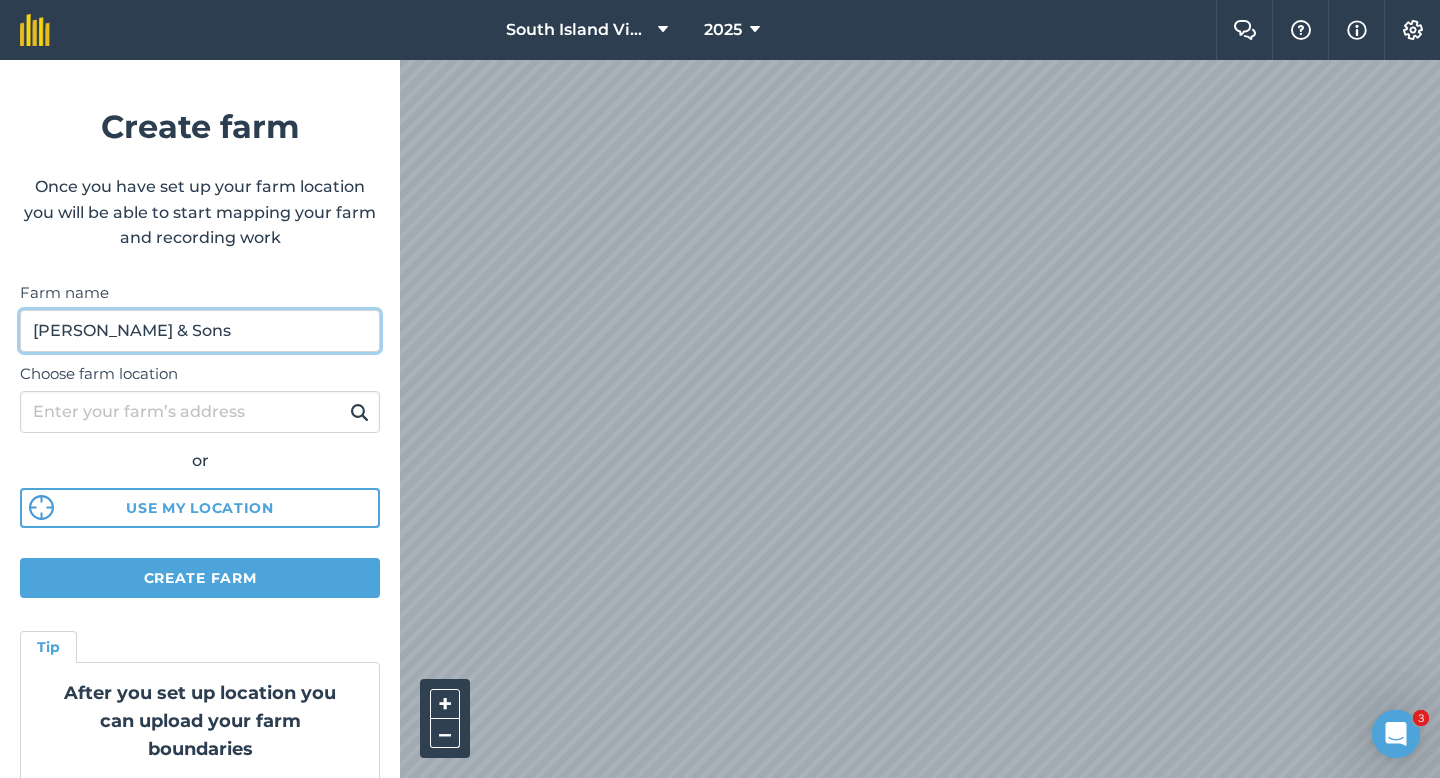 type on "[PERSON_NAME] & Sons" 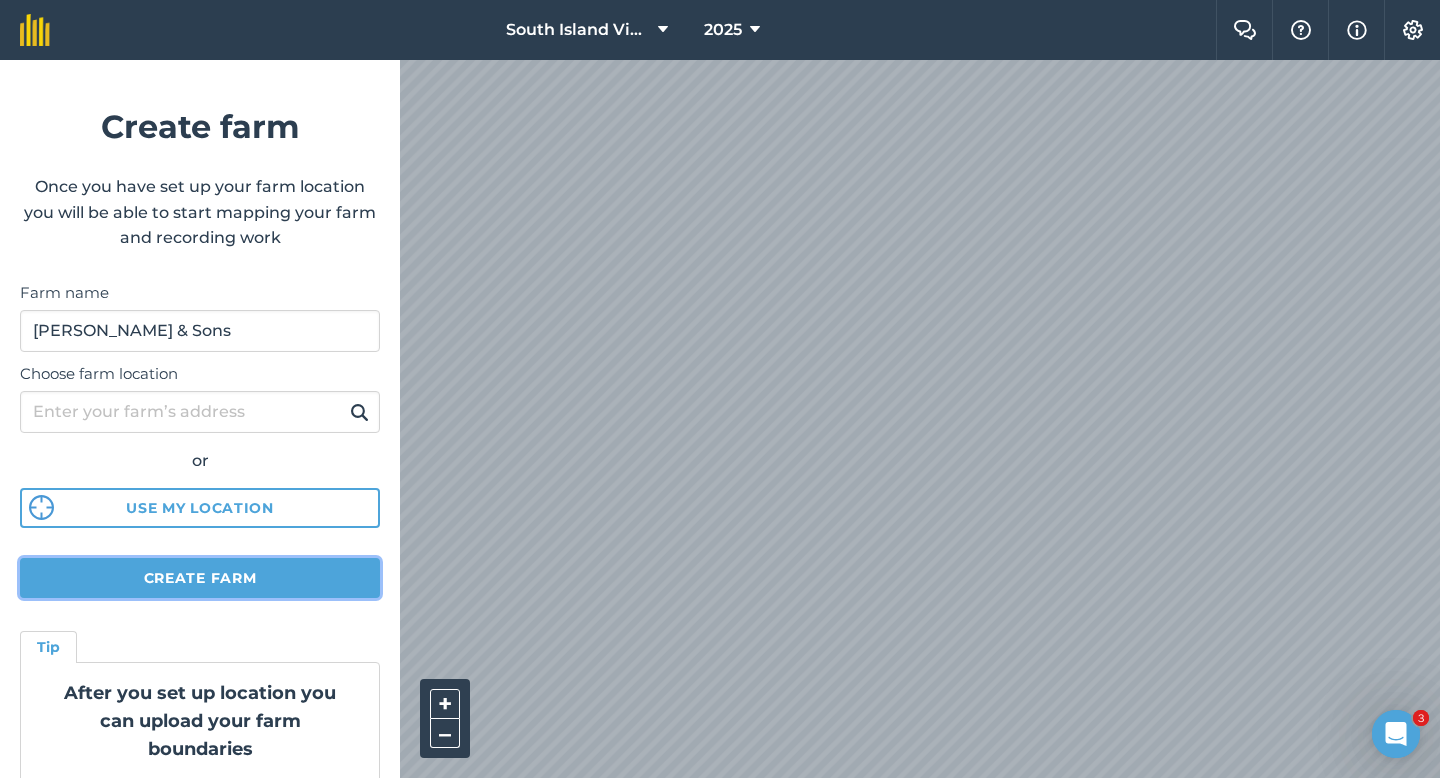 click on "Create farm" at bounding box center [200, 578] 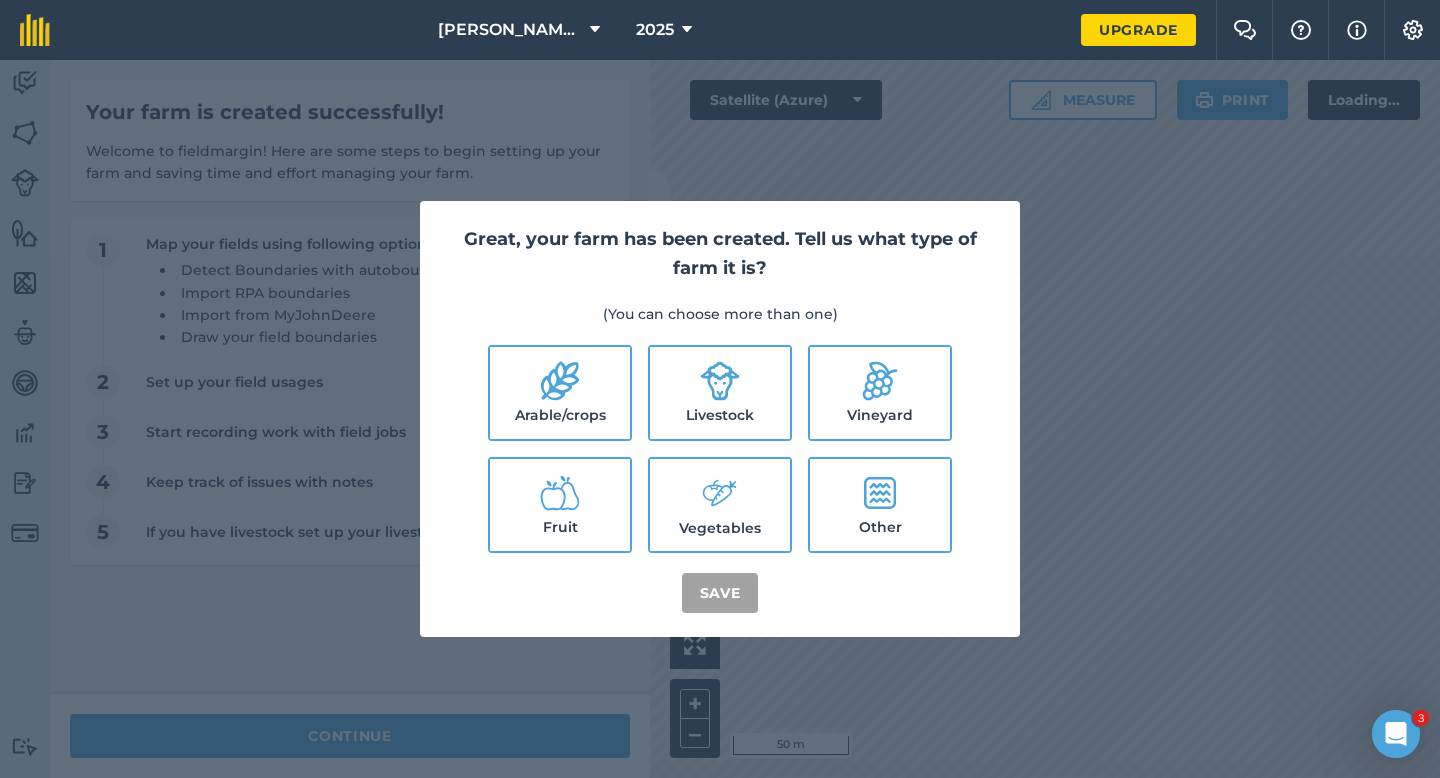 click on "Great, your farm has been created. Tell us what type of farm it is? (You can choose more than one) Arable/crops Livestock Vineyard Fruit Vegetables Other Save" at bounding box center (720, 419) 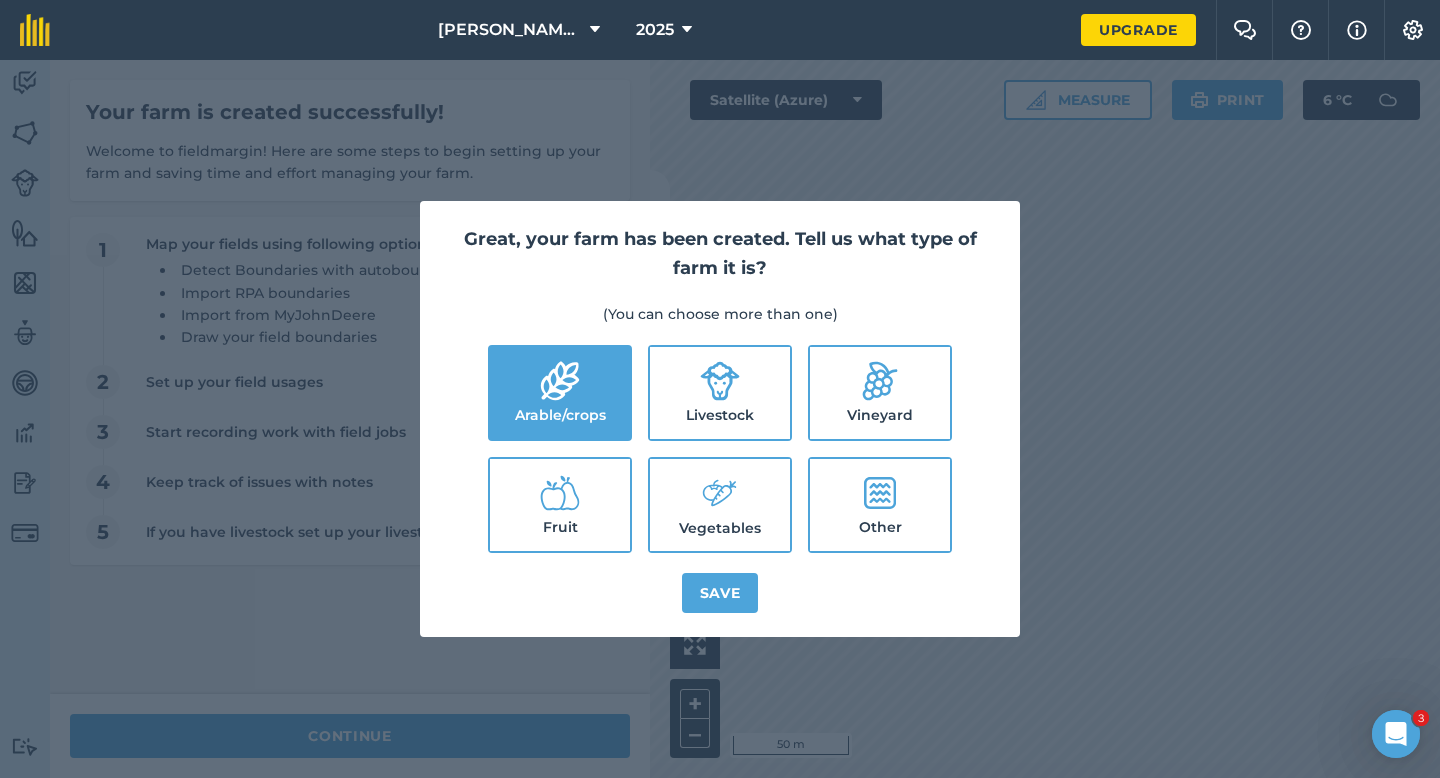 click on "Livestock" at bounding box center (720, 393) 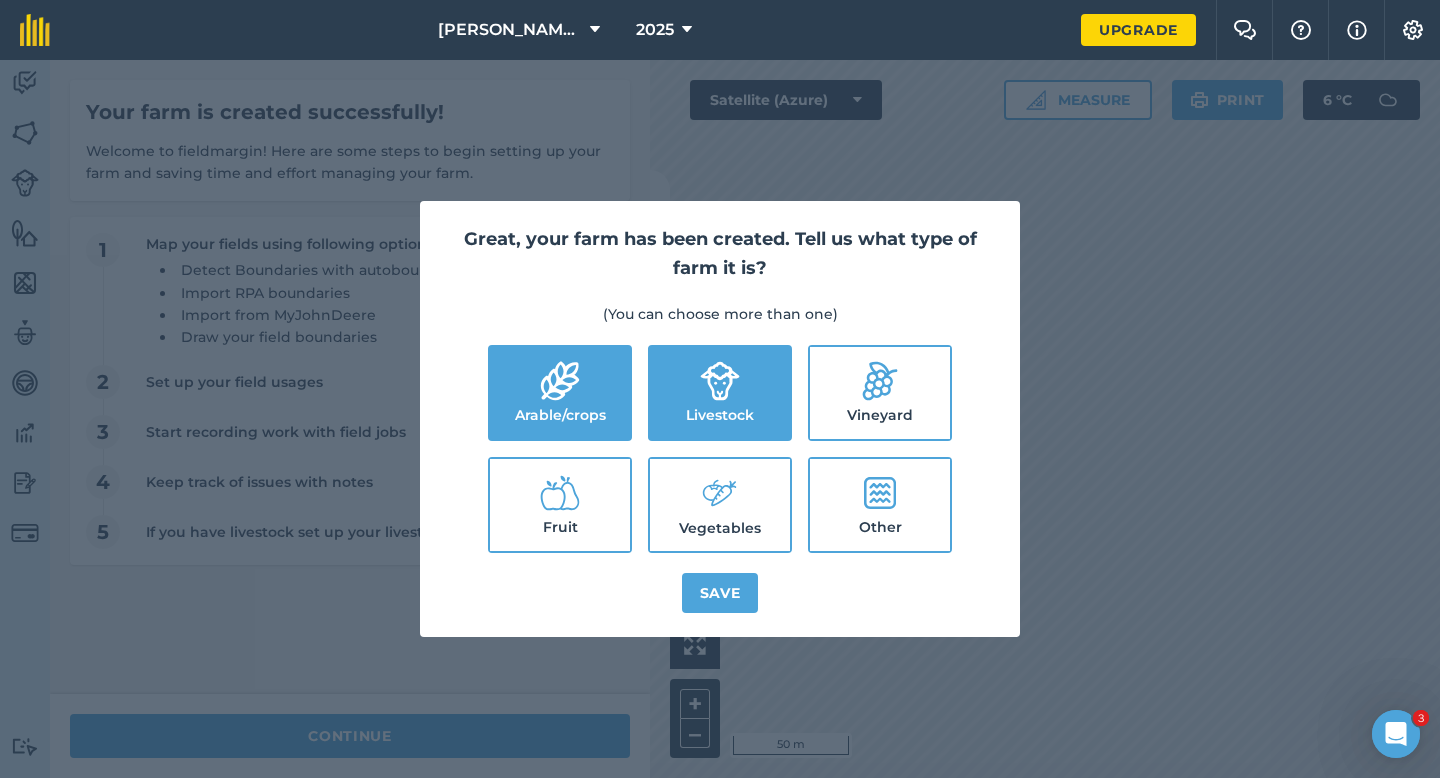 click on "Vegetables" at bounding box center [720, 505] 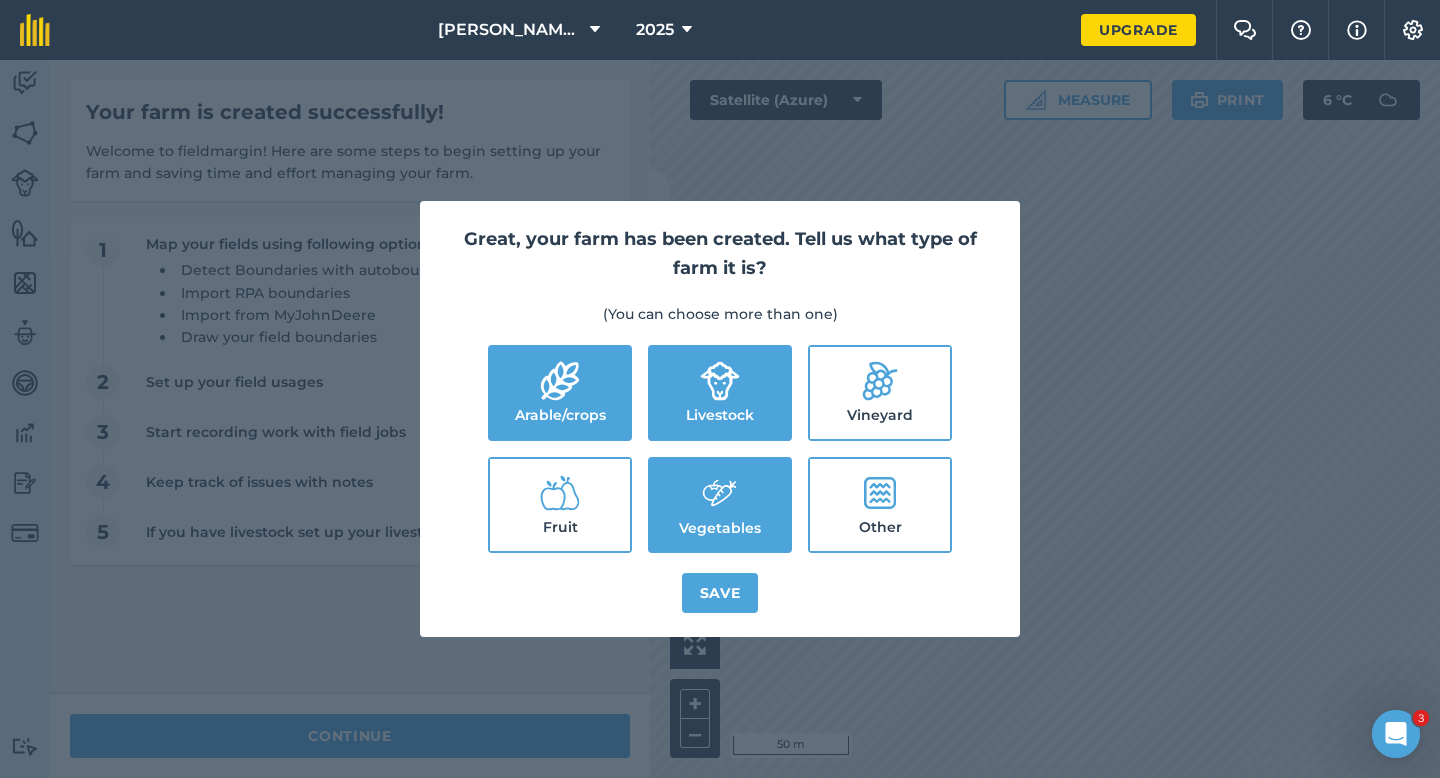 click on "Great, your farm has been created. Tell us what type of farm it is? (You can choose more than one) Arable/crops Livestock Vineyard Fruit Vegetables Other Save" at bounding box center (720, 419) 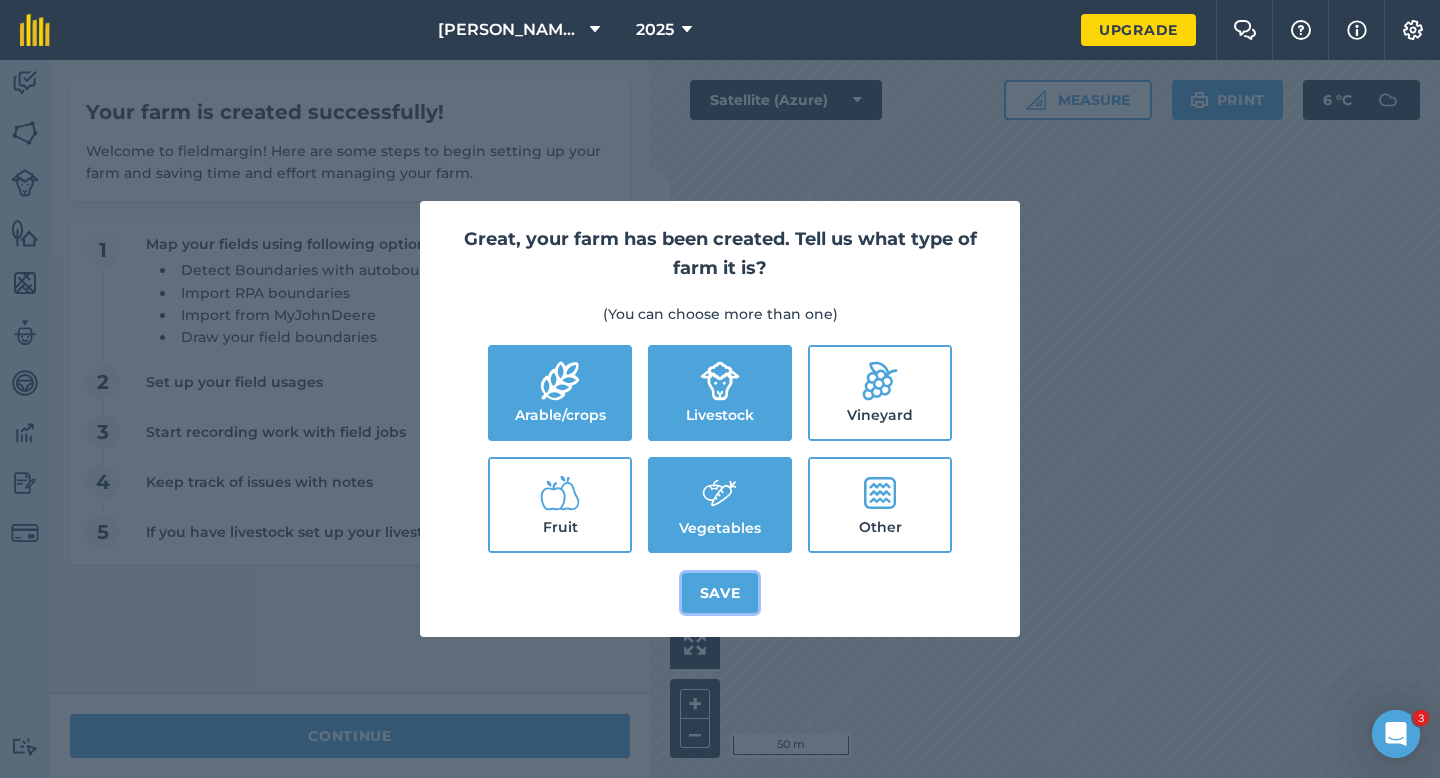 click on "Save" at bounding box center [720, 593] 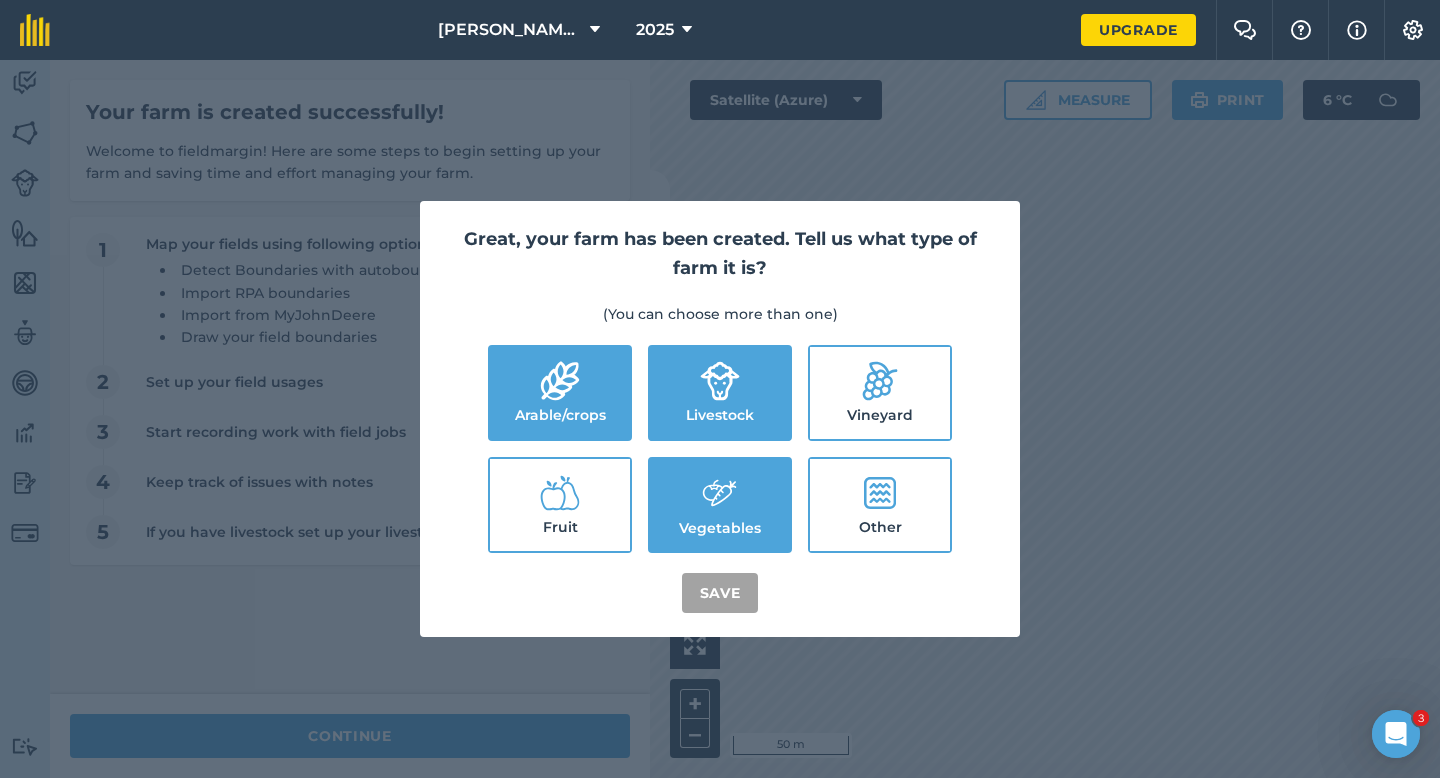 click on "Great, your farm has been created. Tell us what type of farm it is? (You can choose more than one) Arable/crops Livestock Vineyard Fruit Vegetables Other Save" at bounding box center (720, 419) 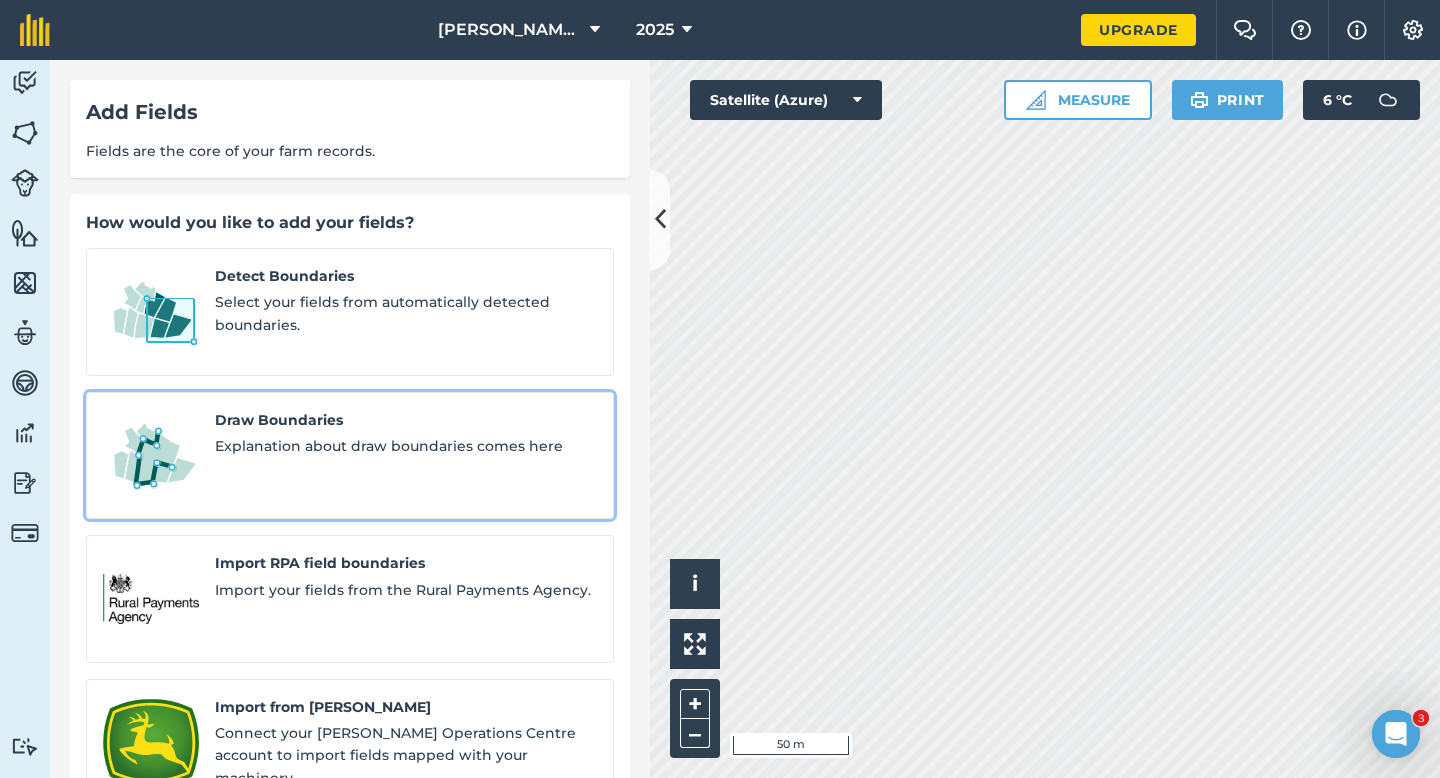 click on "Draw Boundaries" at bounding box center [406, 420] 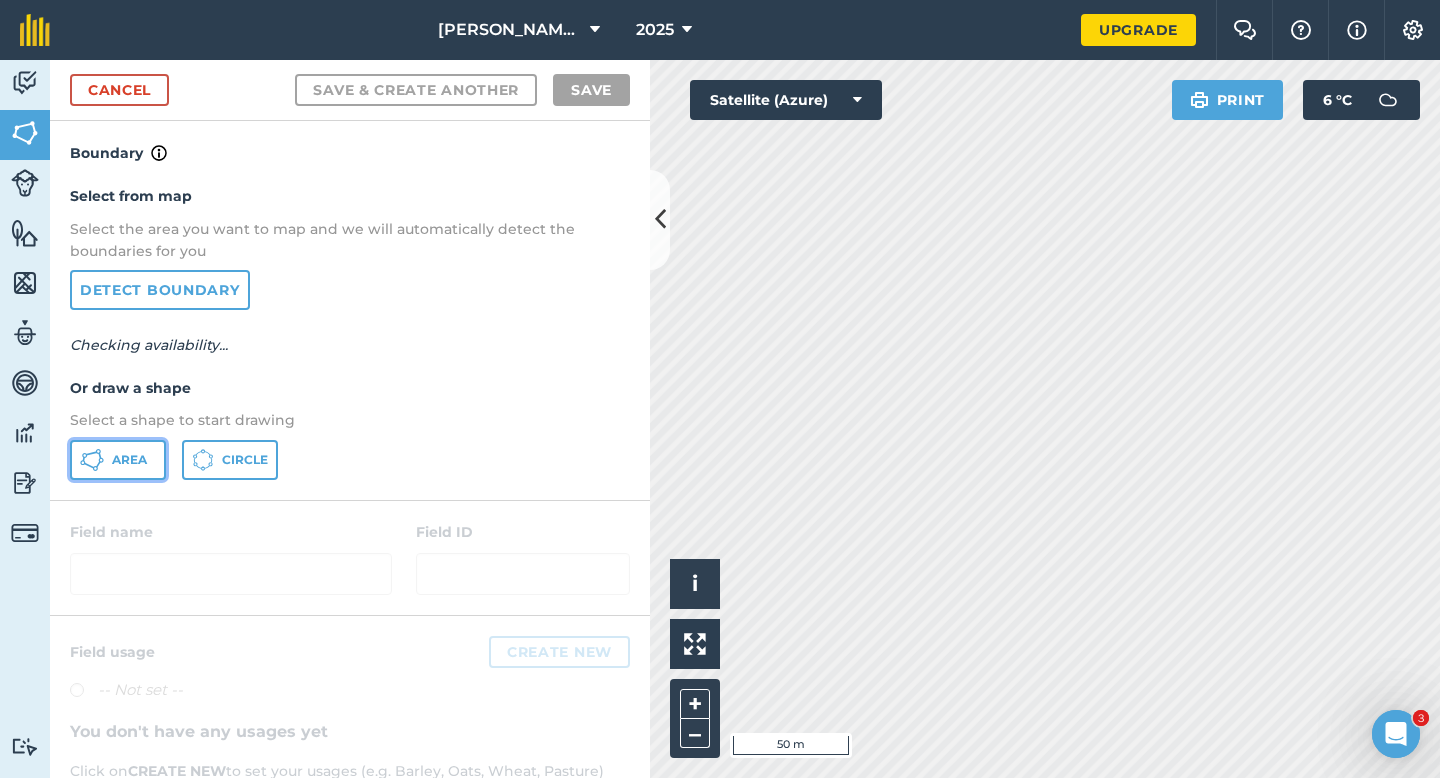 click on "Area" at bounding box center [118, 460] 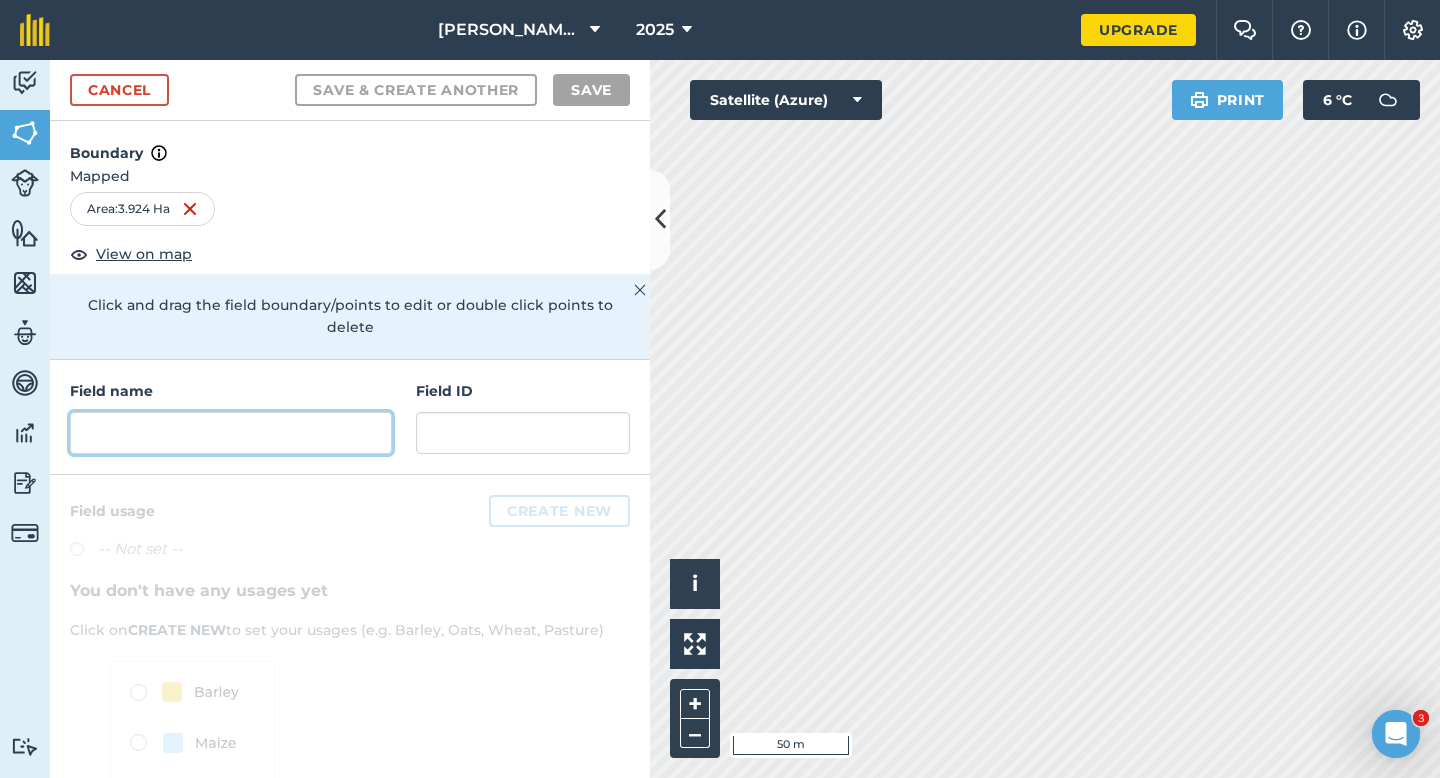 click at bounding box center (231, 433) 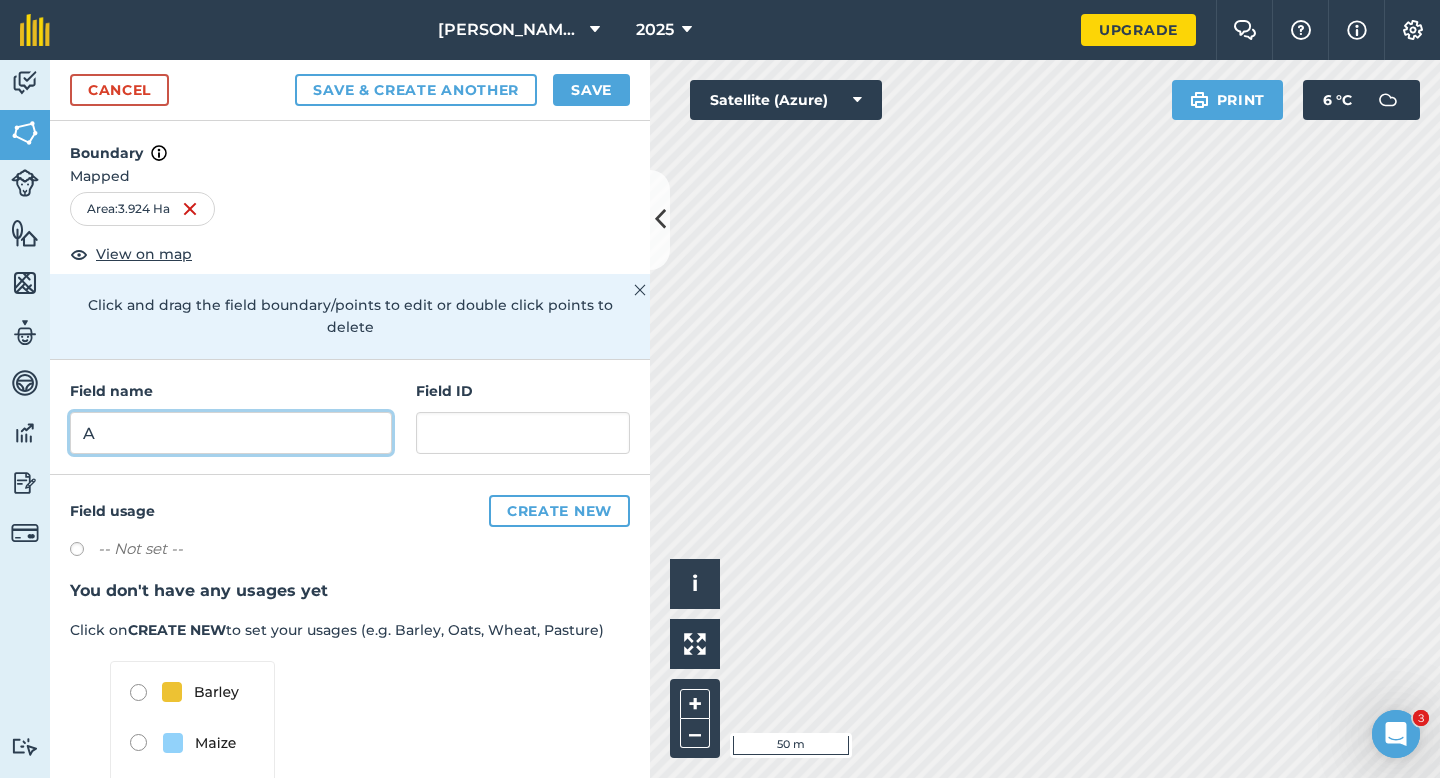 type on "A" 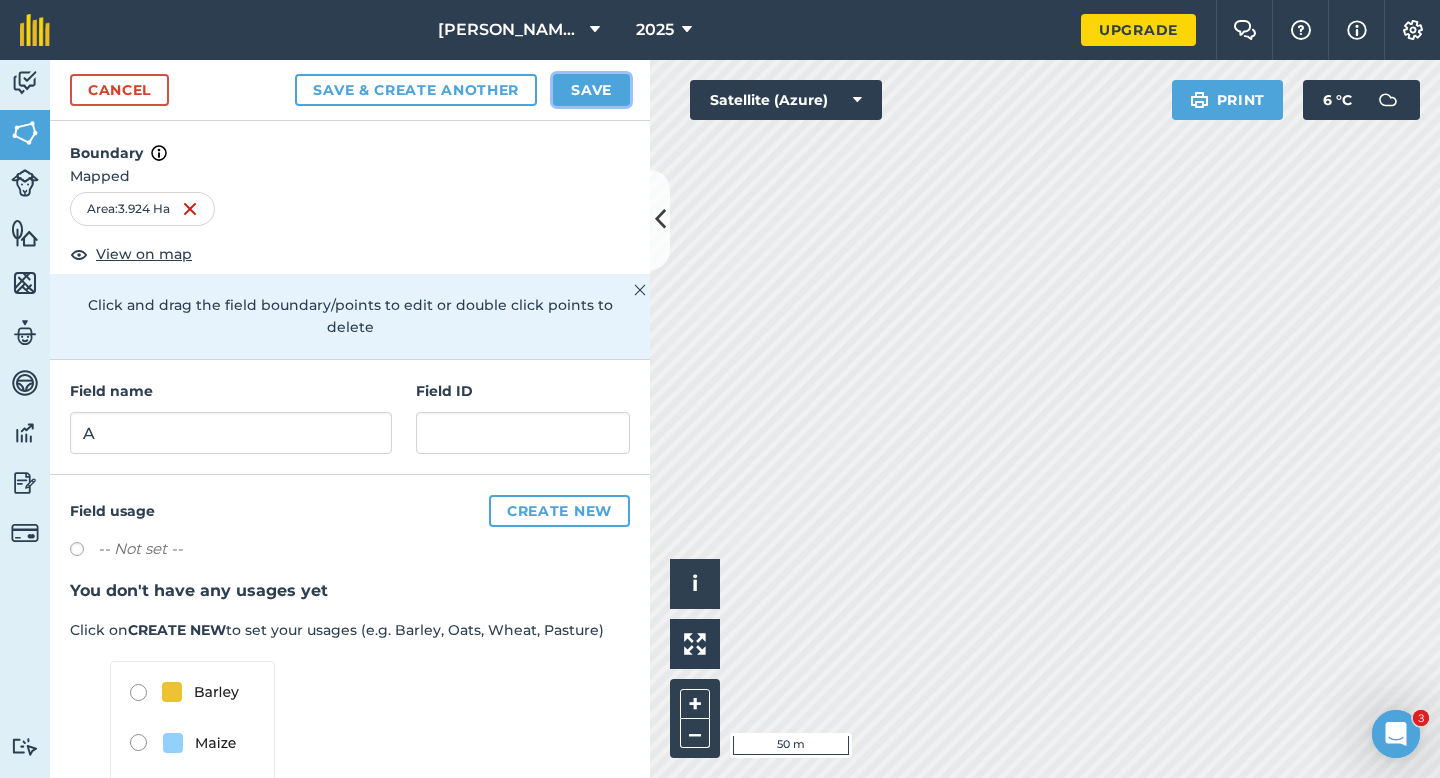 click on "Save" at bounding box center (591, 90) 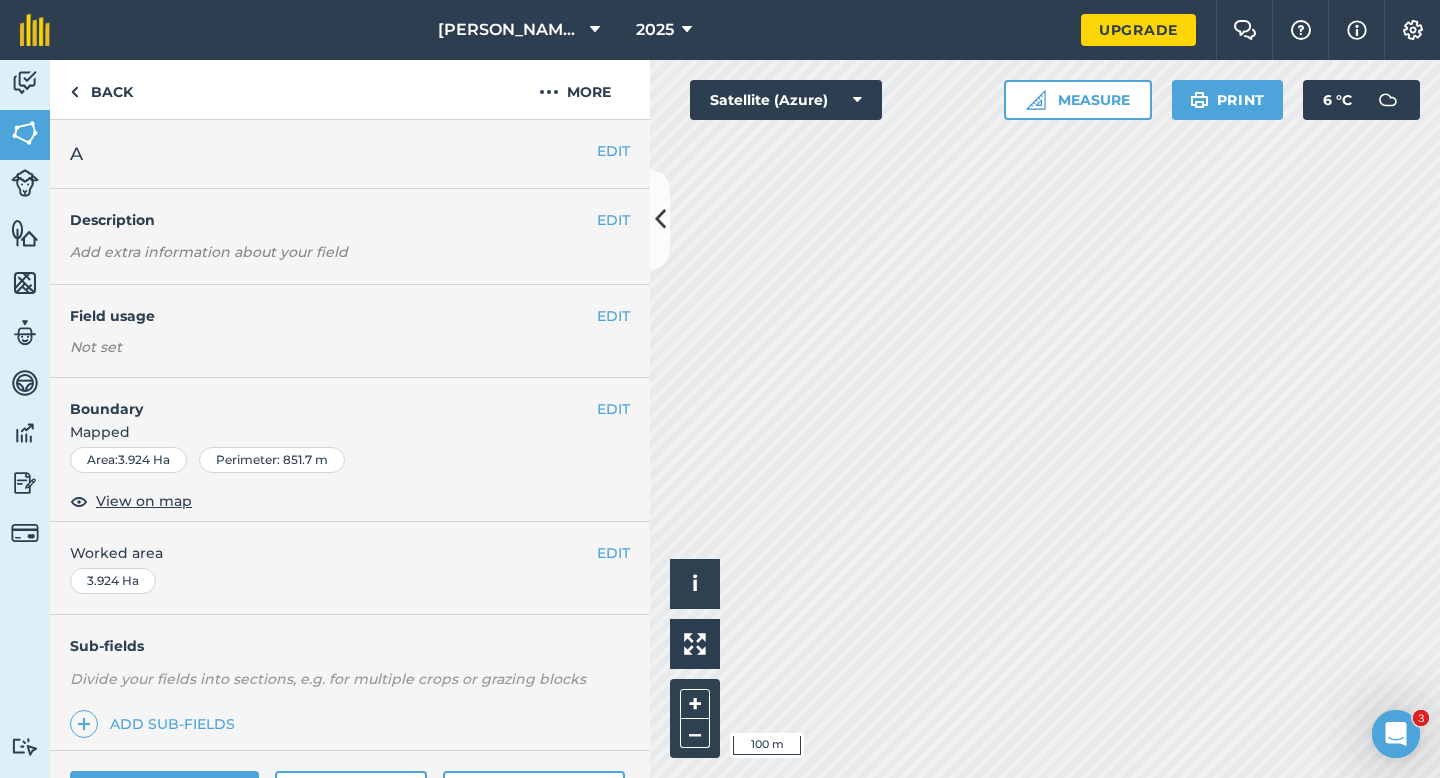 click on "EDIT Worked area 3.924   Ha" at bounding box center [350, 568] 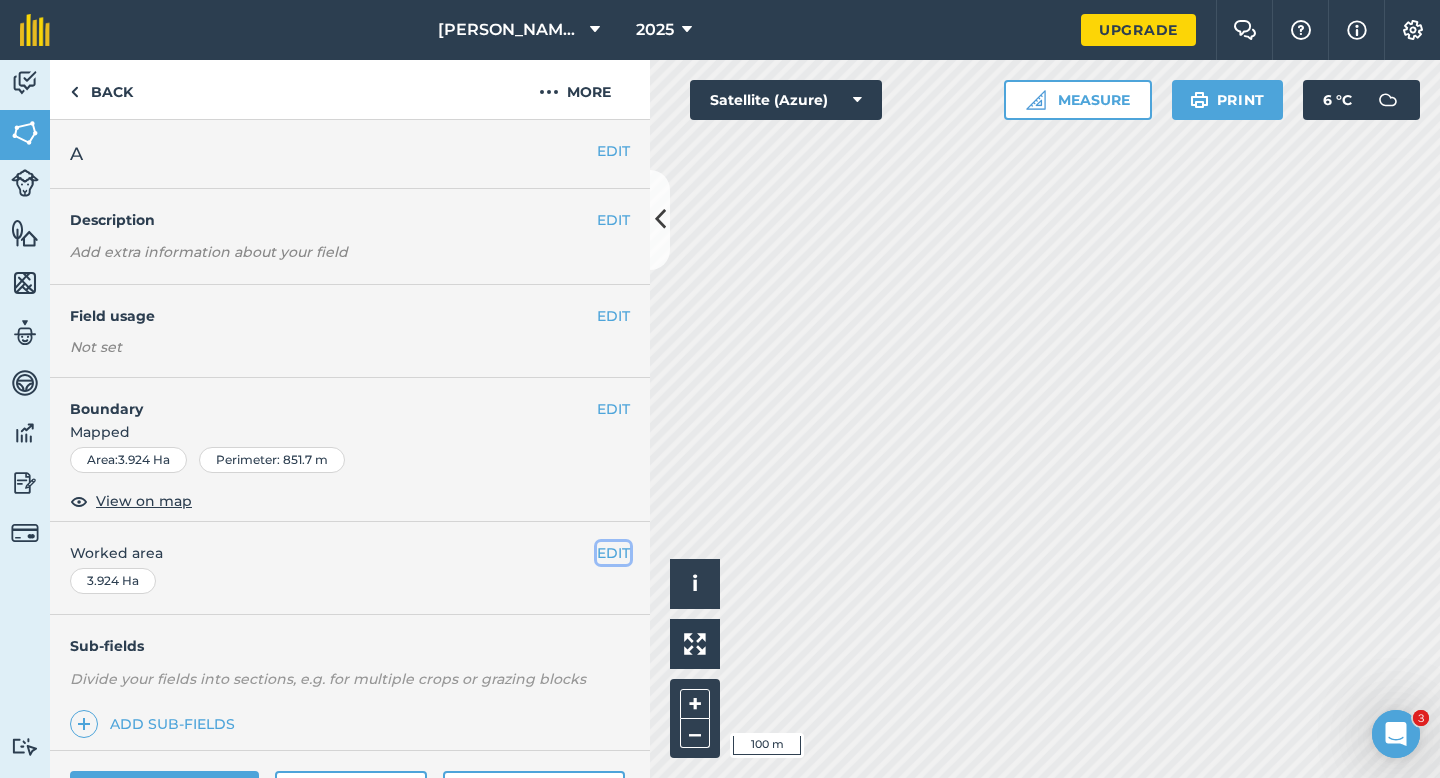 click on "EDIT" at bounding box center (613, 553) 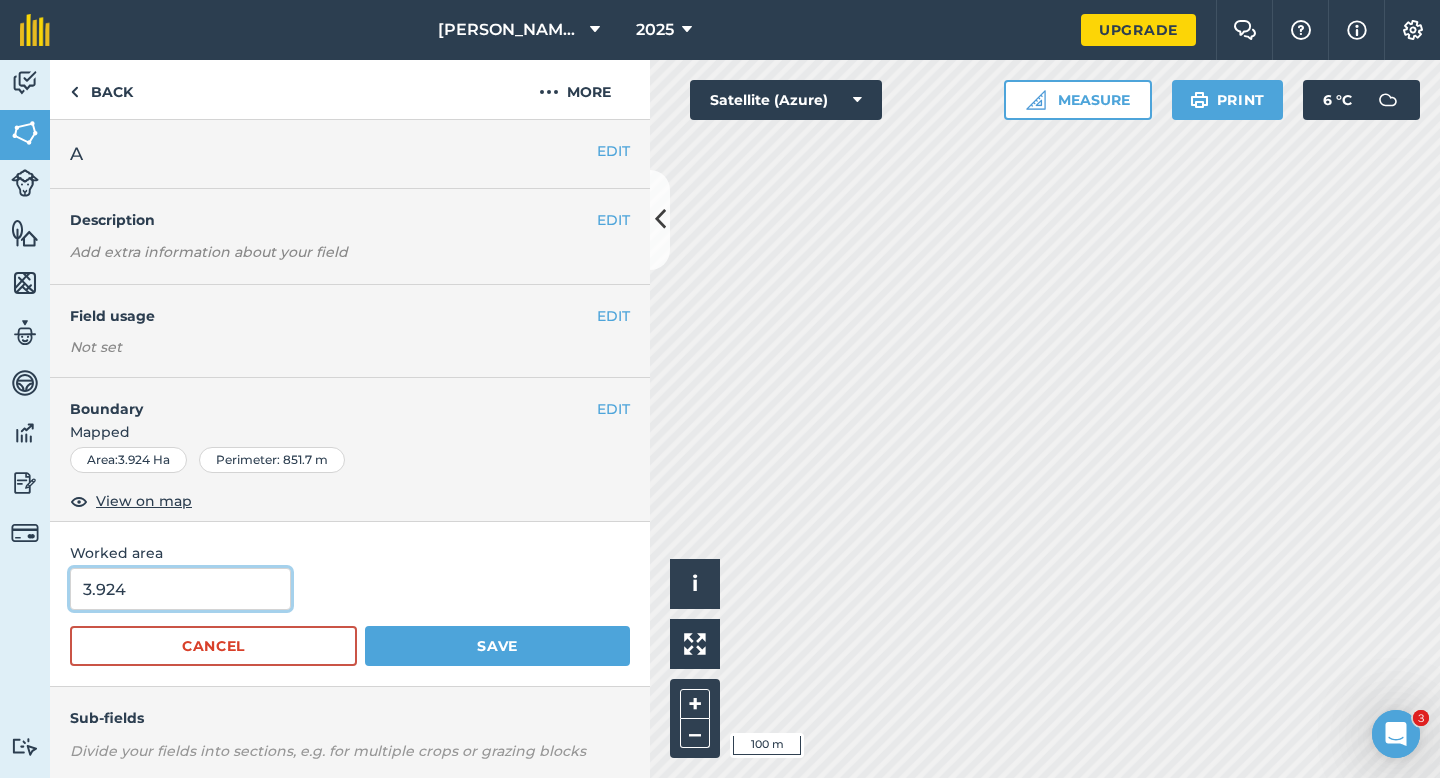 click on "3.924" at bounding box center (180, 589) 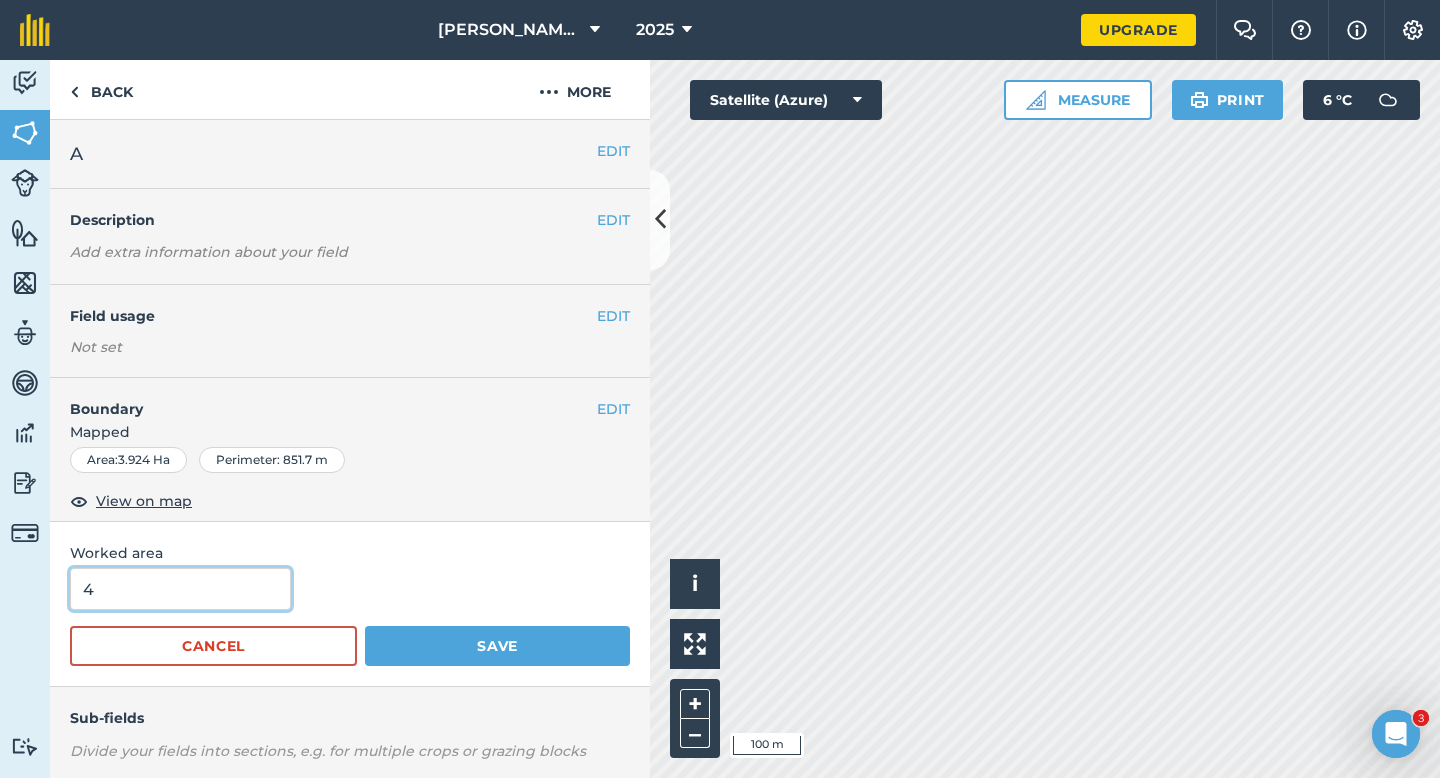 click on "Save" at bounding box center [497, 646] 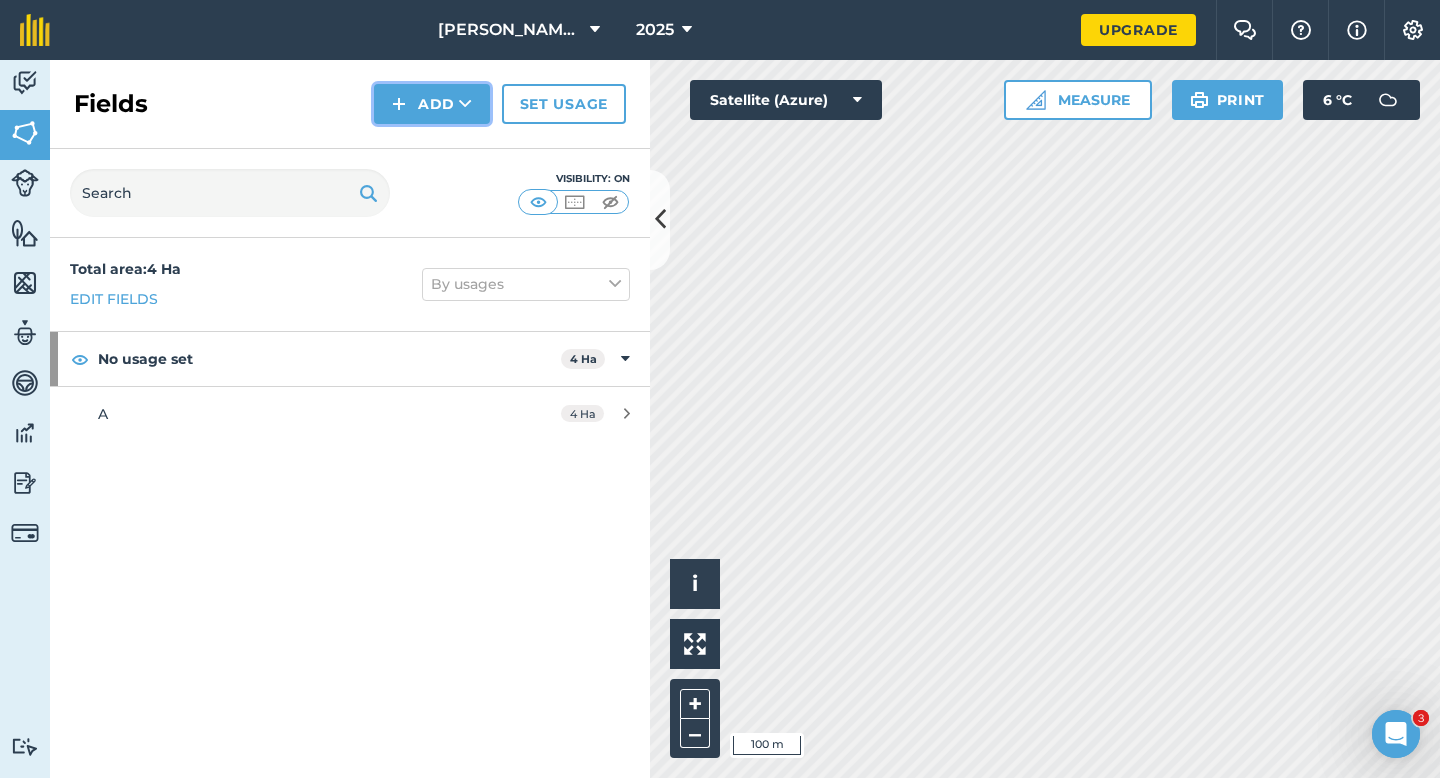click at bounding box center [399, 104] 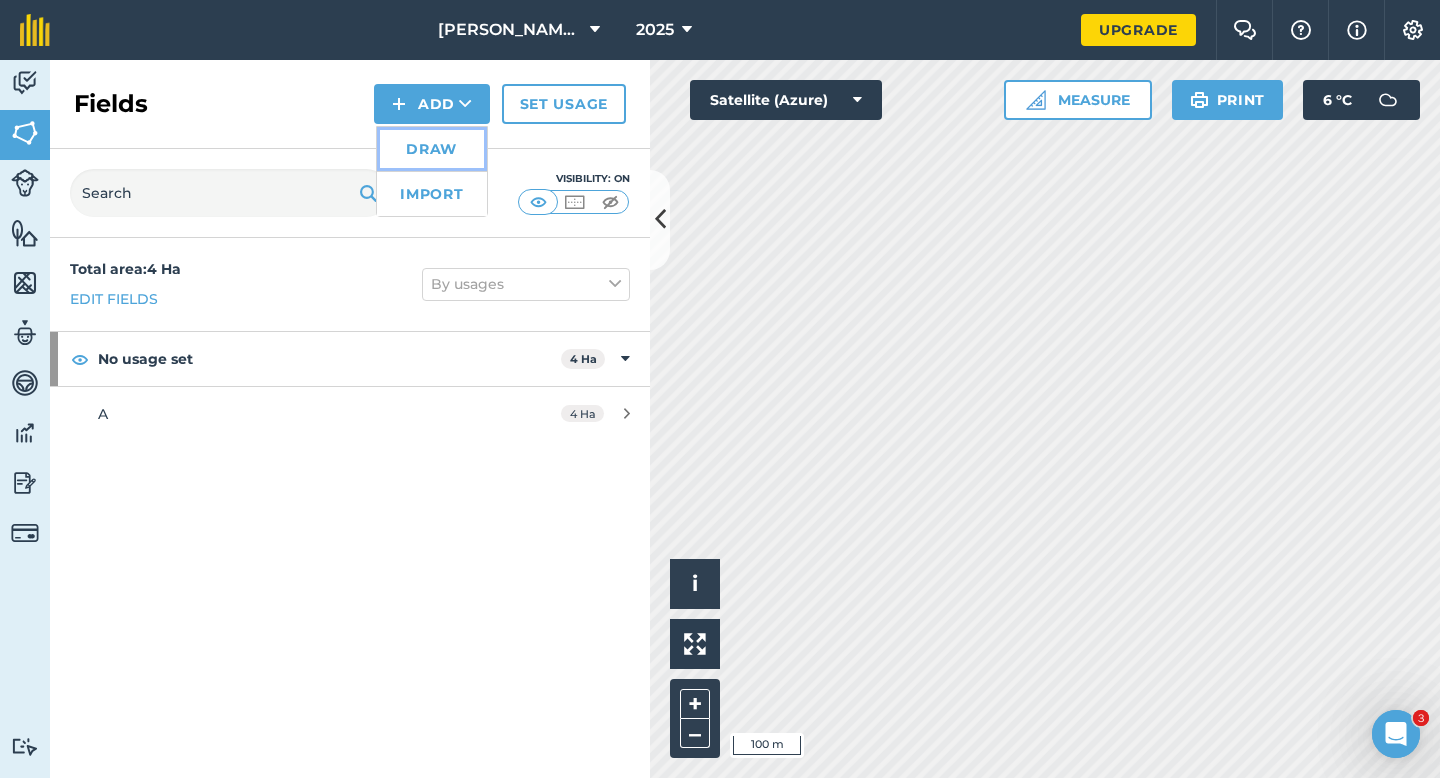 click on "Draw" at bounding box center (432, 149) 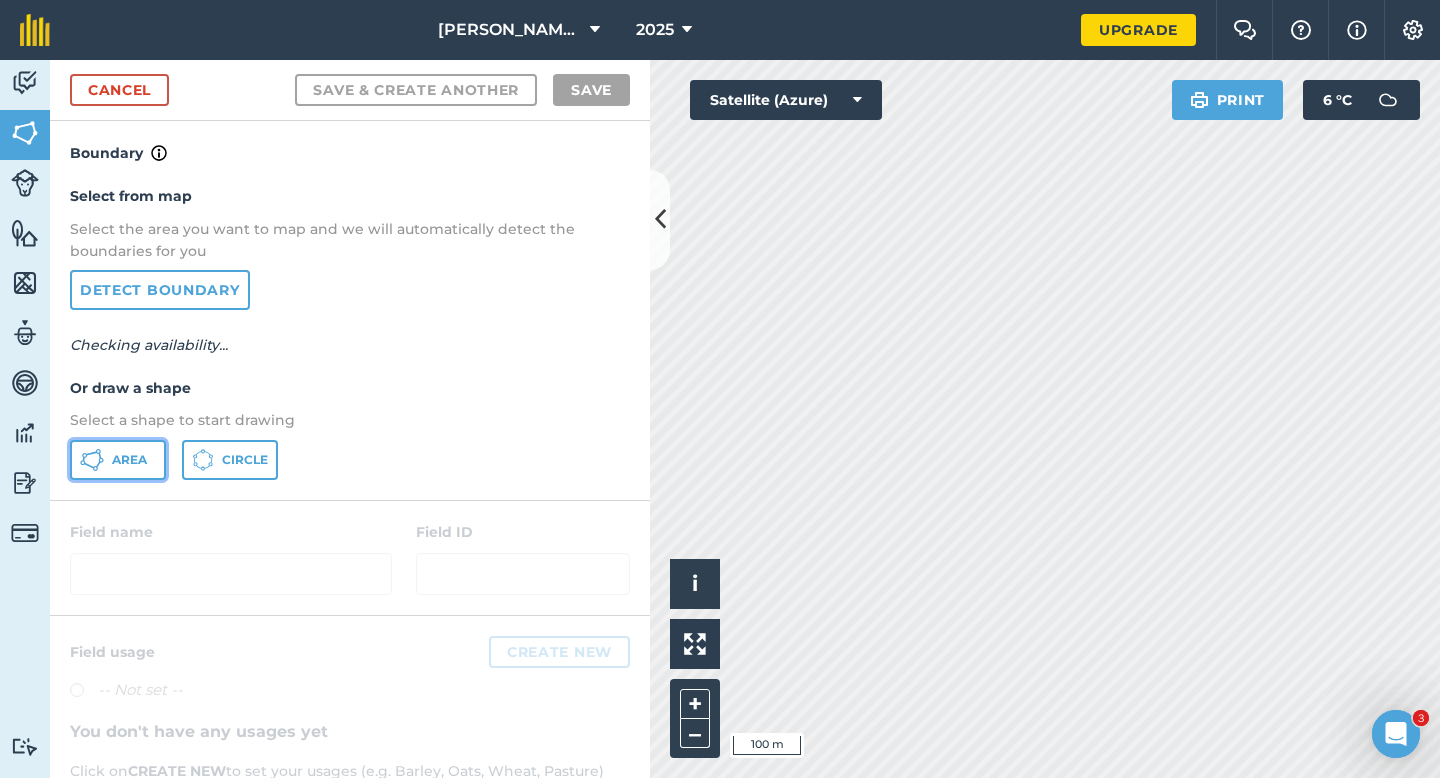 click on "Area" at bounding box center [118, 460] 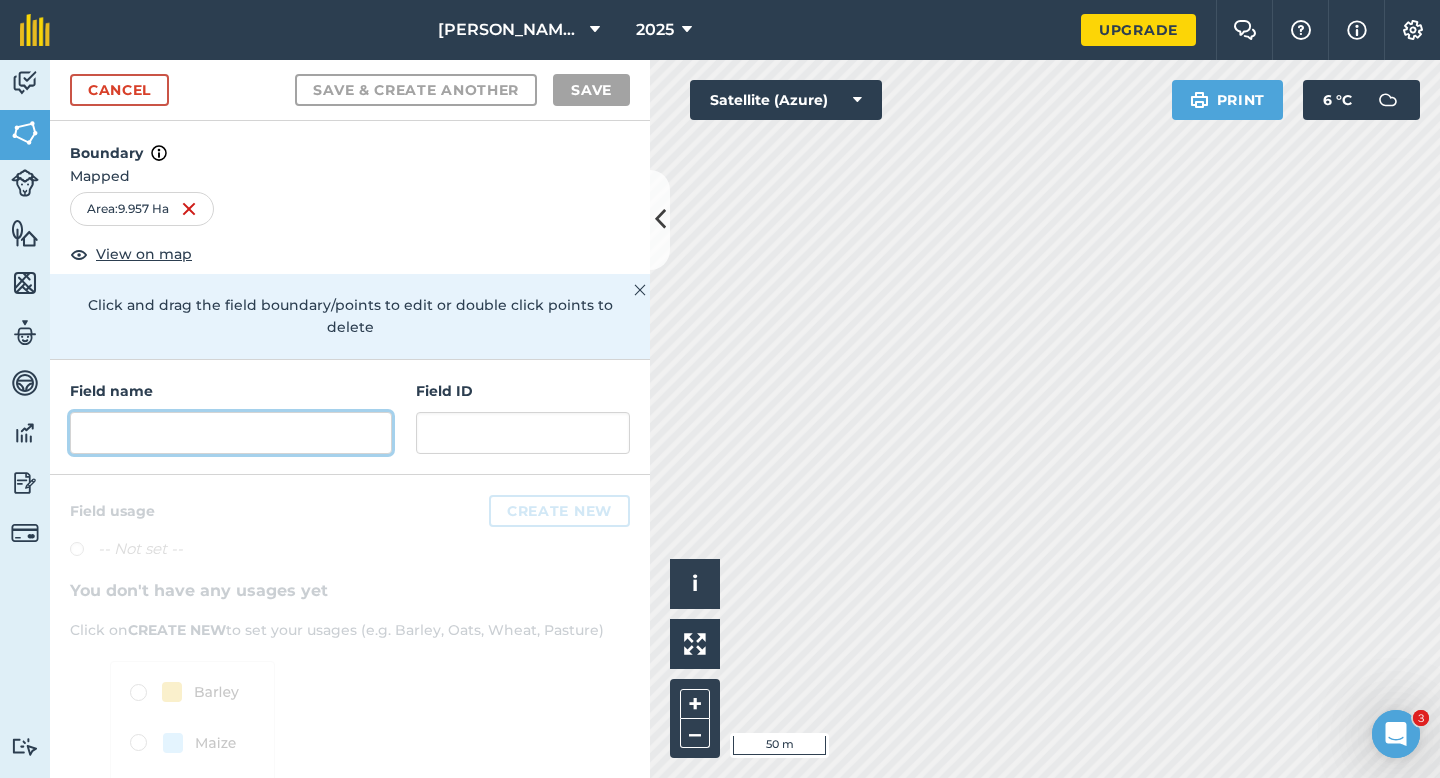 click at bounding box center (231, 433) 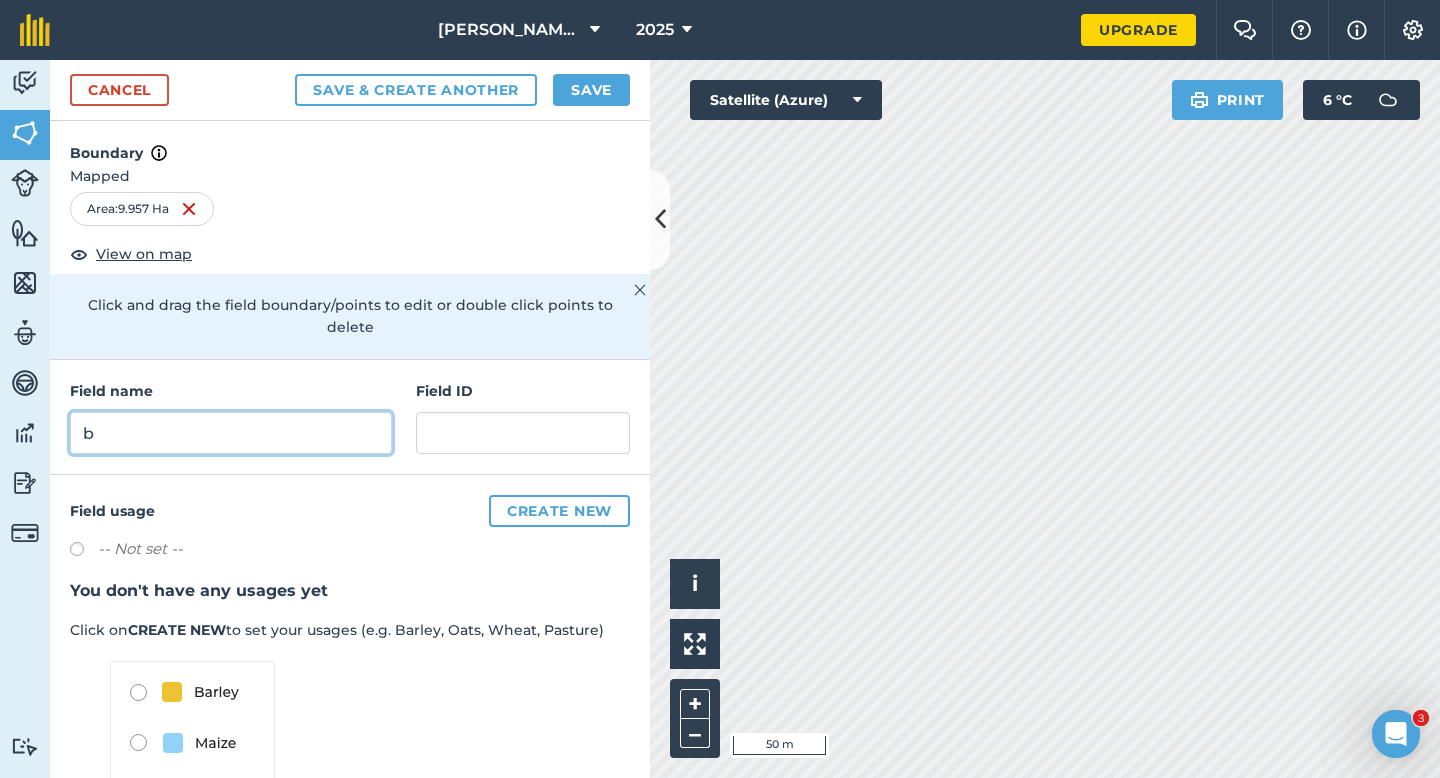 type on "b" 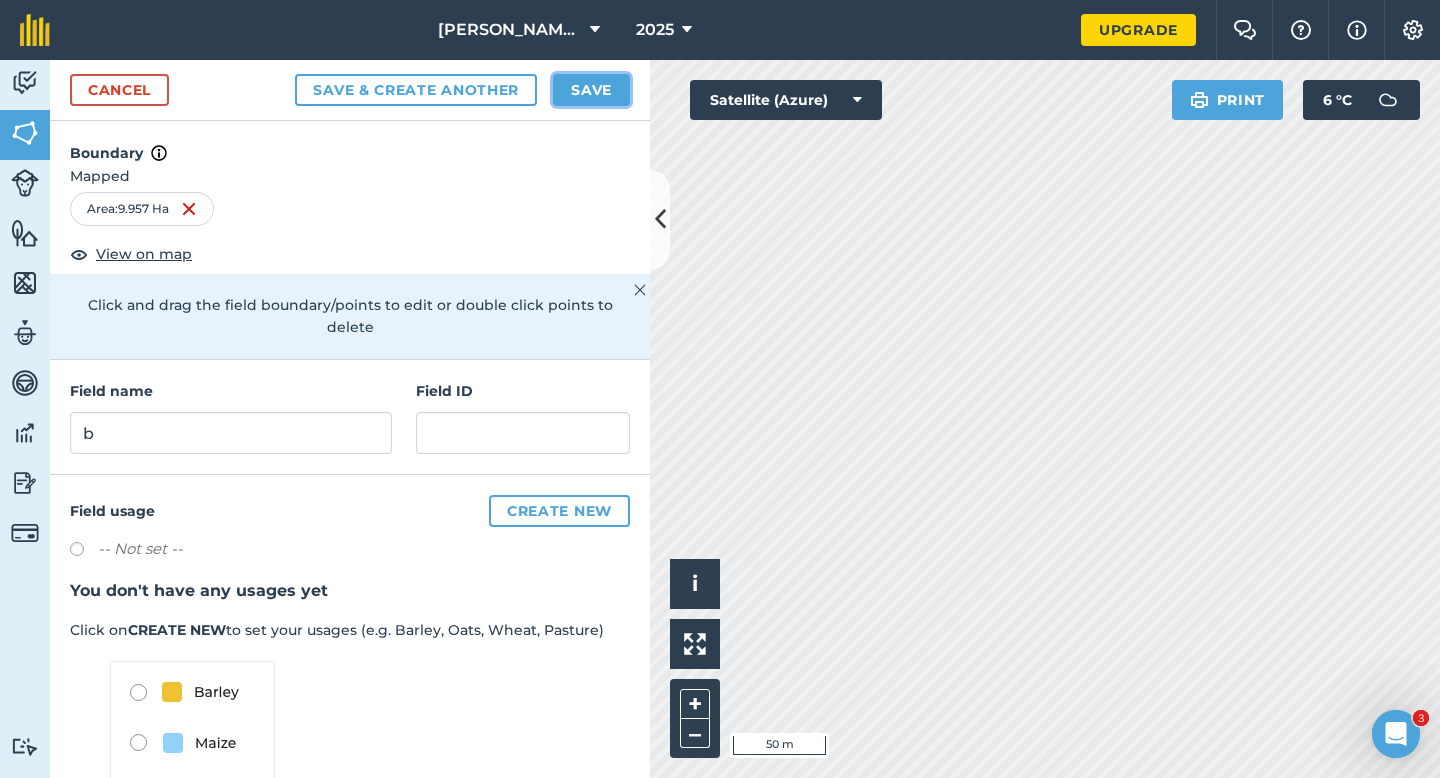 click on "Save" at bounding box center [591, 90] 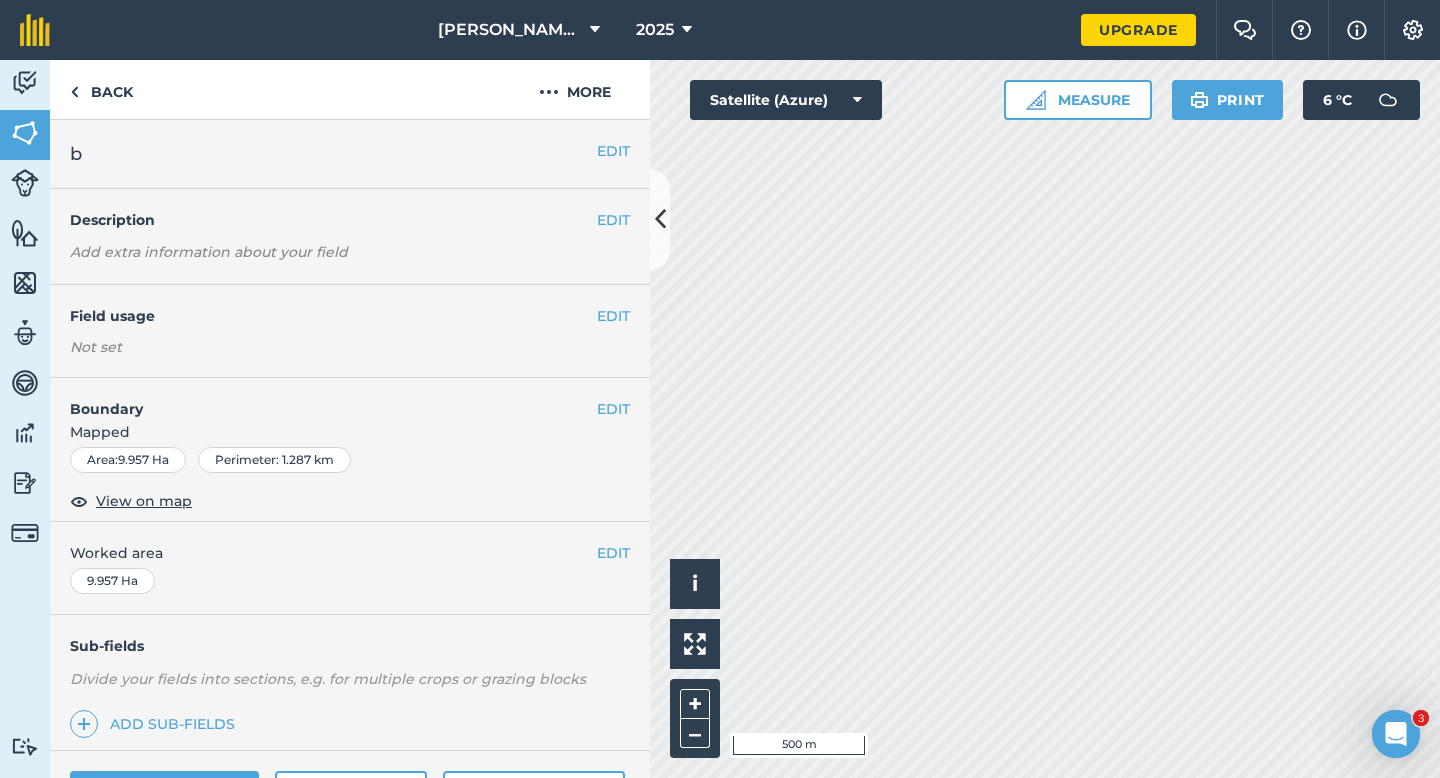 click on "EDIT Worked area 9.957   Ha" at bounding box center [350, 568] 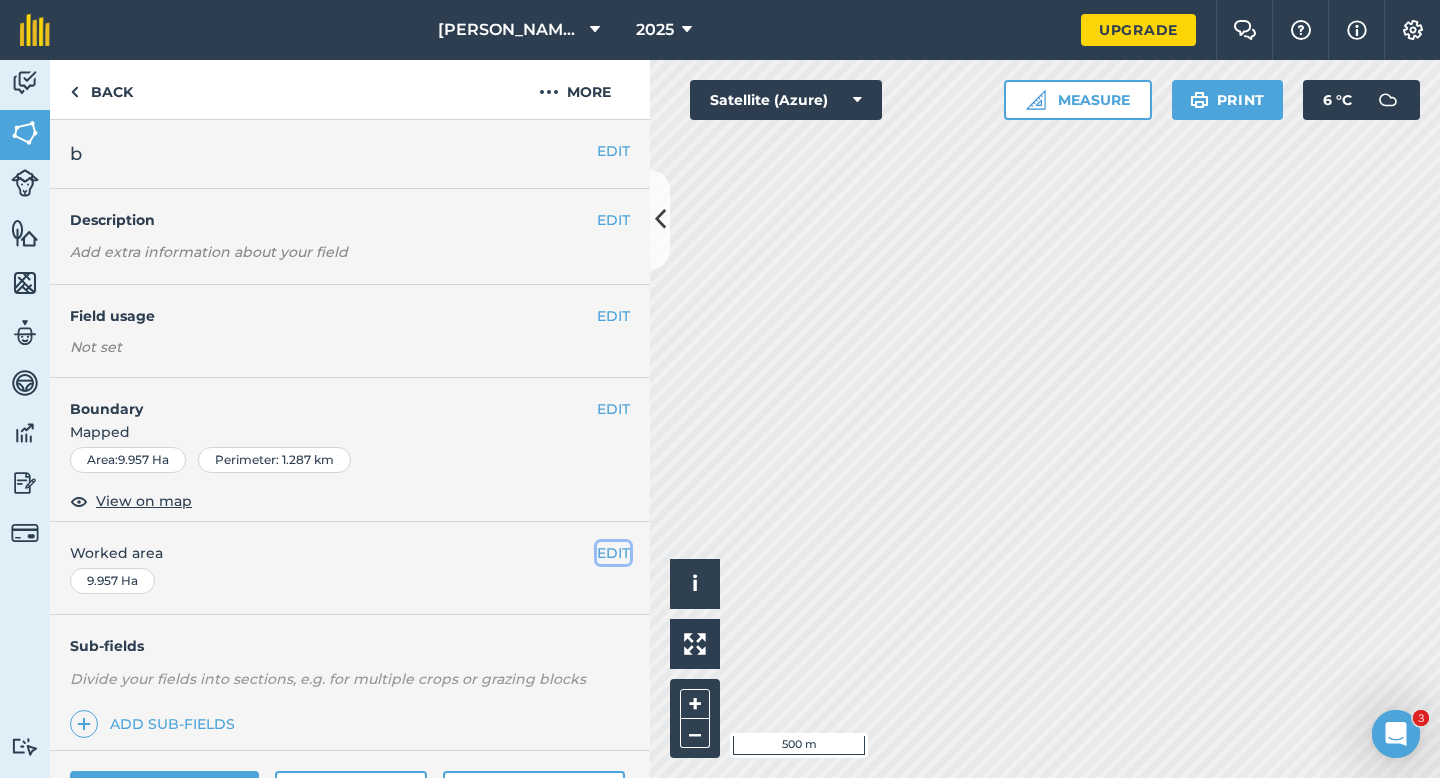click on "EDIT" at bounding box center (613, 553) 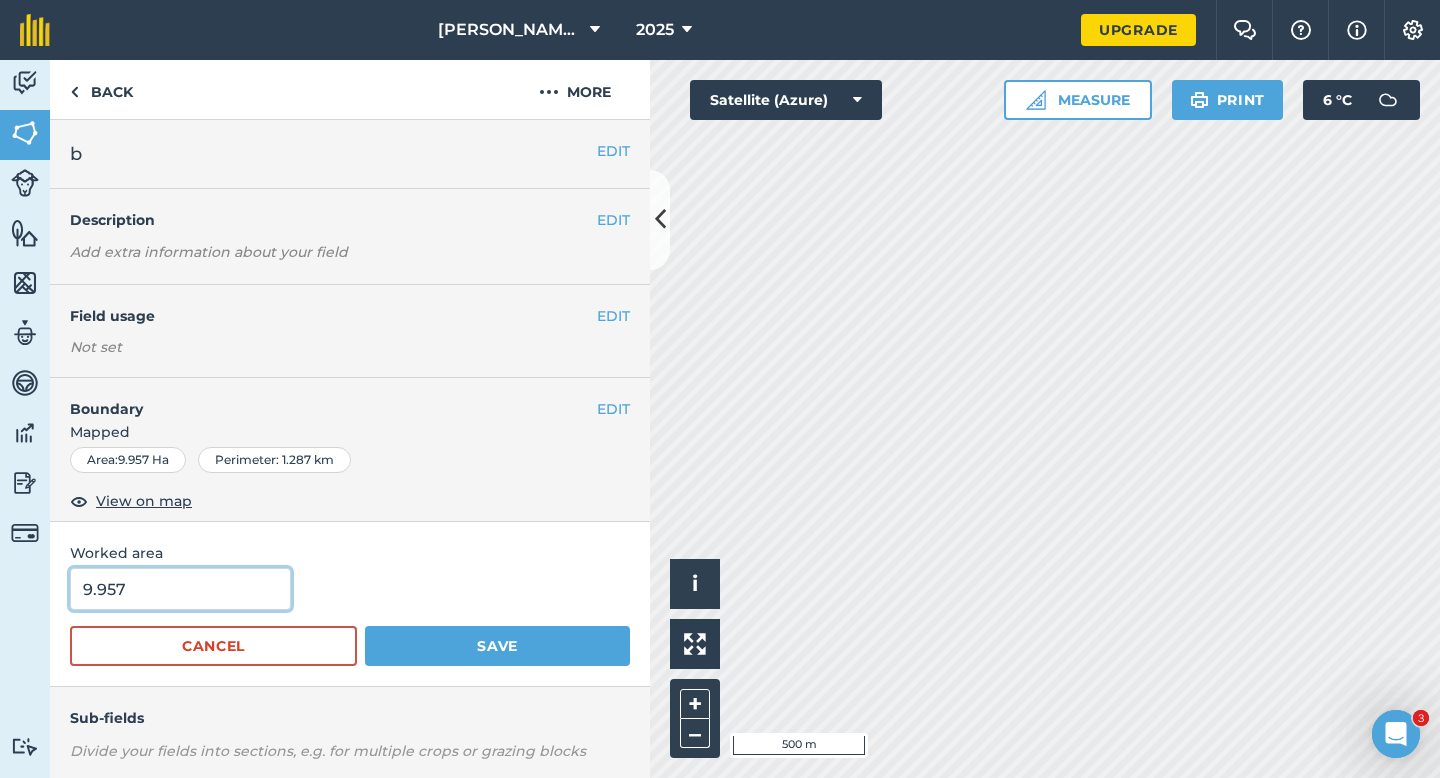 click on "9.957" at bounding box center (180, 589) 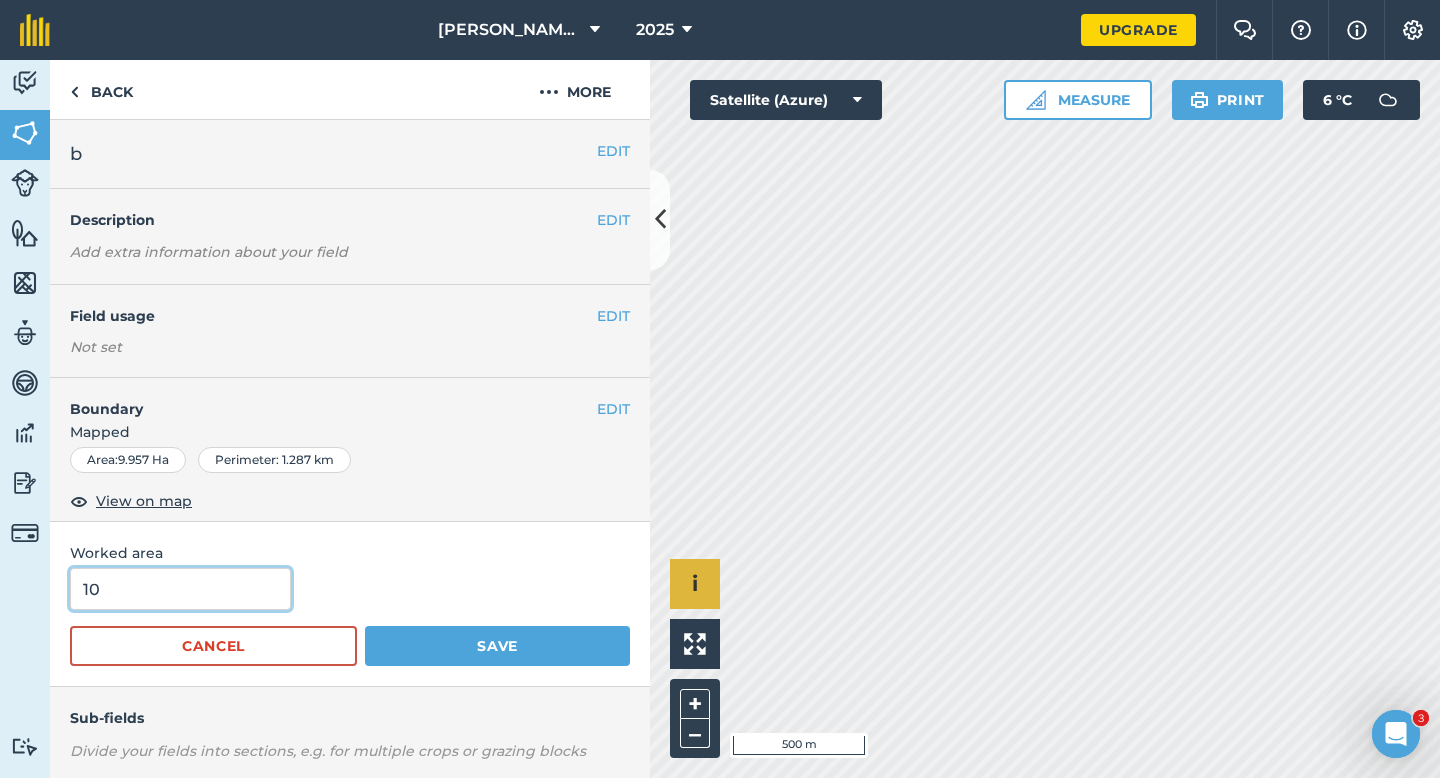click on "Save" at bounding box center [497, 646] 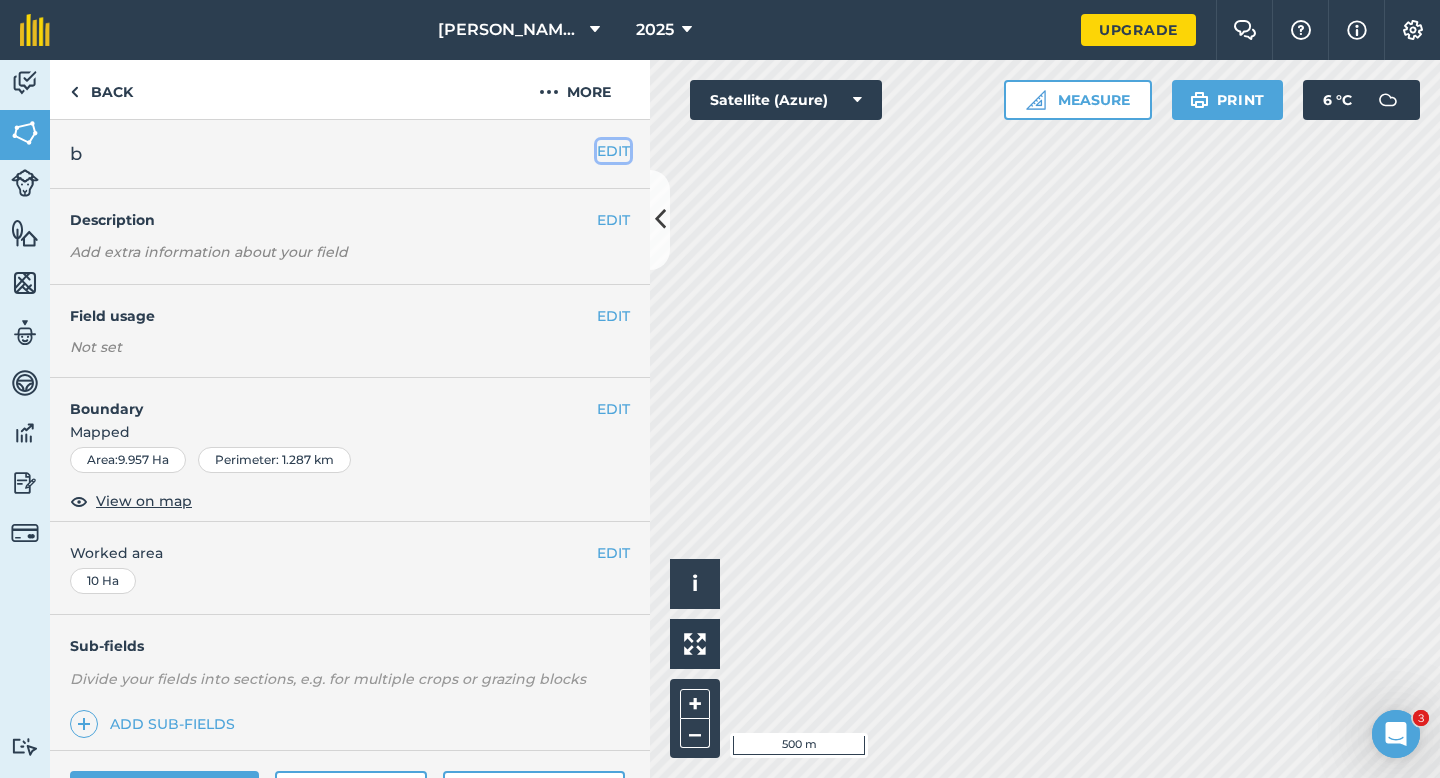click on "EDIT" at bounding box center (613, 151) 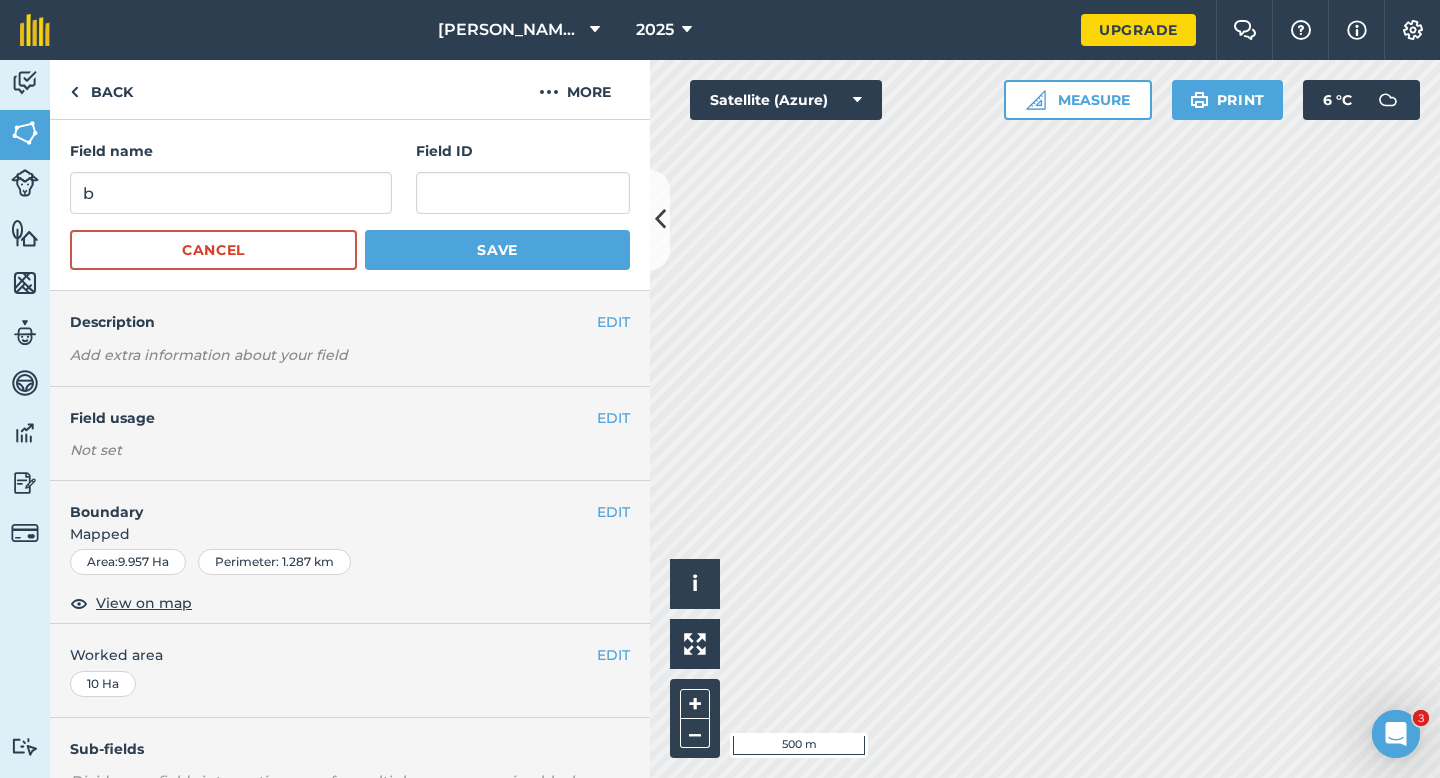 click on "Field name b Field ID" at bounding box center [350, 177] 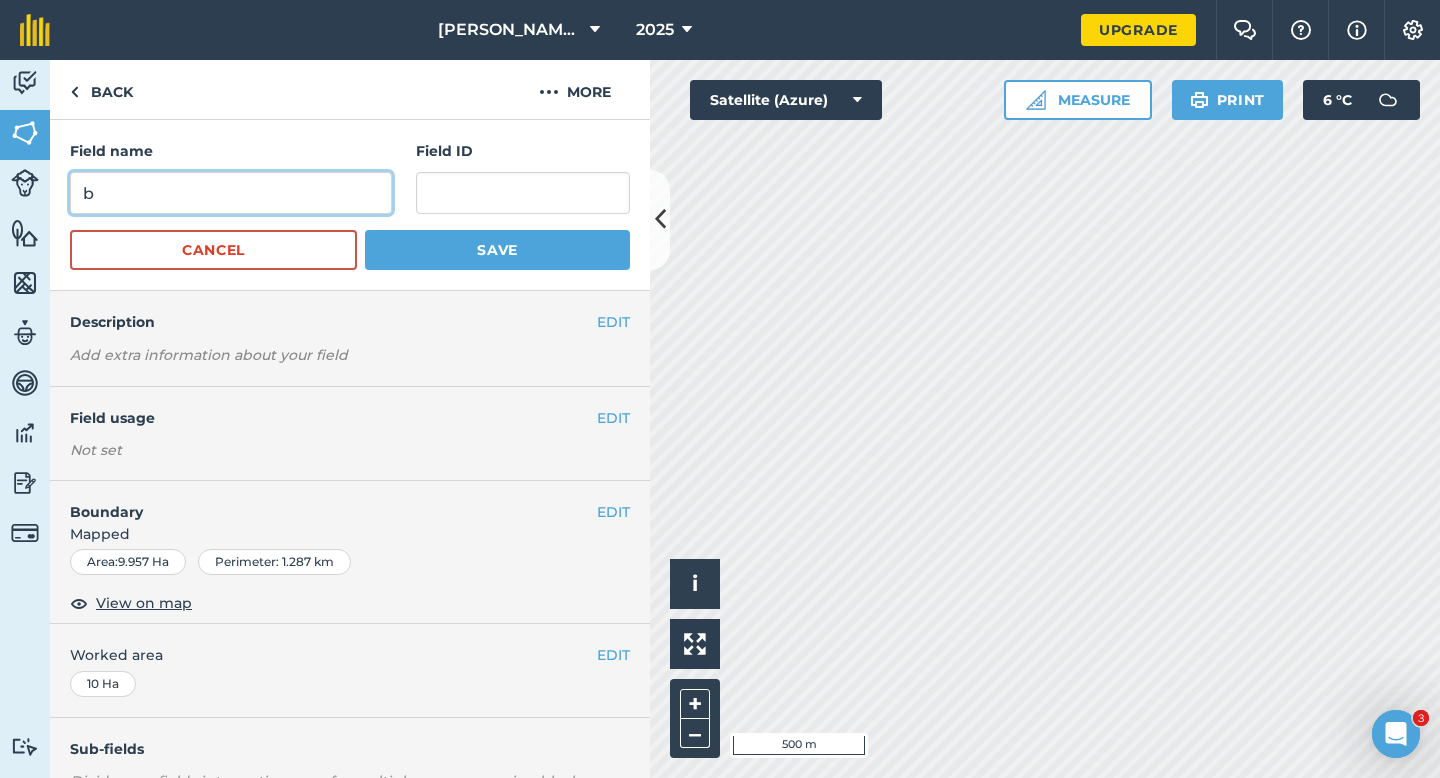 click on "b" at bounding box center [231, 193] 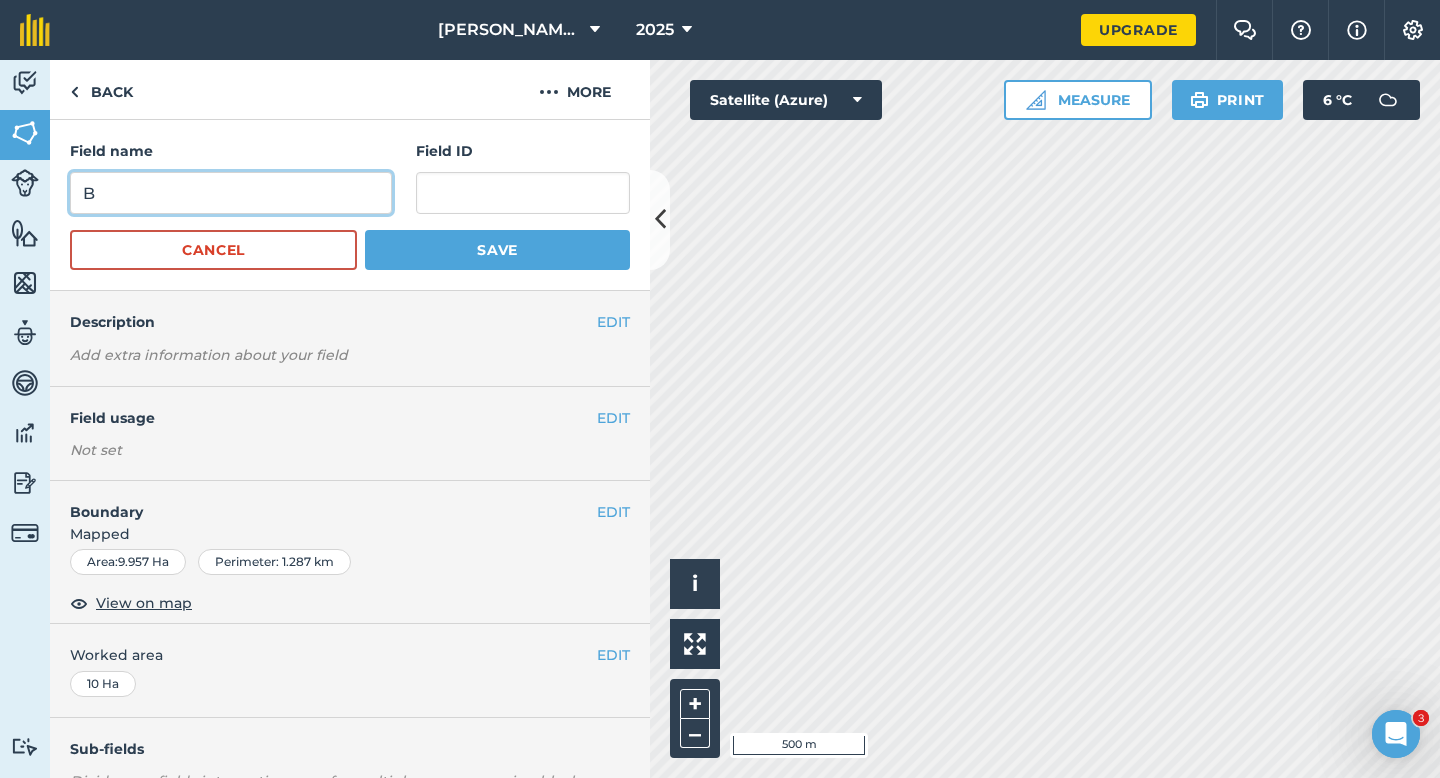 type on "B" 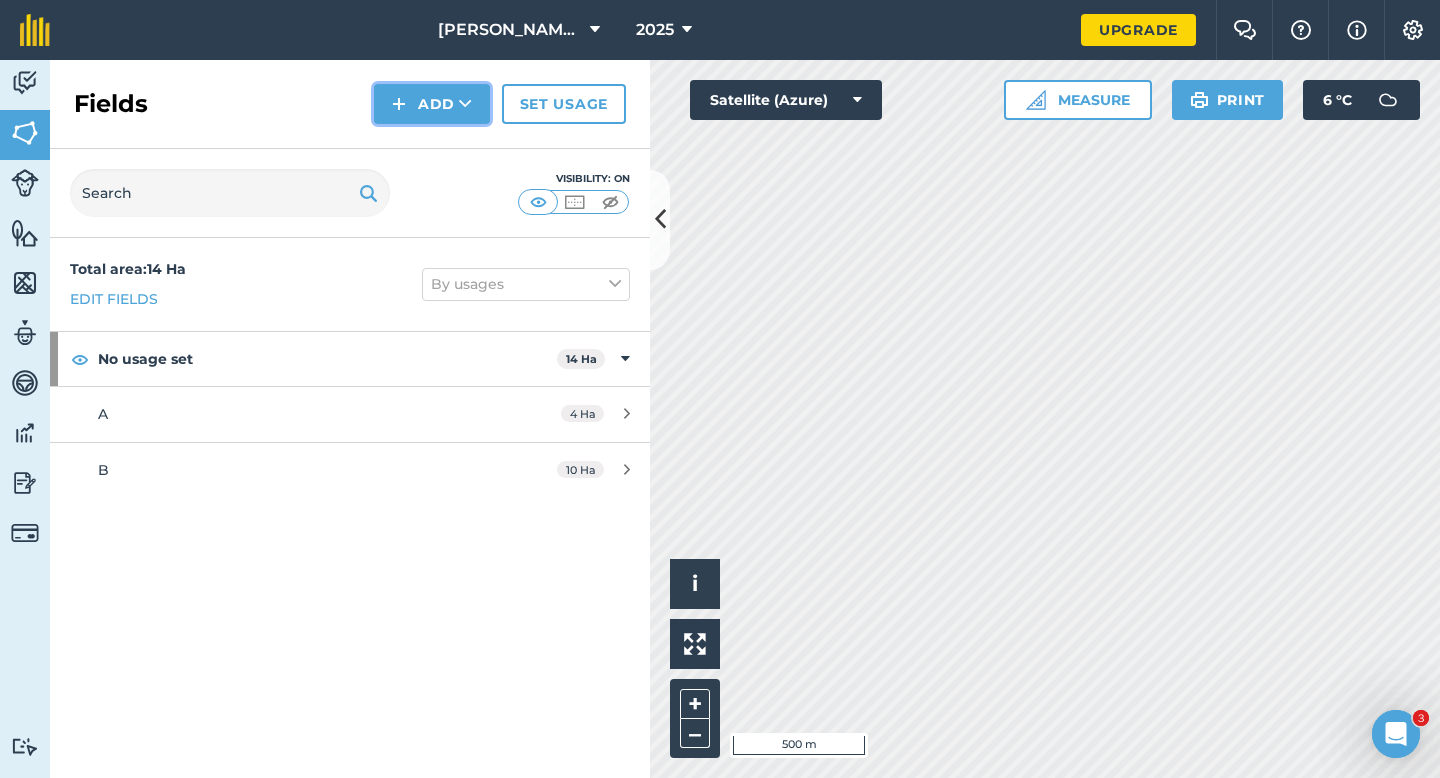 click on "Add" at bounding box center [432, 104] 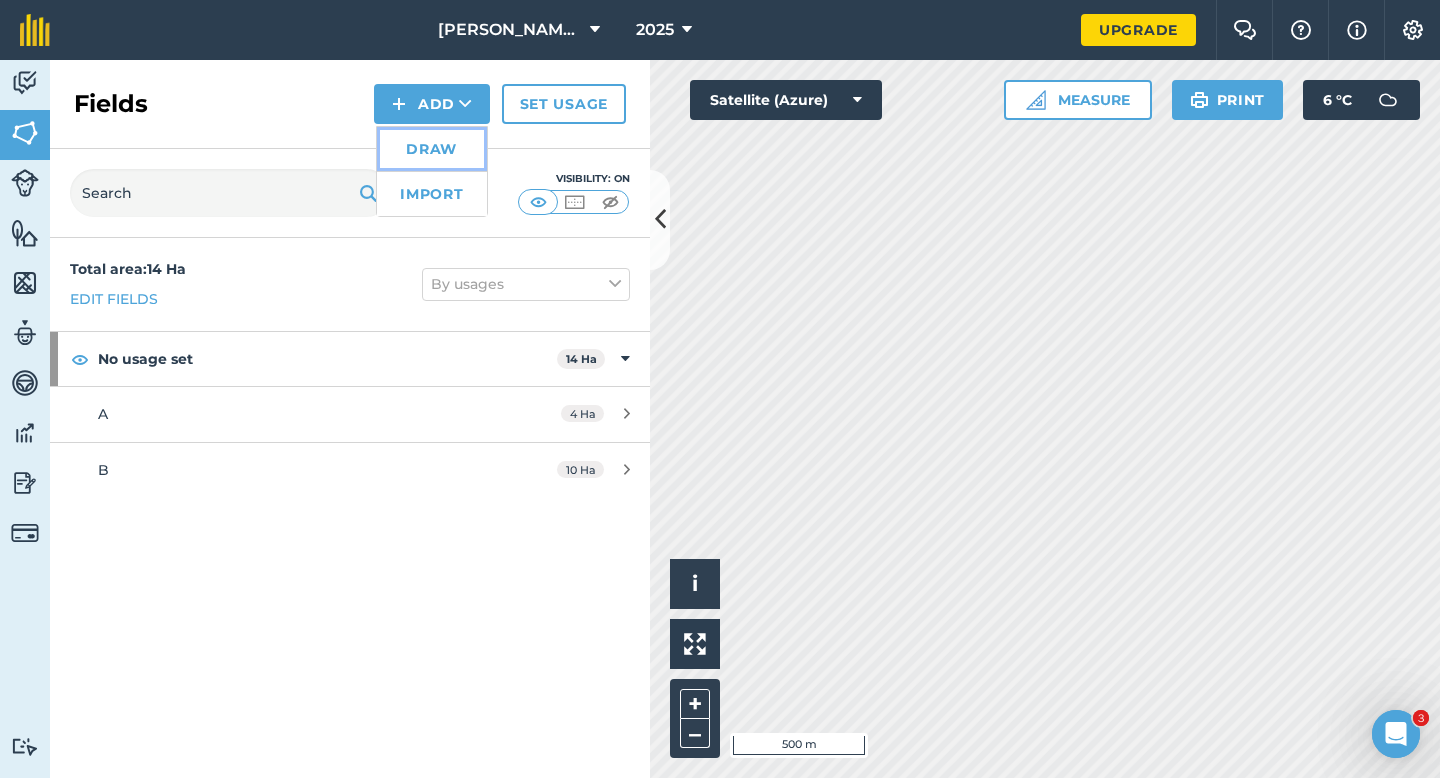 click on "Draw" at bounding box center [432, 149] 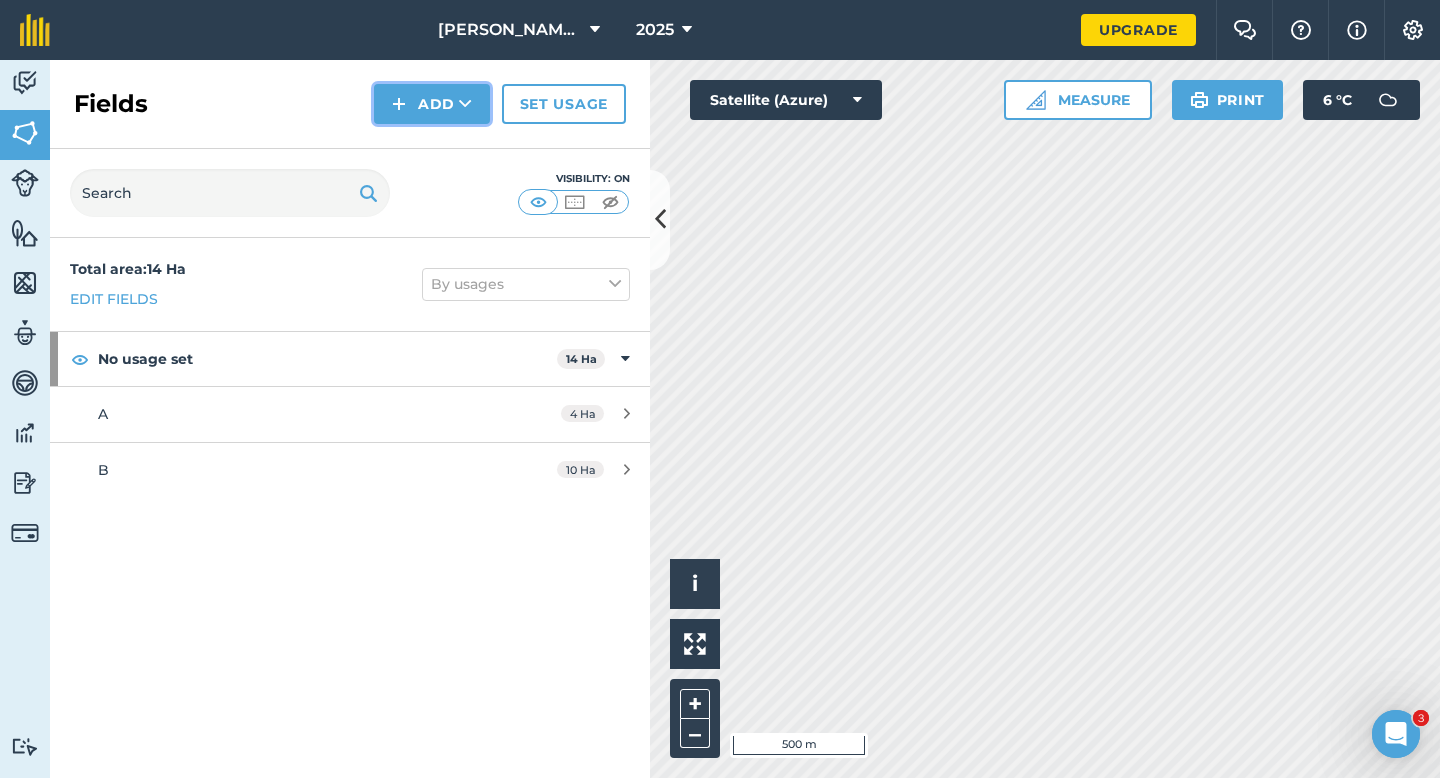 click on "Add" at bounding box center (432, 104) 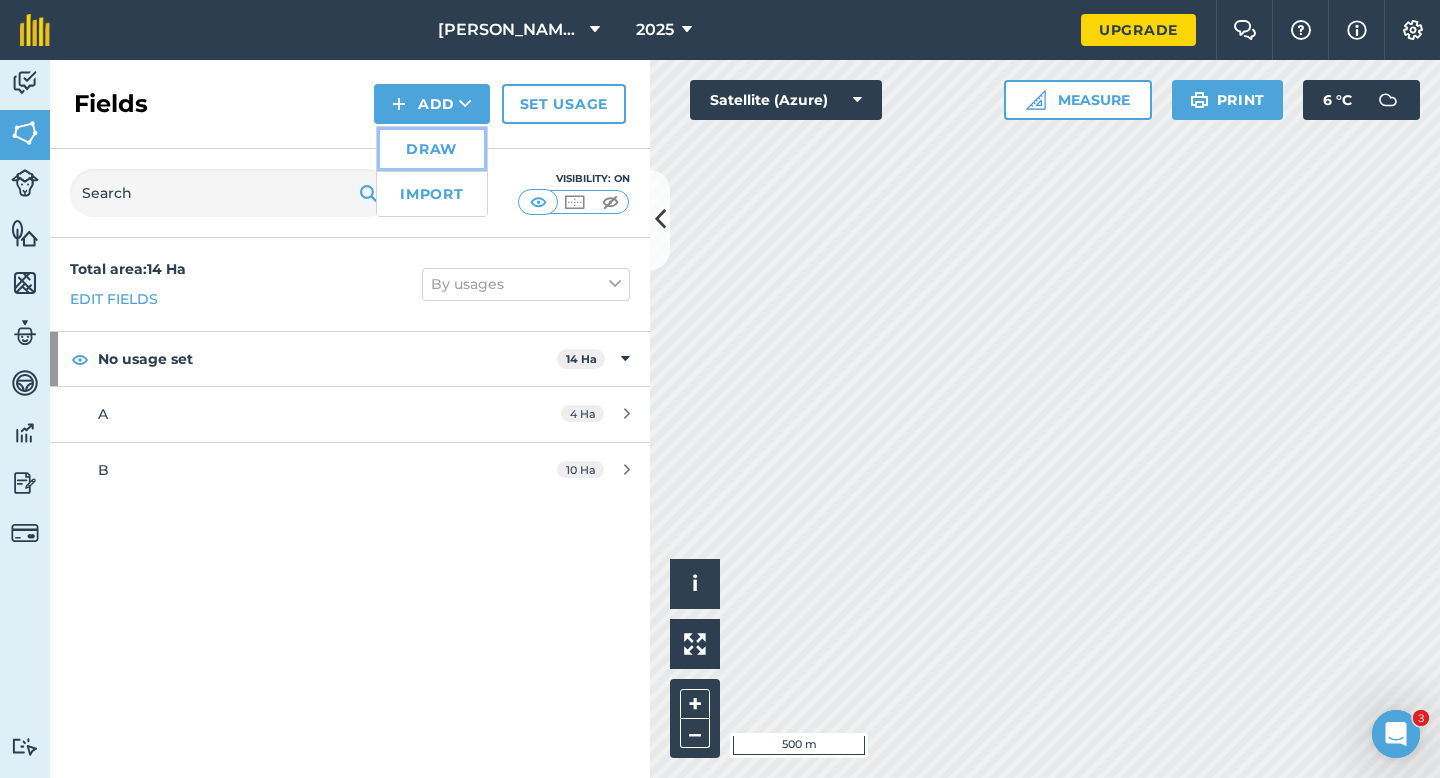 click on "Draw" at bounding box center (432, 149) 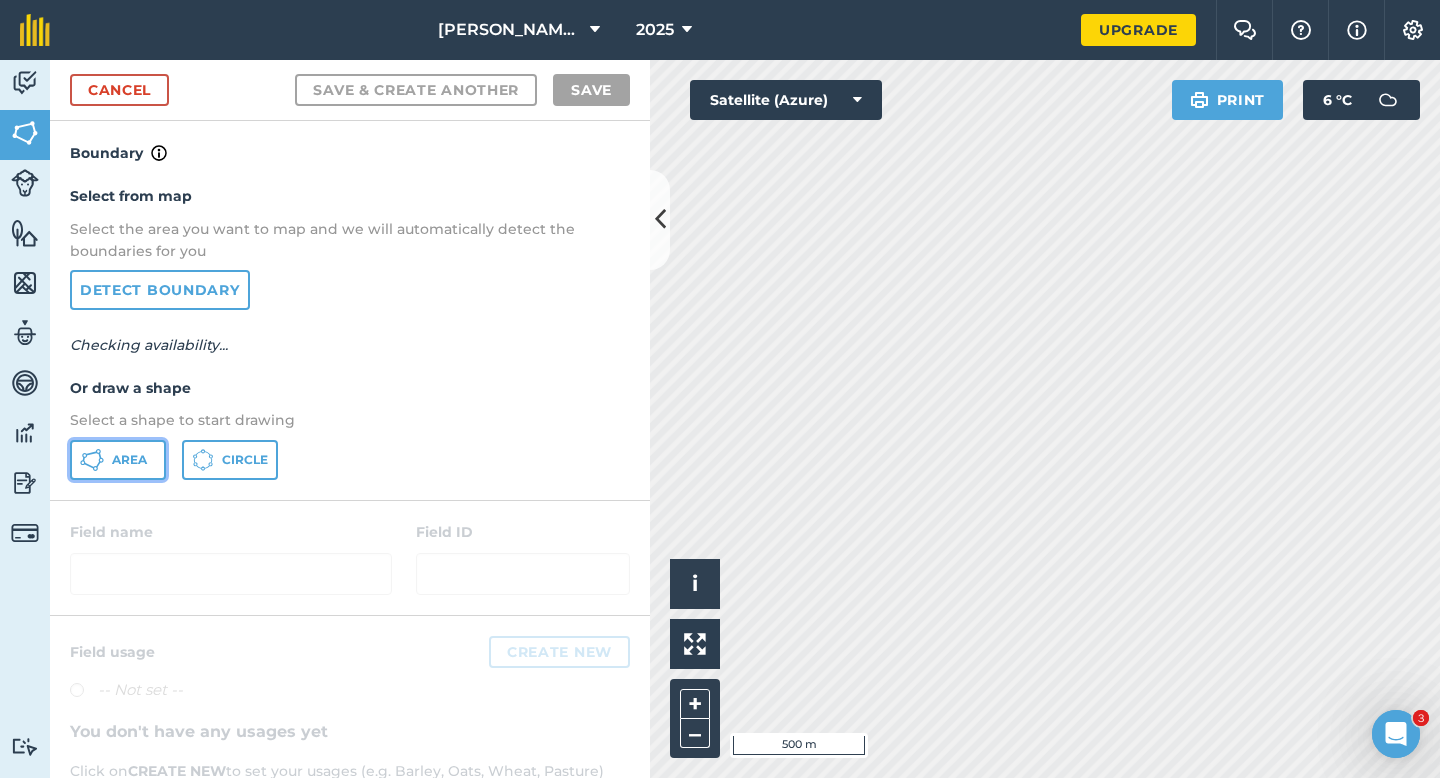 click on "Area" at bounding box center [129, 460] 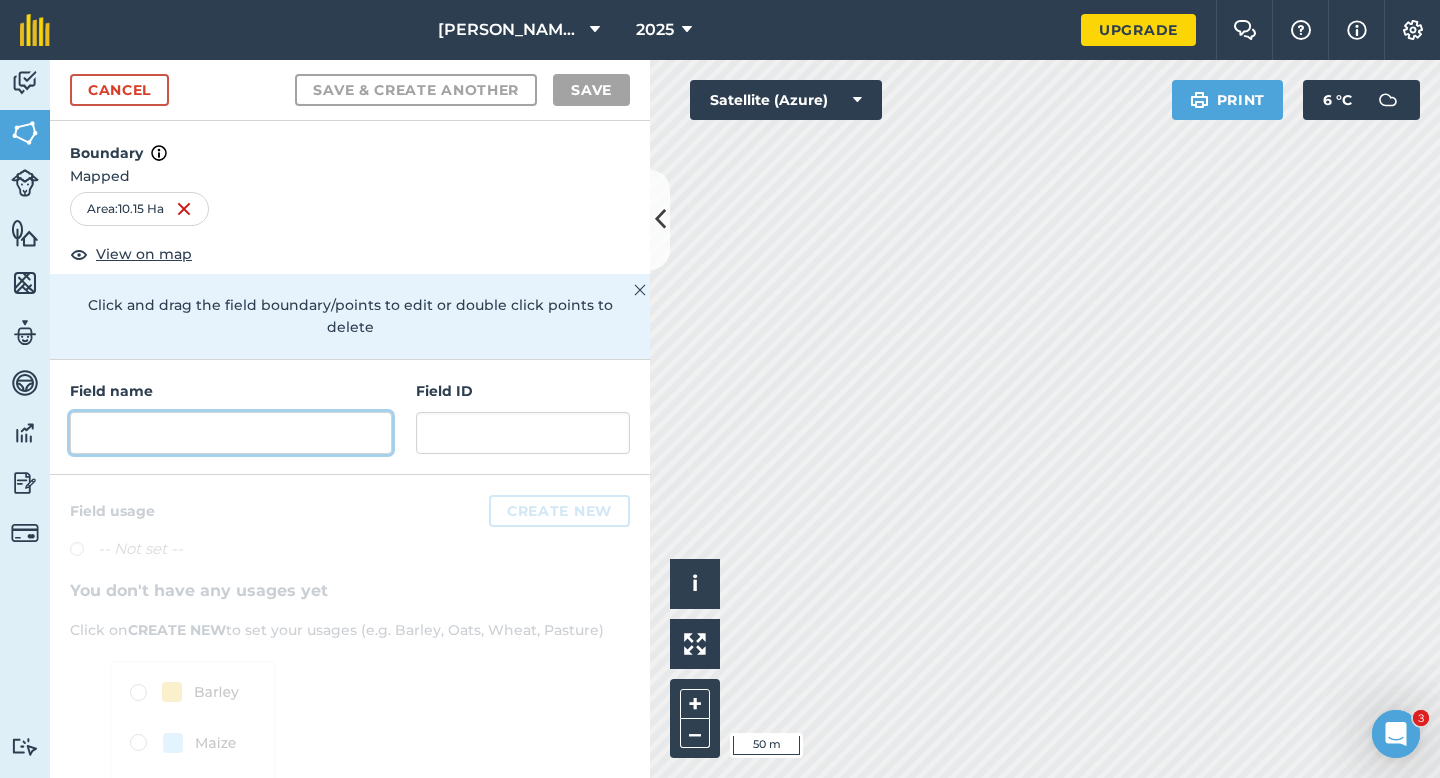 click at bounding box center [231, 433] 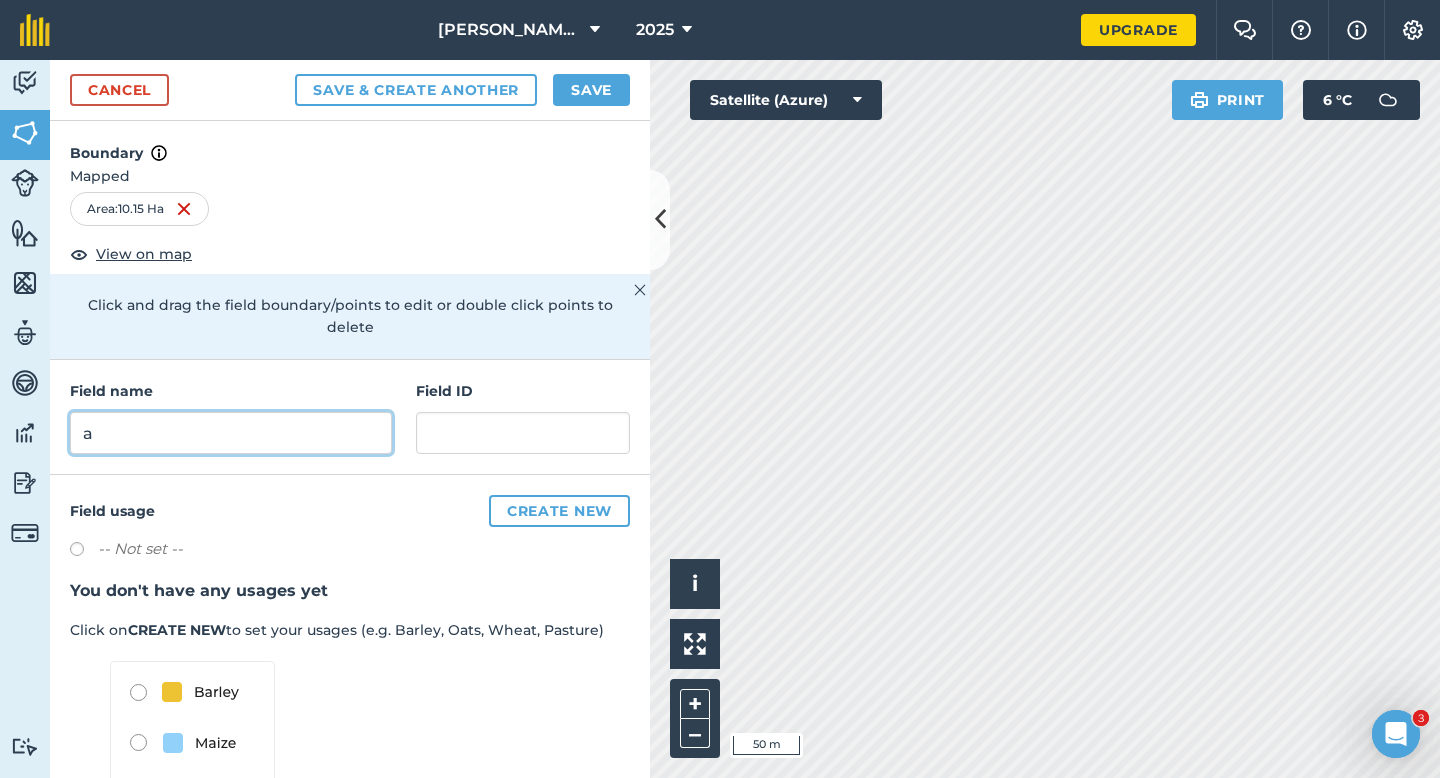 click on "a" at bounding box center (231, 433) 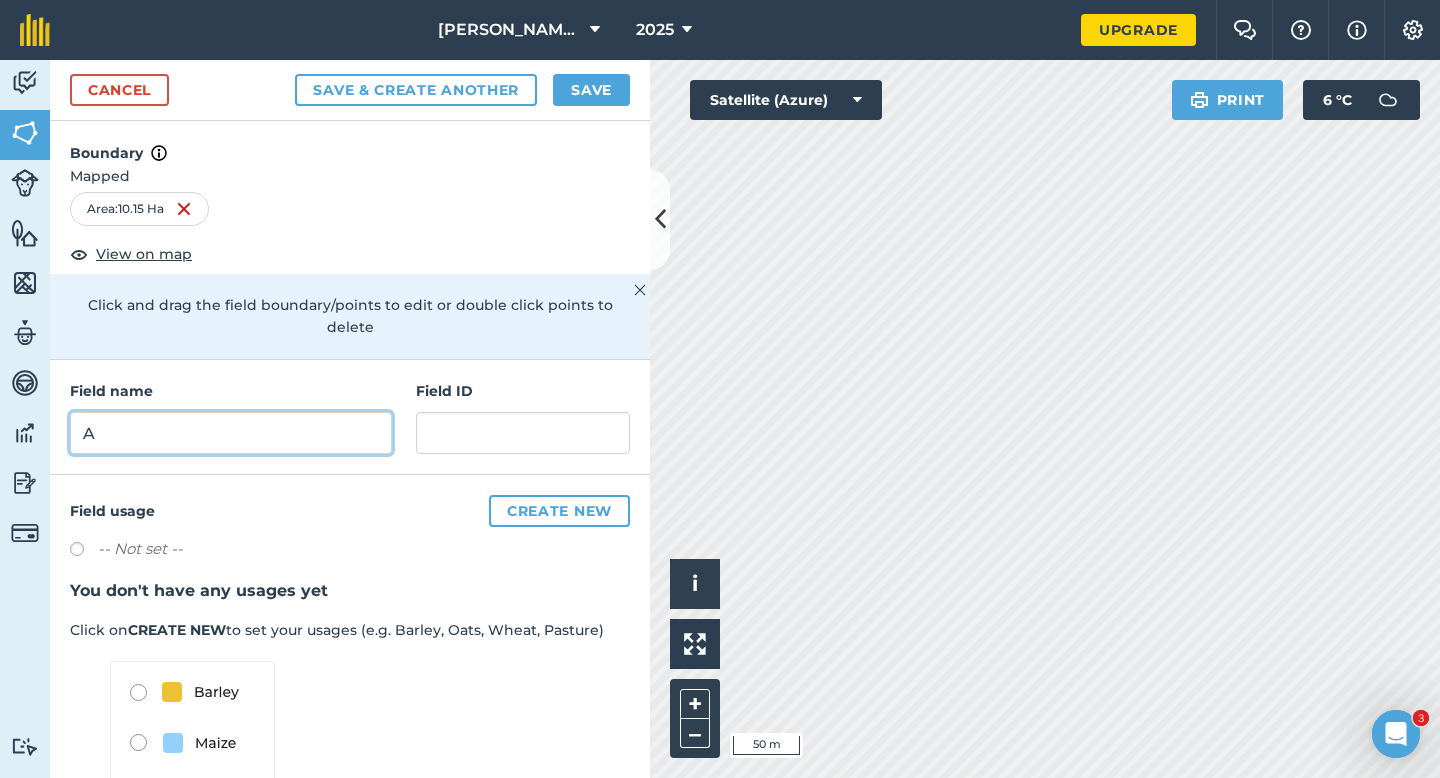 type on "A" 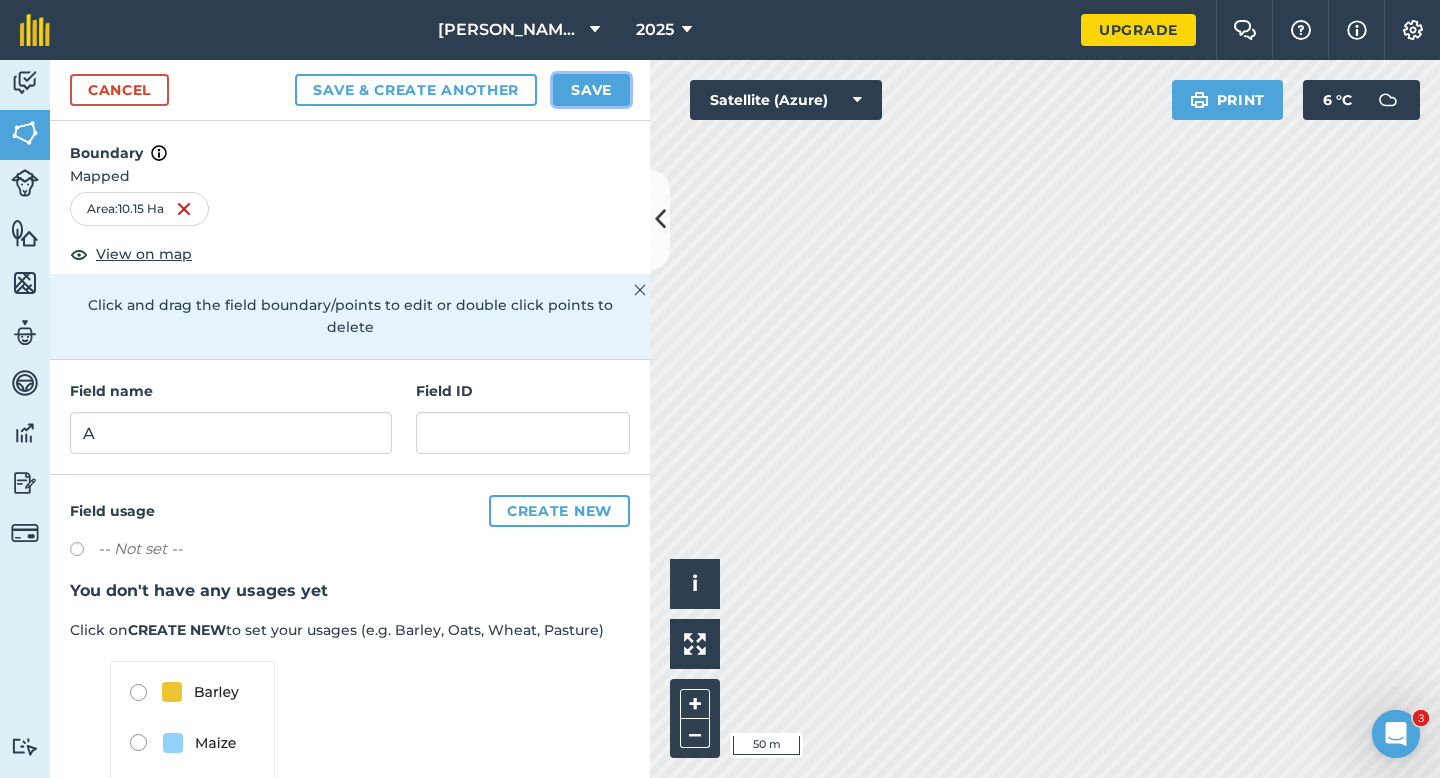 click on "Save" at bounding box center (591, 90) 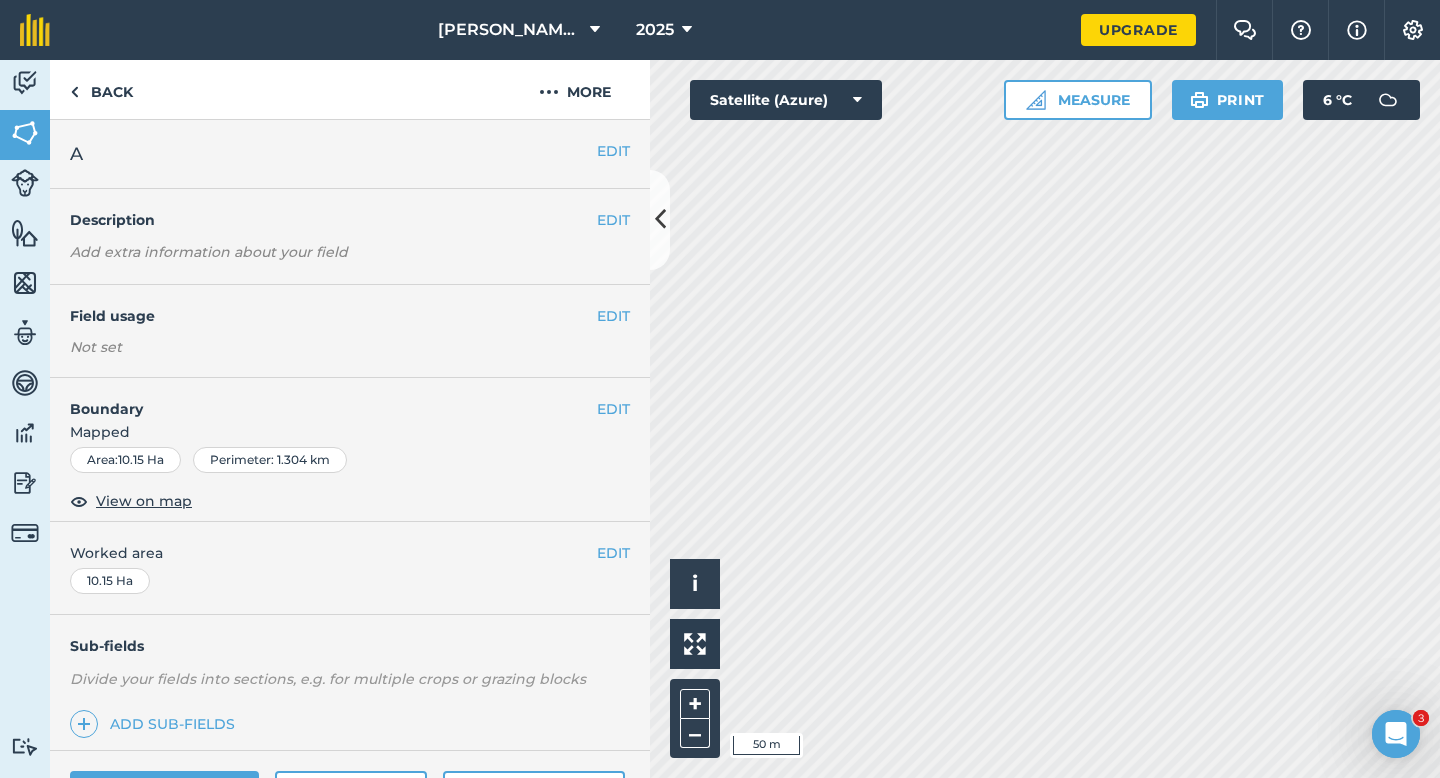 click on "EDIT Worked area 10.15   Ha" at bounding box center [350, 568] 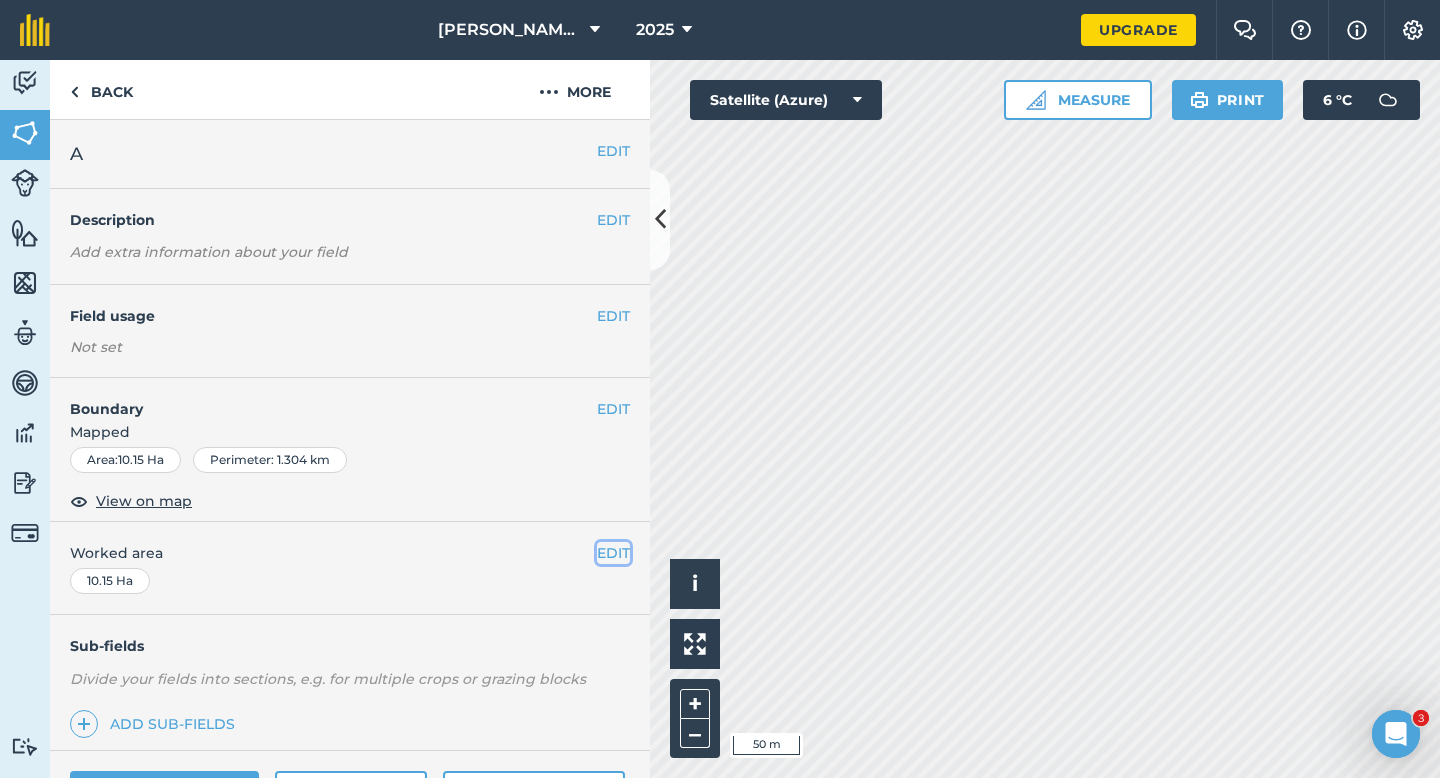 click on "EDIT" at bounding box center [613, 553] 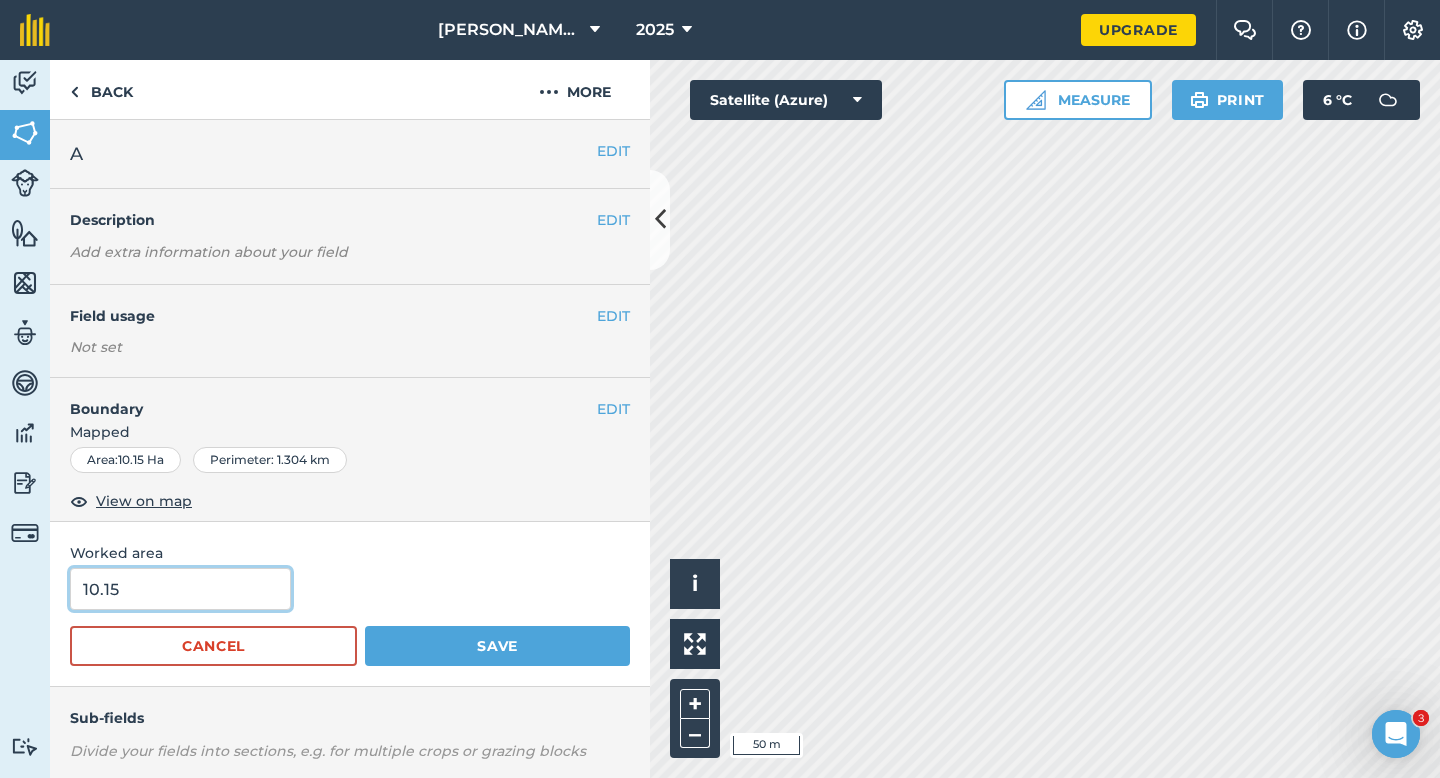 click on "10.15" at bounding box center [180, 589] 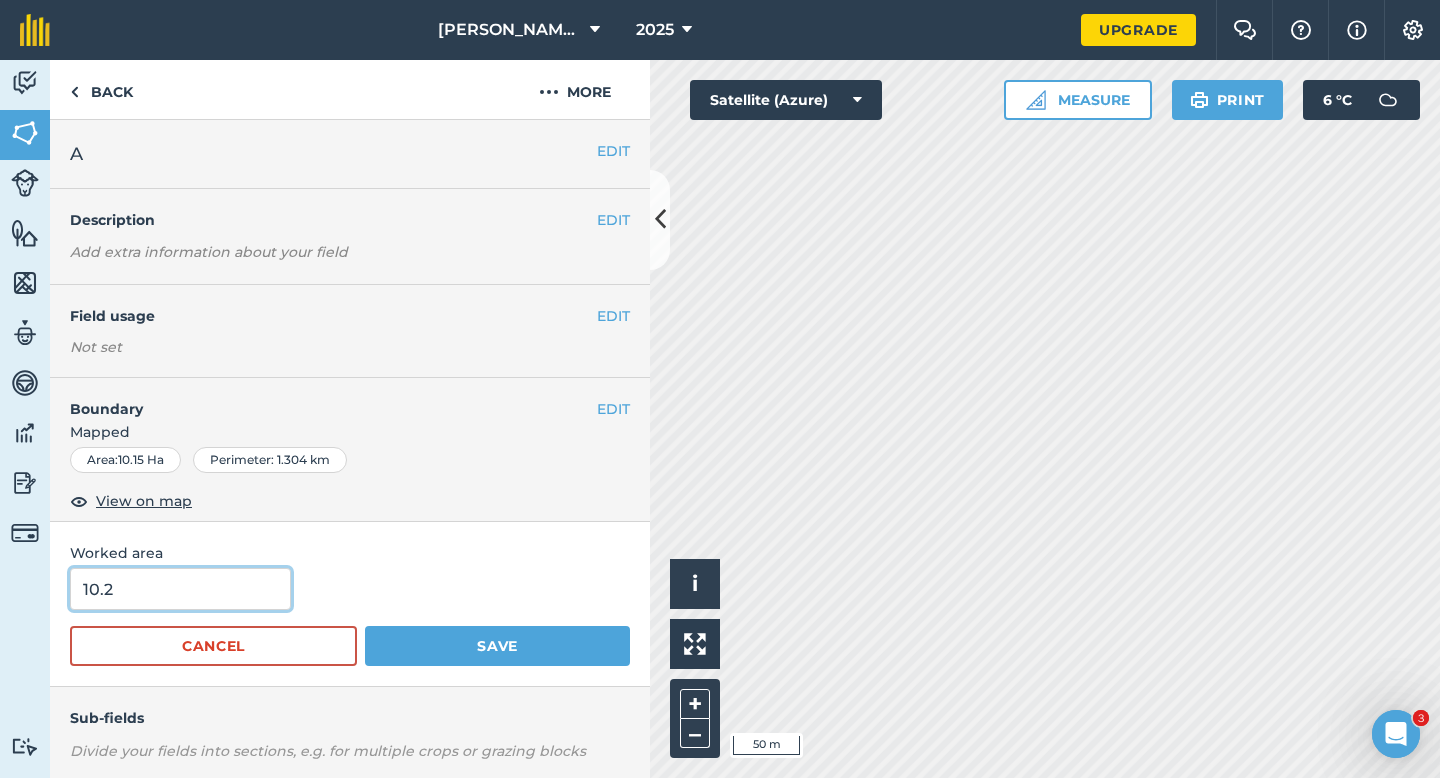 type on "10.2" 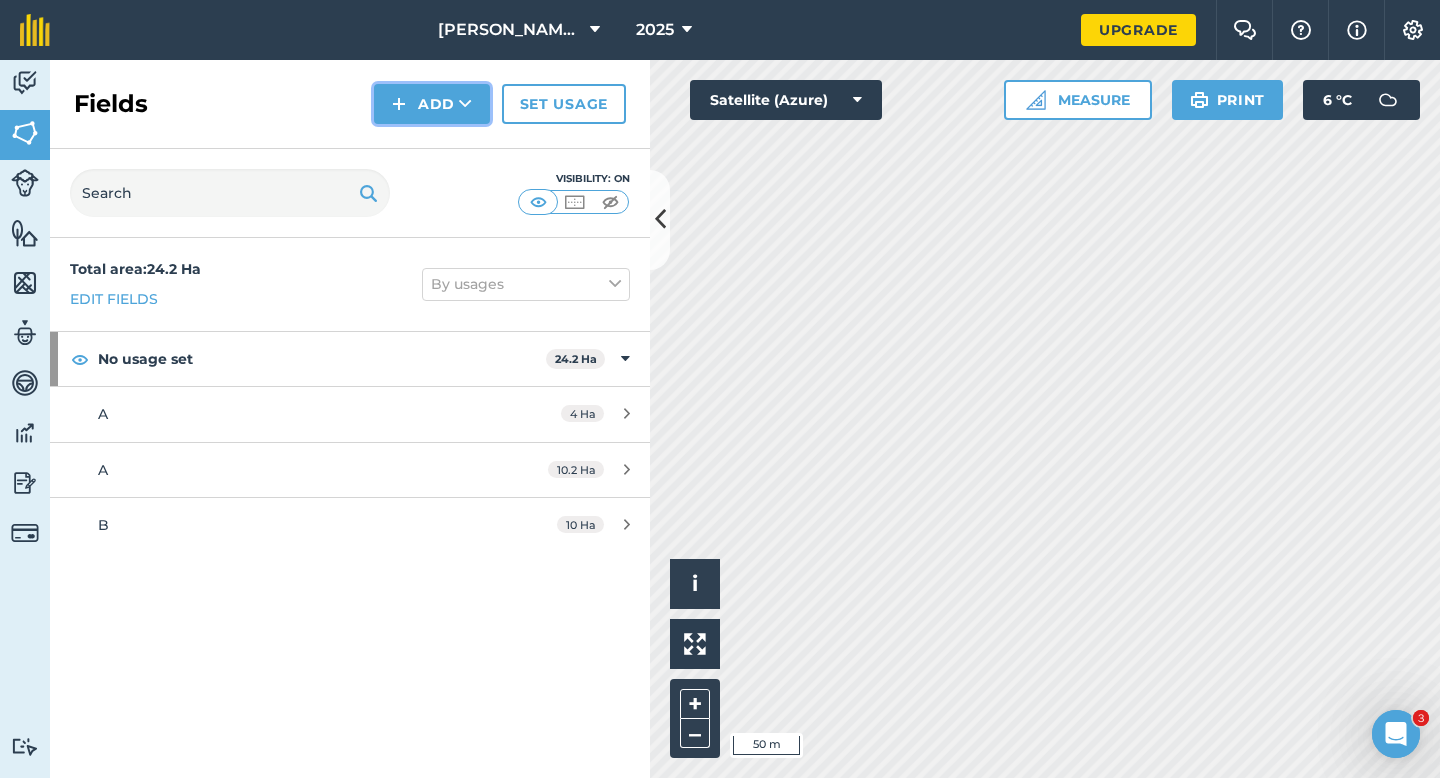 click on "Add" at bounding box center [432, 104] 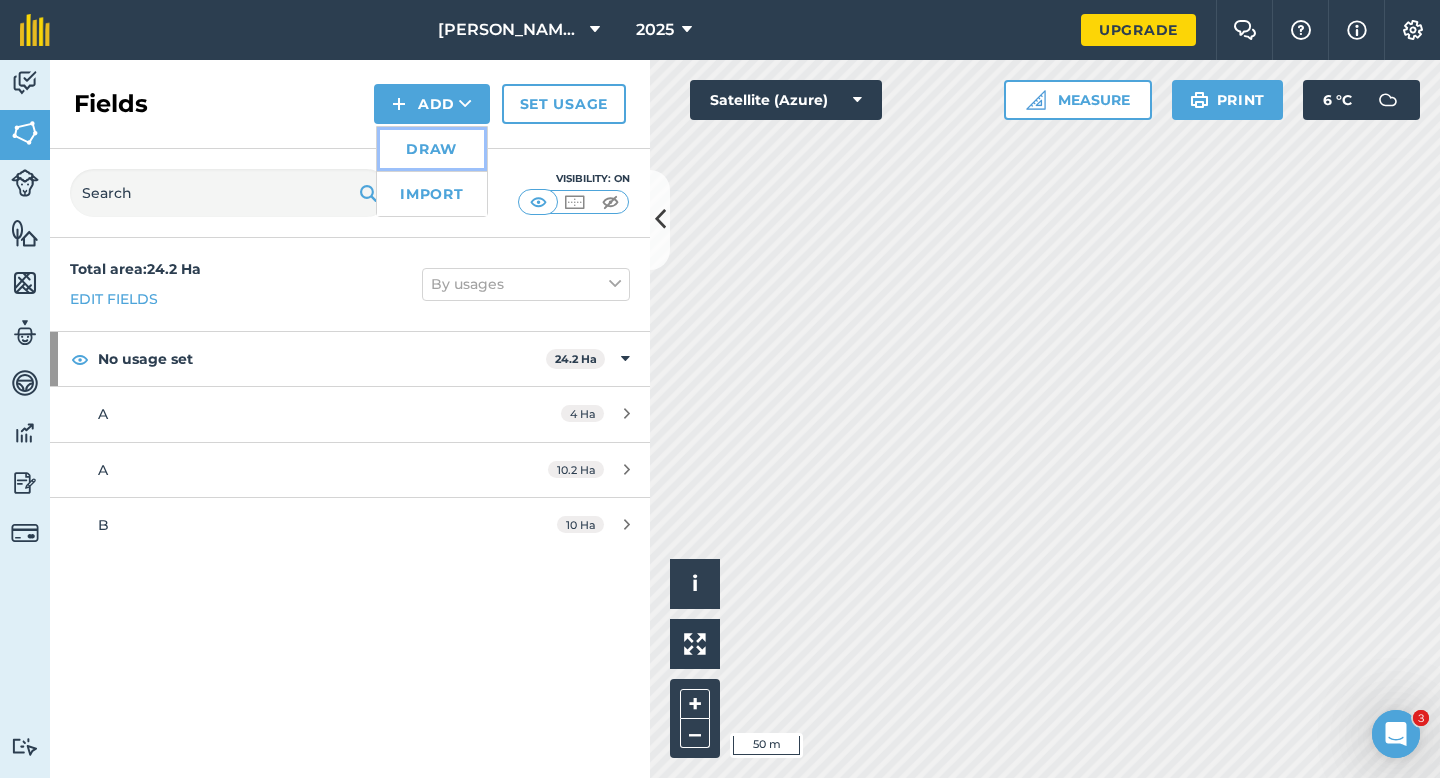 click on "Draw" at bounding box center [432, 149] 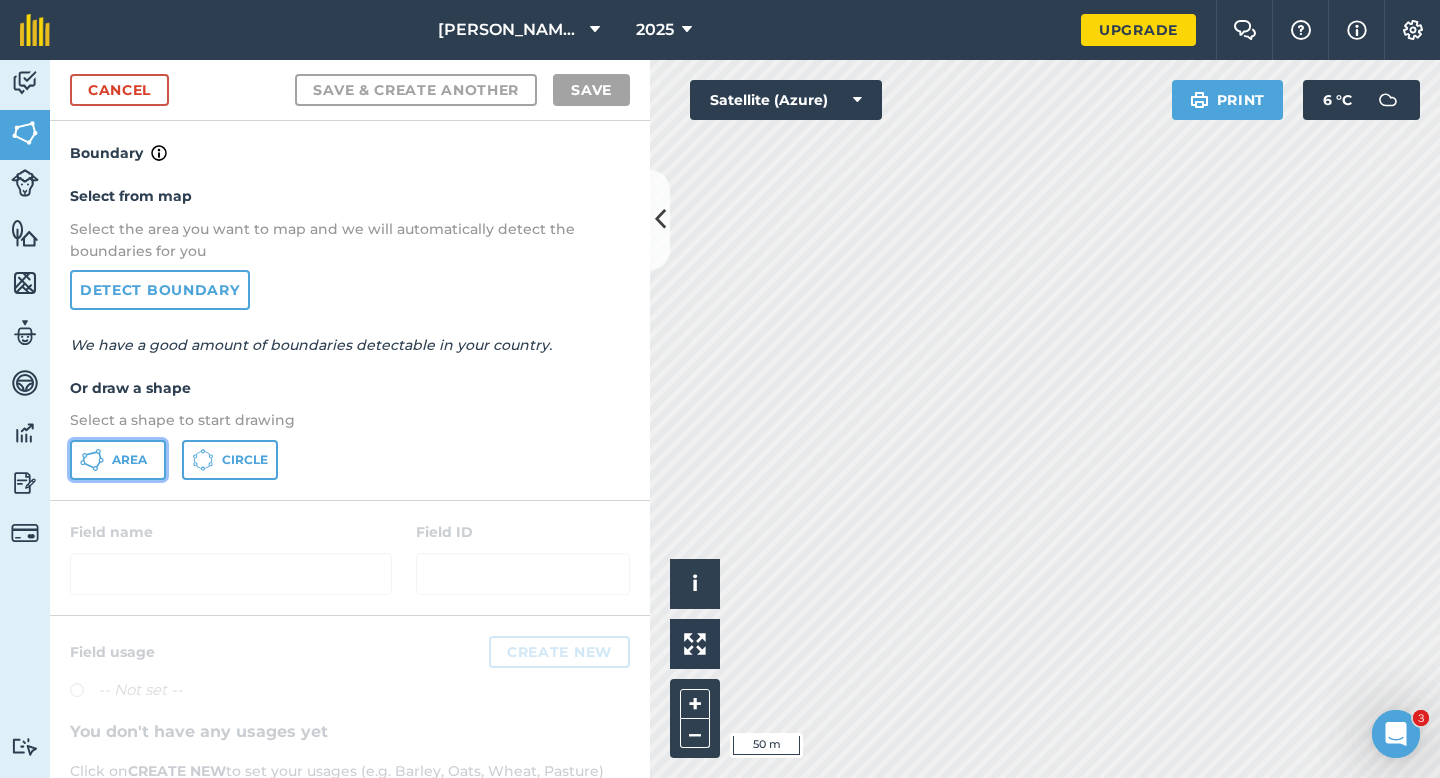 click on "Area" at bounding box center [129, 460] 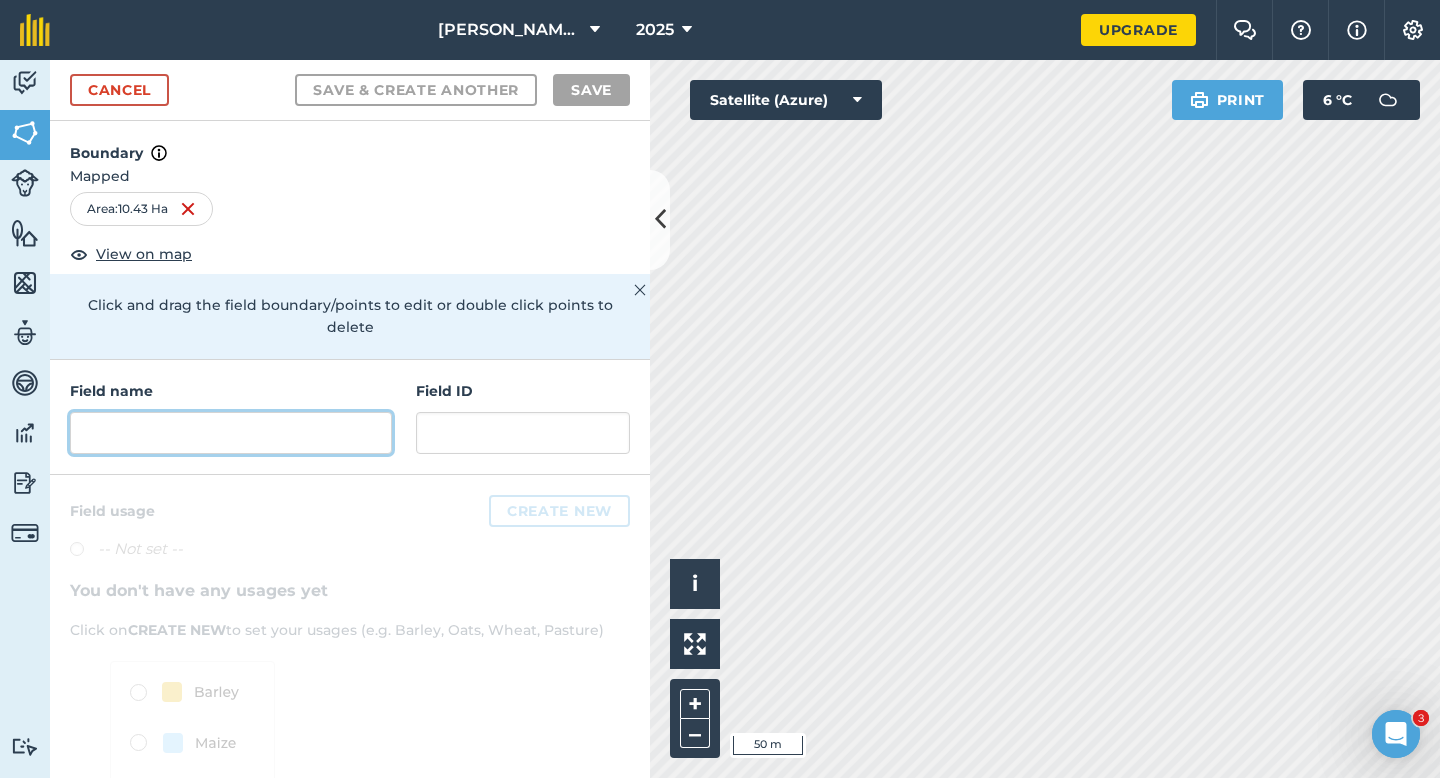 click at bounding box center [231, 433] 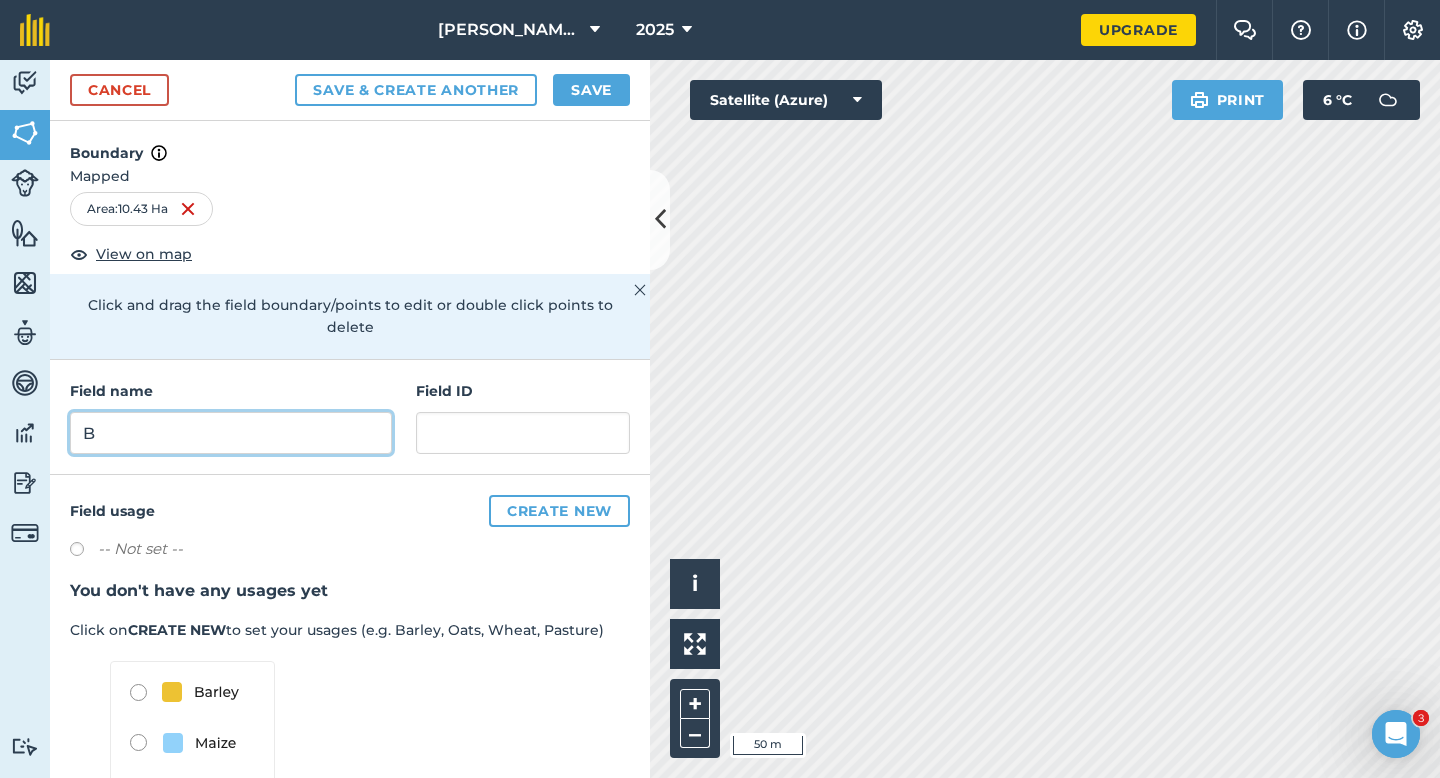 type on "B" 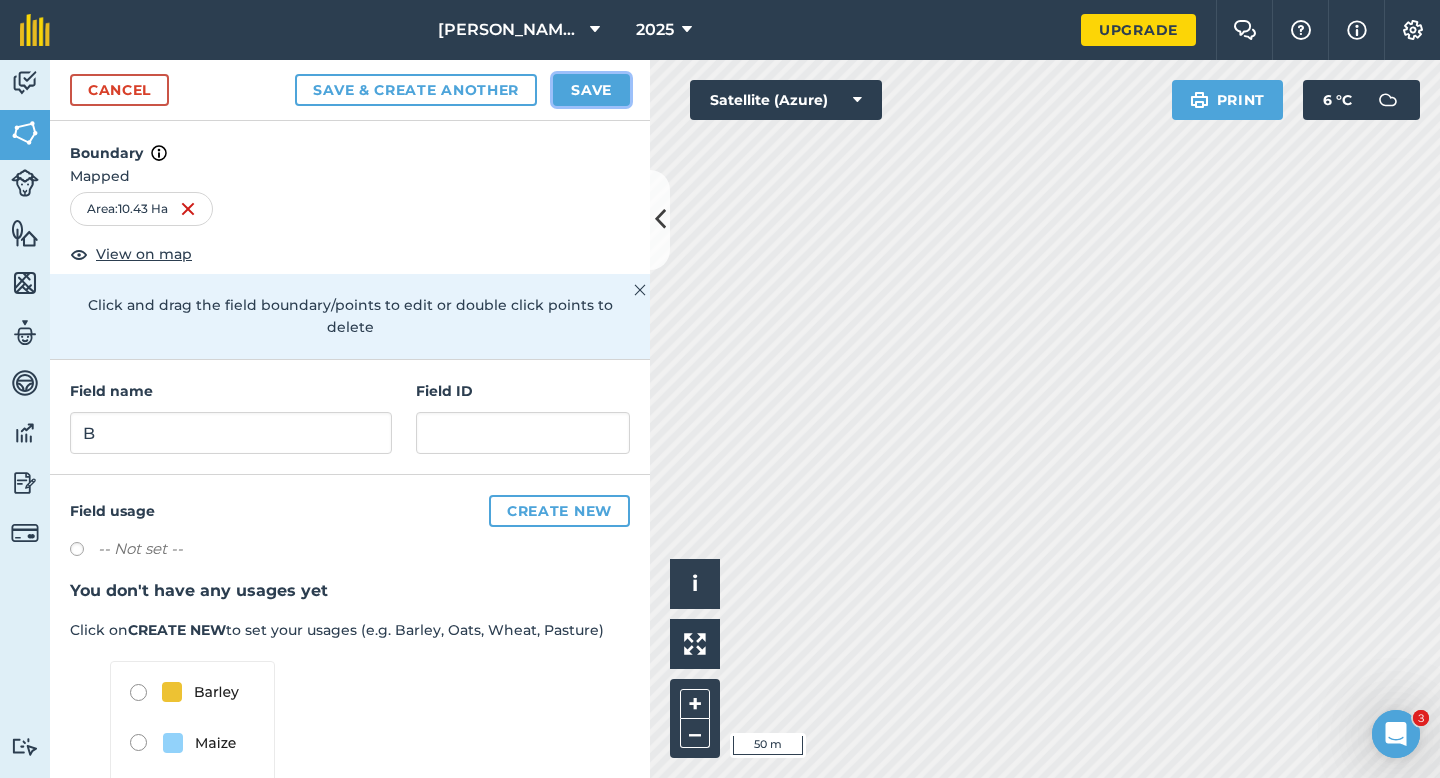 click on "Save" at bounding box center (591, 90) 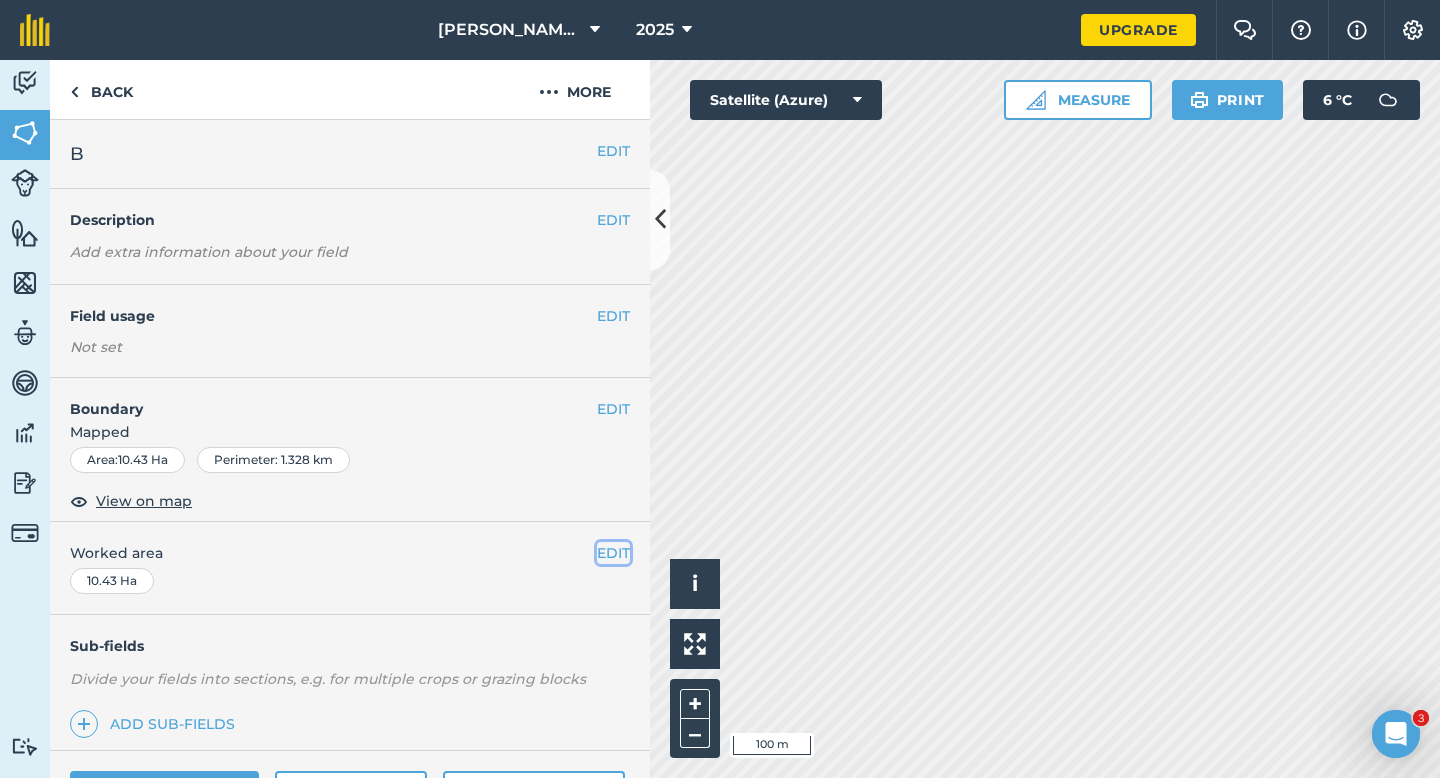 click on "EDIT" at bounding box center [613, 553] 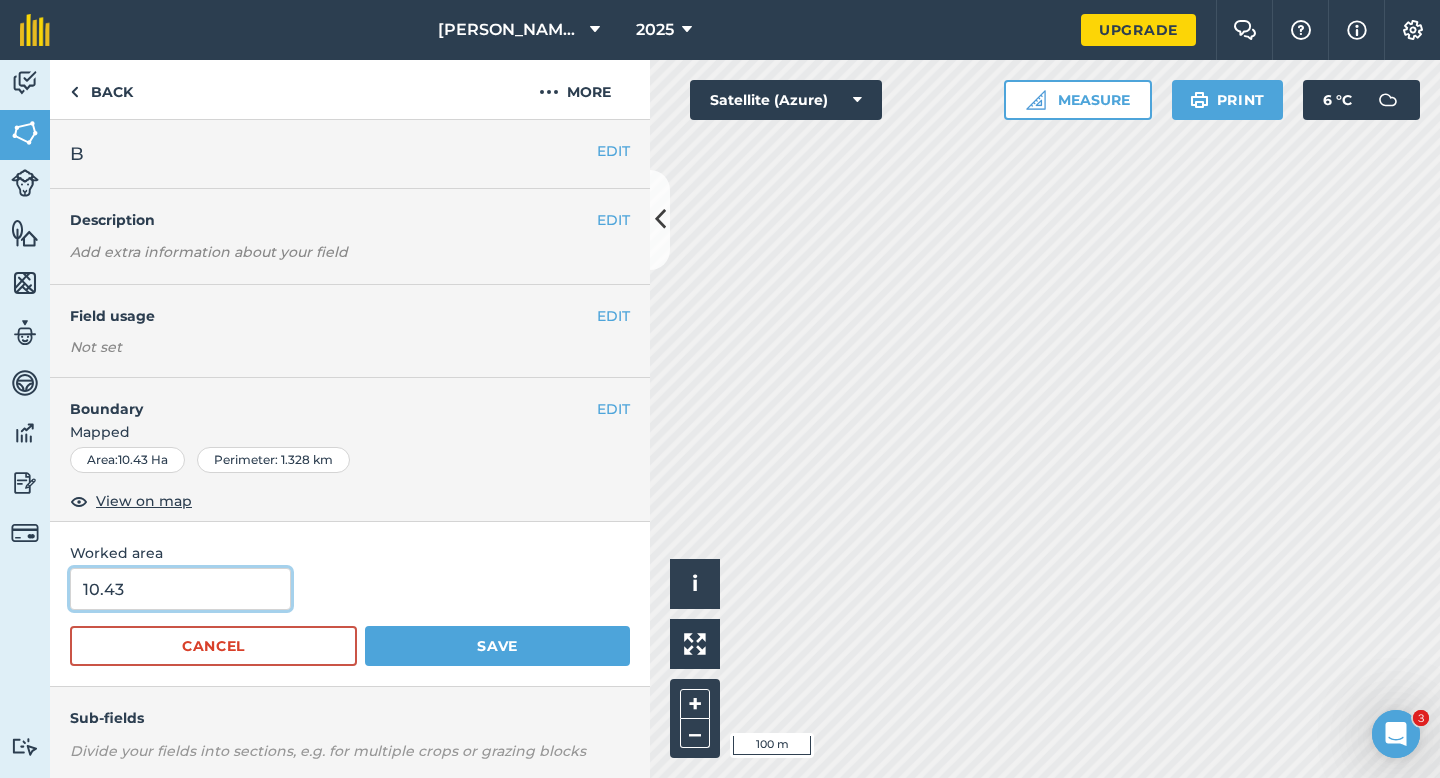 click on "10.43" at bounding box center [180, 589] 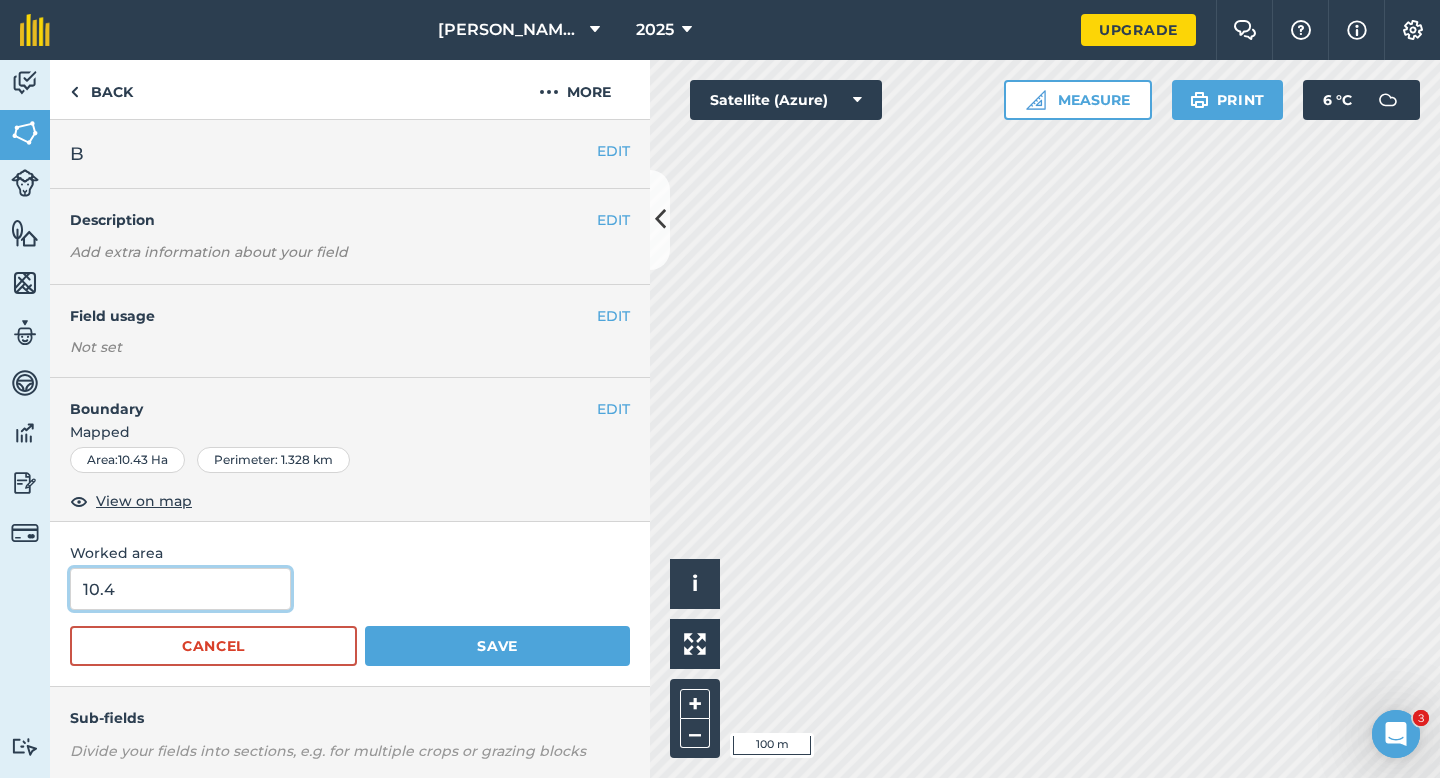 type on "10.4" 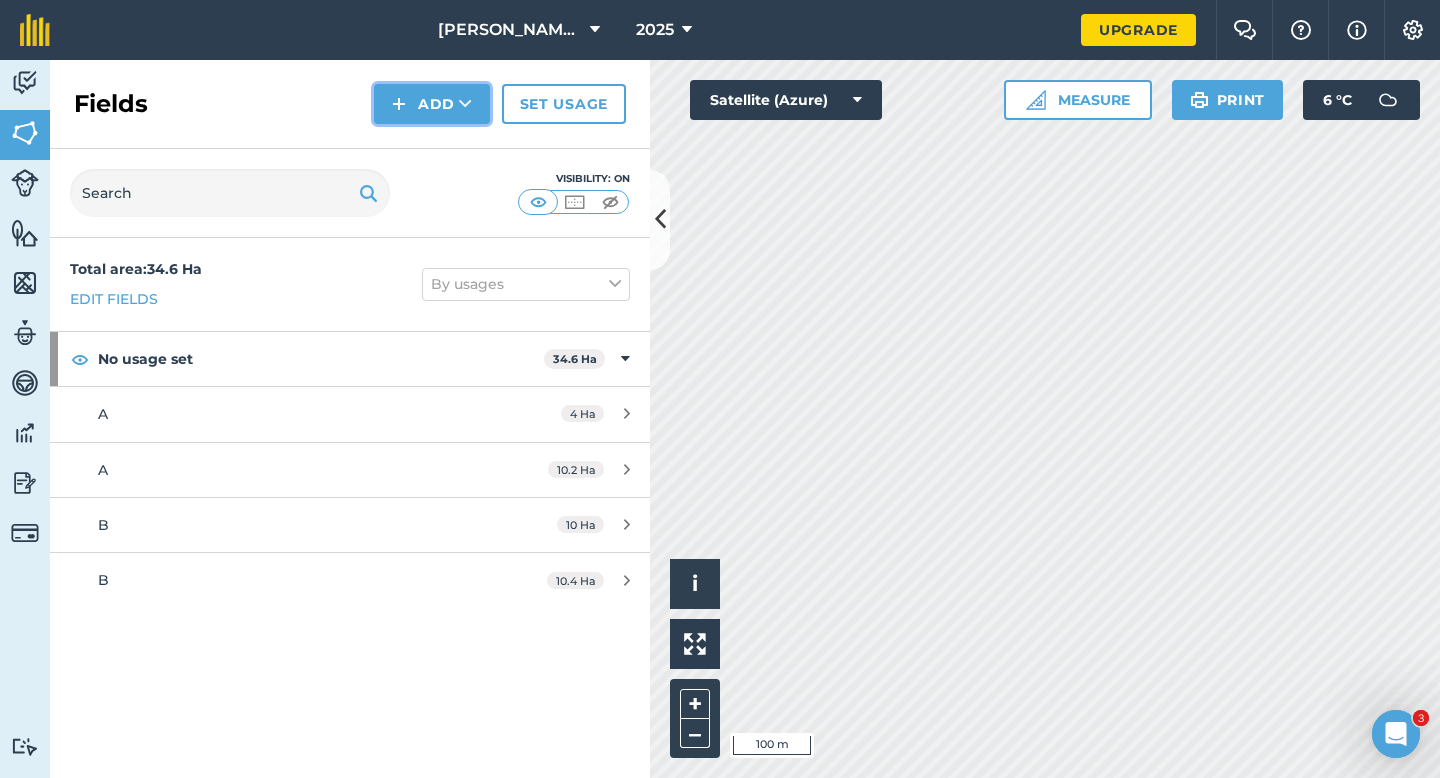 click on "Add" at bounding box center (432, 104) 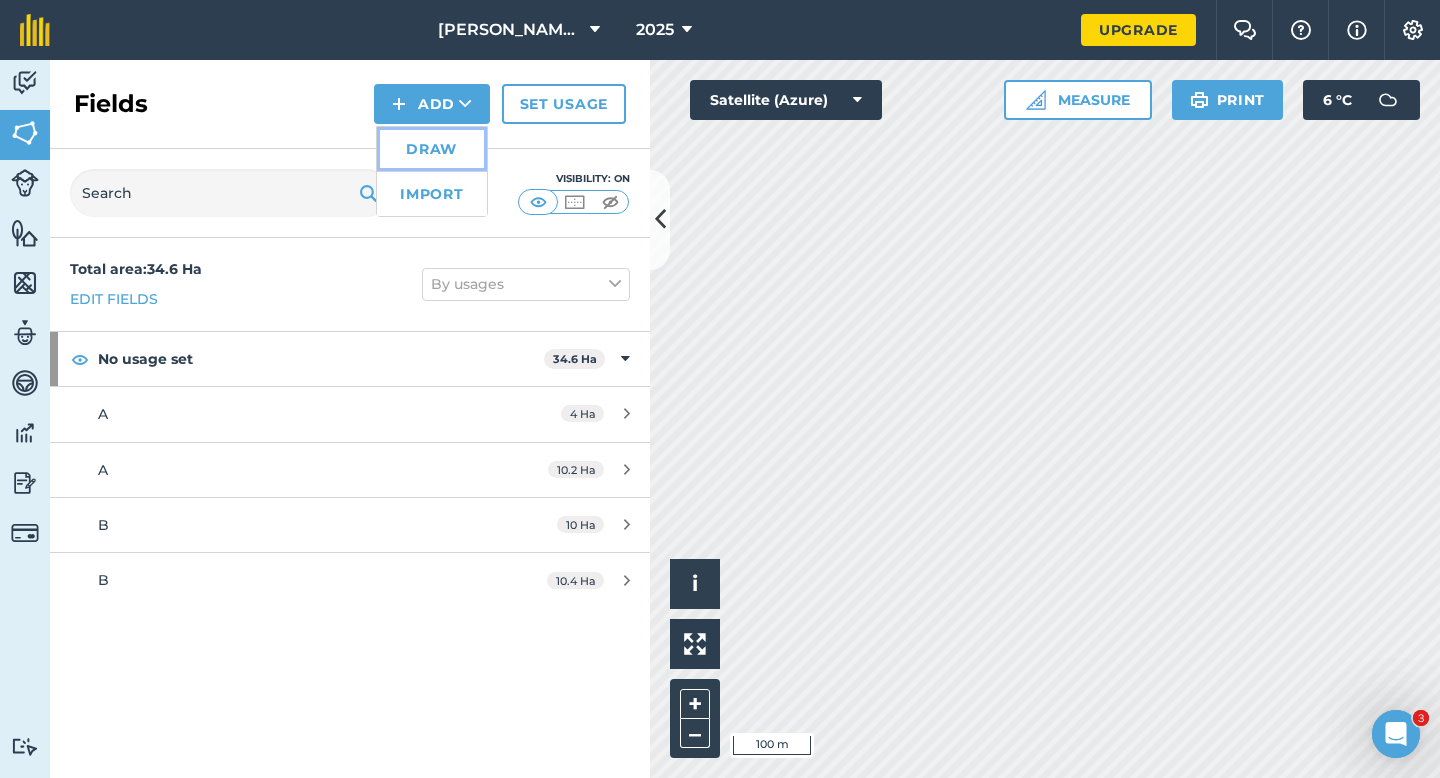 click on "Draw" at bounding box center [432, 149] 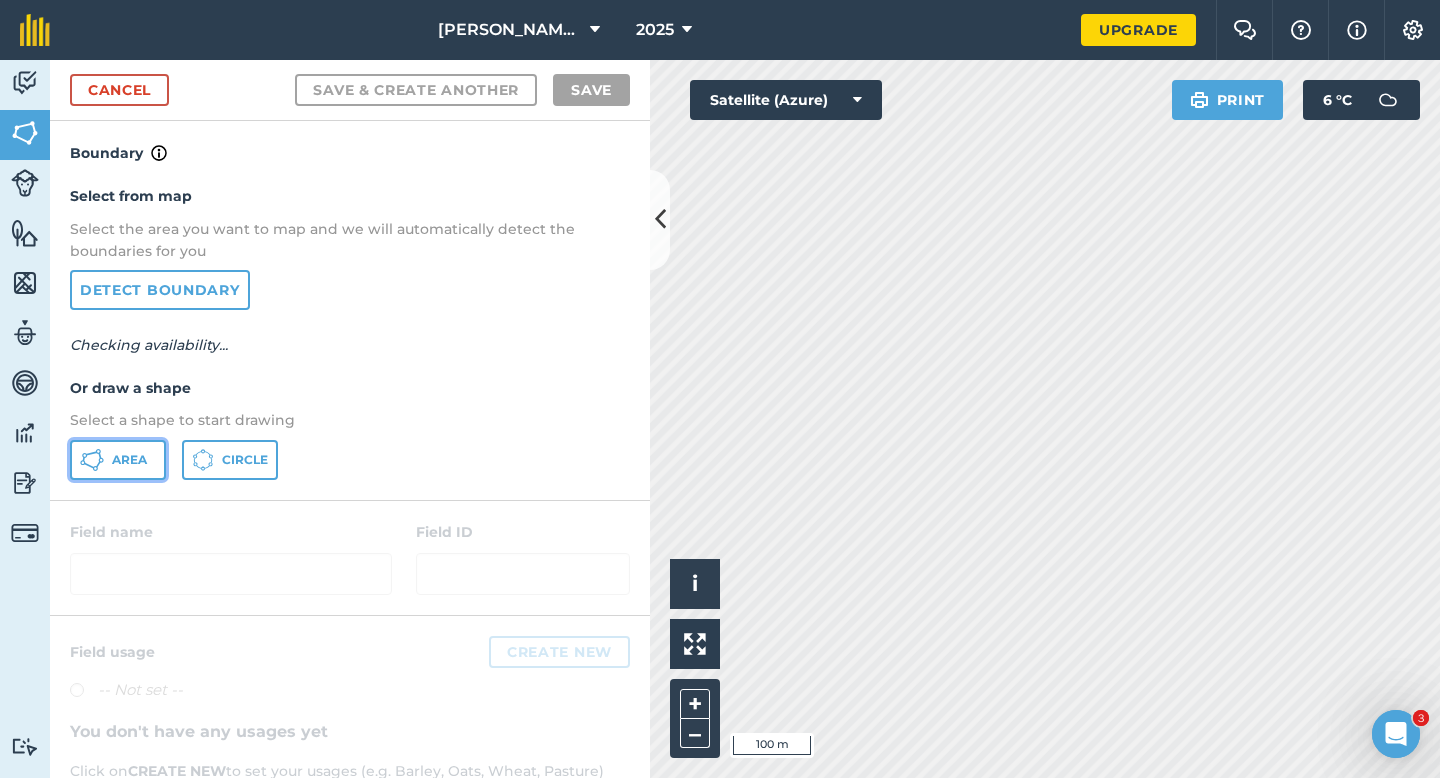 click on "Area" at bounding box center (118, 460) 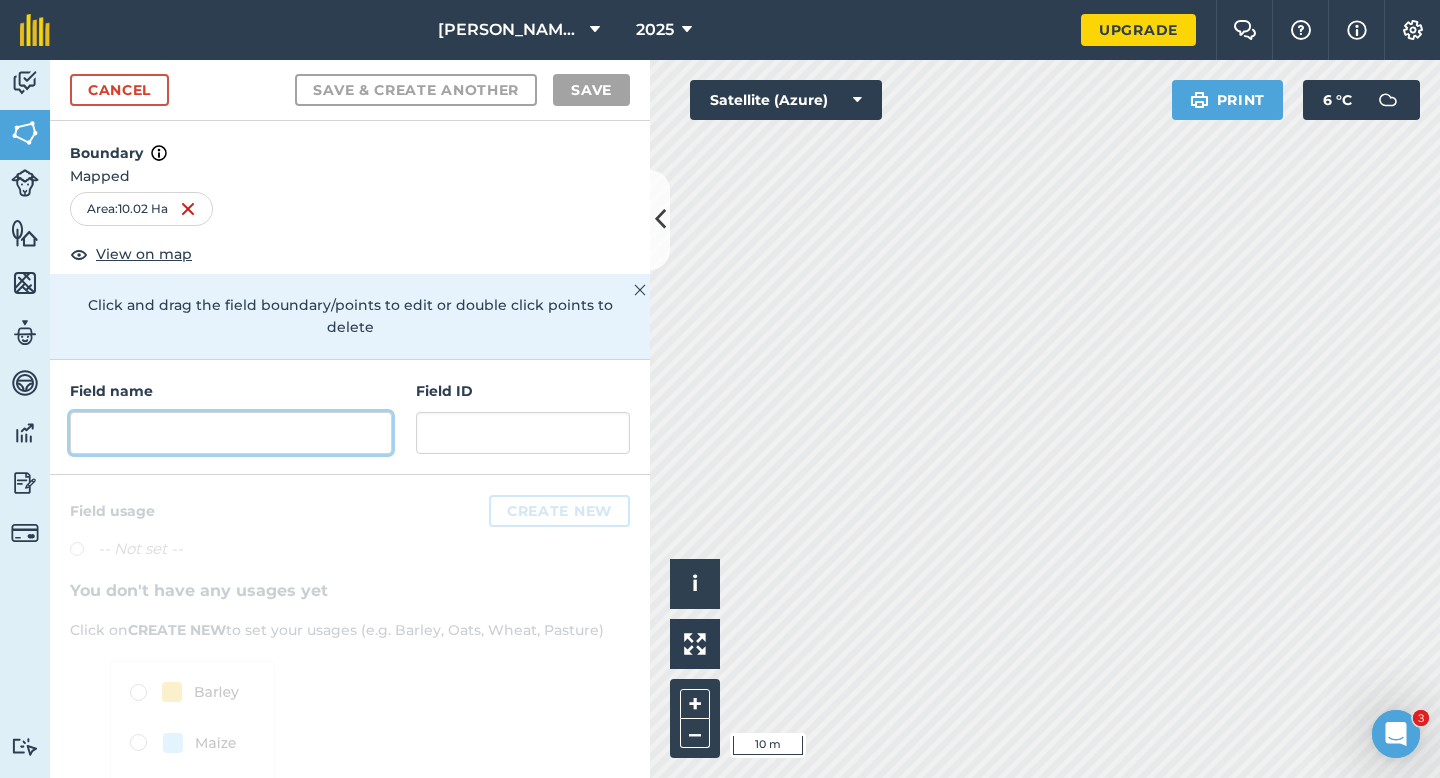 click at bounding box center [231, 433] 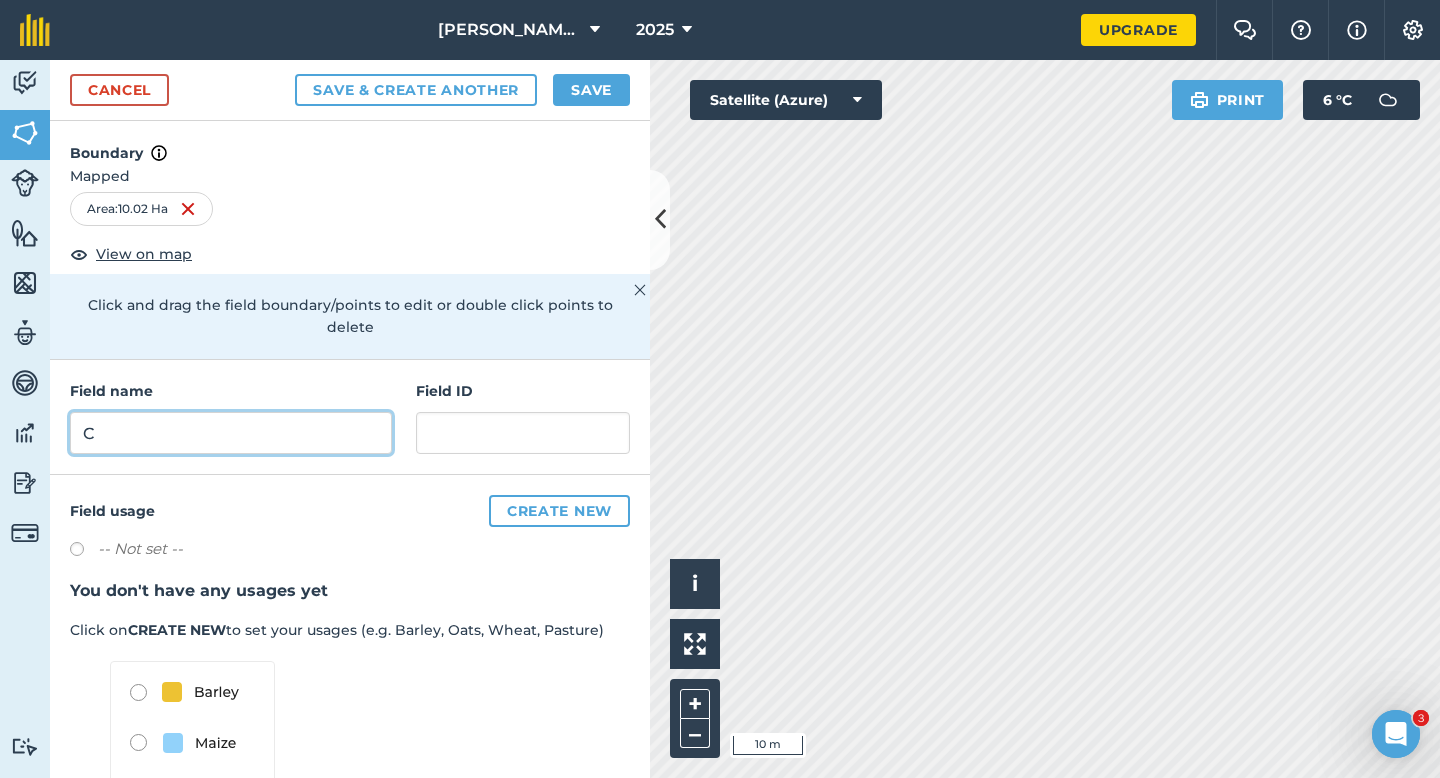 type on "C" 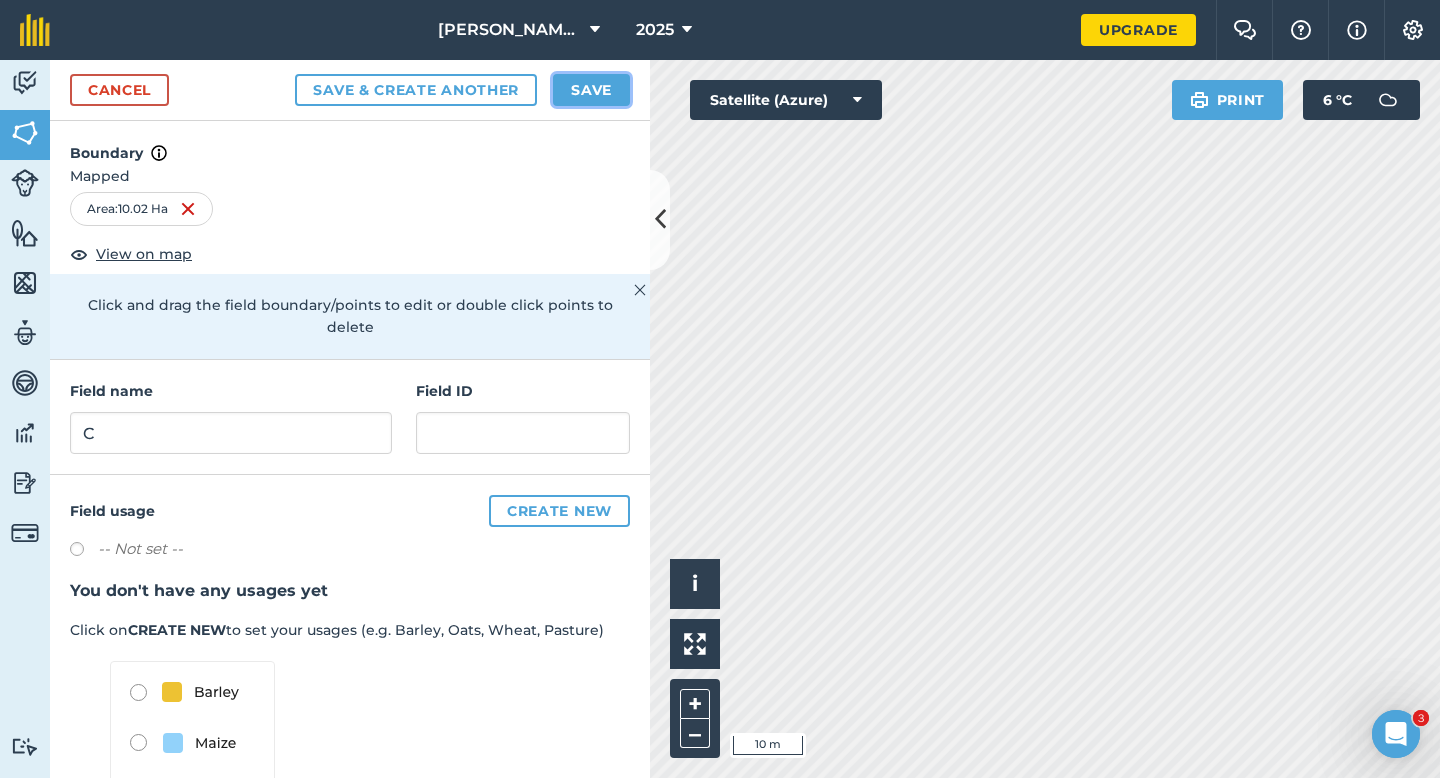click on "Save" at bounding box center (591, 90) 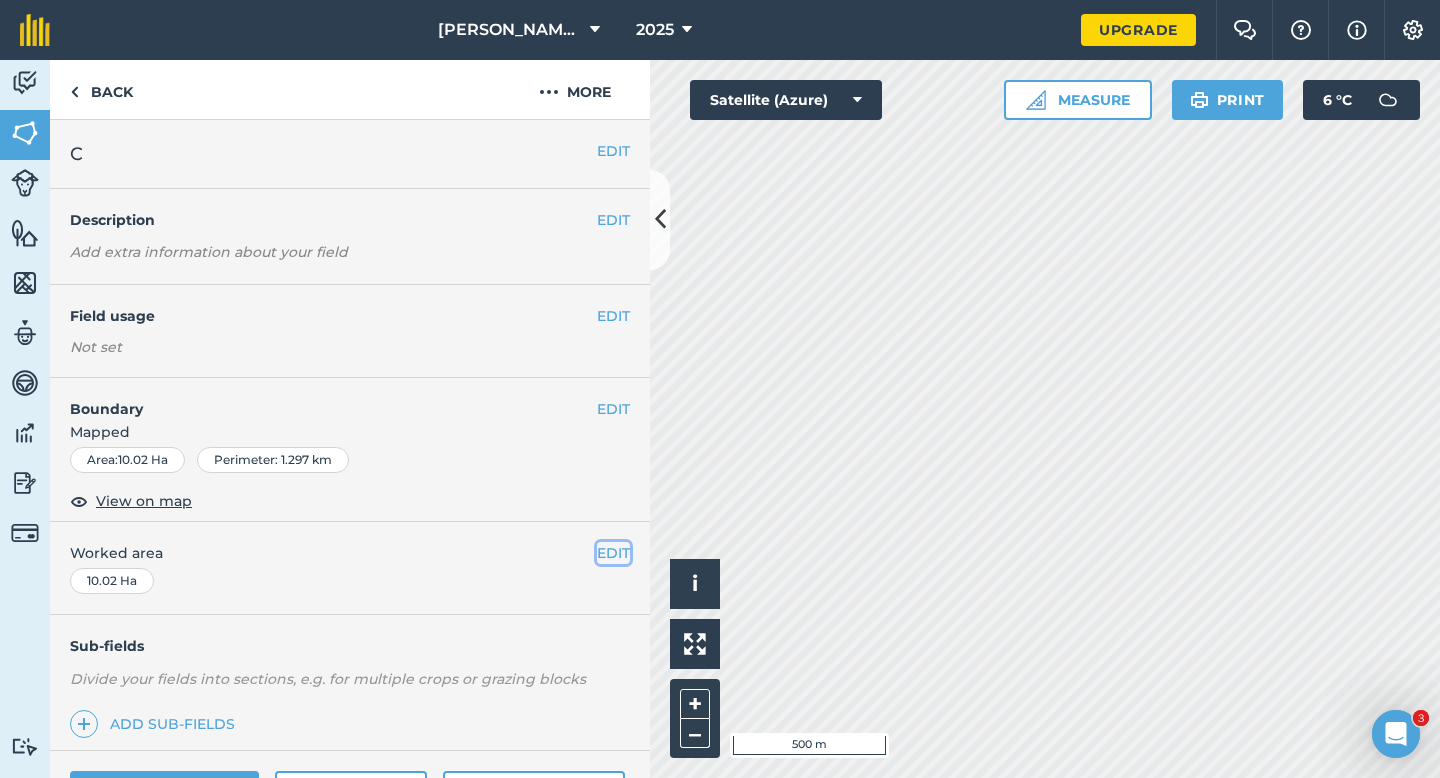click on "EDIT" at bounding box center [613, 553] 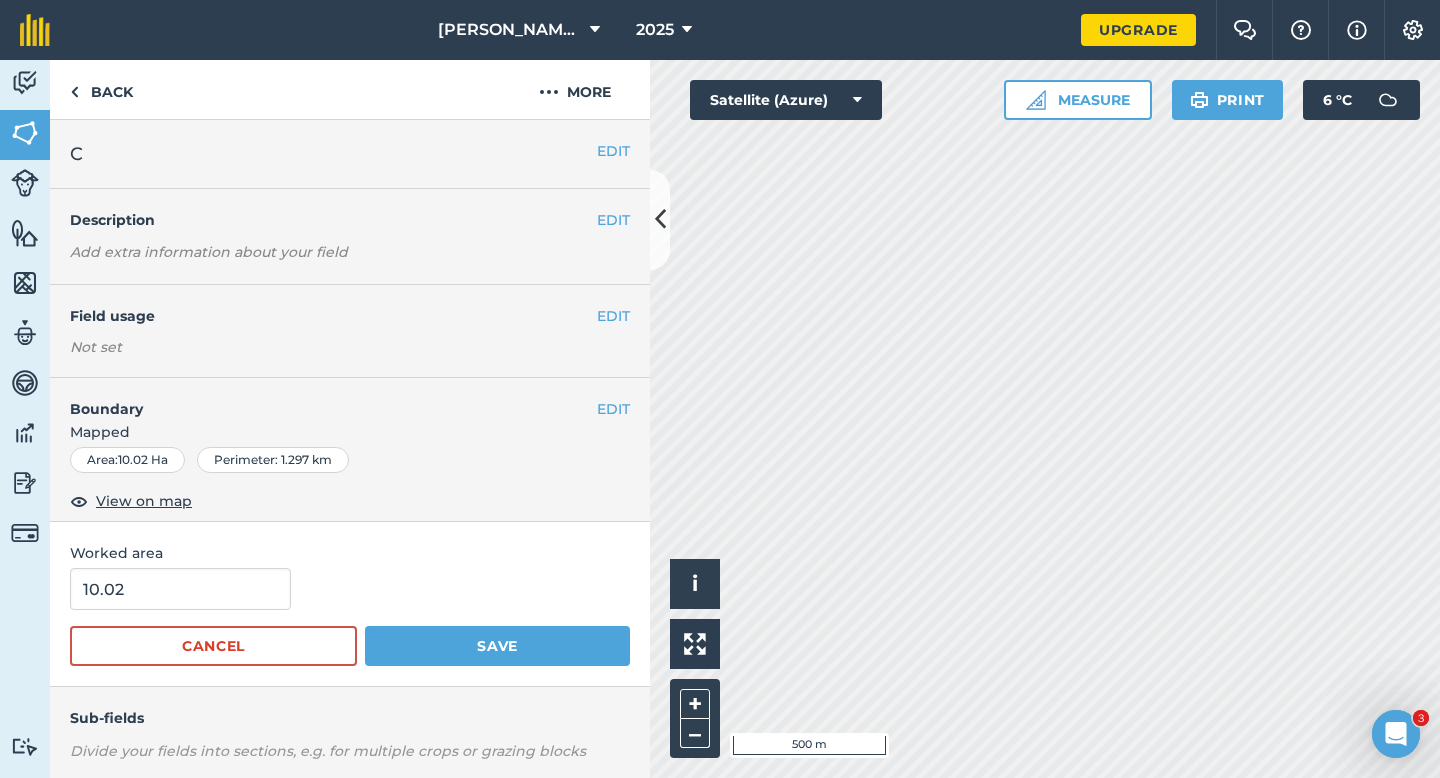 click on "10.02 Cancel Save" at bounding box center [350, 617] 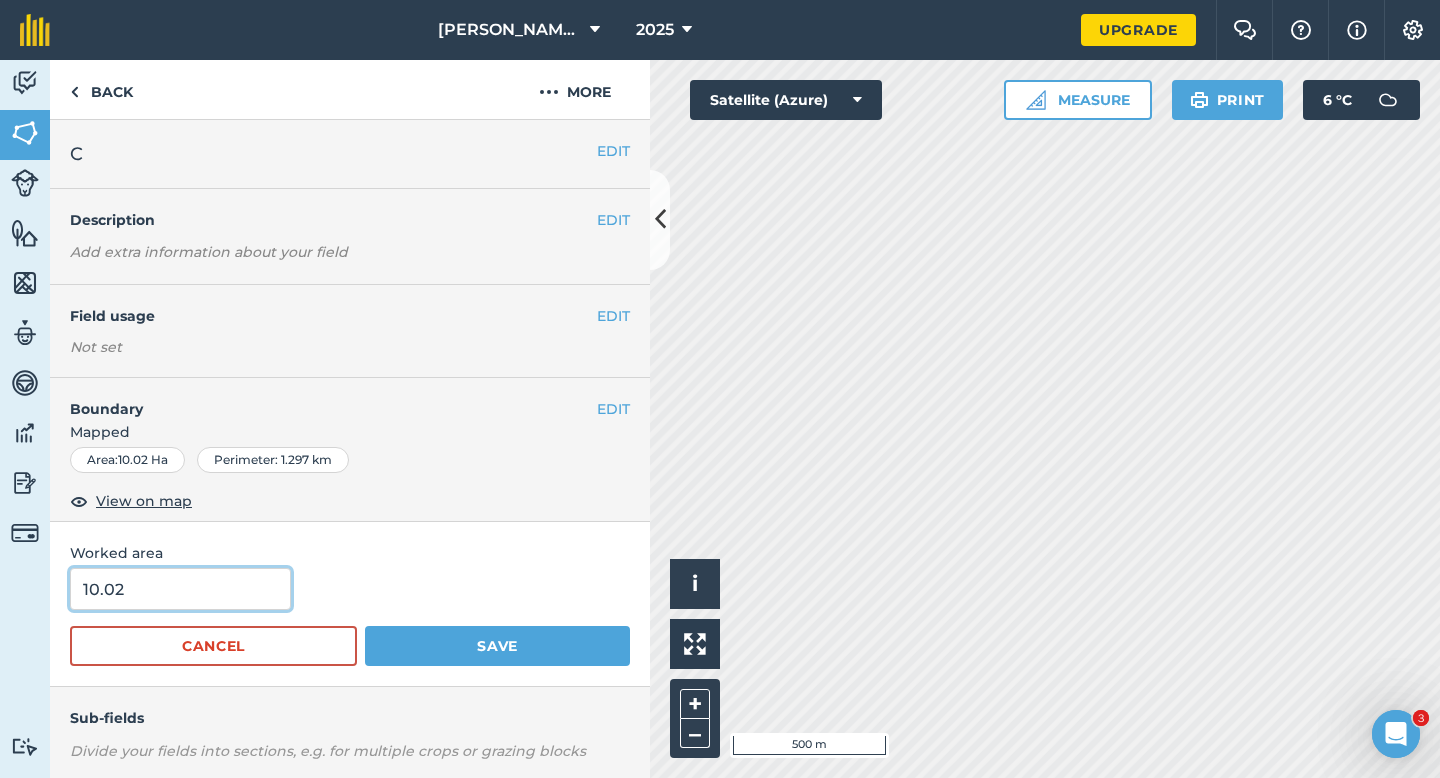 click on "10.02" at bounding box center [180, 589] 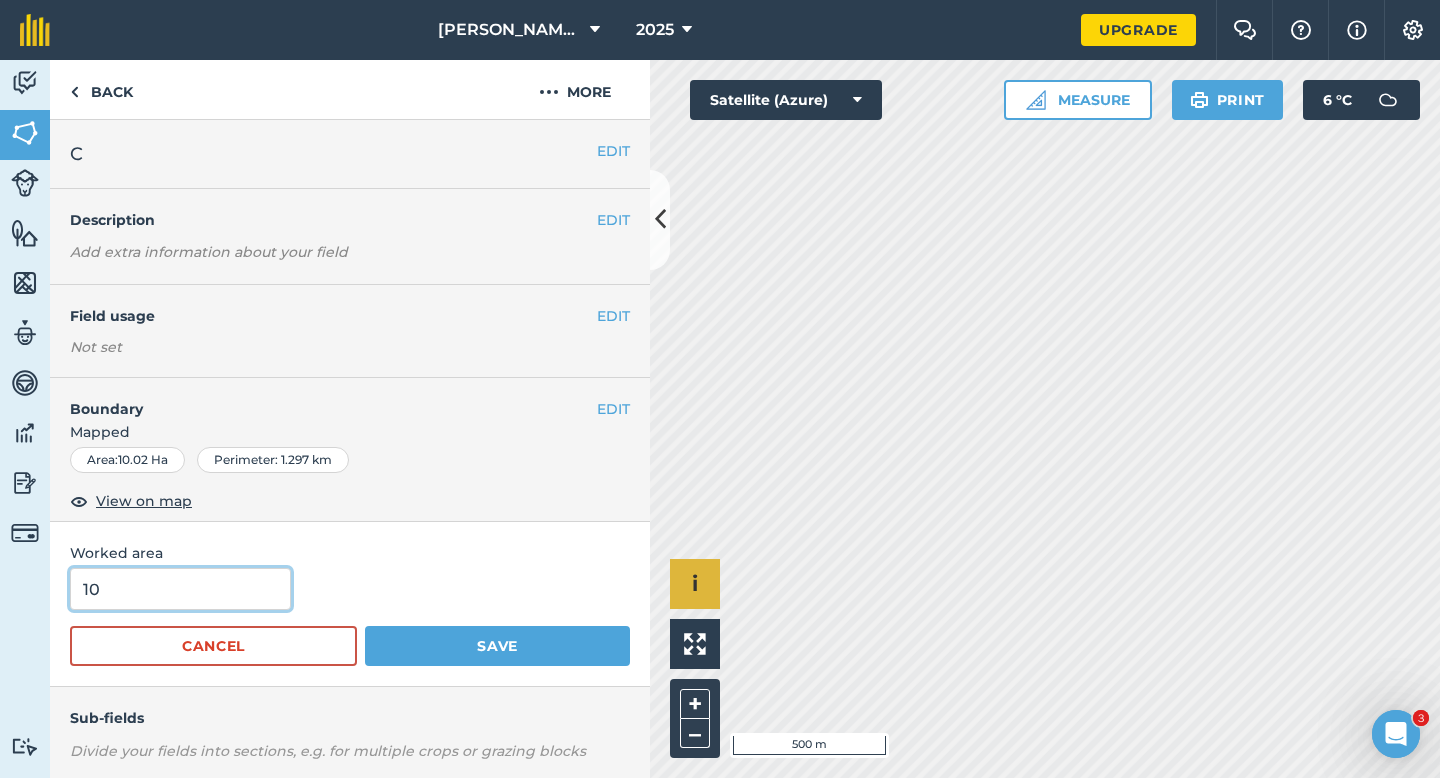 click on "Save" at bounding box center (497, 646) 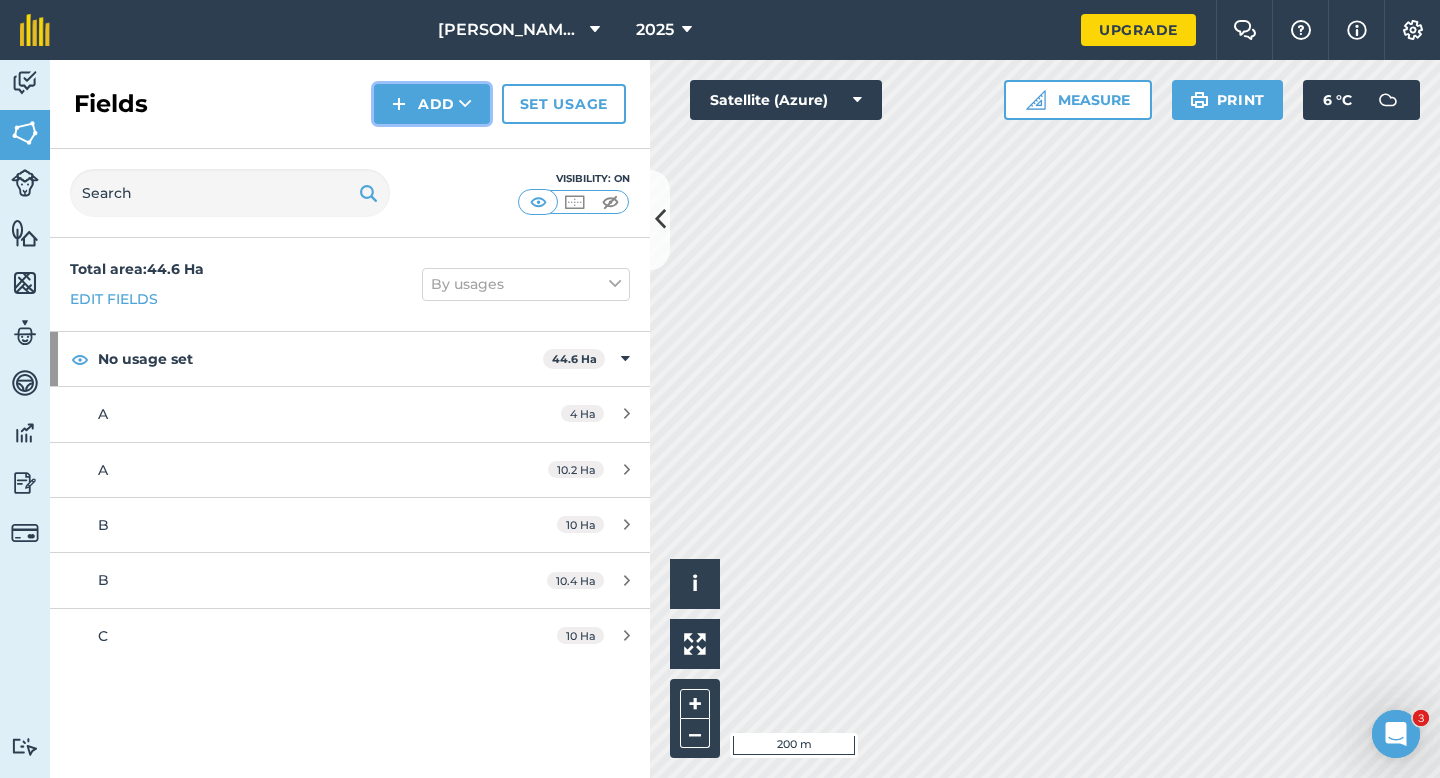 click at bounding box center (399, 104) 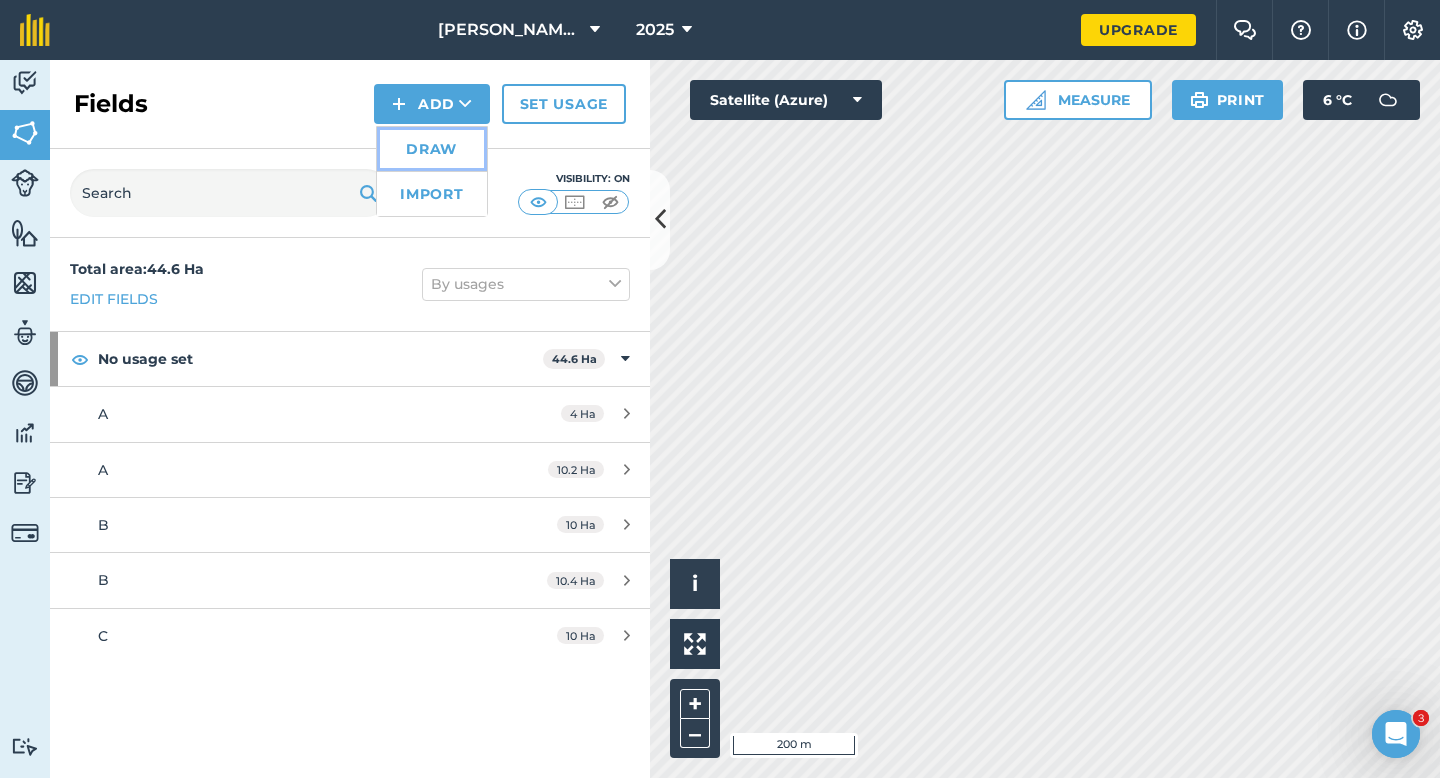 click on "Draw" at bounding box center [432, 149] 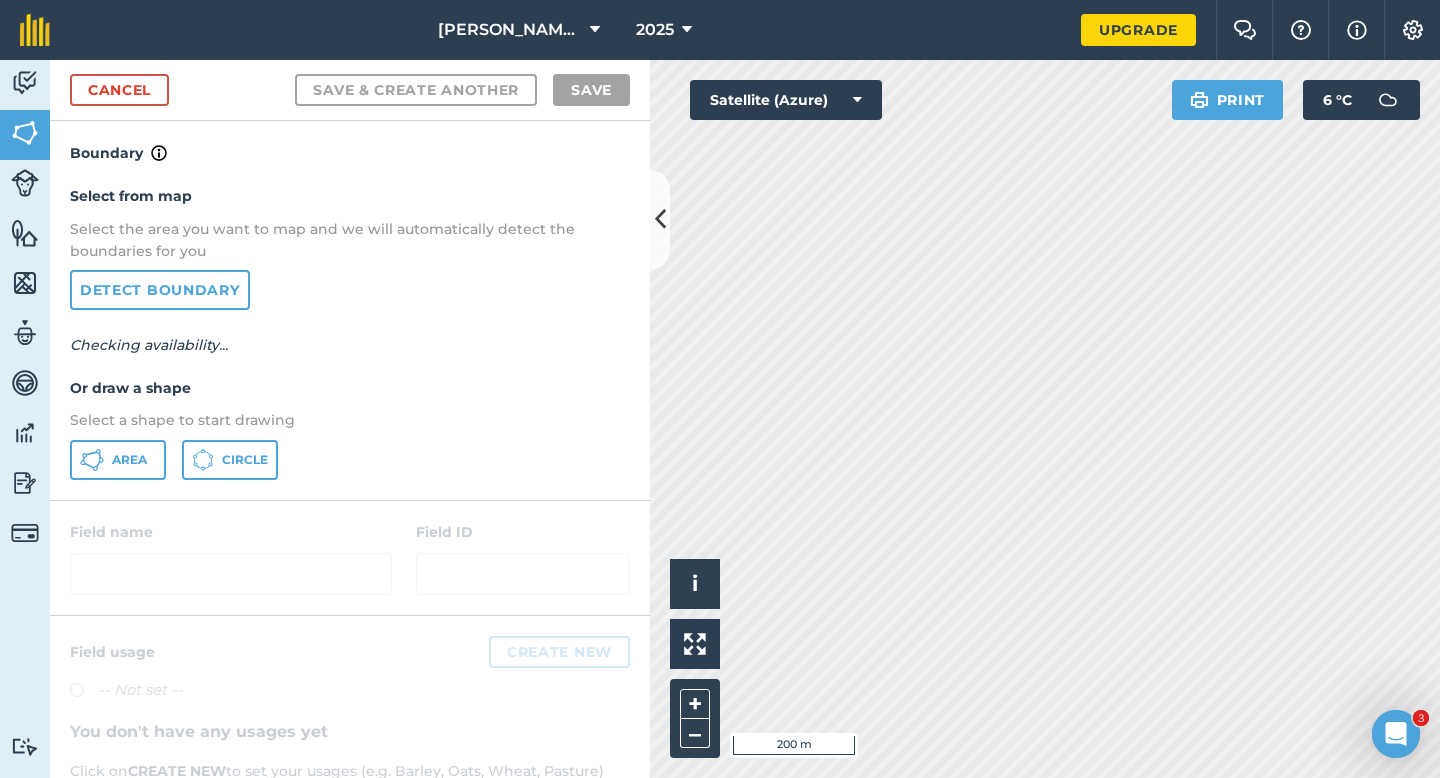 click on "Select from map Select the area you want to map and we will automatically detect the boundaries for you Detect boundary Checking availability... Or draw a shape Select a shape to start drawing Area Circle" at bounding box center (350, 332) 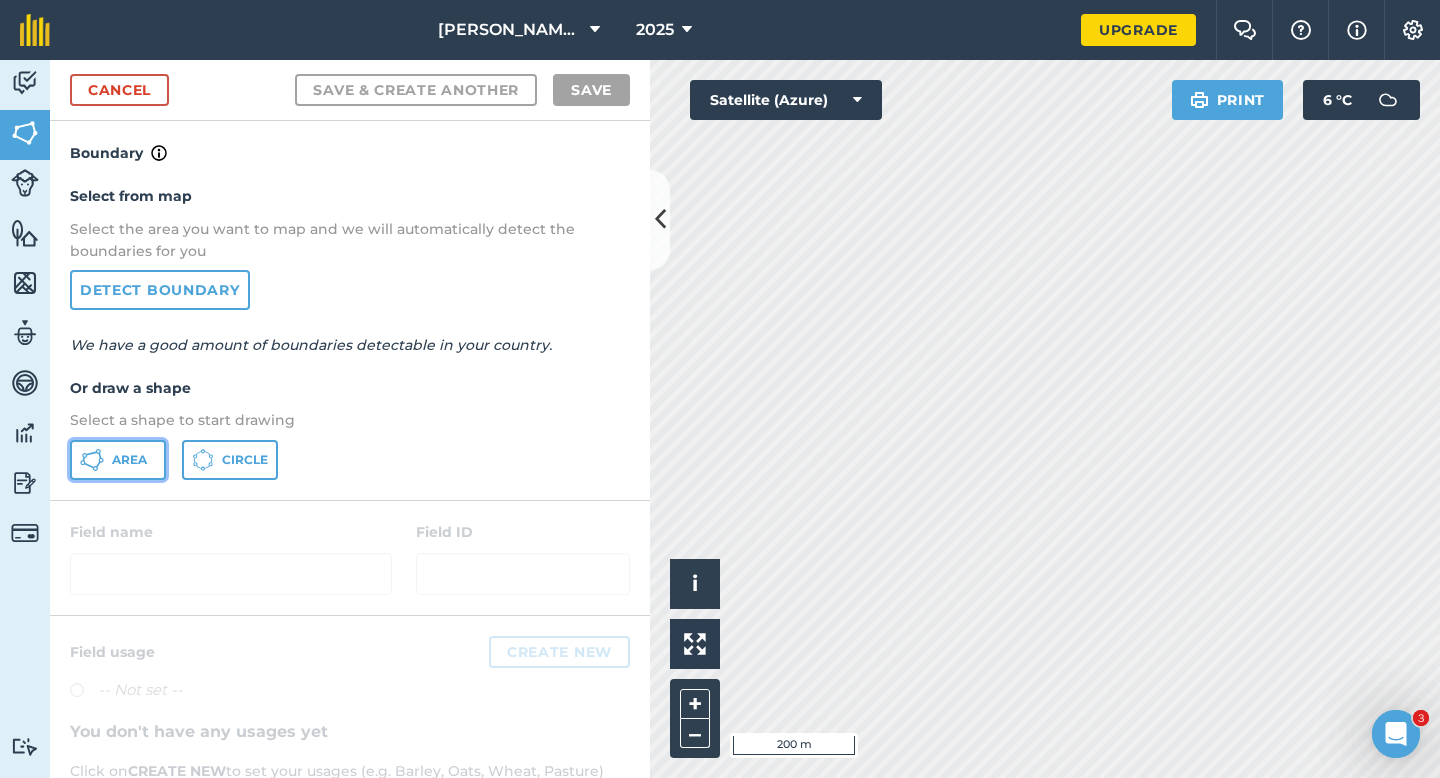 click on "Area" at bounding box center [118, 460] 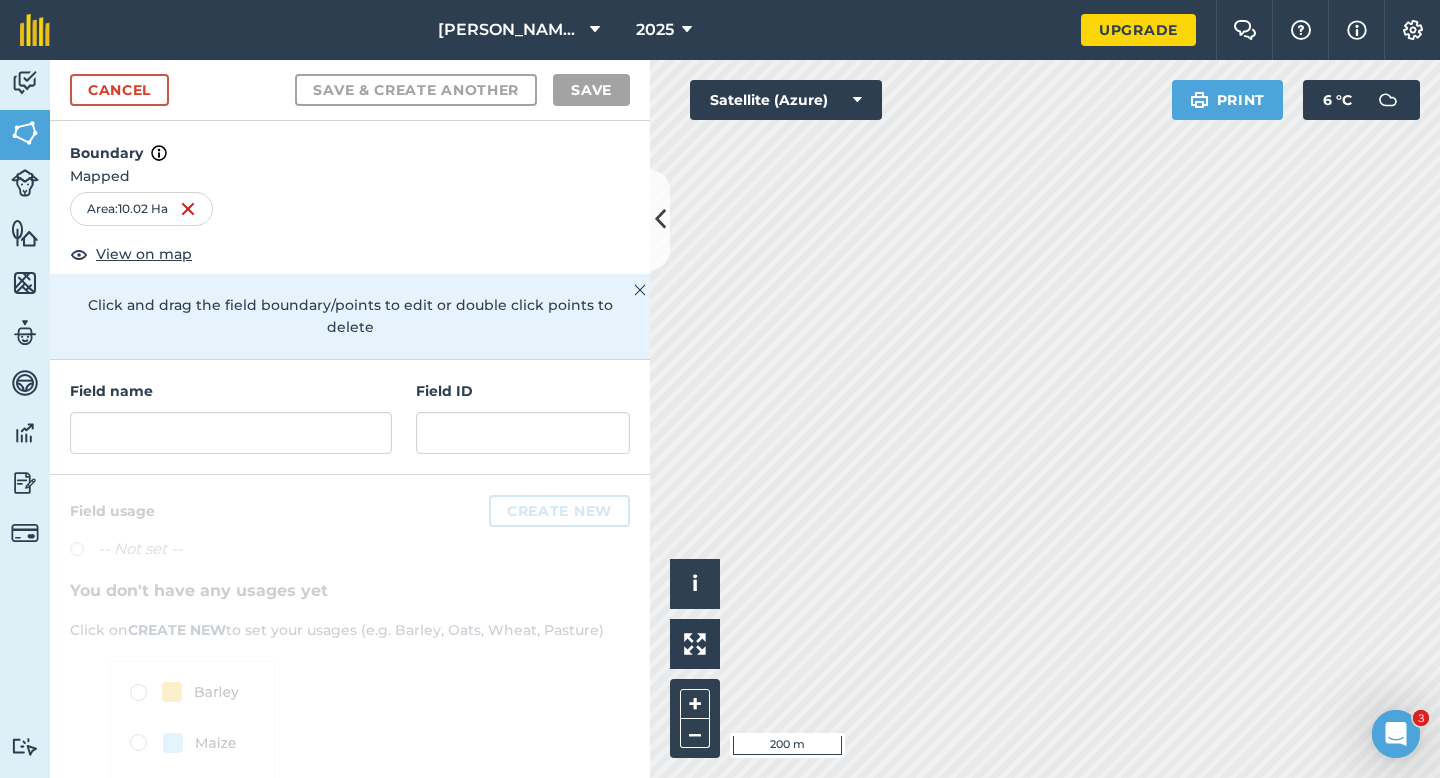 click on "Field name Field ID" at bounding box center [350, 417] 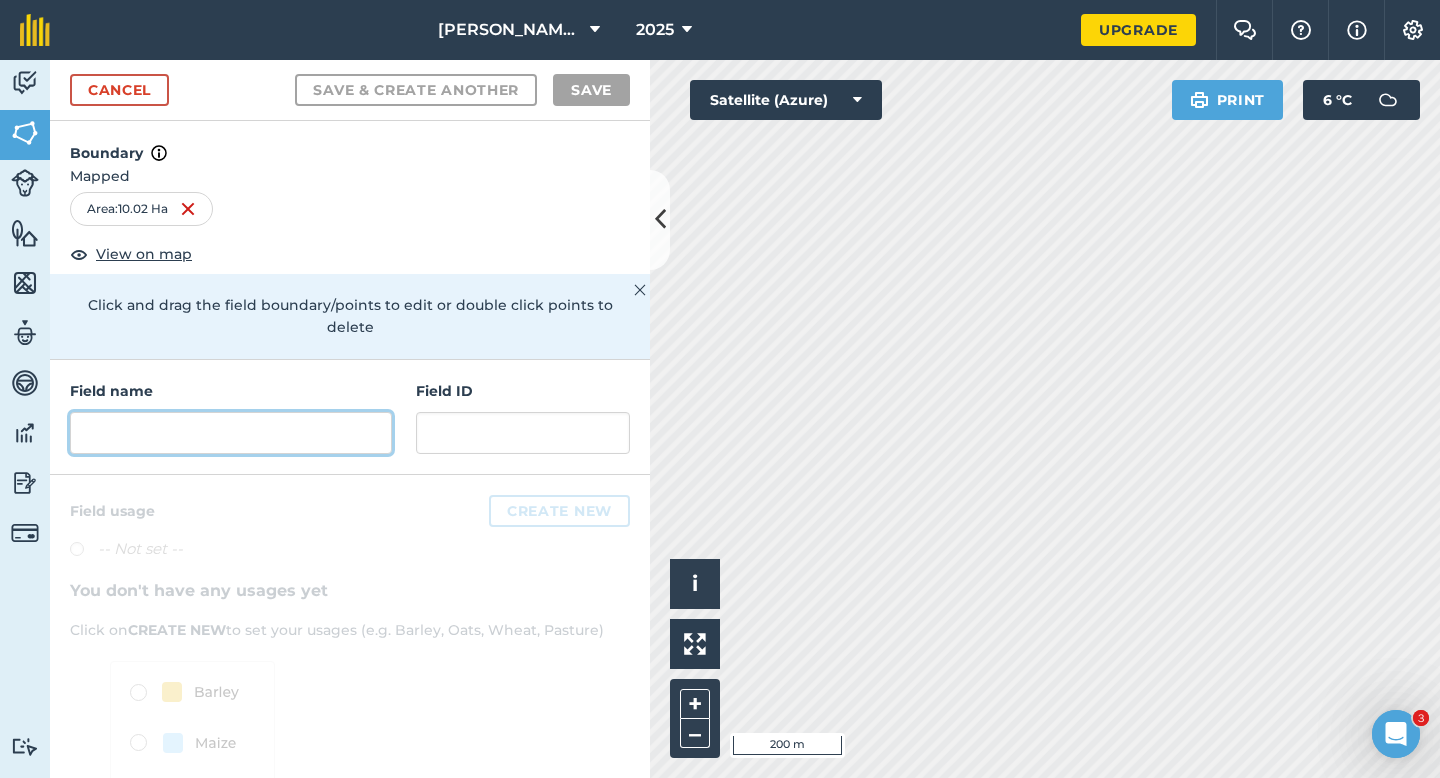 click at bounding box center [231, 433] 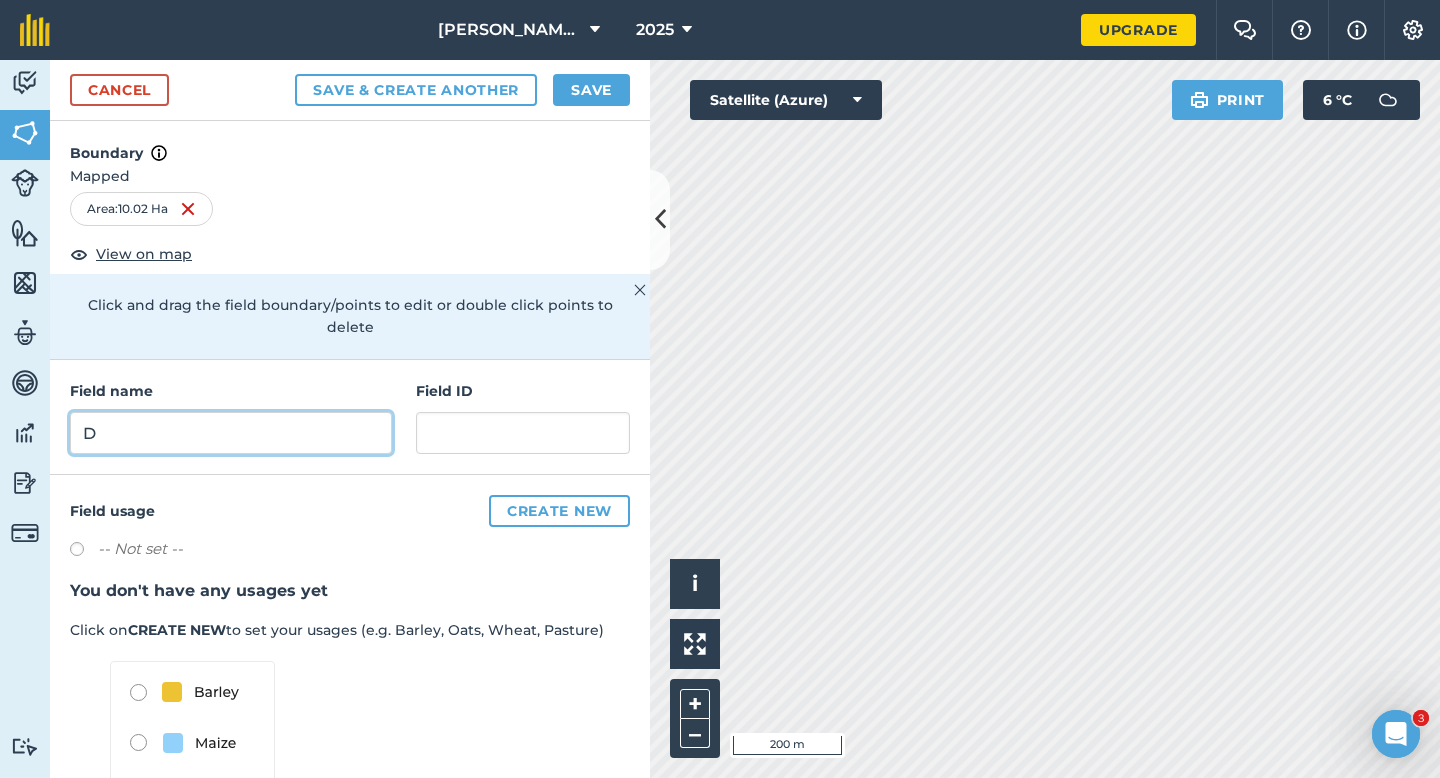 type on "D" 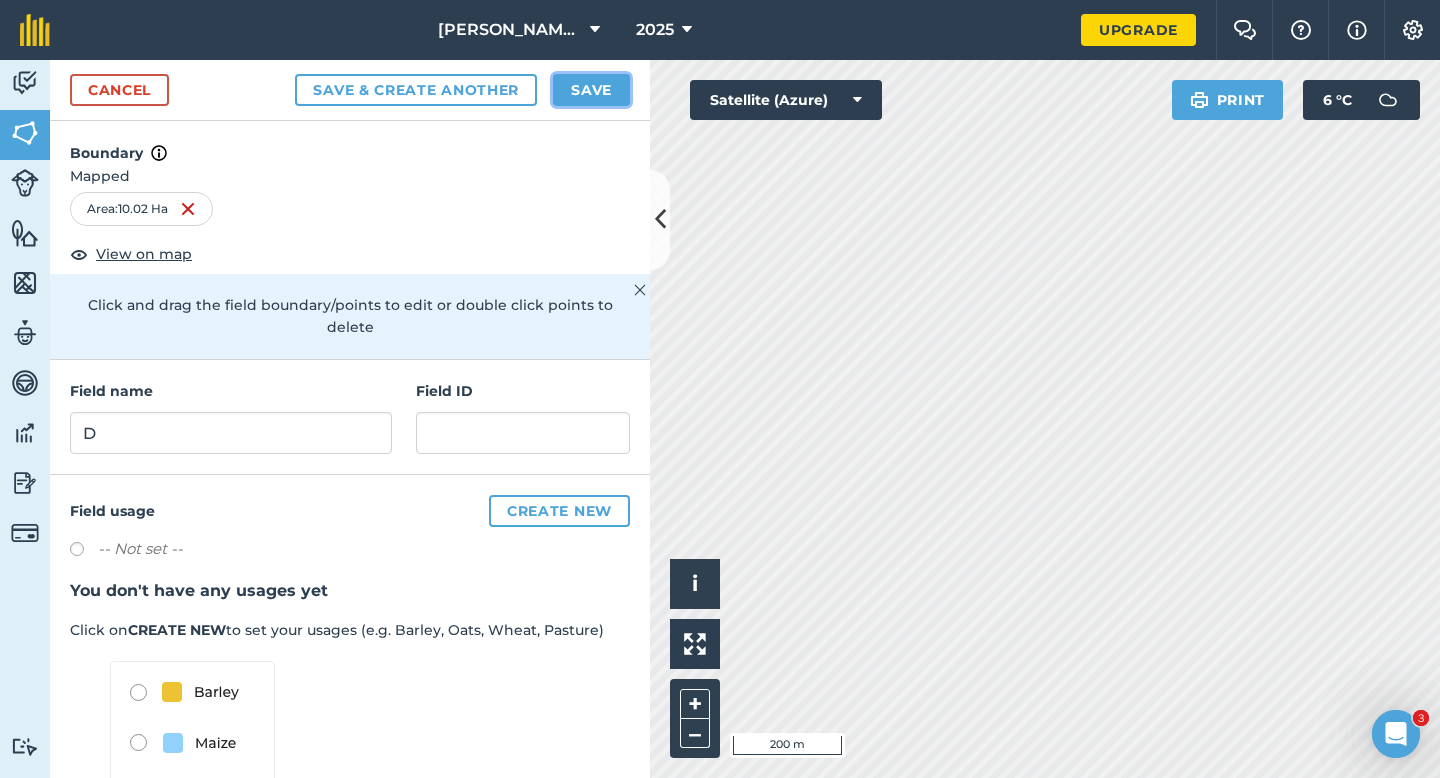 click on "Save" at bounding box center (591, 90) 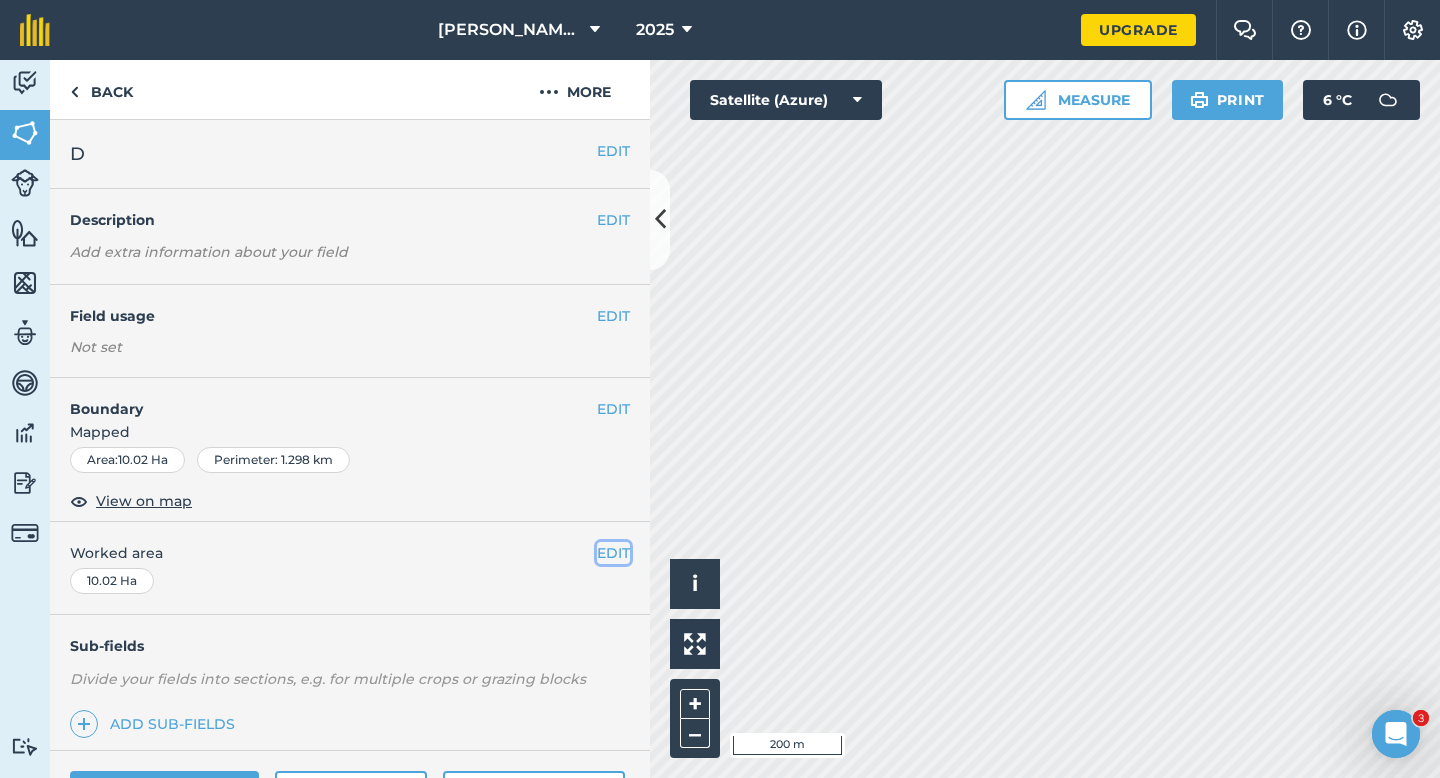 click on "EDIT" at bounding box center (613, 553) 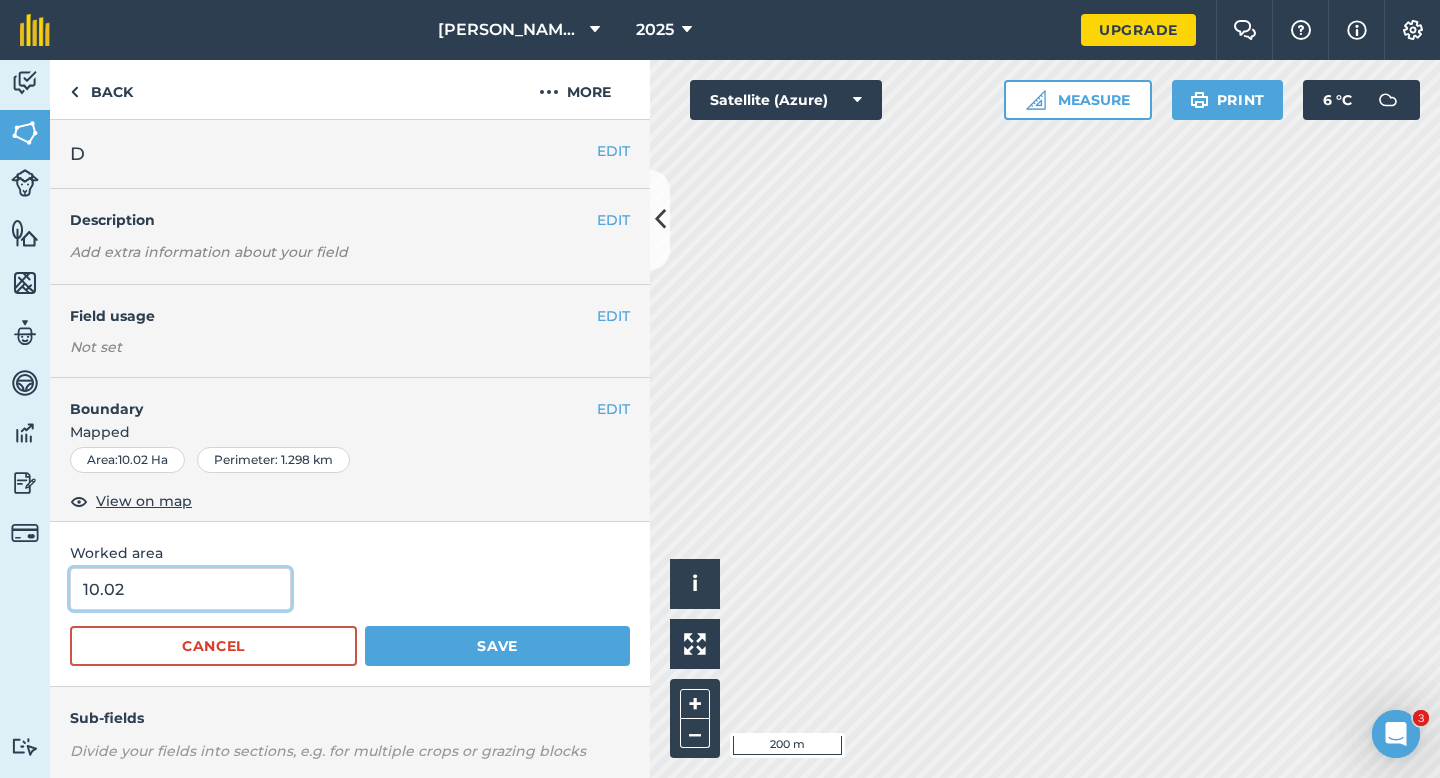 type on "10" 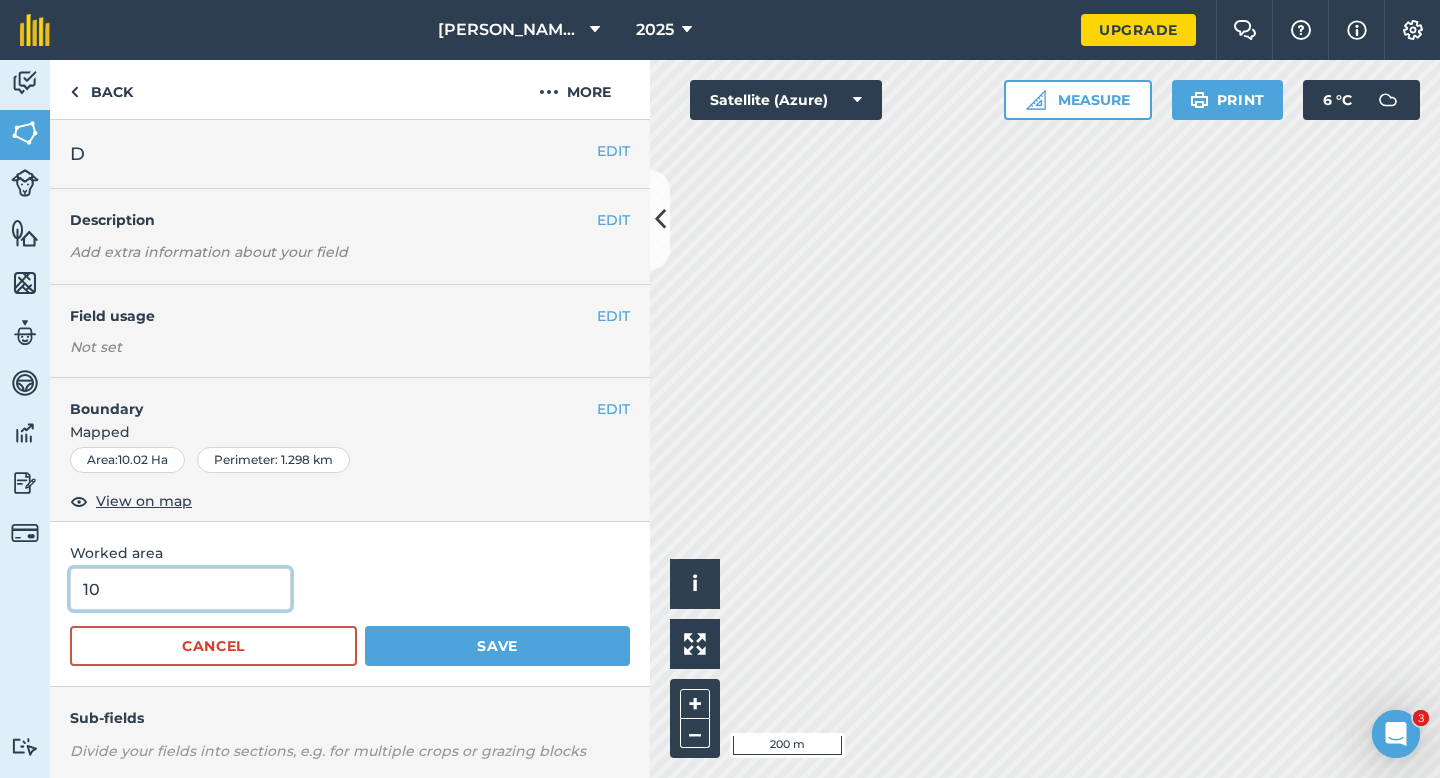 click on "10" at bounding box center (180, 589) 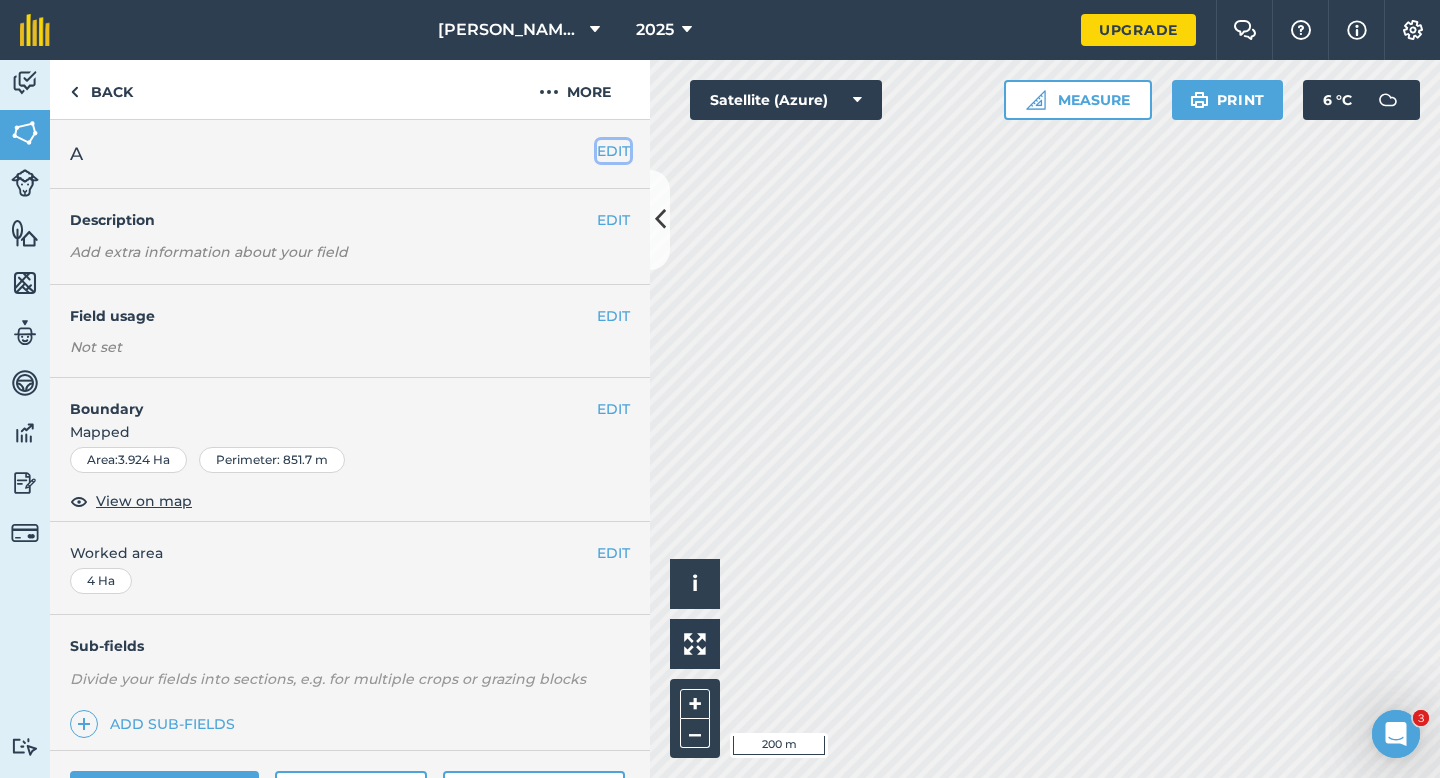 click on "EDIT" at bounding box center [613, 151] 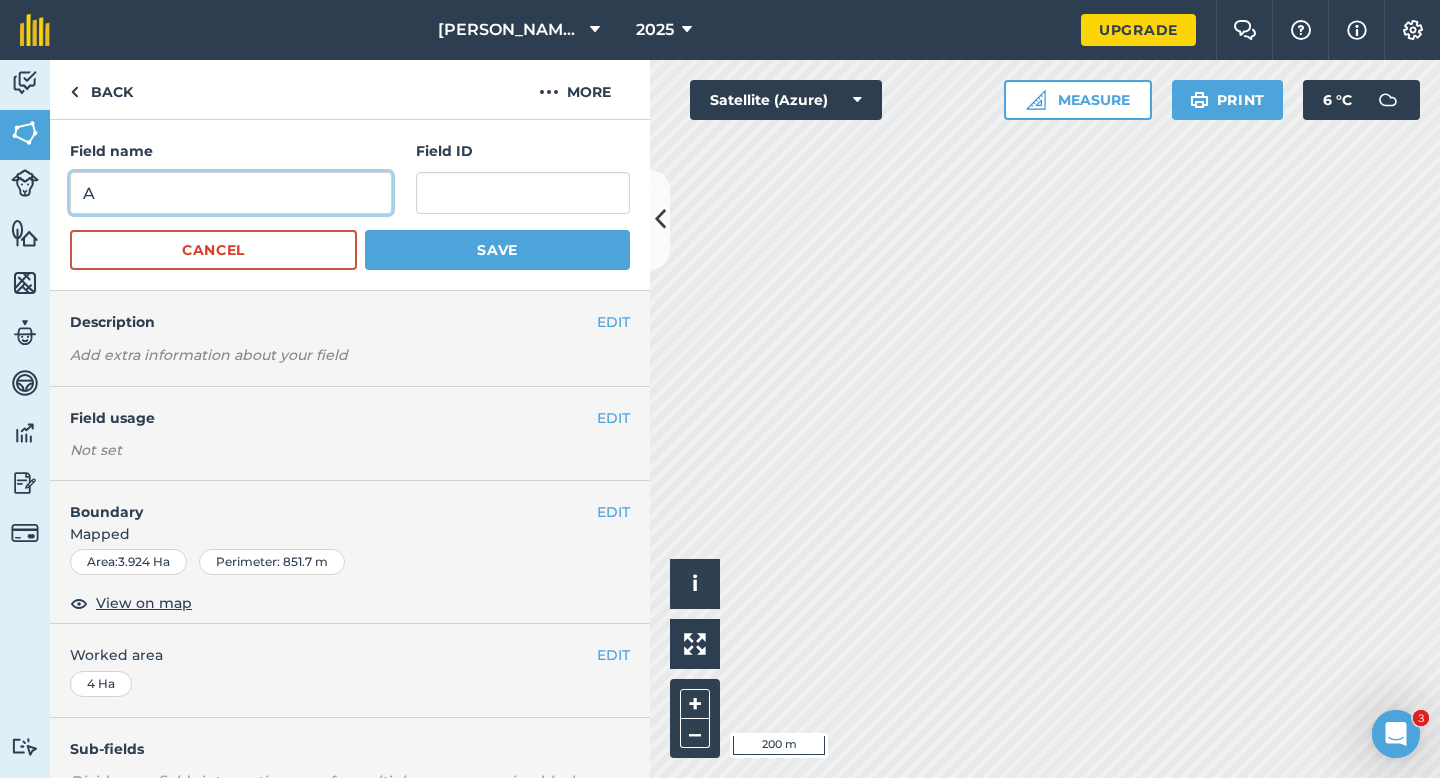 click on "A" at bounding box center [231, 193] 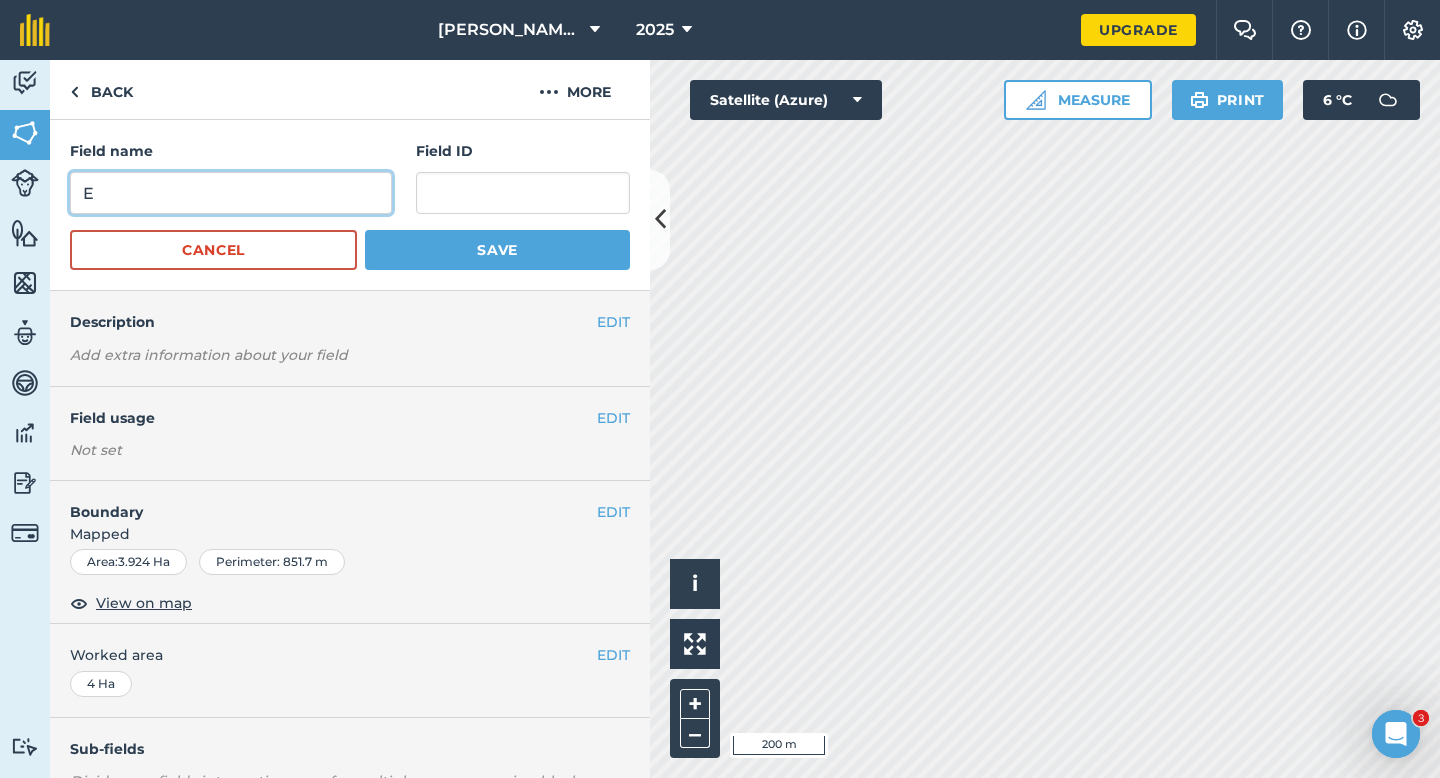 type on "E" 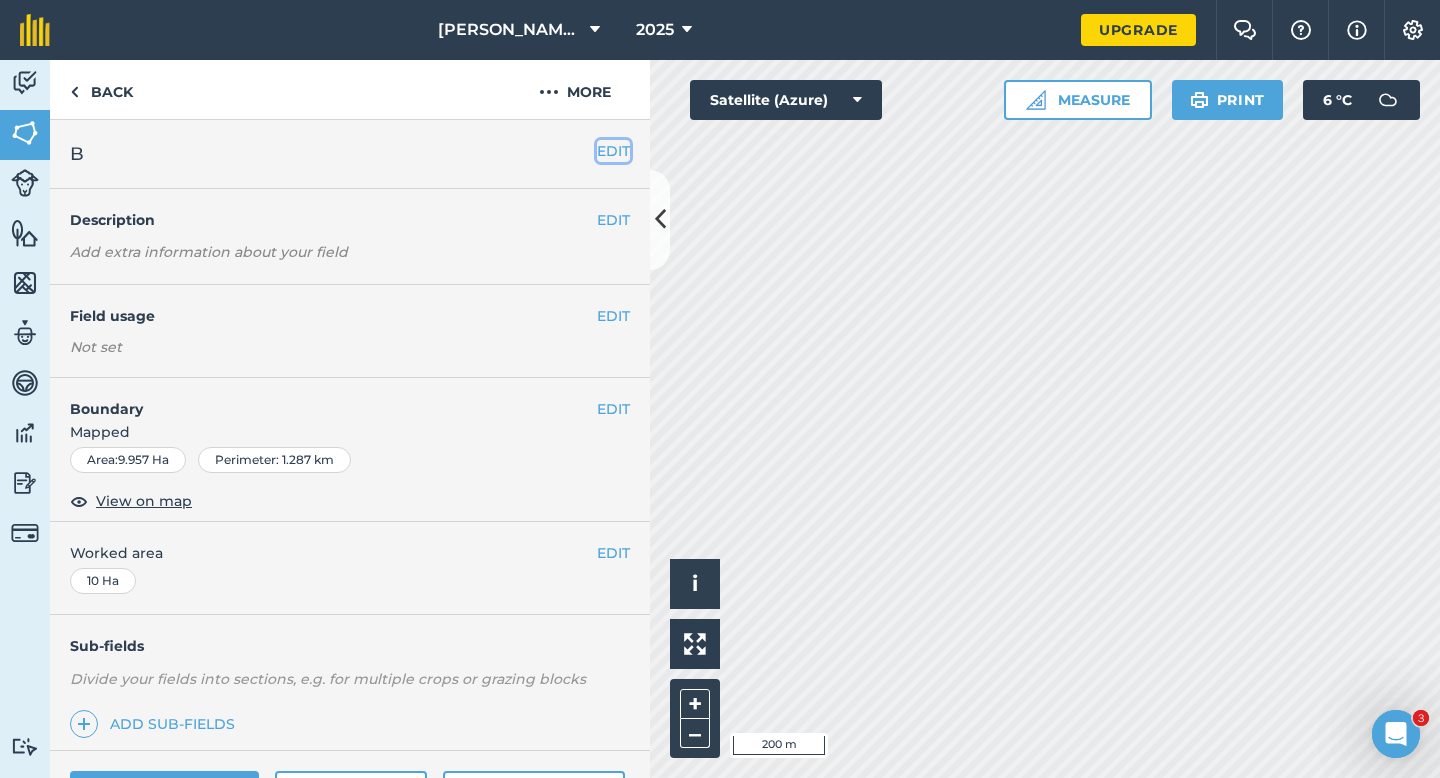 click on "EDIT" at bounding box center [613, 151] 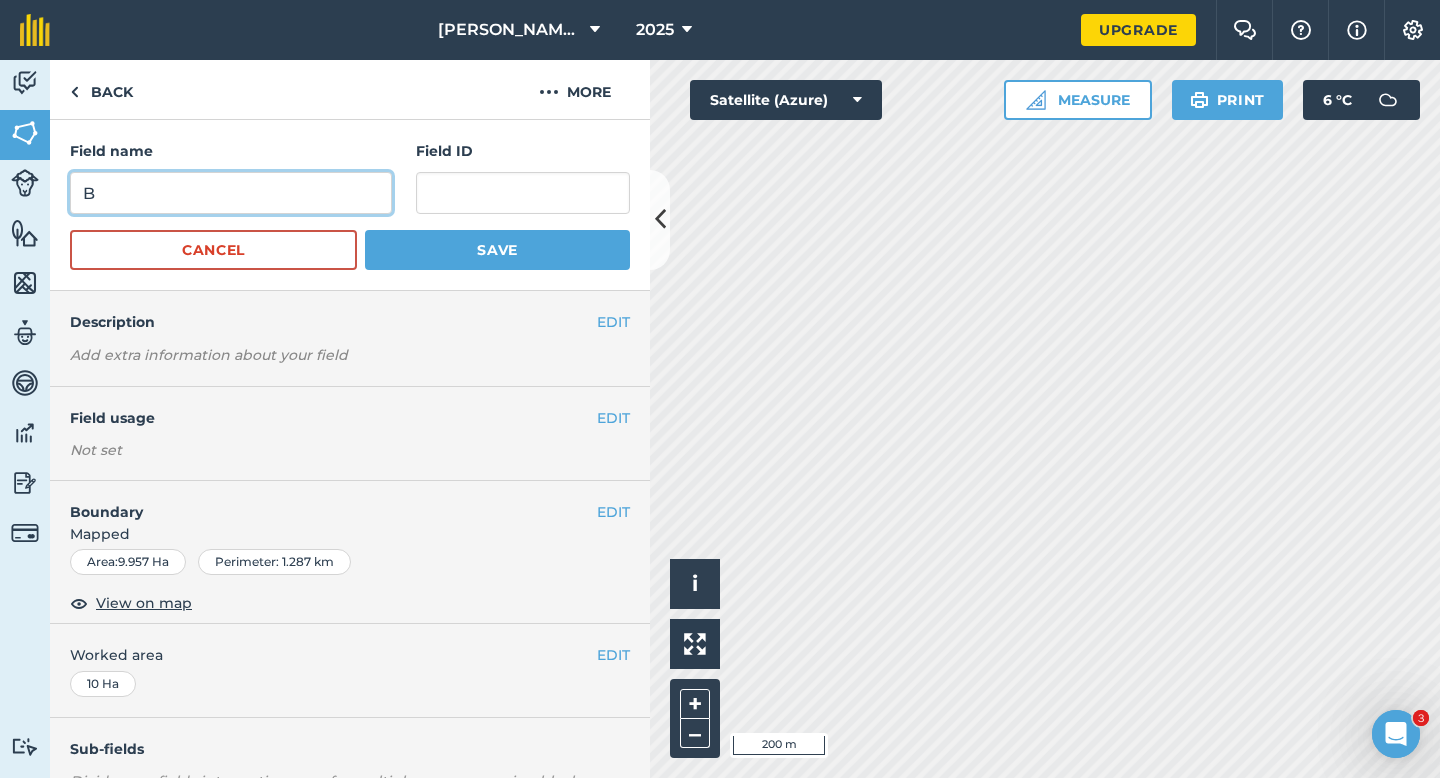 click on "B" at bounding box center (231, 193) 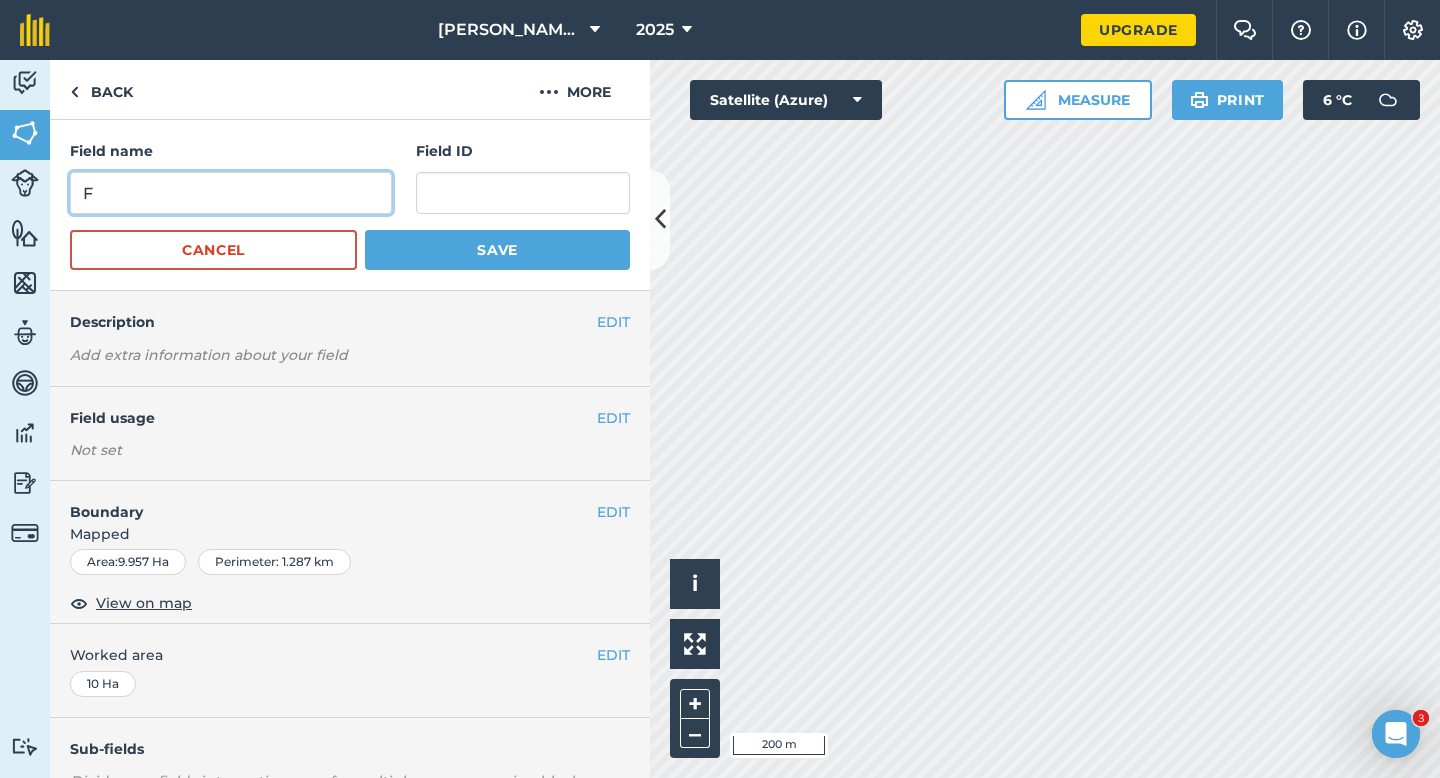 type on "F" 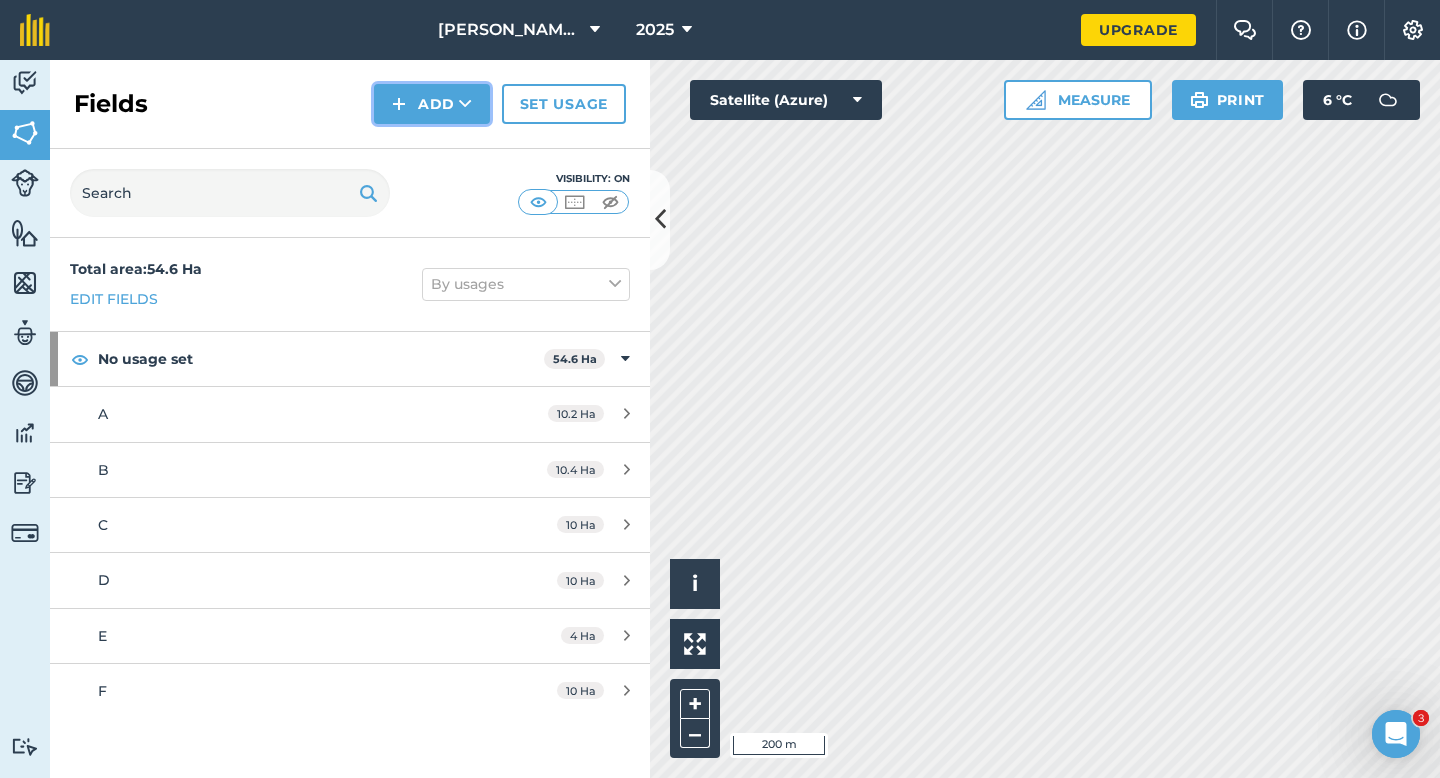 click on "Add" at bounding box center (432, 104) 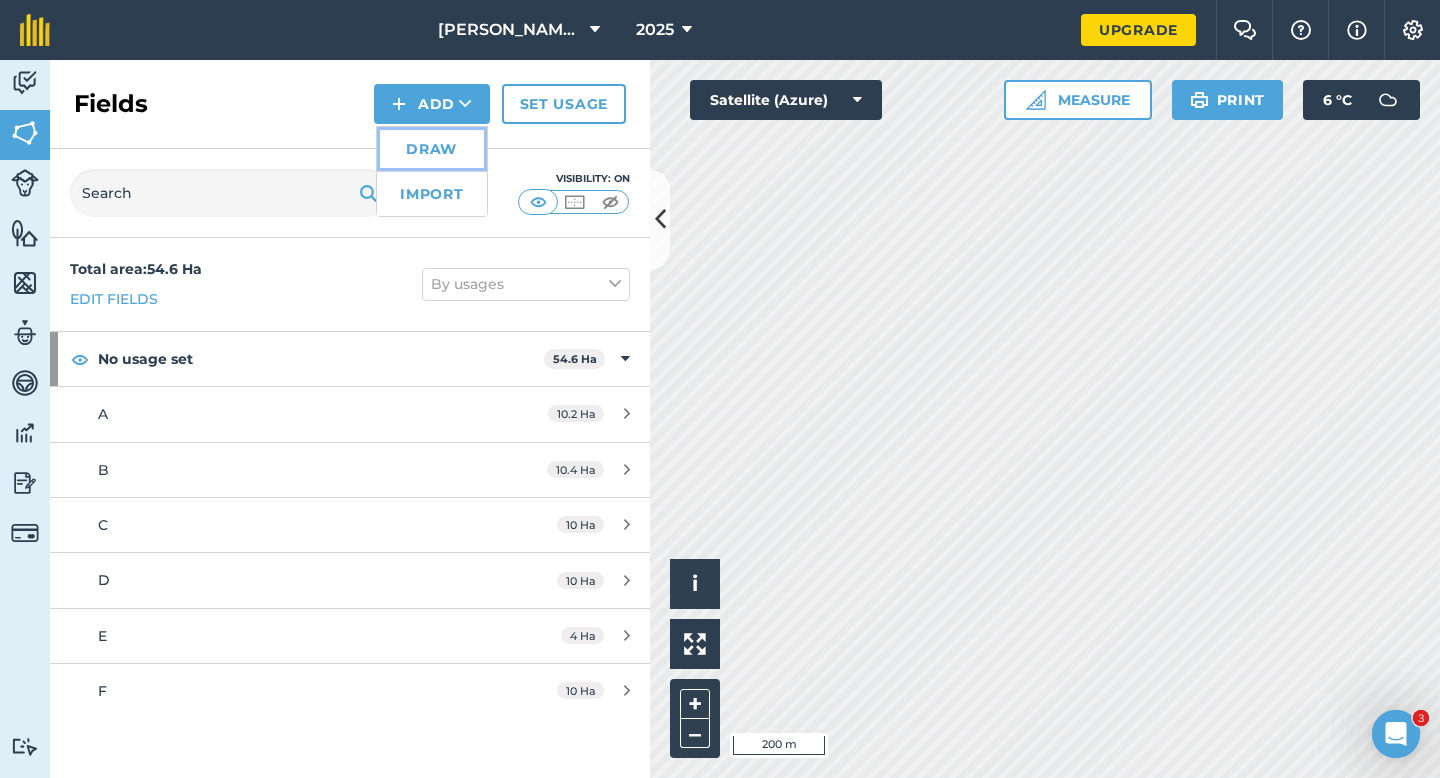 click on "Draw" at bounding box center [432, 149] 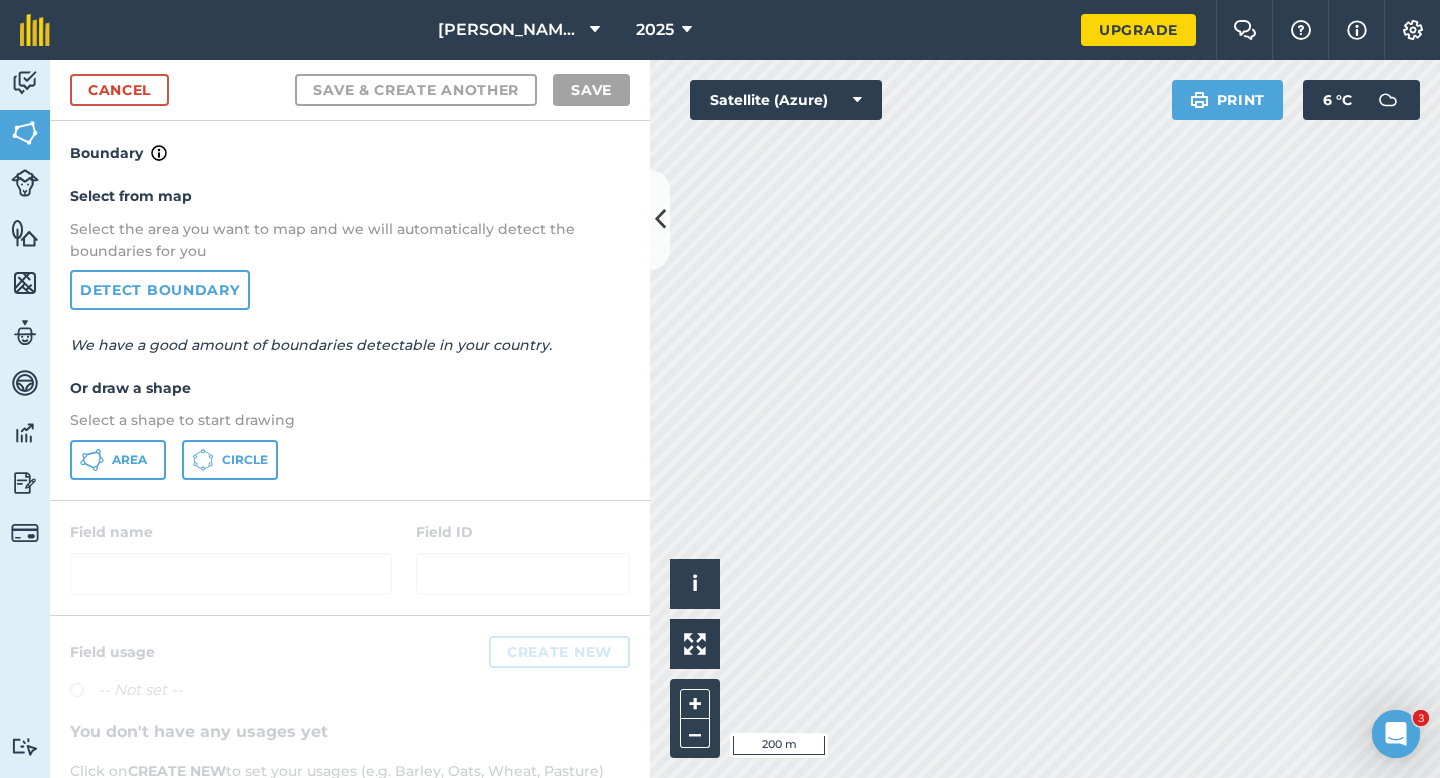 click on "Select from map Select the area you want to map and we will automatically detect the boundaries for you Detect boundary We have a good amount of boundaries detectable in your country. Or draw a shape Select a shape to start drawing Area Circle" at bounding box center (350, 332) 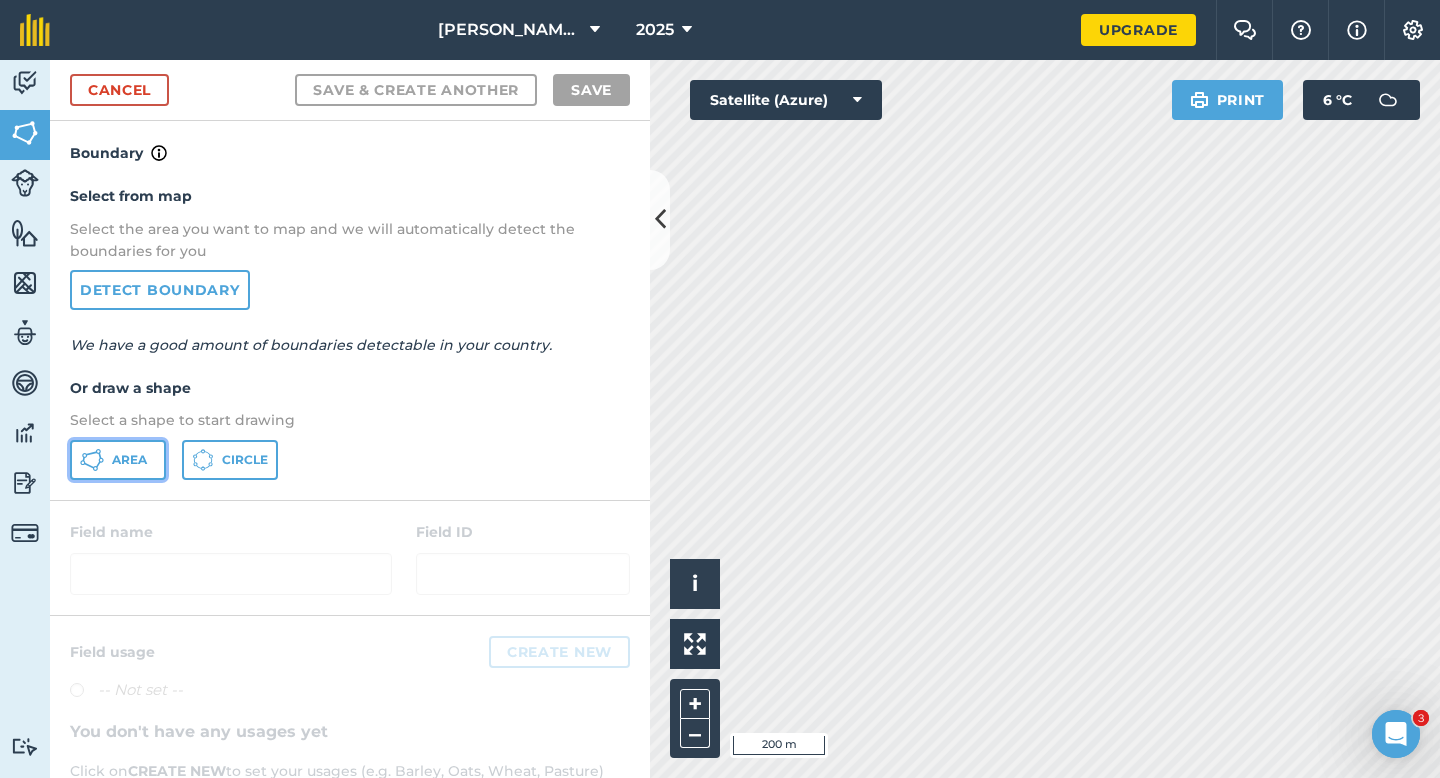 click on "Area" at bounding box center [118, 460] 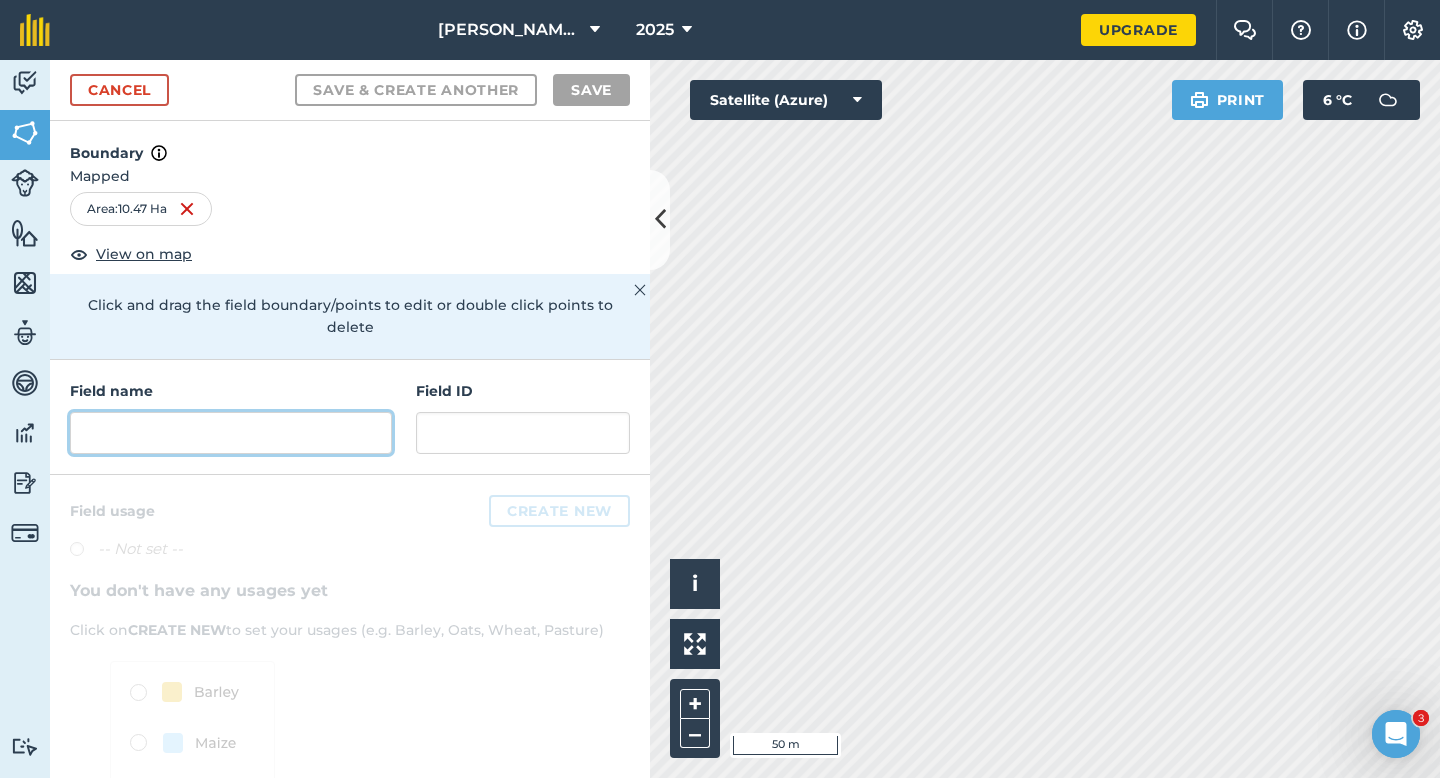 click at bounding box center [231, 433] 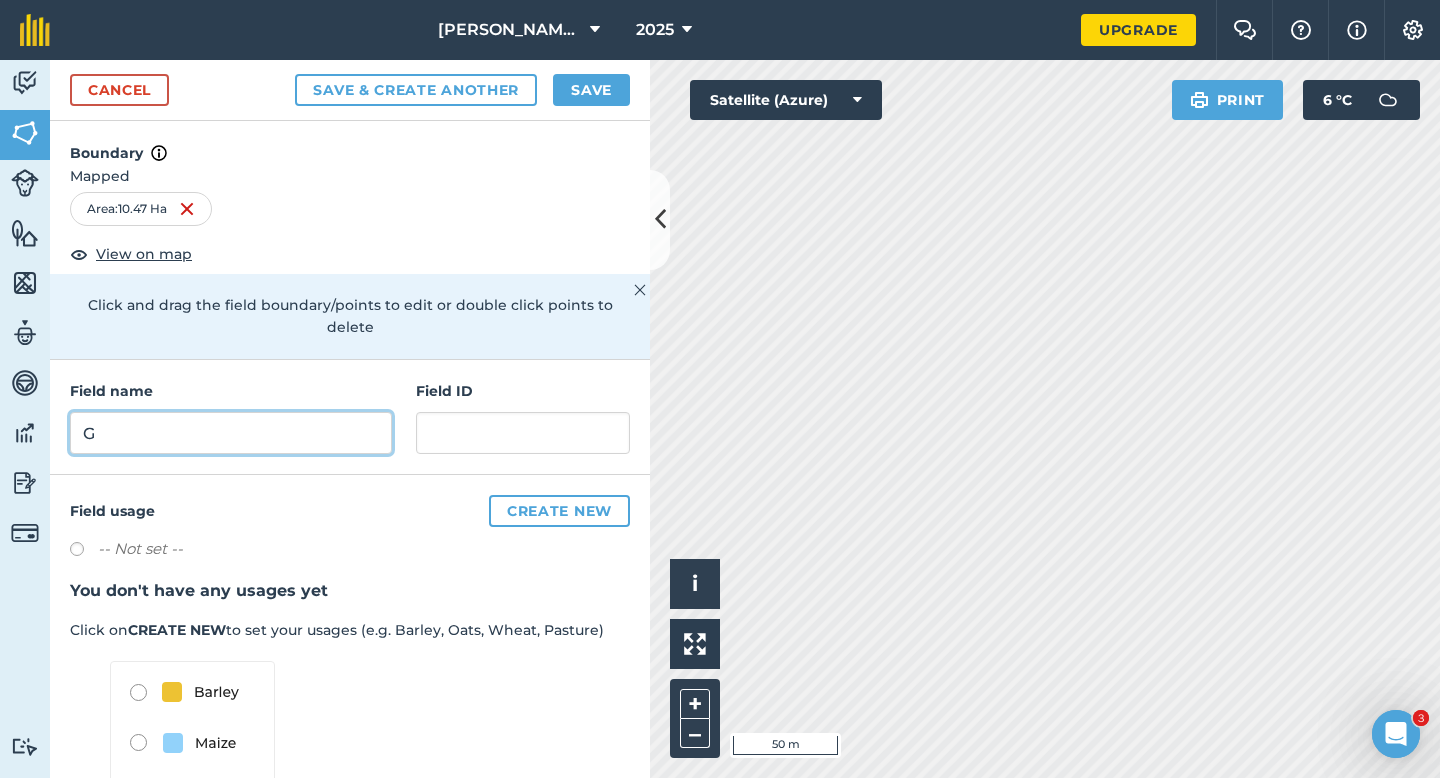 type on "G" 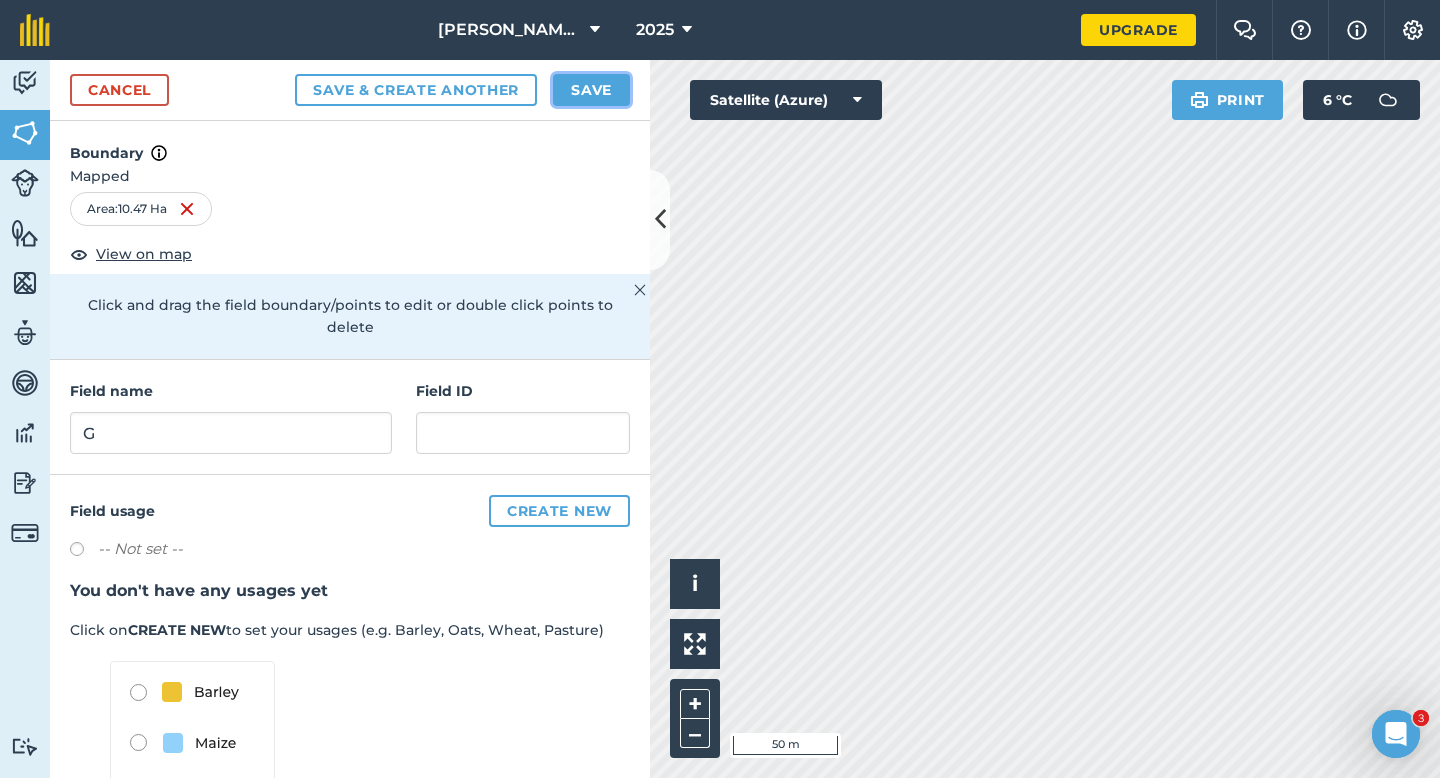 click on "Save" at bounding box center [591, 90] 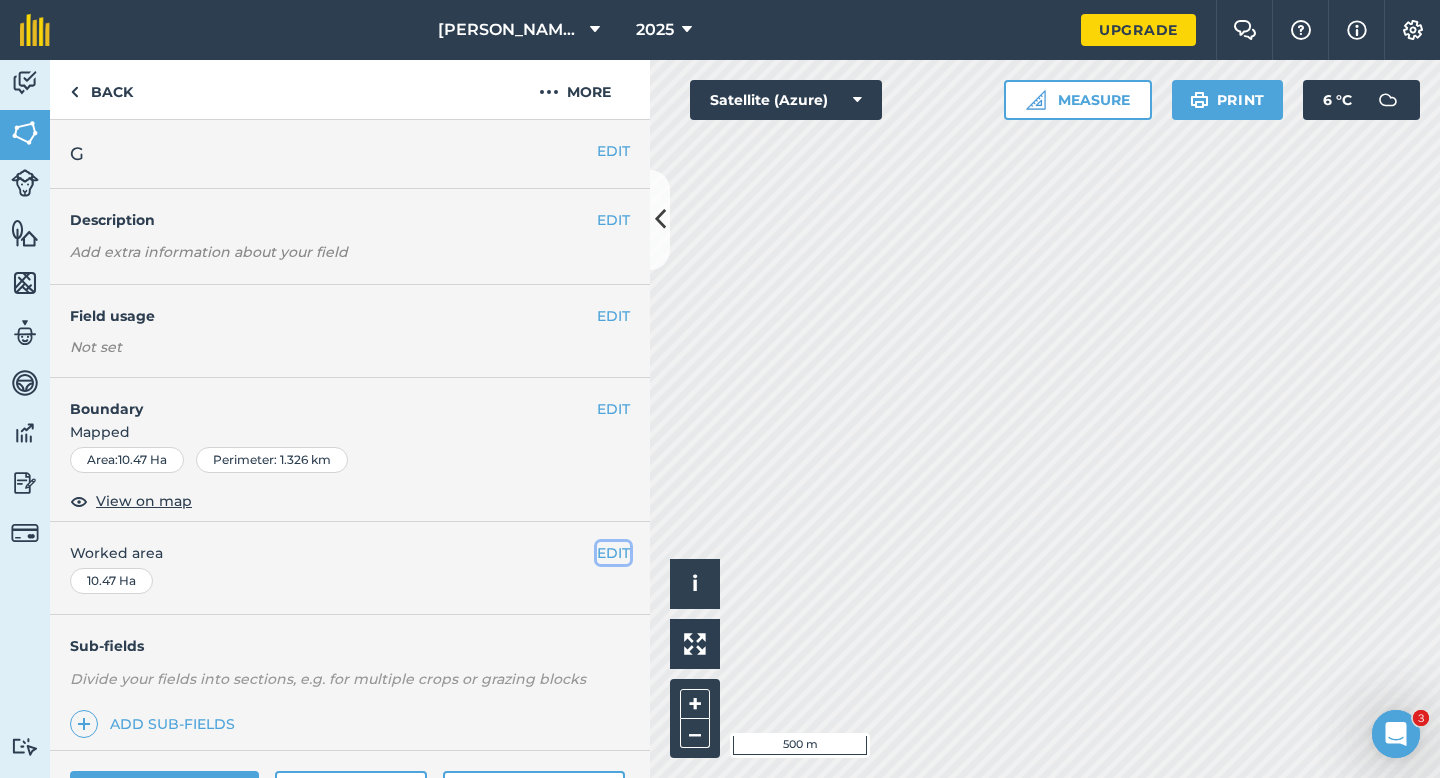click on "EDIT" at bounding box center (613, 553) 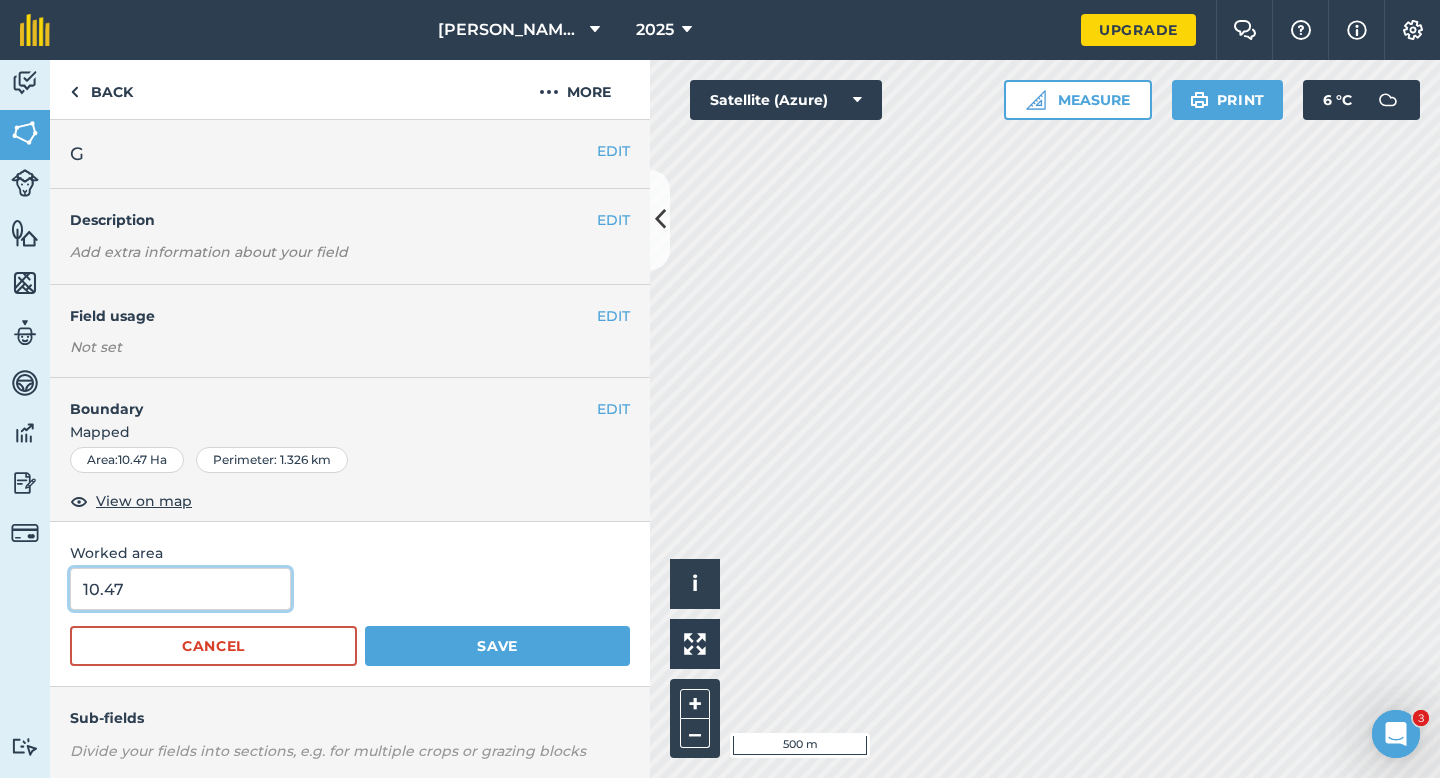 click on "10.47" at bounding box center [180, 589] 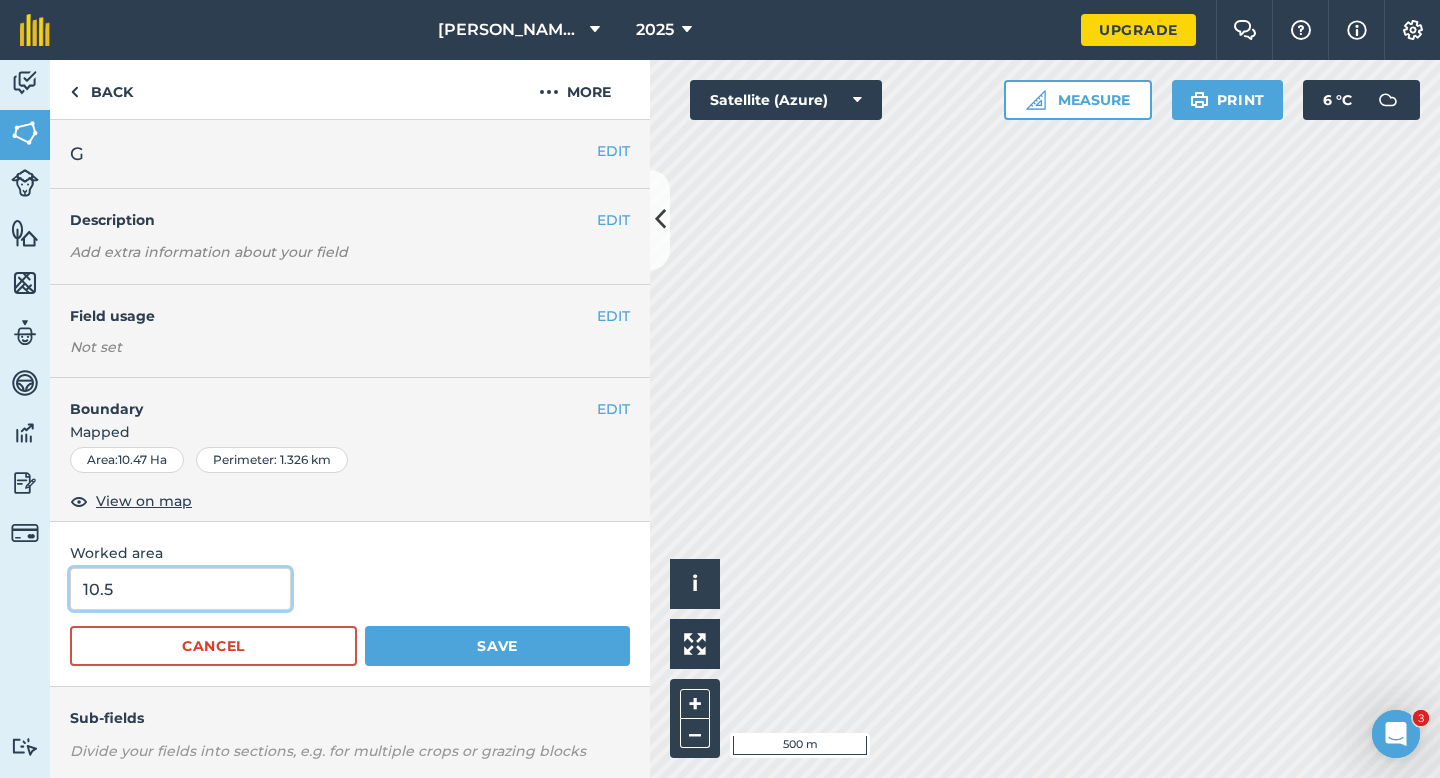 type on "10.5" 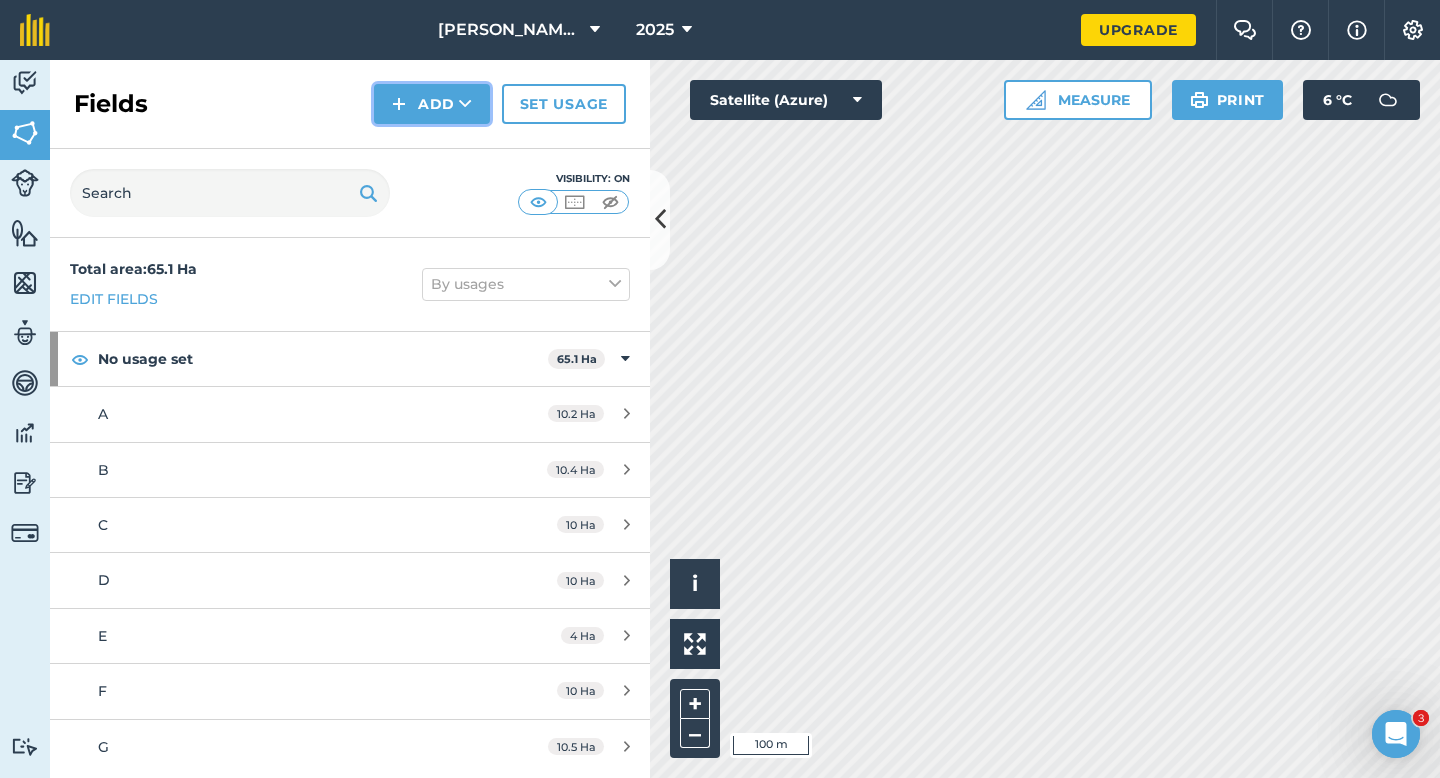 click on "Add" at bounding box center [432, 104] 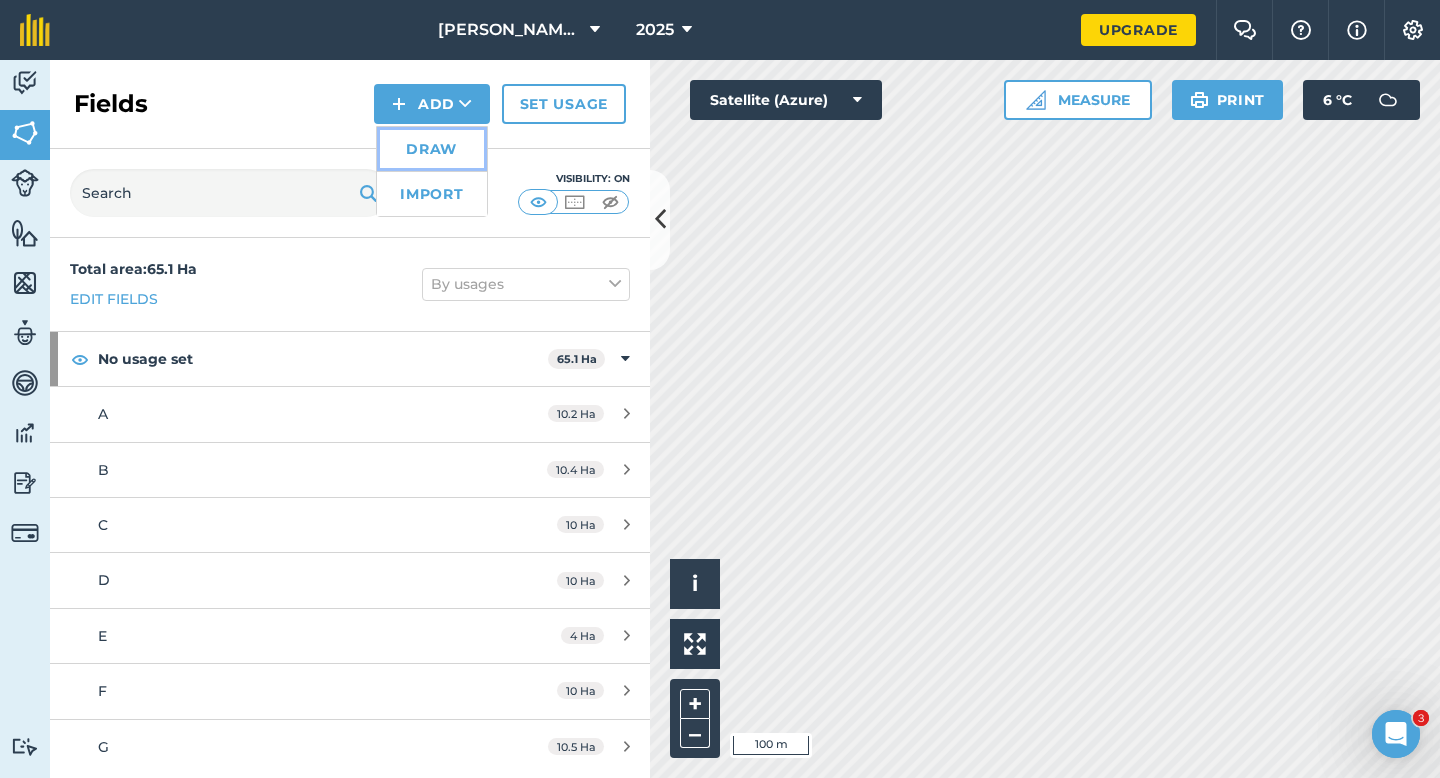 click on "Draw" at bounding box center (432, 149) 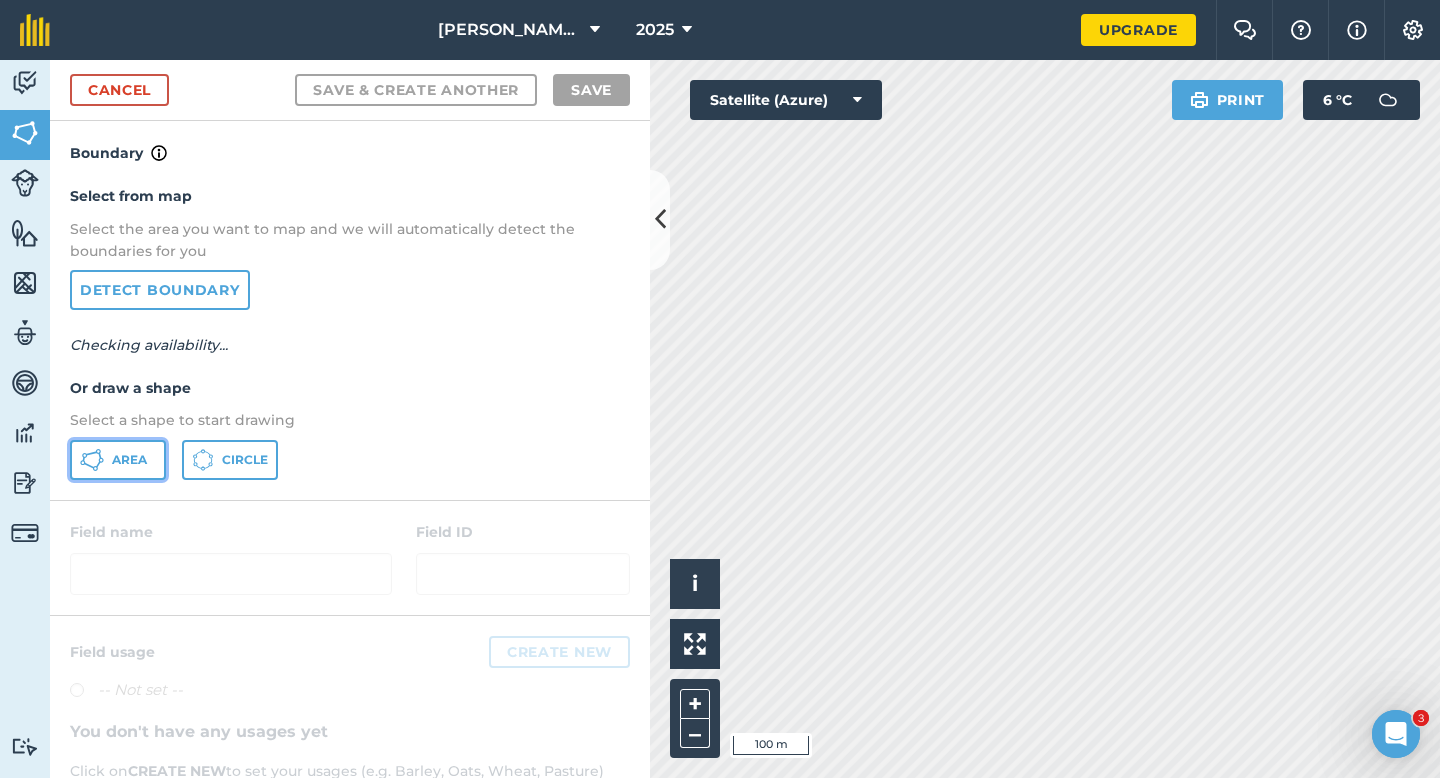 click 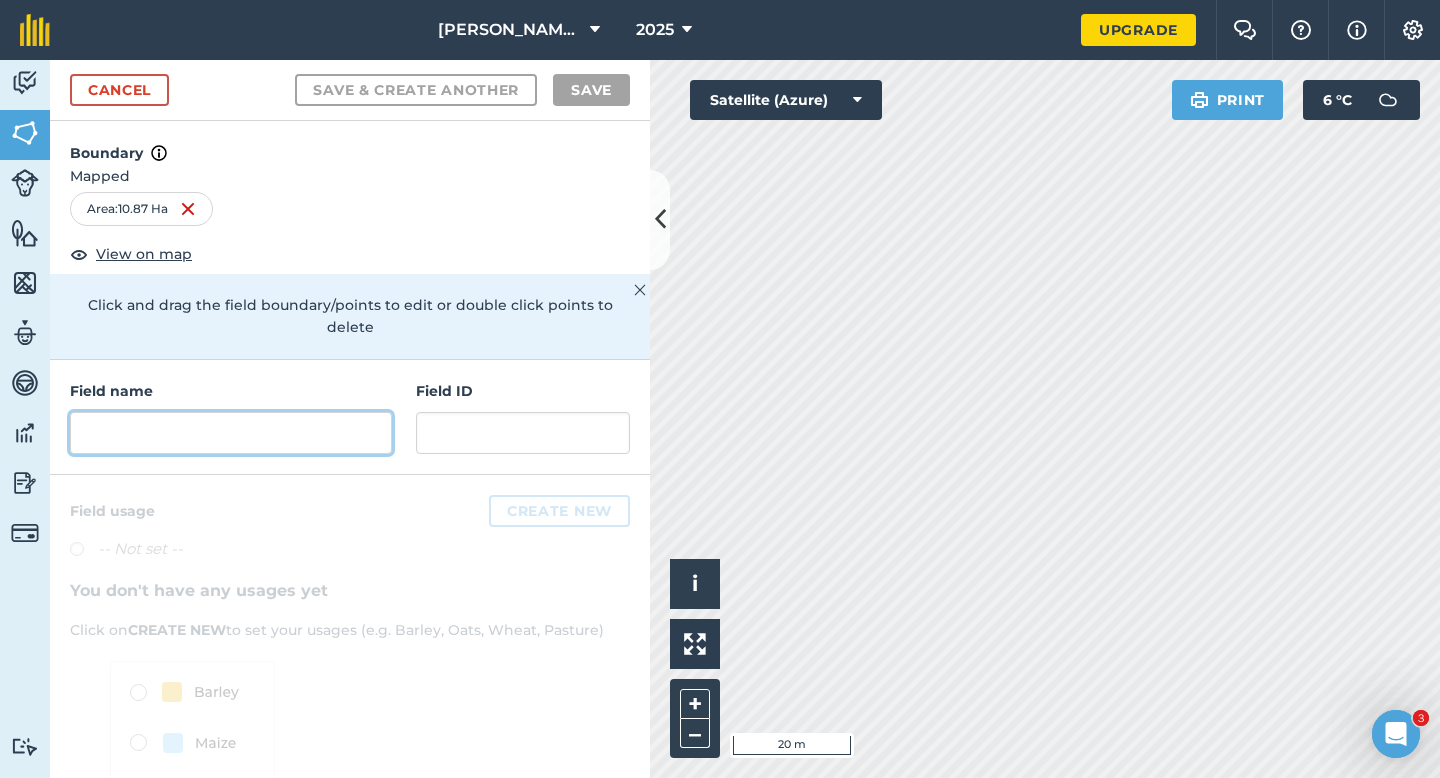 click at bounding box center (231, 433) 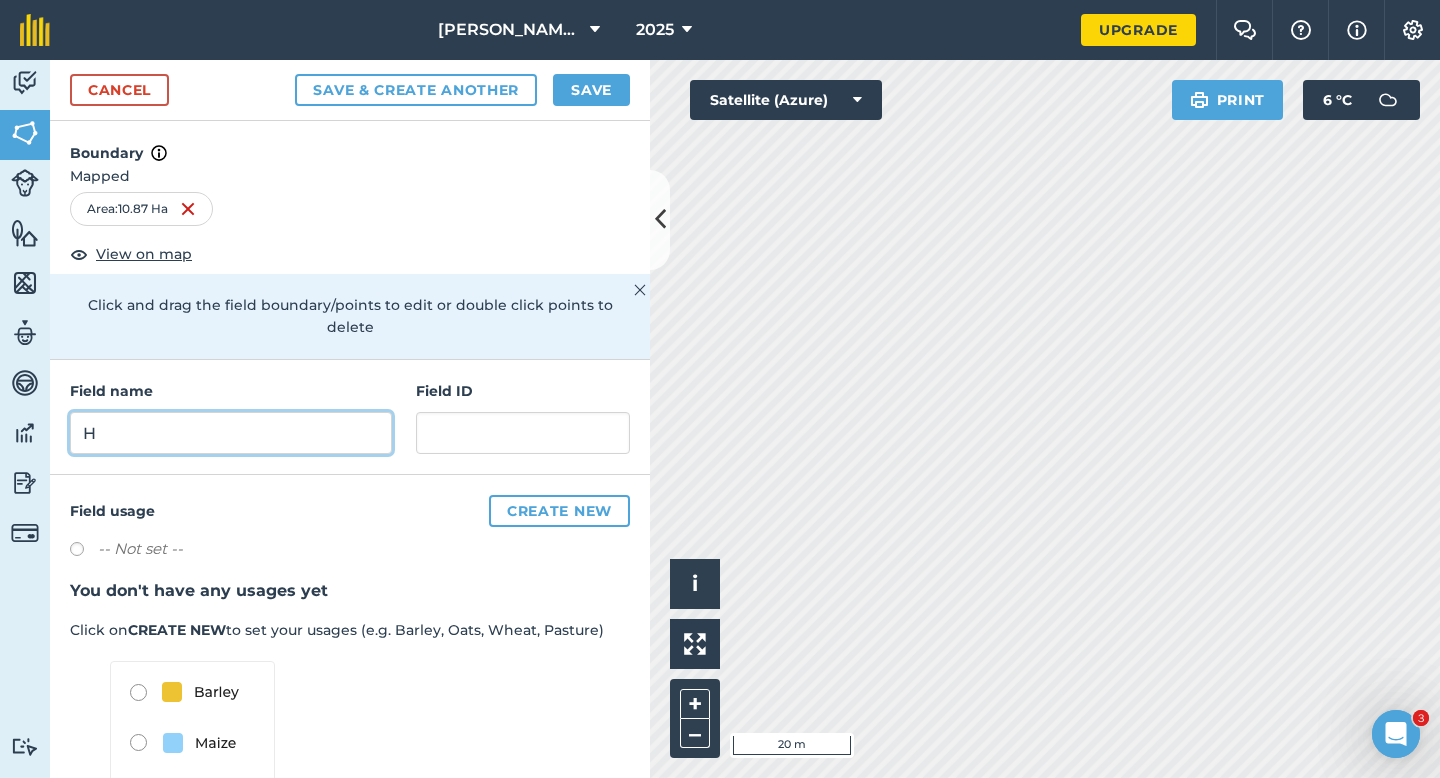 type on "H" 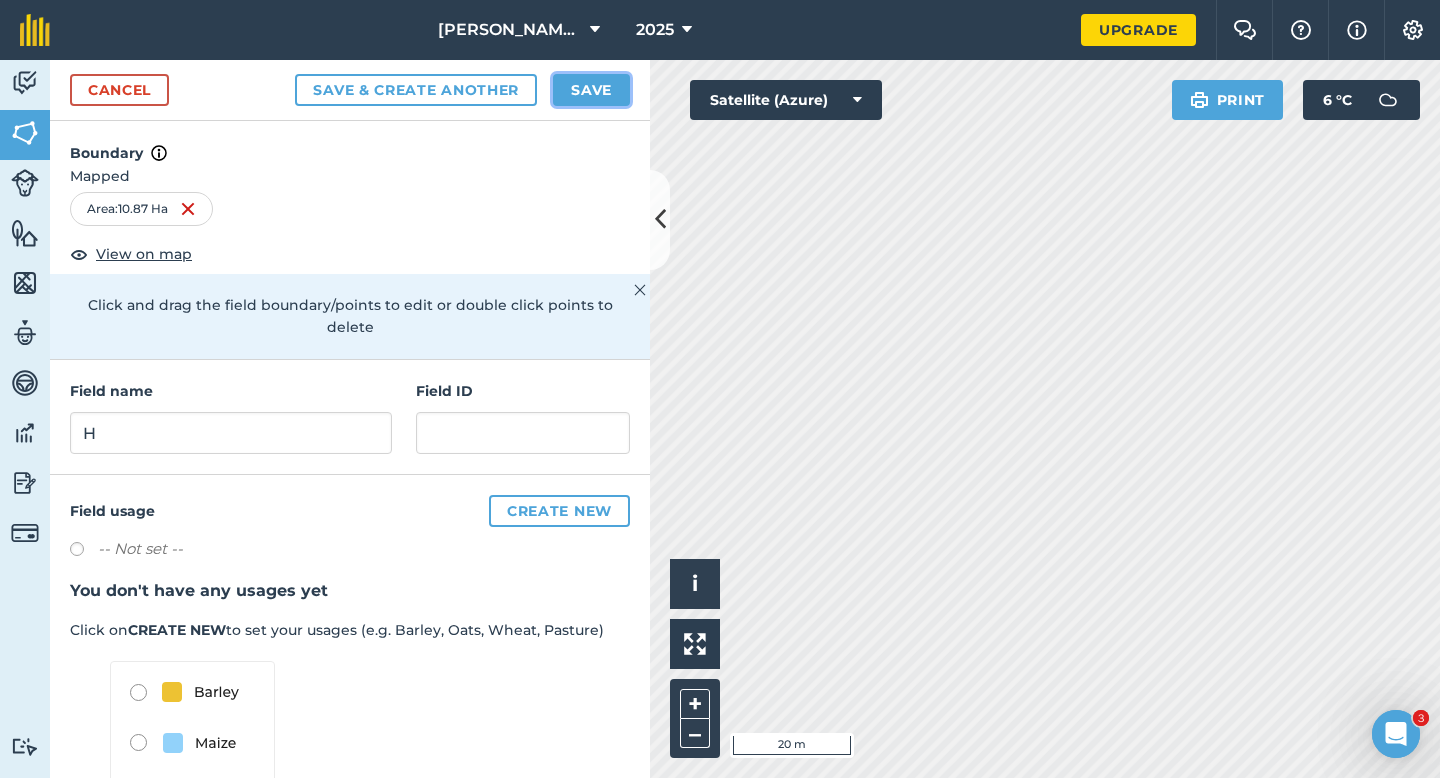 click on "Save" at bounding box center [591, 90] 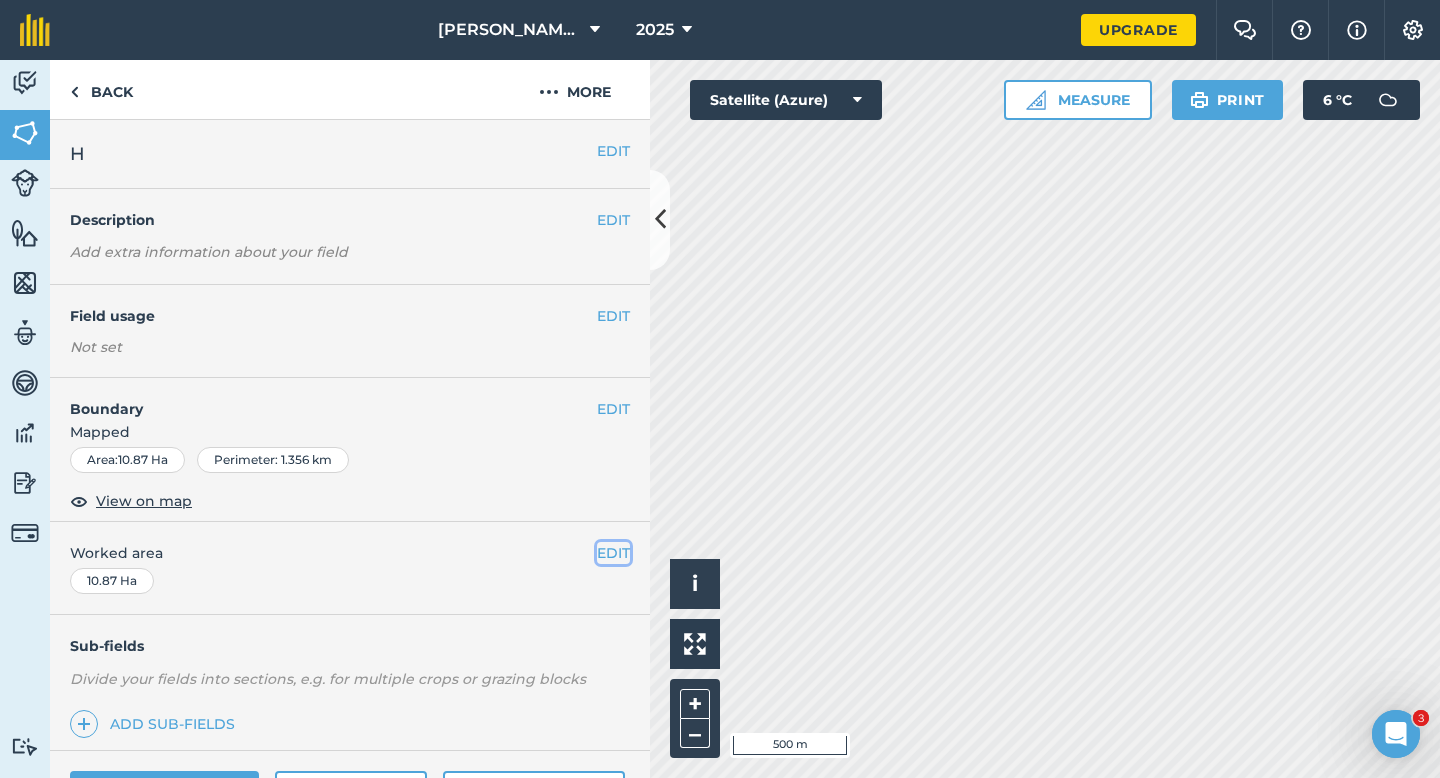 click on "EDIT" at bounding box center [613, 553] 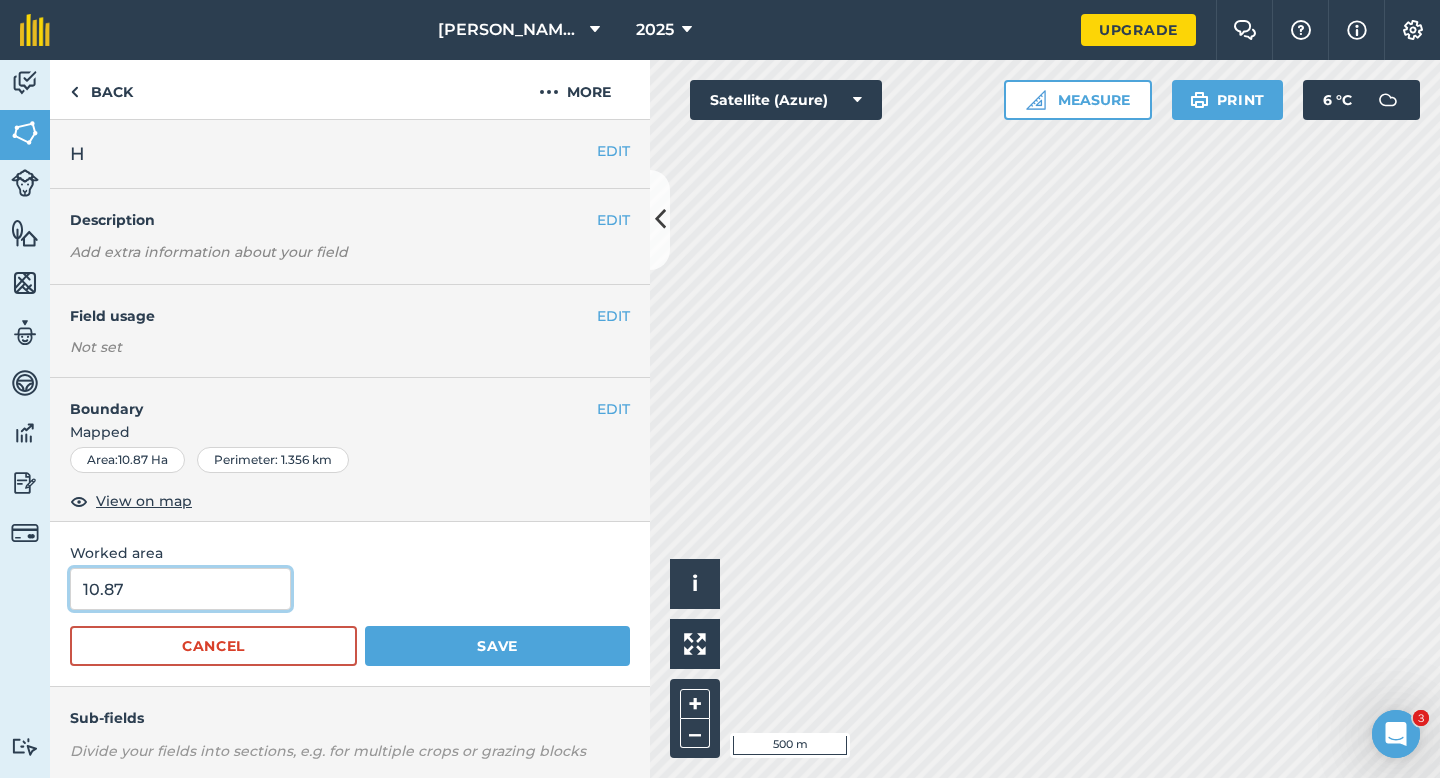 click on "10.87" at bounding box center (180, 589) 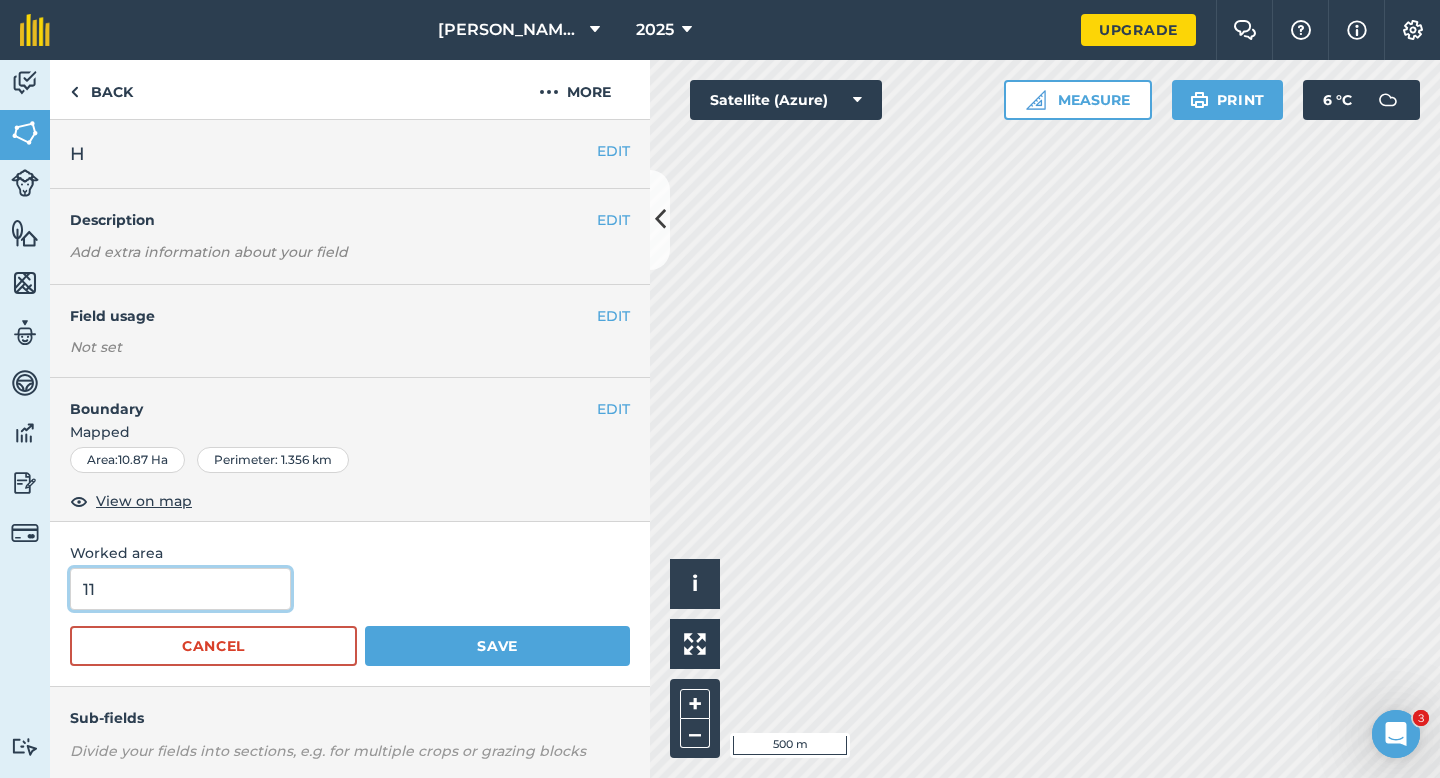 click on "Save" at bounding box center [497, 646] 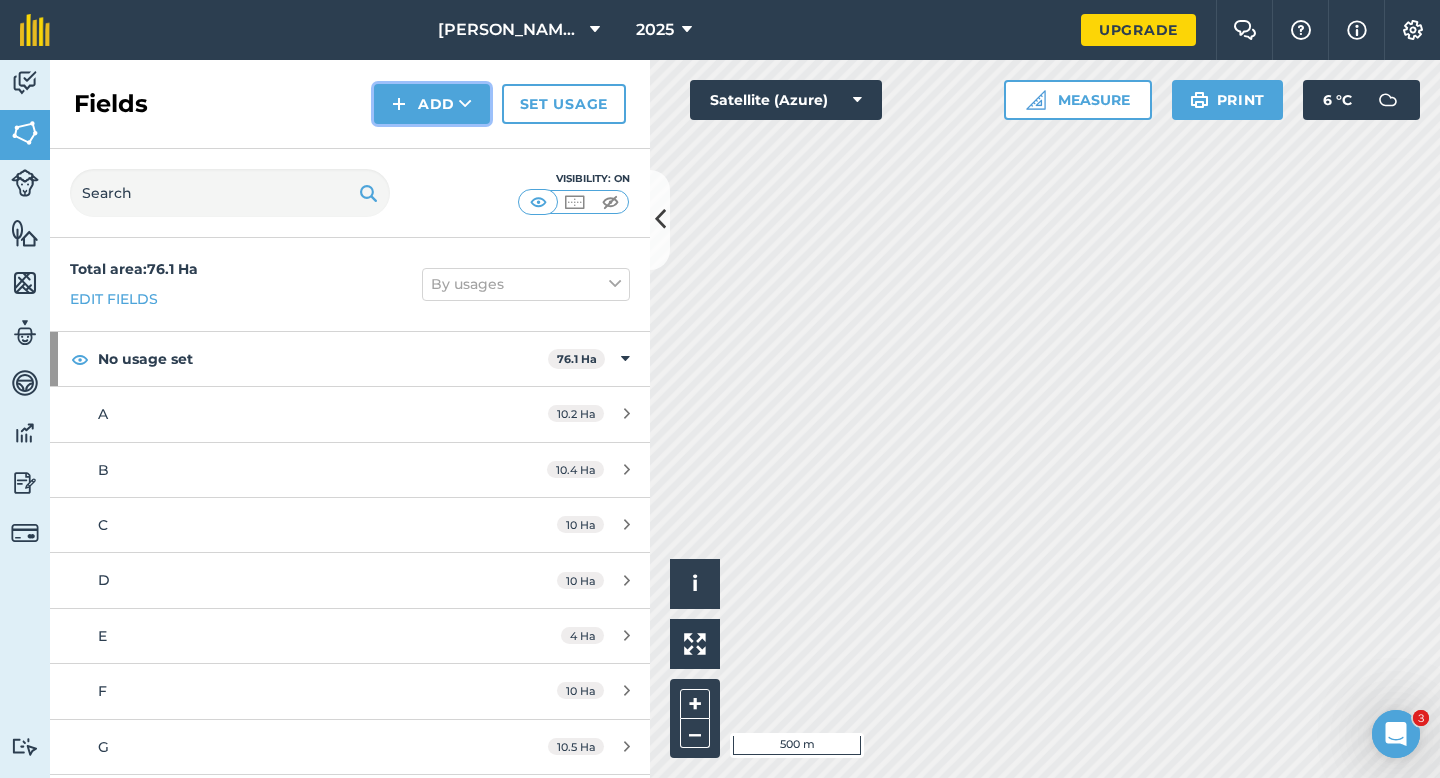 click on "Add" at bounding box center (432, 104) 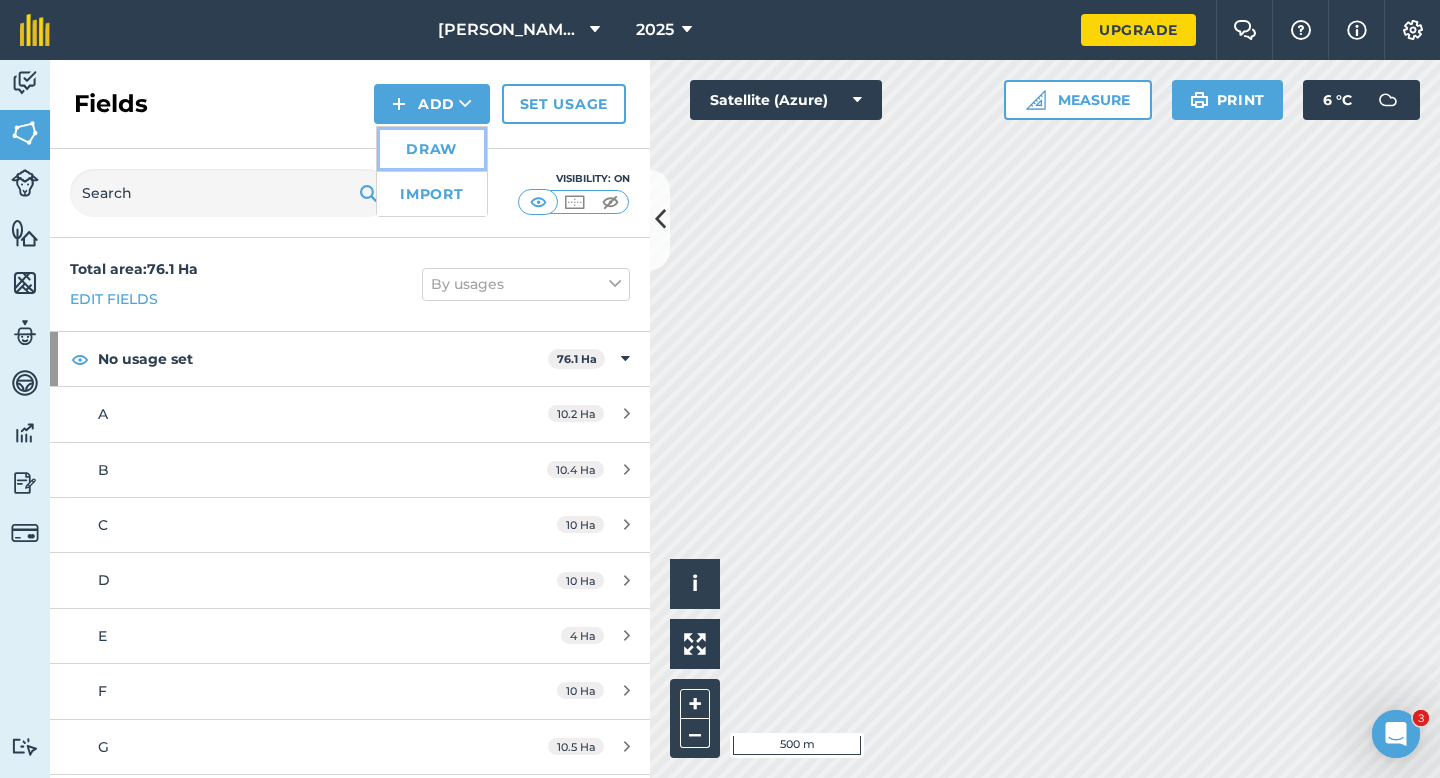 click on "Draw" at bounding box center (432, 149) 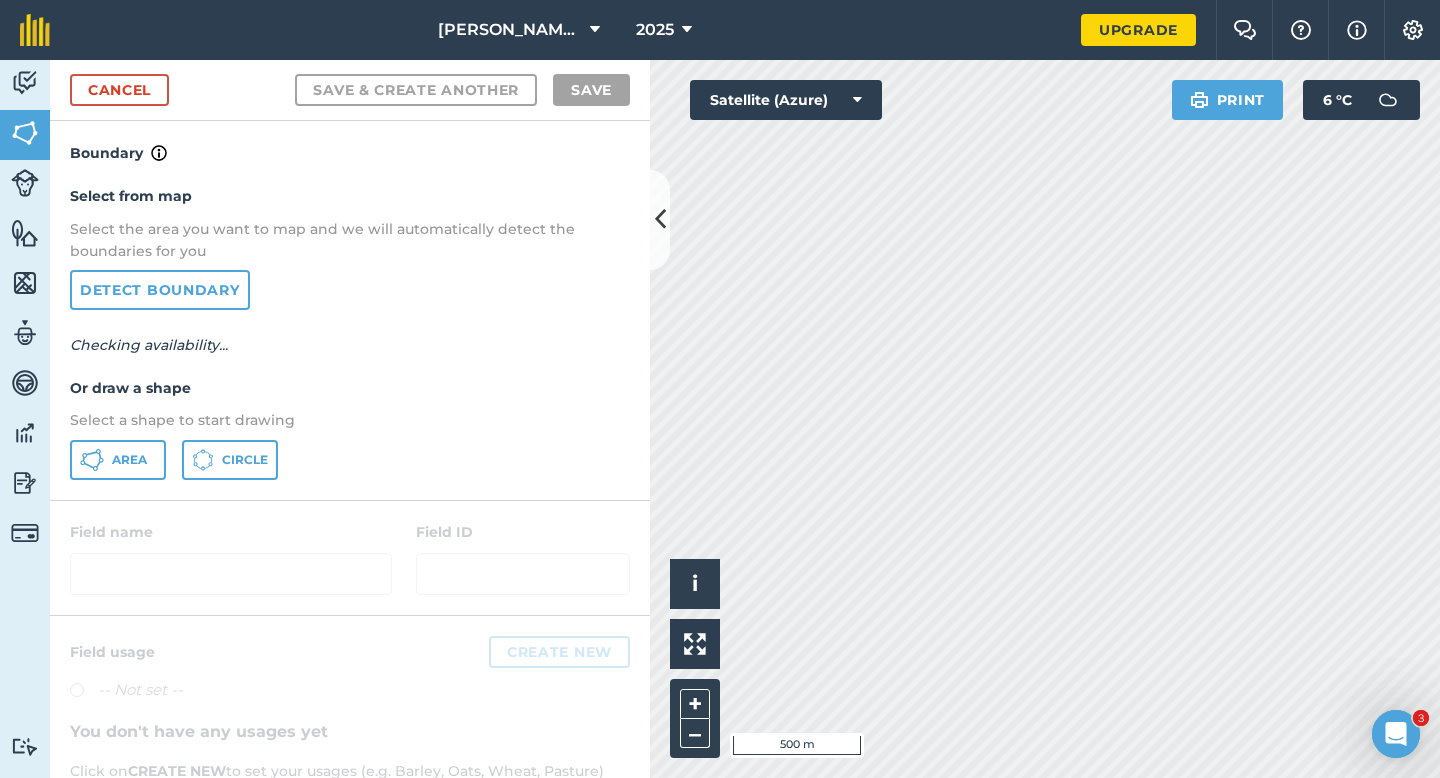 click on "Select from map Select the area you want to map and we will automatically detect the boundaries for you Detect boundary Checking availability... Or draw a shape Select a shape to start drawing Area Circle" at bounding box center (350, 332) 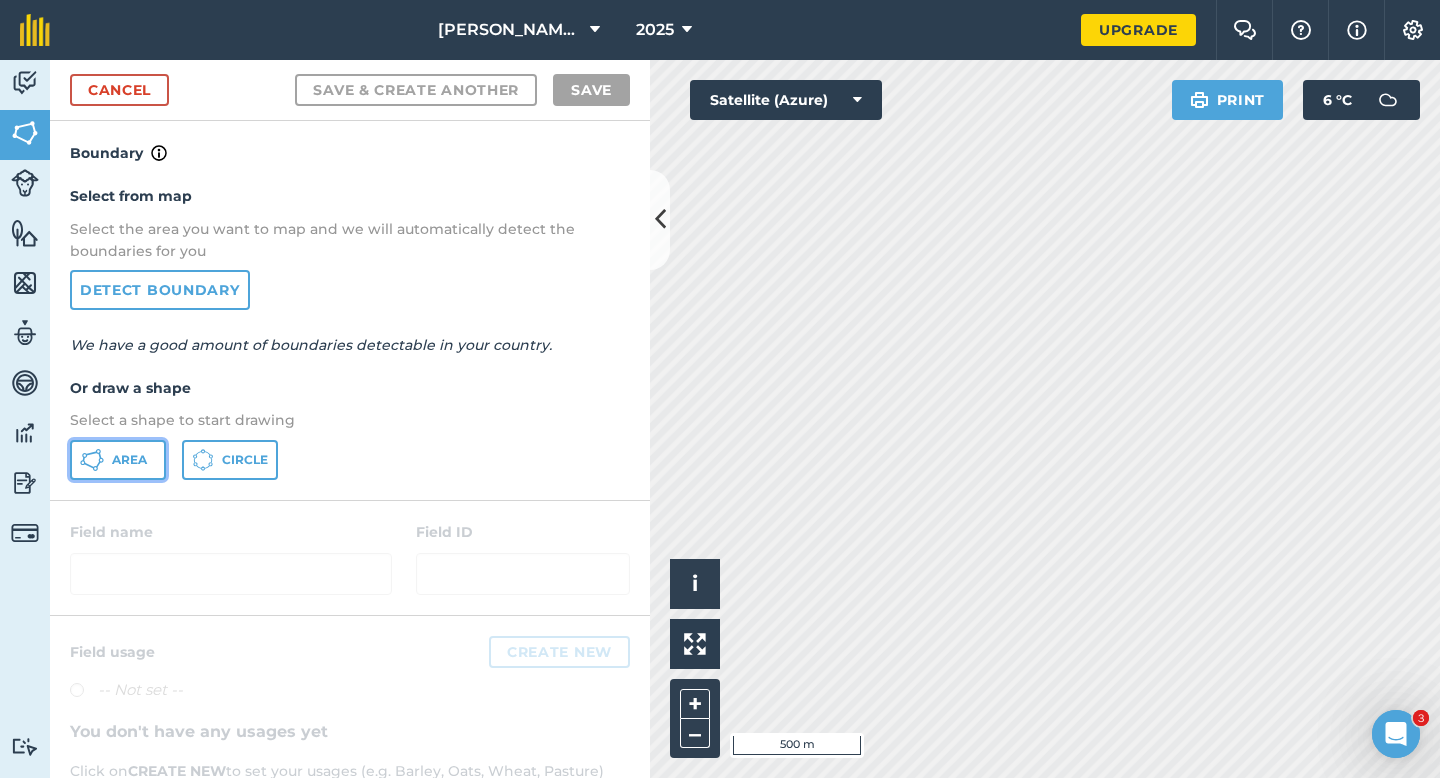 click on "Area" at bounding box center [118, 460] 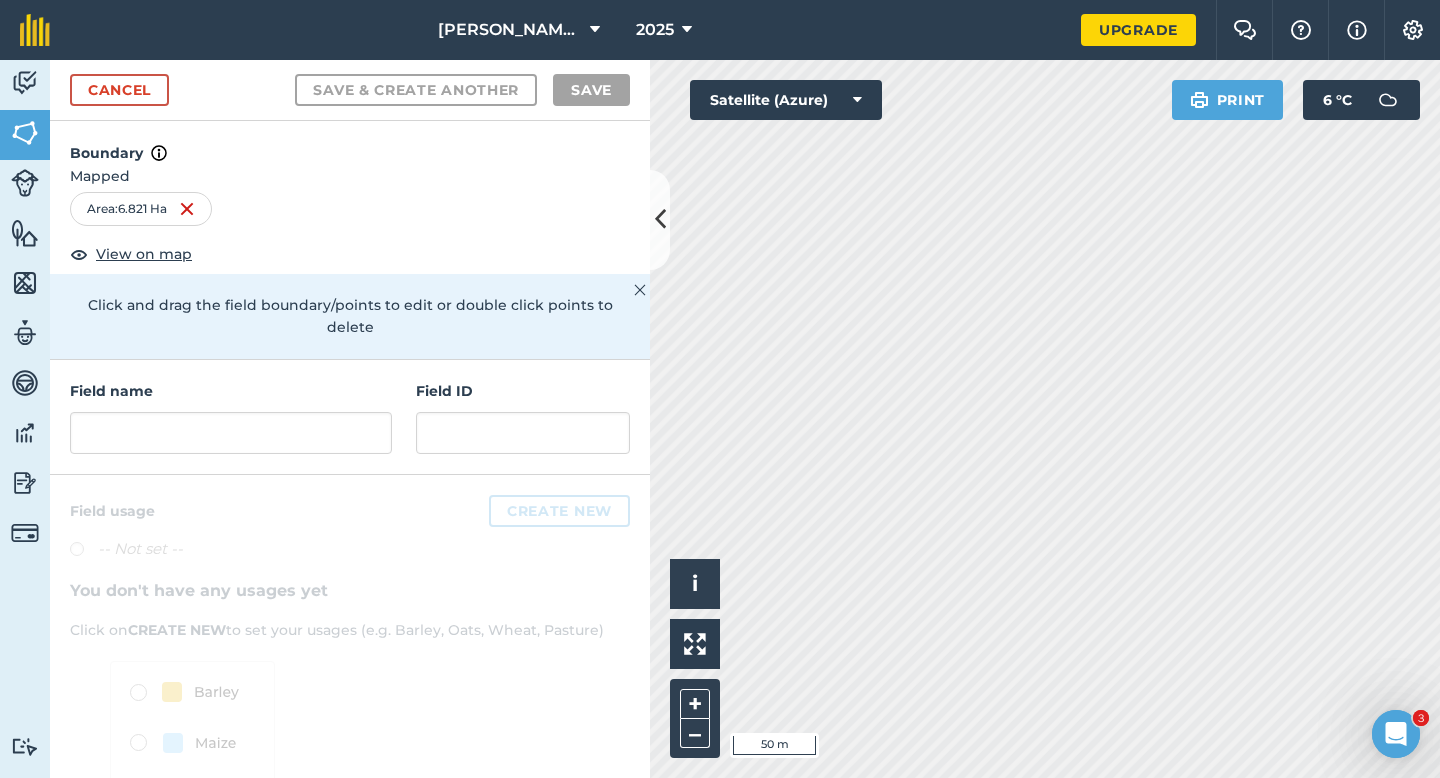 click on "Field name" at bounding box center (231, 391) 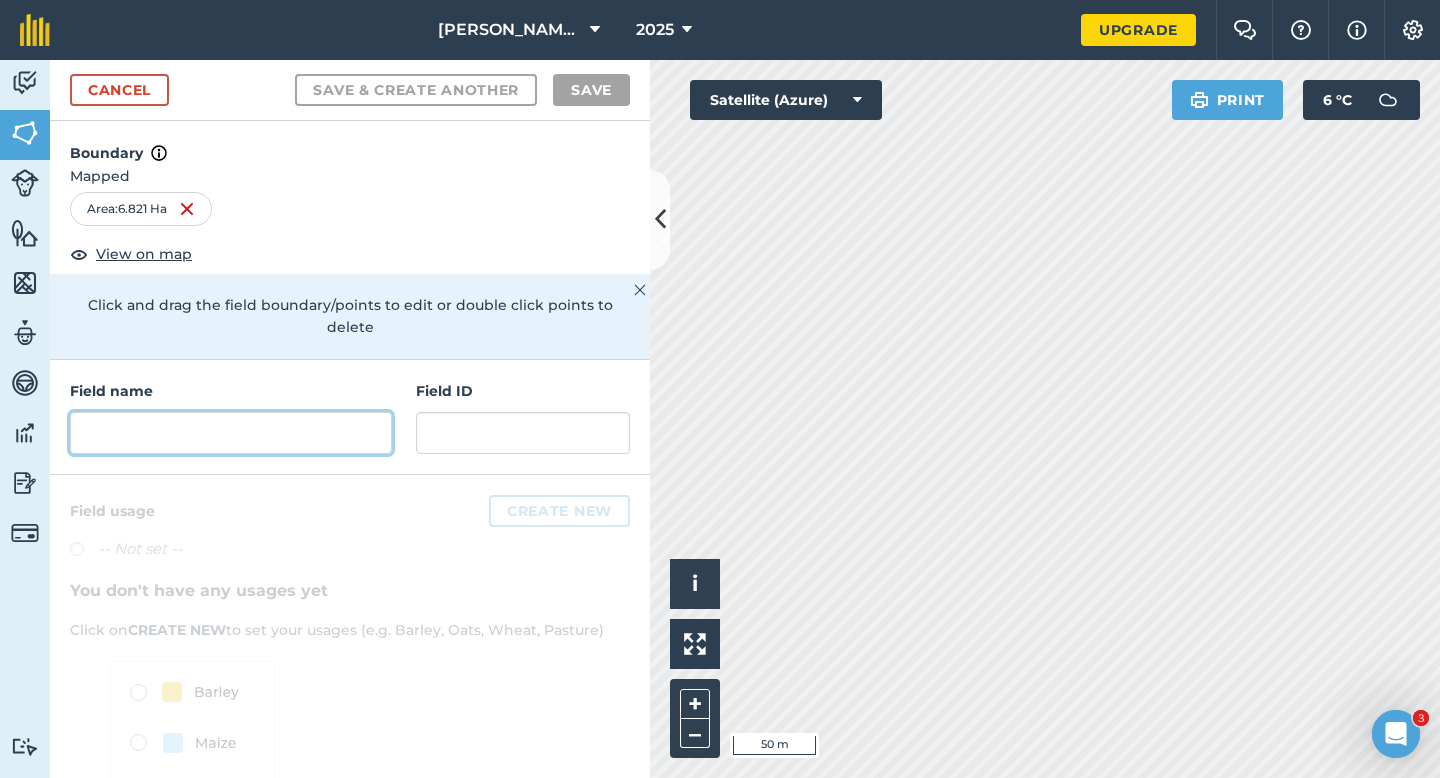 click at bounding box center [231, 433] 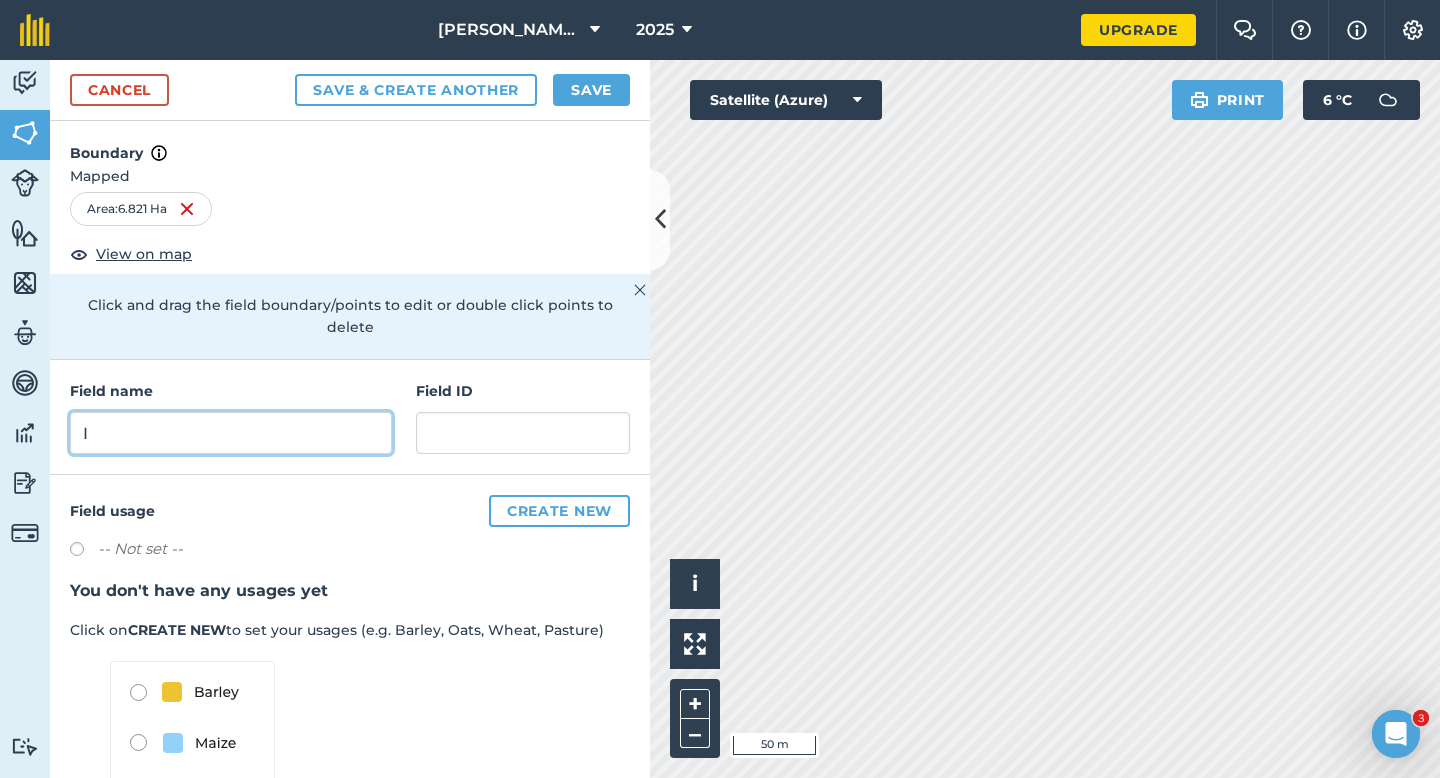 type on "I" 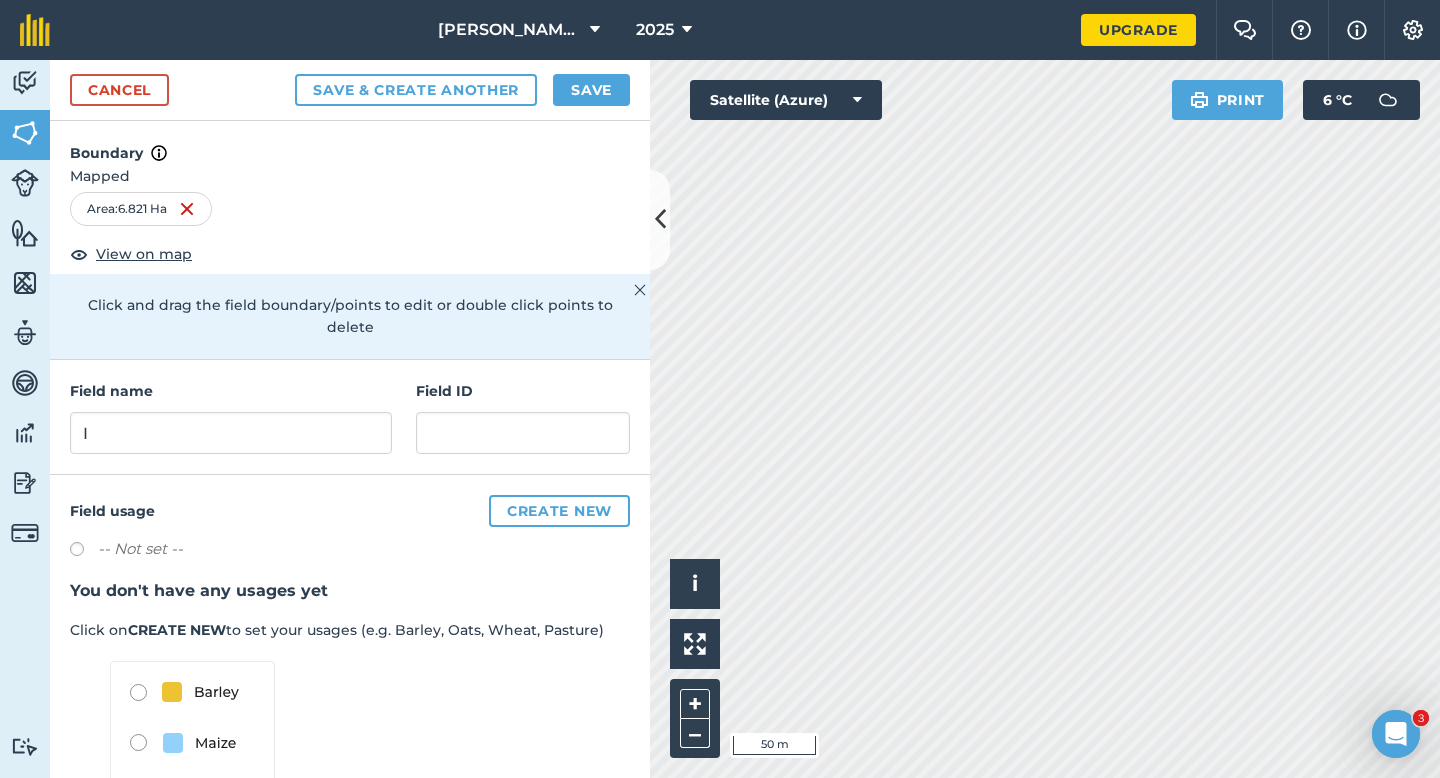 click on "Cancel Save & Create Another Save" at bounding box center [350, 90] 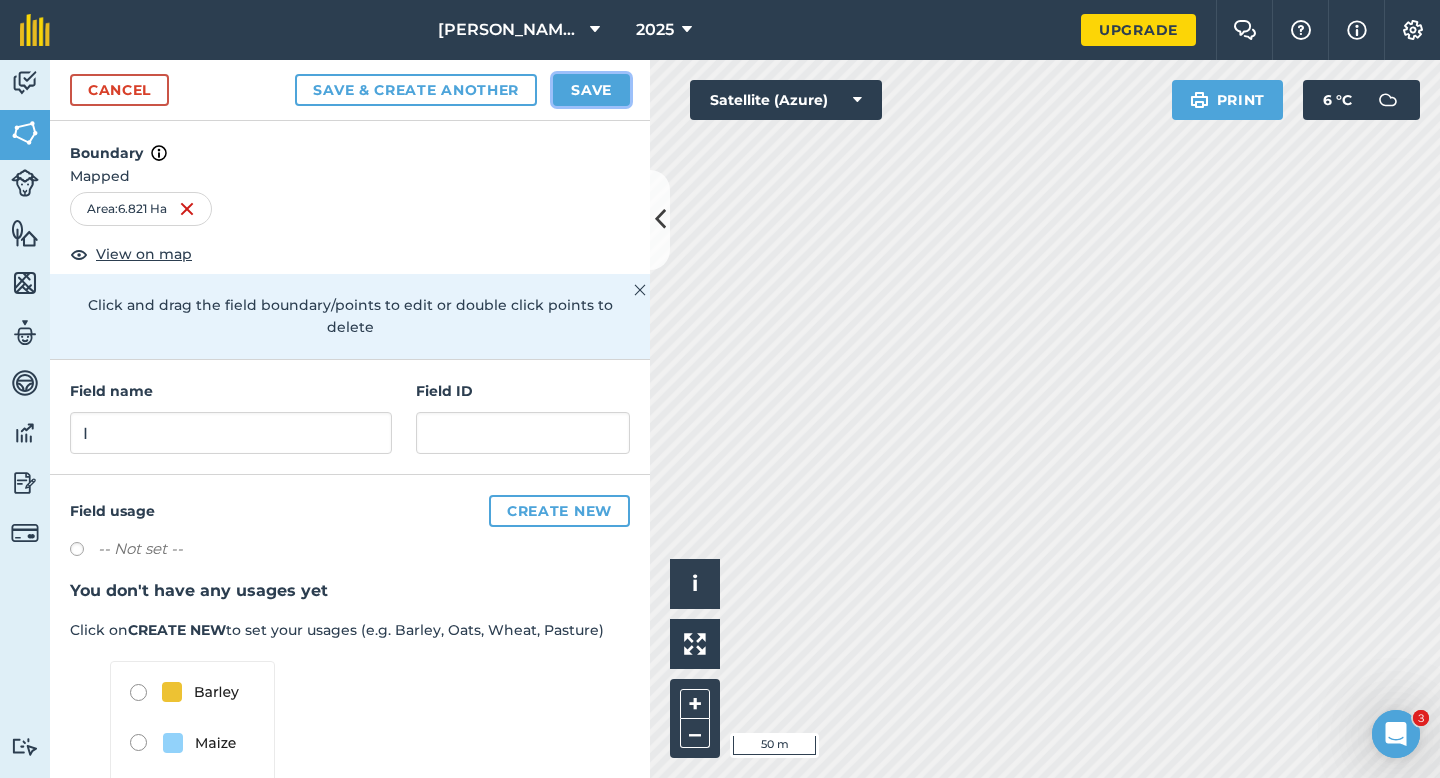 click on "Save" at bounding box center [591, 90] 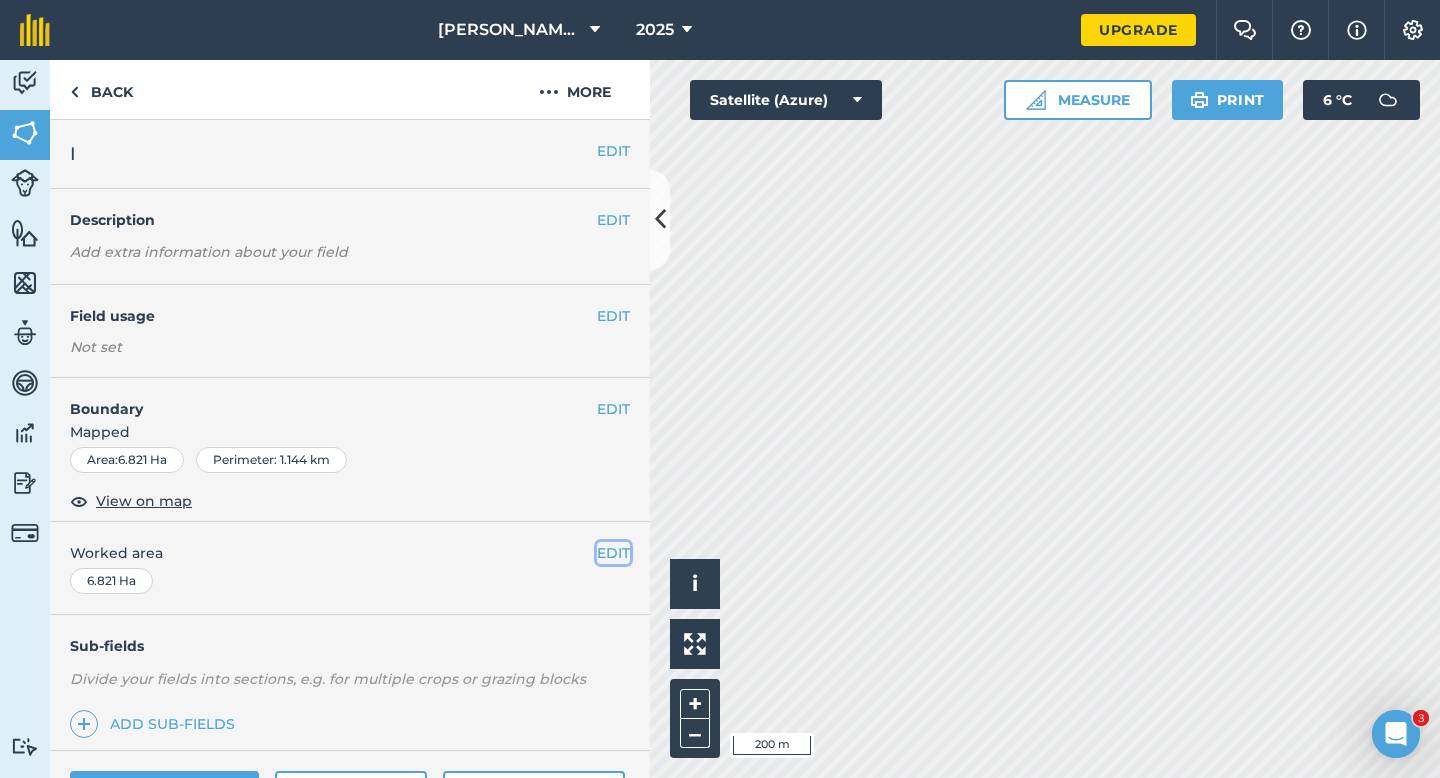 click on "EDIT" at bounding box center [613, 553] 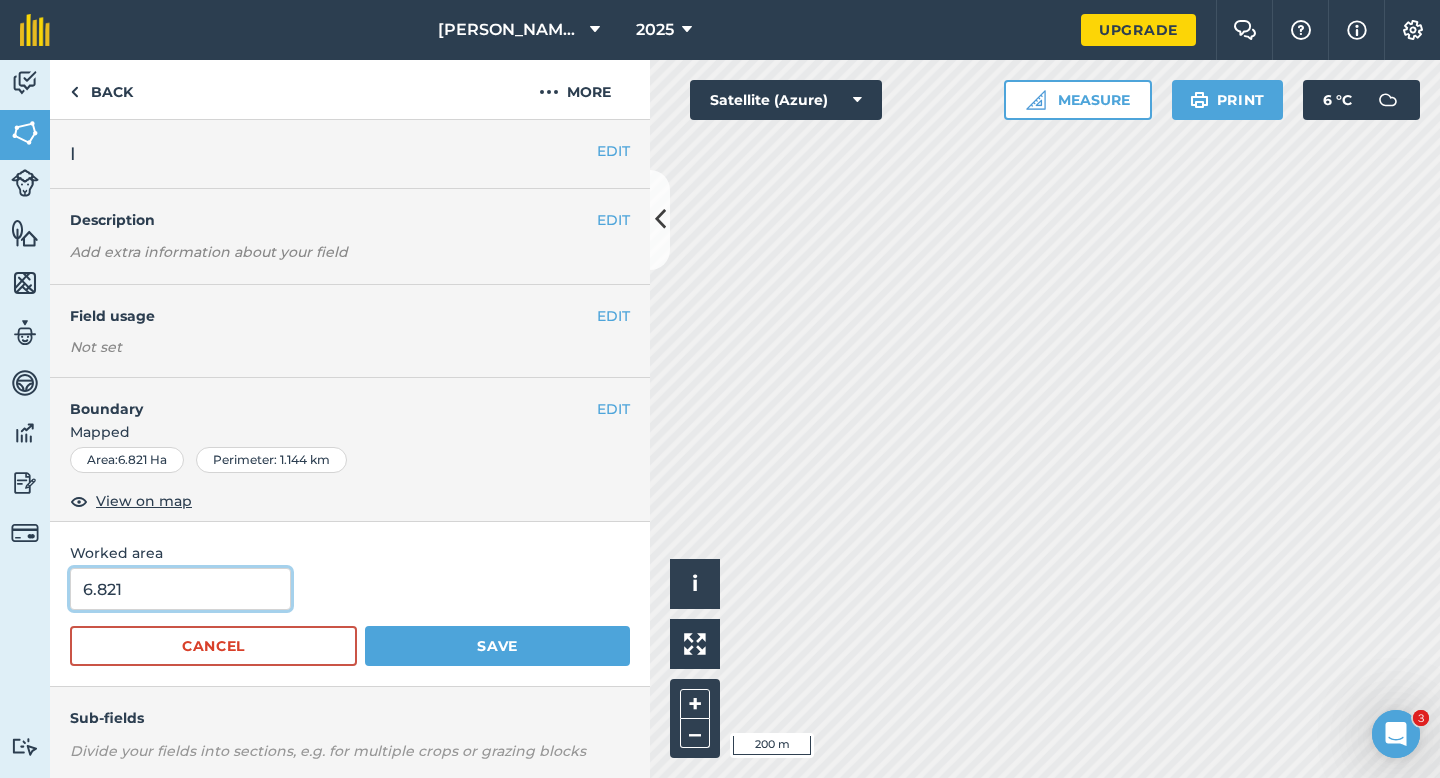 click on "6.821" at bounding box center (180, 589) 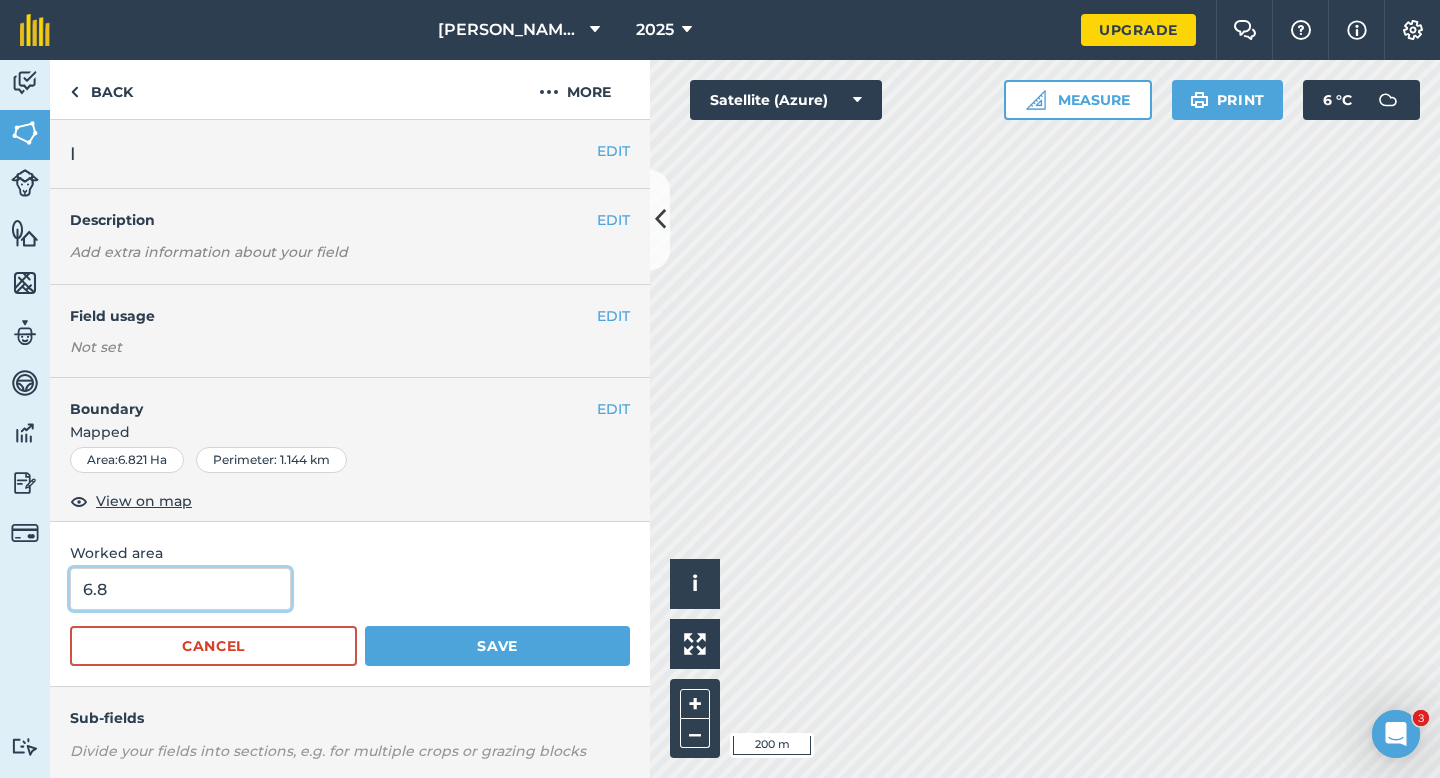 type on "6.8" 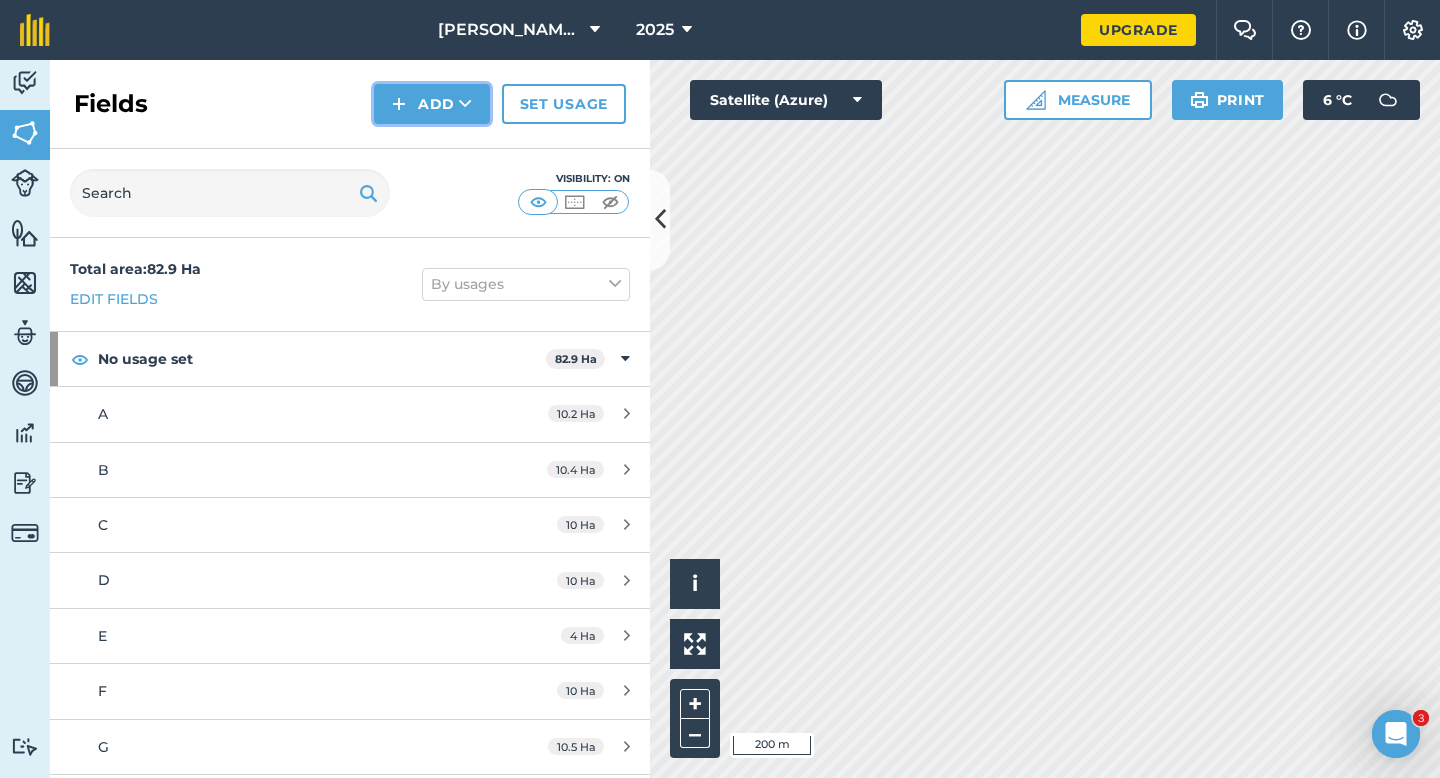 click at bounding box center [399, 104] 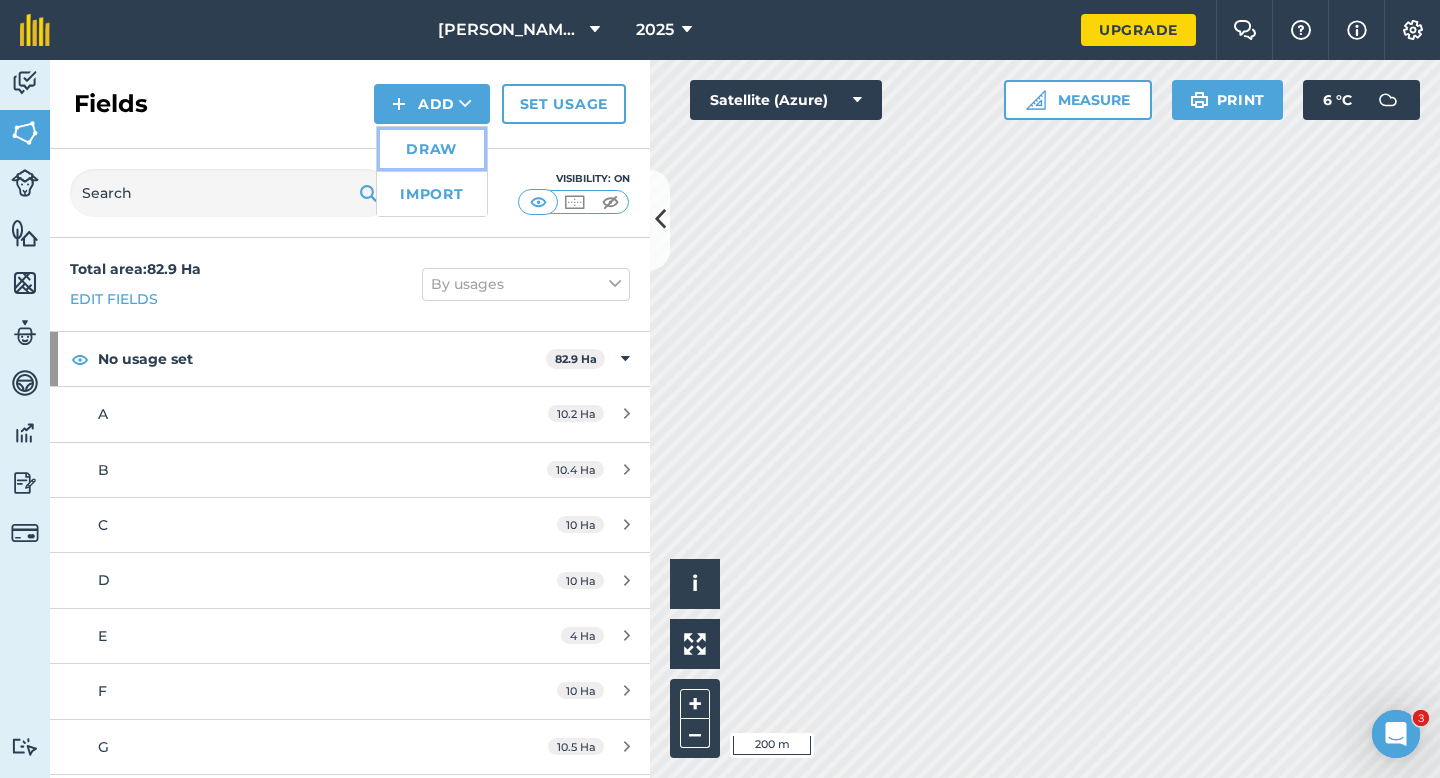 click on "Draw" at bounding box center [432, 149] 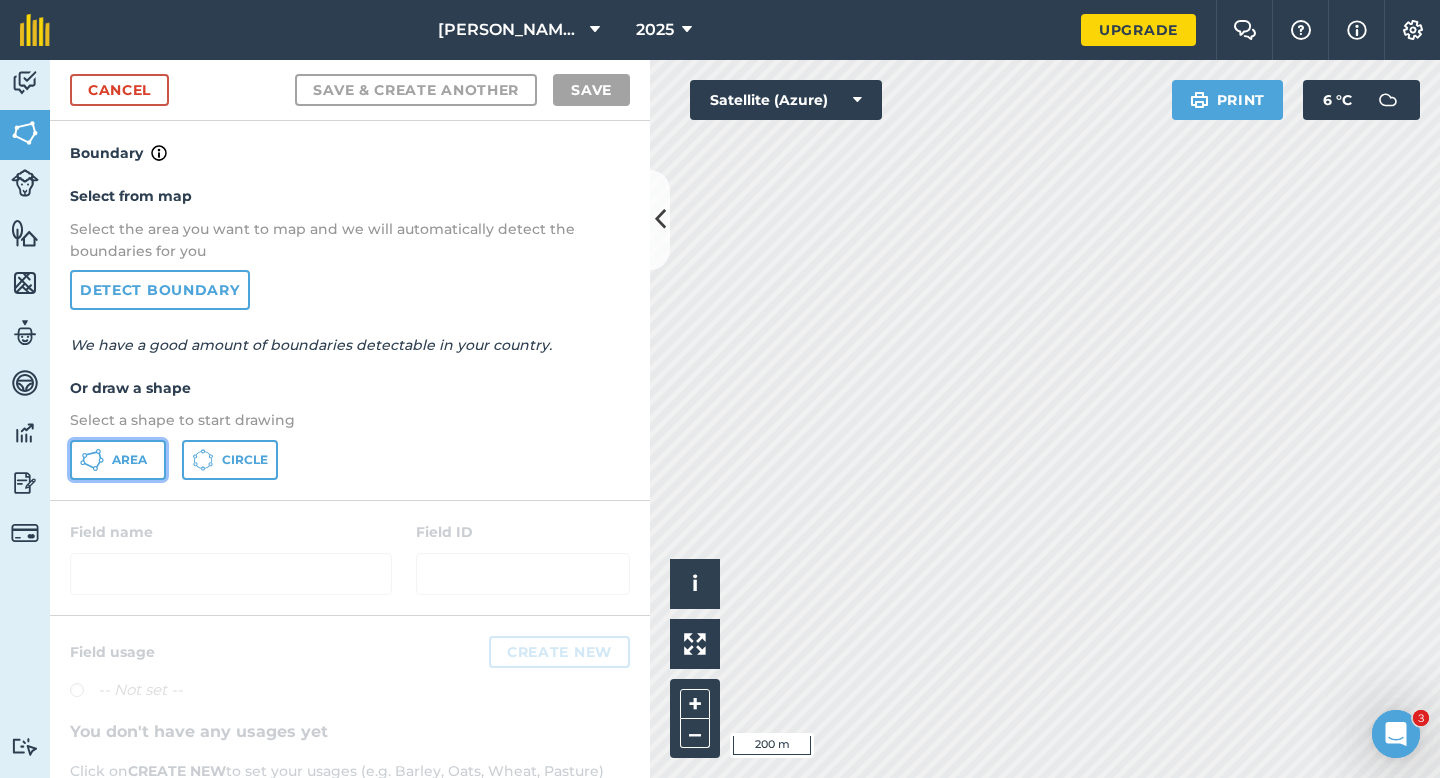 click on "Area" at bounding box center [118, 460] 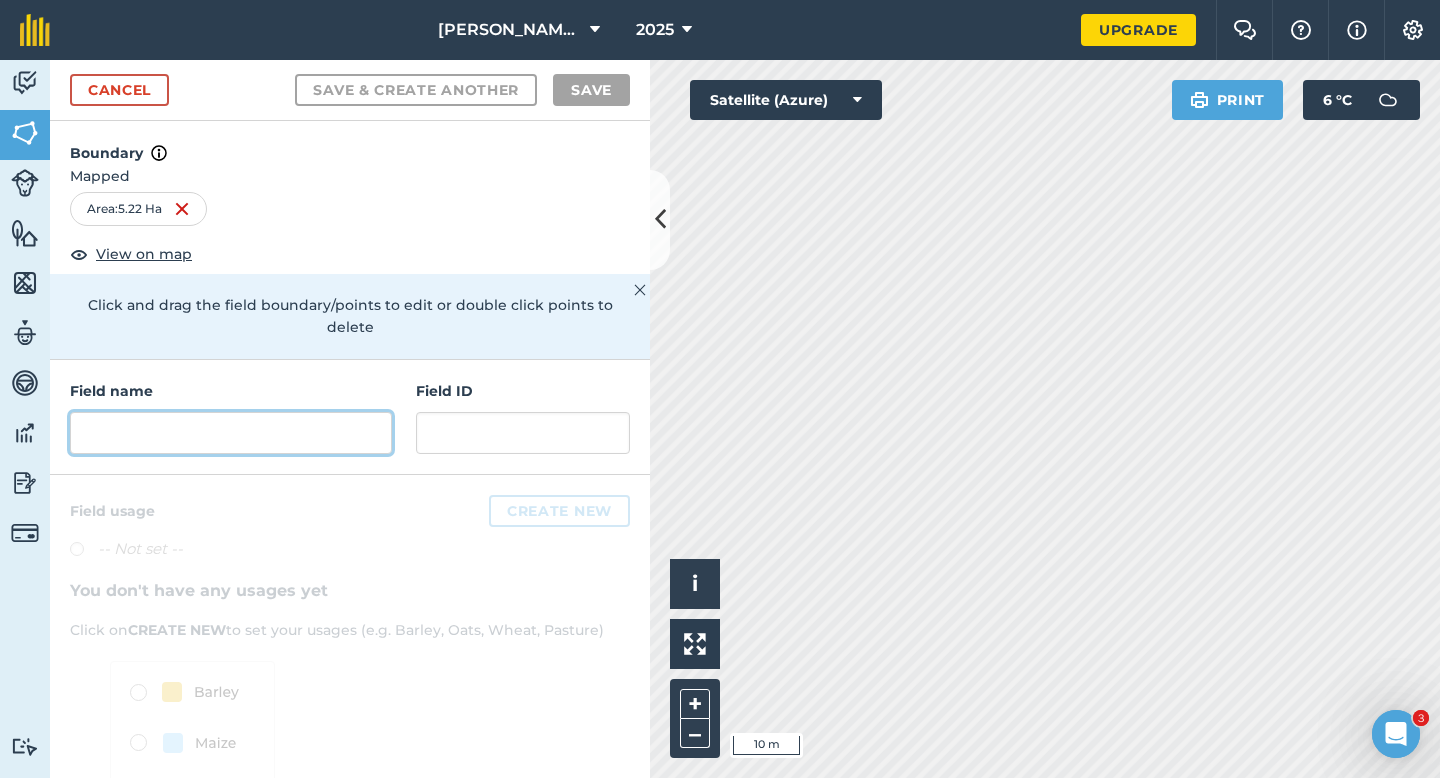 click at bounding box center [231, 433] 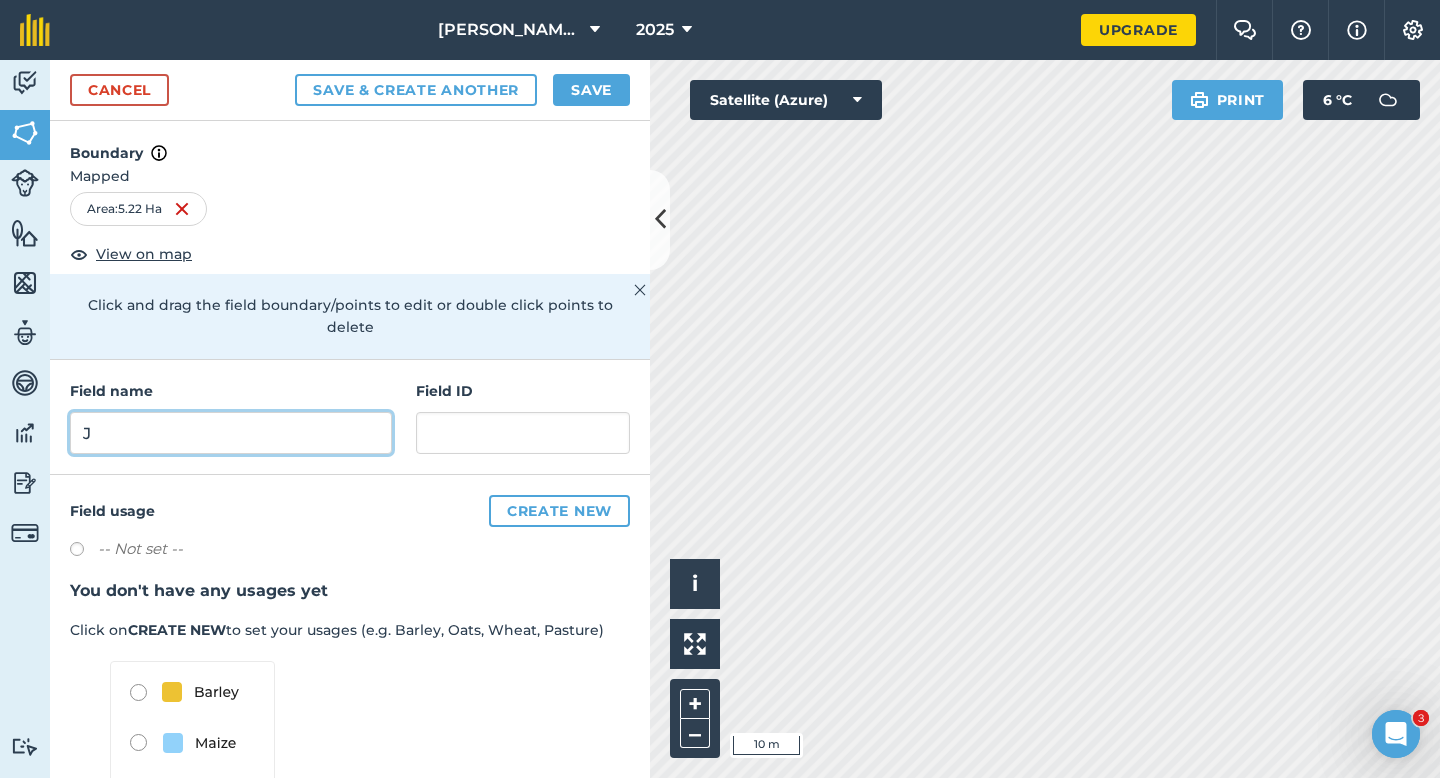 type on "J" 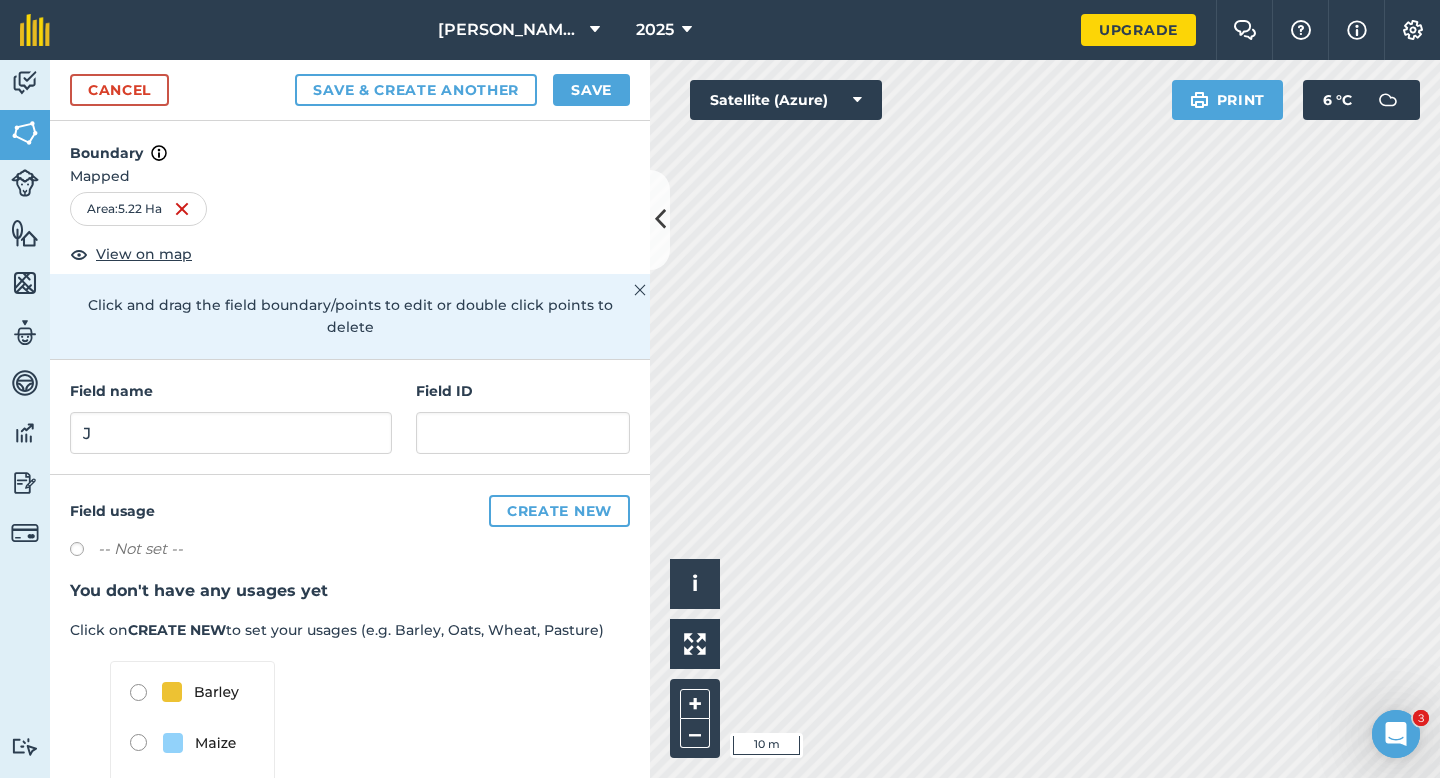 click on "Cancel Save & Create Another Save" at bounding box center (350, 90) 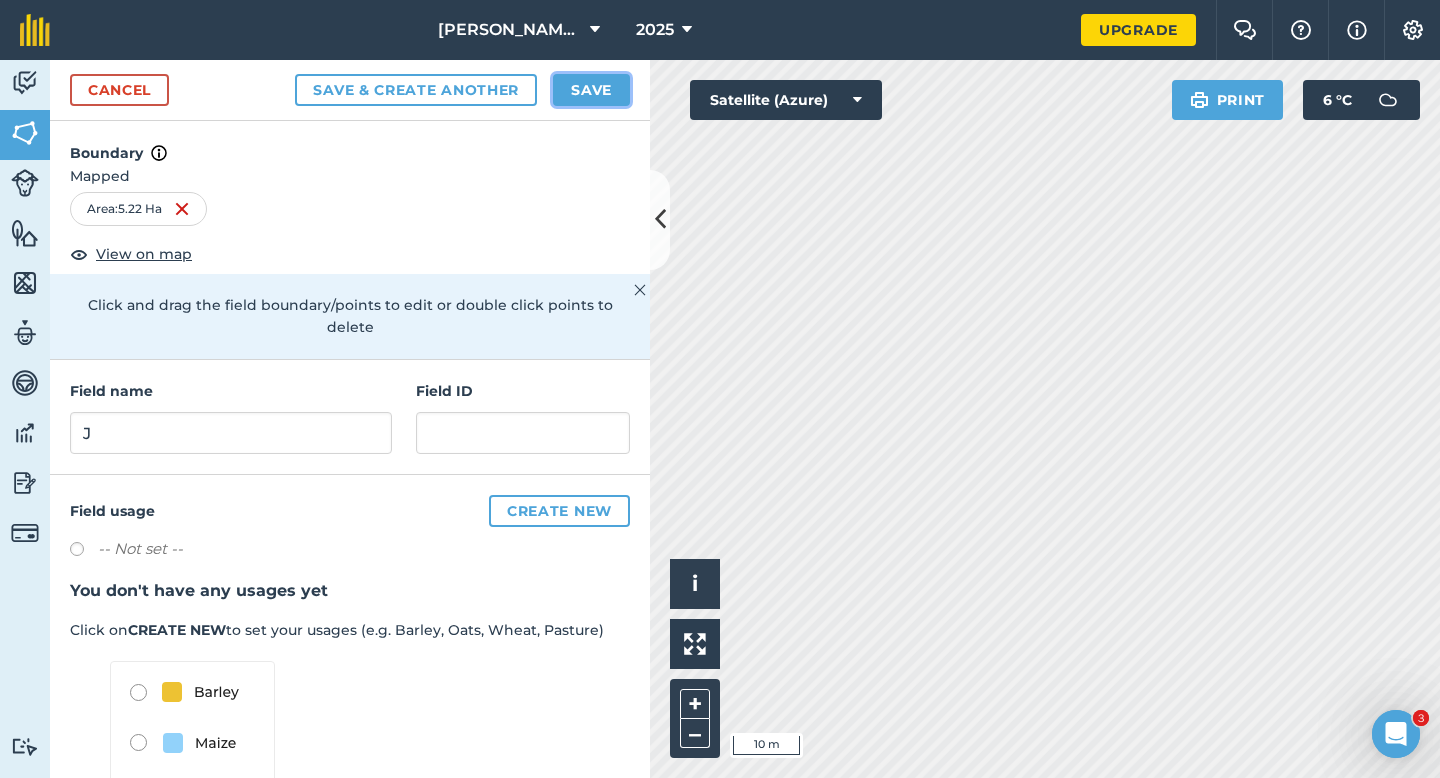 click on "Save" at bounding box center (591, 90) 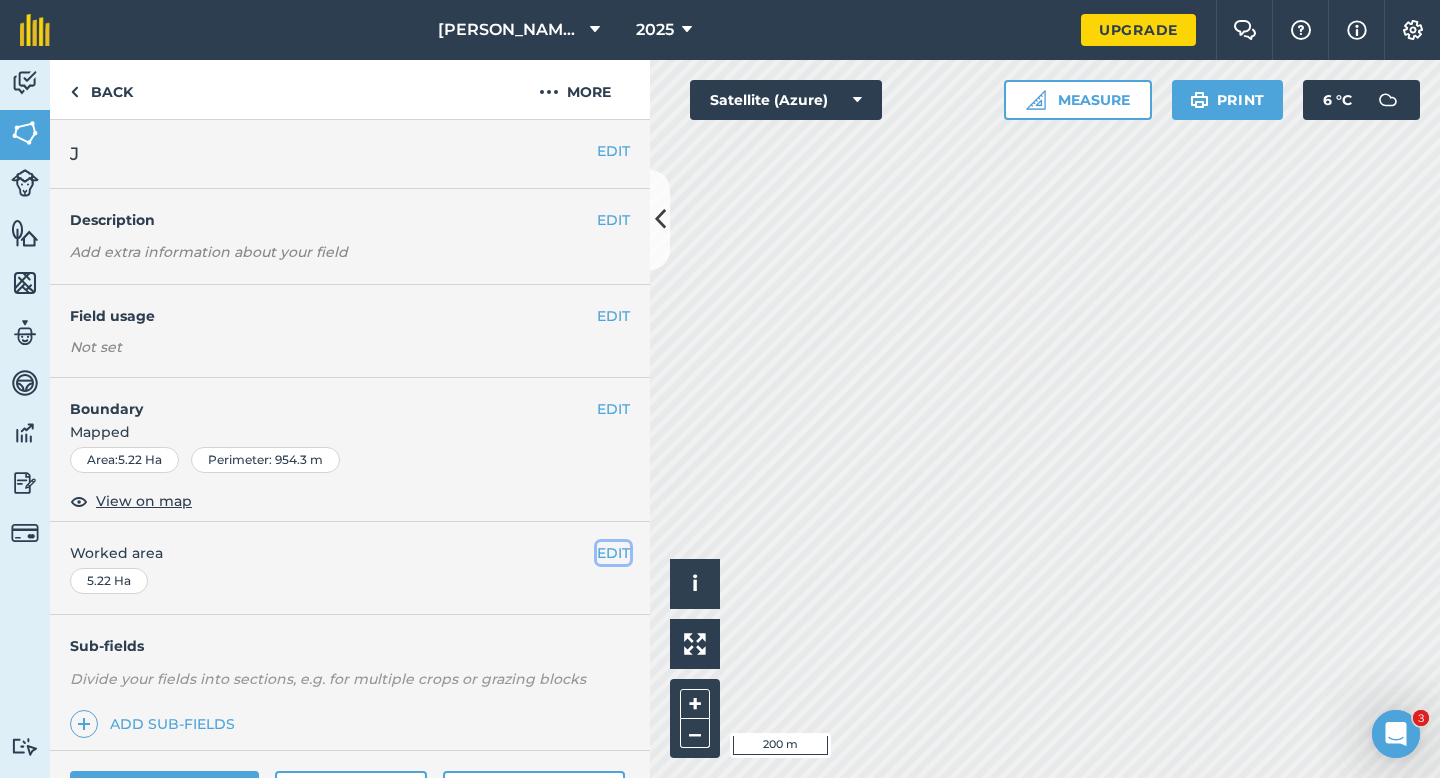 click on "EDIT" at bounding box center (613, 553) 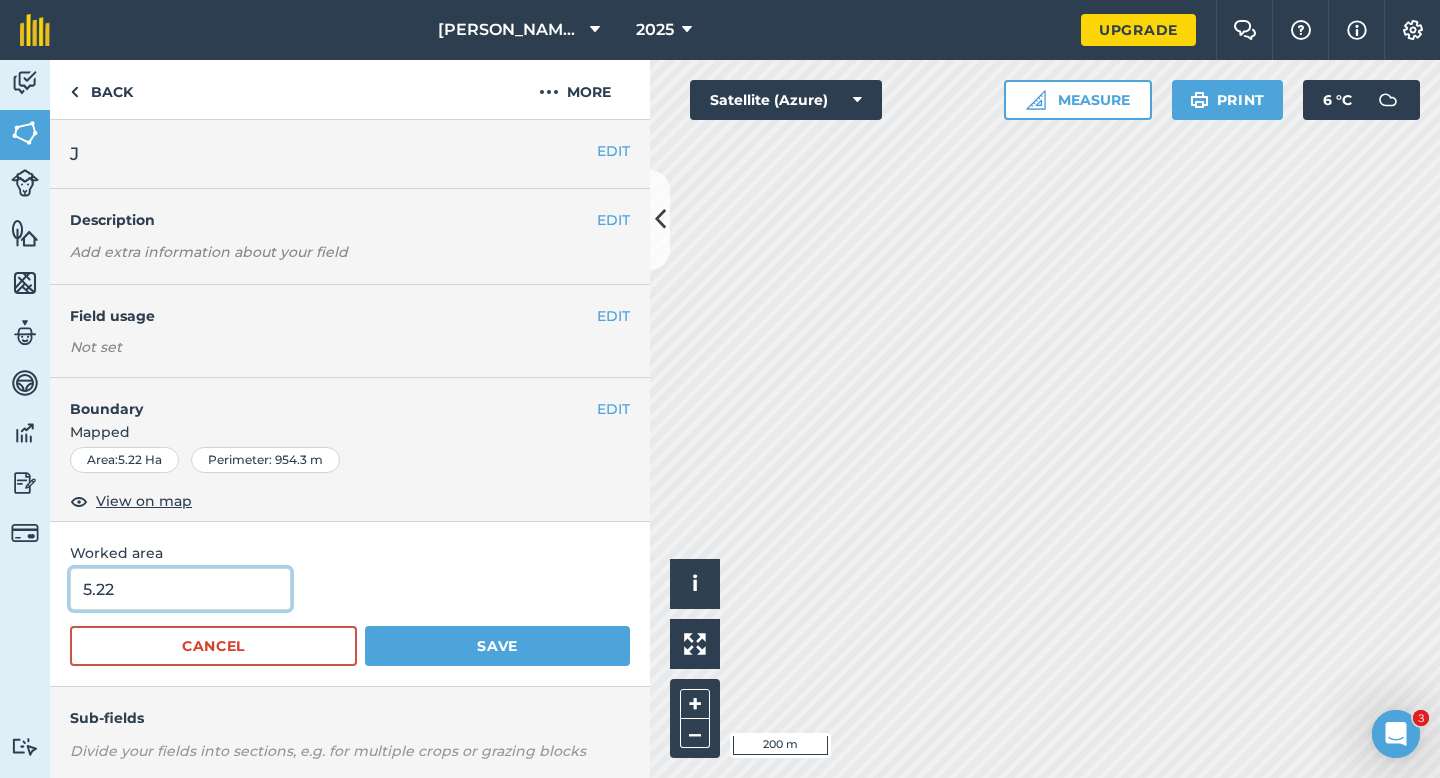 click on "5.22" at bounding box center [180, 589] 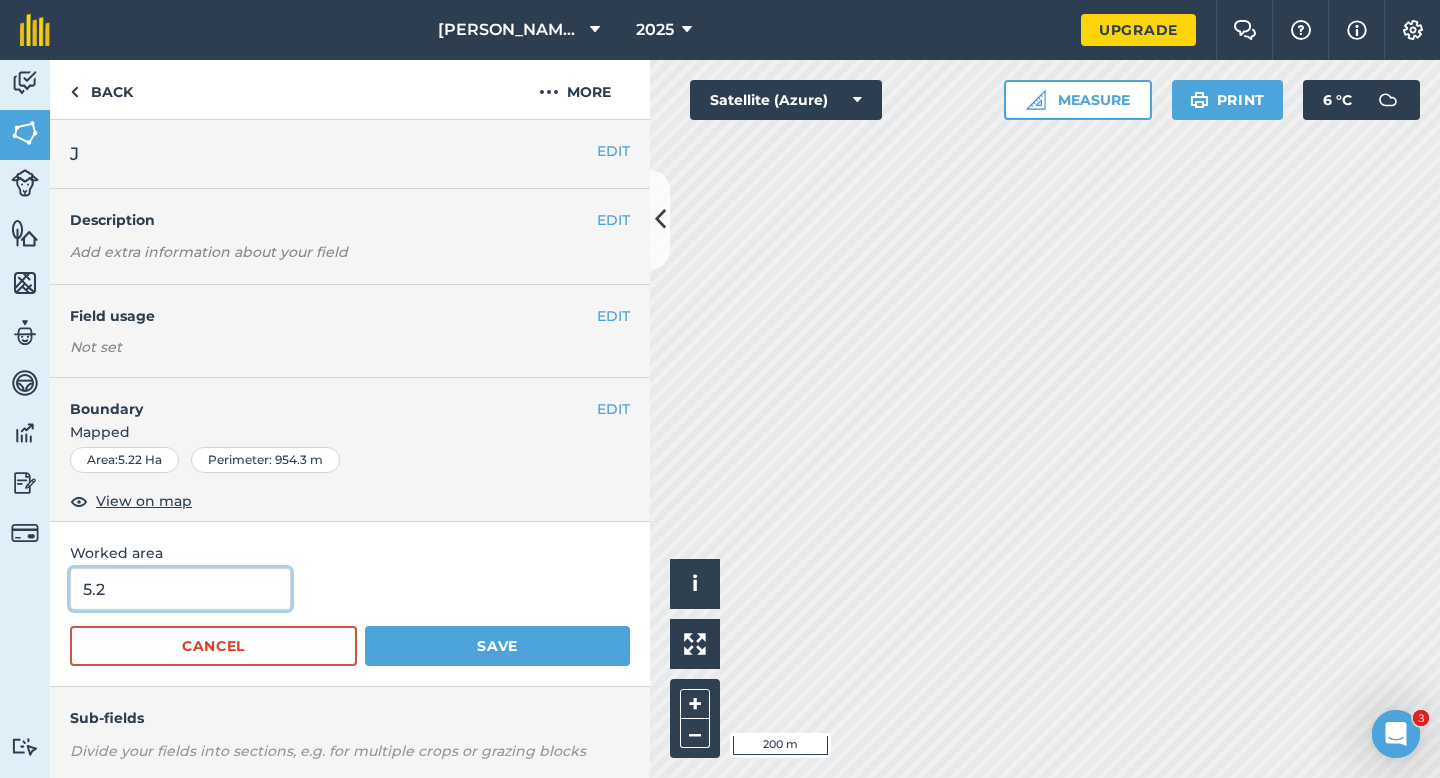 type on "5.2" 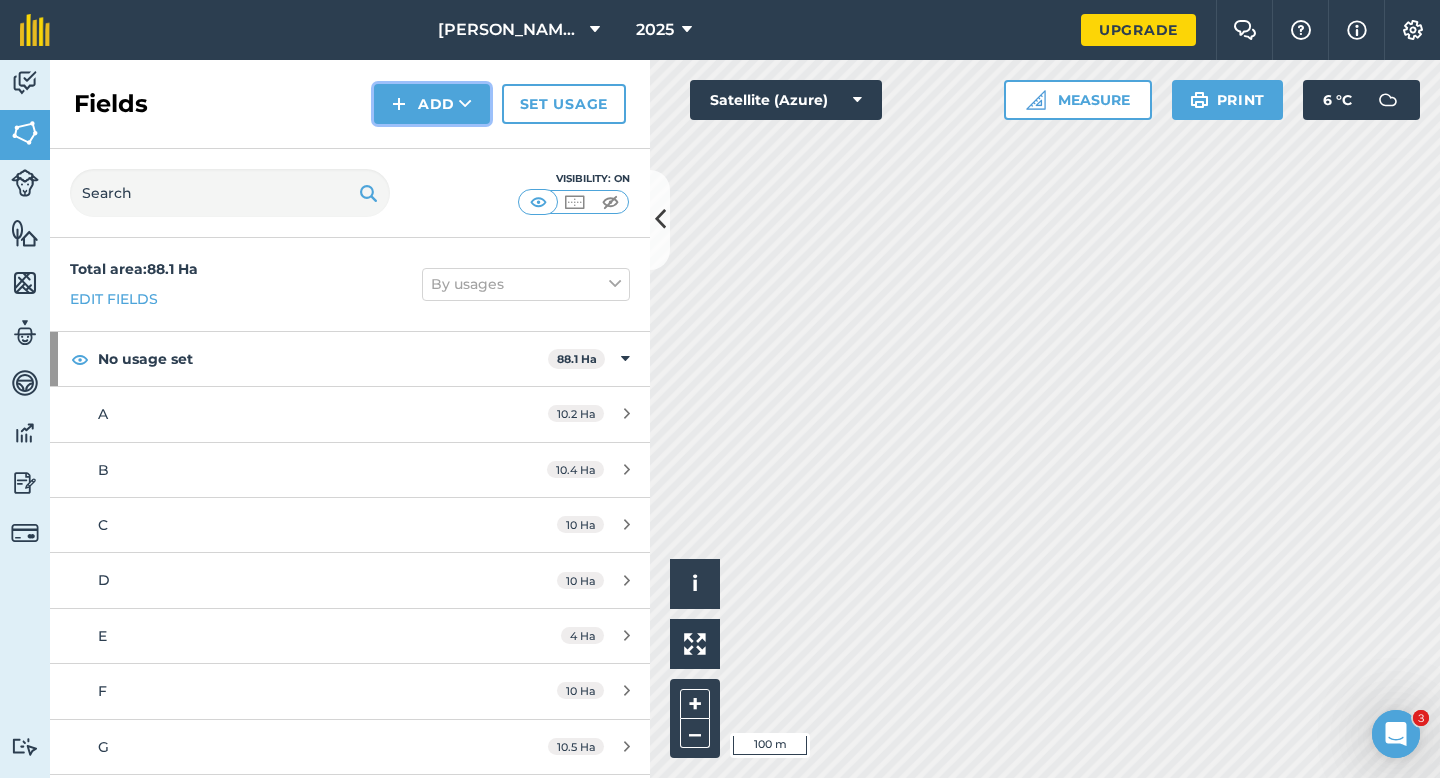 click on "Add" at bounding box center [432, 104] 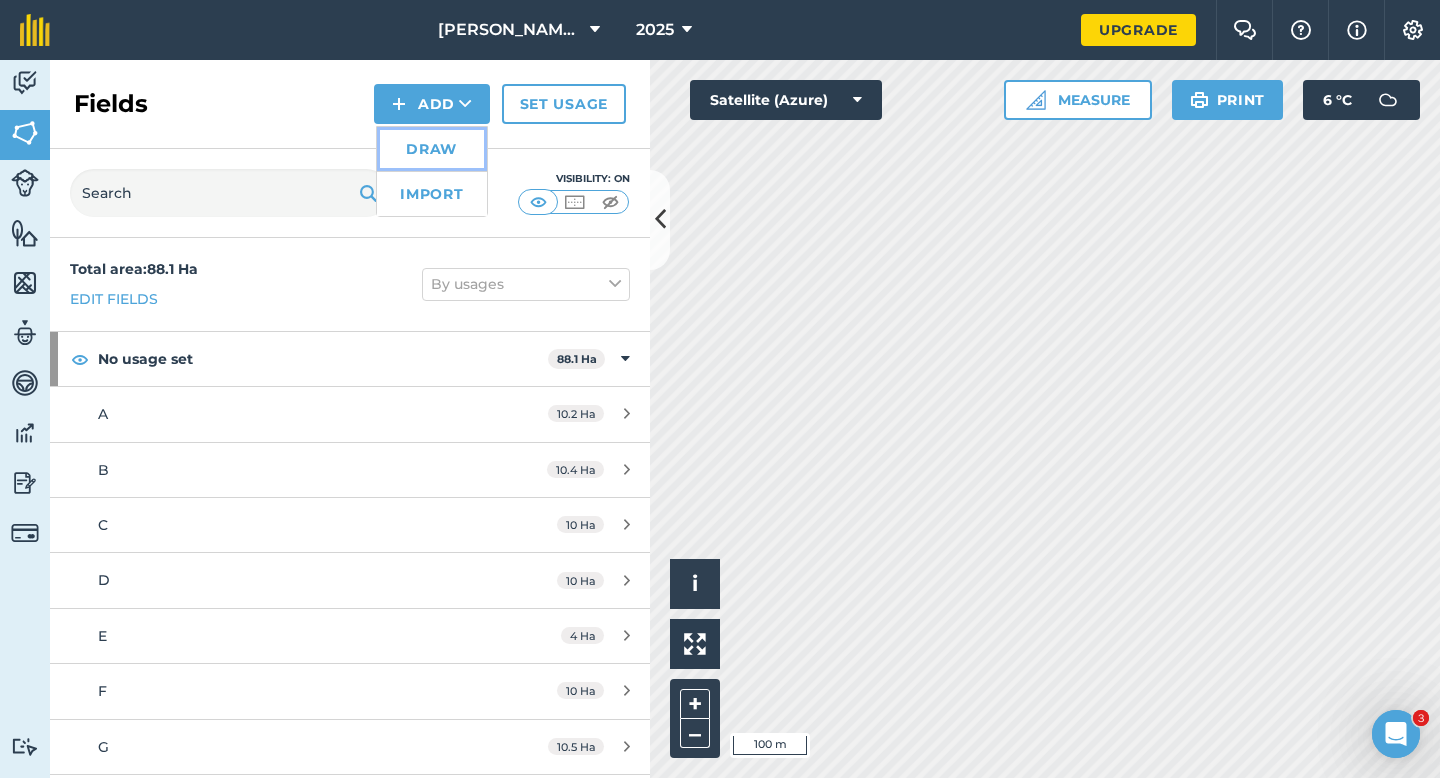 click on "Draw" at bounding box center [432, 149] 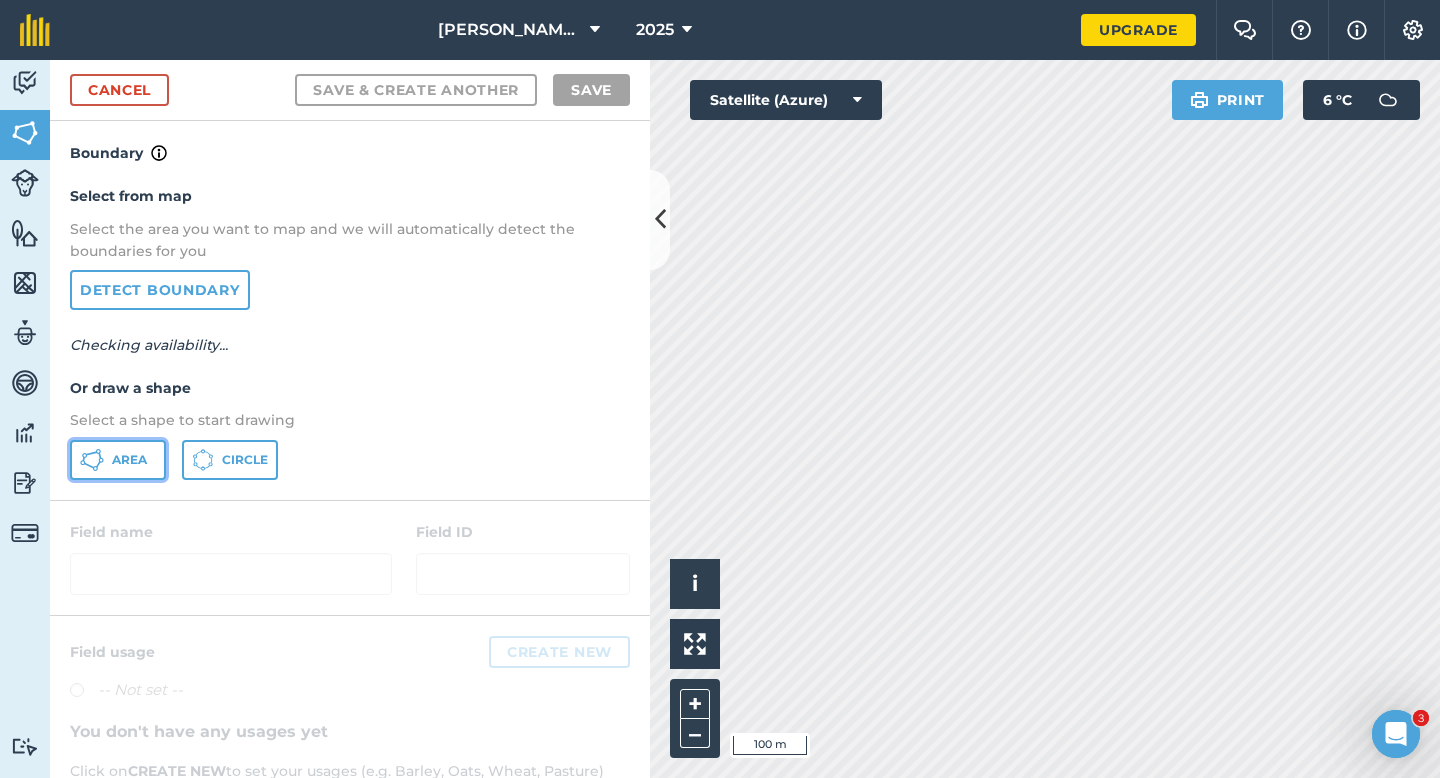 click on "Area" at bounding box center [129, 460] 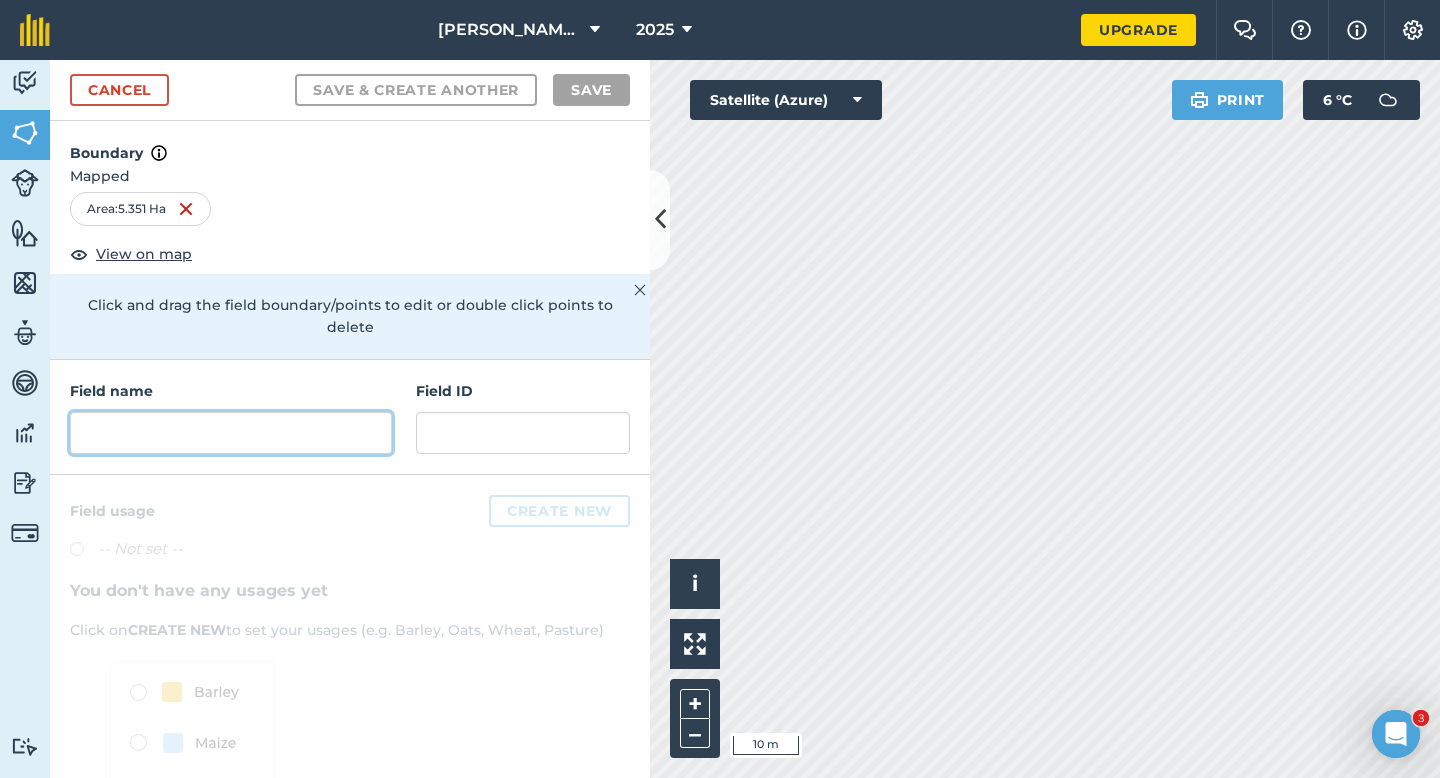 click at bounding box center [231, 433] 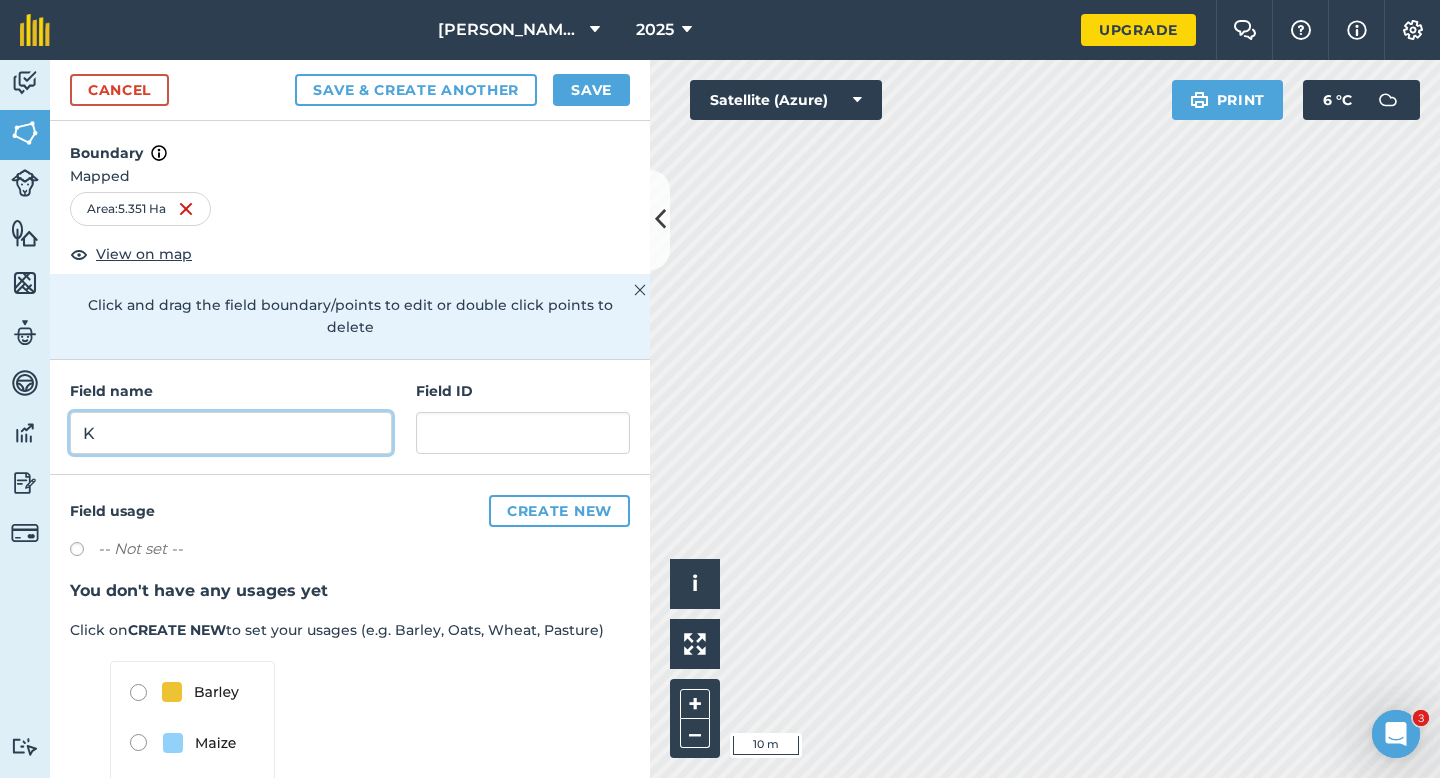 type on "K" 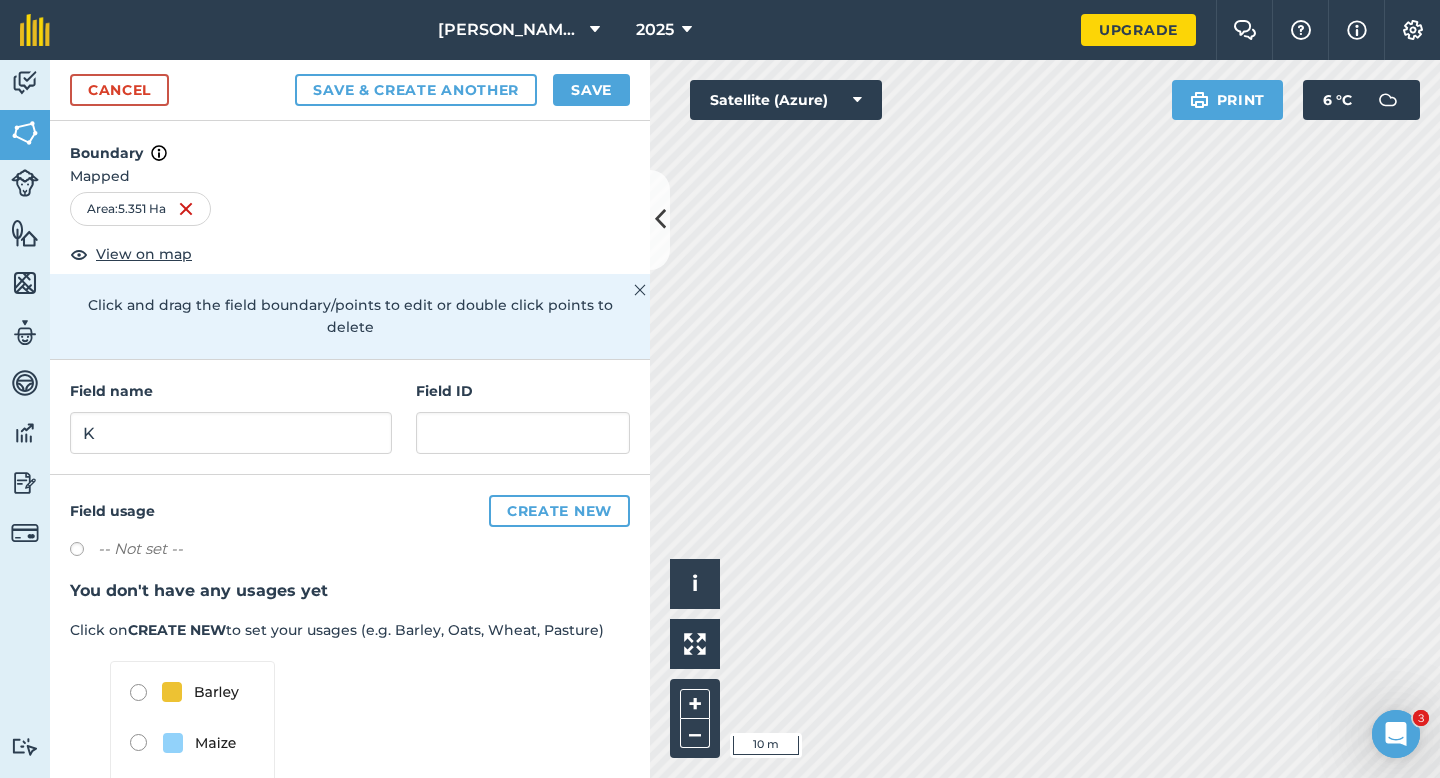 click on "Cancel Save & Create Another Save" at bounding box center (350, 90) 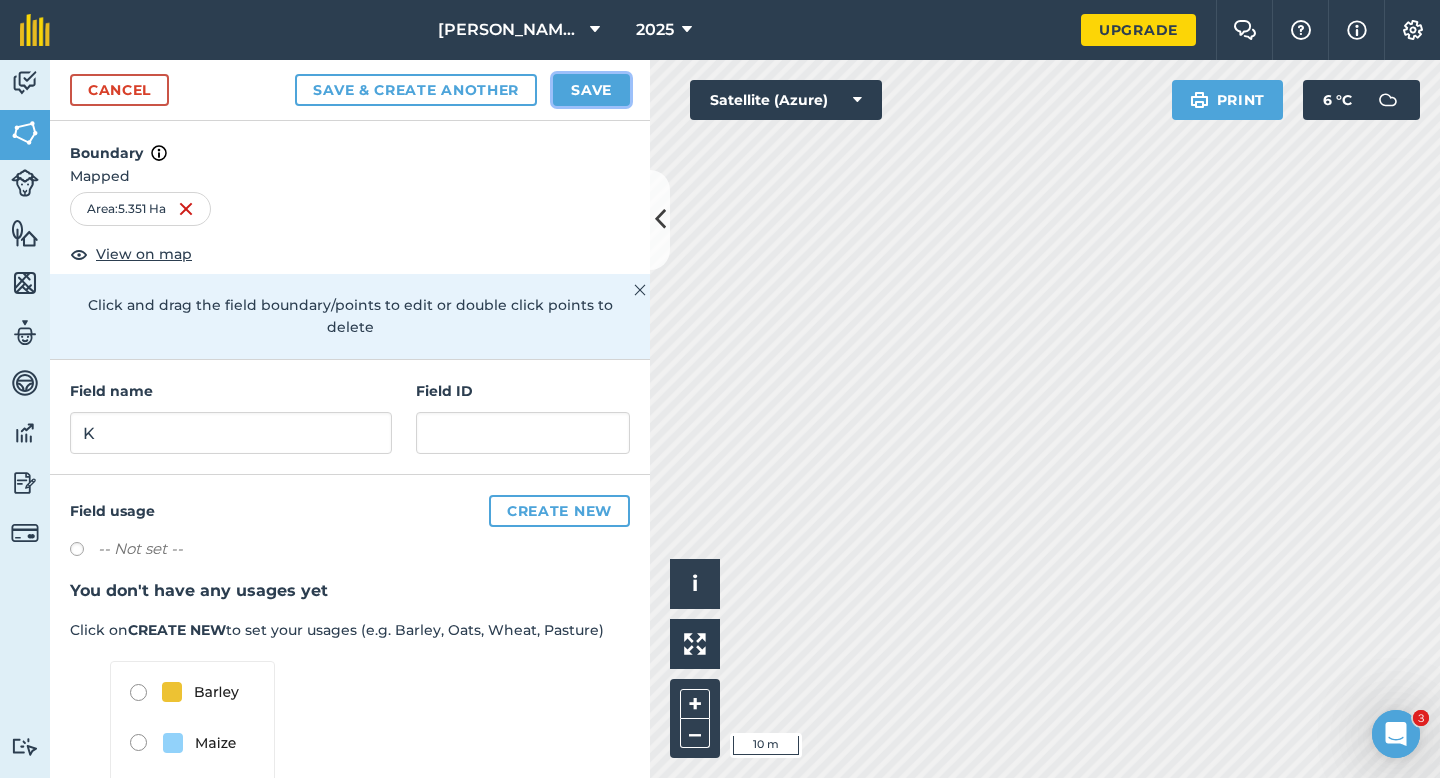click on "Save" at bounding box center (591, 90) 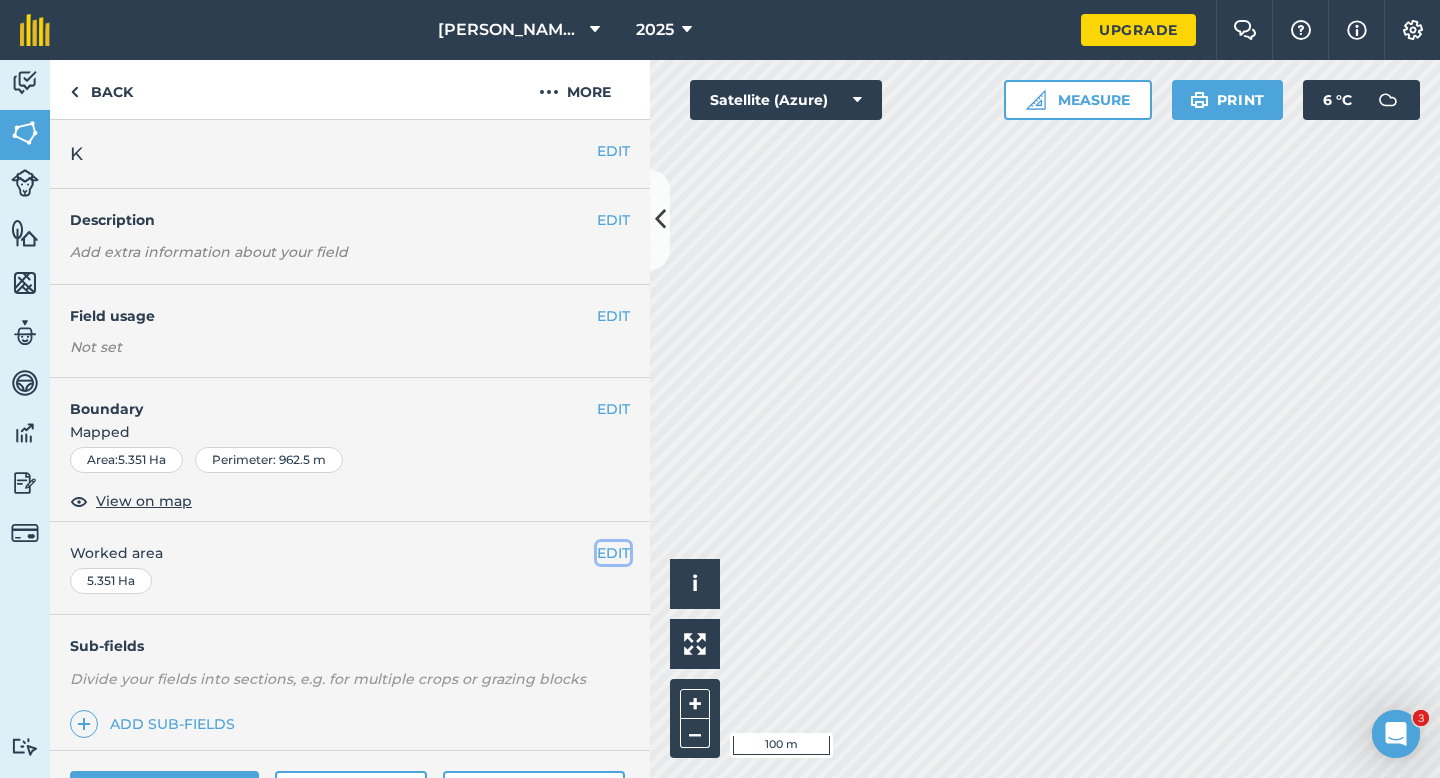 click on "EDIT" at bounding box center (613, 553) 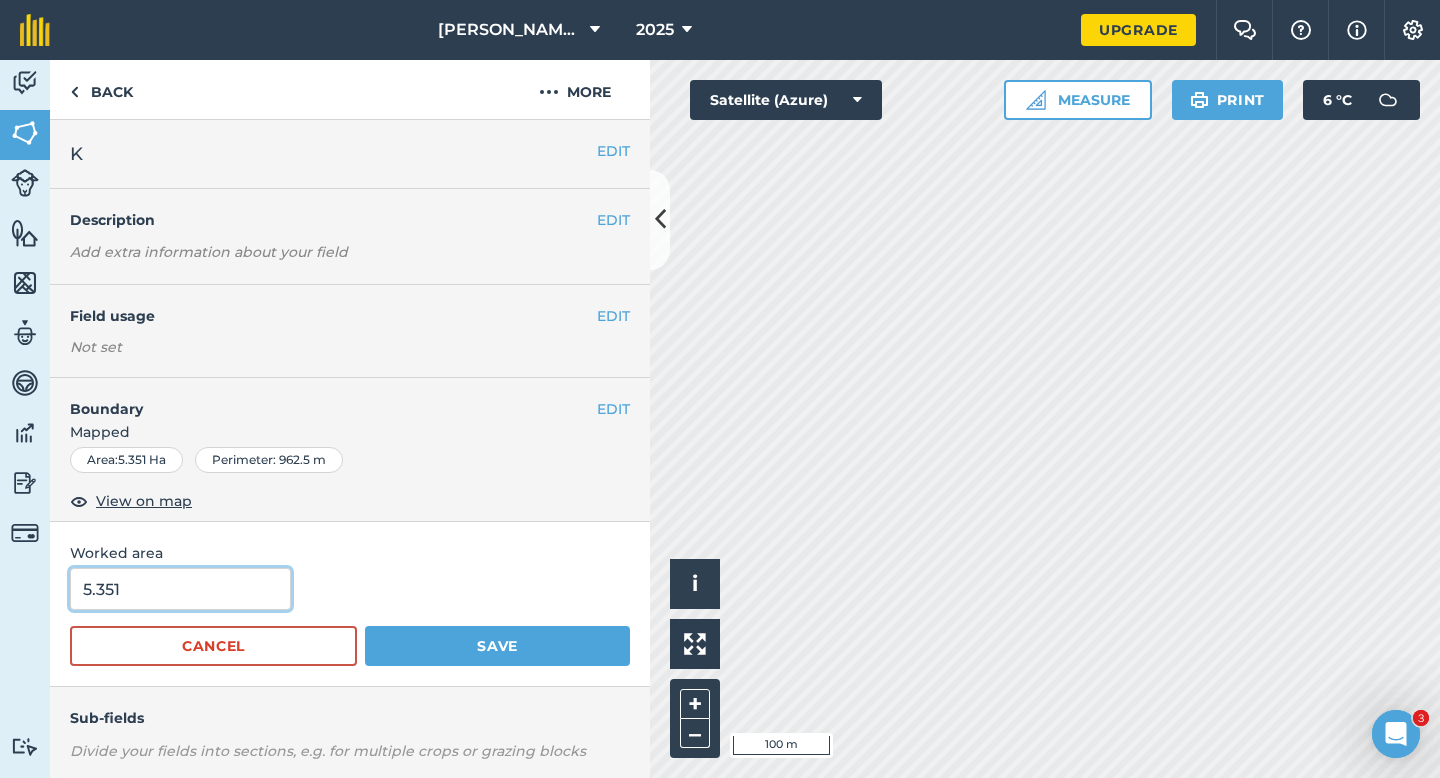 click on "5.351" at bounding box center [180, 589] 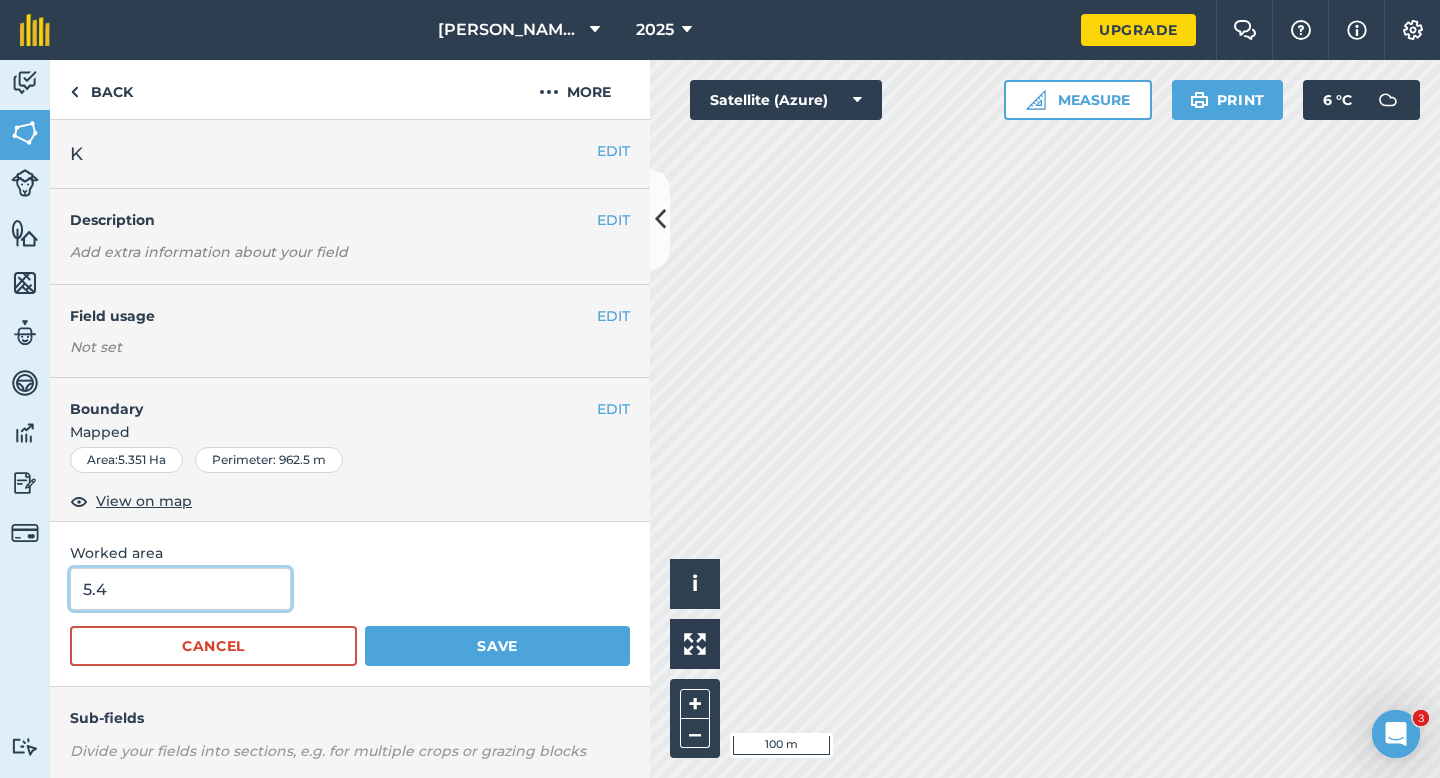 type on "5.4" 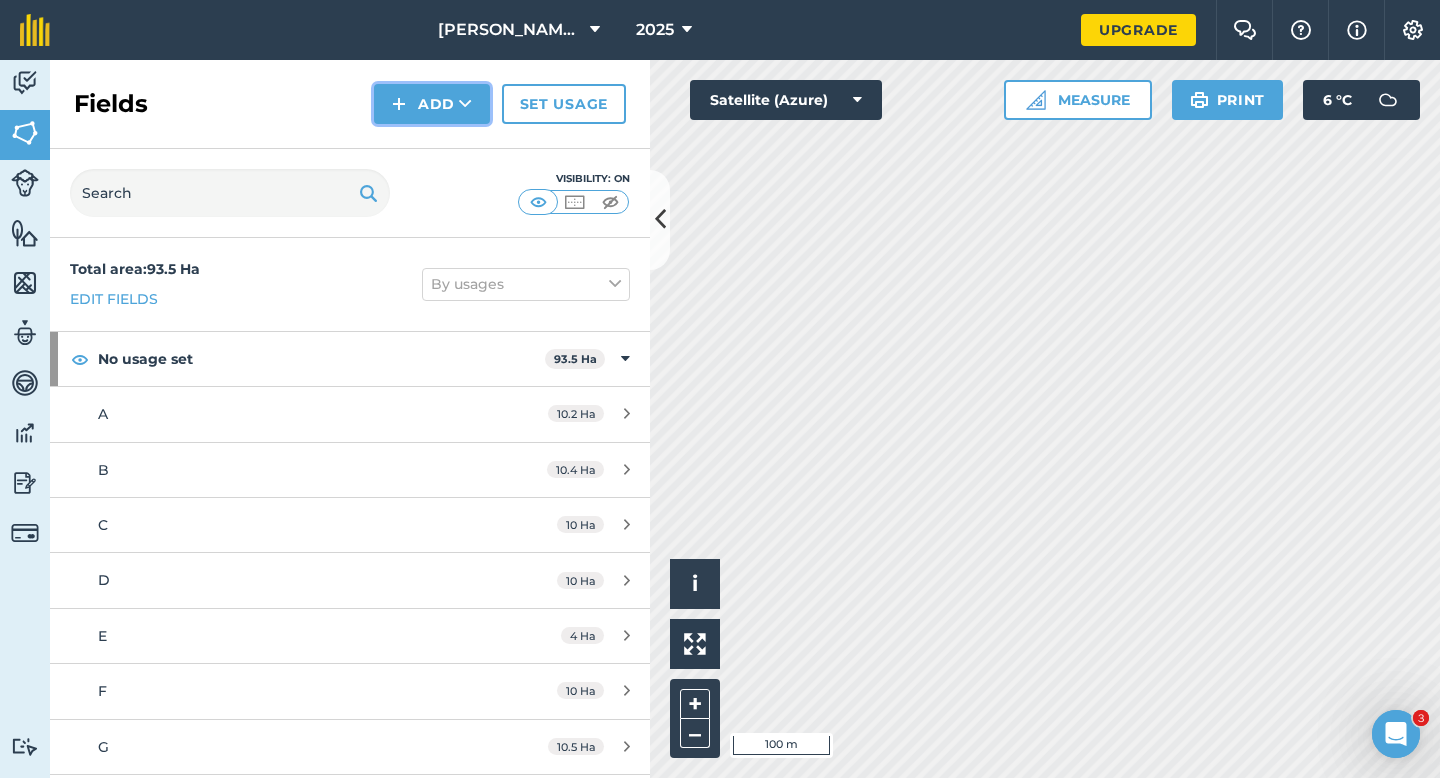 click on "Add" at bounding box center [432, 104] 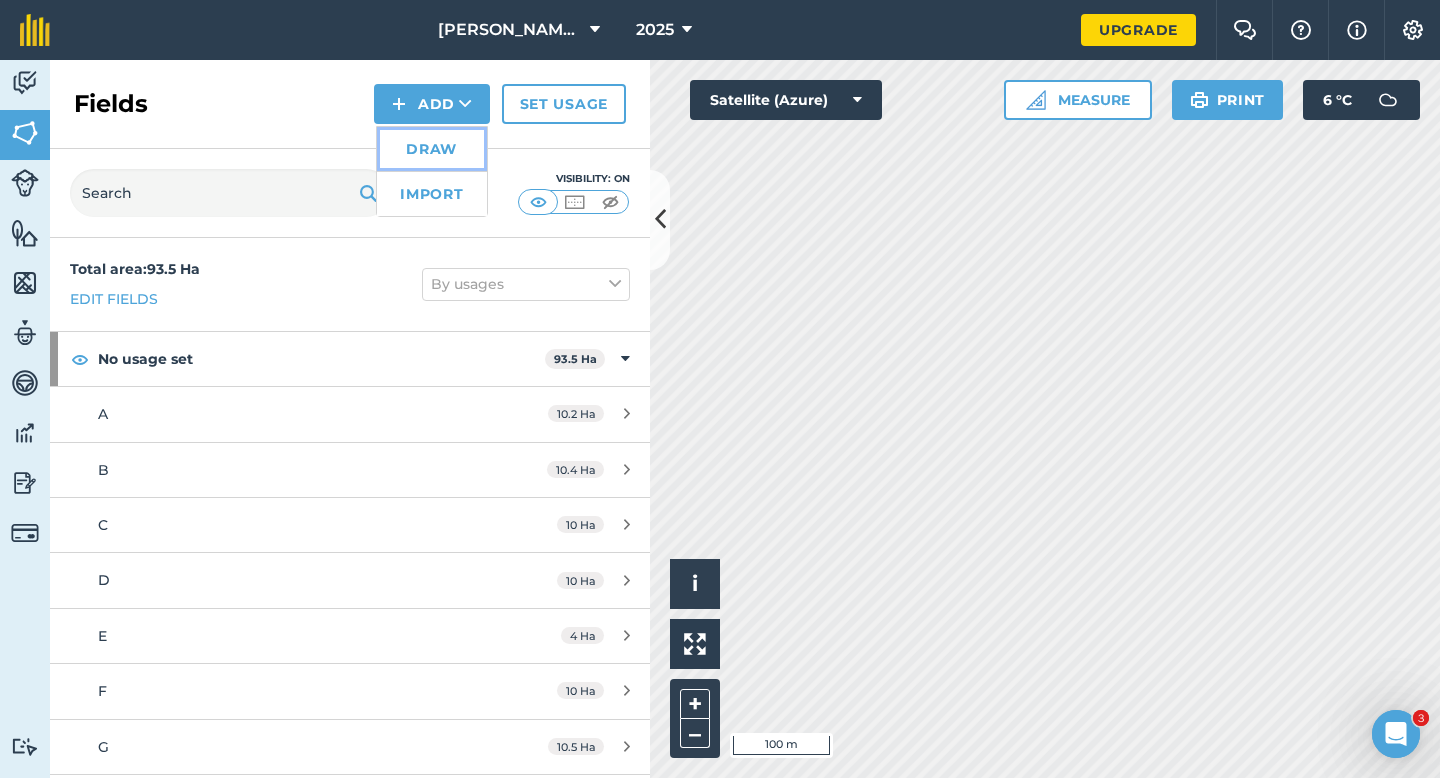 click on "Draw" at bounding box center [432, 149] 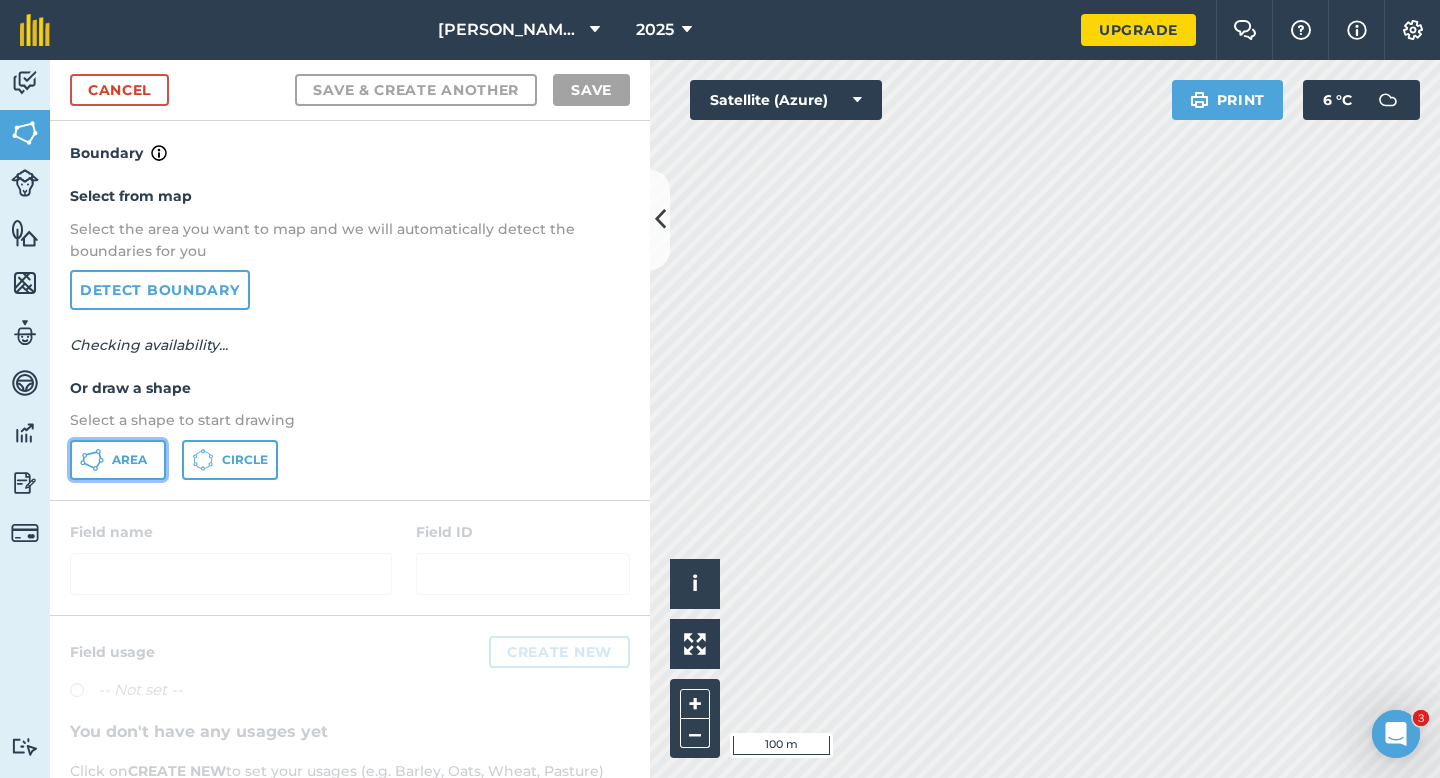 click on "Area" at bounding box center (118, 460) 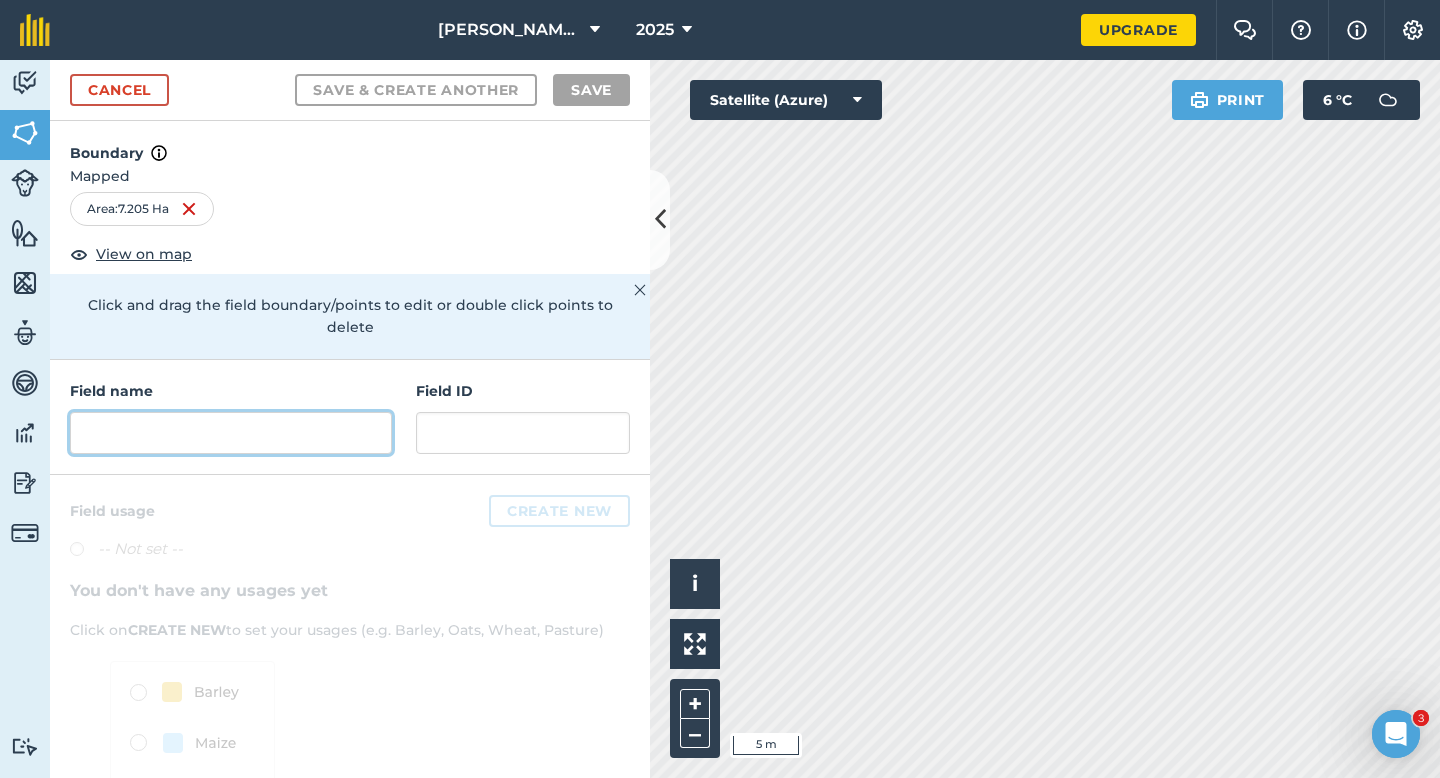 click at bounding box center [231, 433] 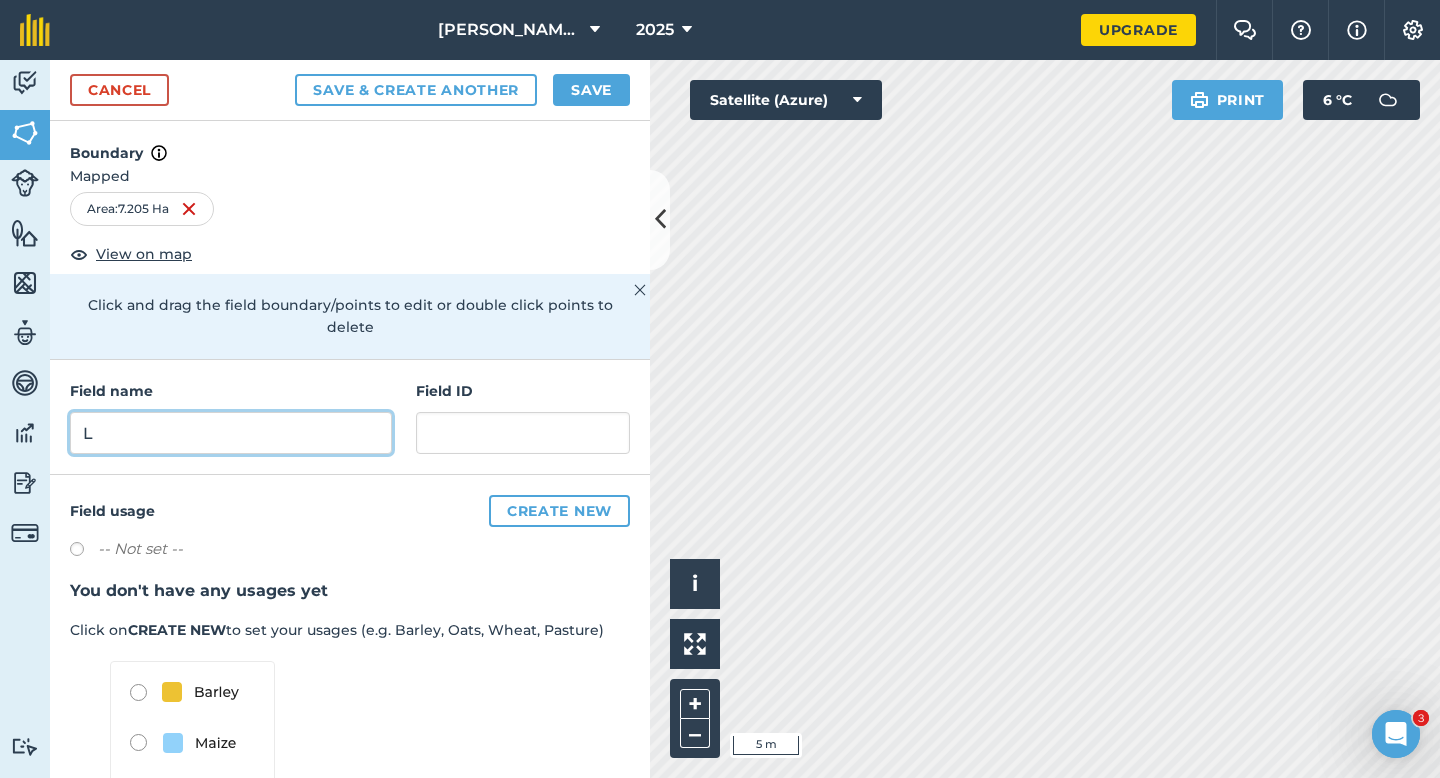 type on "L" 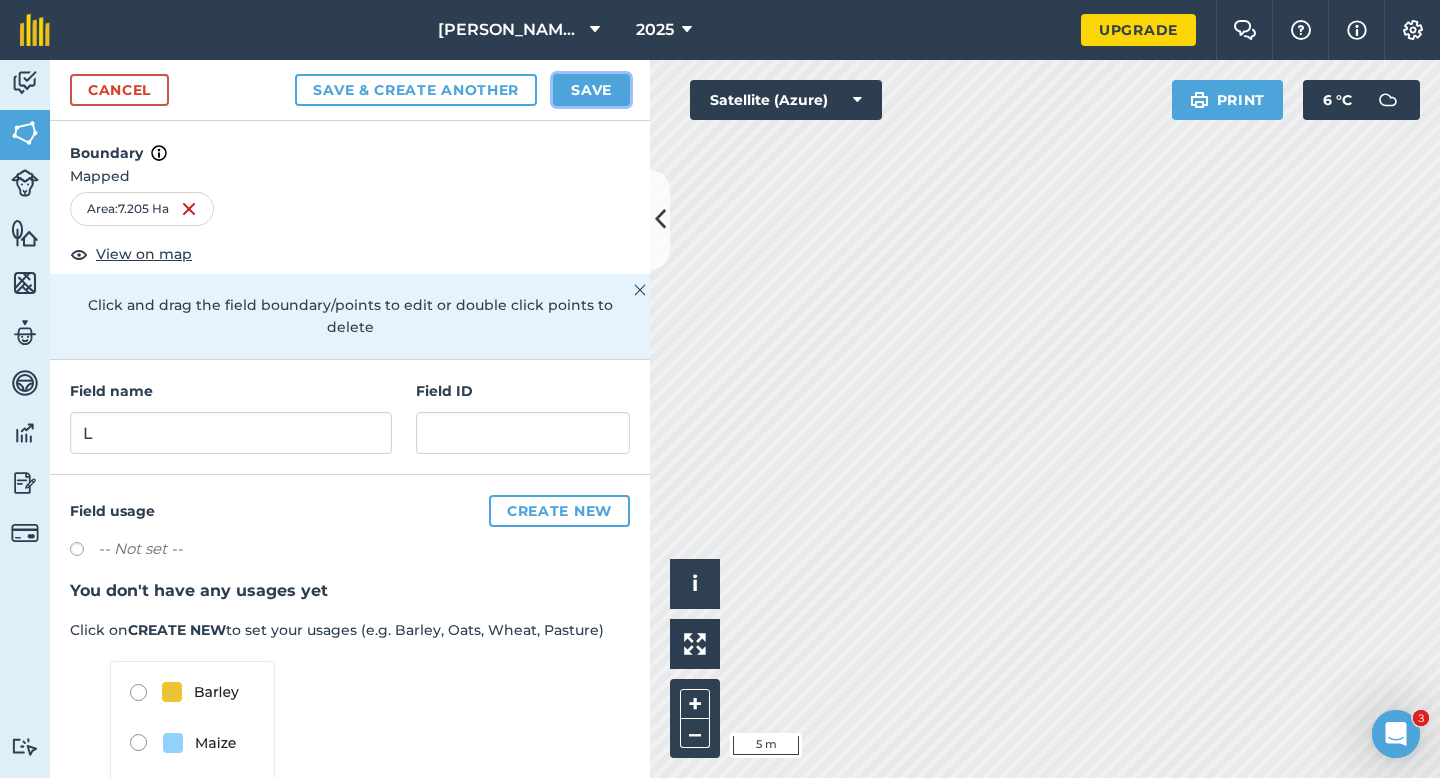 click on "Save" at bounding box center (591, 90) 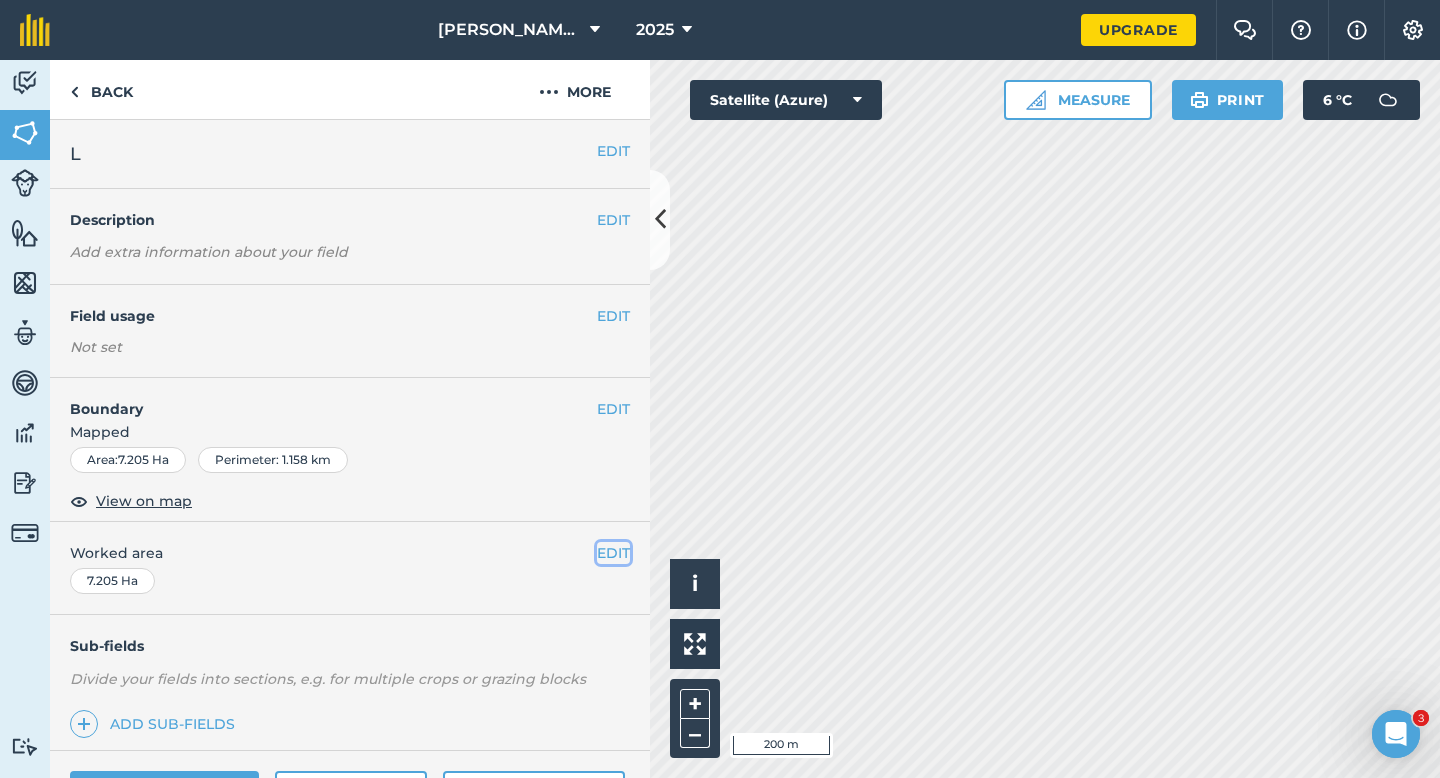 click on "EDIT" at bounding box center (613, 553) 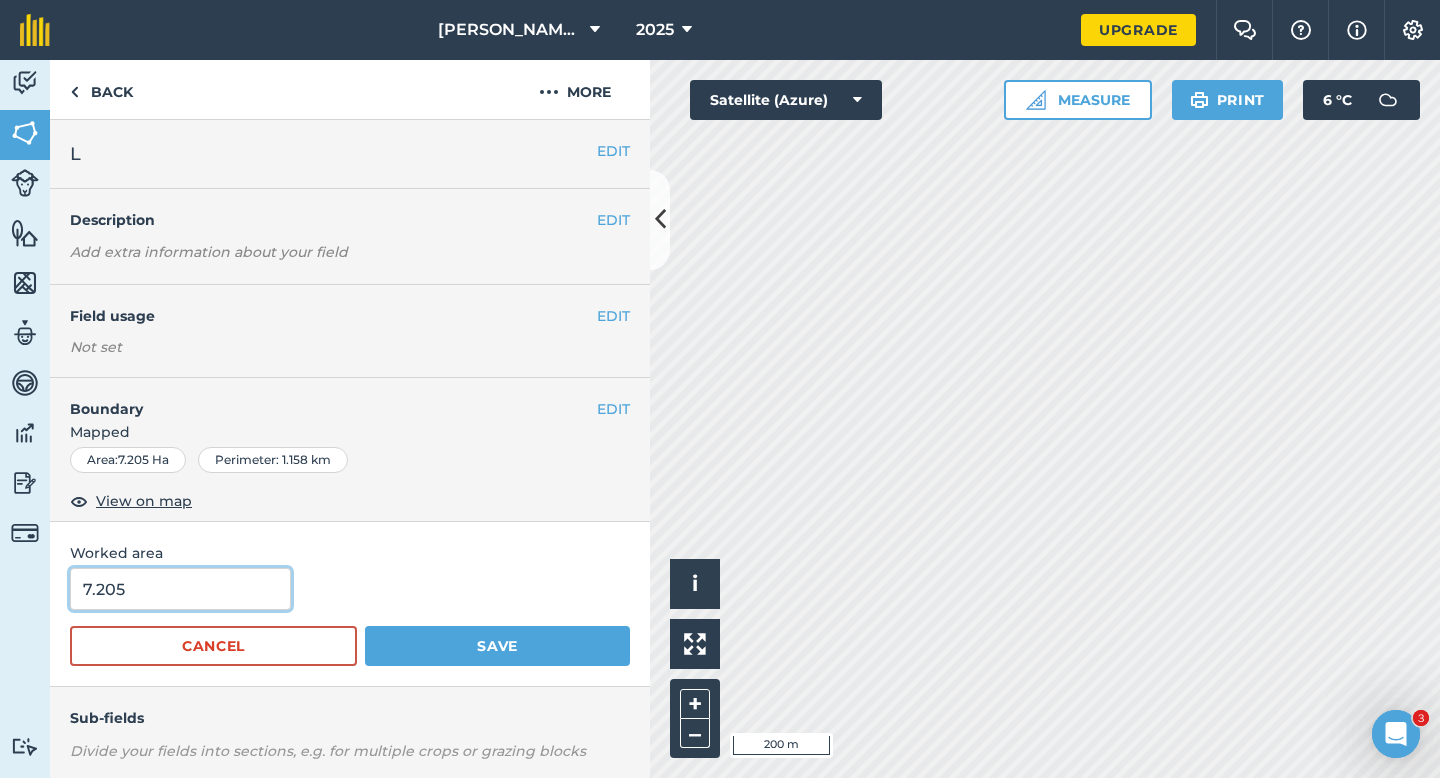 click on "7.205" at bounding box center [180, 589] 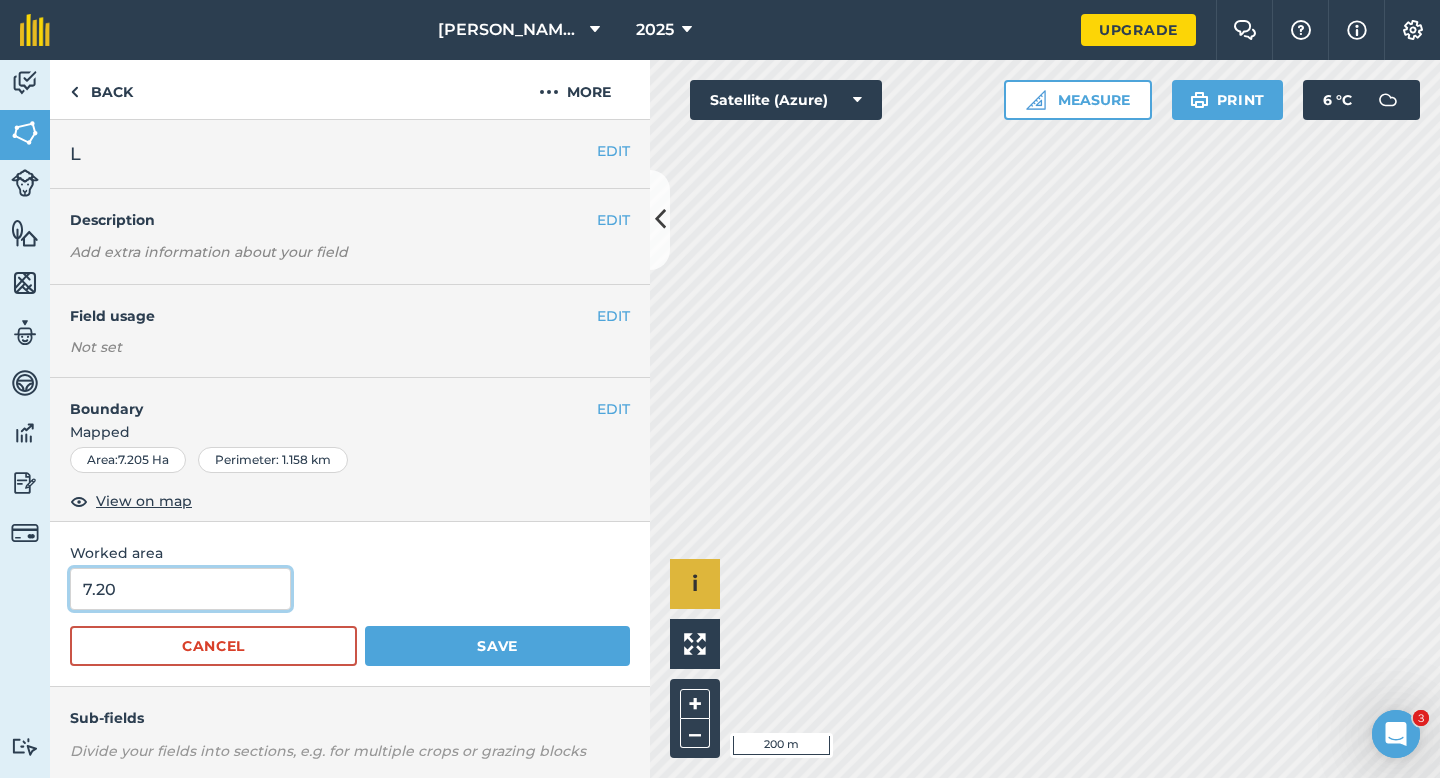 type on "7.2" 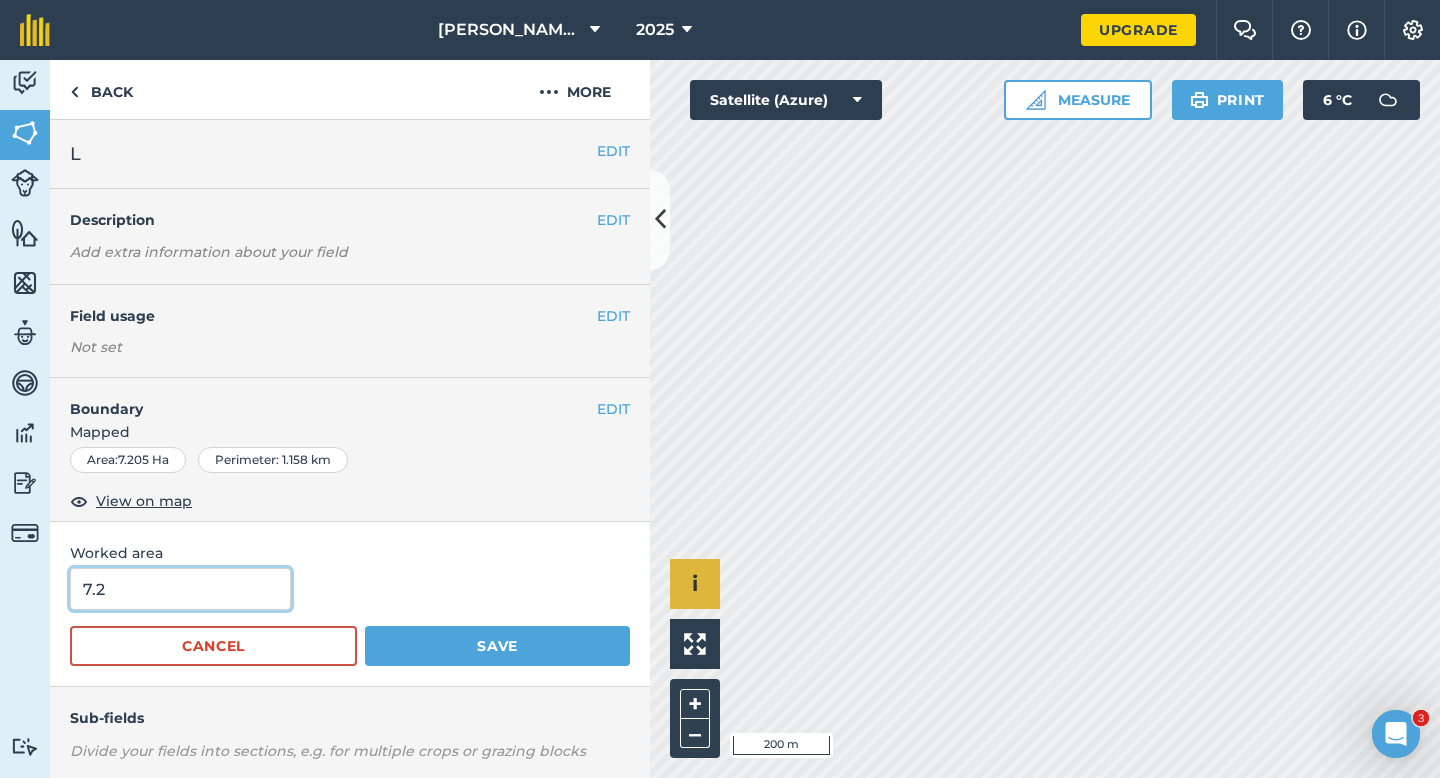 click on "Save" at bounding box center [497, 646] 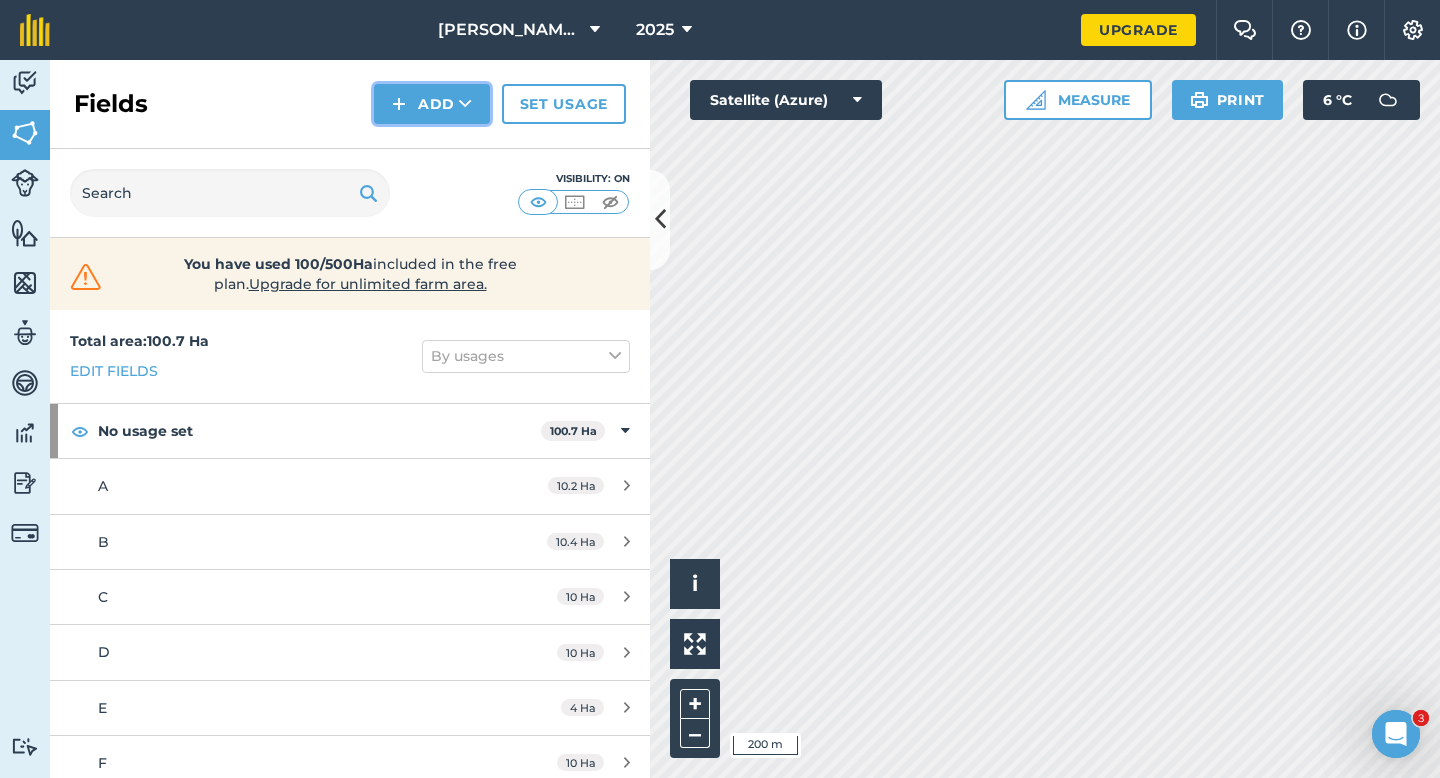click at bounding box center [465, 104] 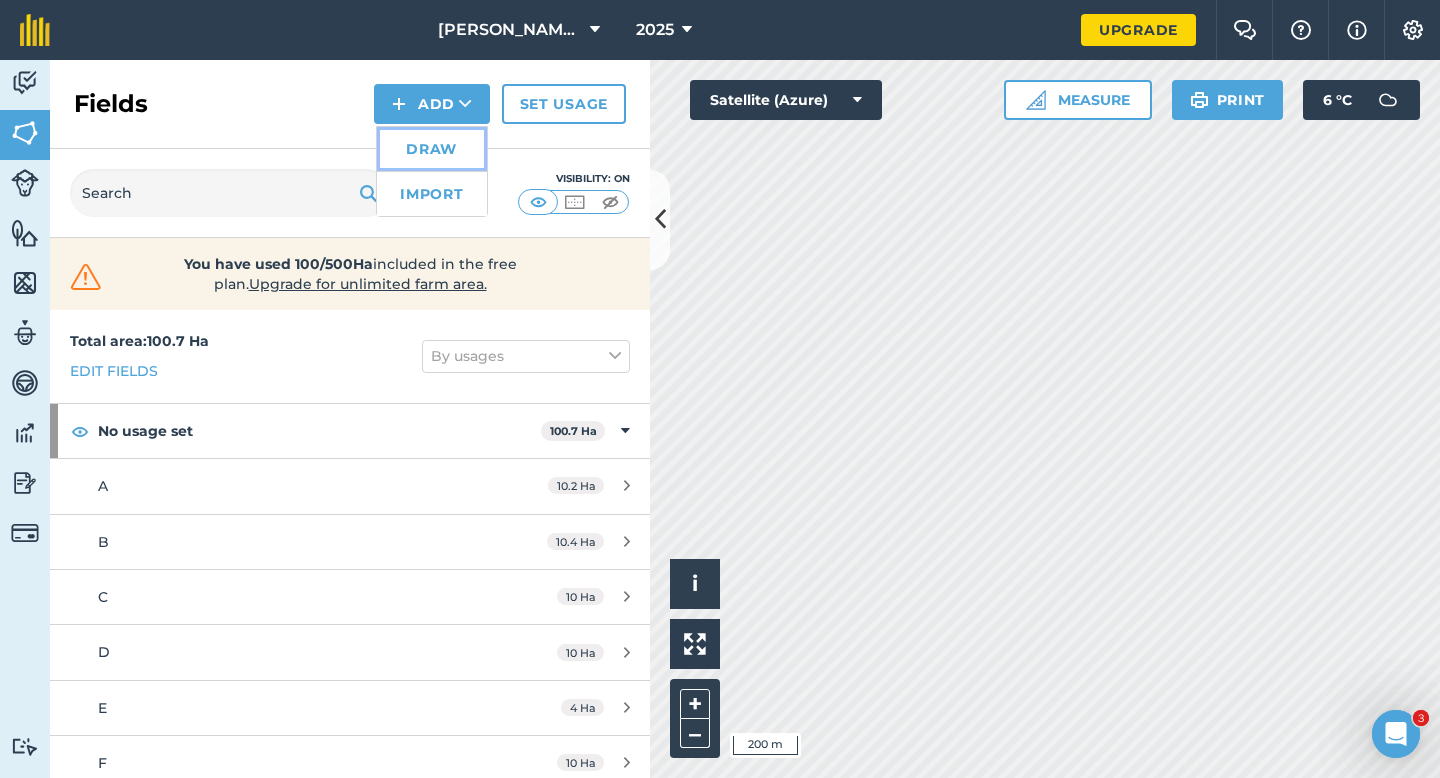 click on "Draw" at bounding box center (432, 149) 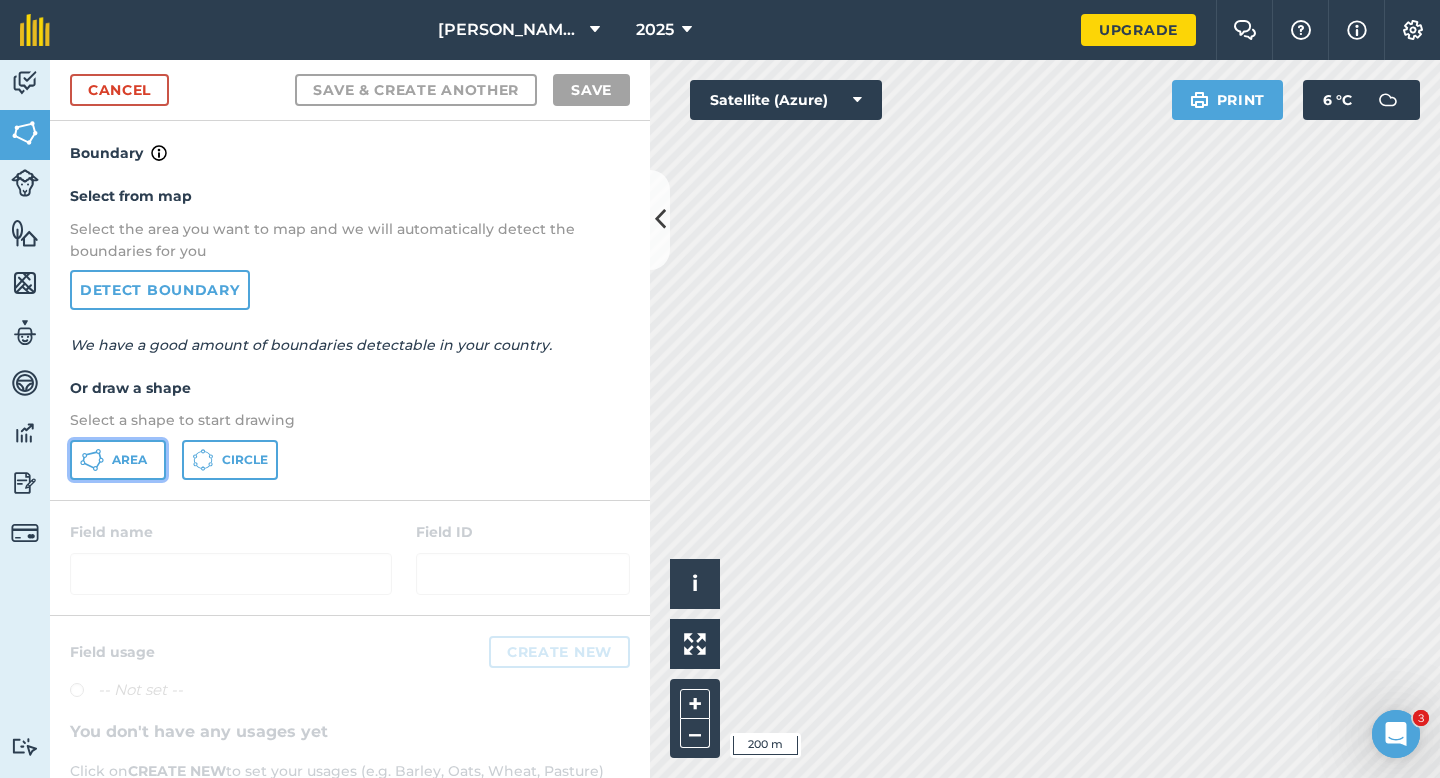 click on "Area" at bounding box center [118, 460] 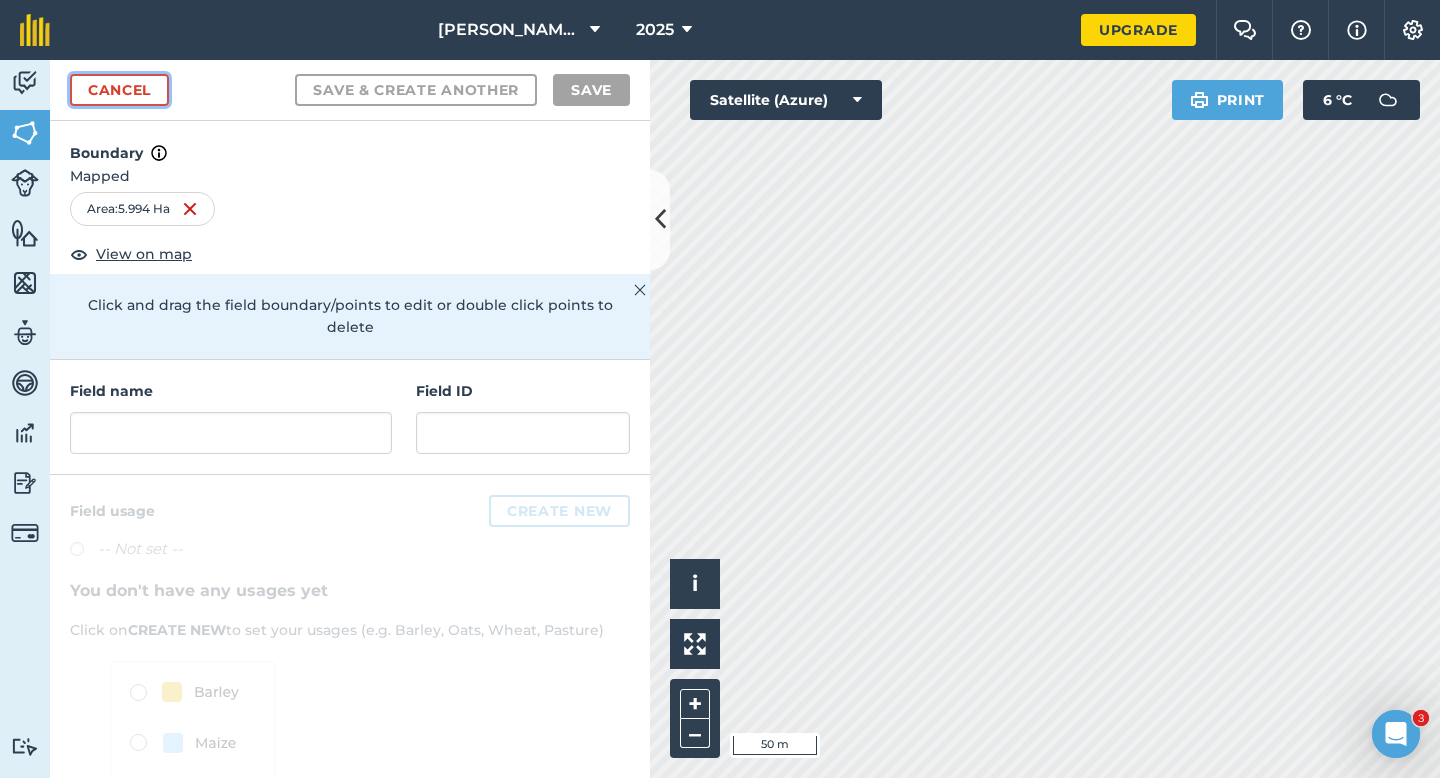 click on "Cancel" at bounding box center (119, 90) 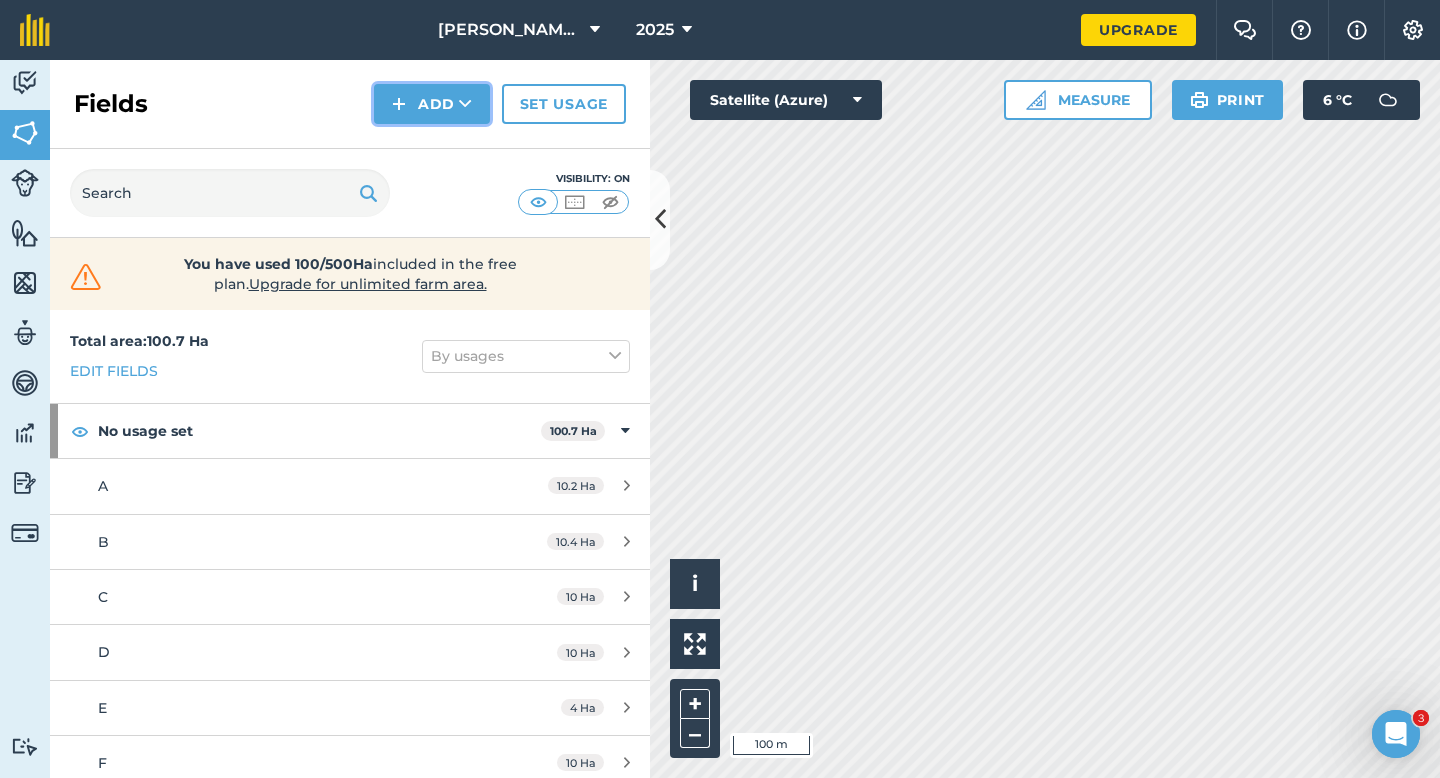 click on "Add" at bounding box center [432, 104] 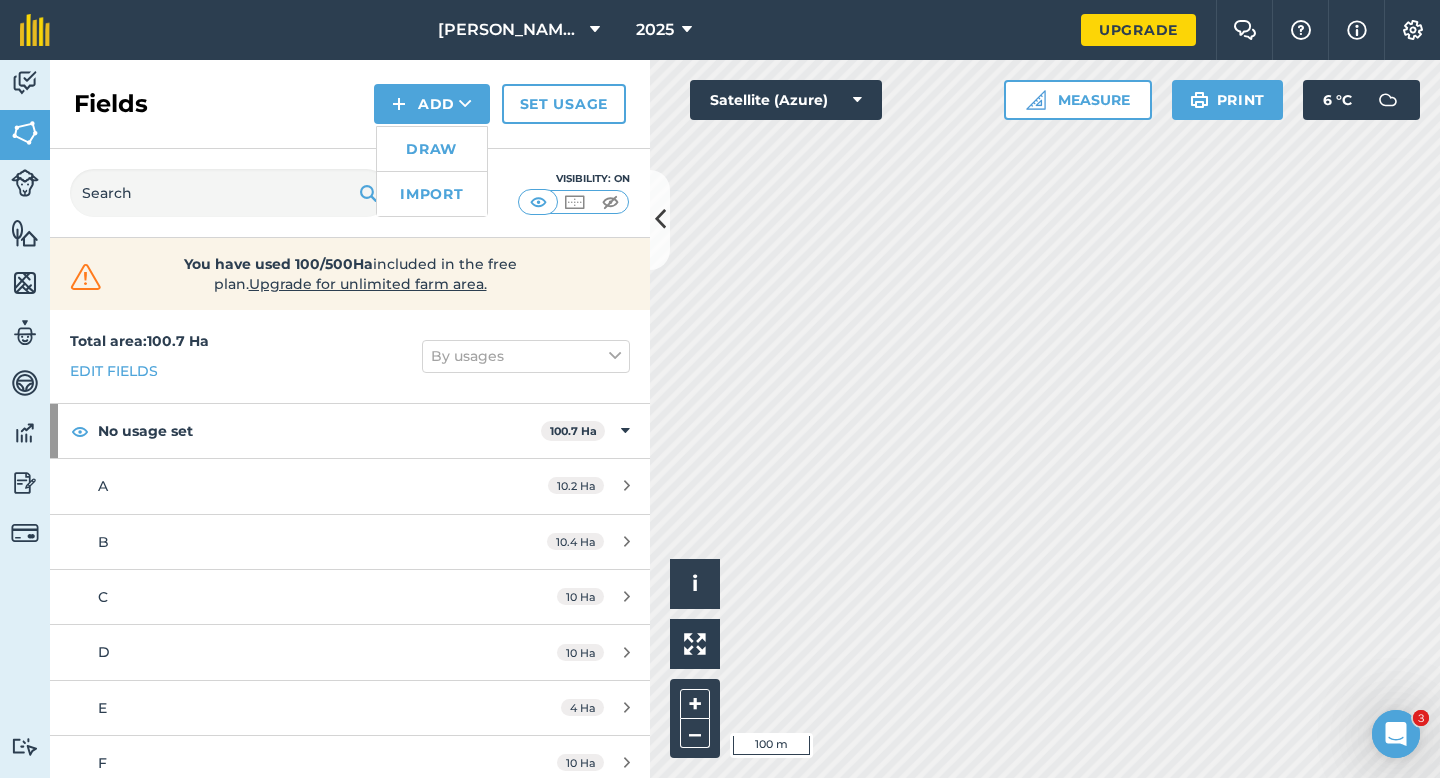 click on "Draw" at bounding box center [432, 149] 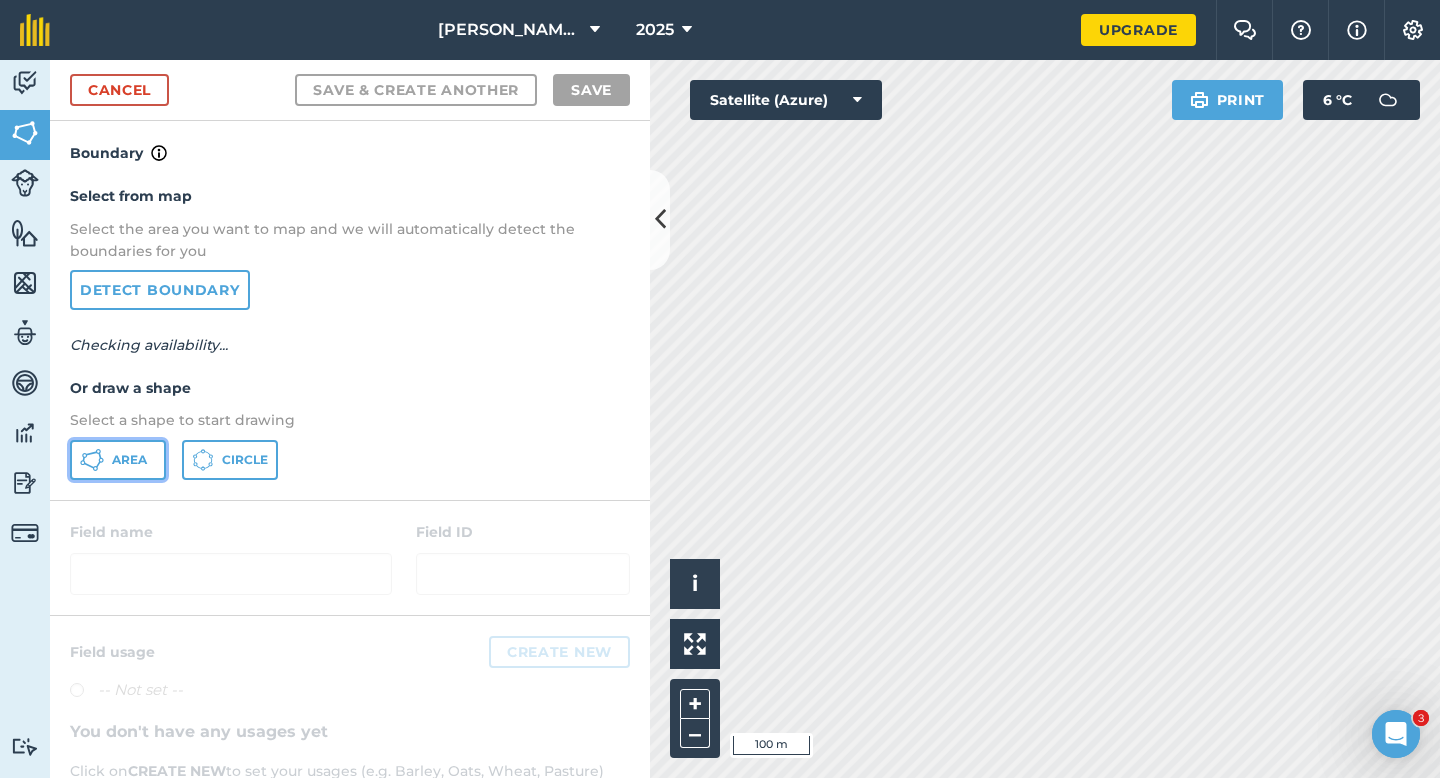 click on "Area" at bounding box center [118, 460] 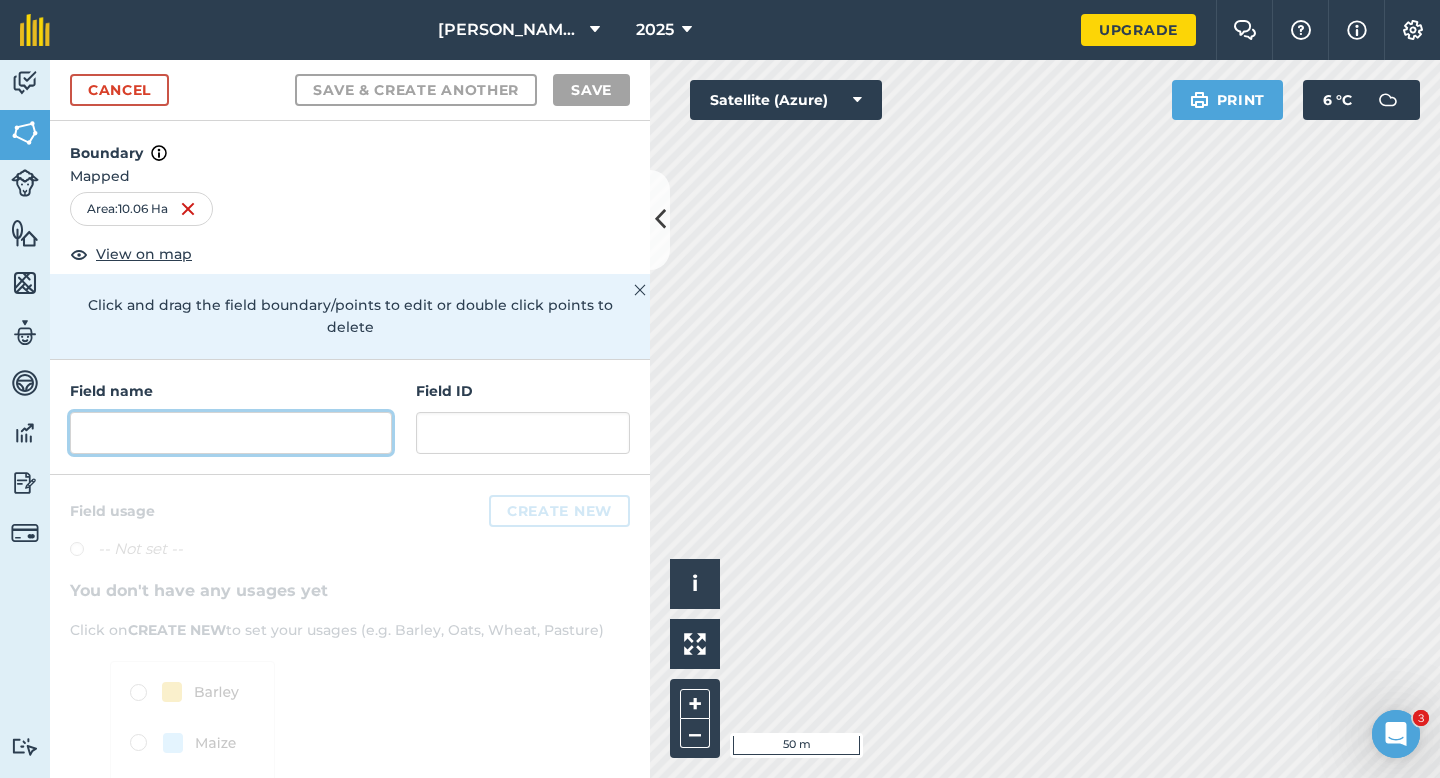 click at bounding box center [231, 433] 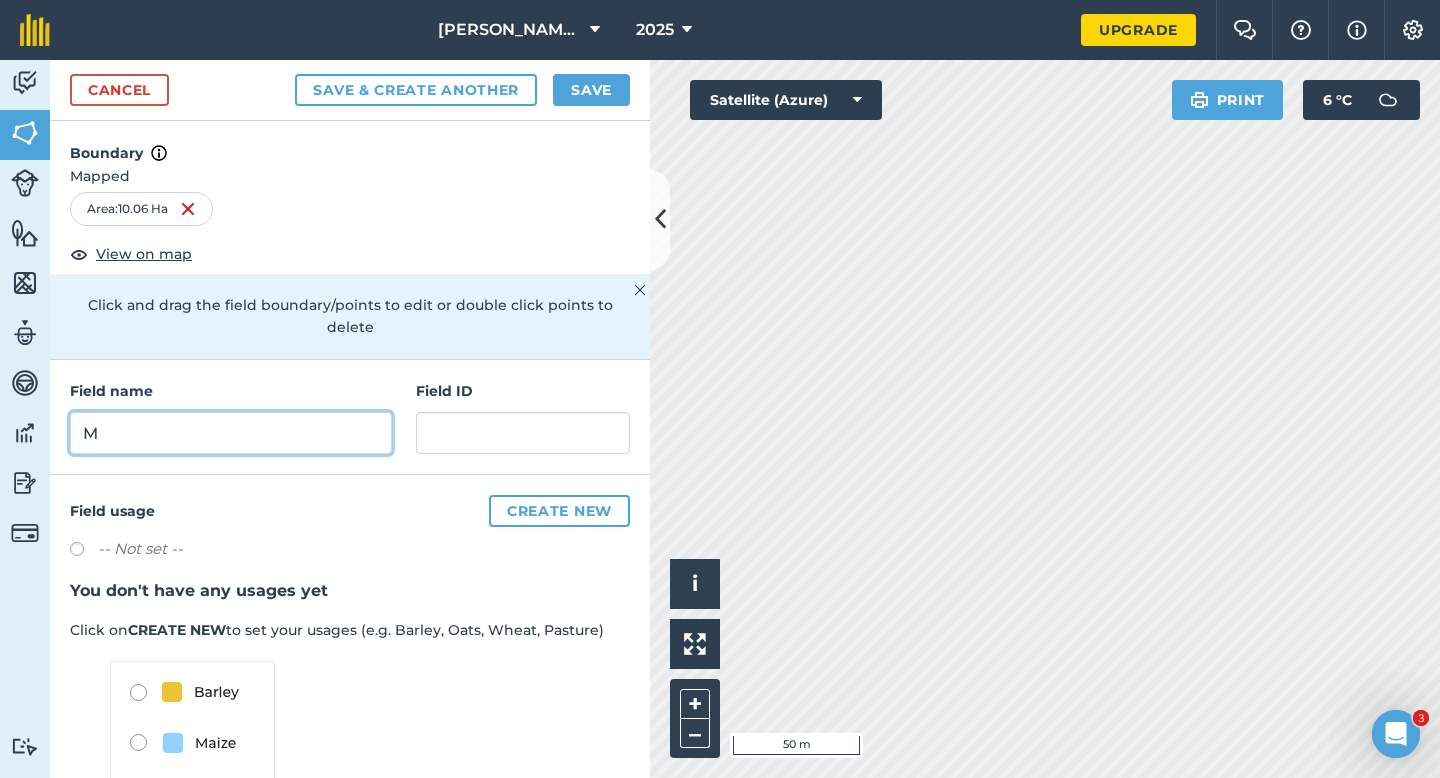 type on "M" 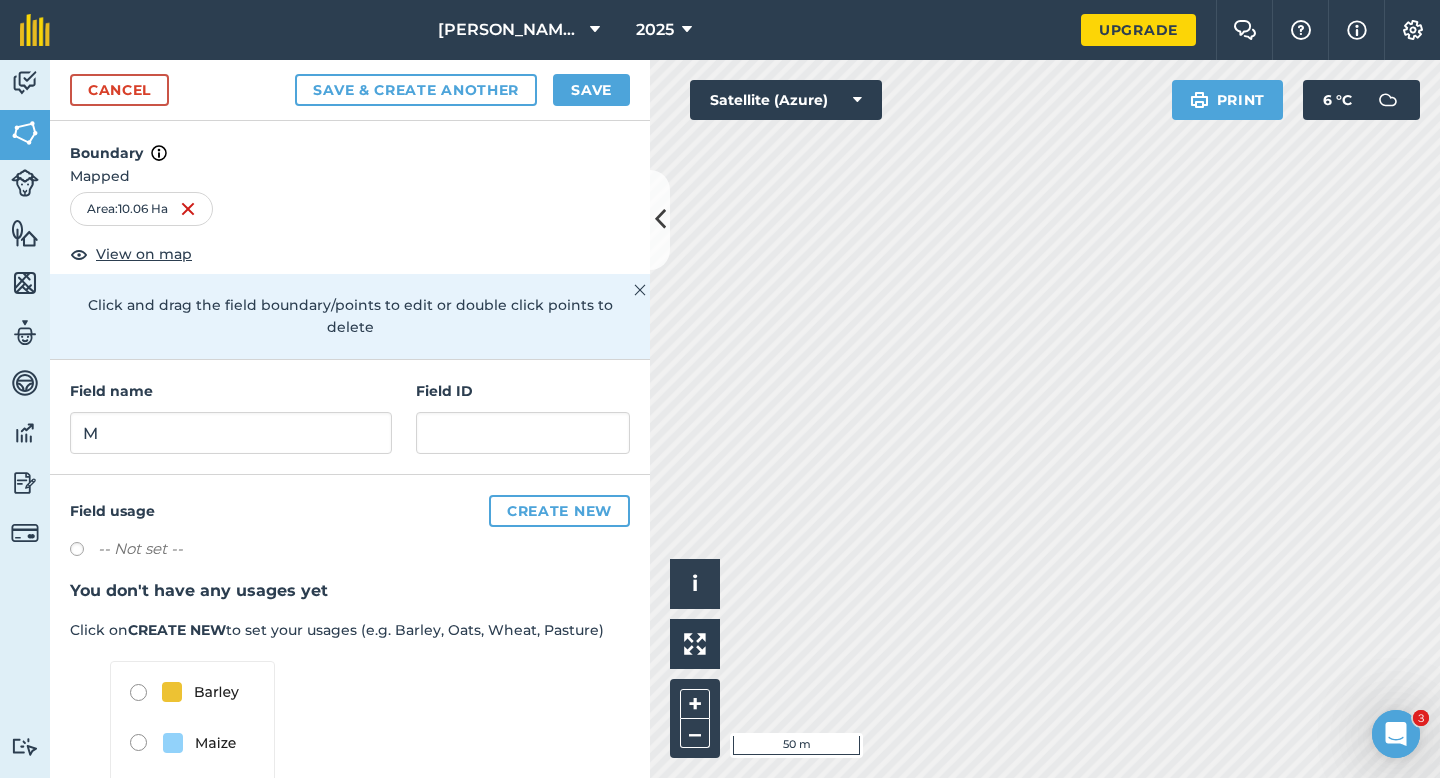 click on "Cancel Save & Create Another Save" at bounding box center [350, 90] 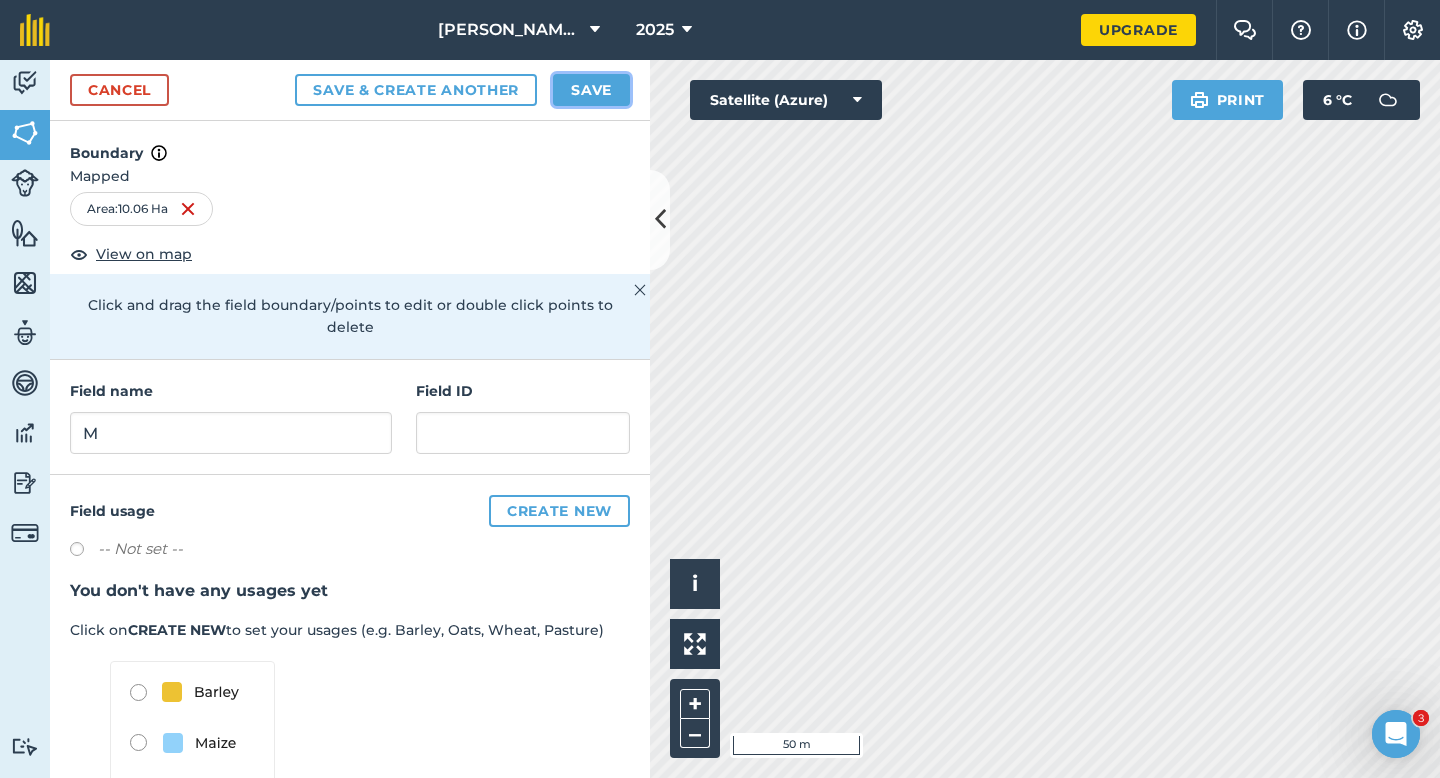 click on "Save" at bounding box center [591, 90] 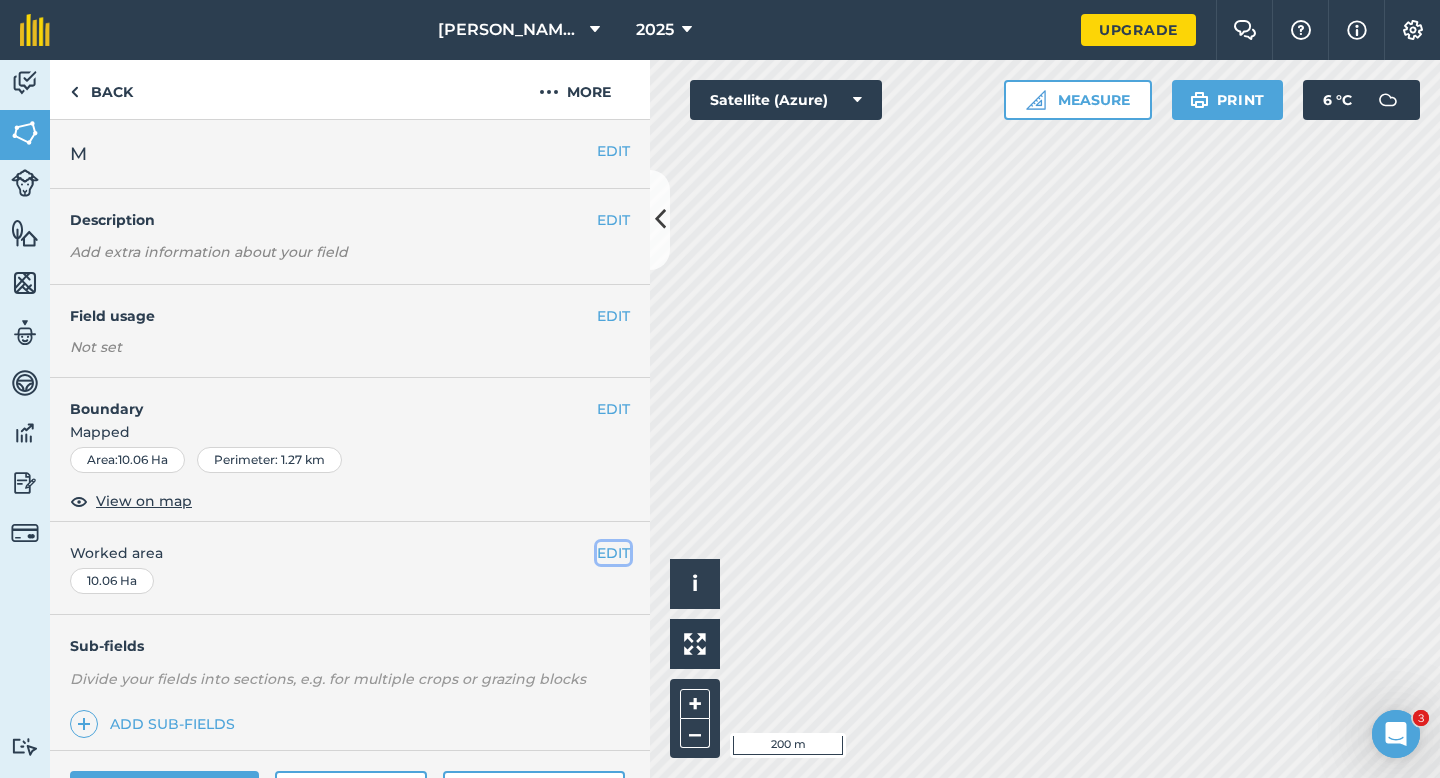 click on "EDIT" at bounding box center [613, 553] 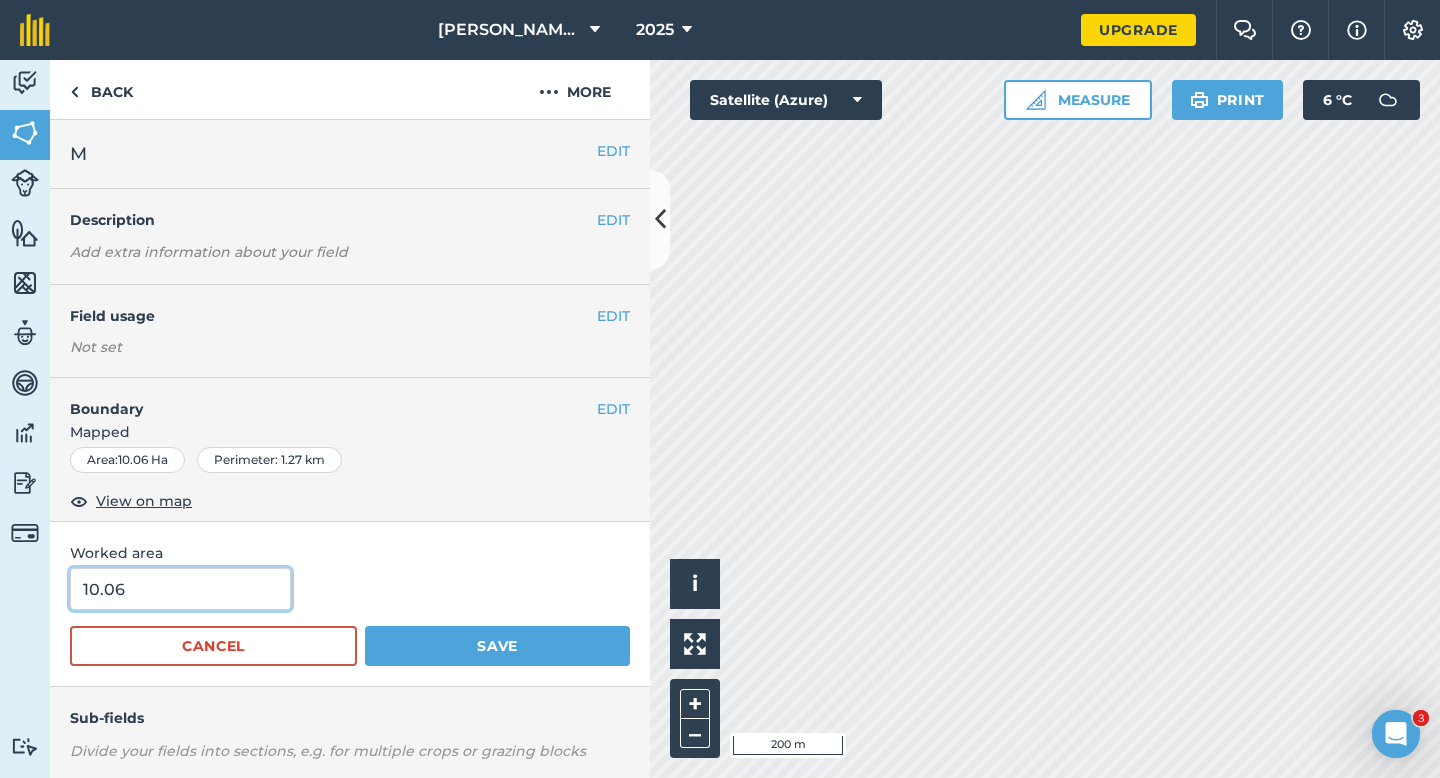 click on "10.06" at bounding box center (180, 589) 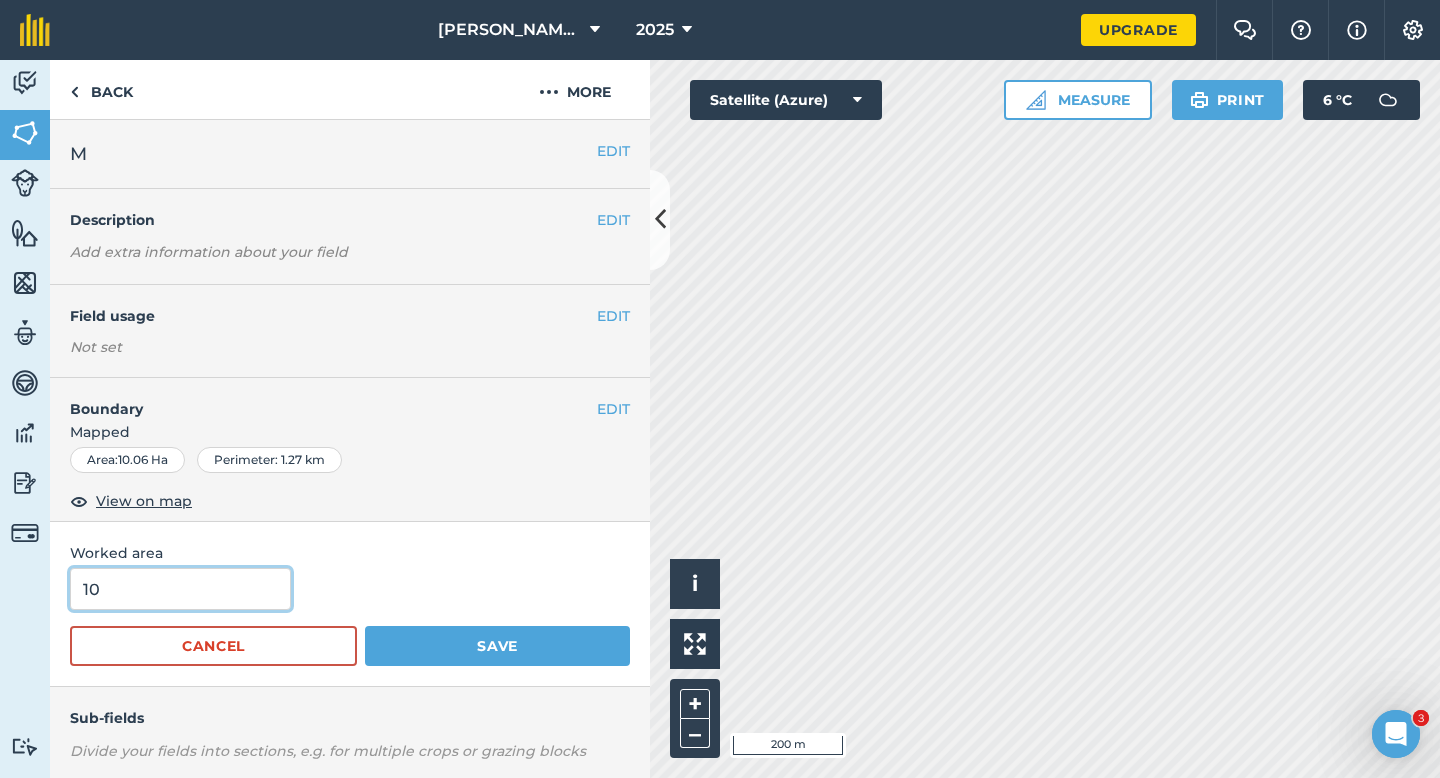 click on "Save" at bounding box center (497, 646) 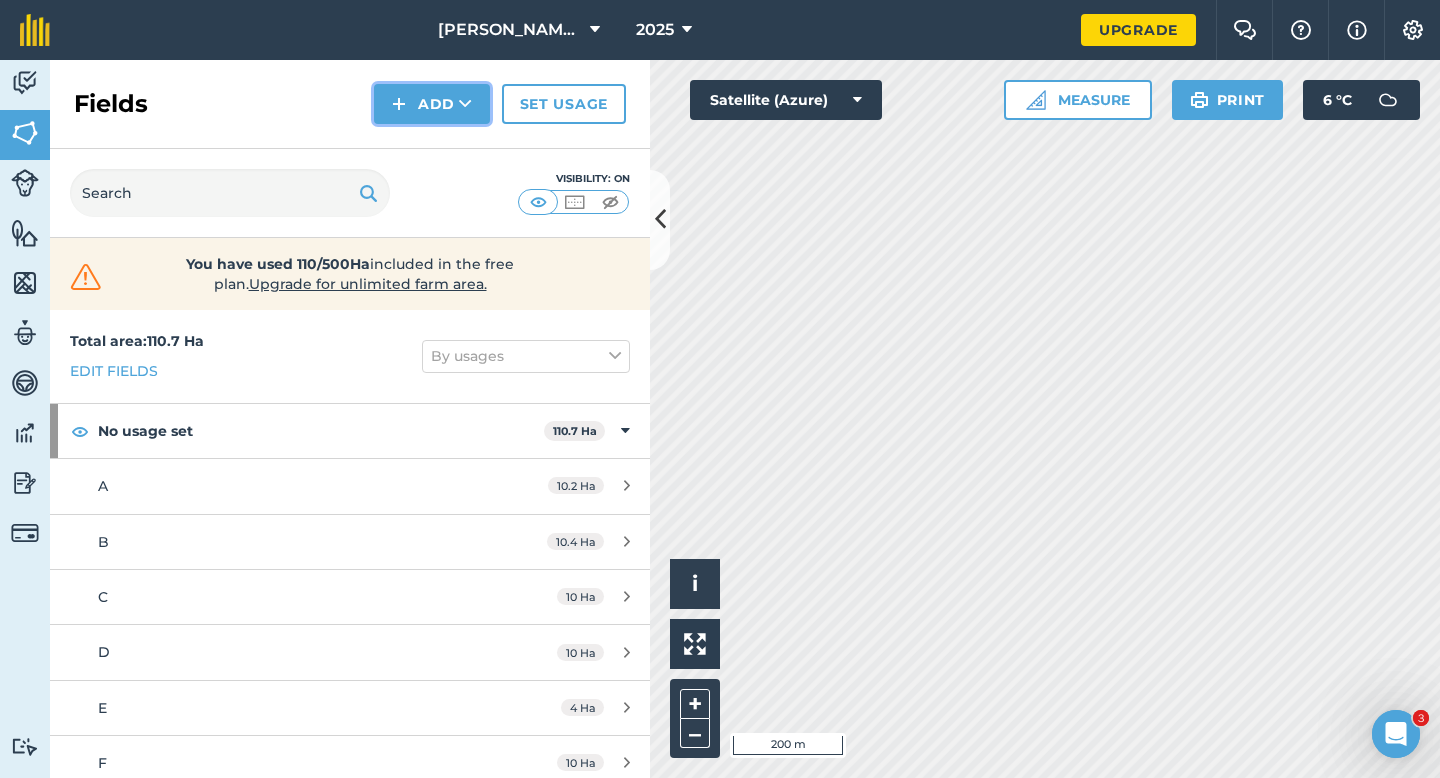 click at bounding box center [399, 104] 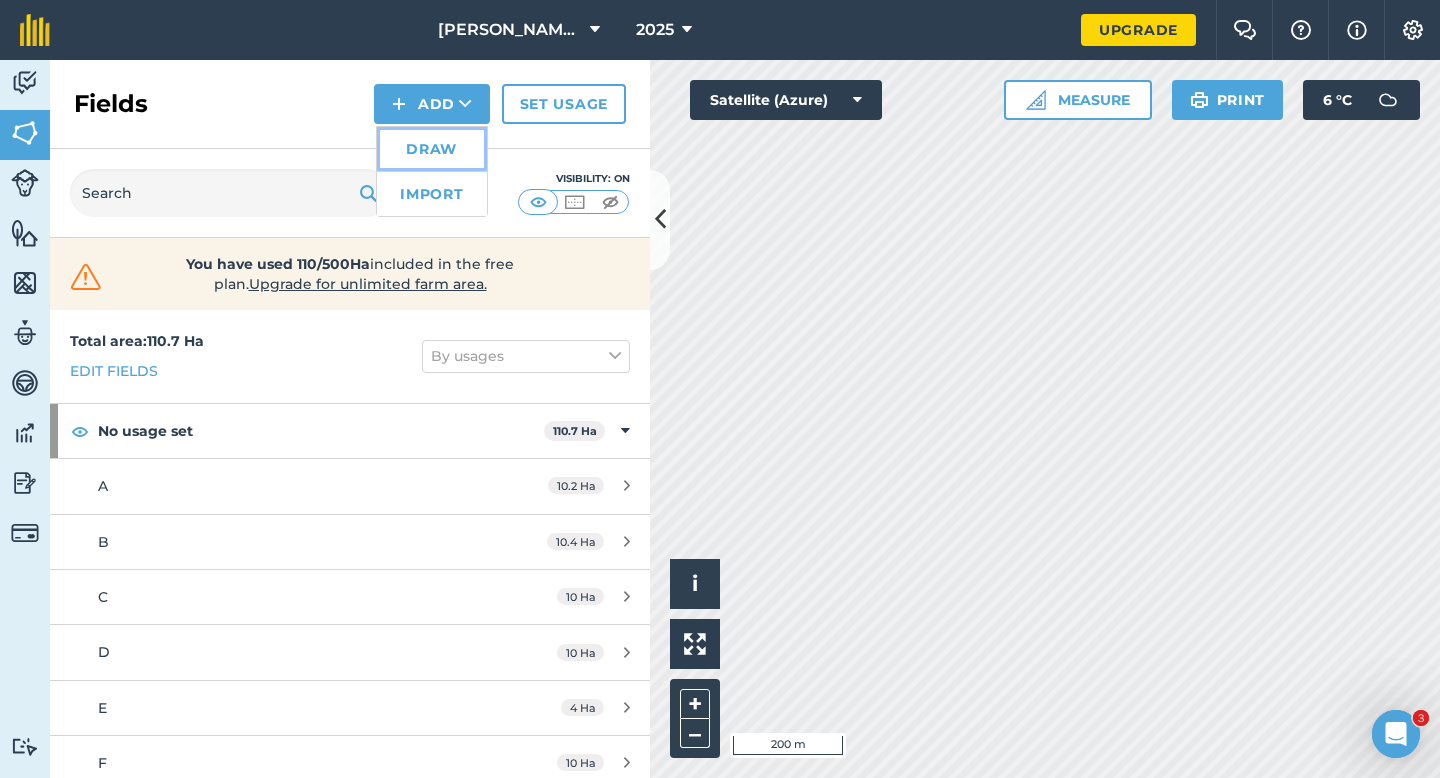 click on "Draw" at bounding box center (432, 149) 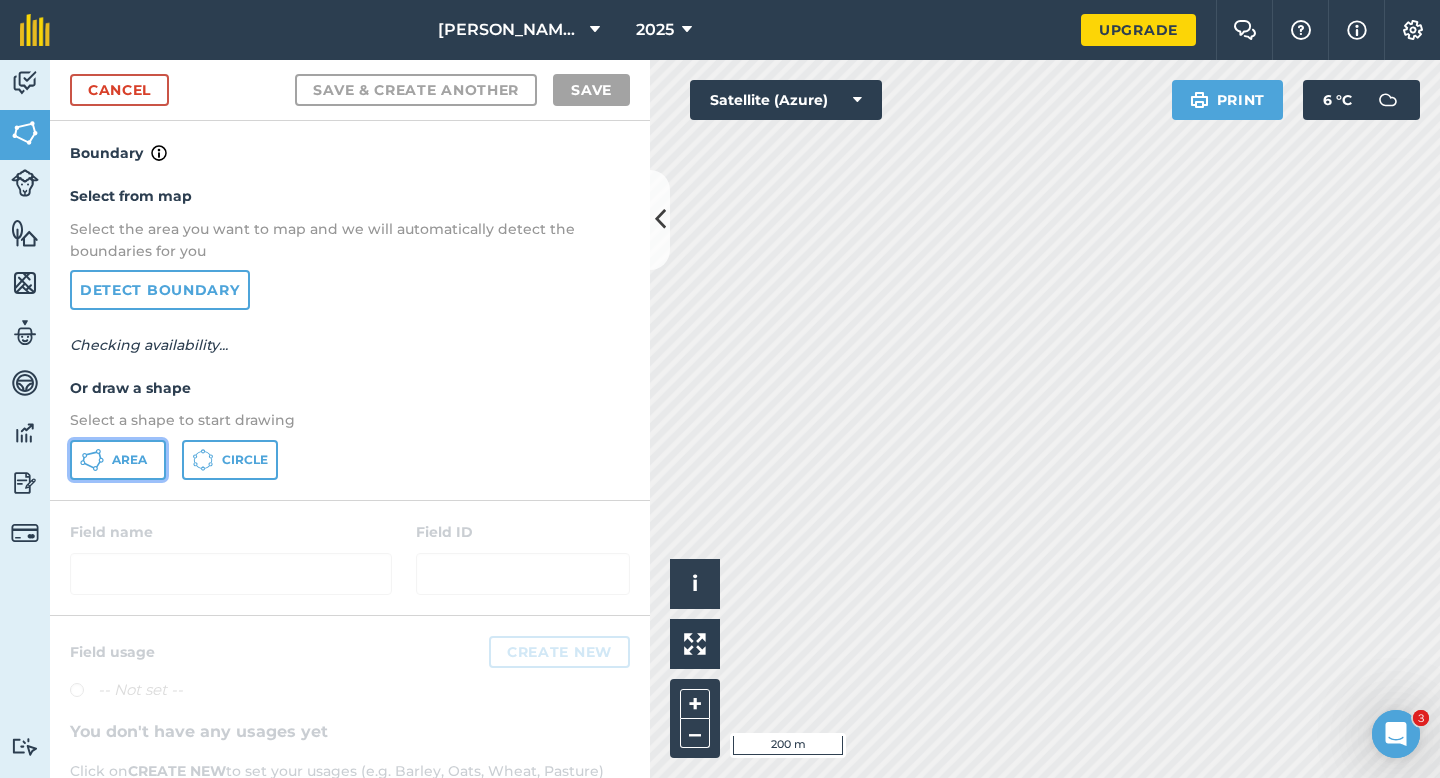 click on "Area" at bounding box center [118, 460] 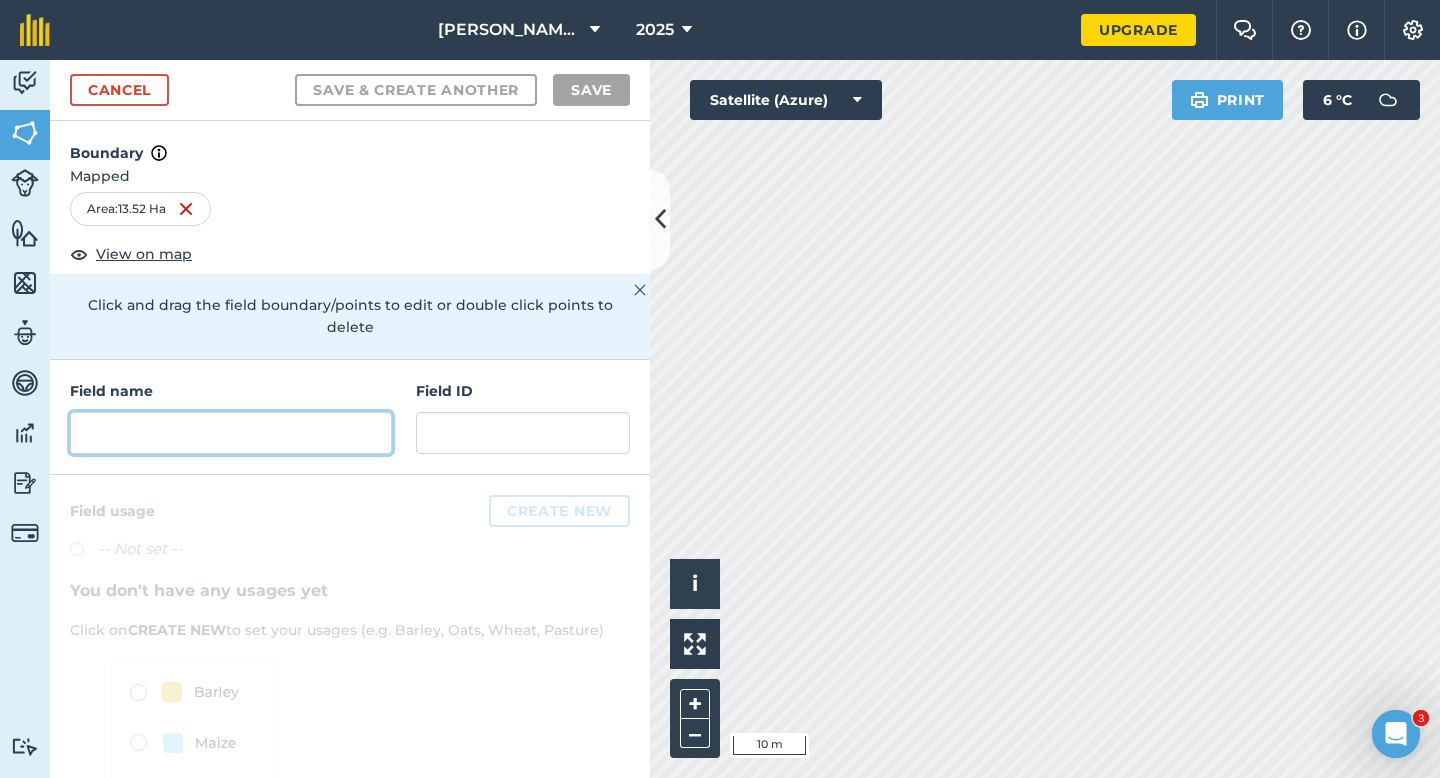 click at bounding box center [231, 433] 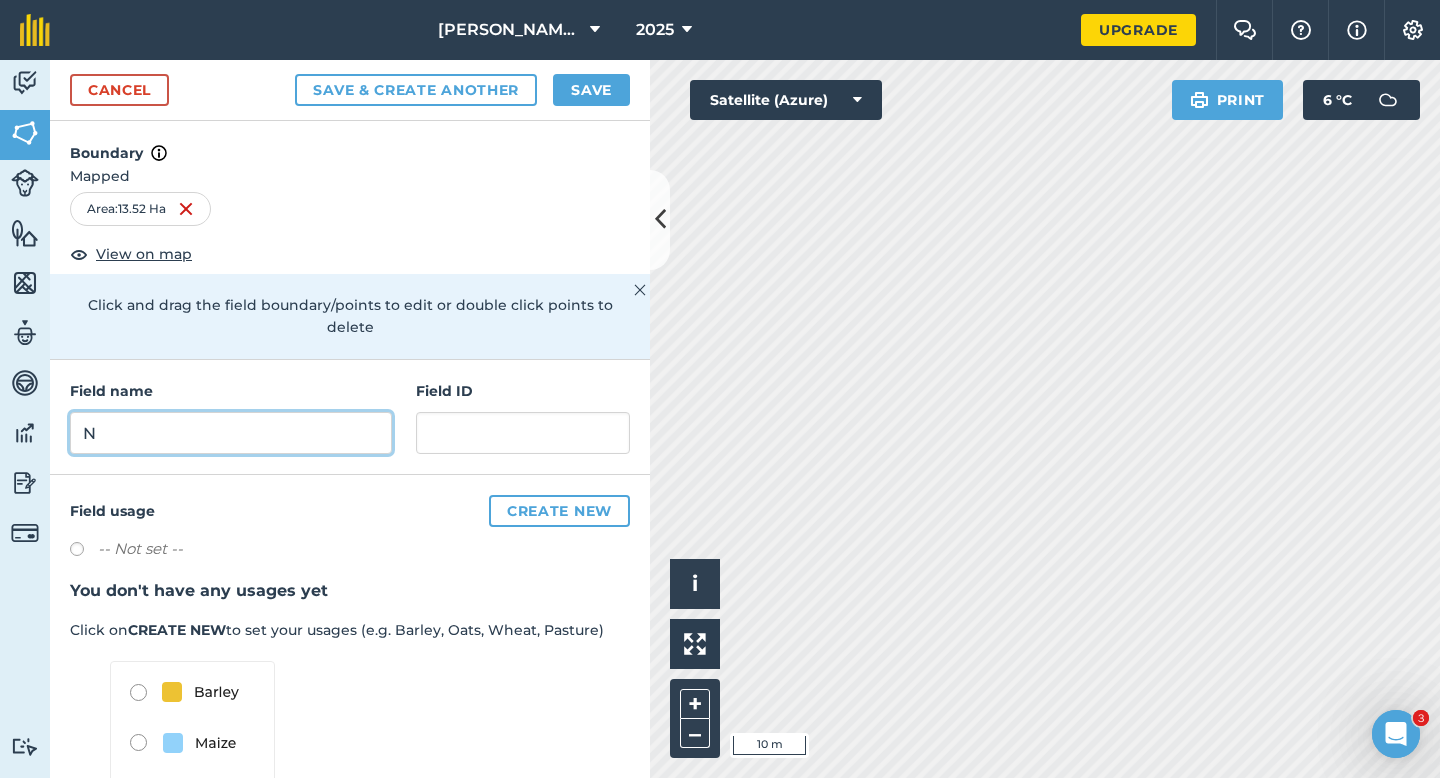 type on "N" 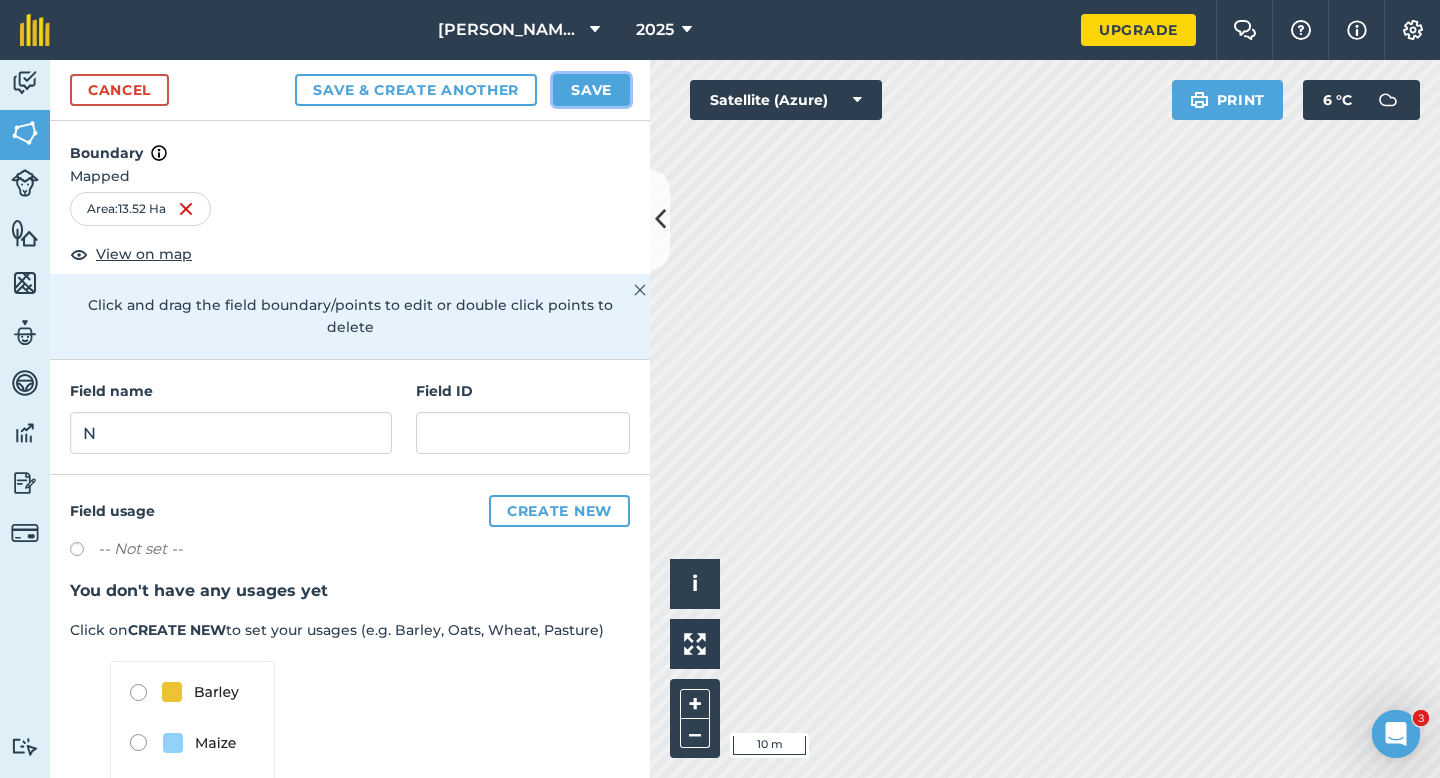 click on "Save" at bounding box center [591, 90] 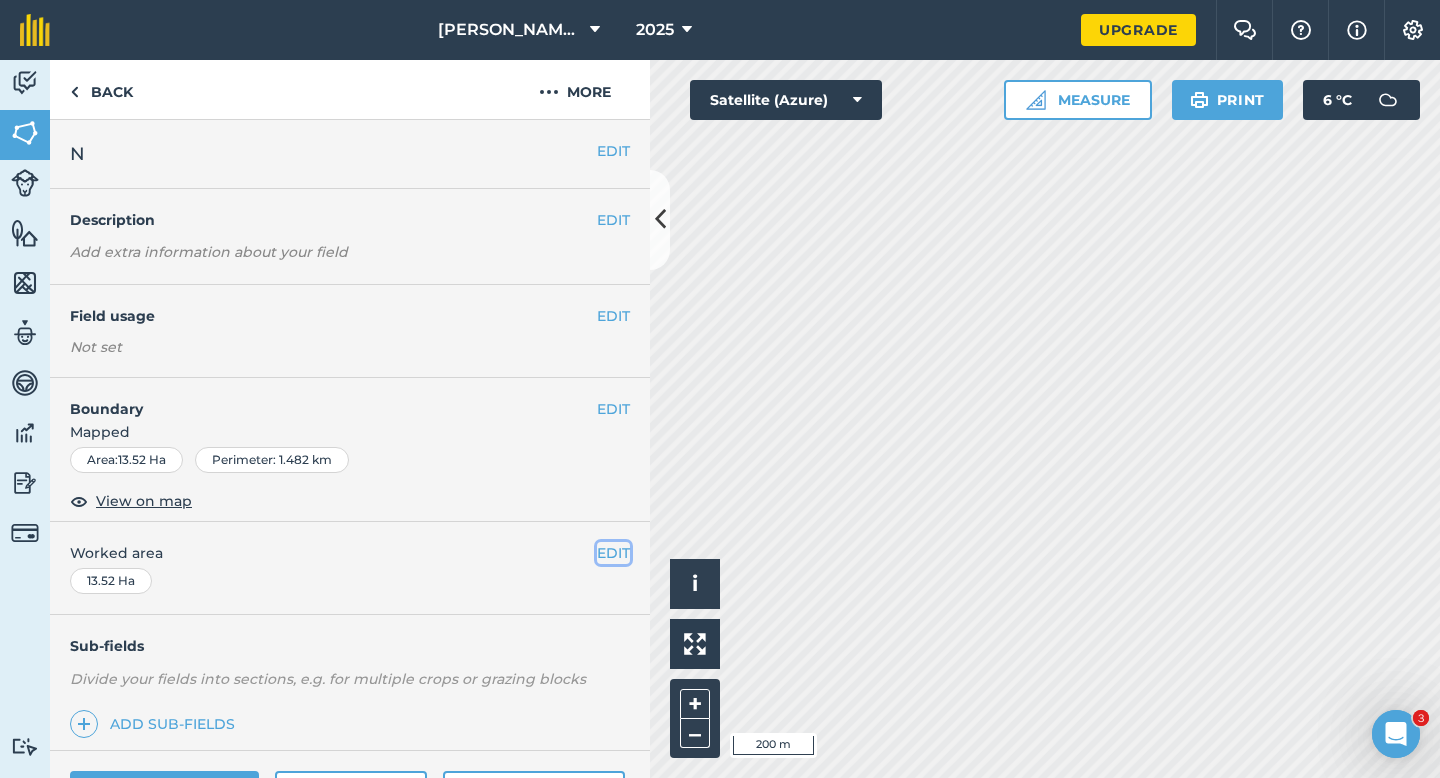 click on "EDIT" at bounding box center [613, 553] 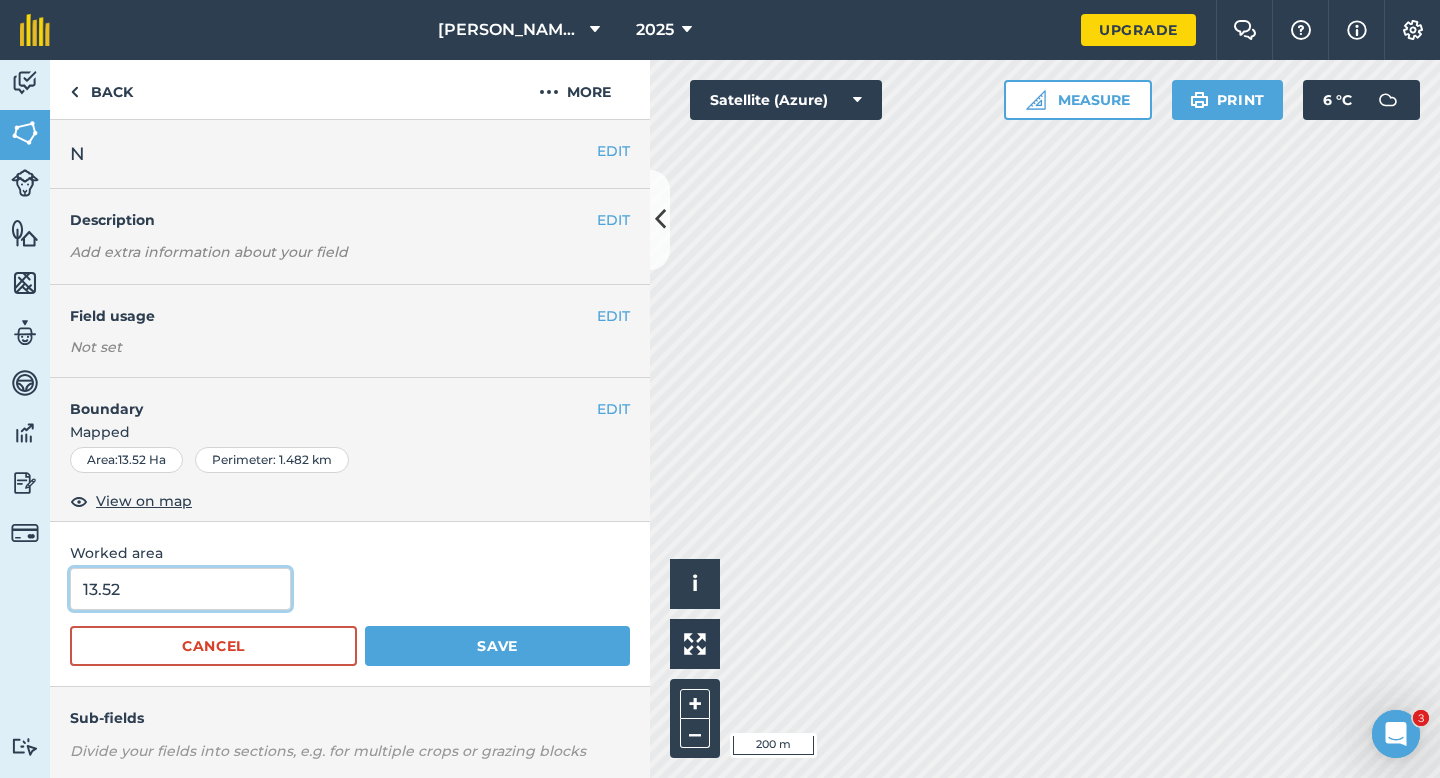 click on "13.52" at bounding box center (180, 589) 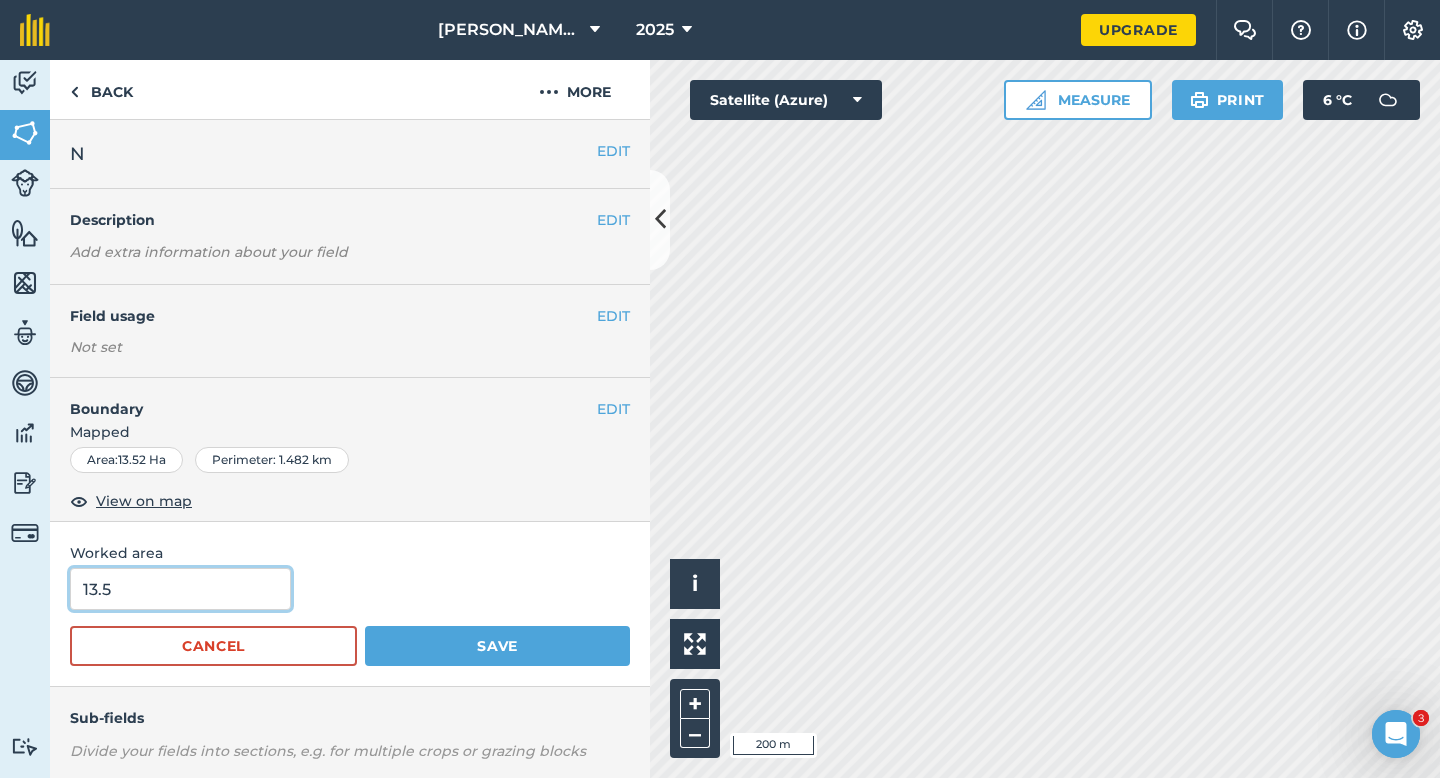 type on "13.5" 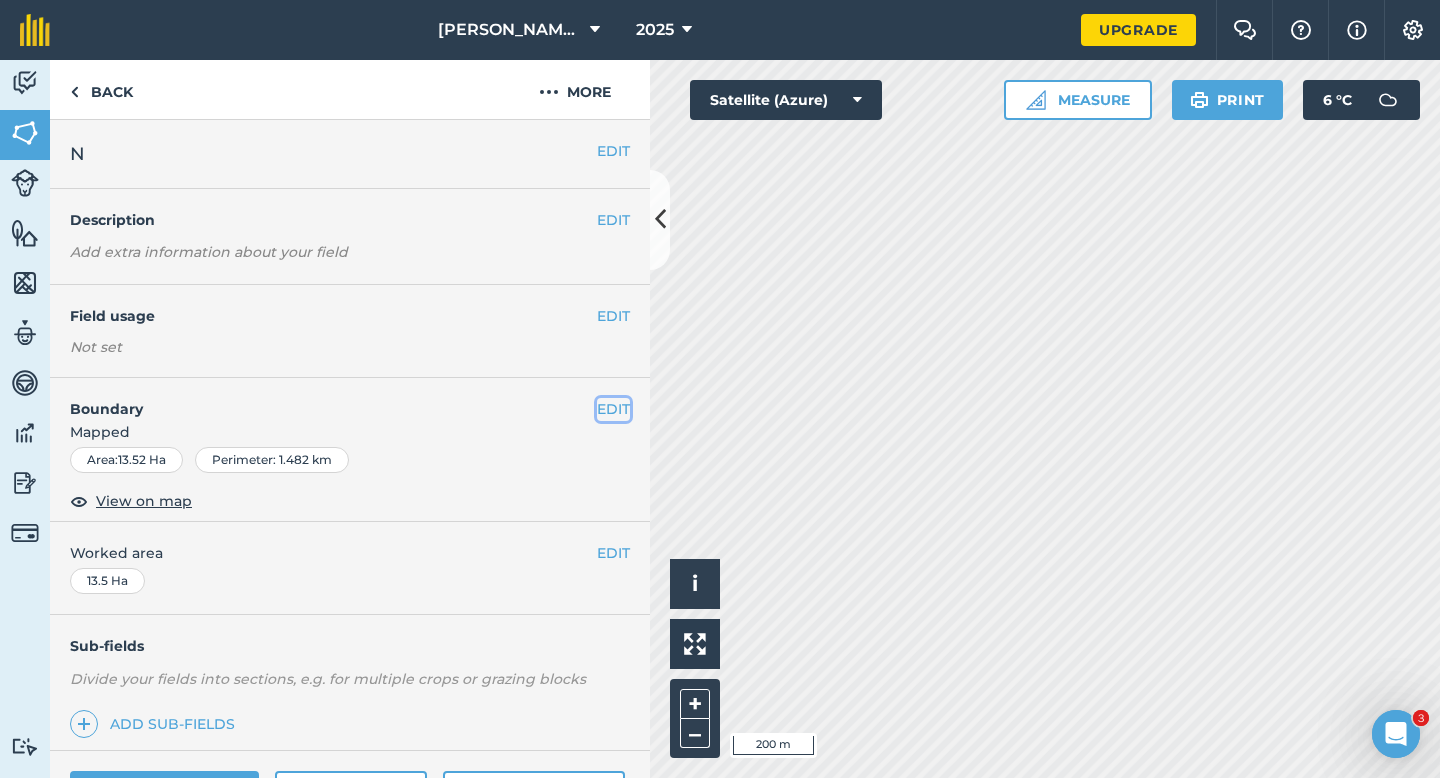click on "EDIT" at bounding box center [613, 409] 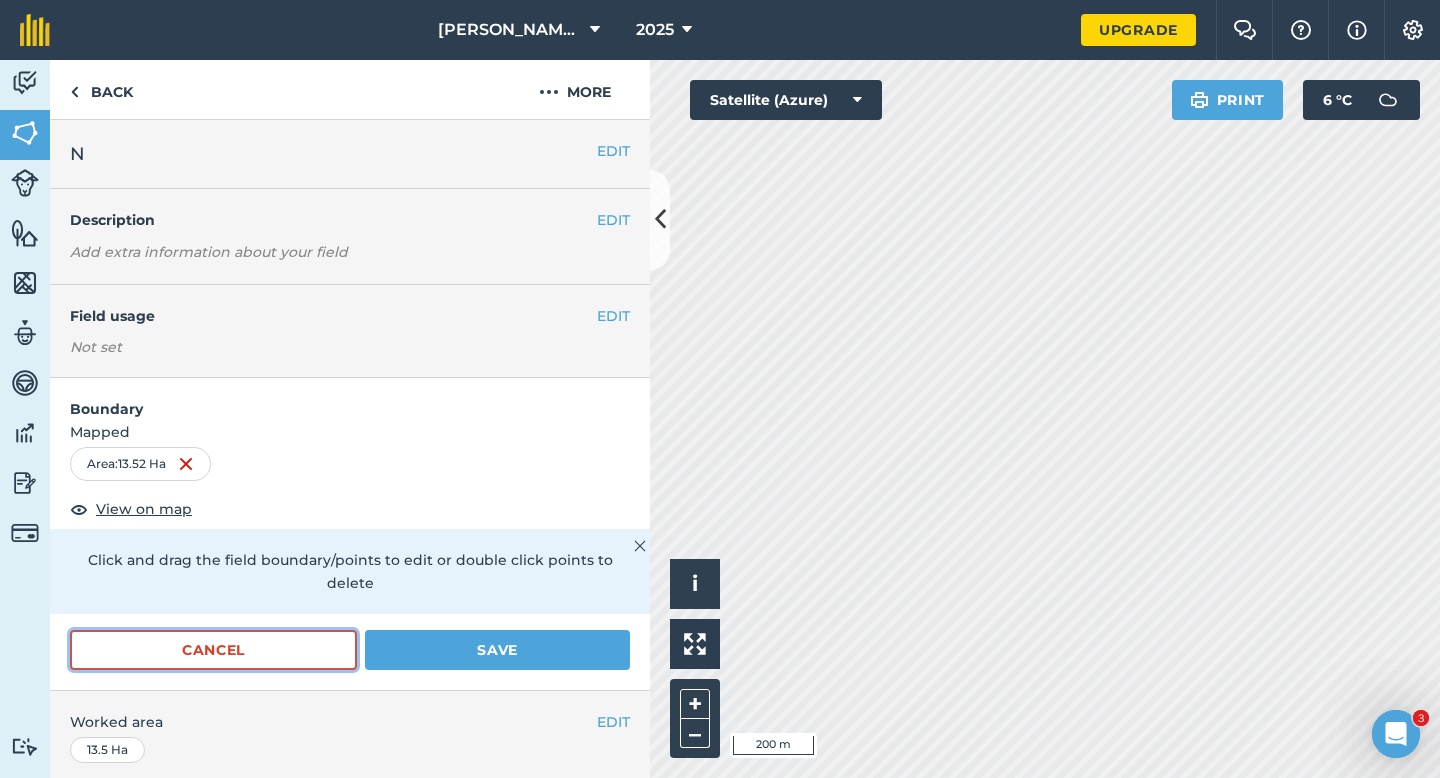 click on "Cancel" at bounding box center [213, 650] 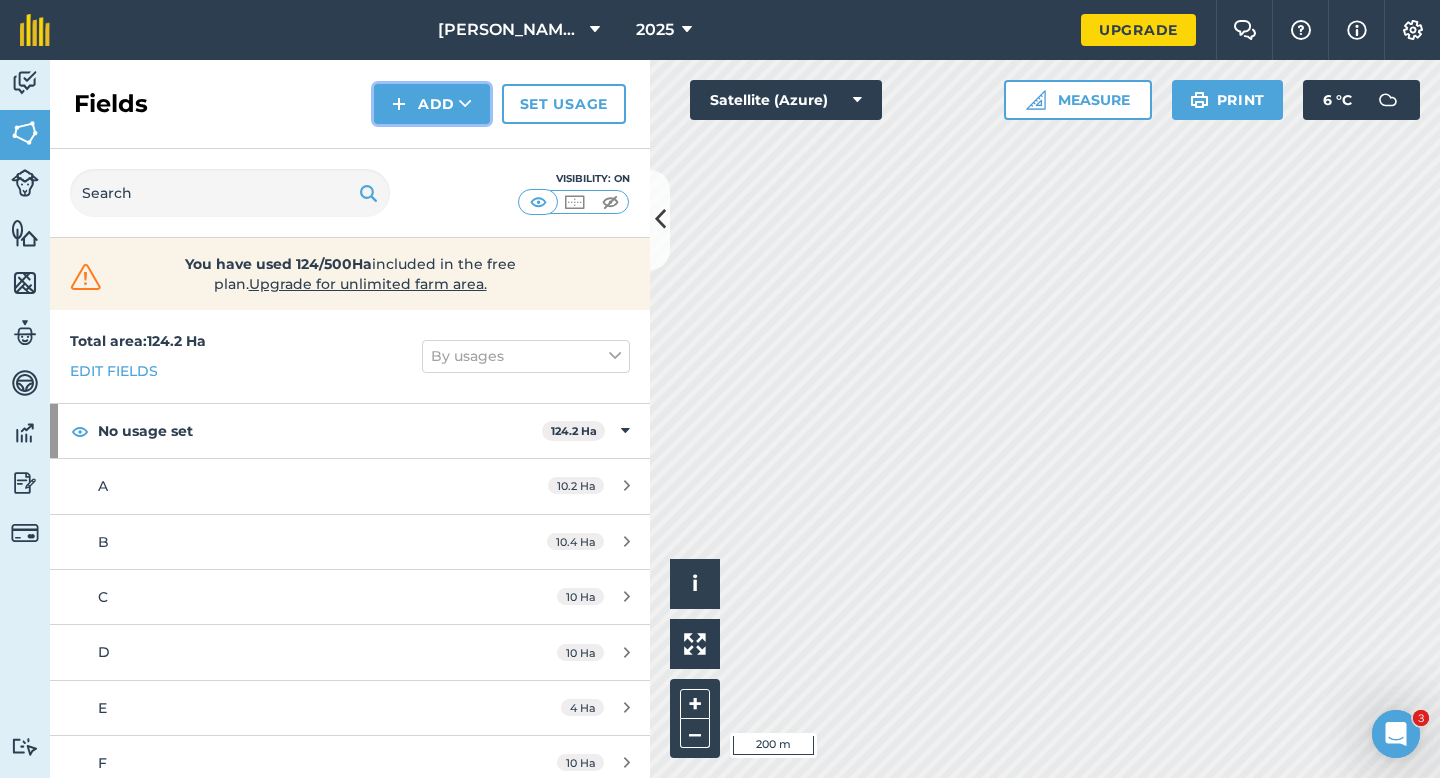 click on "Add" at bounding box center (432, 104) 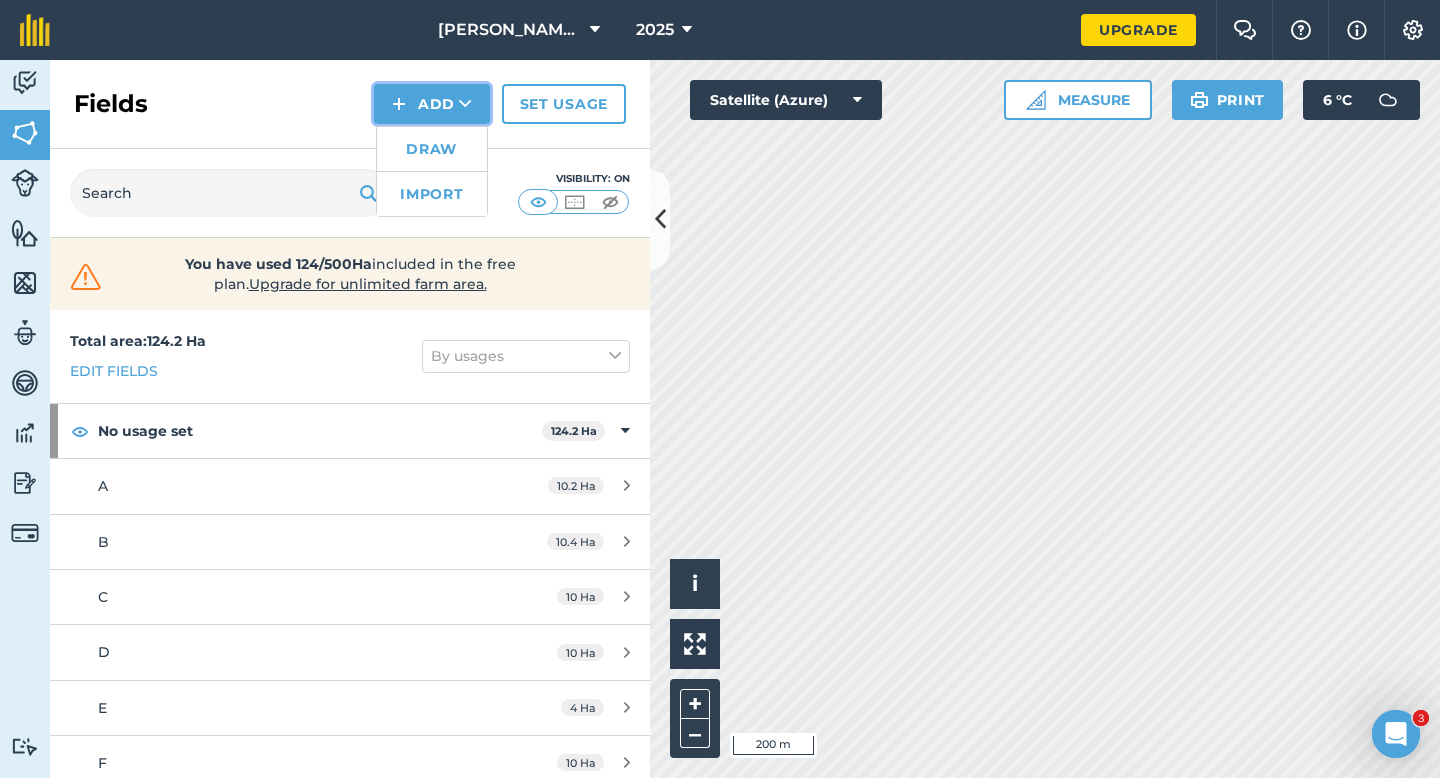 click on "Fields   Add   Draw Import Set usage" at bounding box center [350, 104] 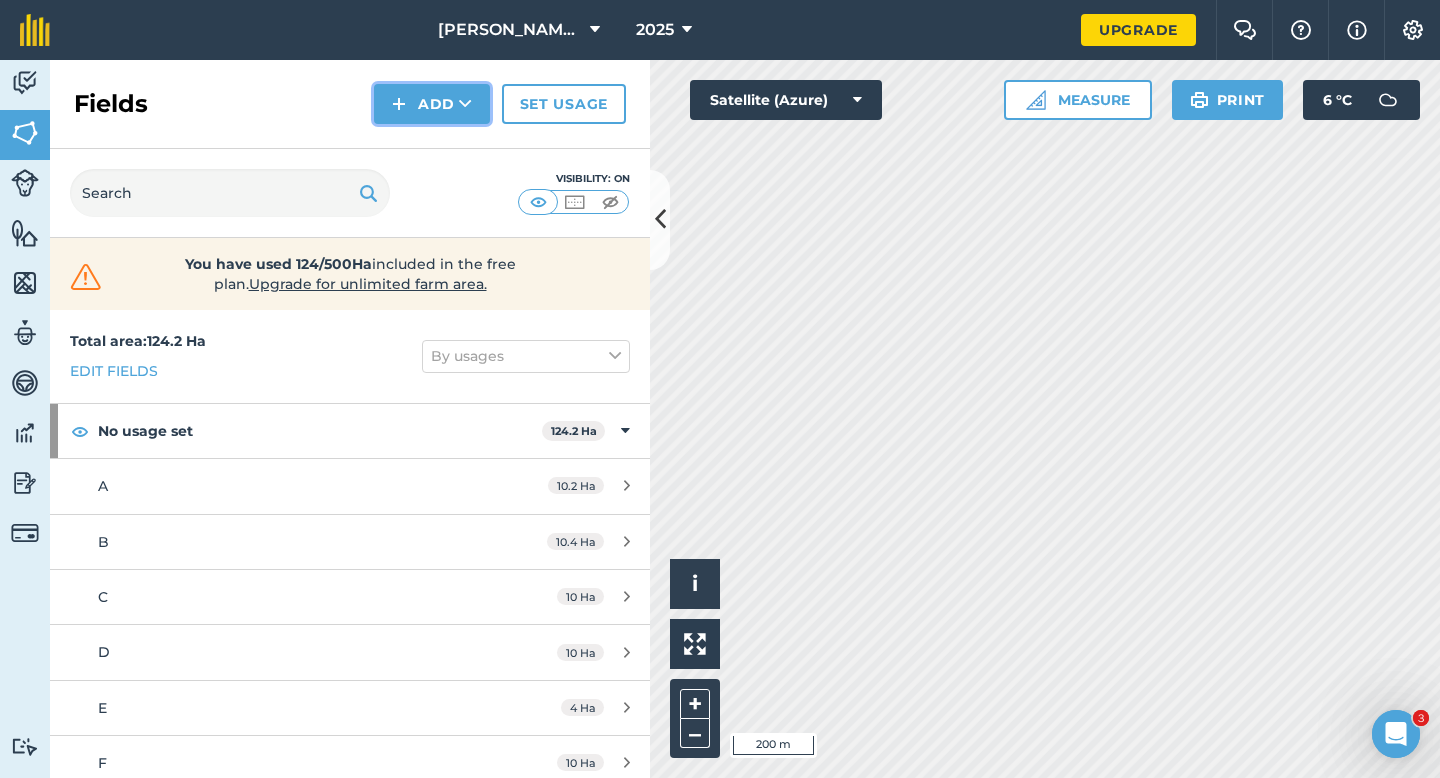 click on "Add" at bounding box center [432, 104] 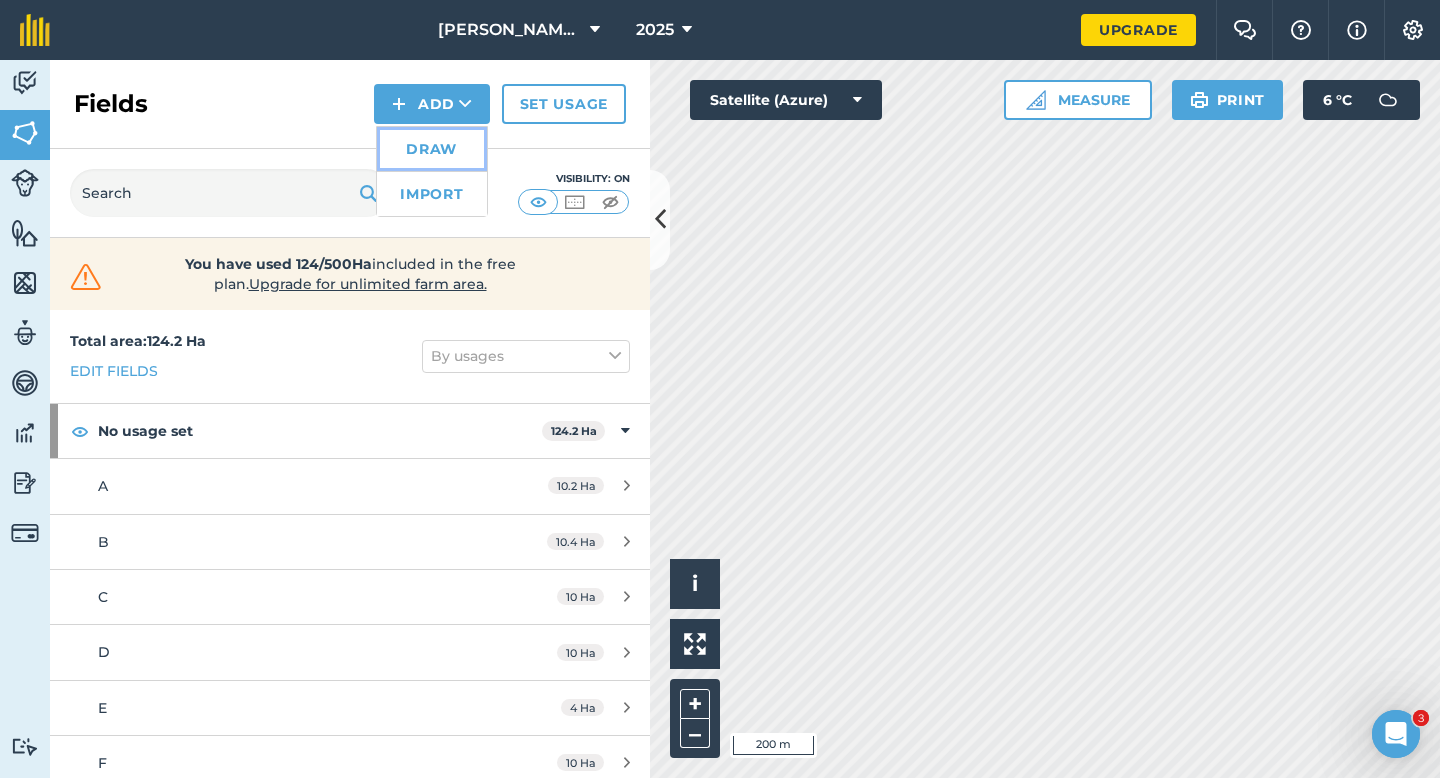 click on "Draw" at bounding box center (432, 149) 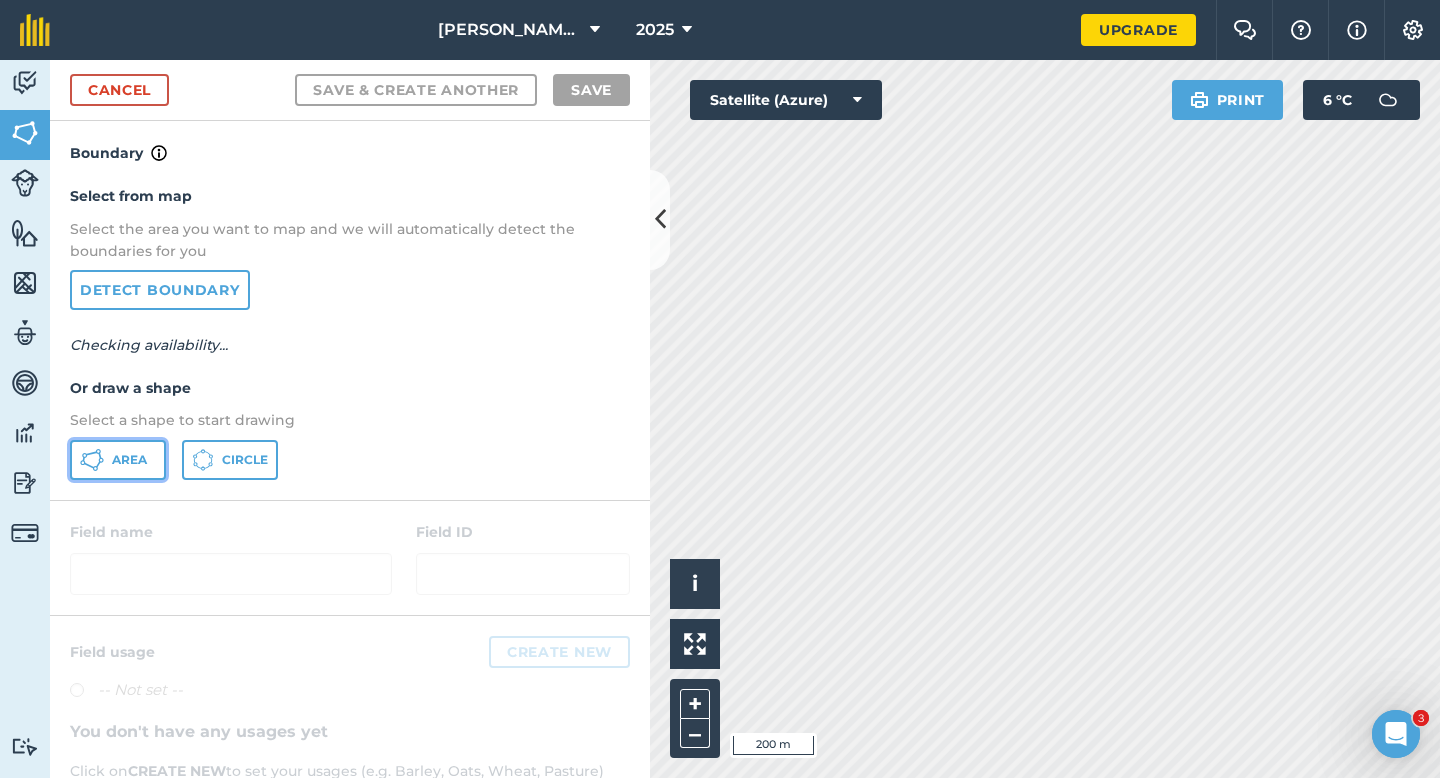 click on "Area" at bounding box center (118, 460) 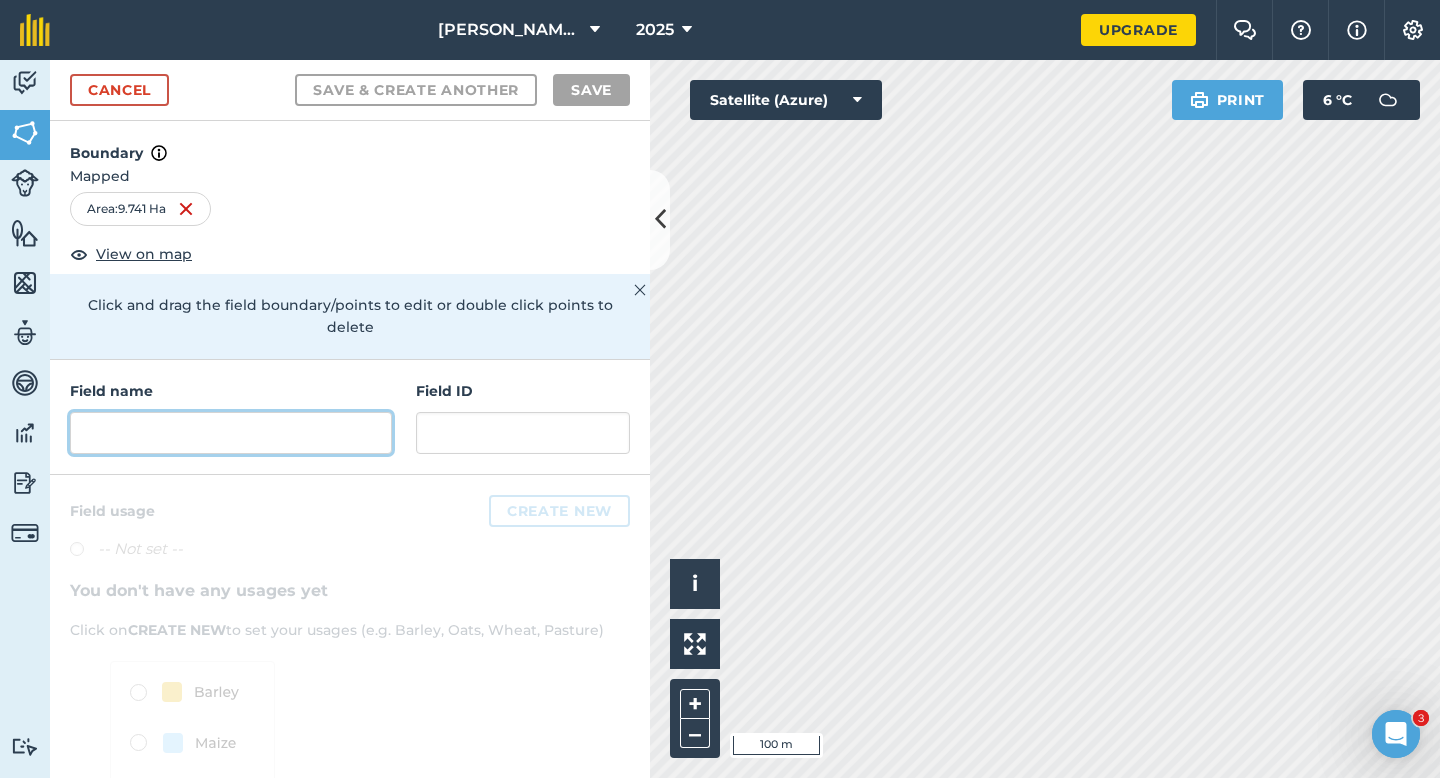 click at bounding box center (231, 433) 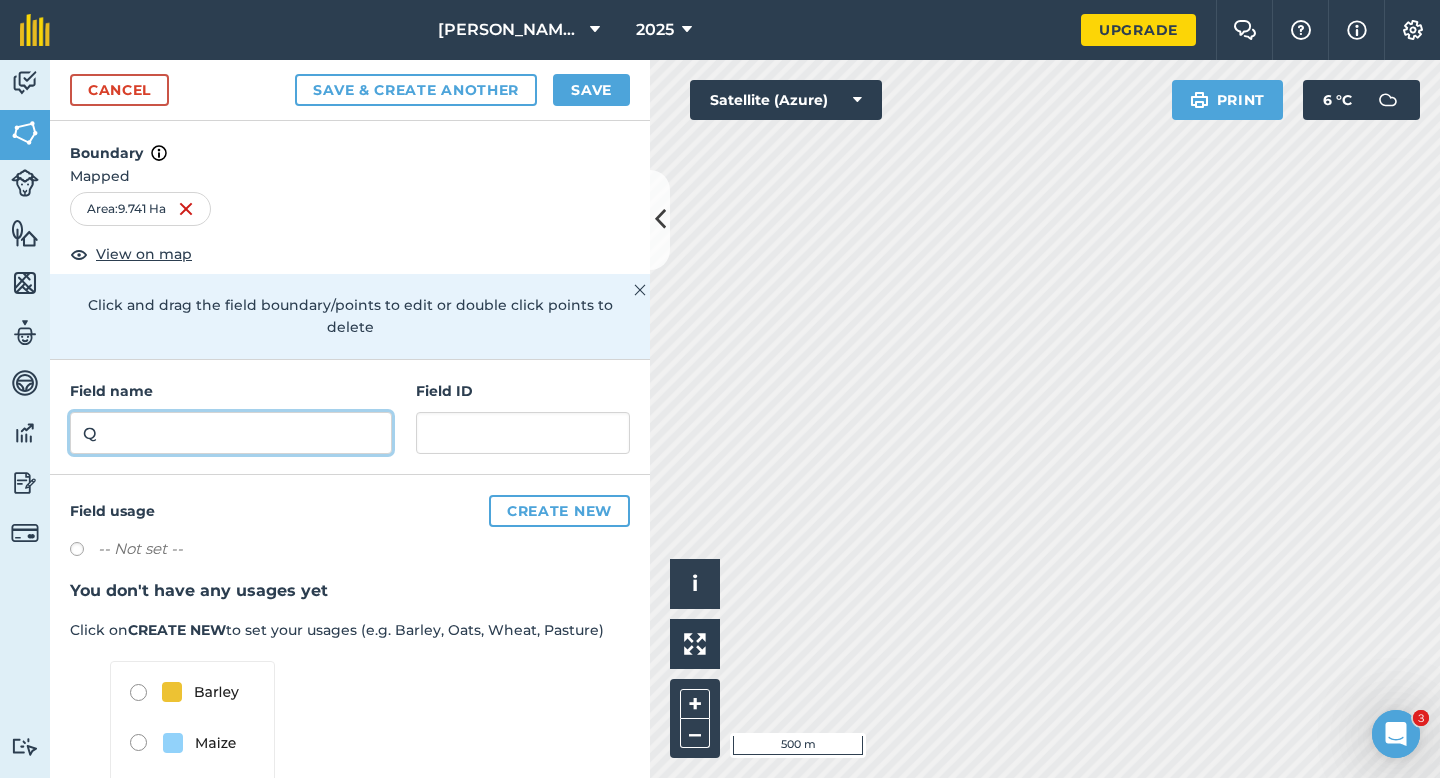 type on "Q" 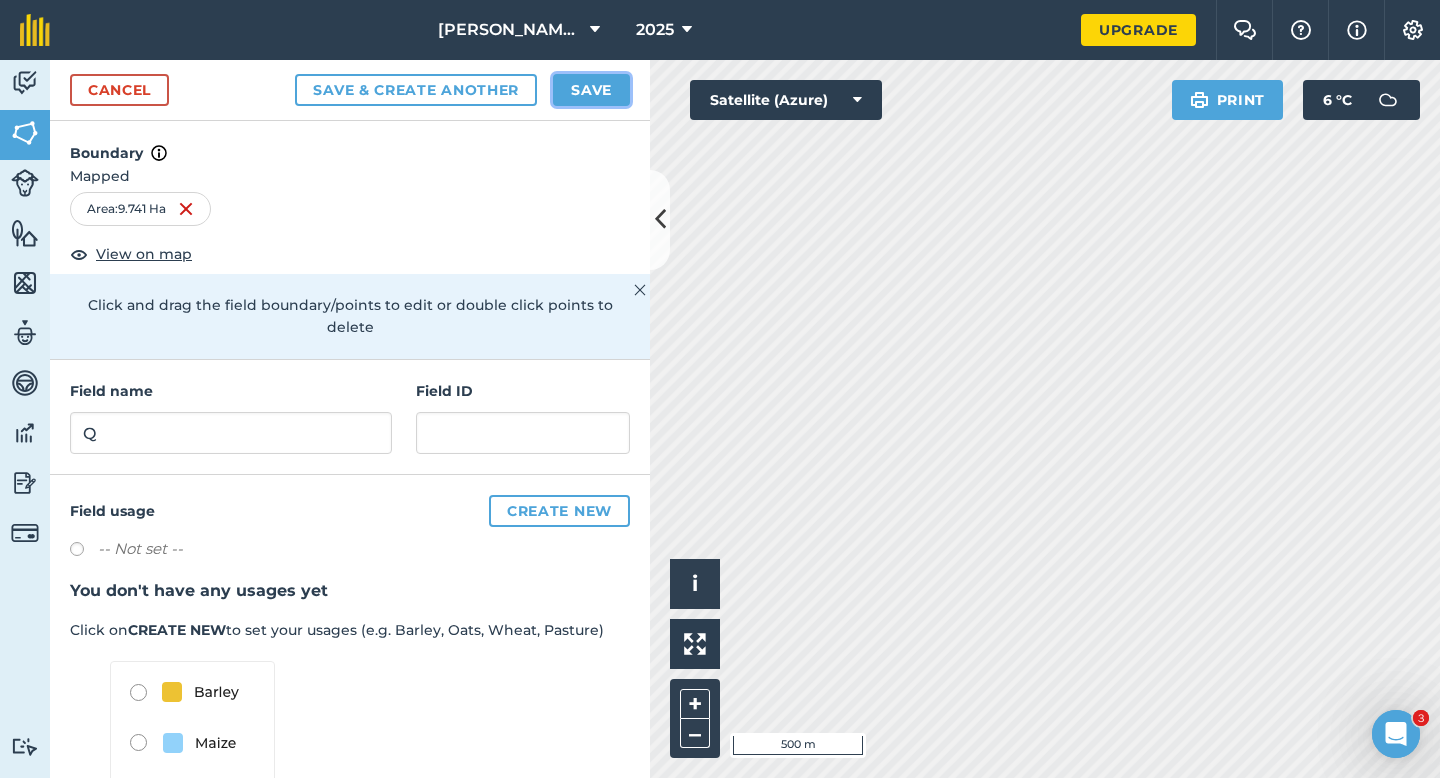 click on "Save" at bounding box center (591, 90) 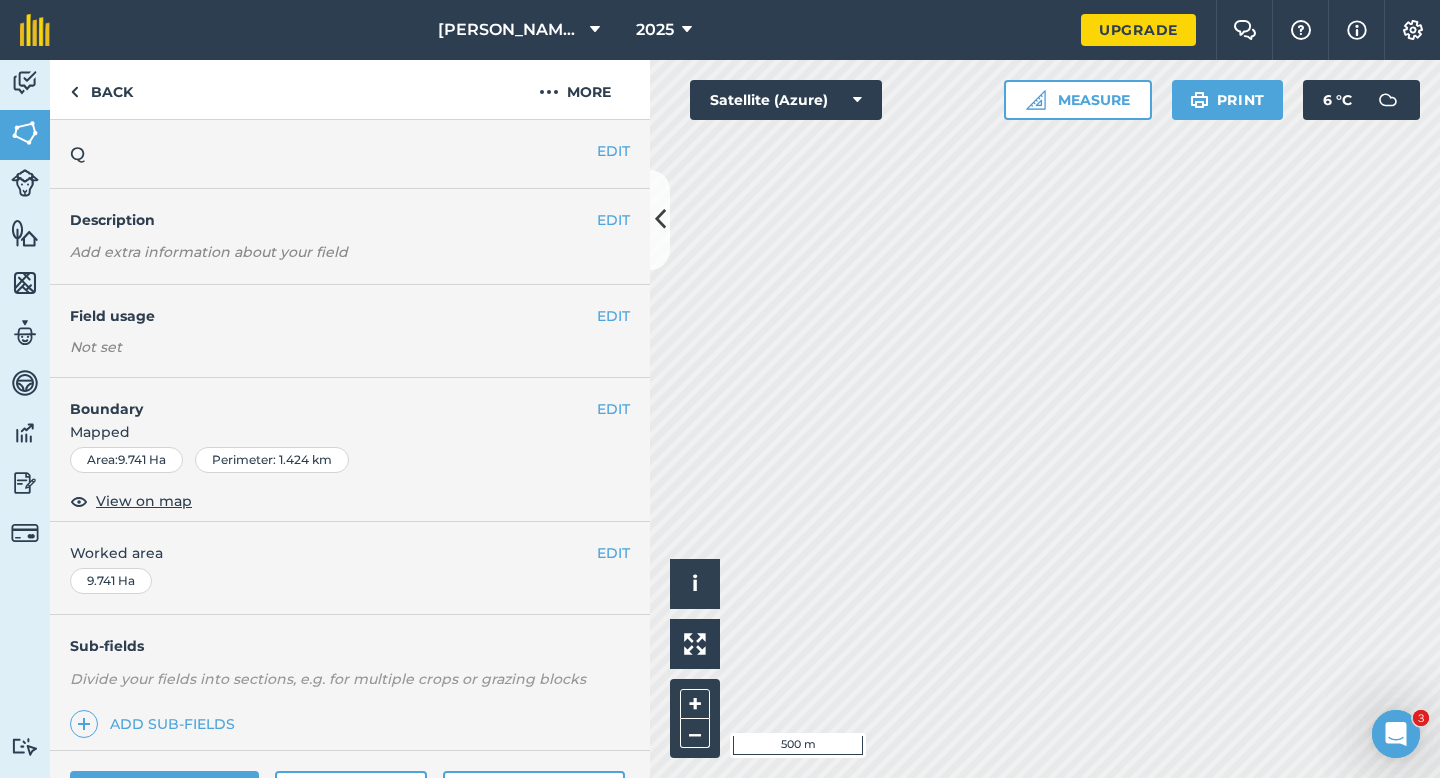 click on "EDIT Worked area 9.741   Ha" at bounding box center [350, 568] 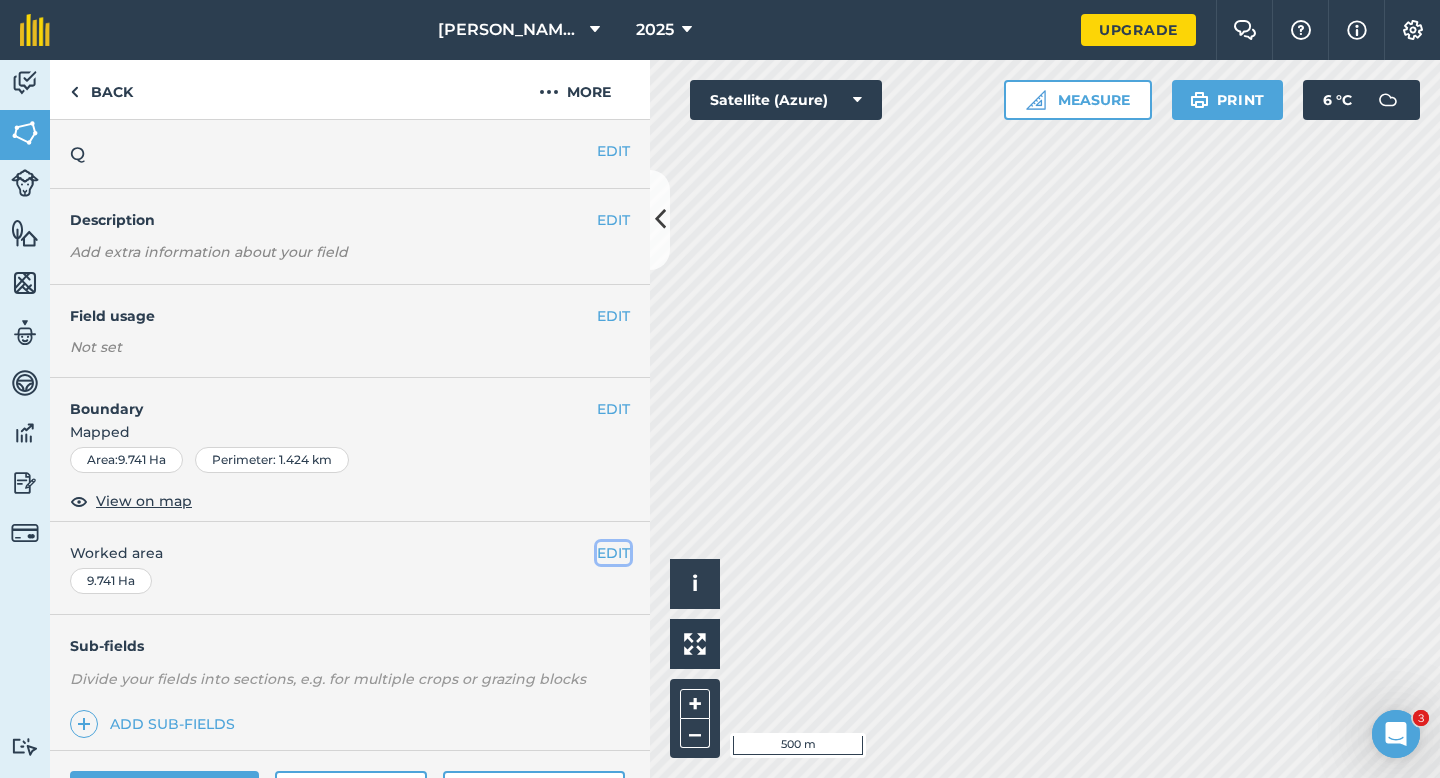 click on "EDIT" at bounding box center [613, 553] 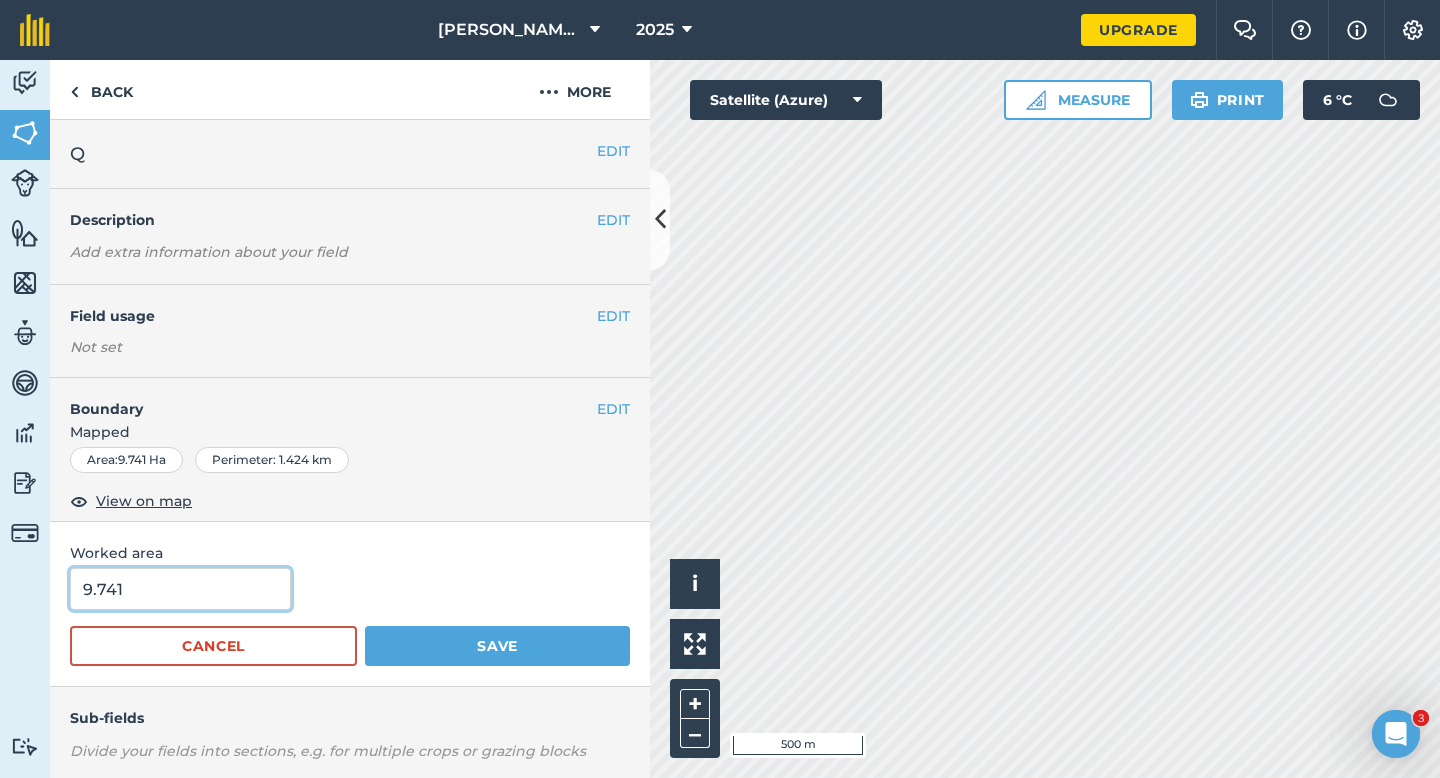 click on "9.741" at bounding box center [180, 589] 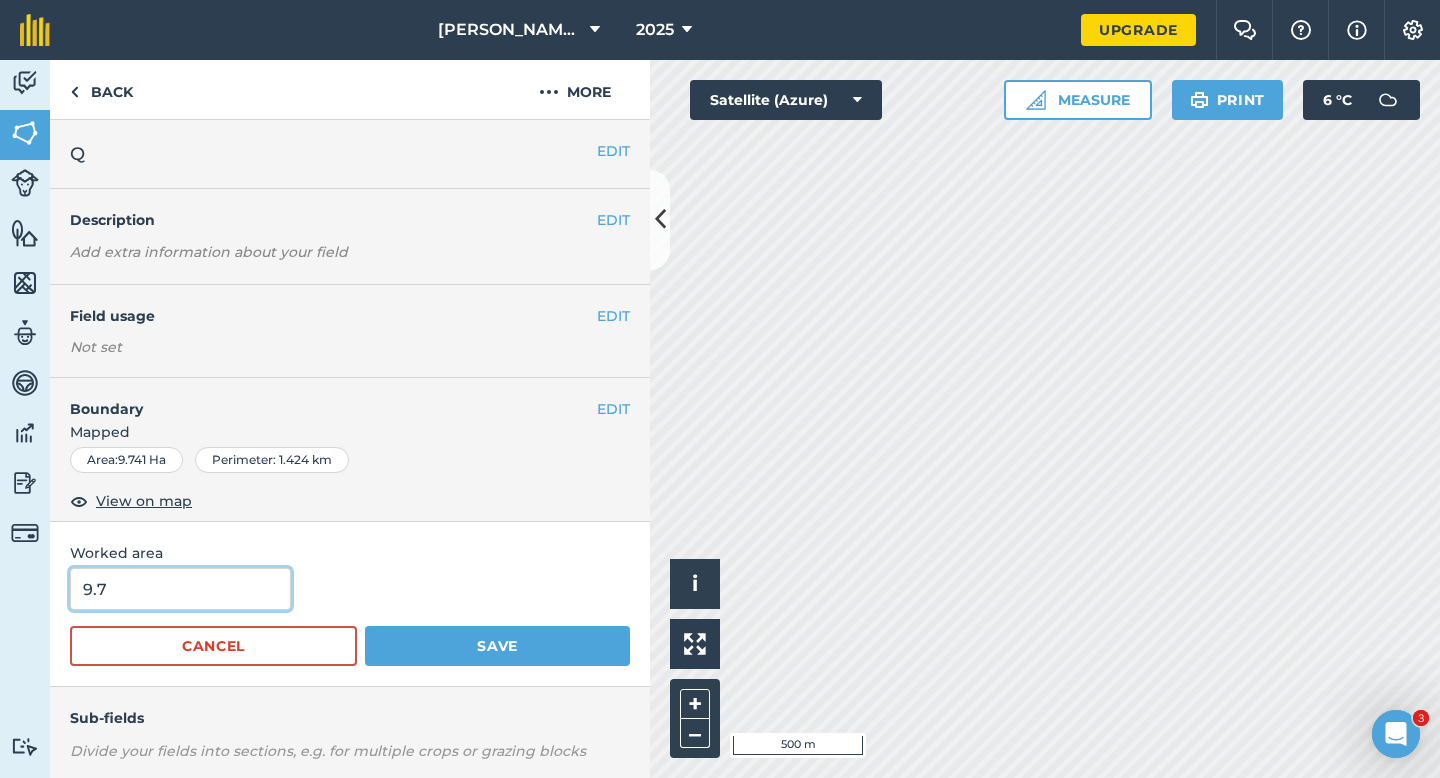 type on "9.7" 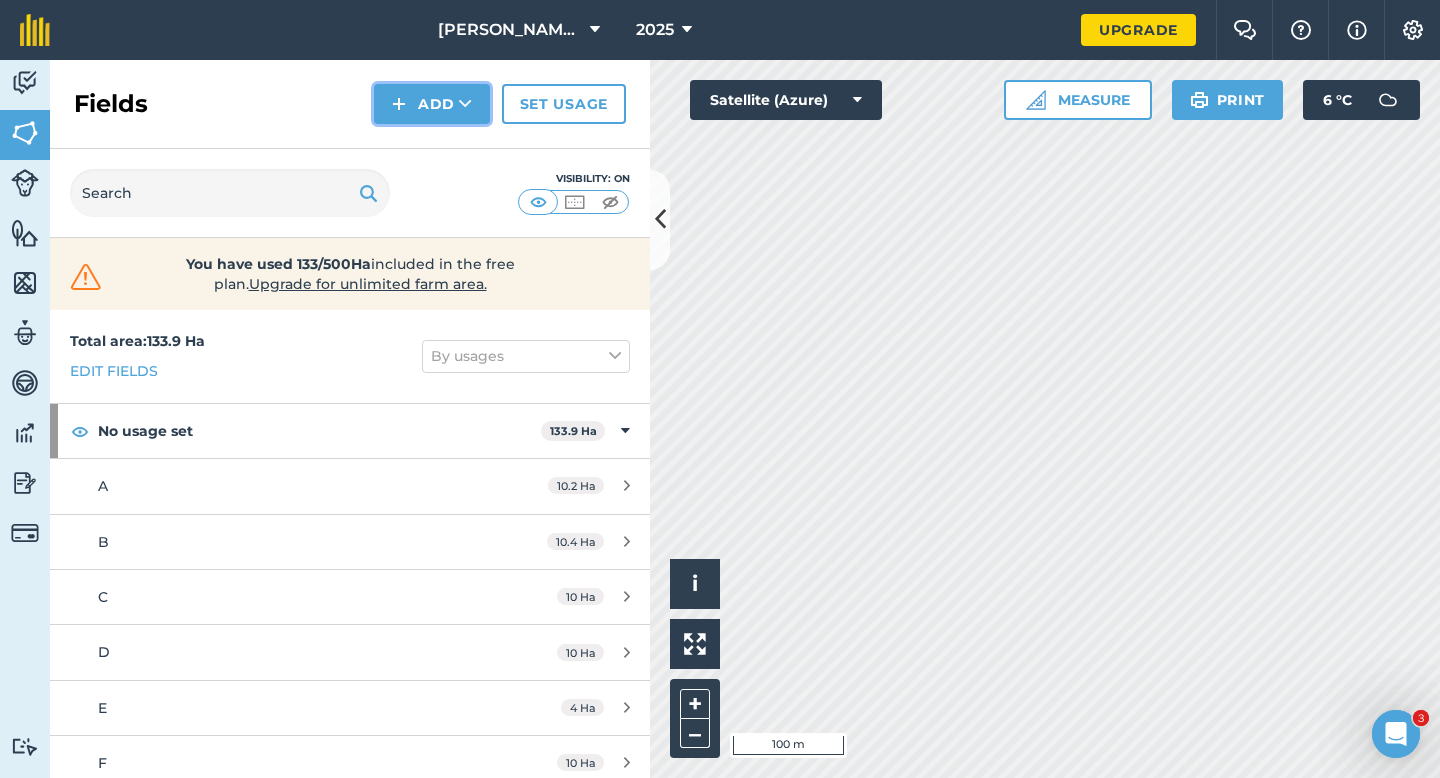 click on "Add" at bounding box center [432, 104] 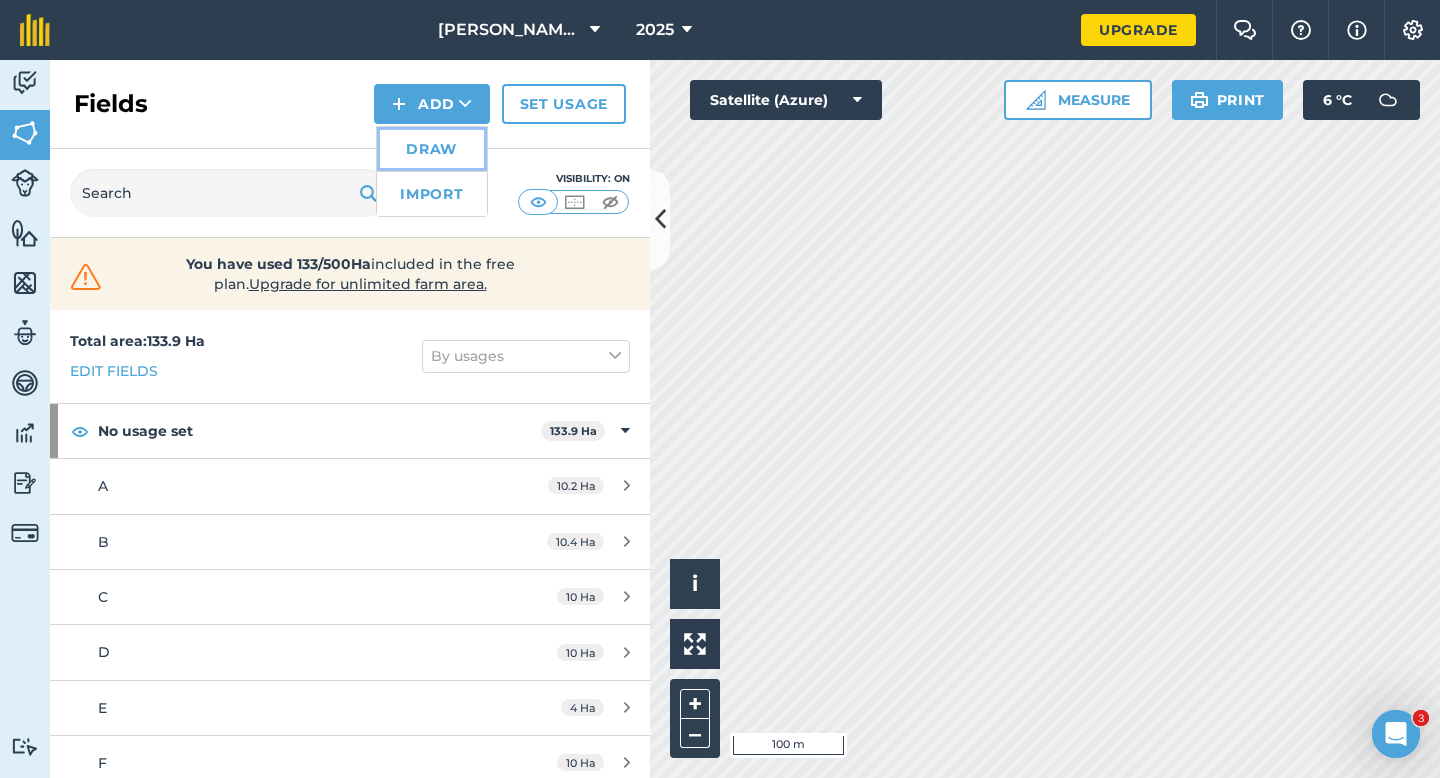 click on "Draw" at bounding box center [432, 149] 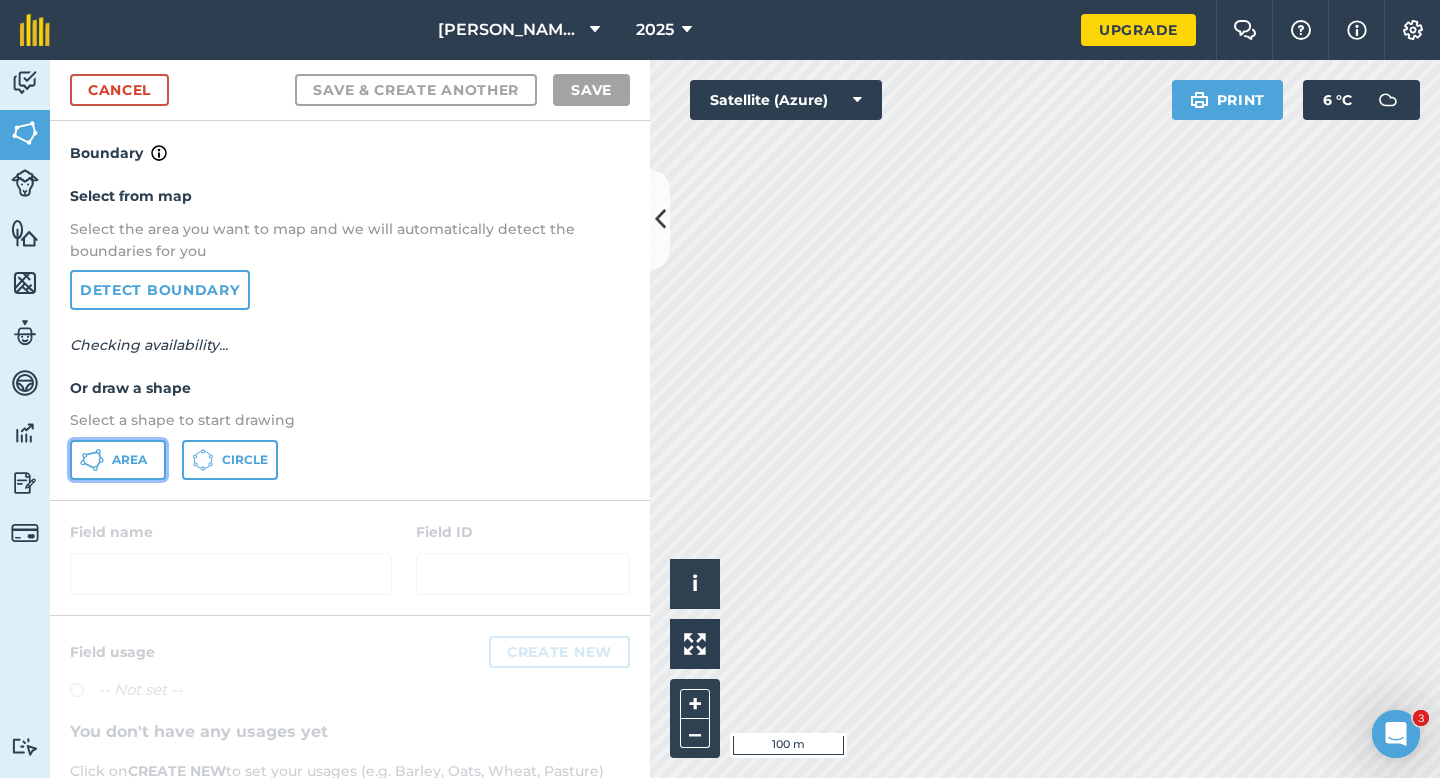 click on "Area" at bounding box center [129, 460] 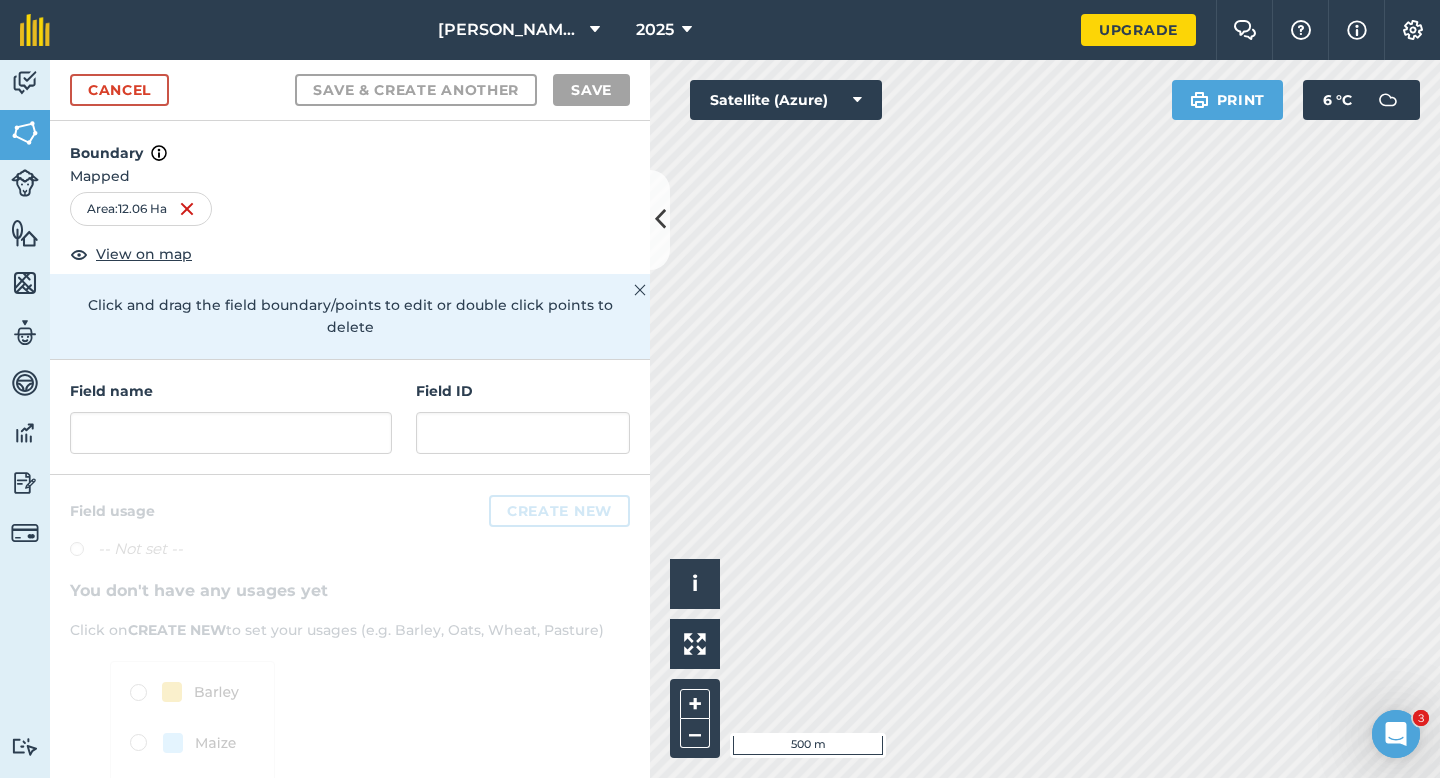 click at bounding box center [231, 433] 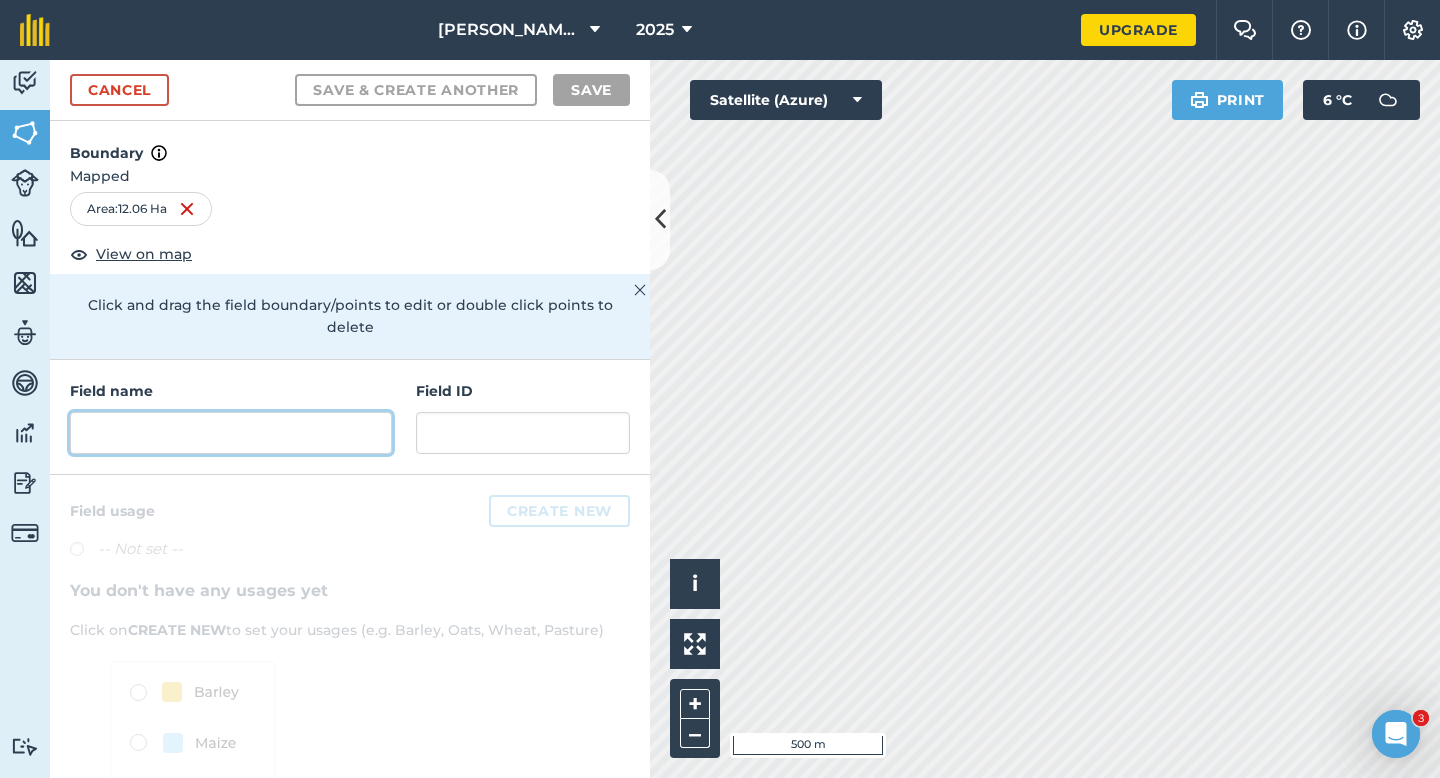 click at bounding box center [231, 433] 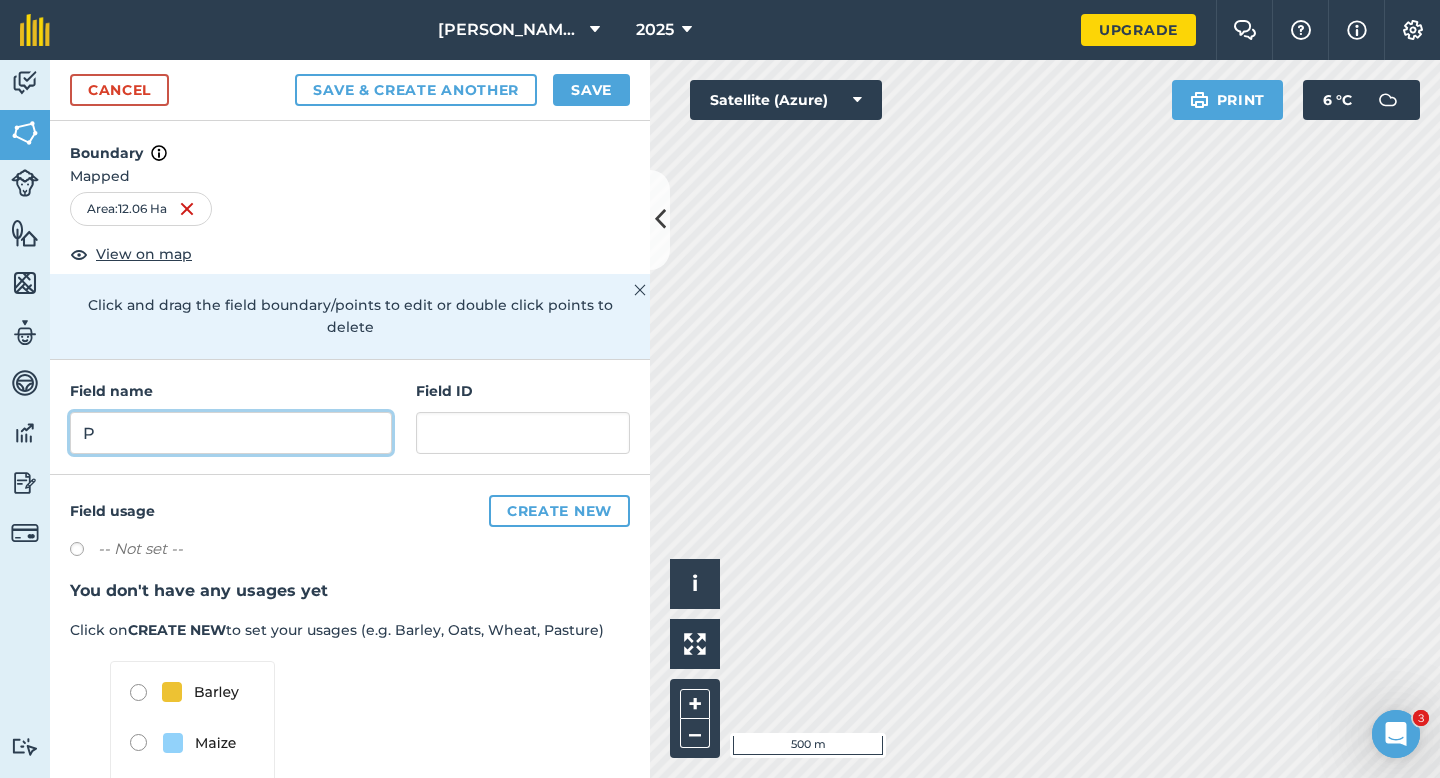 type on "P" 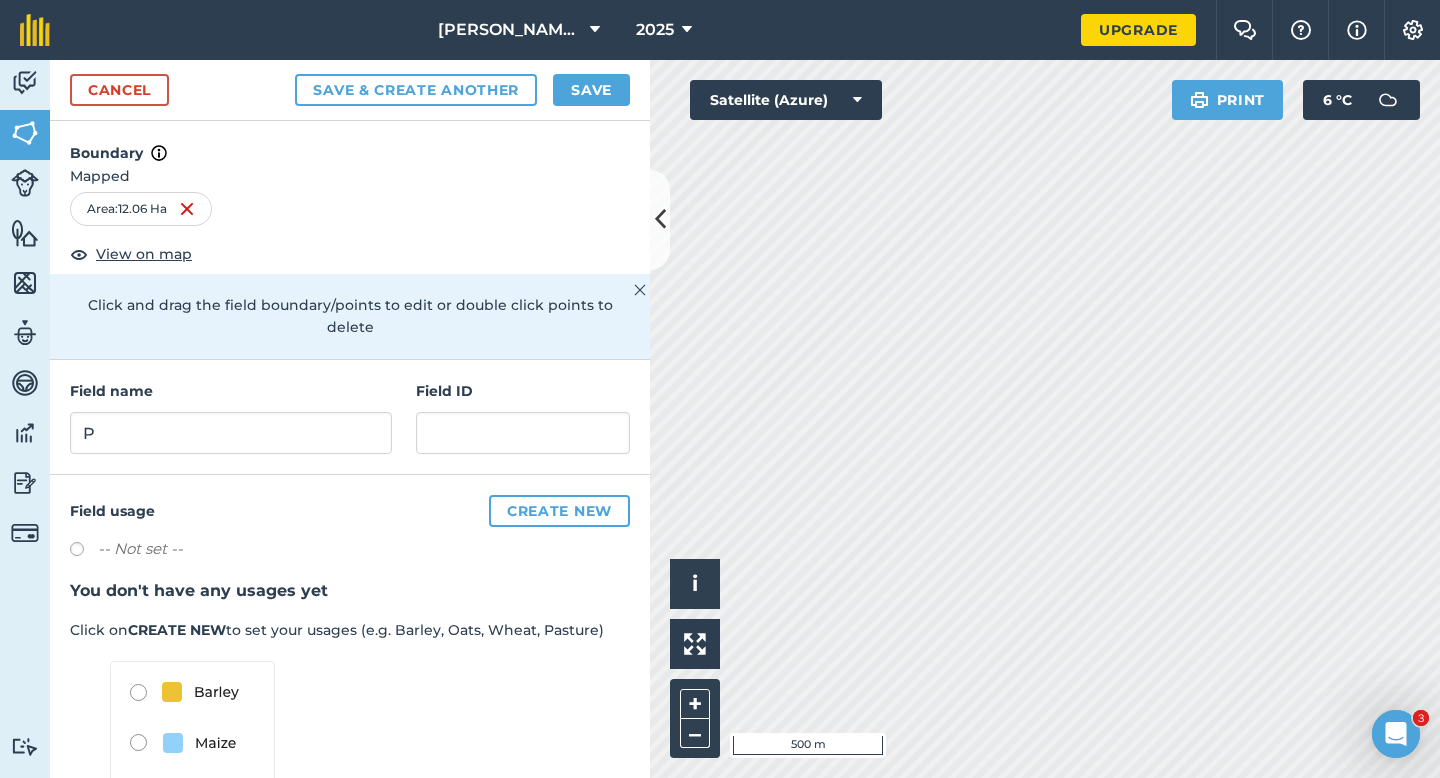 click on "Cancel Save & Create Another Save" at bounding box center (350, 90) 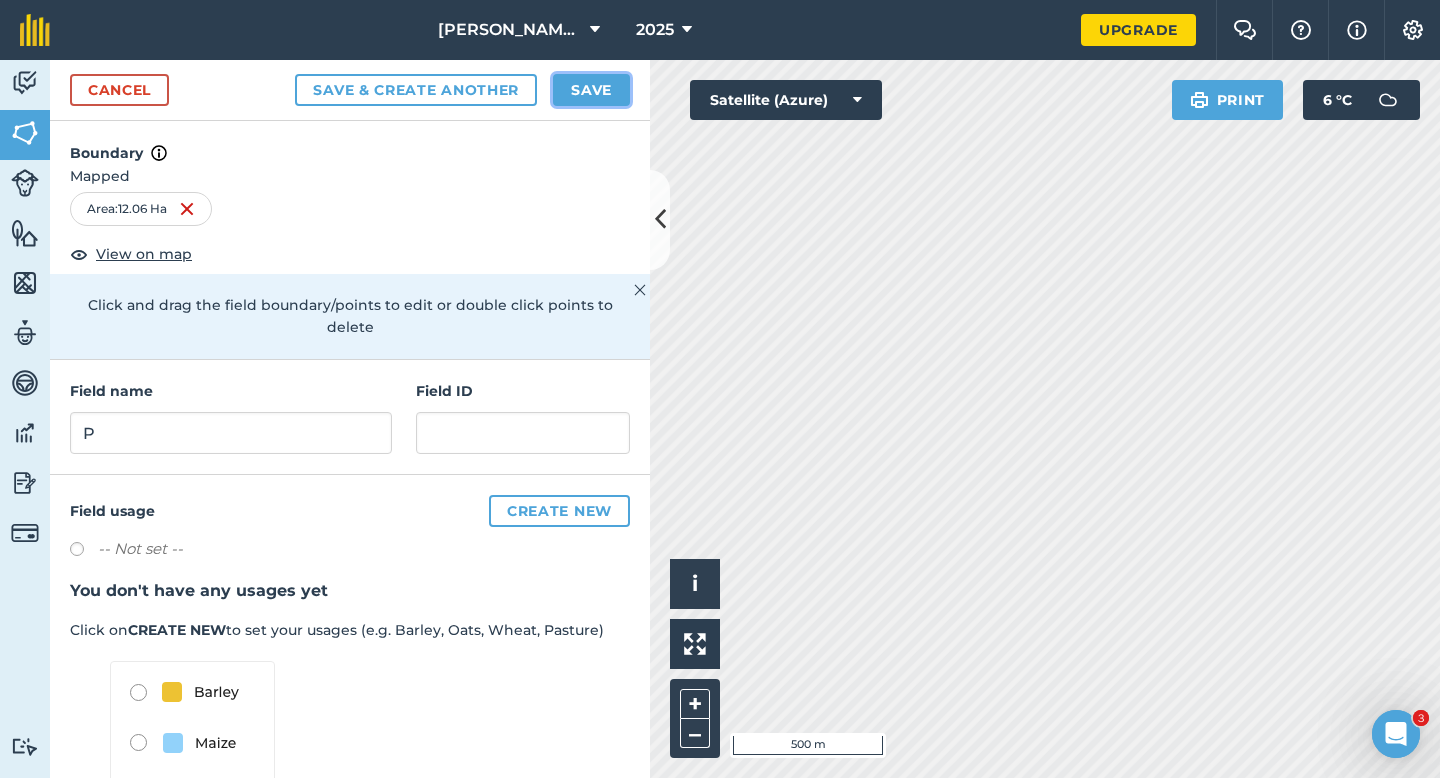 click on "Save" at bounding box center (591, 90) 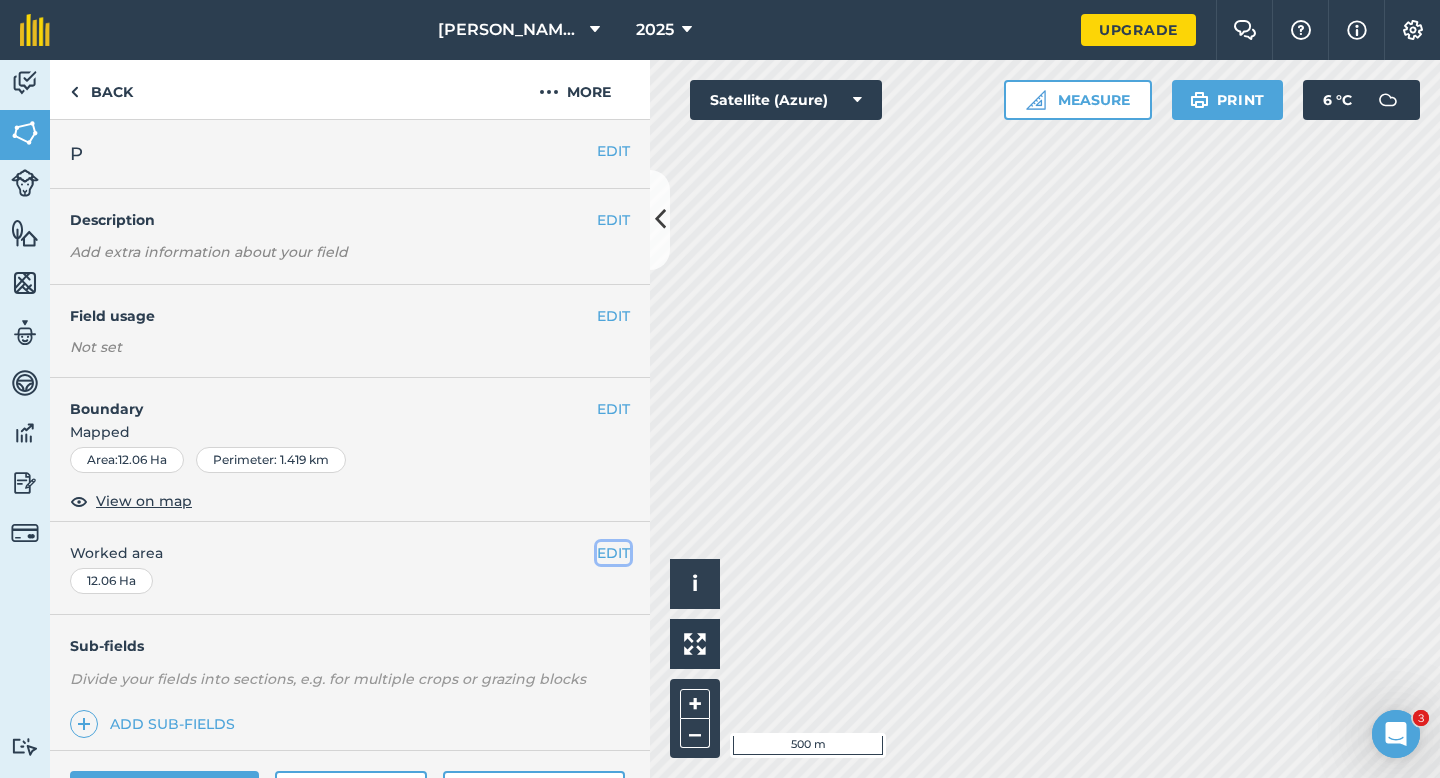 click on "EDIT" at bounding box center [613, 553] 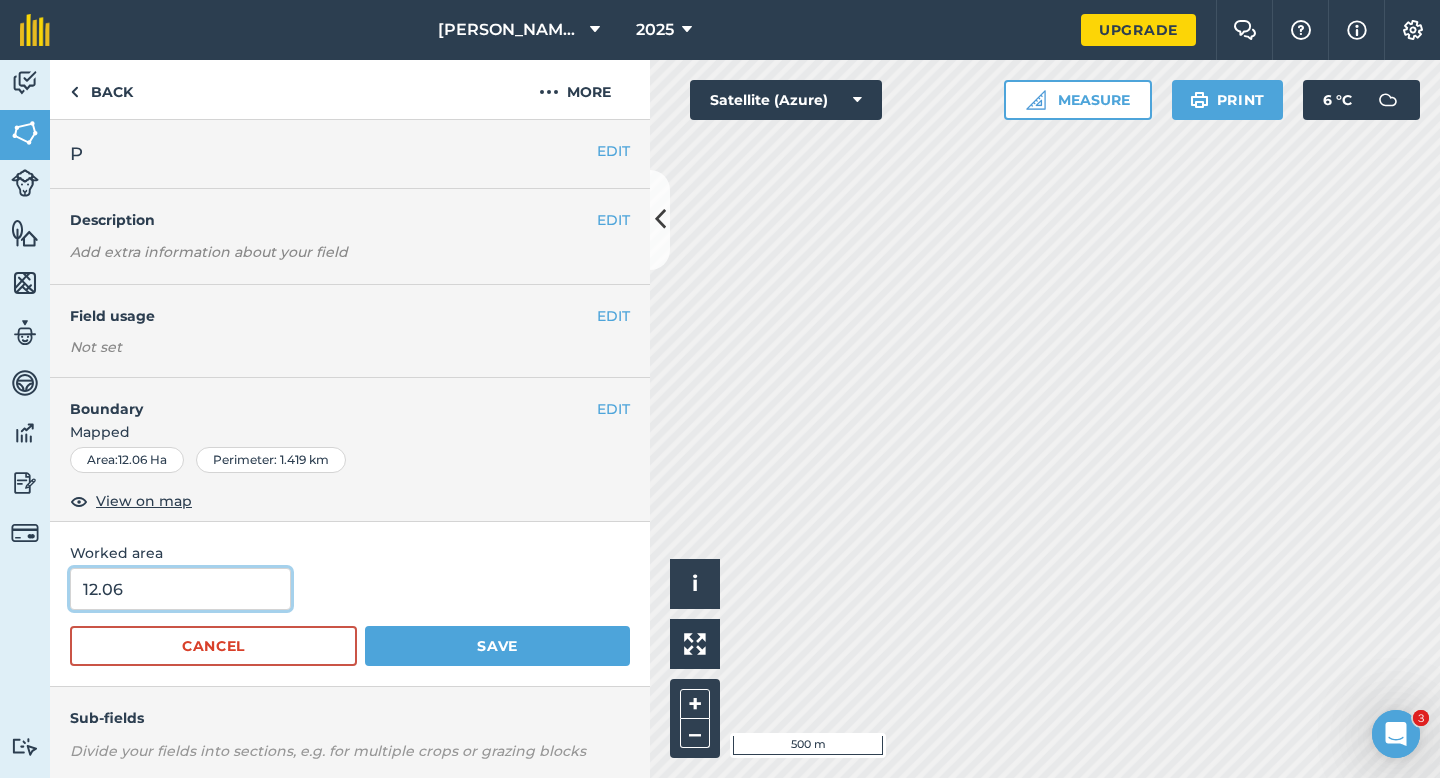 click on "12.06" at bounding box center (180, 589) 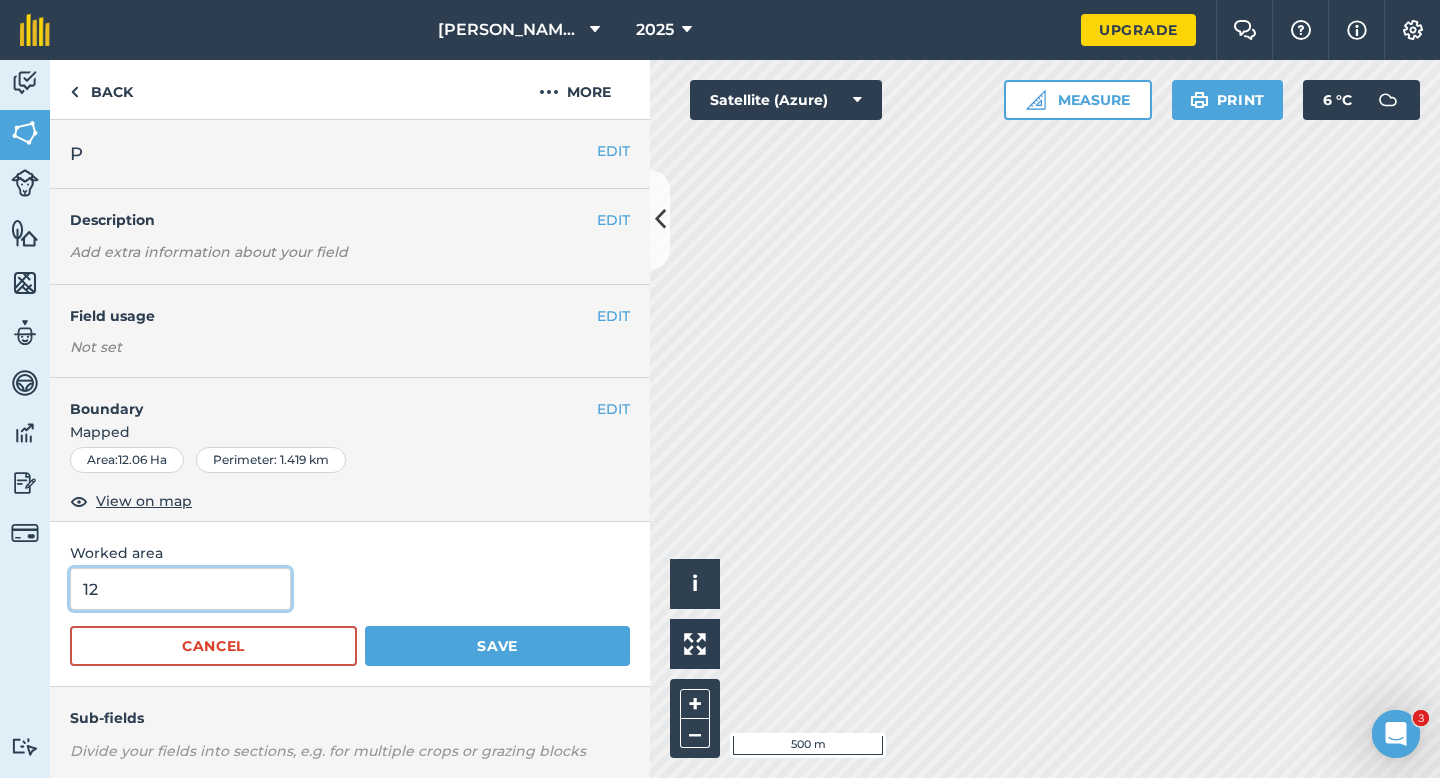 click on "Save" at bounding box center [497, 646] 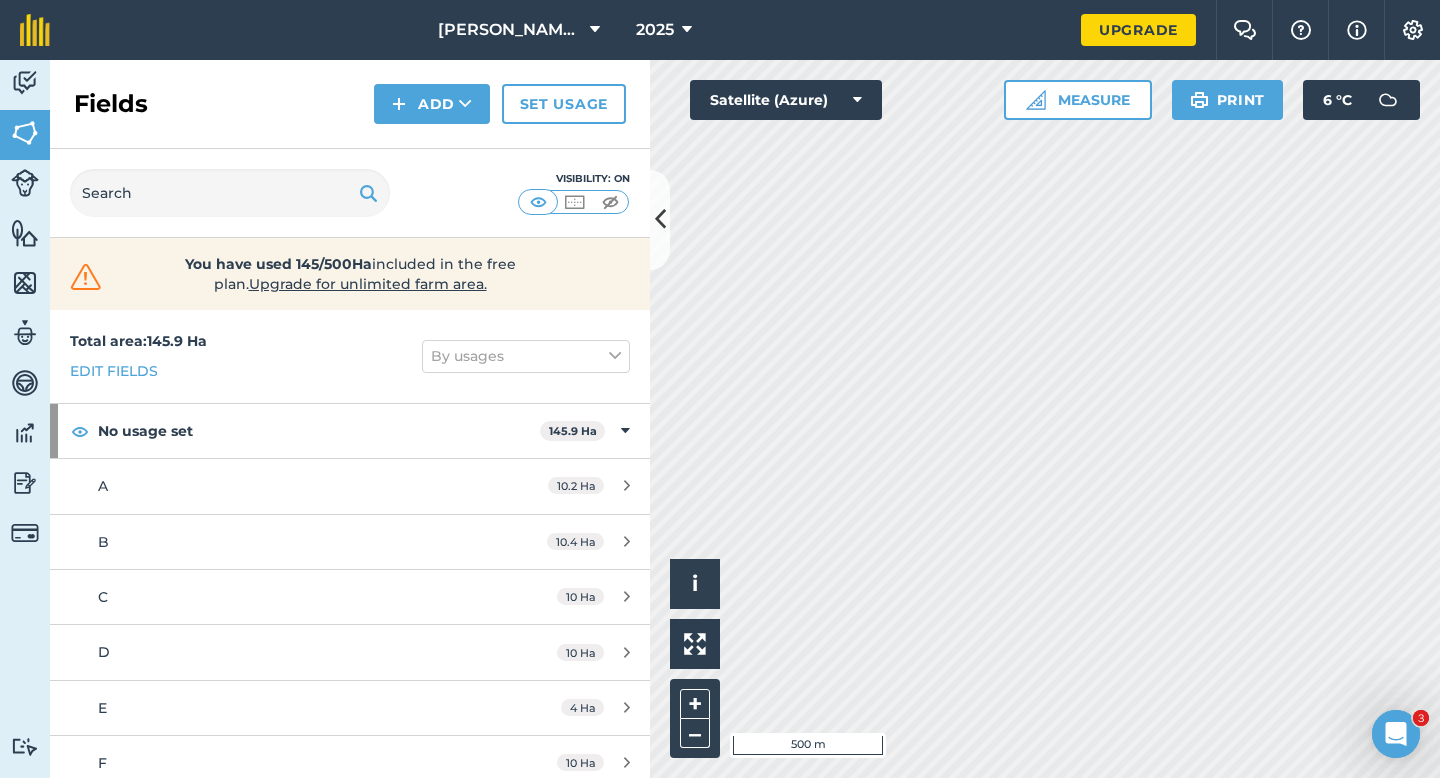 click on "Fields   Add   Set usage" at bounding box center [350, 104] 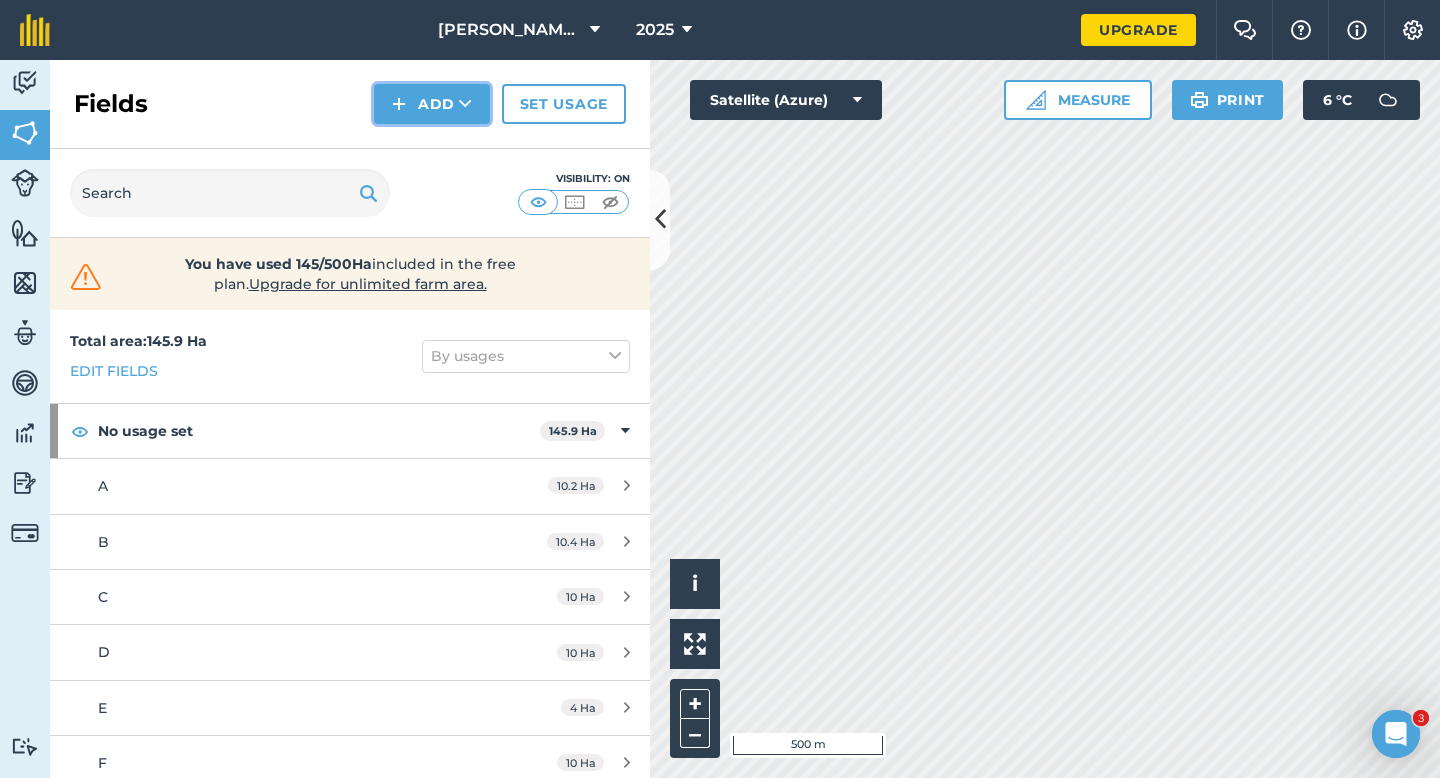 click on "Add" at bounding box center [432, 104] 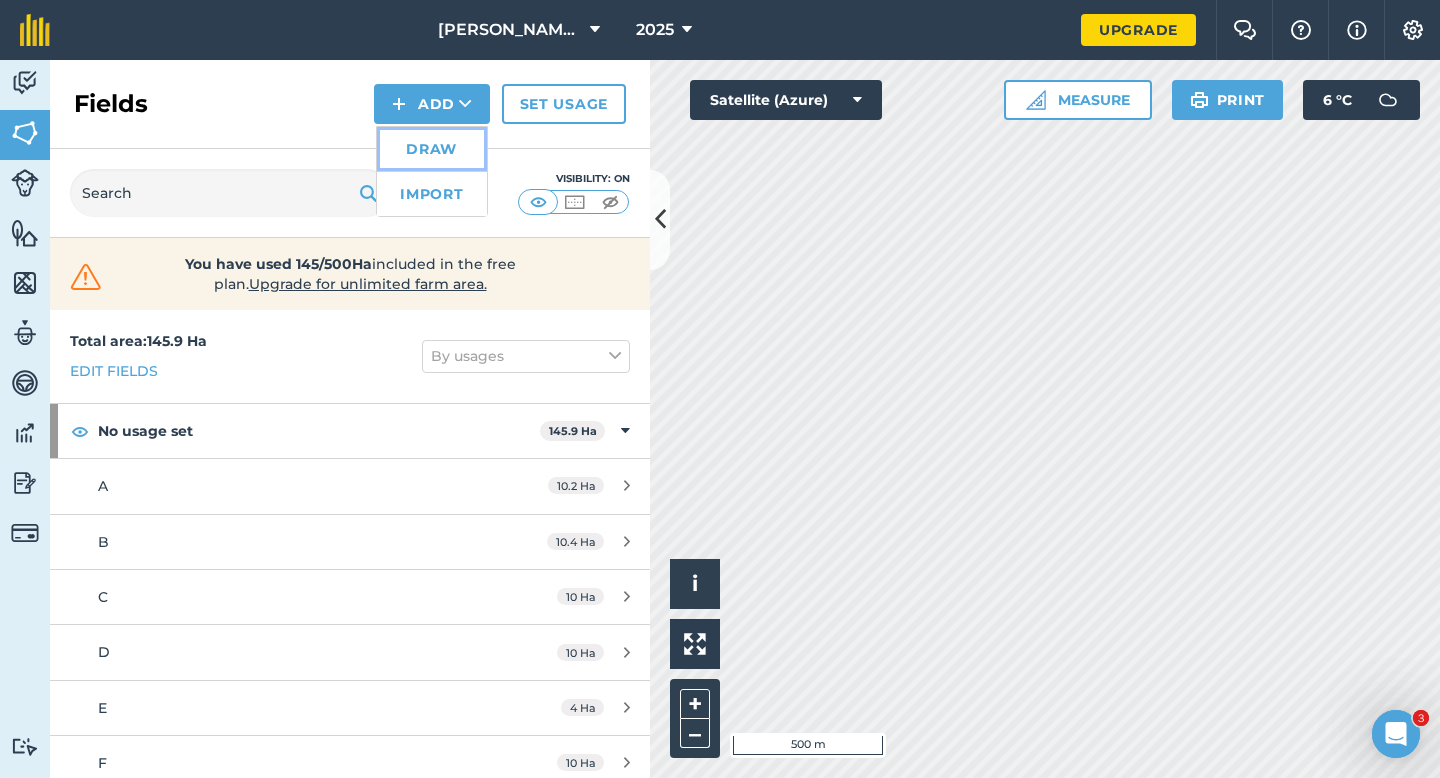 click on "Draw" at bounding box center [432, 149] 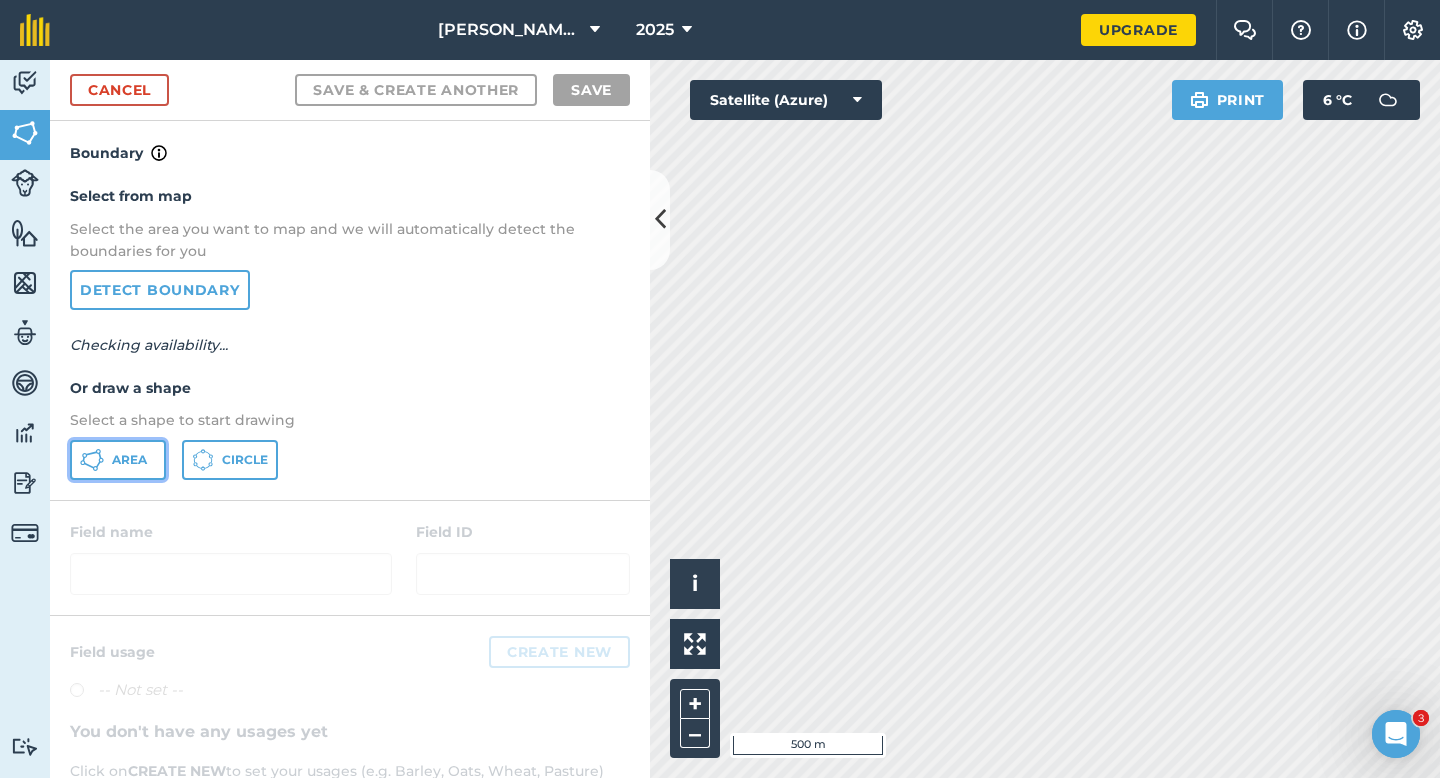 click on "Area" at bounding box center (118, 460) 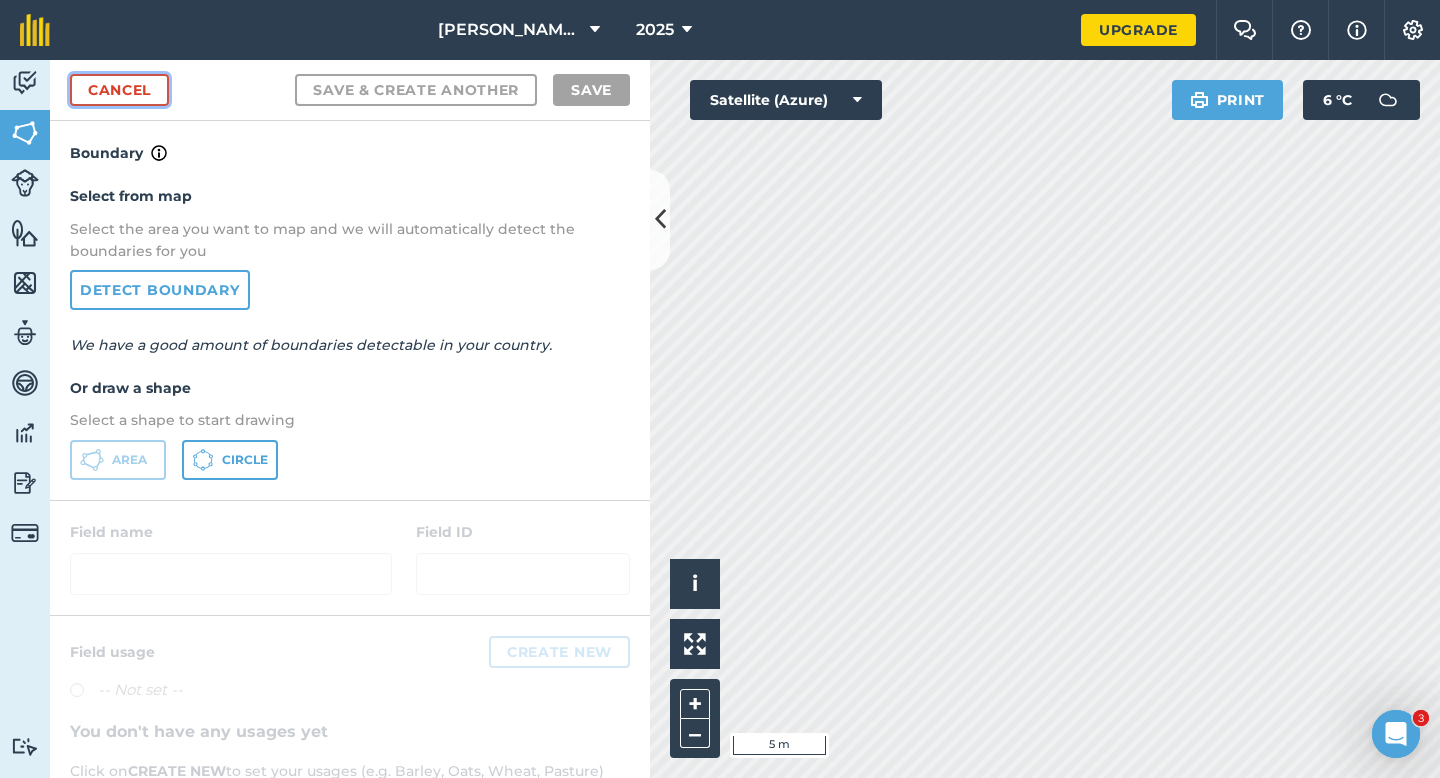 click on "Cancel" at bounding box center (119, 90) 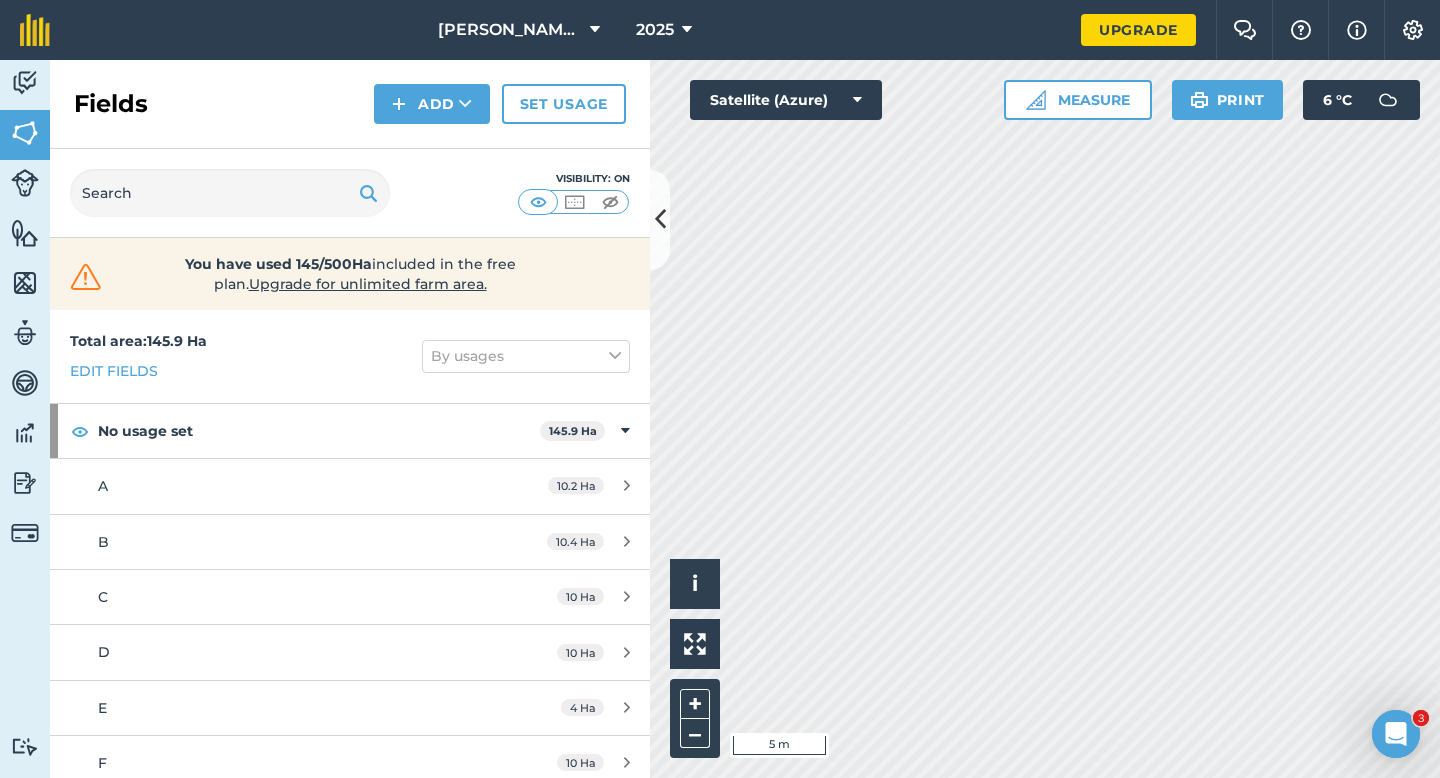 click on "Fields" at bounding box center [111, 104] 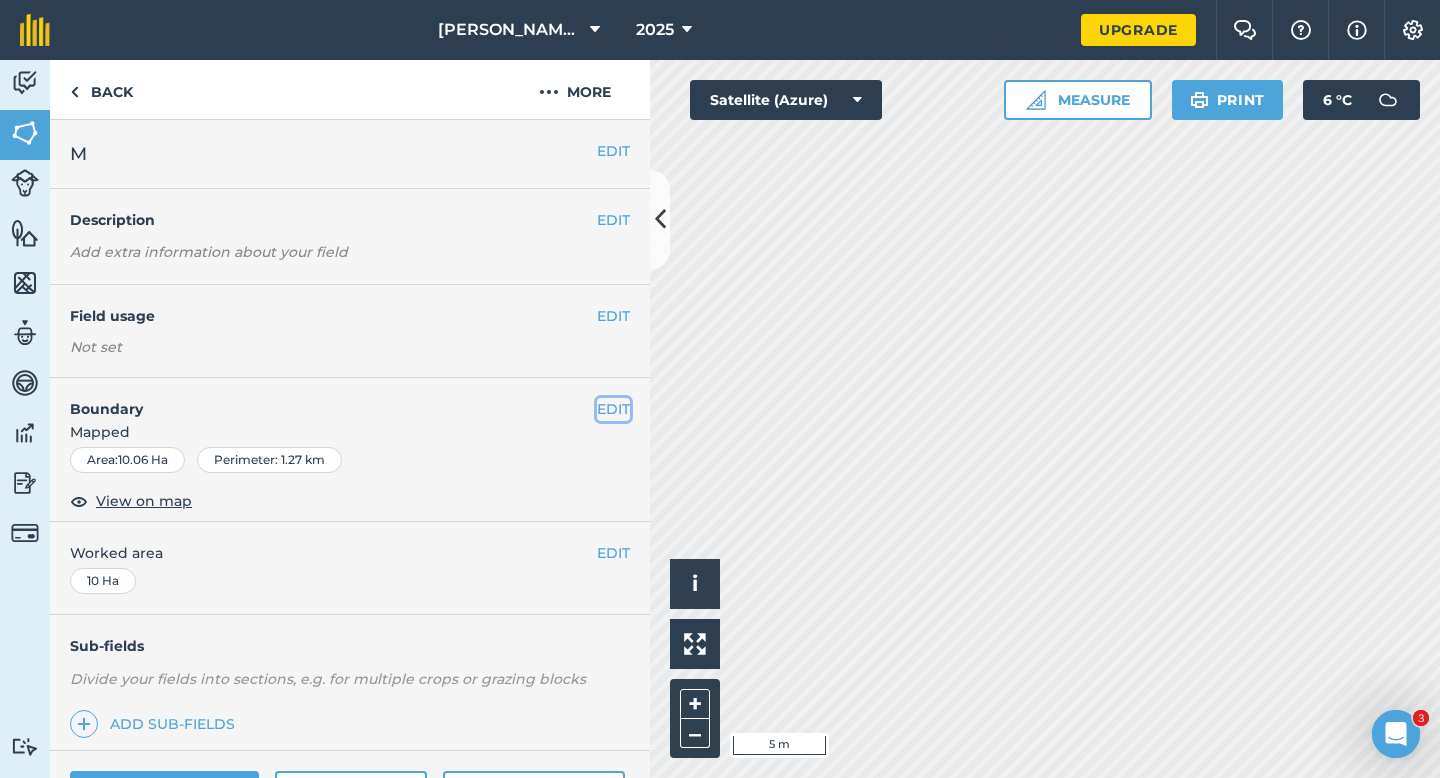 click on "EDIT" at bounding box center [613, 409] 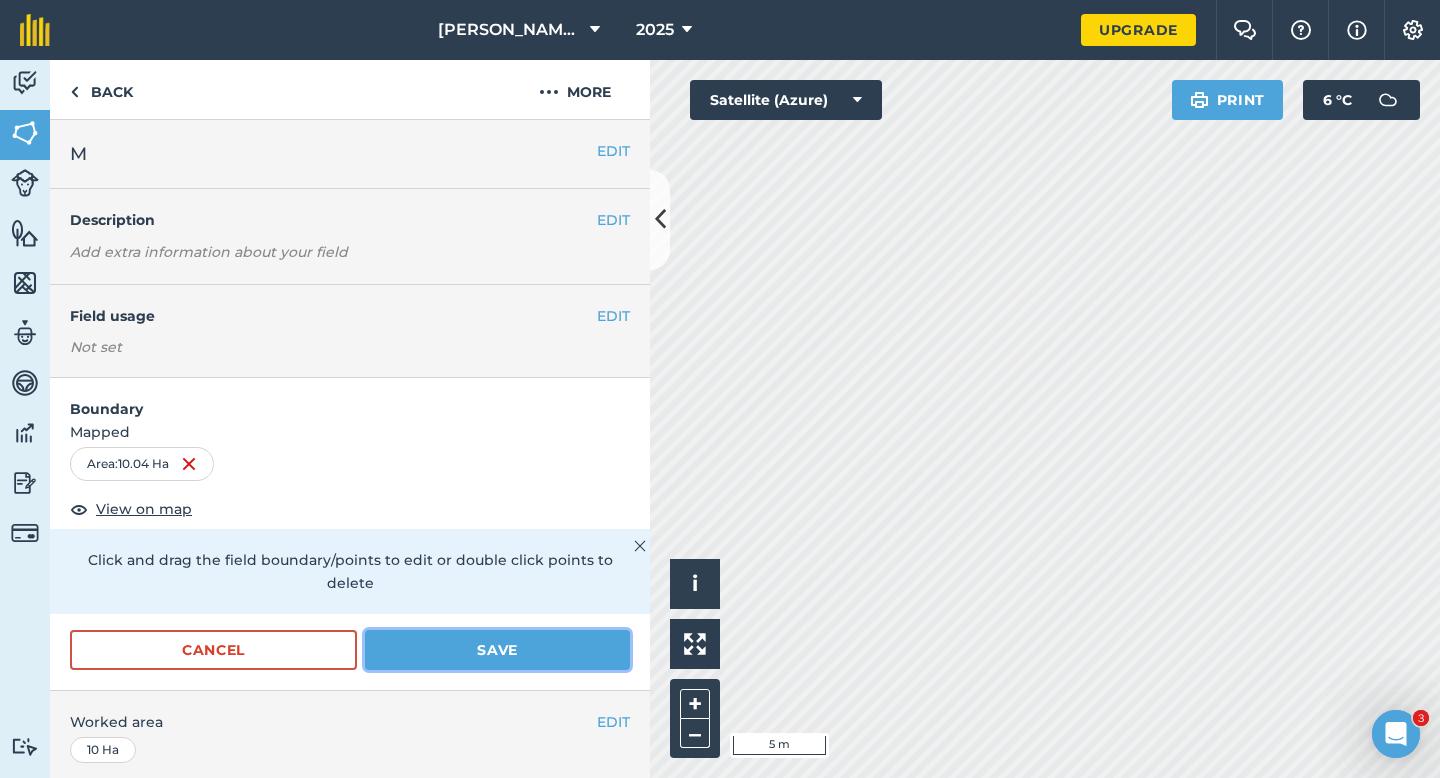 click on "Save" at bounding box center [497, 650] 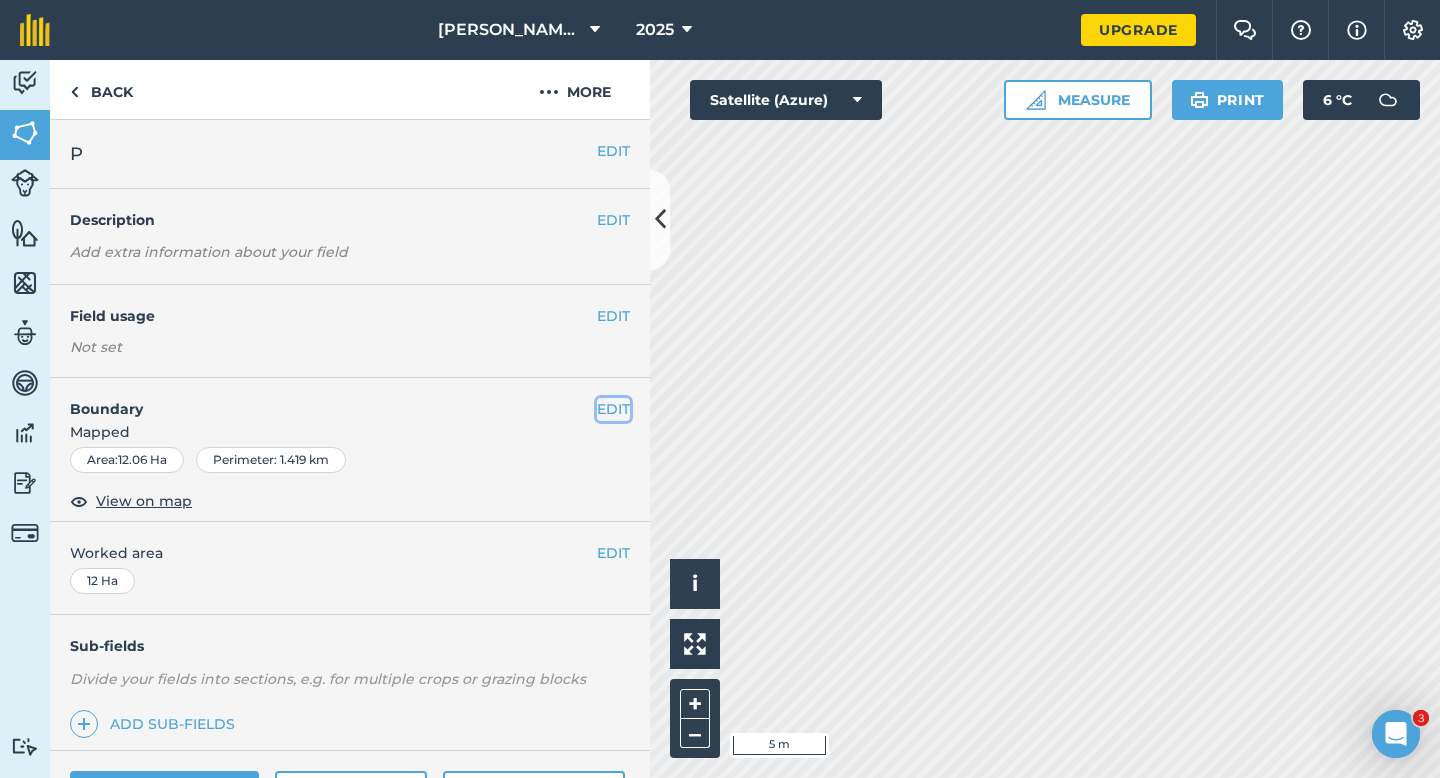 click on "EDIT" at bounding box center [613, 409] 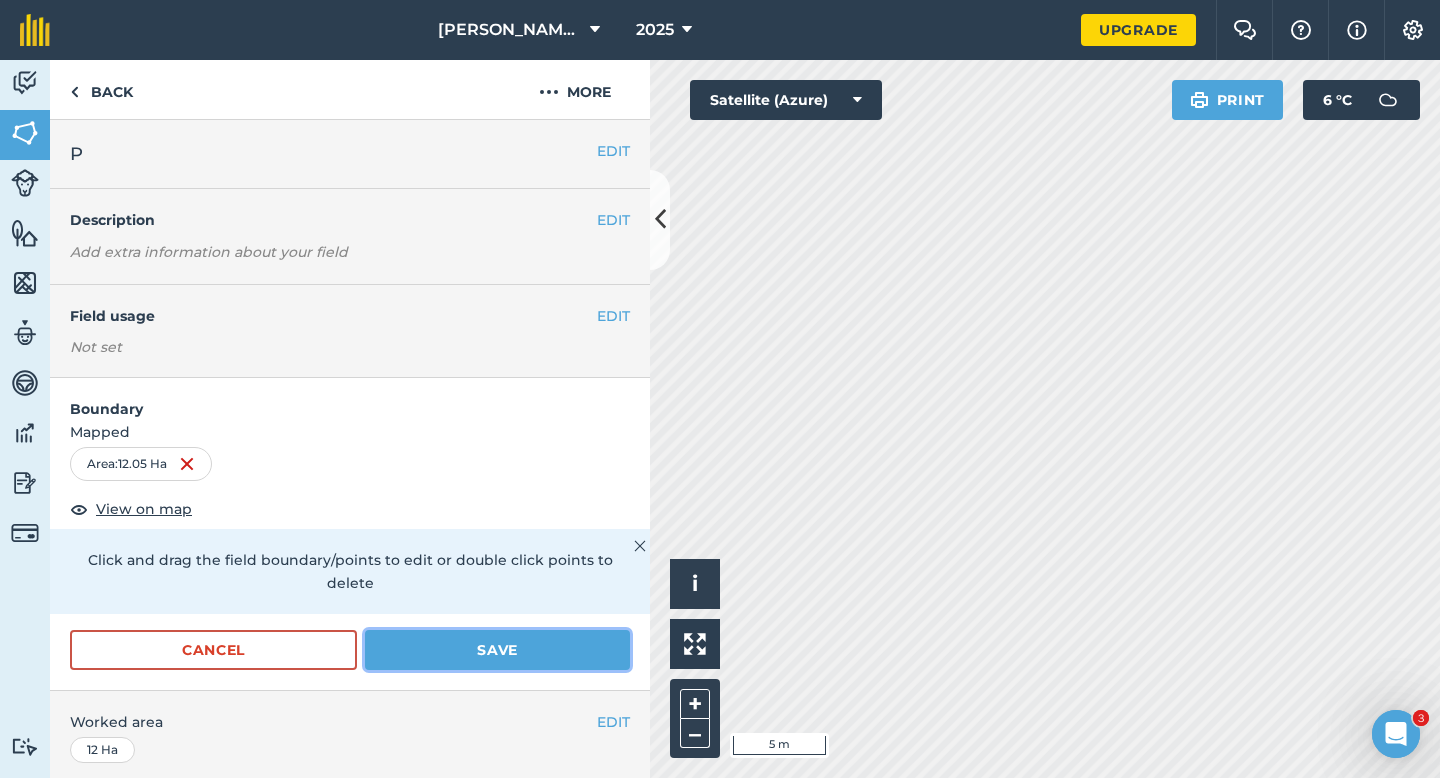 click on "Save" at bounding box center (497, 650) 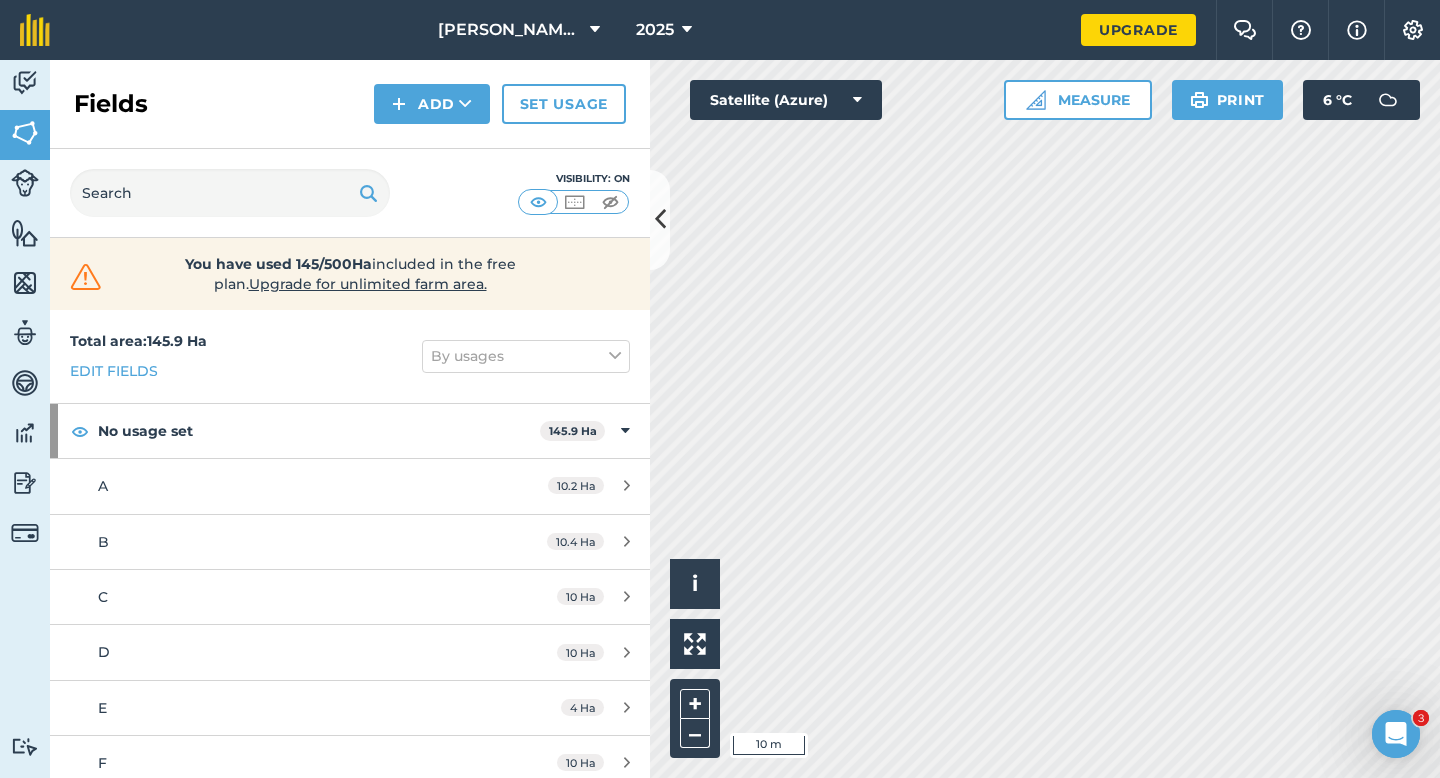 click on "Fields   Add   Set usage" at bounding box center (350, 104) 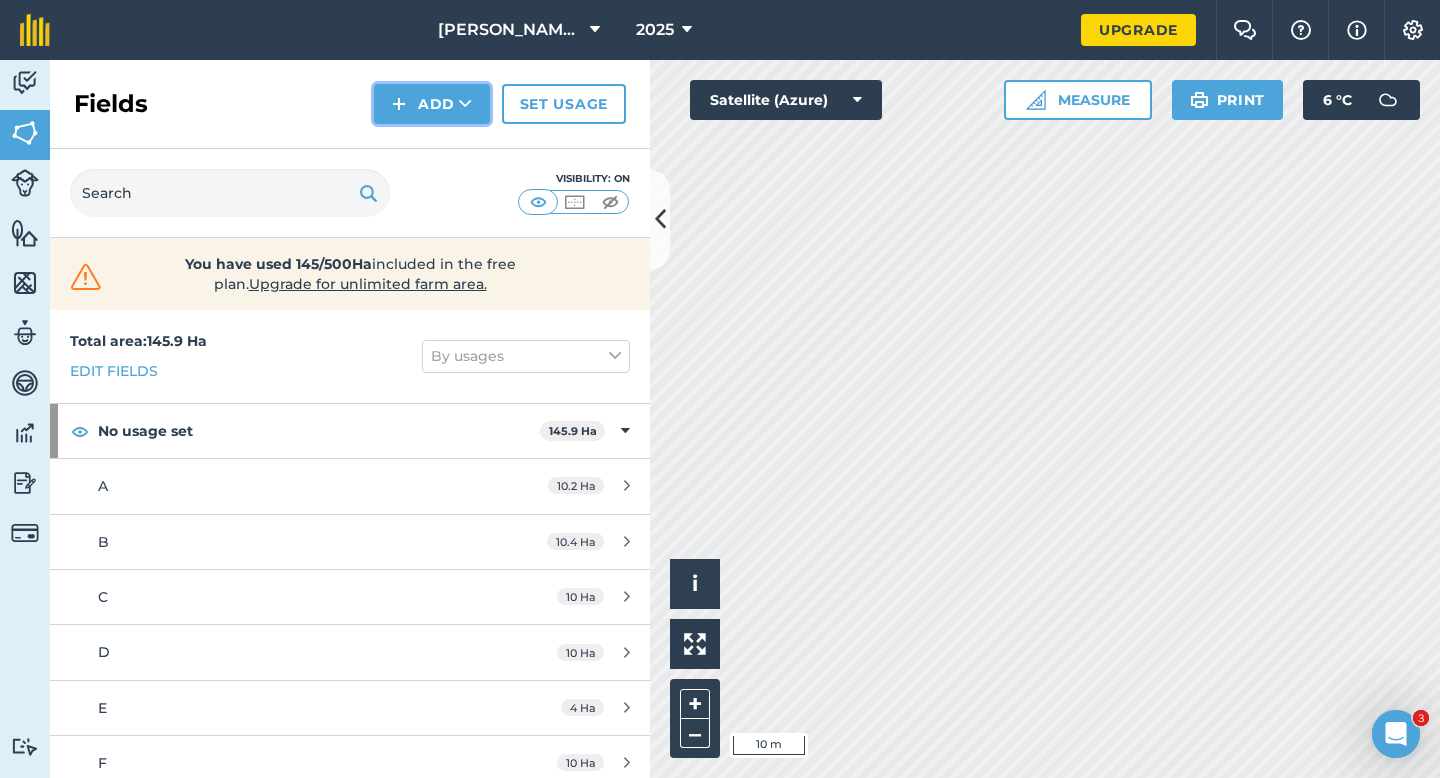 click on "Add" at bounding box center [432, 104] 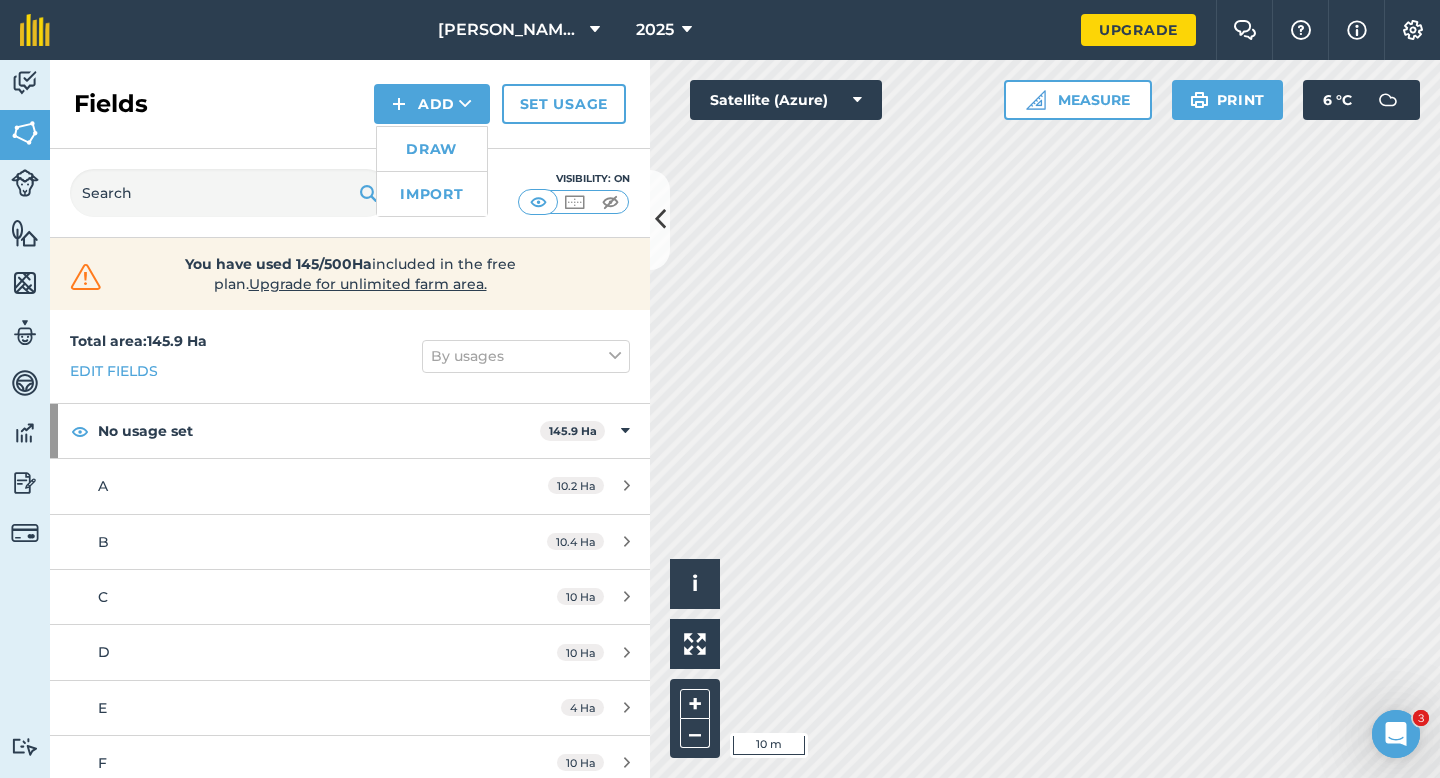 click on "Draw" at bounding box center (432, 149) 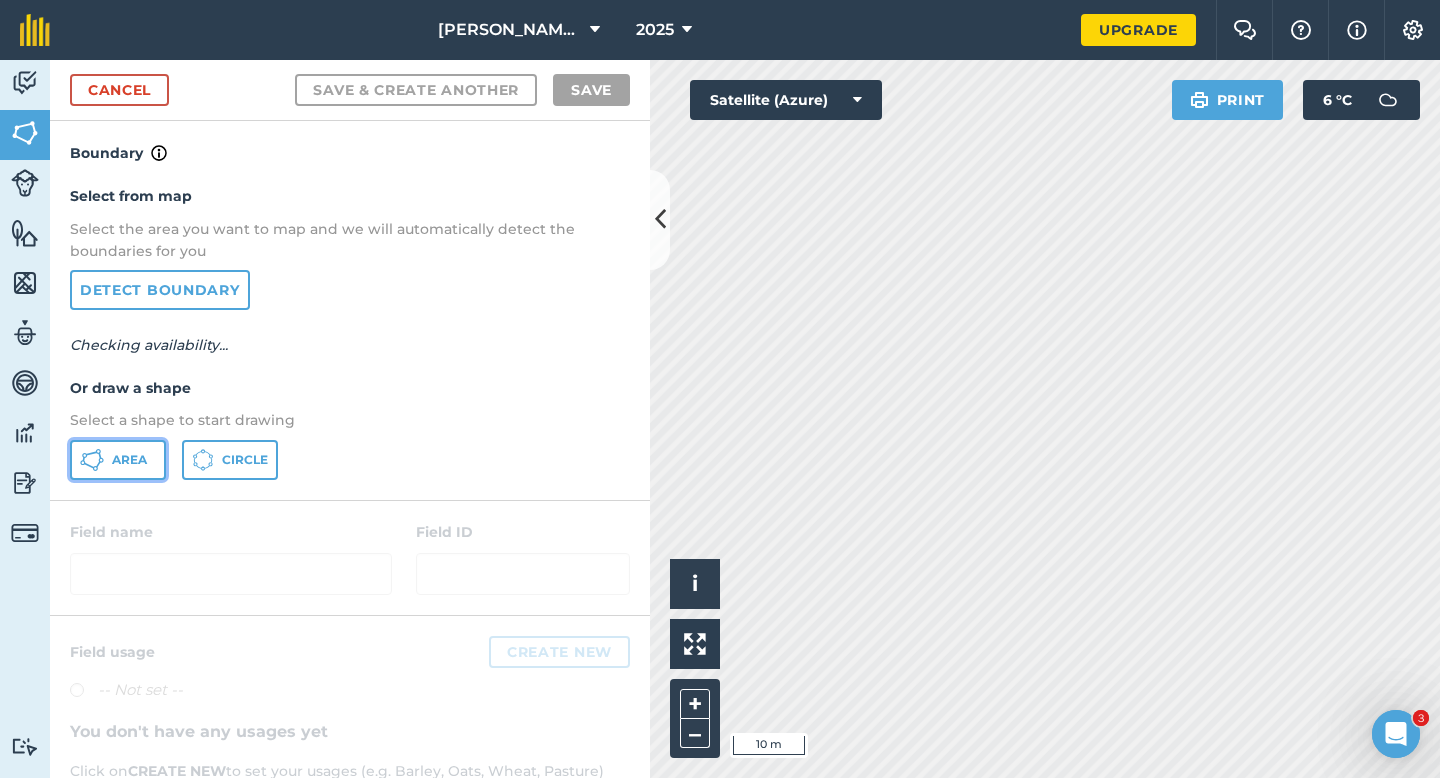 click on "Area" at bounding box center (118, 460) 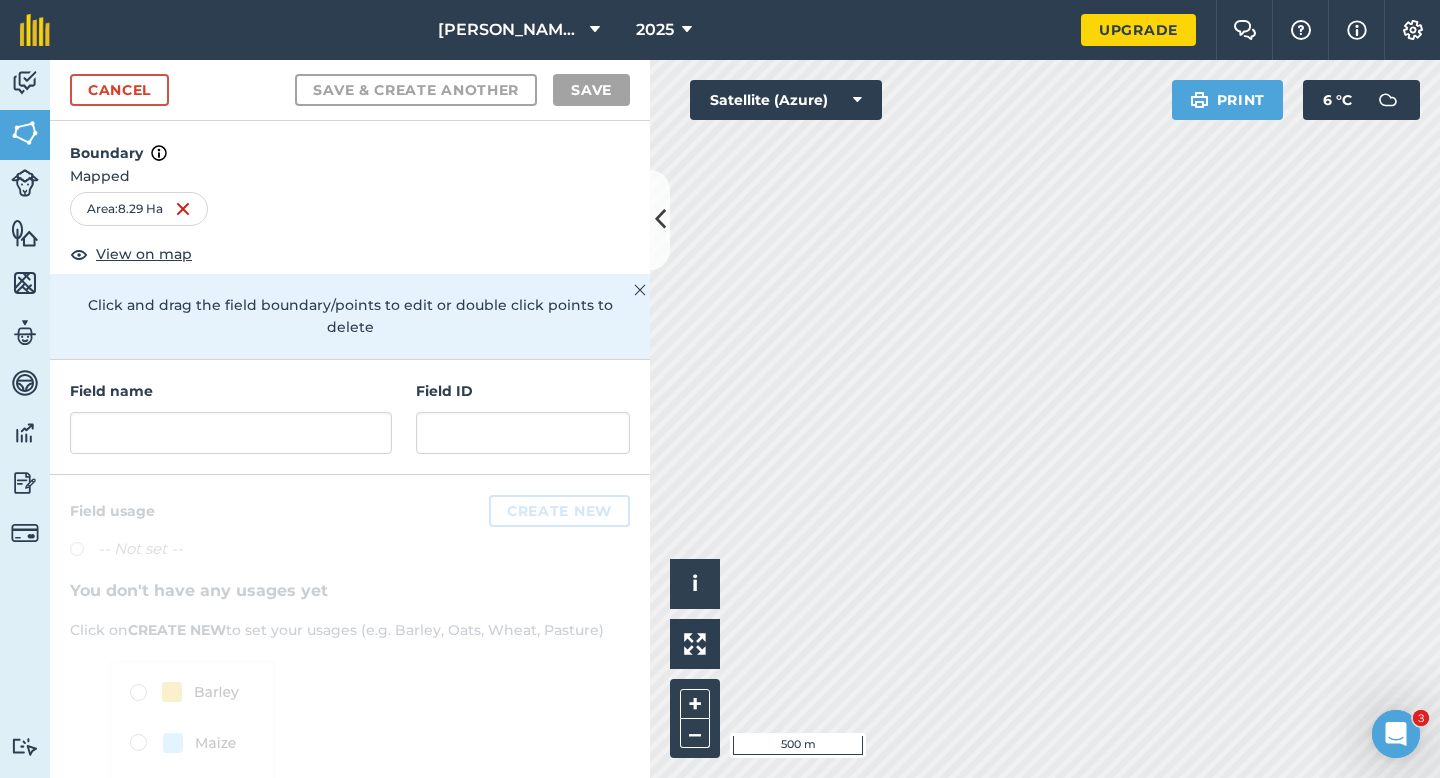 click on "Field name Field ID" at bounding box center [350, 417] 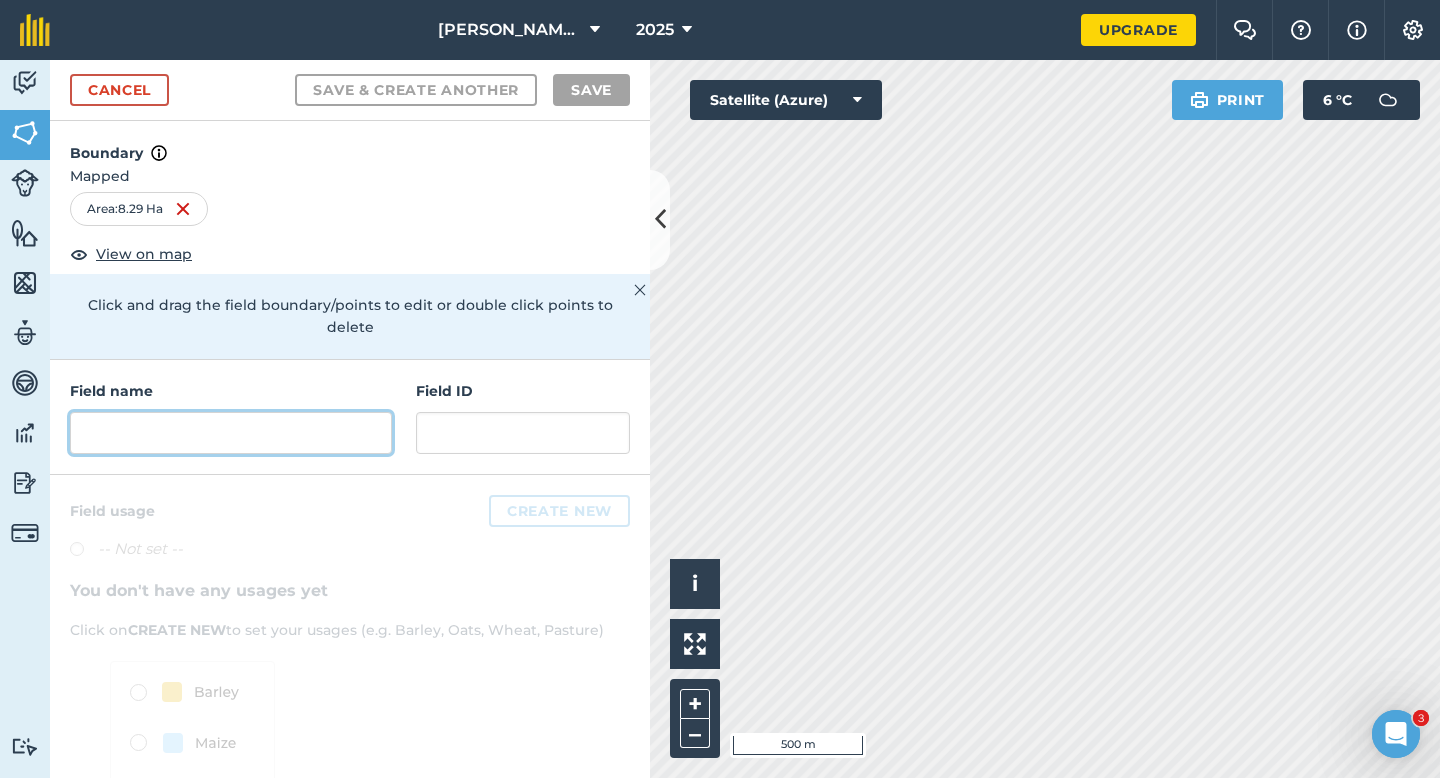 click at bounding box center (231, 433) 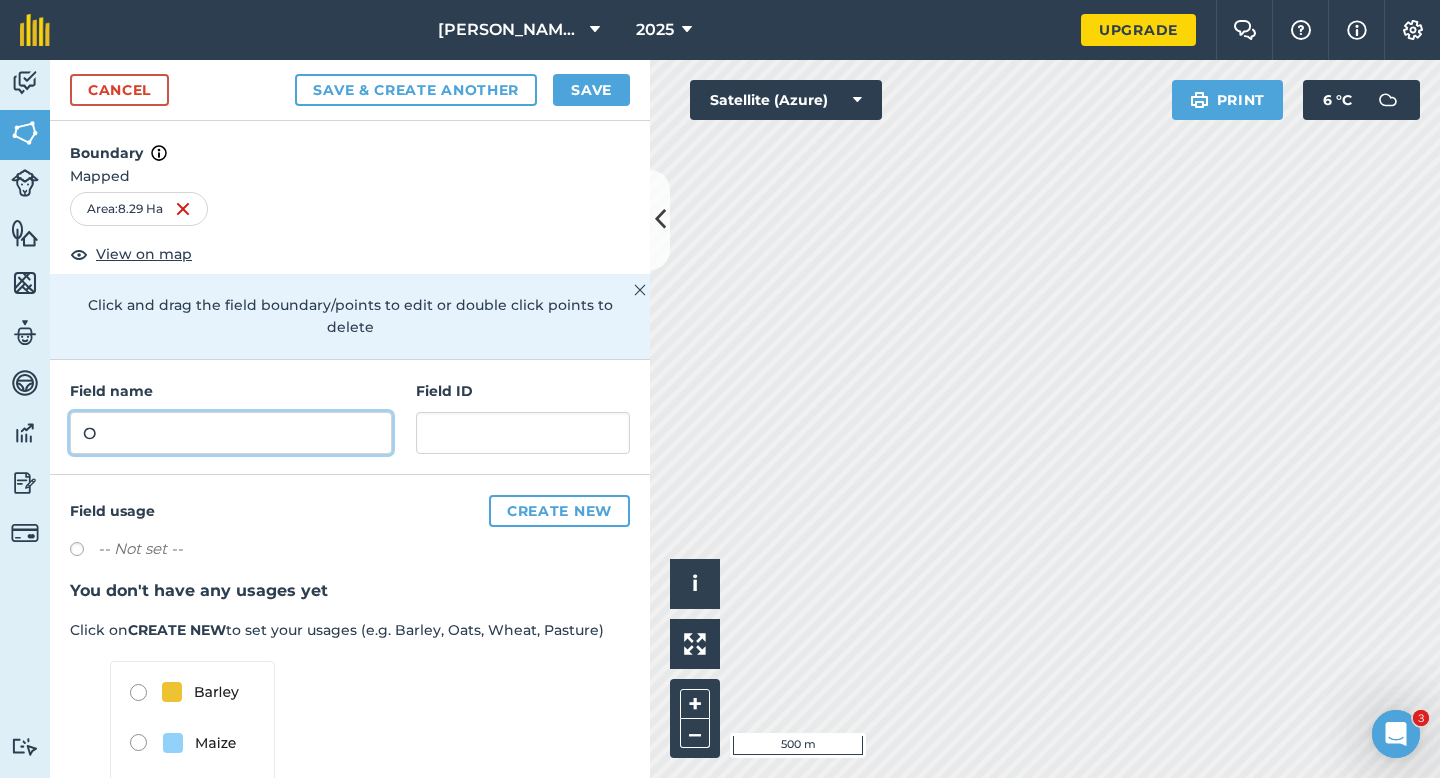 type on "O" 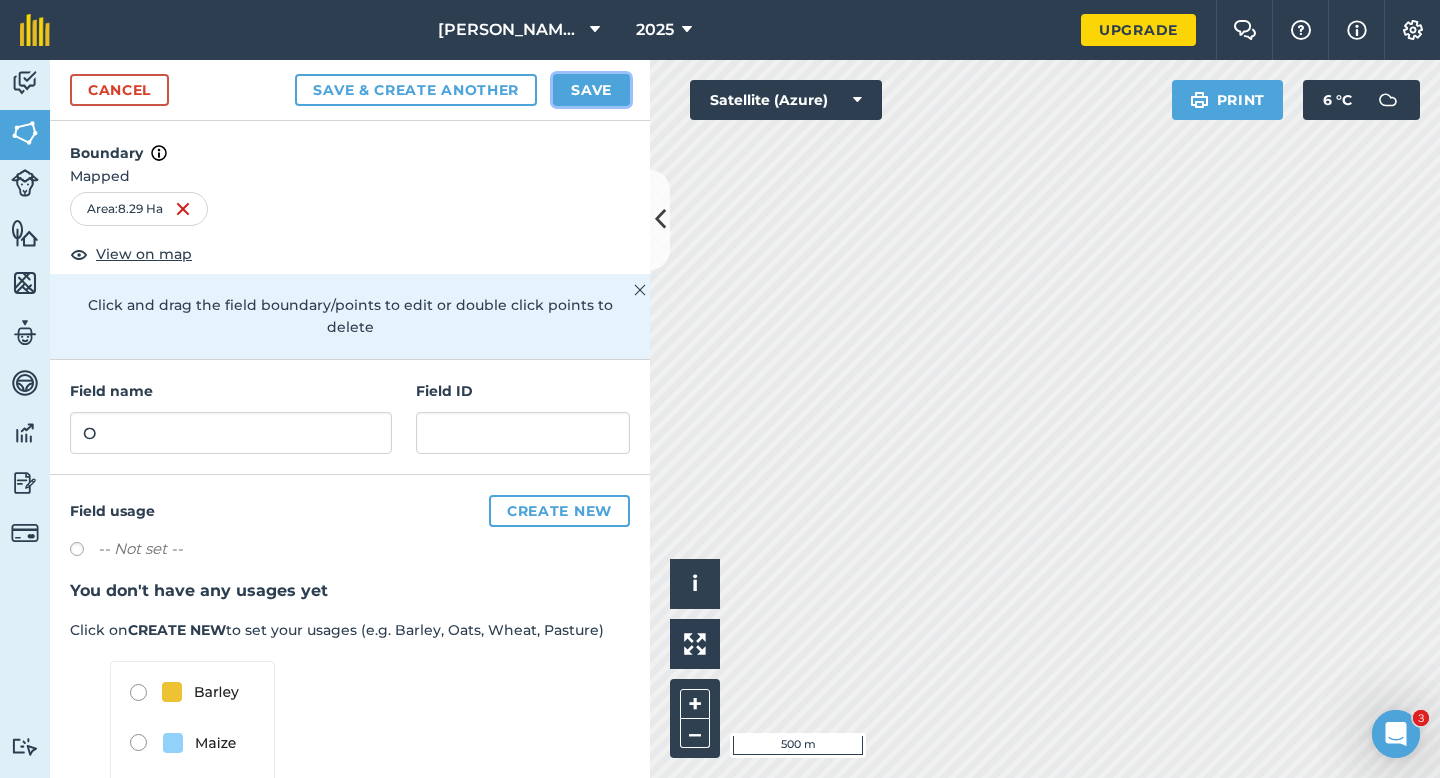 click on "Save" at bounding box center [591, 90] 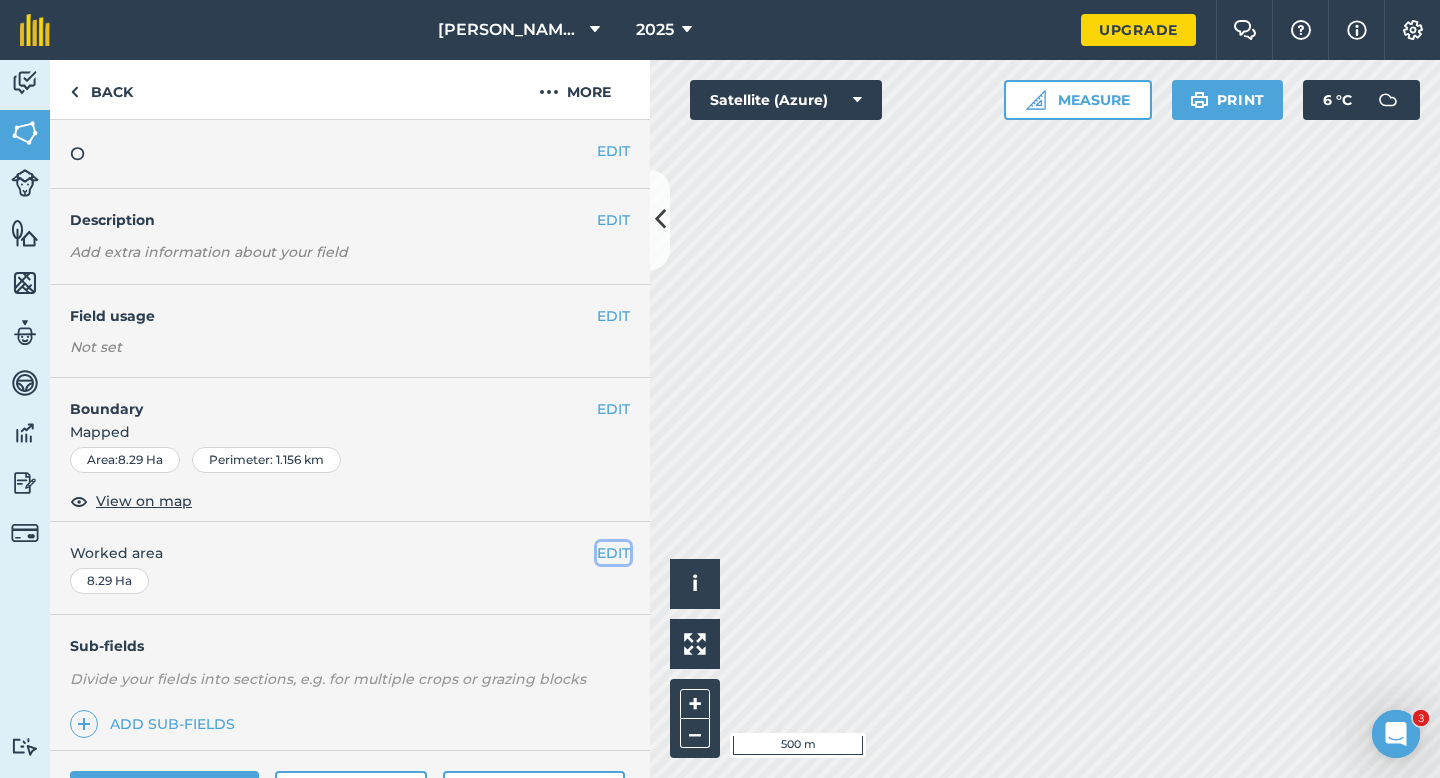 click on "EDIT" at bounding box center (613, 553) 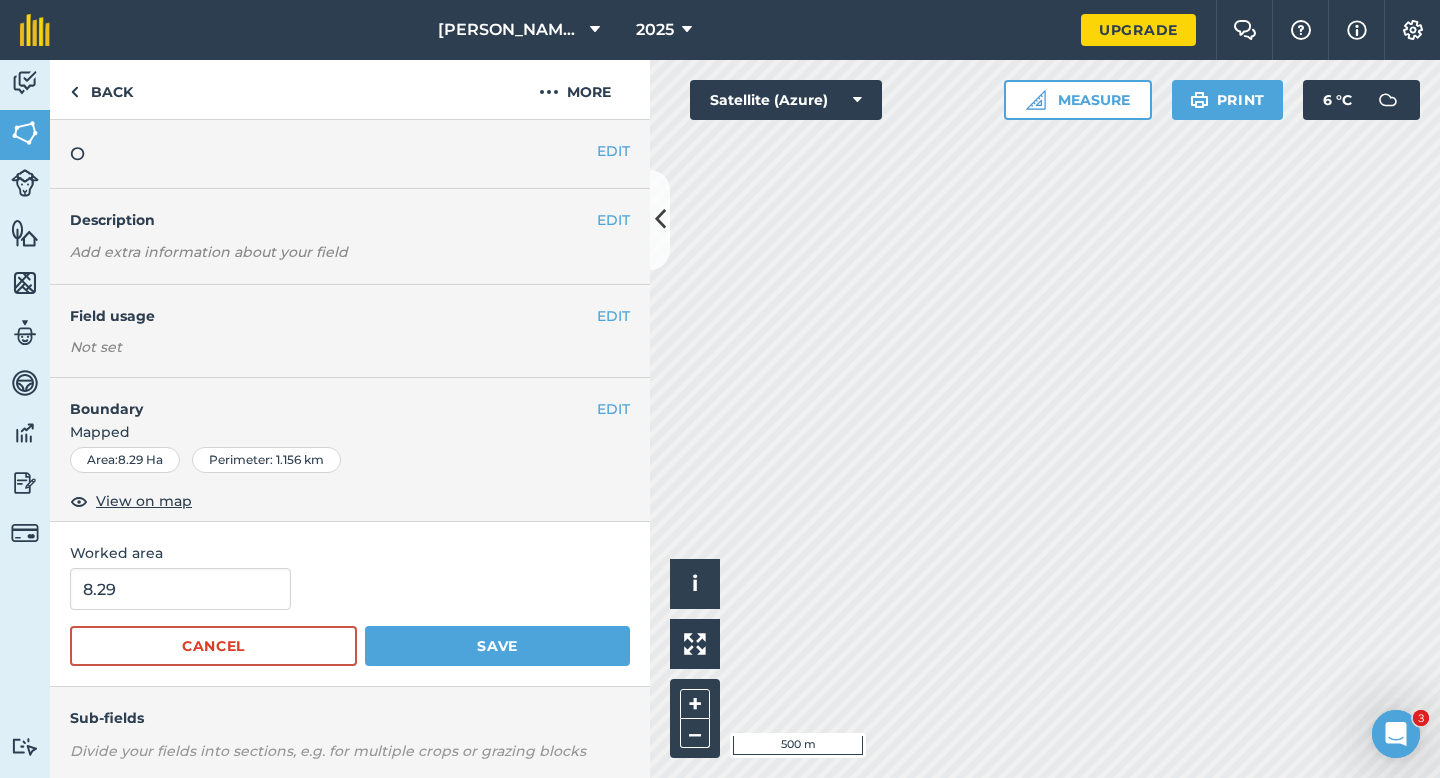 click on "8.29" at bounding box center [350, 589] 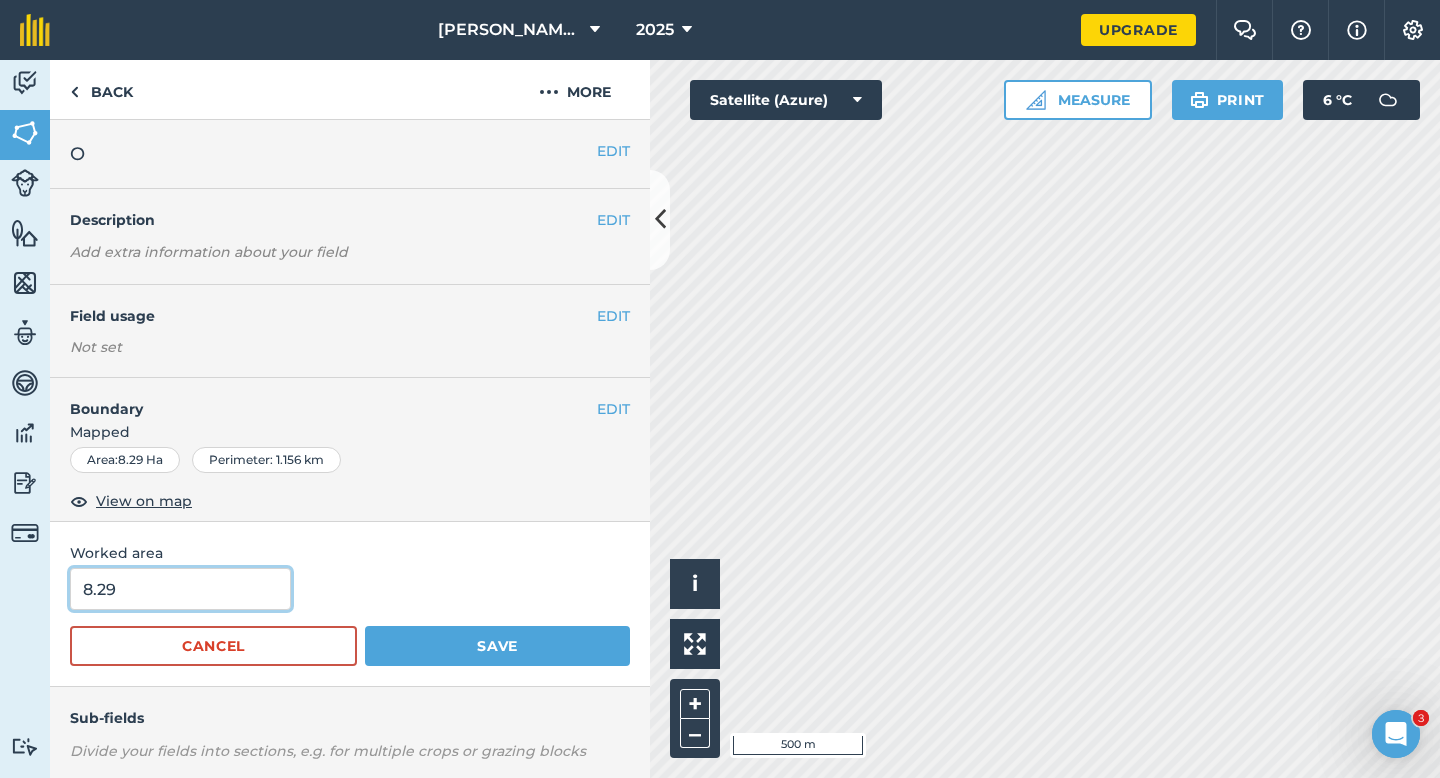 click on "8.29" at bounding box center [180, 589] 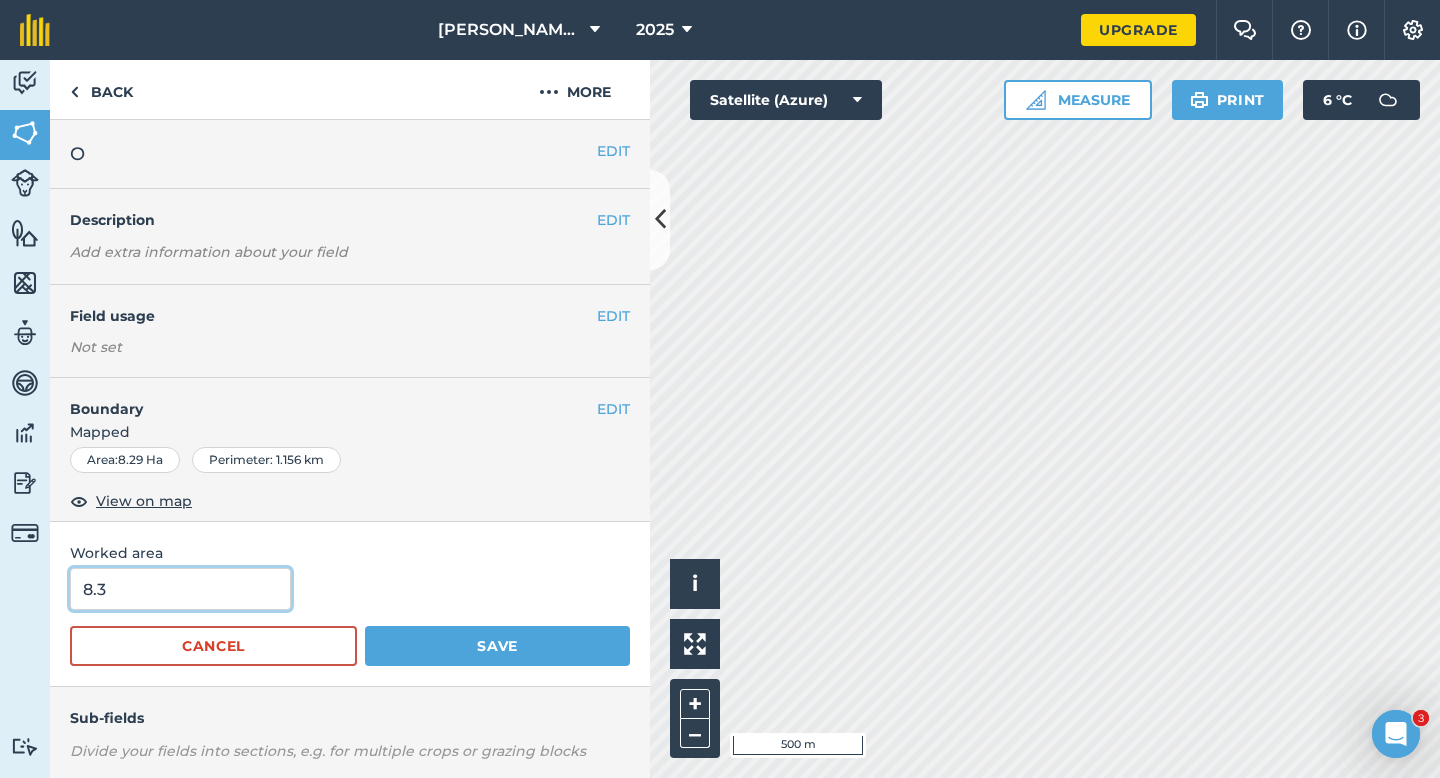 type on "8.3" 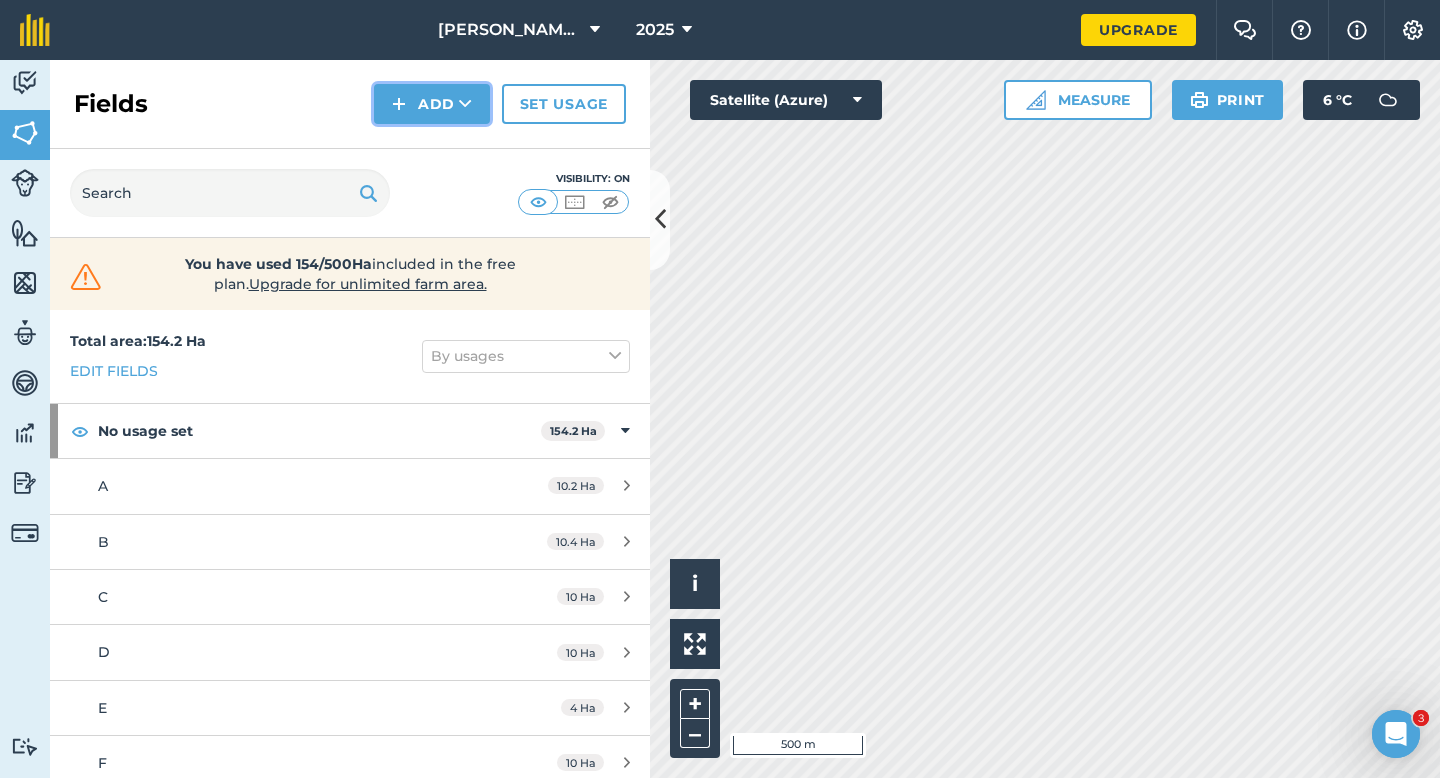 click at bounding box center (399, 104) 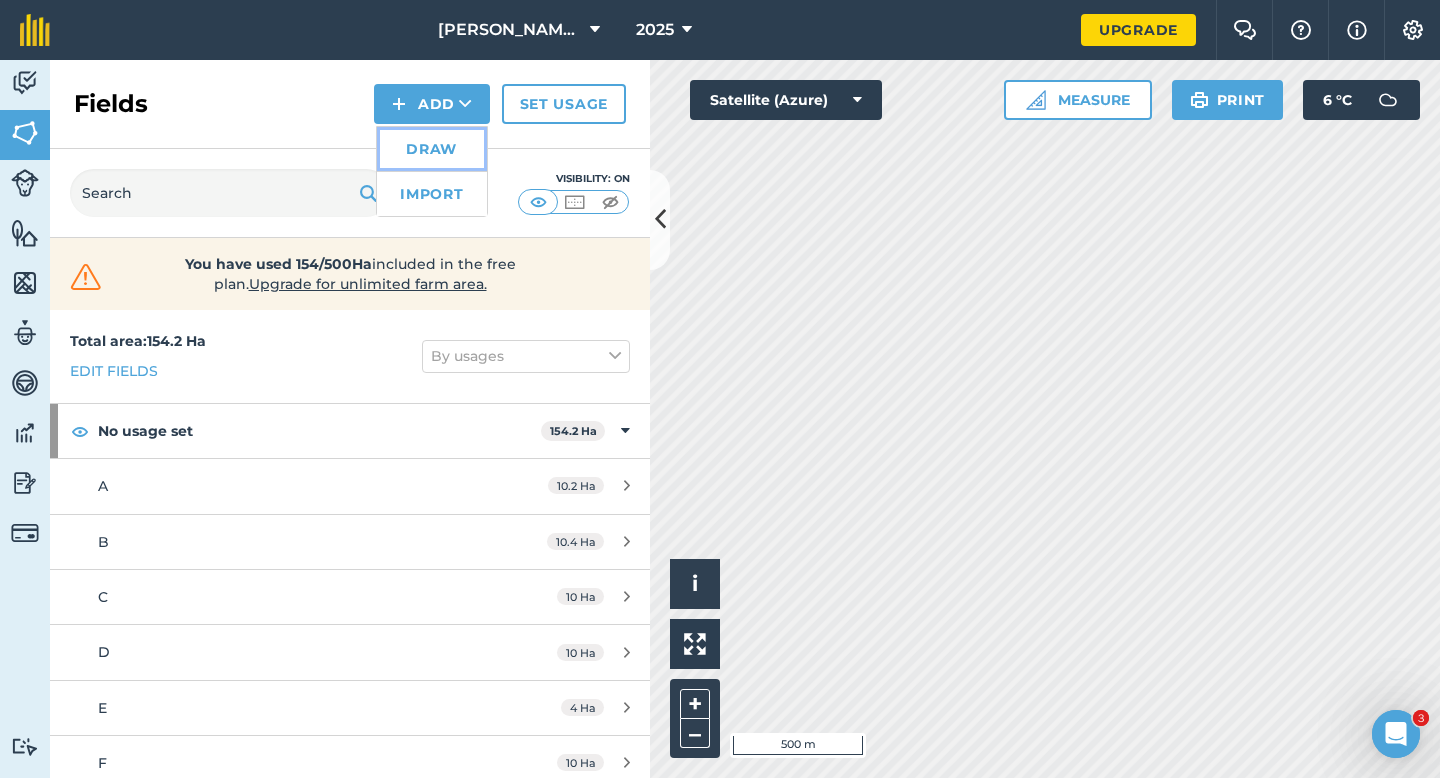 click on "Draw" at bounding box center (432, 149) 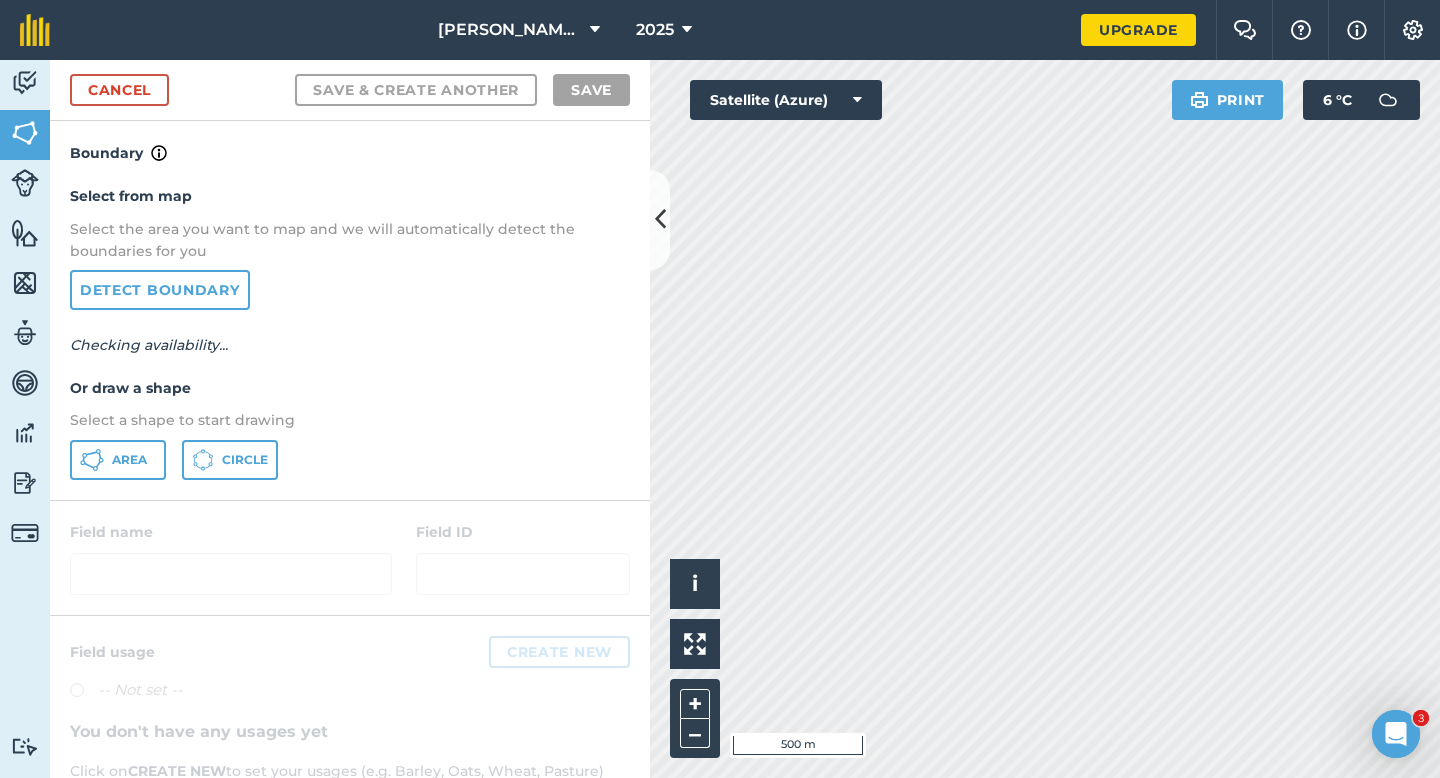 click on "Select from map Select the area you want to map and we will automatically detect the boundaries for you Detect boundary Checking availability... Or draw a shape Select a shape to start drawing Area Circle" at bounding box center [350, 332] 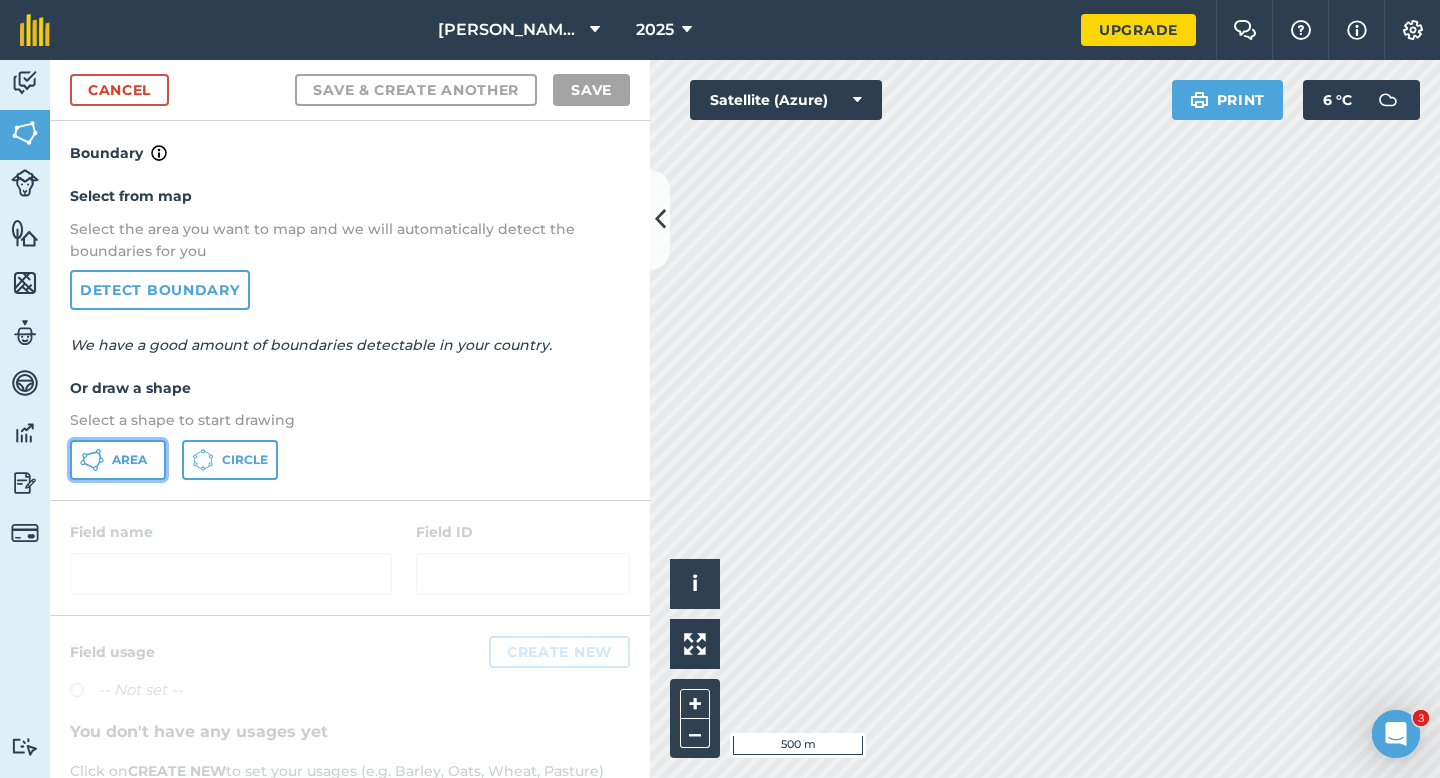 click 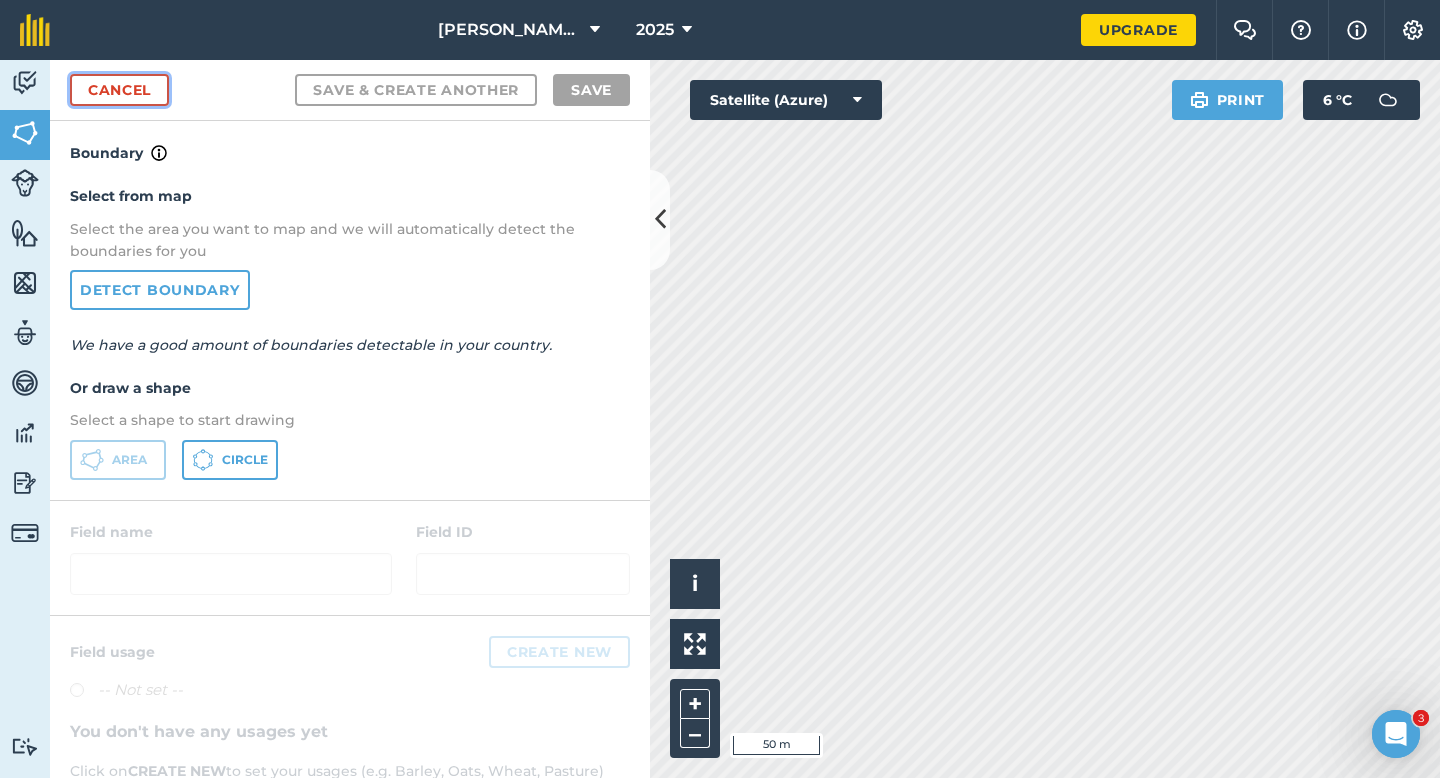 click on "Cancel" at bounding box center [119, 90] 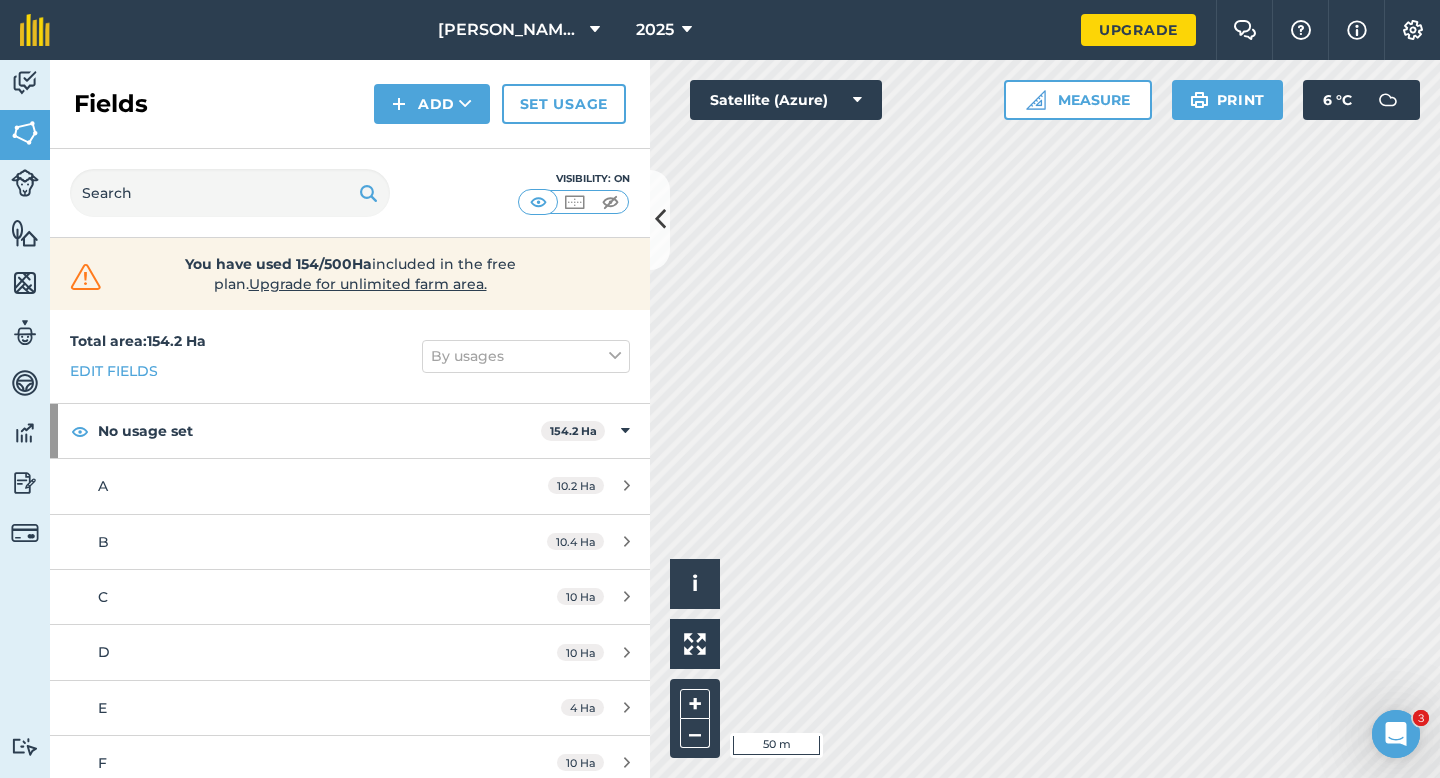 click on "Fields   Add   Set usage" at bounding box center [350, 104] 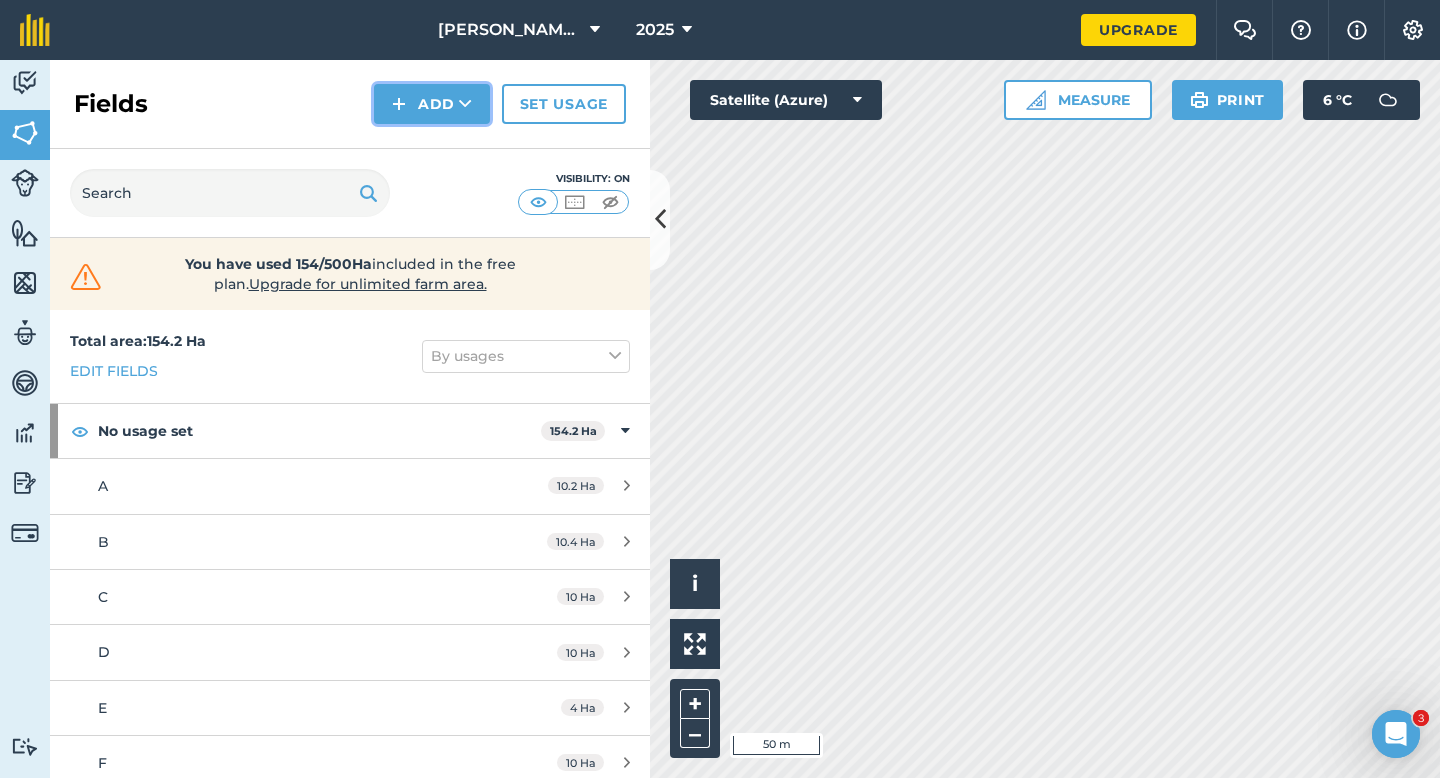 click on "Add" at bounding box center [432, 104] 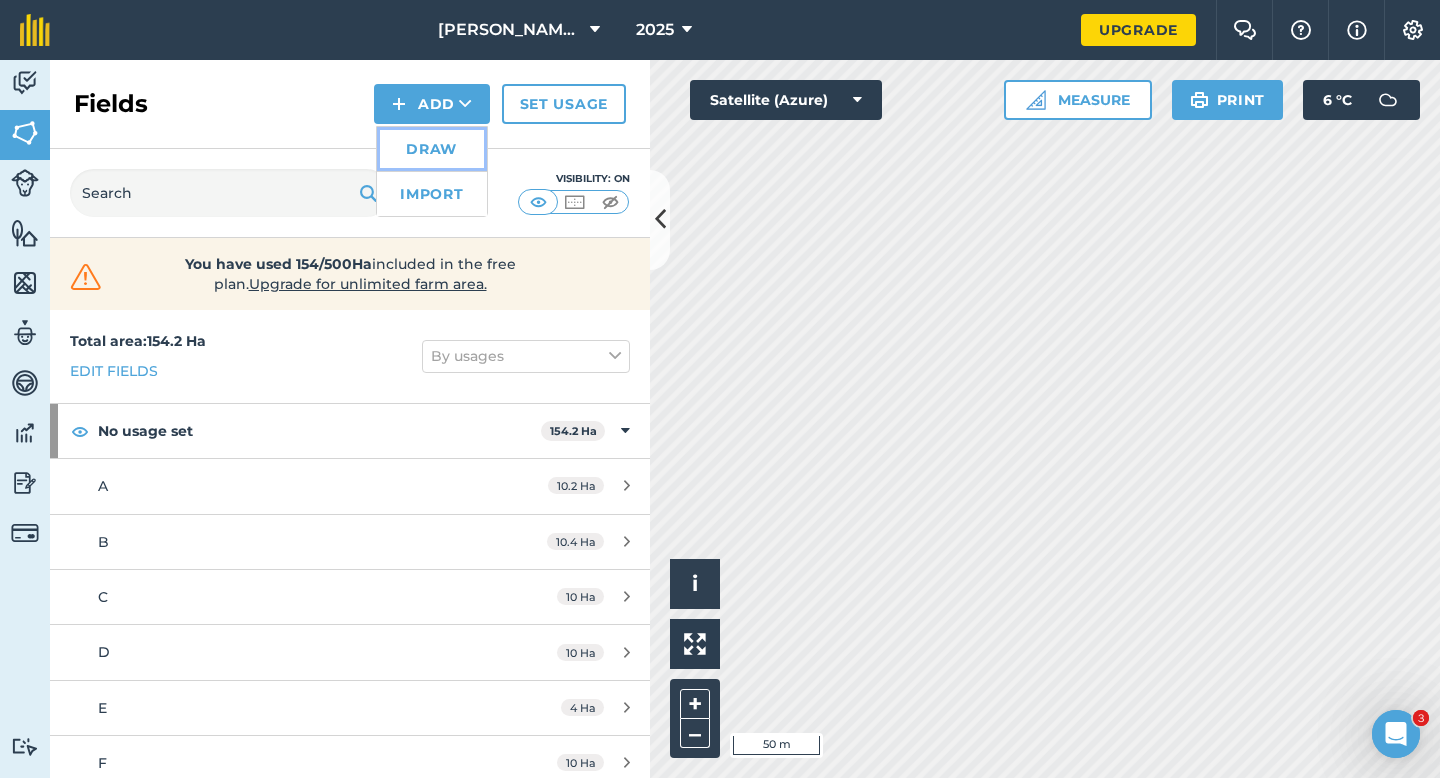 click on "Draw" at bounding box center (432, 149) 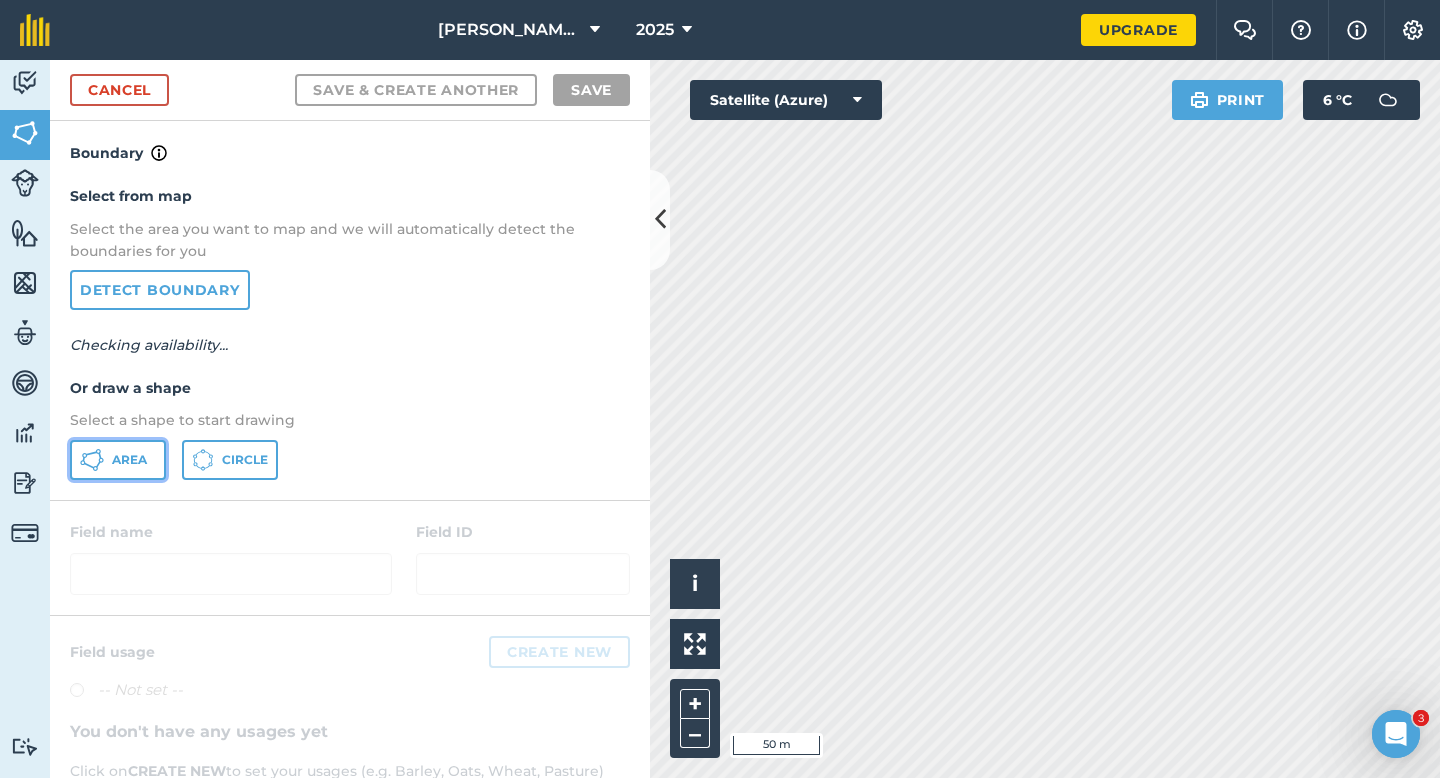 click on "Area" at bounding box center (118, 460) 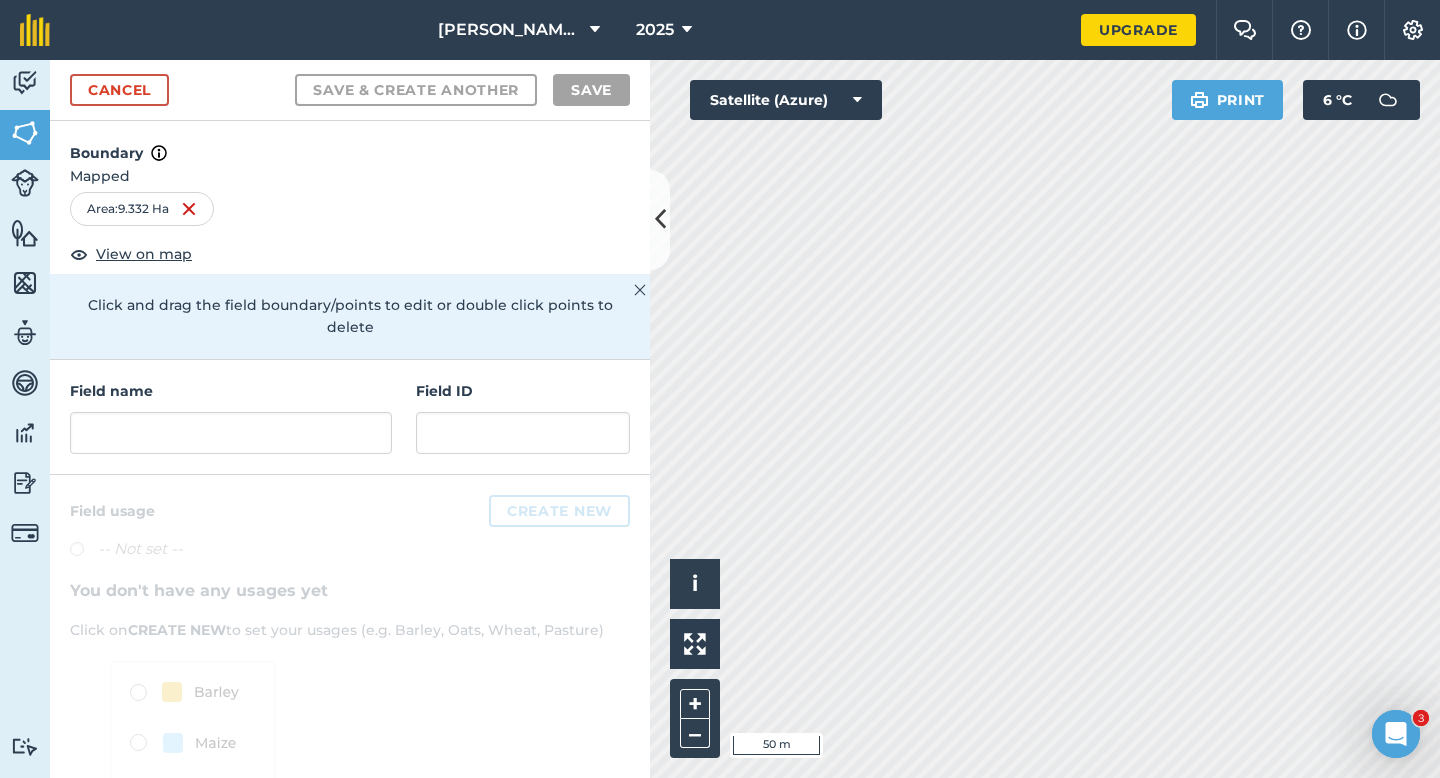 click on "Field name Field ID" at bounding box center [350, 417] 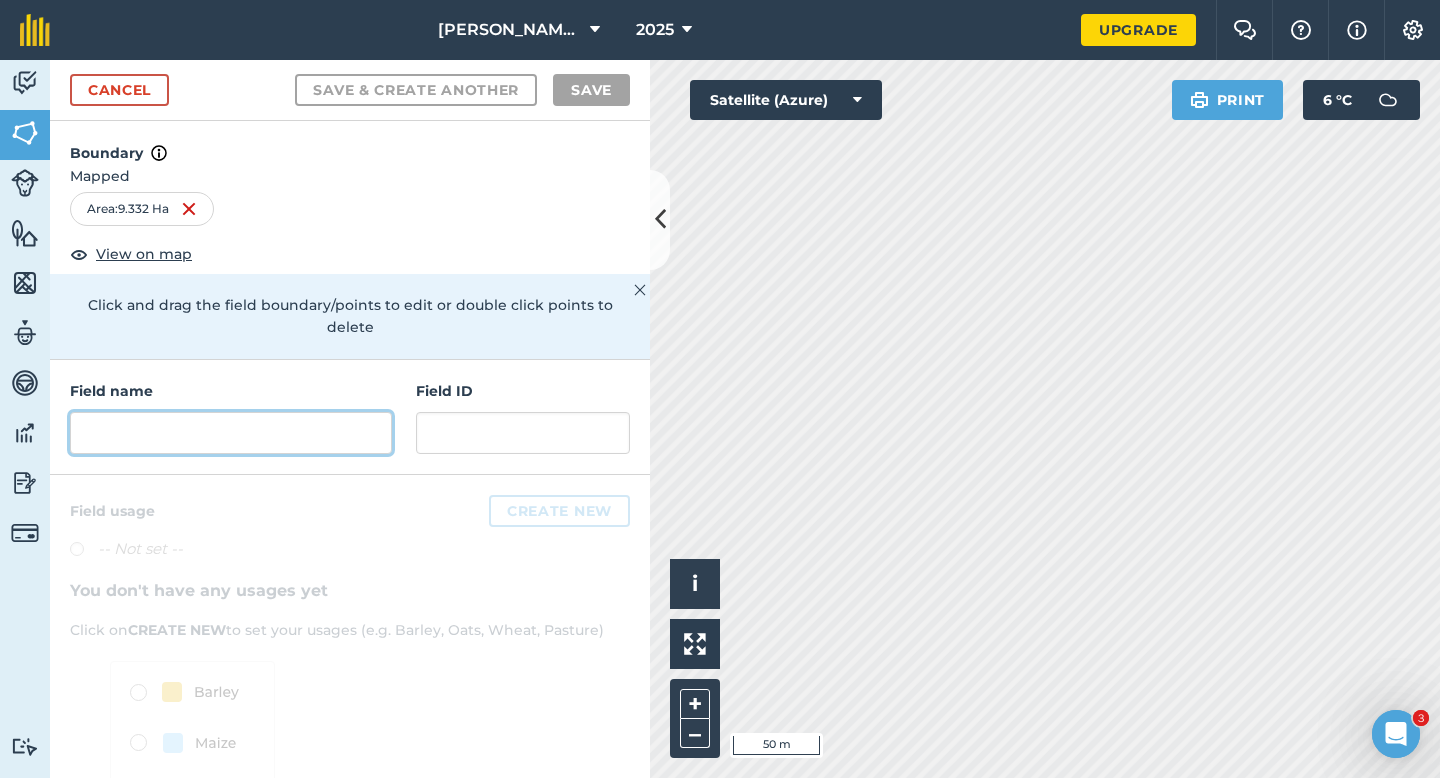 click at bounding box center (231, 433) 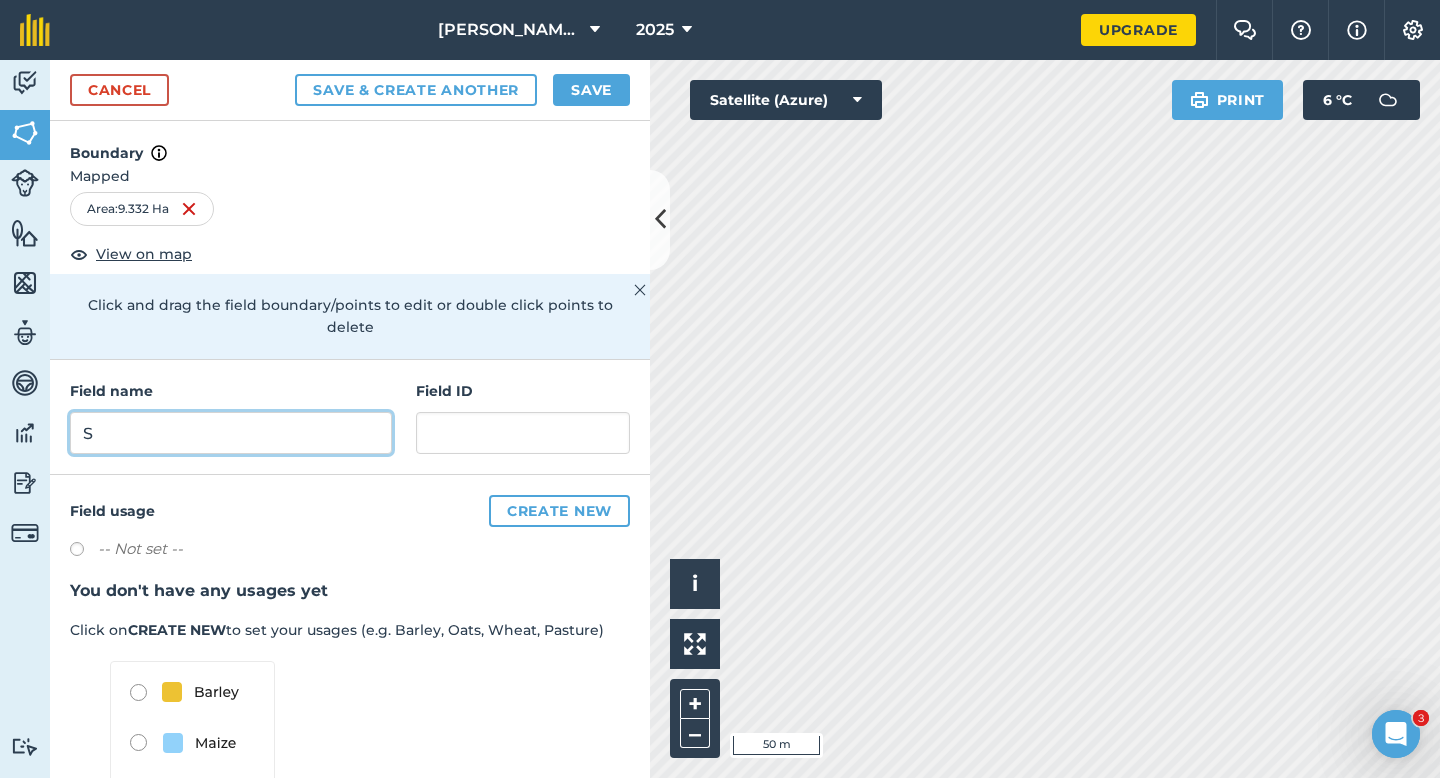 type on "S" 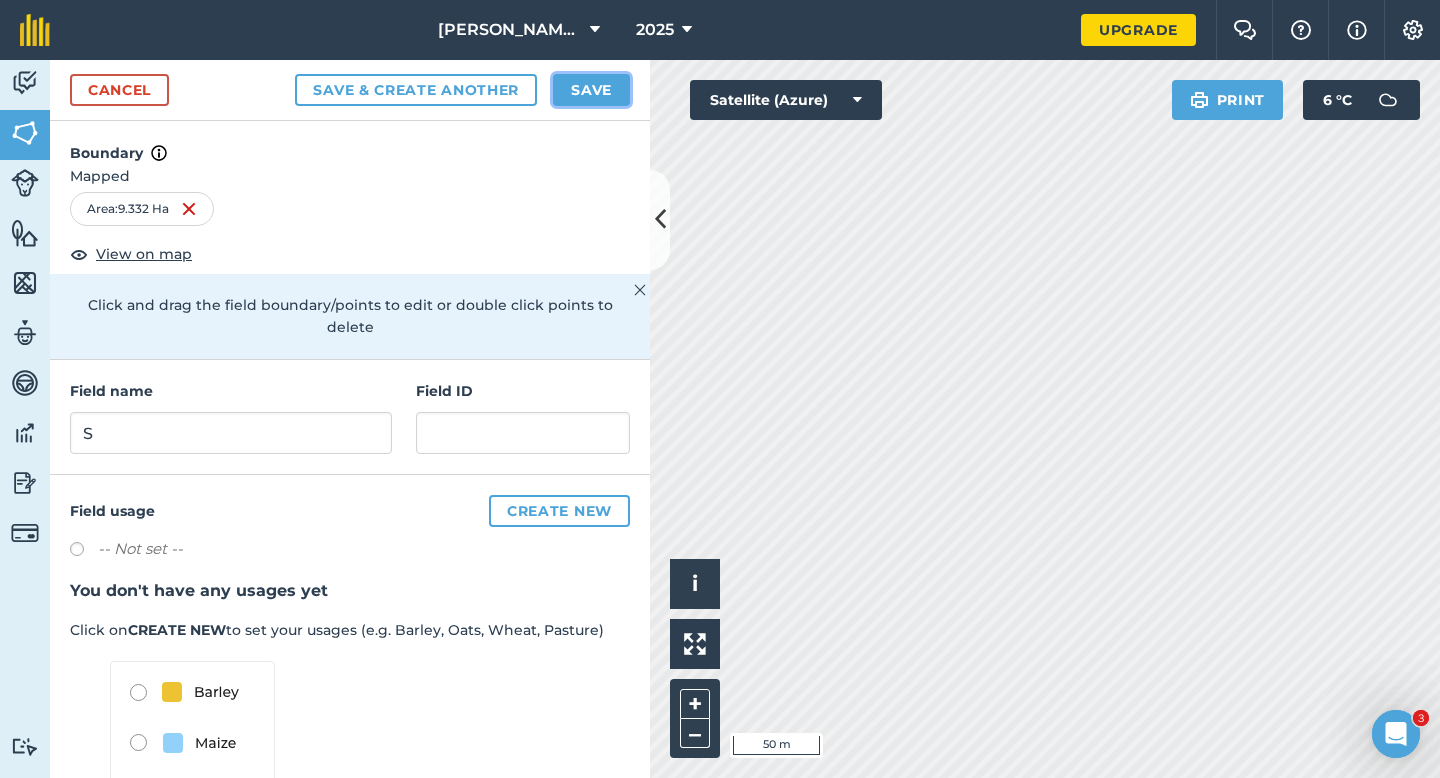 click on "Save" at bounding box center [591, 90] 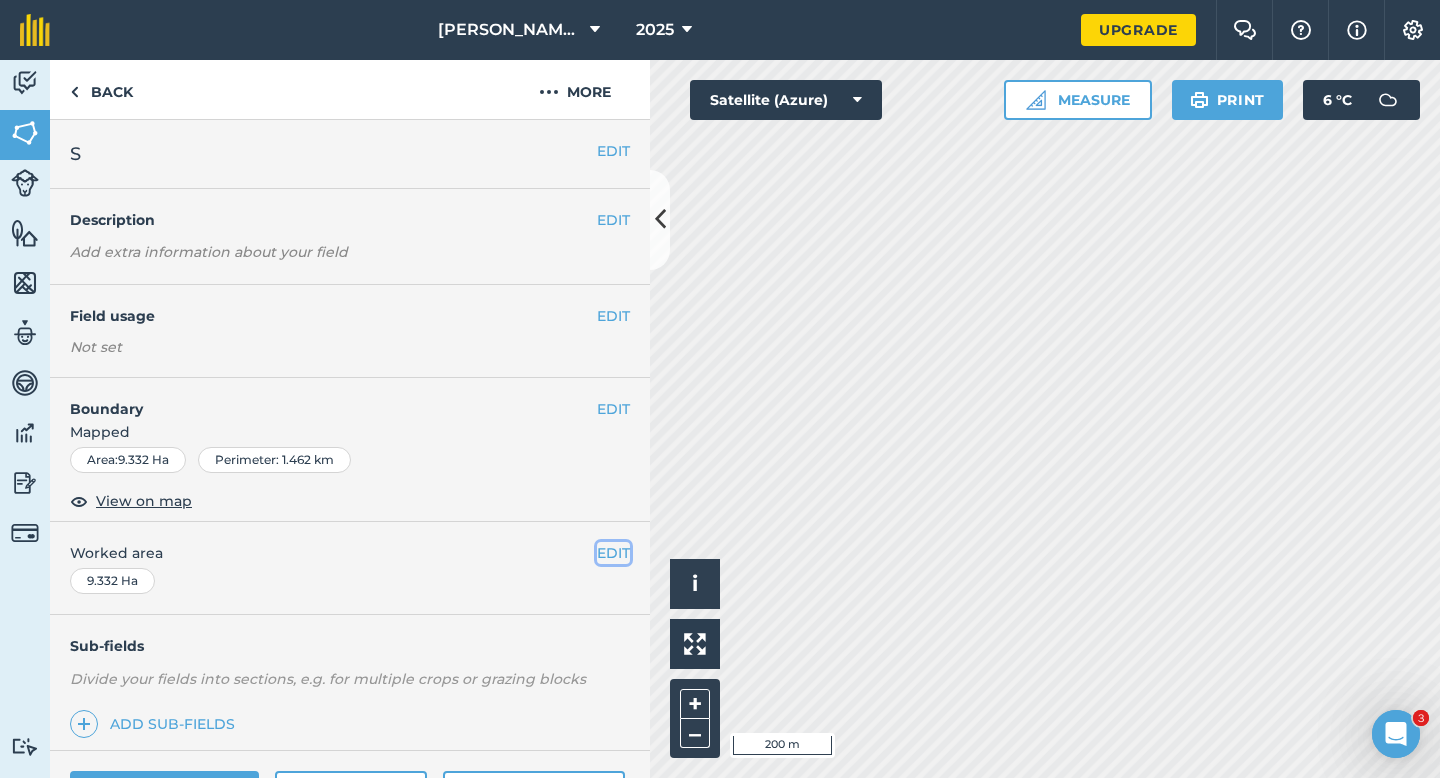 click on "EDIT" at bounding box center [613, 553] 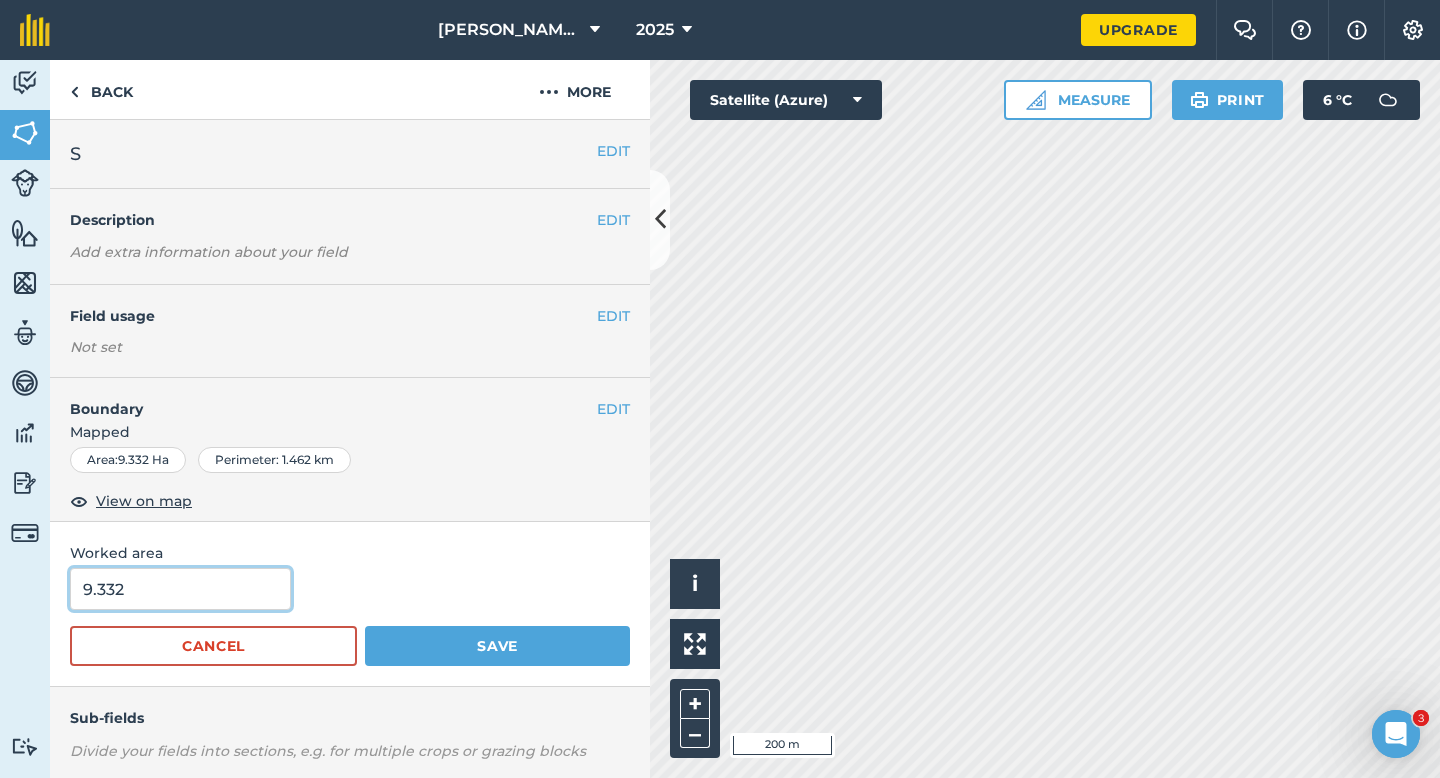click on "9.332" at bounding box center [180, 589] 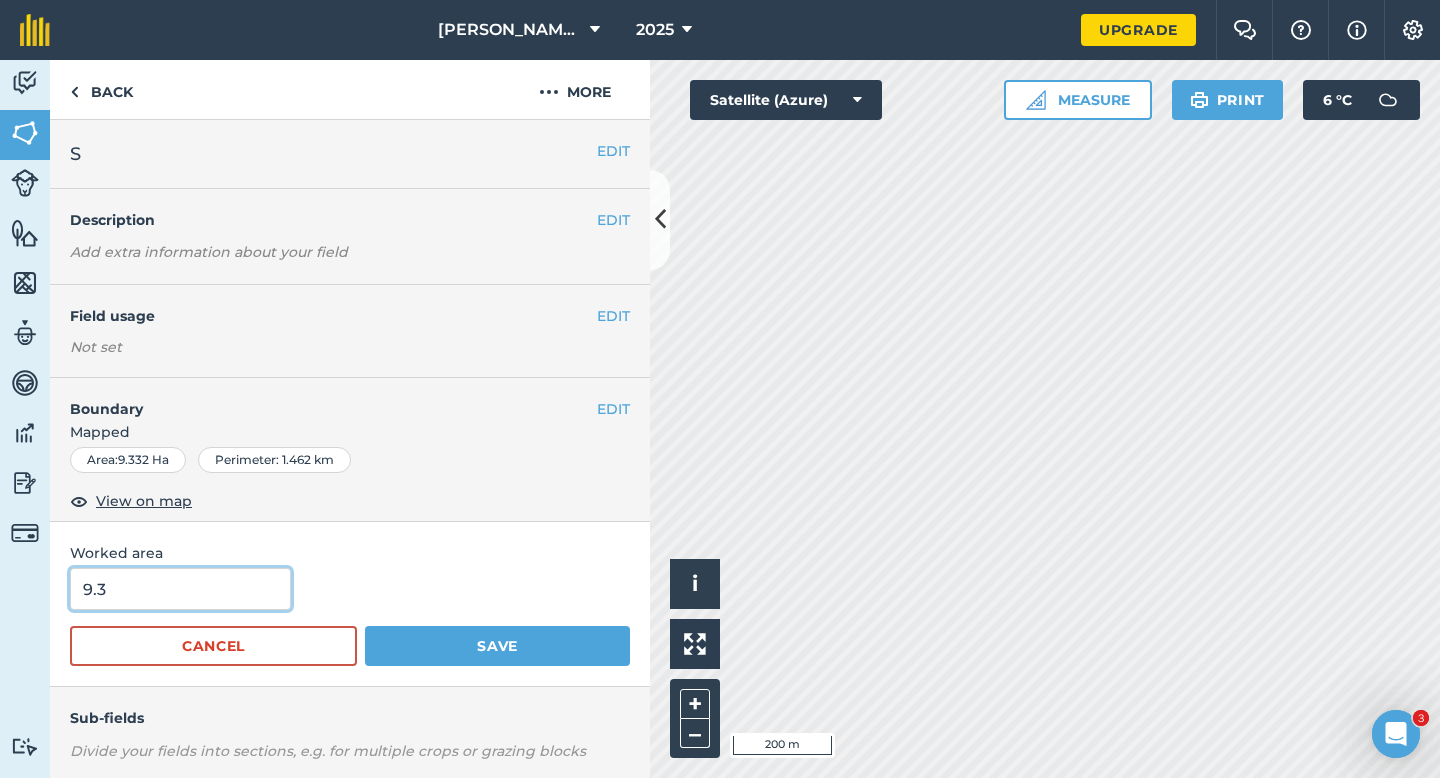 type on "9.3" 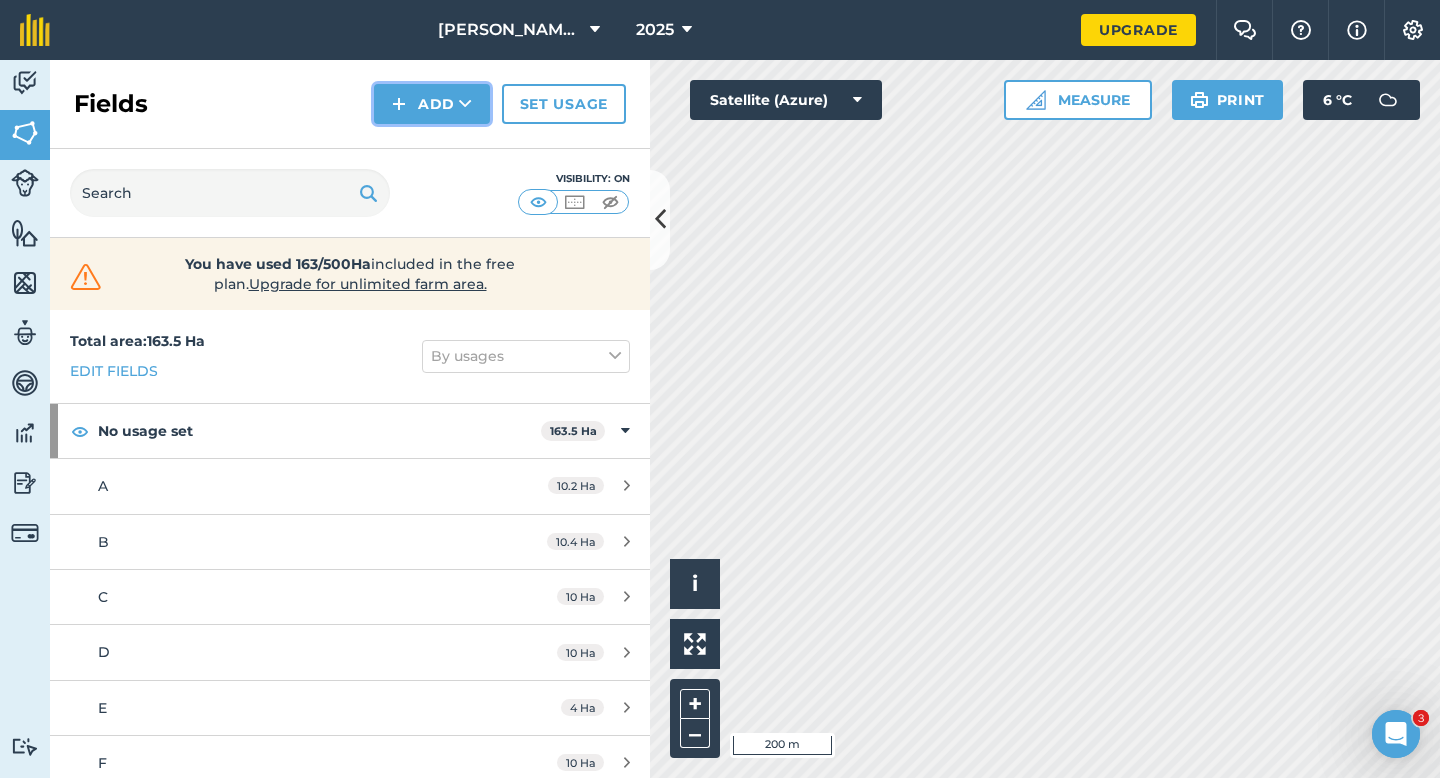 click on "Add" at bounding box center (432, 104) 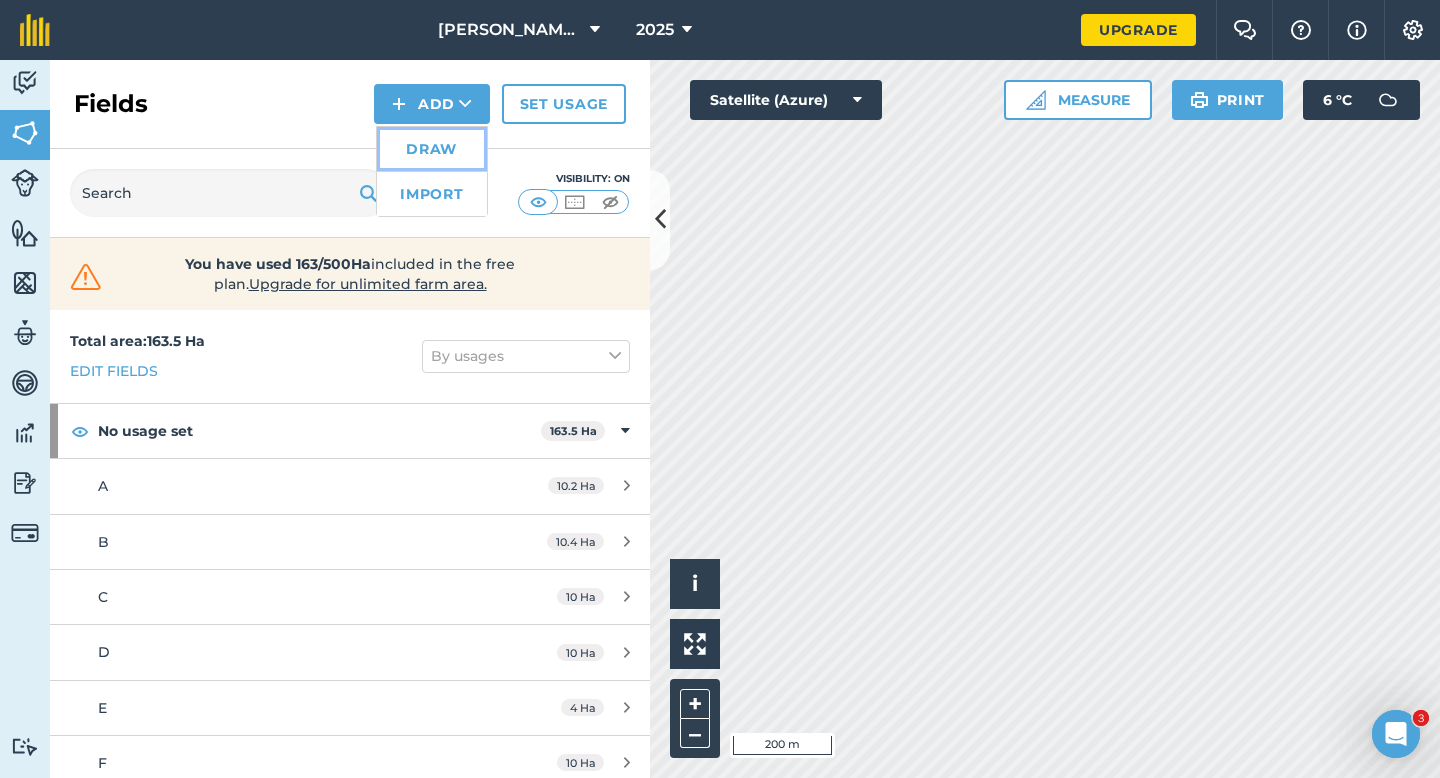 click on "Draw" at bounding box center (432, 149) 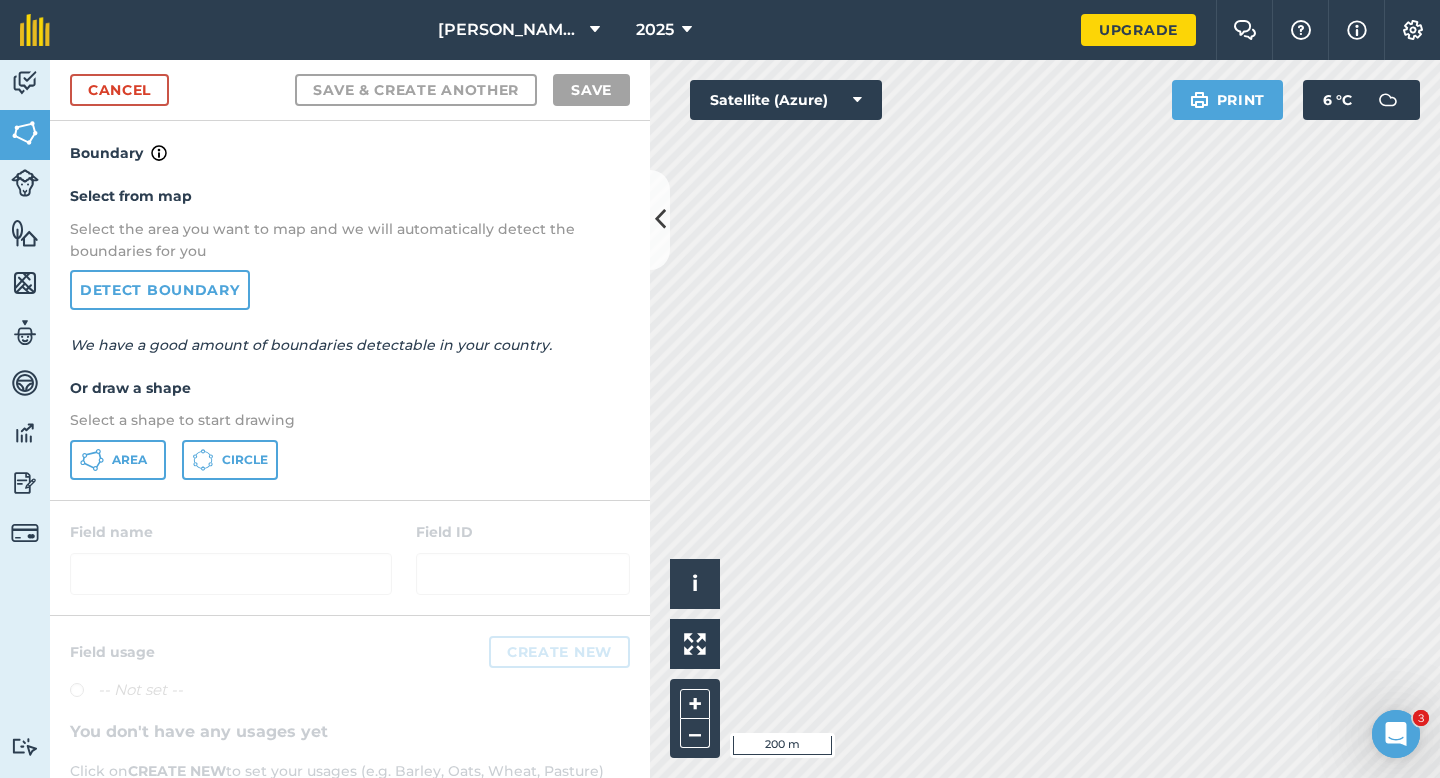 click on "Cancel Save & Create Another Save" at bounding box center (350, 90) 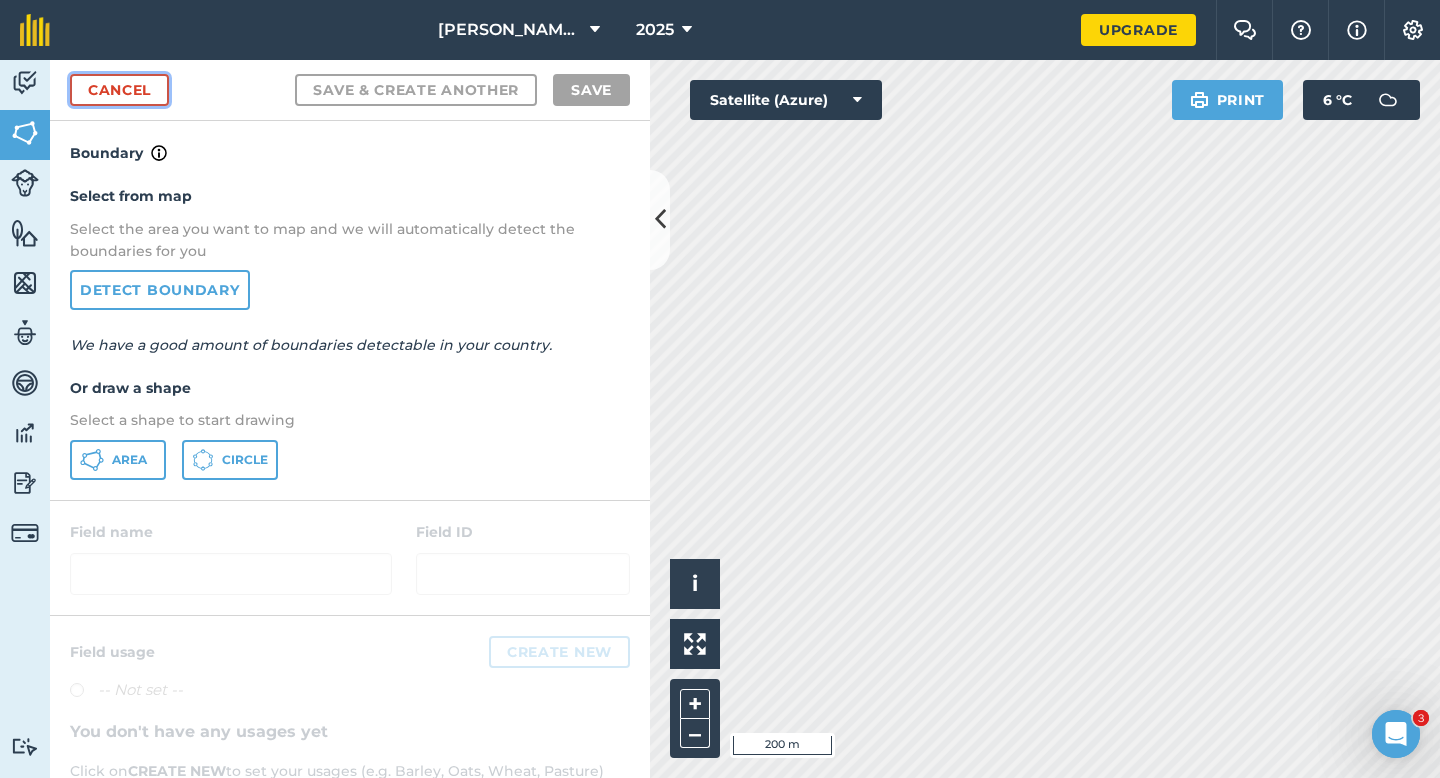click on "Cancel" at bounding box center [119, 90] 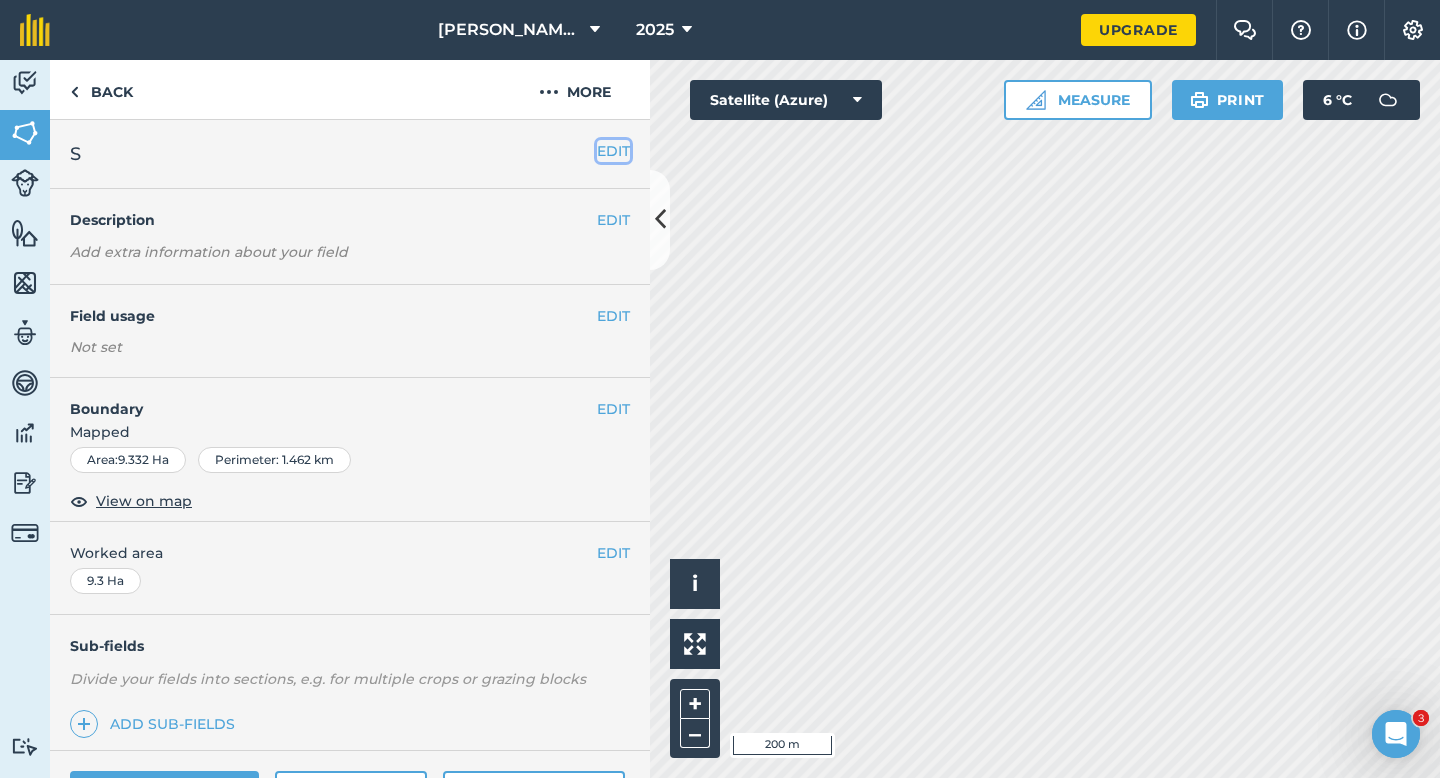 click on "EDIT" at bounding box center [613, 151] 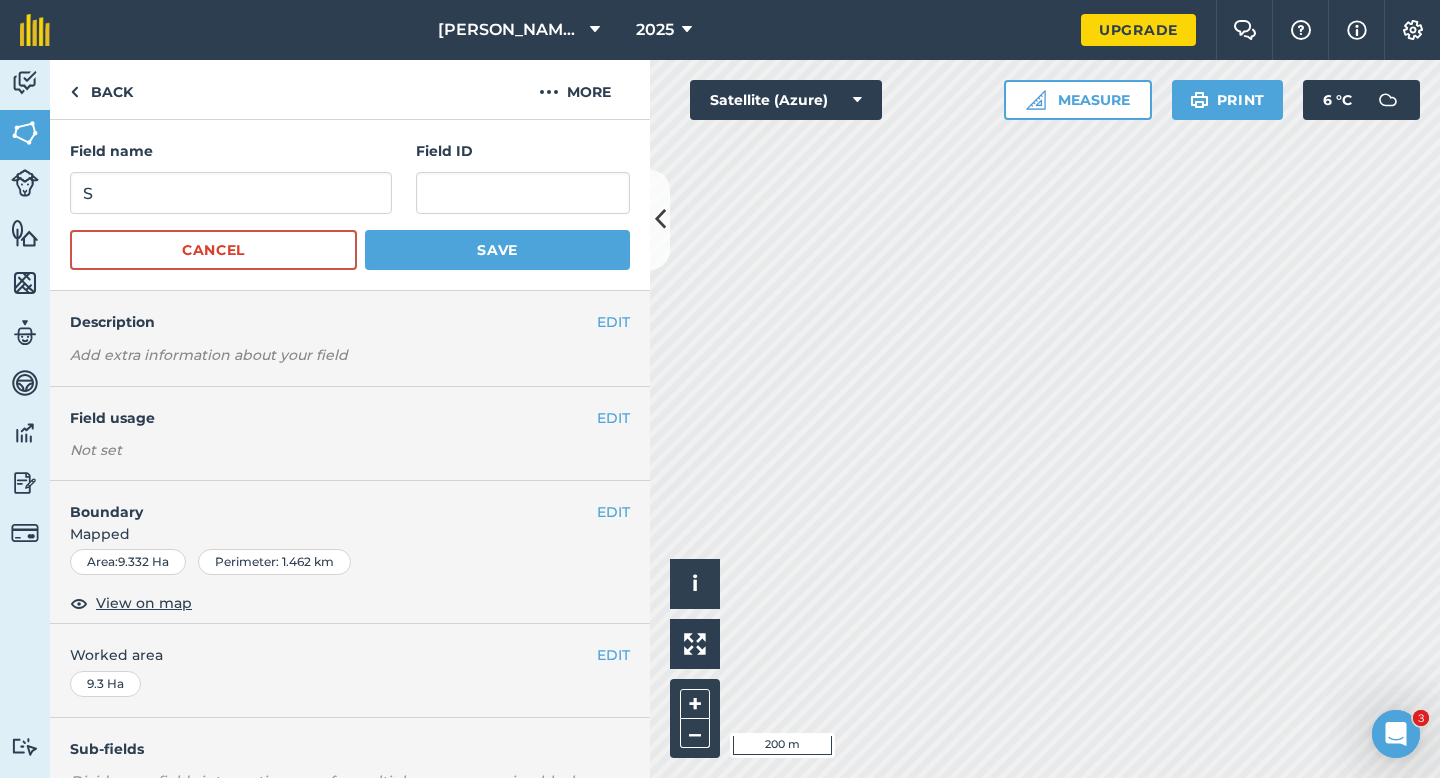click on "Field name" at bounding box center (231, 151) 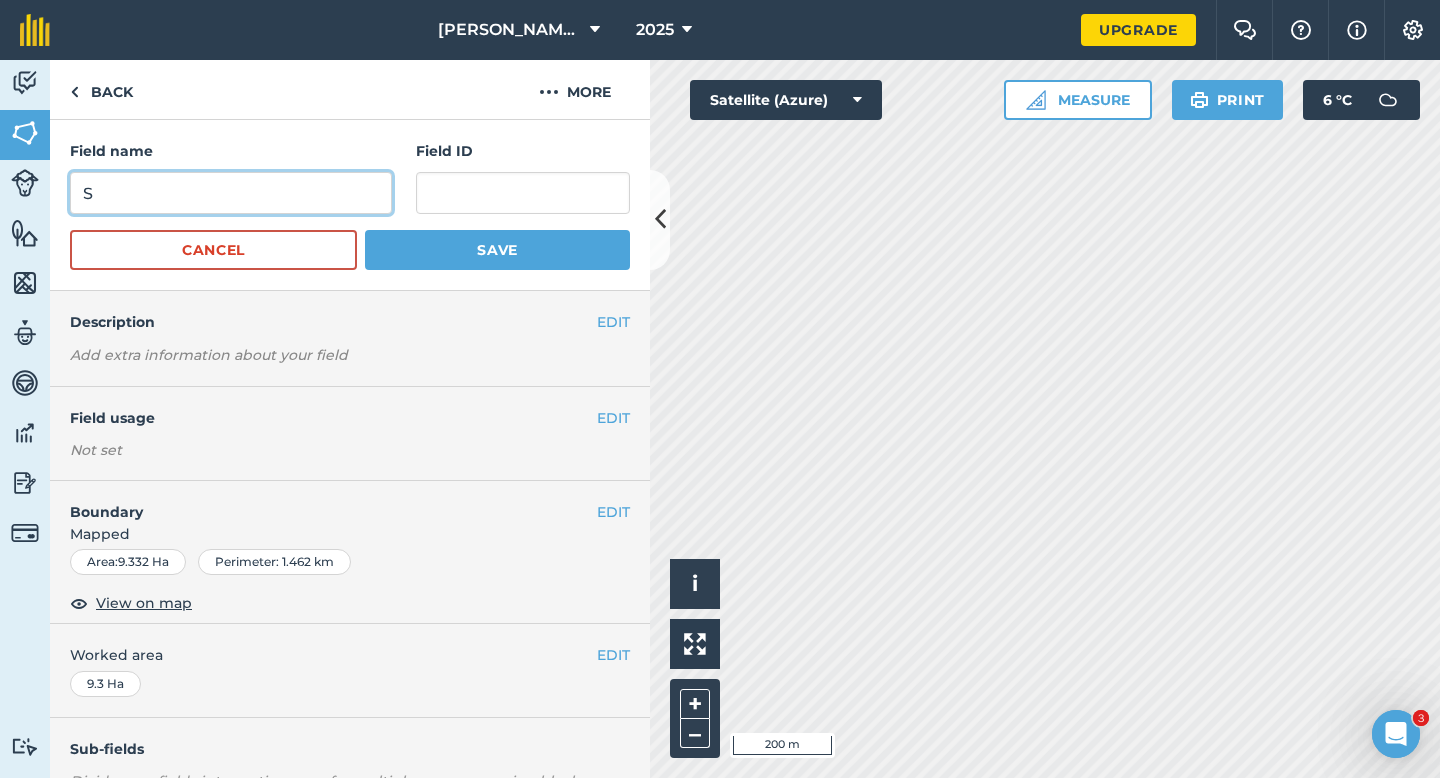 click on "S" at bounding box center (231, 193) 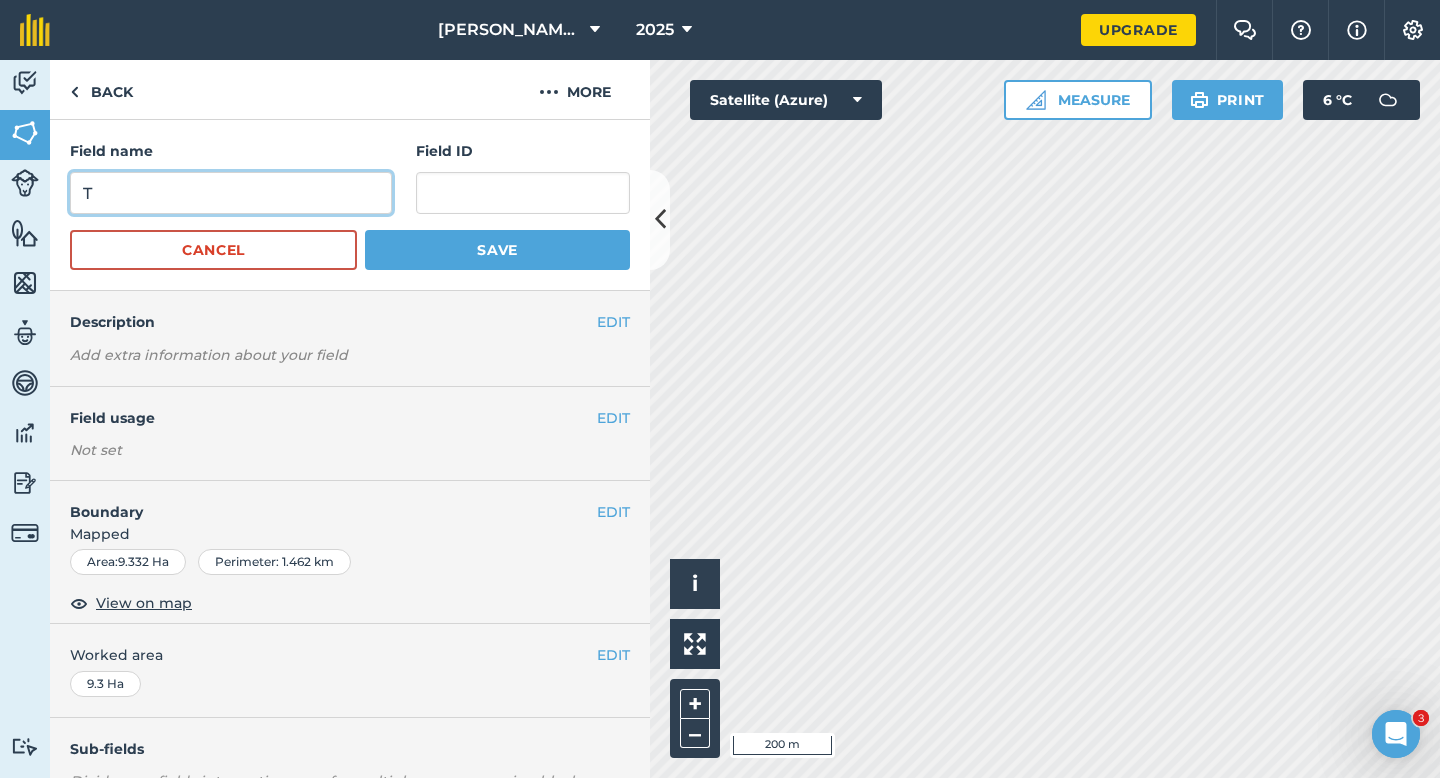 type on "T" 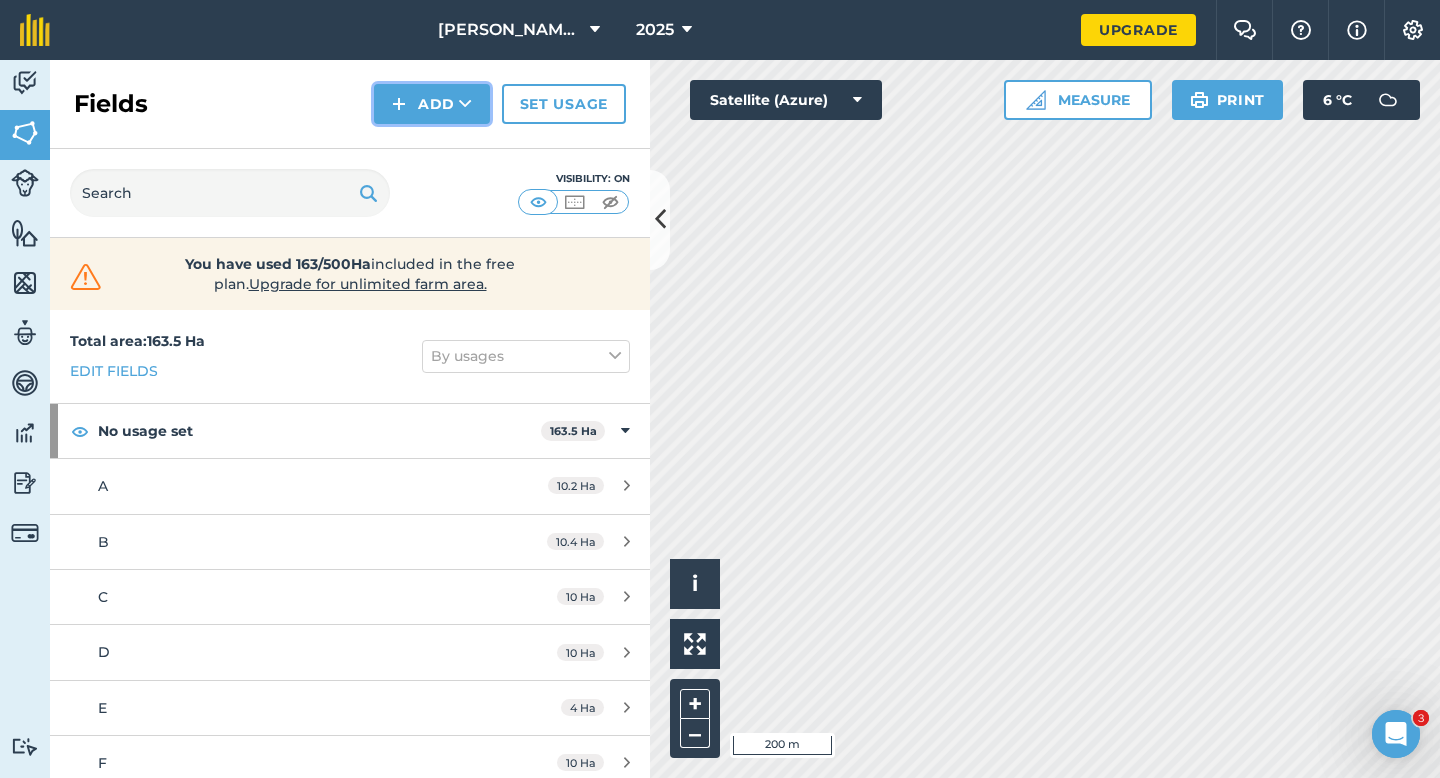 click at bounding box center (399, 104) 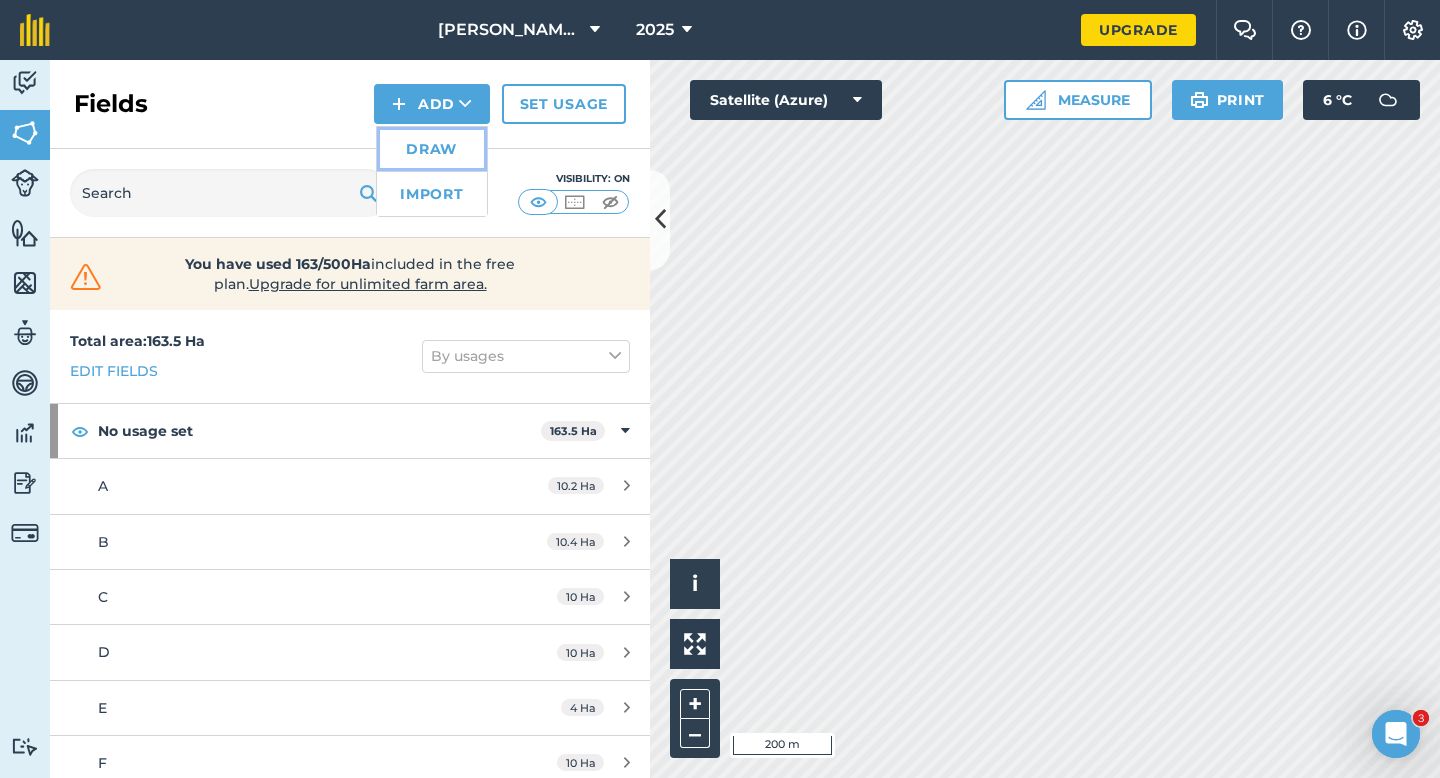 click on "Draw" at bounding box center [432, 149] 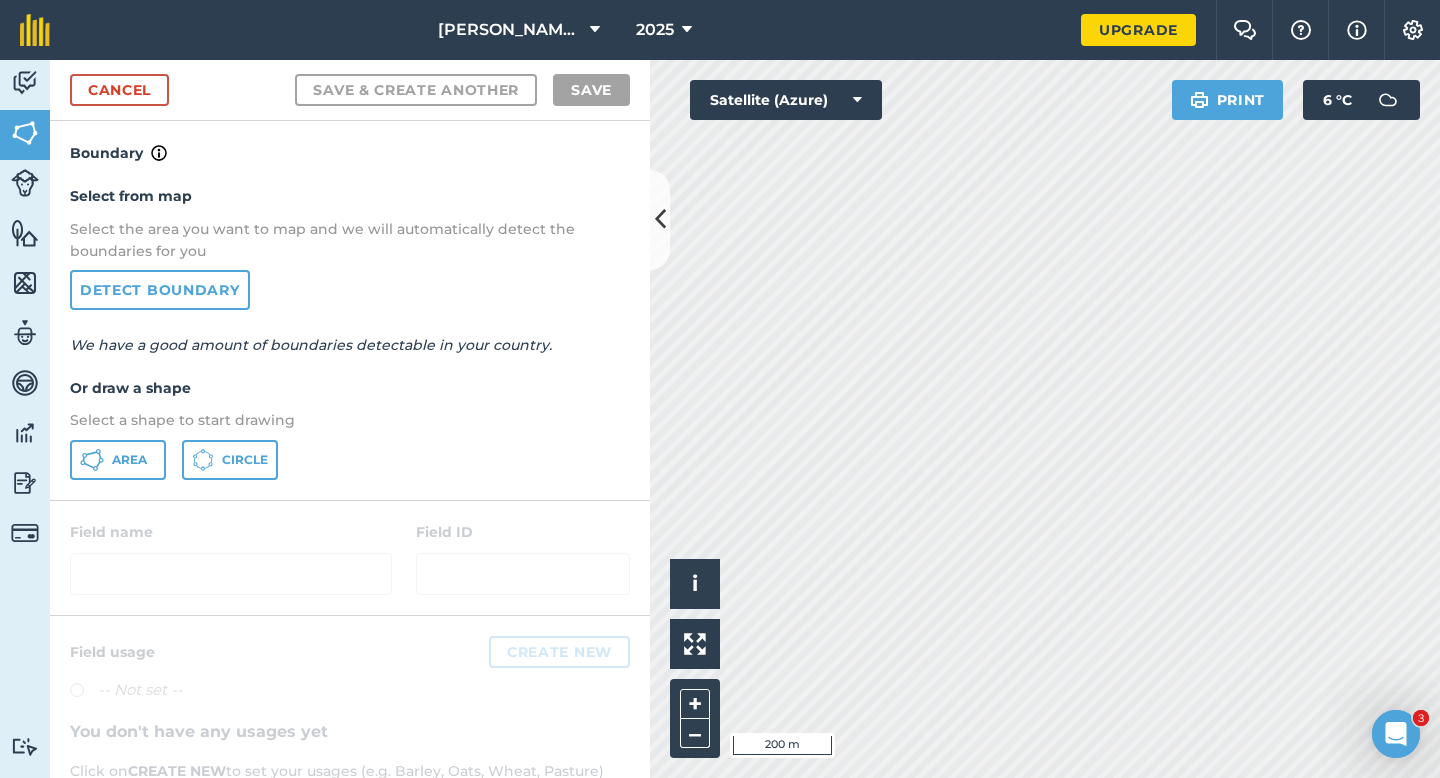 click on "Select from map Select the area you want to map and we will automatically detect the boundaries for you Detect boundary We have a good amount of boundaries detectable in your country. Or draw a shape Select a shape to start drawing Area Circle" at bounding box center (350, 332) 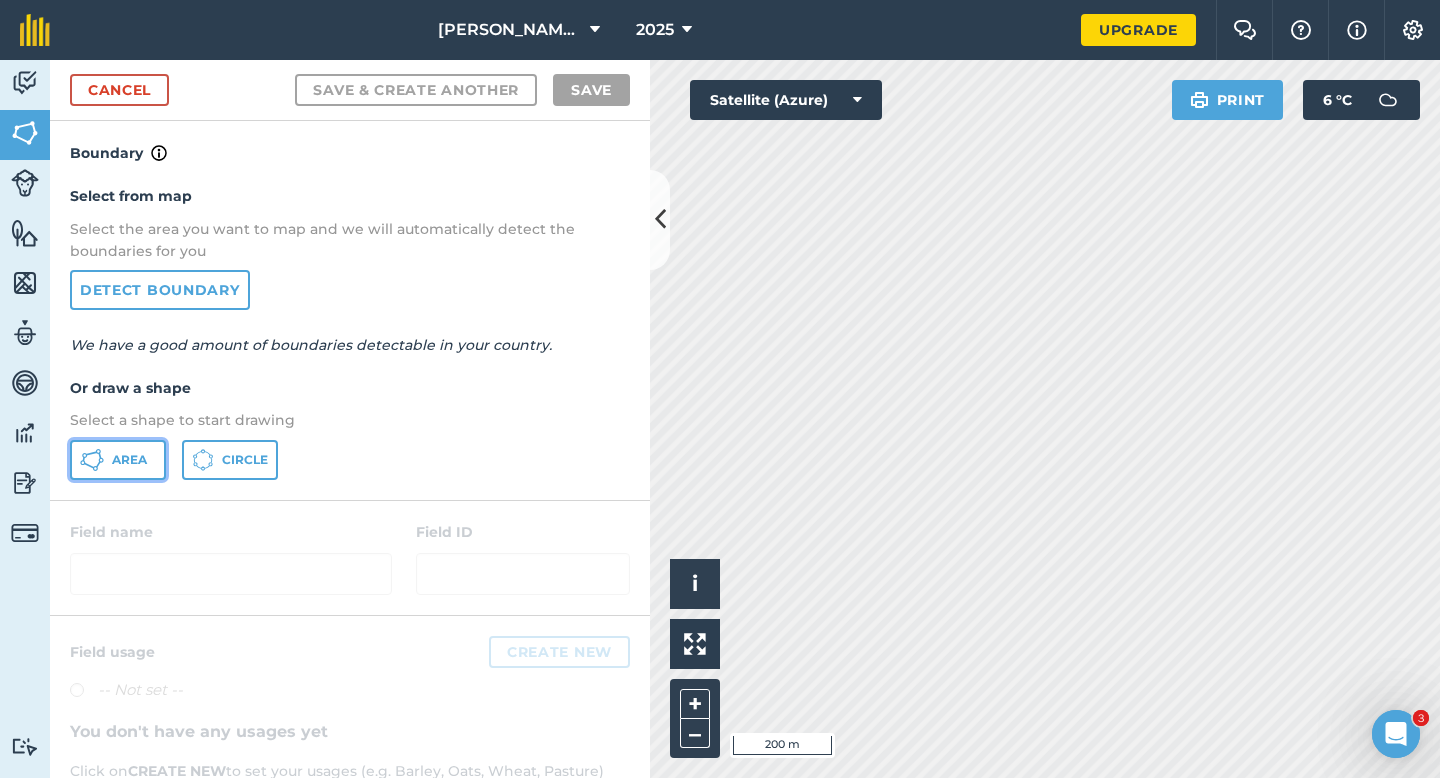 click on "Area" at bounding box center [129, 460] 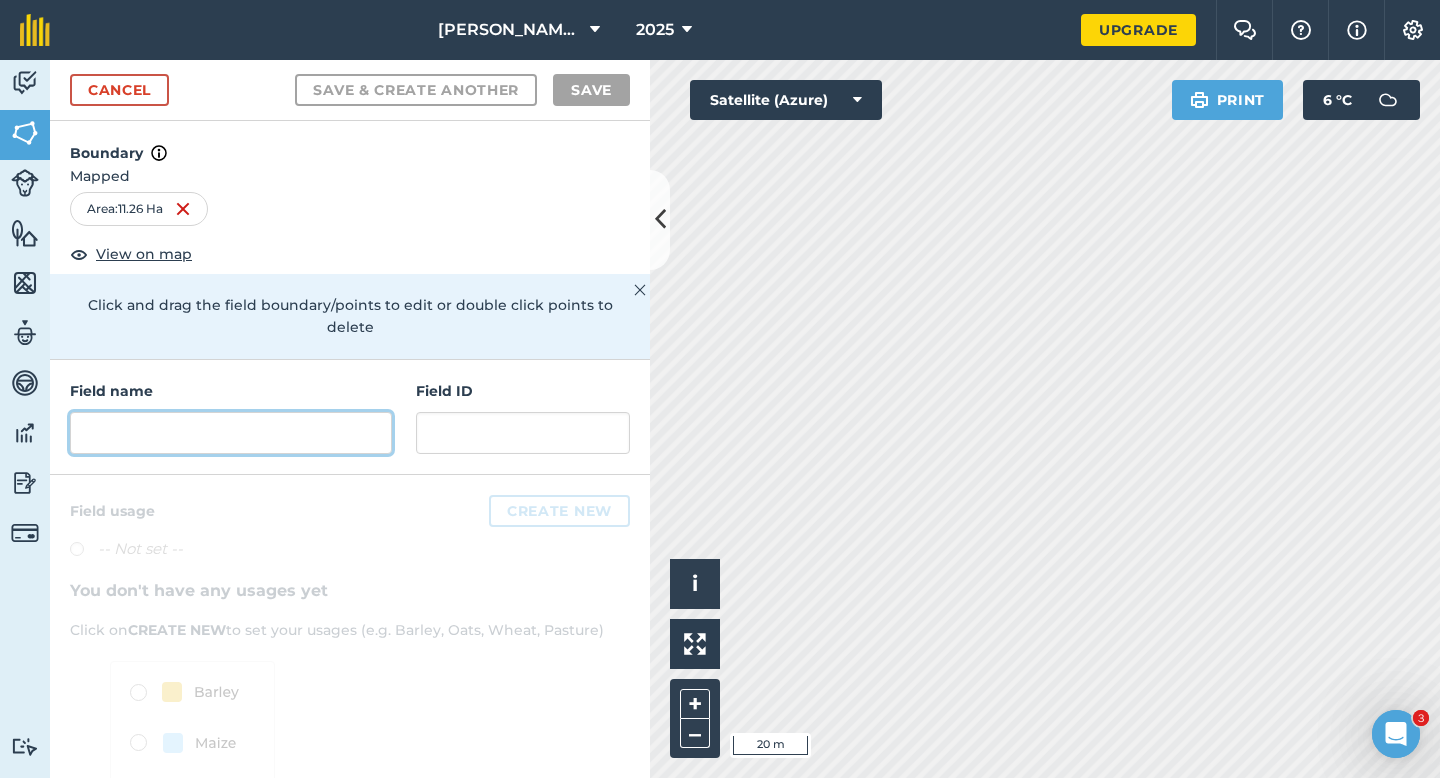 click at bounding box center [231, 433] 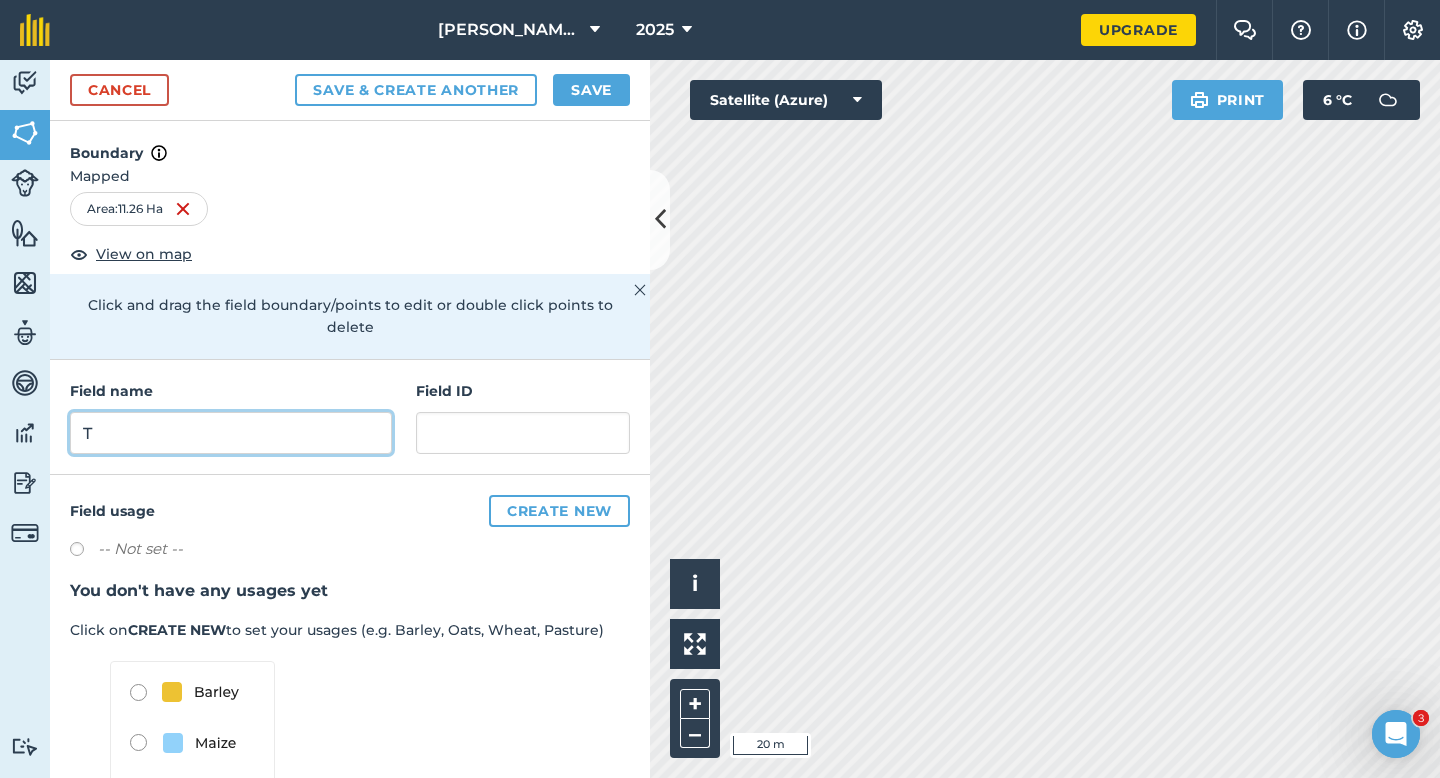 type on "T" 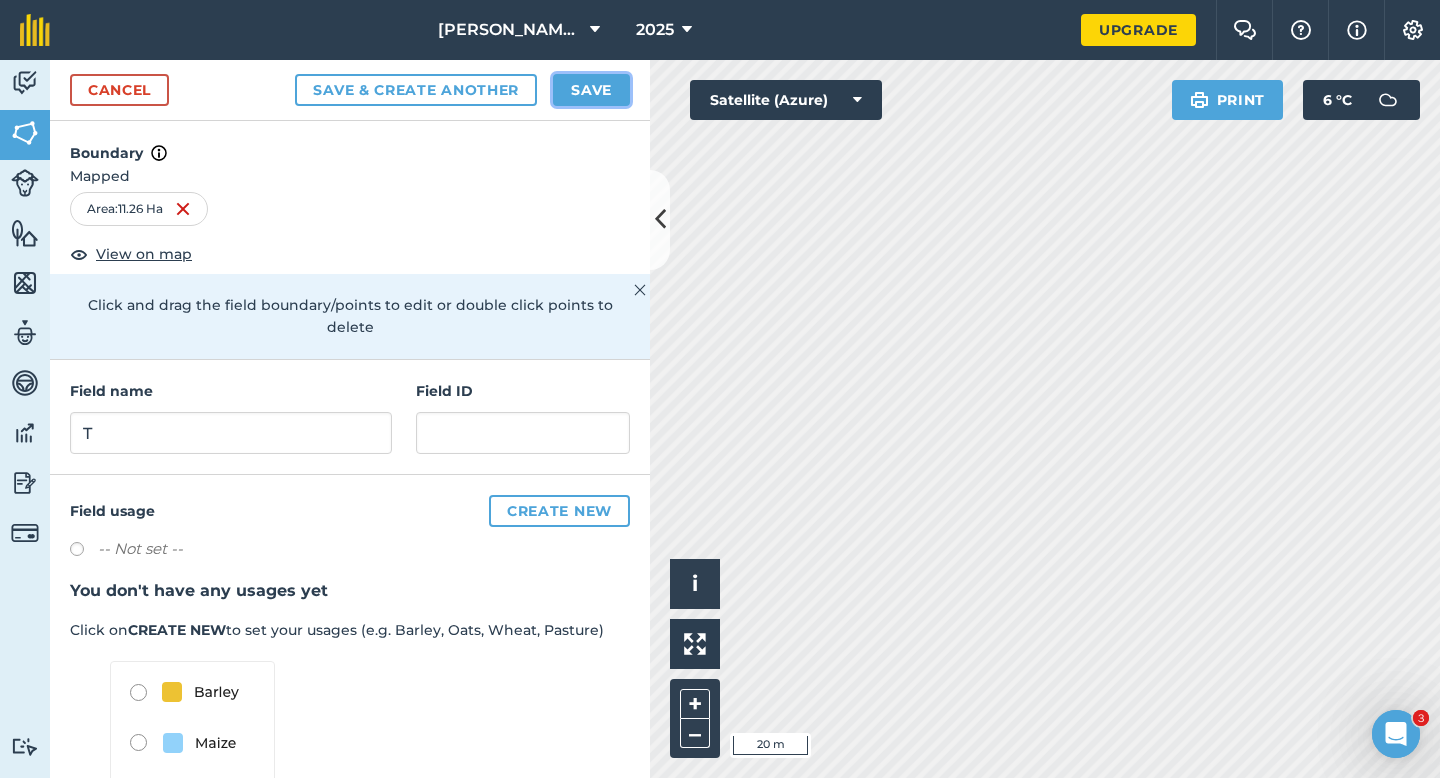 click on "Save" at bounding box center (591, 90) 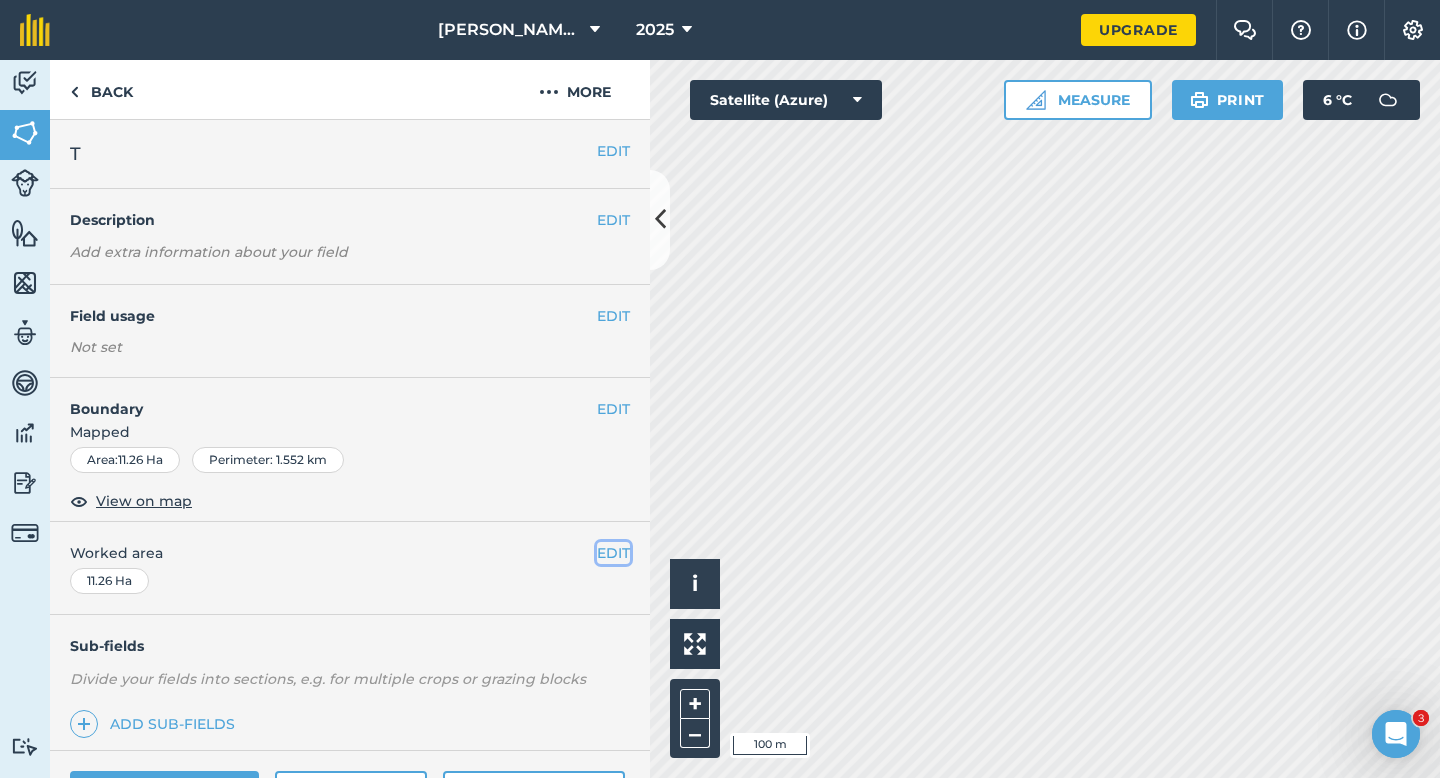 click on "EDIT" at bounding box center [613, 553] 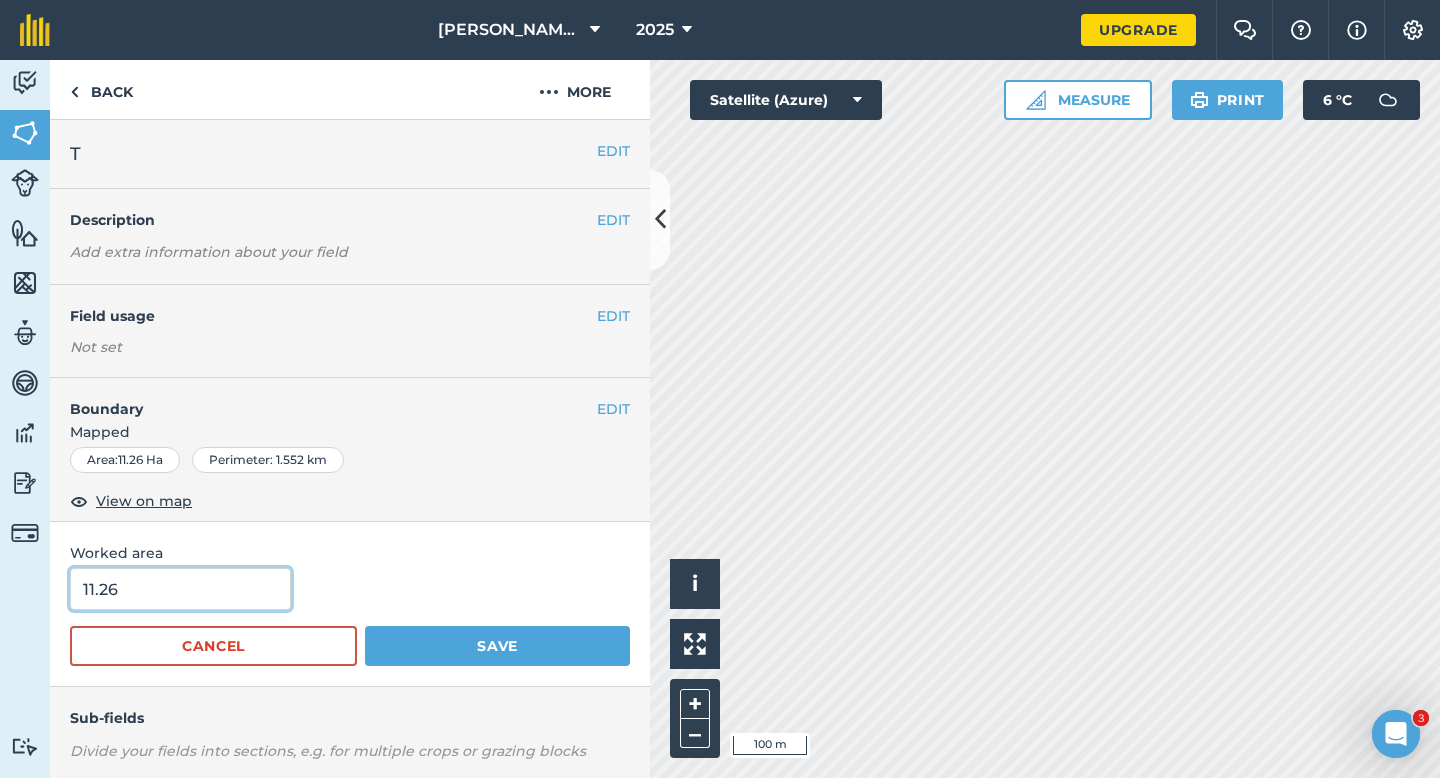 click on "11.26" at bounding box center (180, 589) 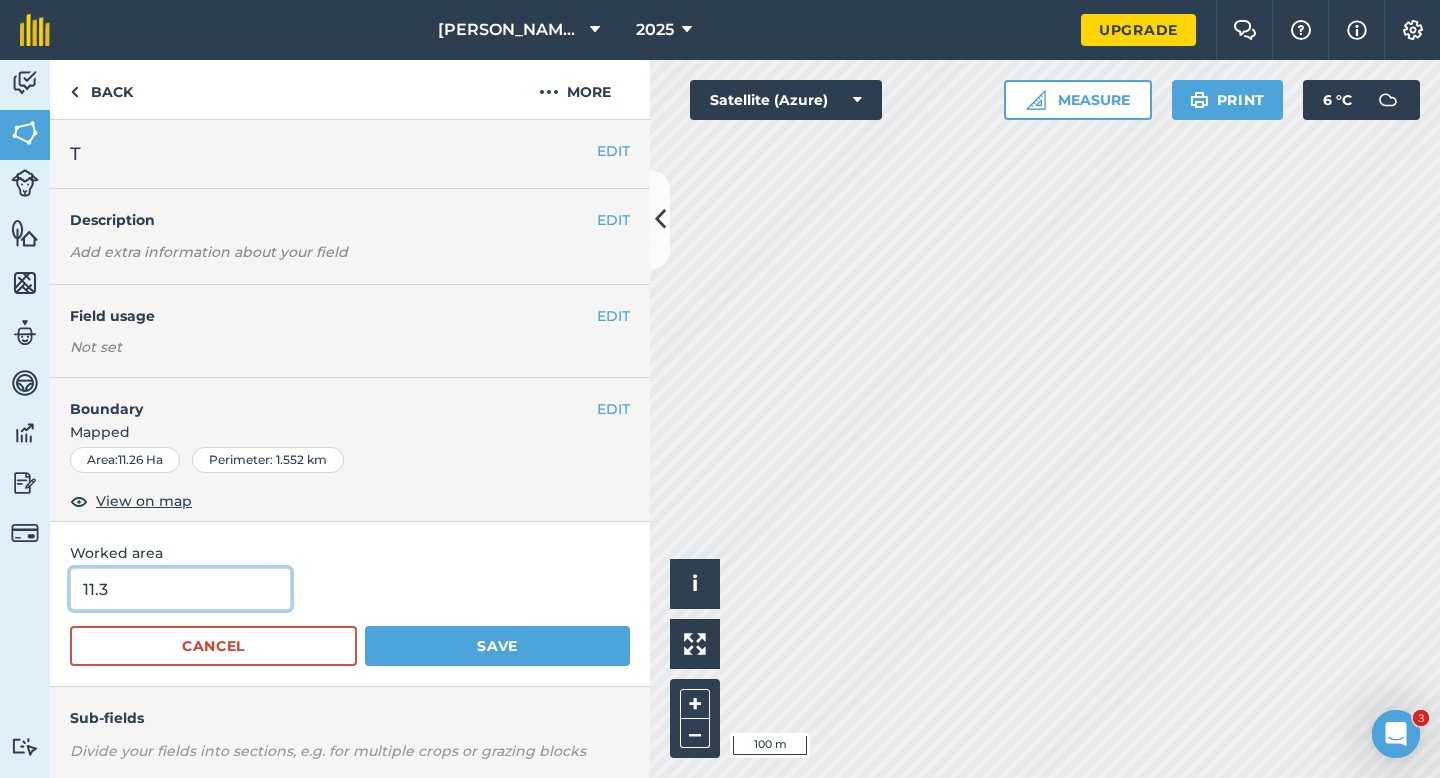 type on "11.3" 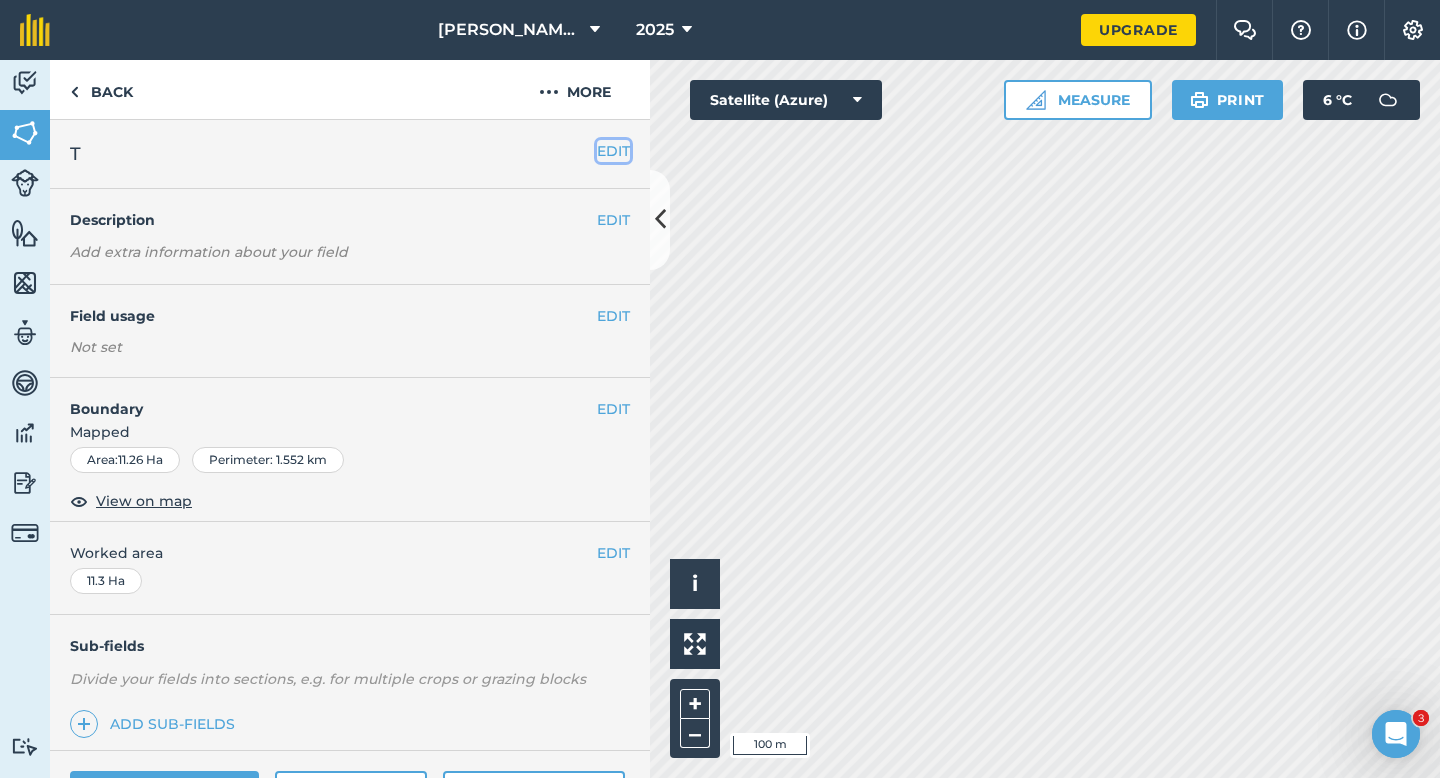 click on "EDIT" at bounding box center (613, 151) 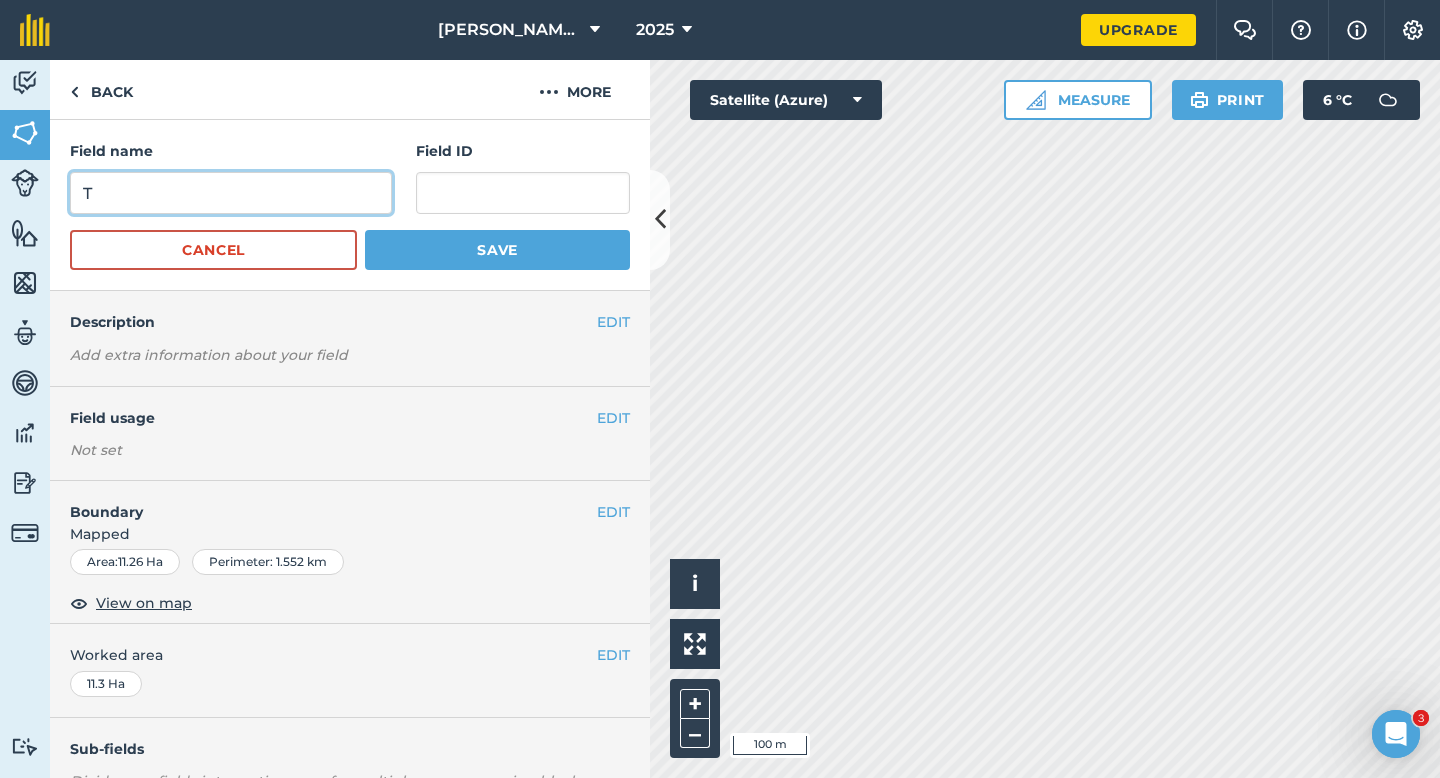click on "T" at bounding box center [231, 193] 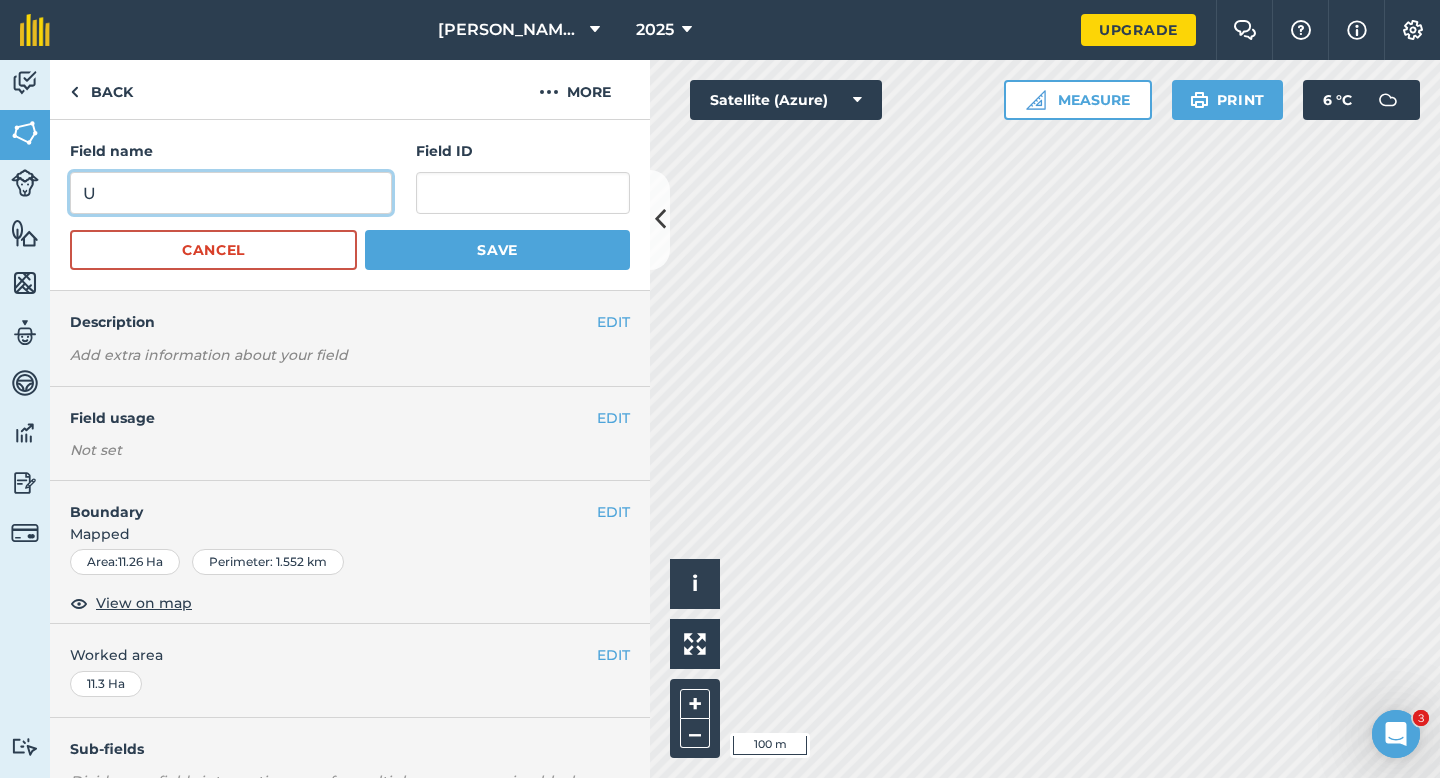type on "U" 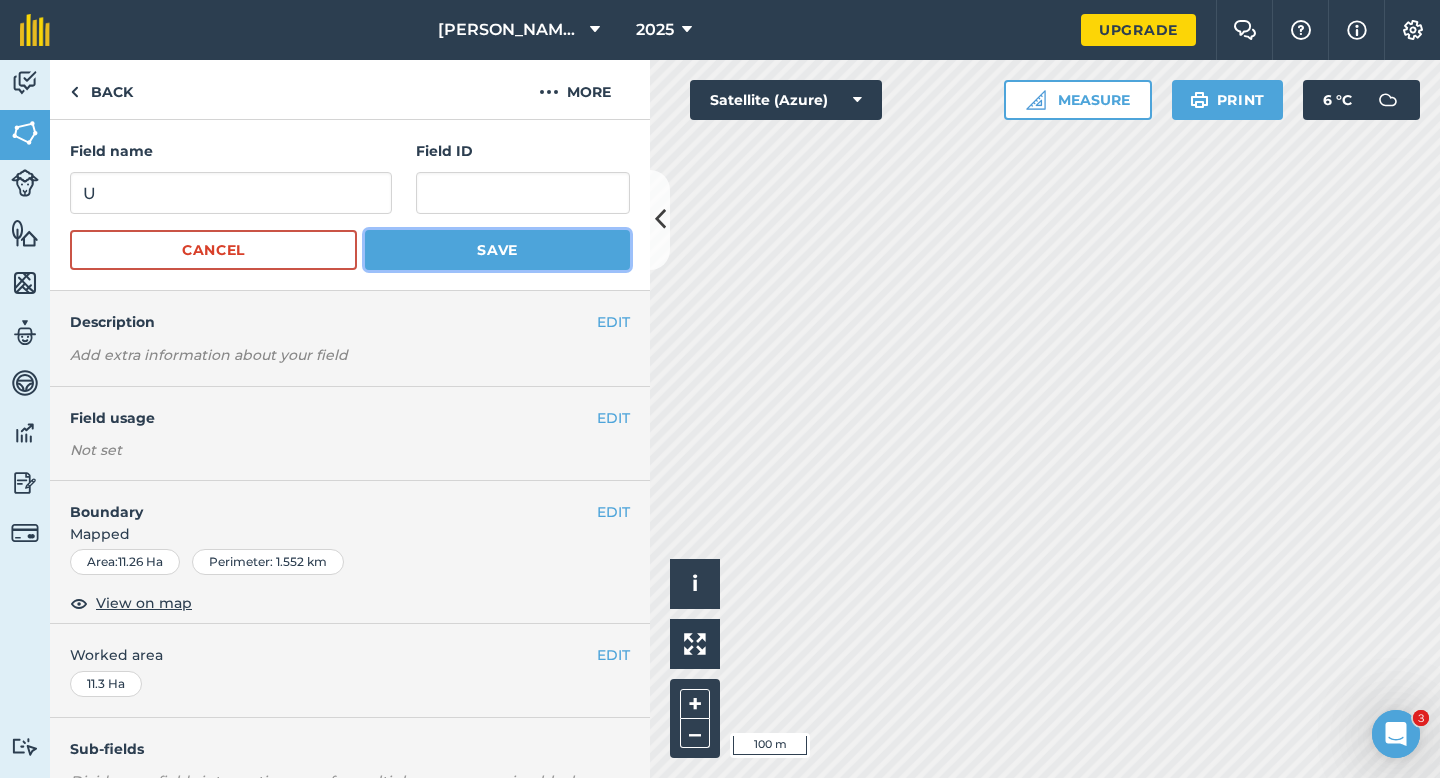 click on "Save" at bounding box center [497, 250] 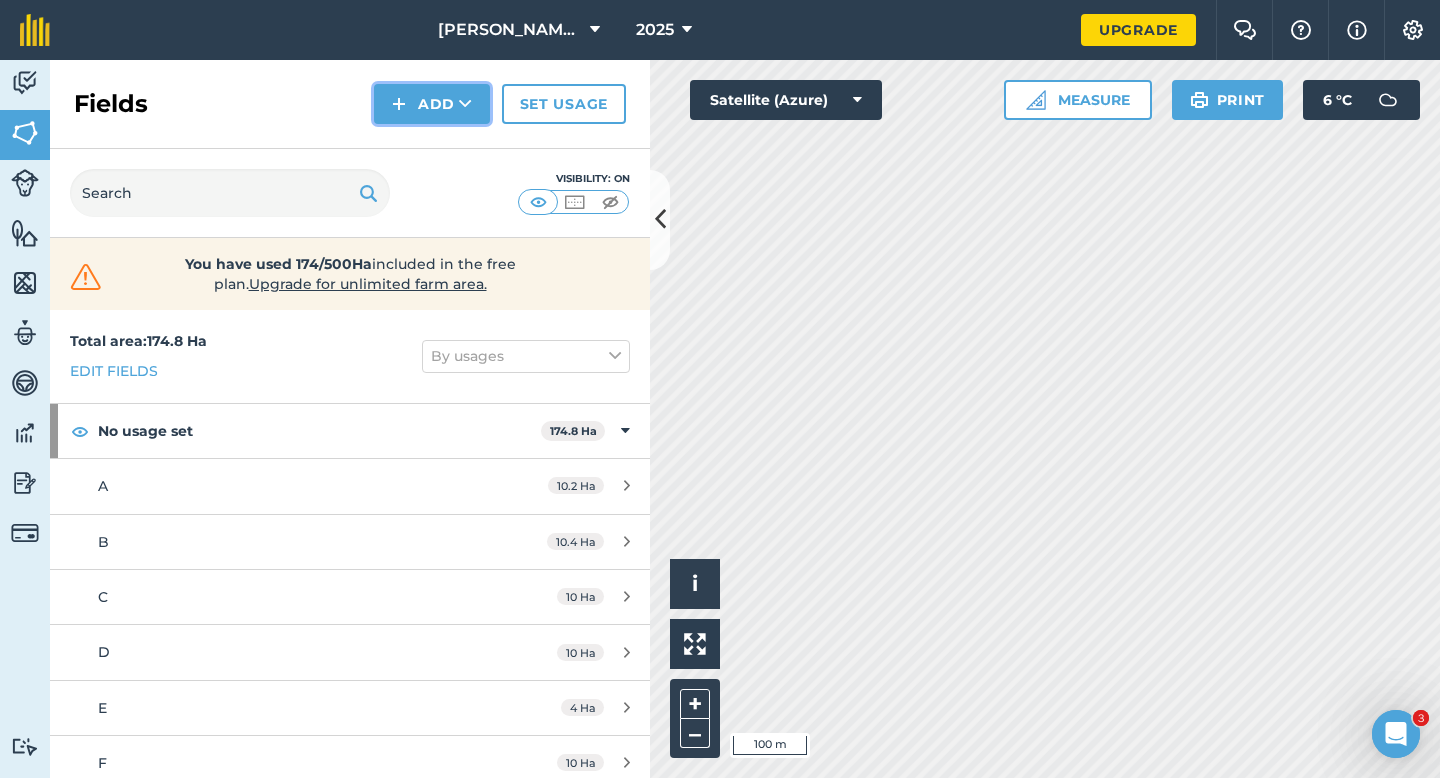 click on "Add" at bounding box center (432, 104) 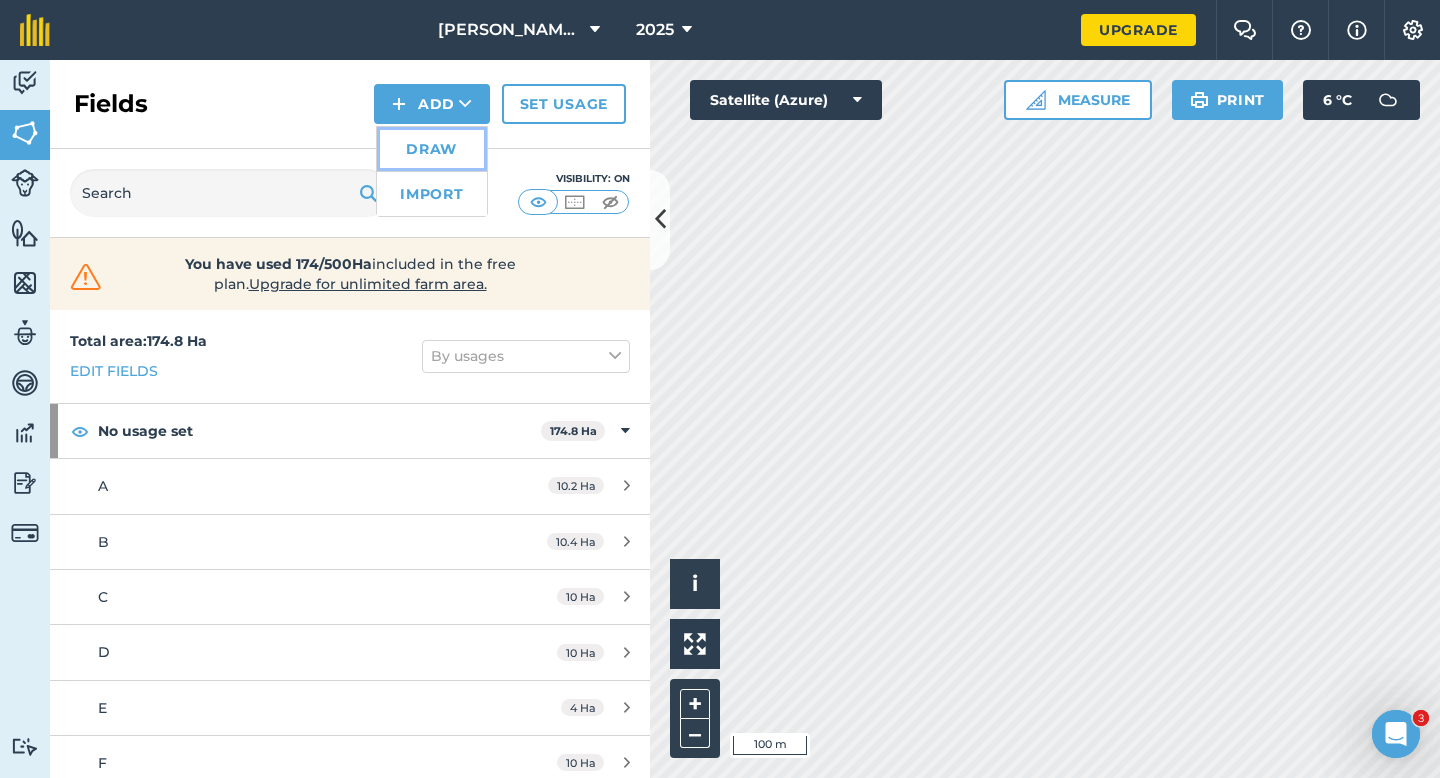 click on "Draw" at bounding box center (432, 149) 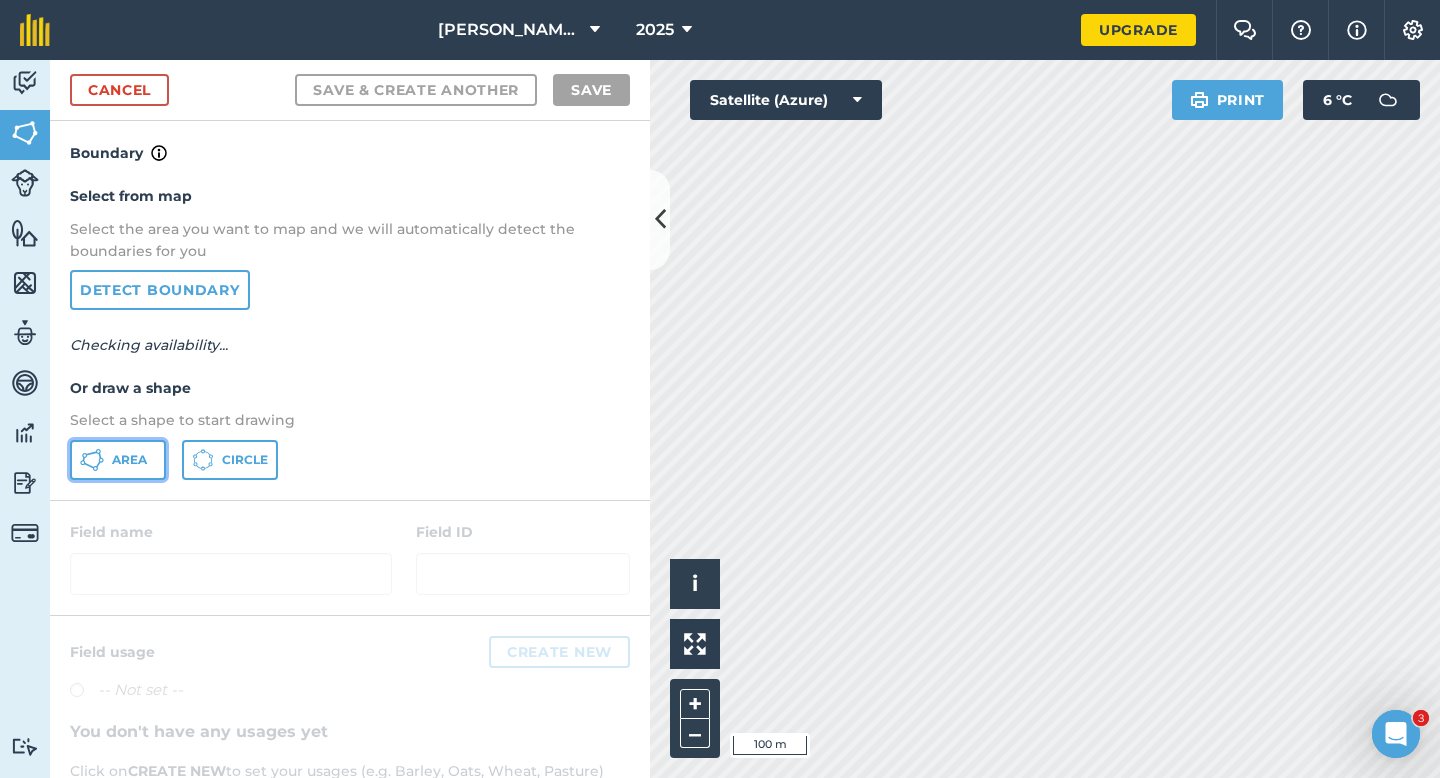 click on "Area" at bounding box center (118, 460) 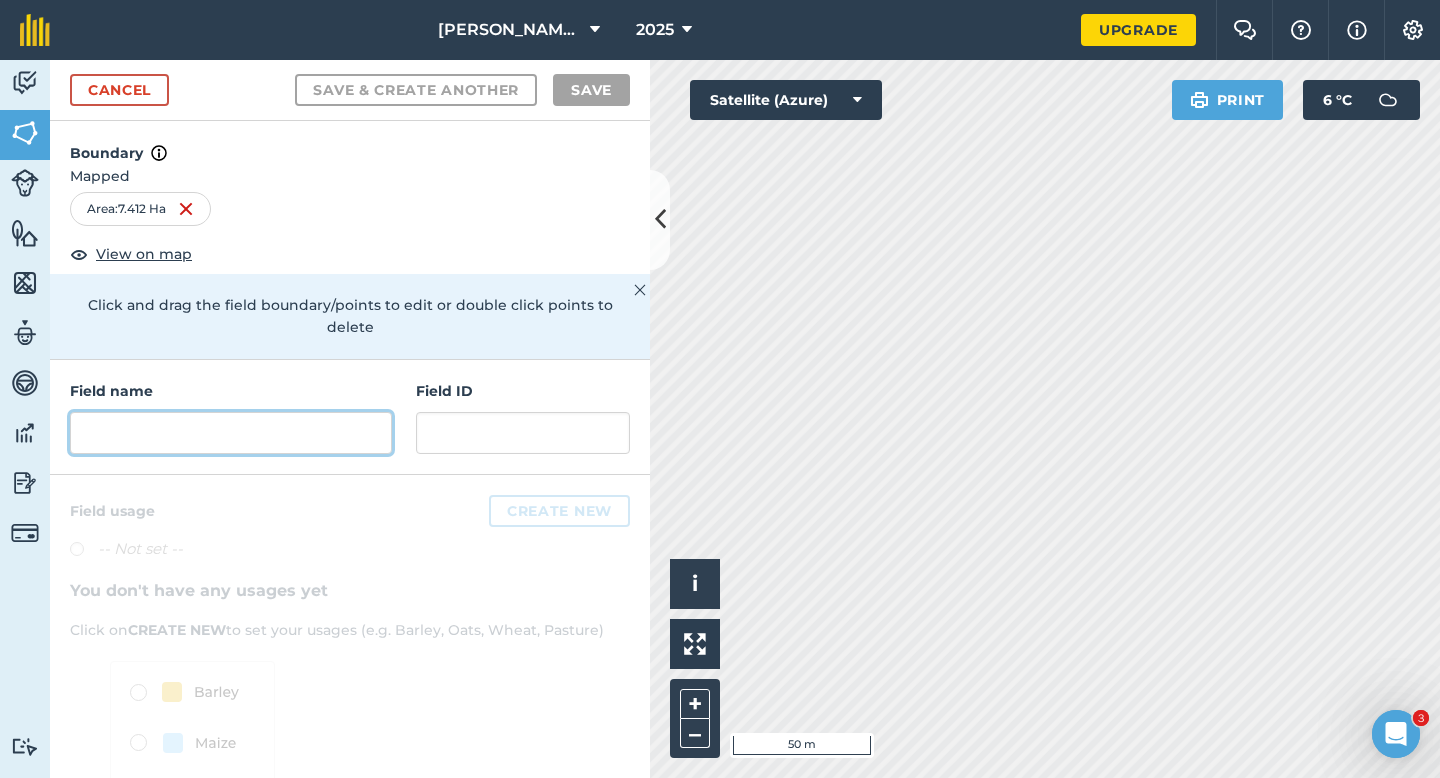 click at bounding box center [231, 433] 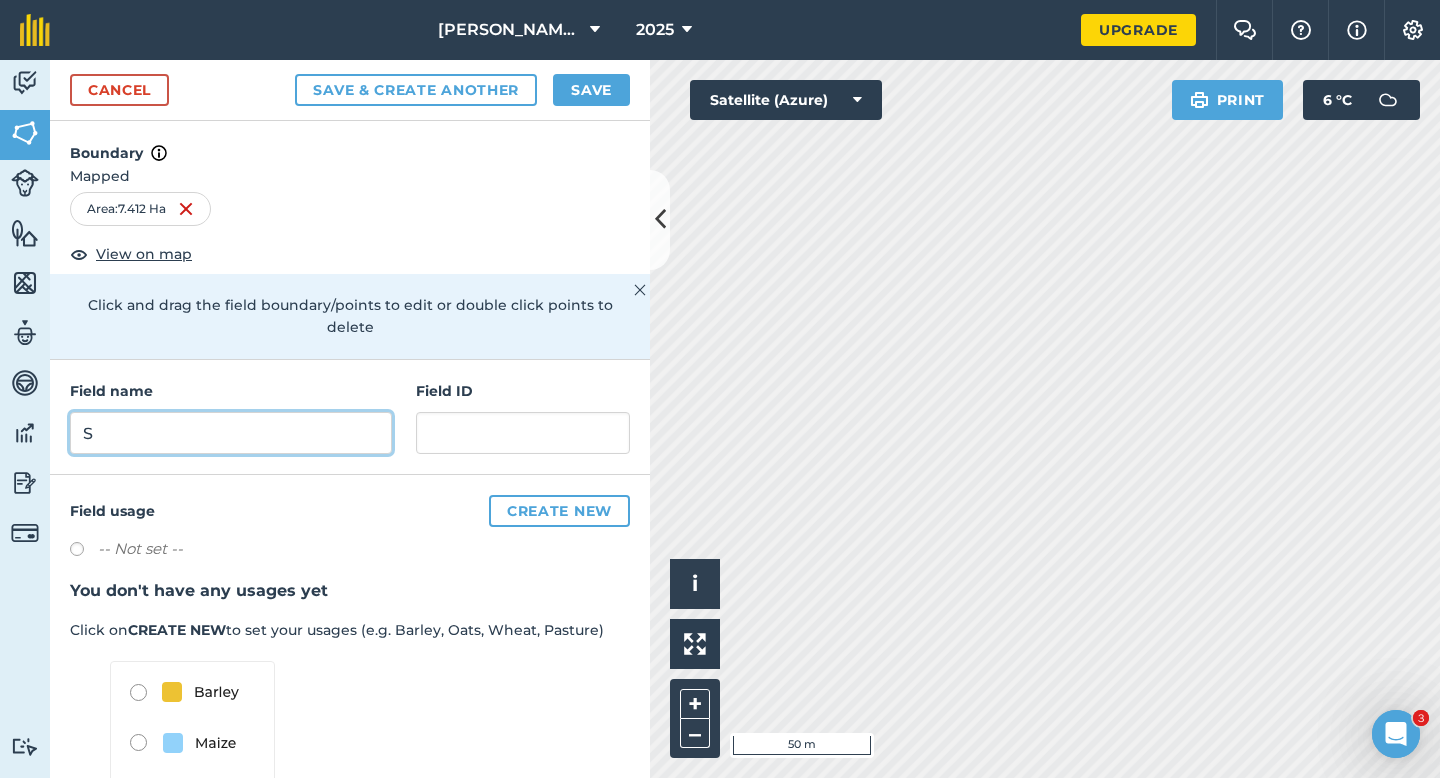 type on "S" 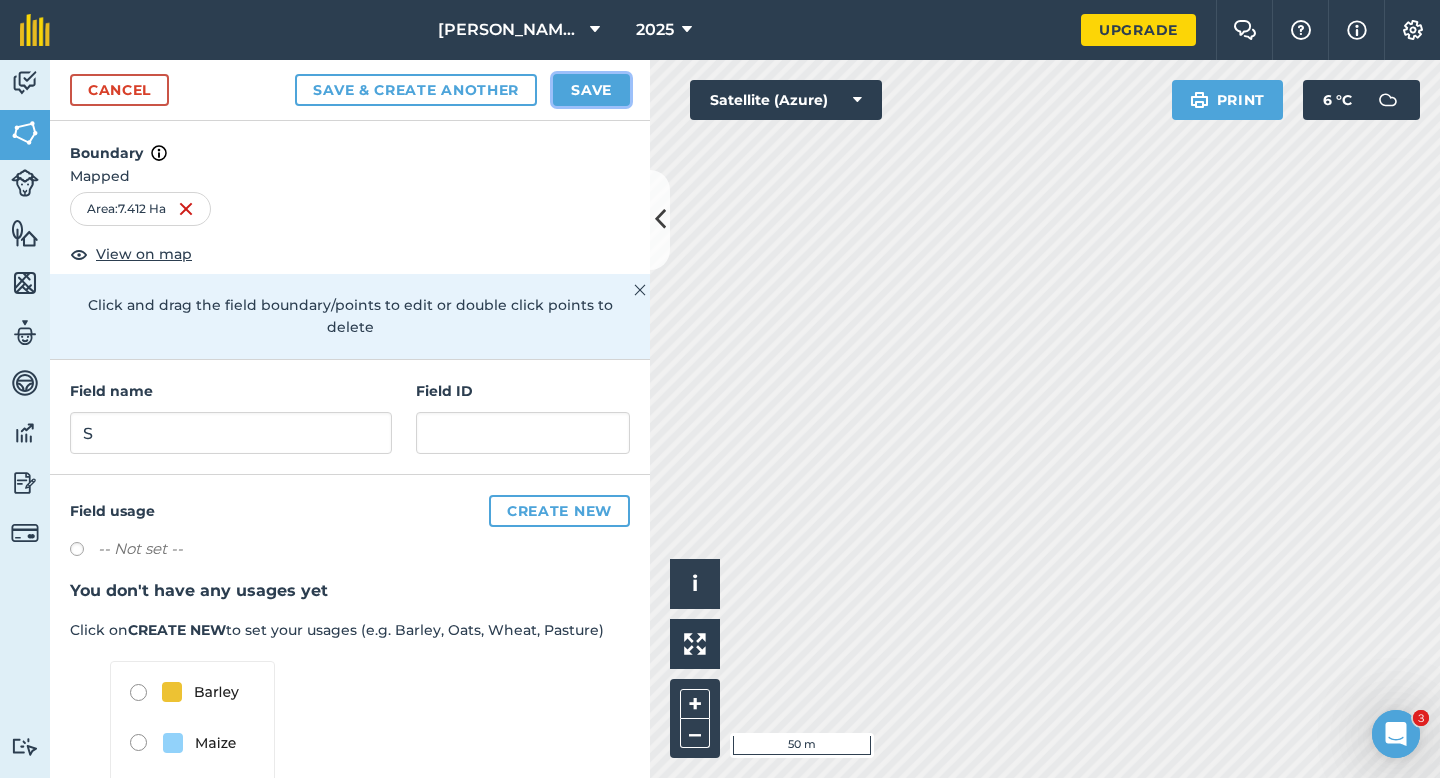 click on "Save" at bounding box center (591, 90) 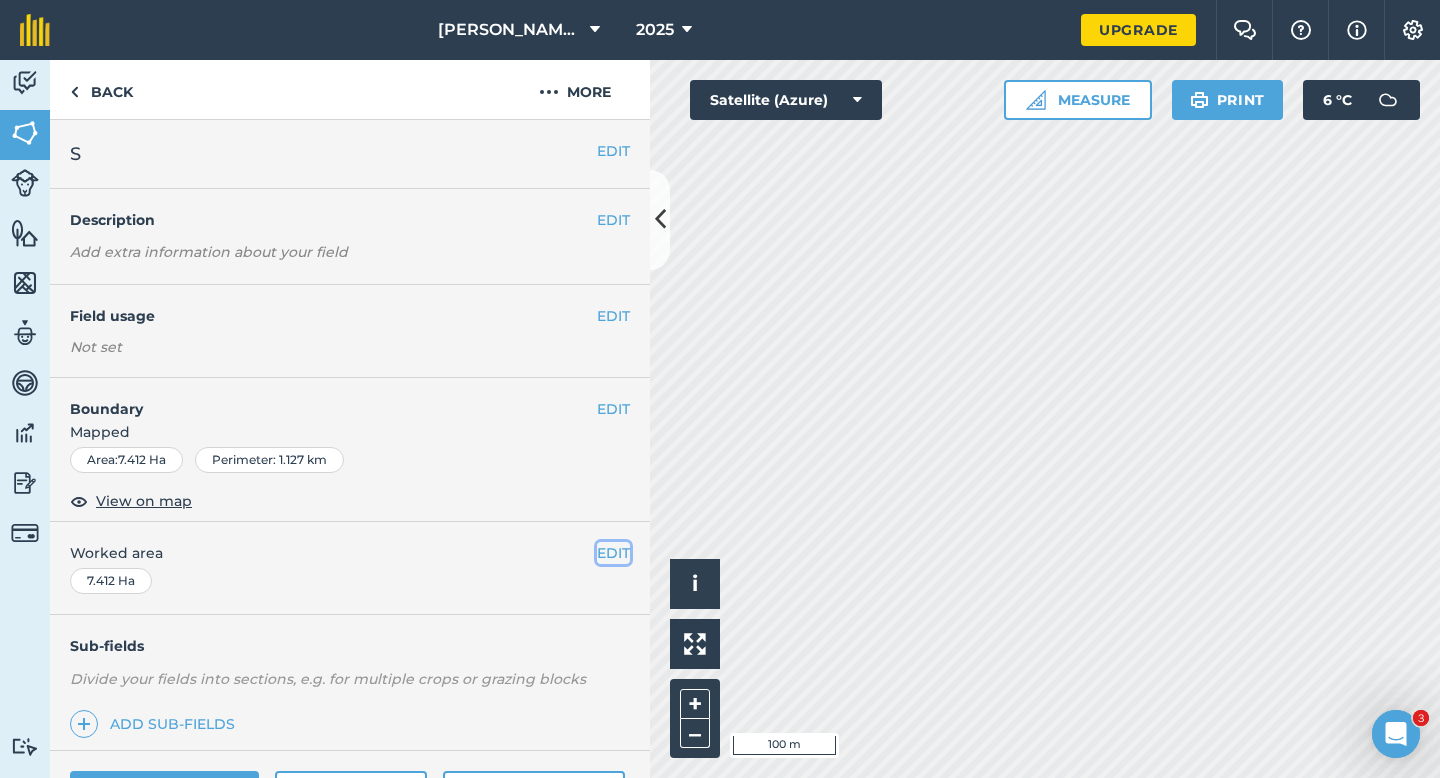 click on "EDIT" at bounding box center (613, 553) 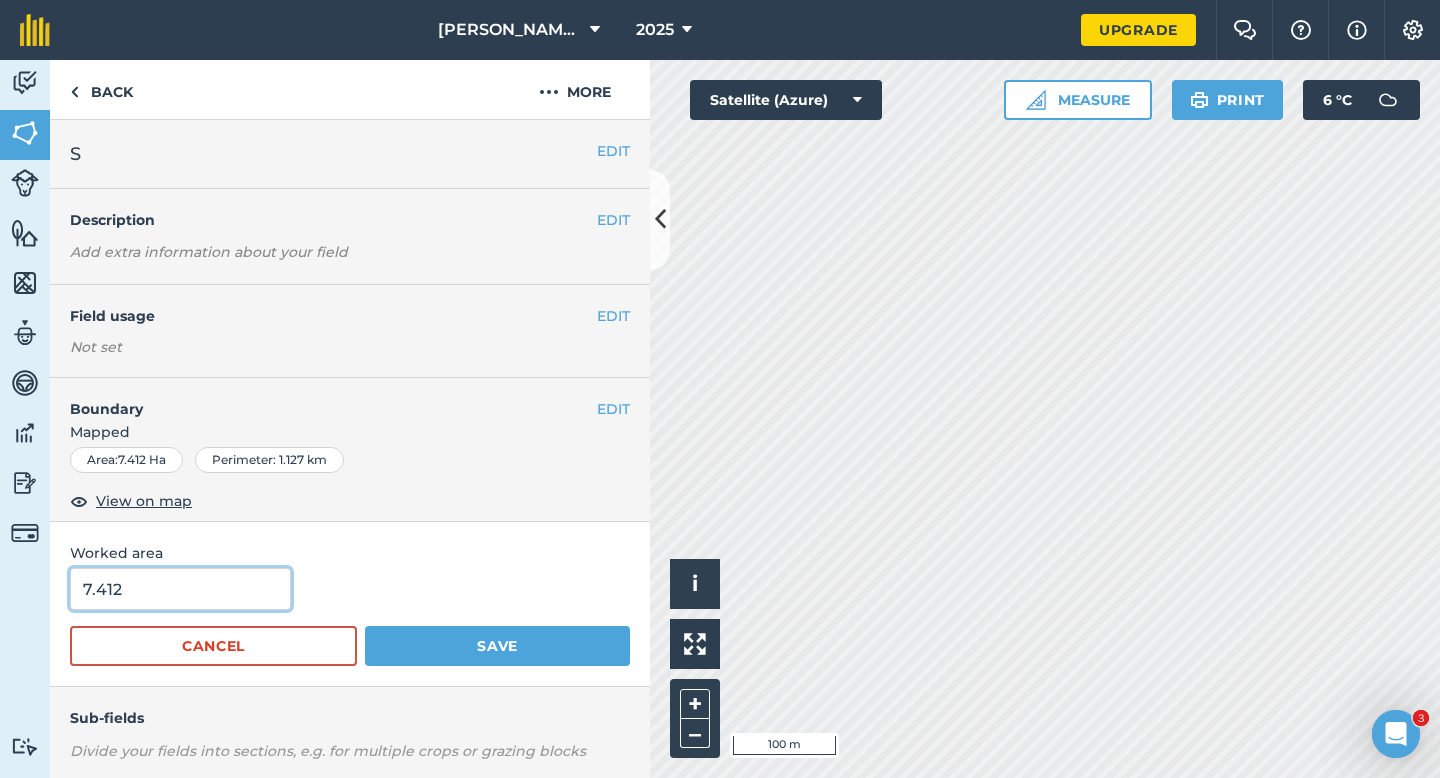 click on "7.412" at bounding box center [180, 589] 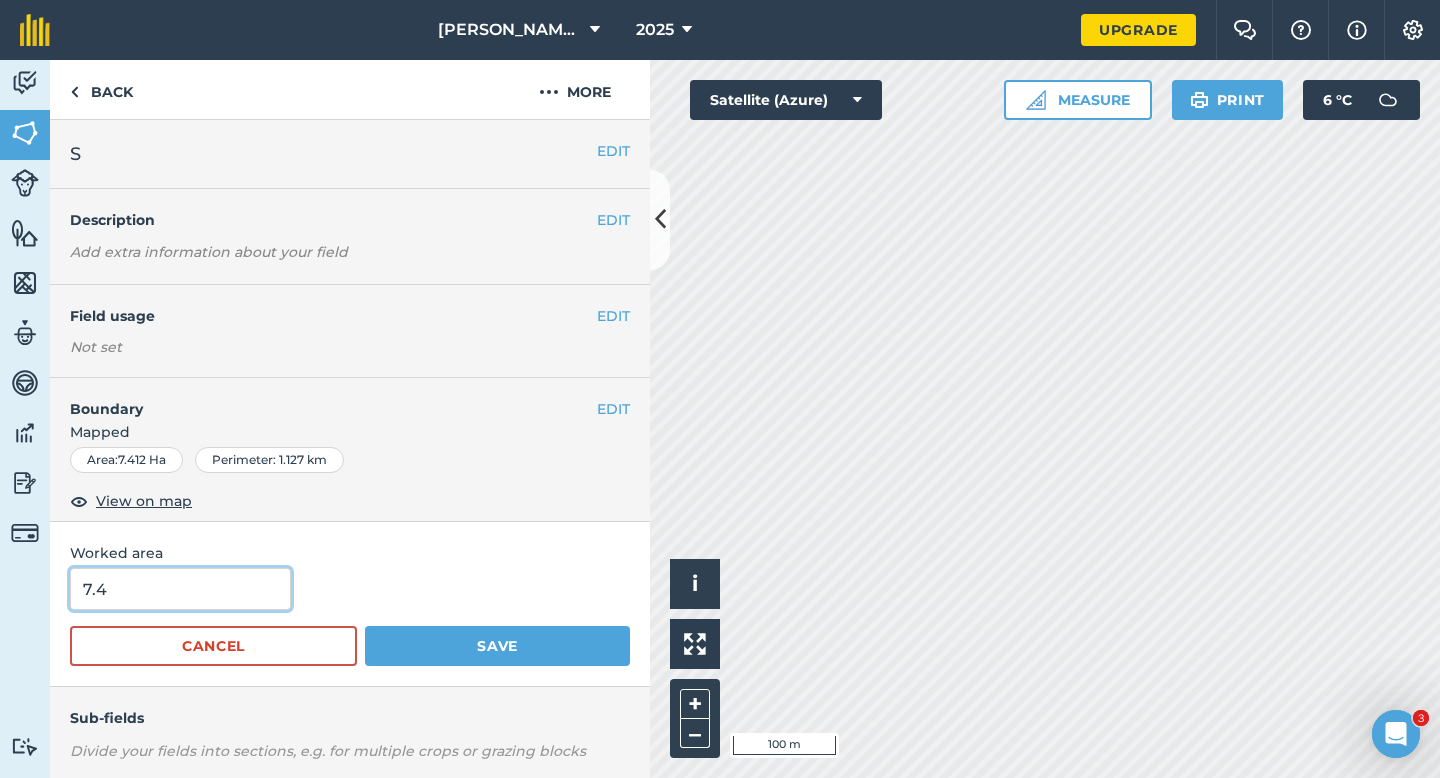 type on "7.4" 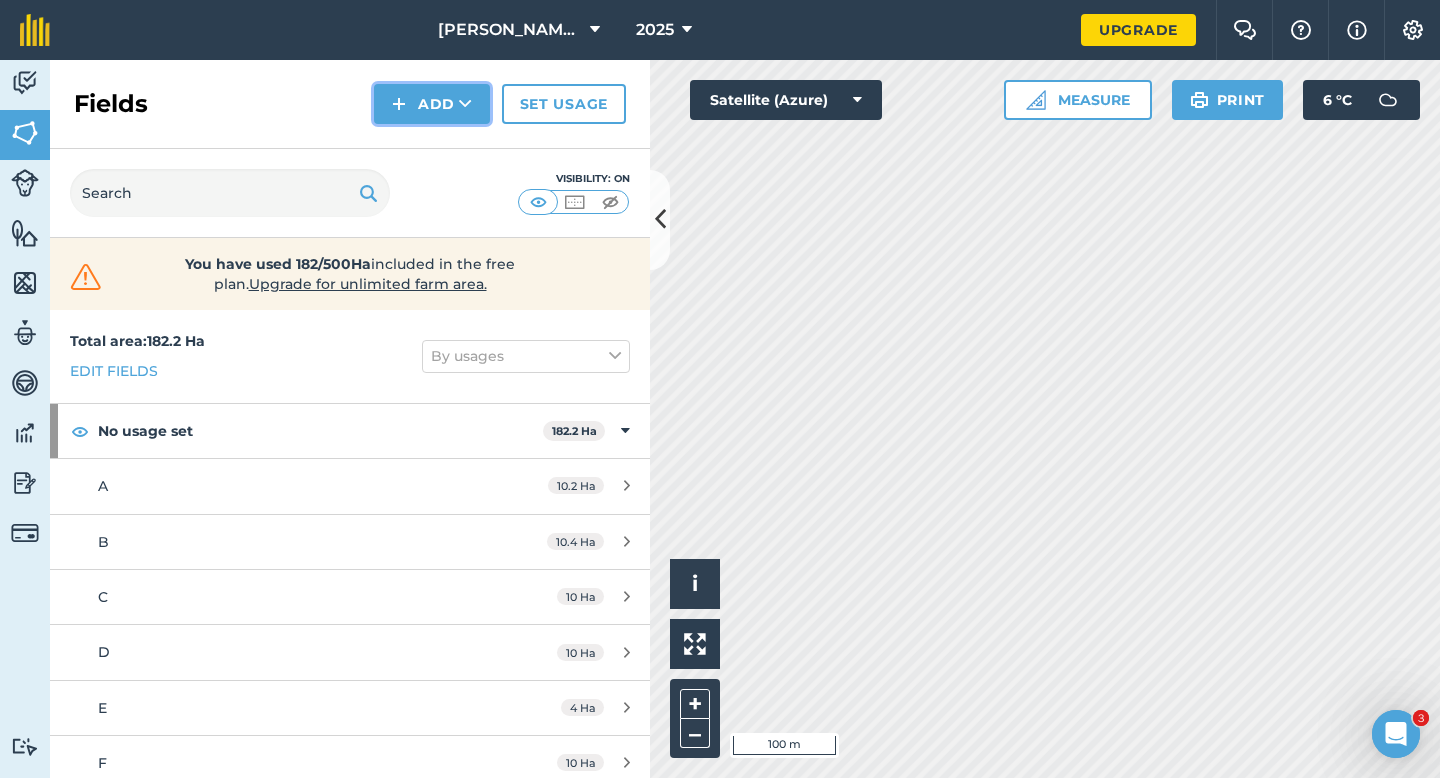 click on "Add" at bounding box center (432, 104) 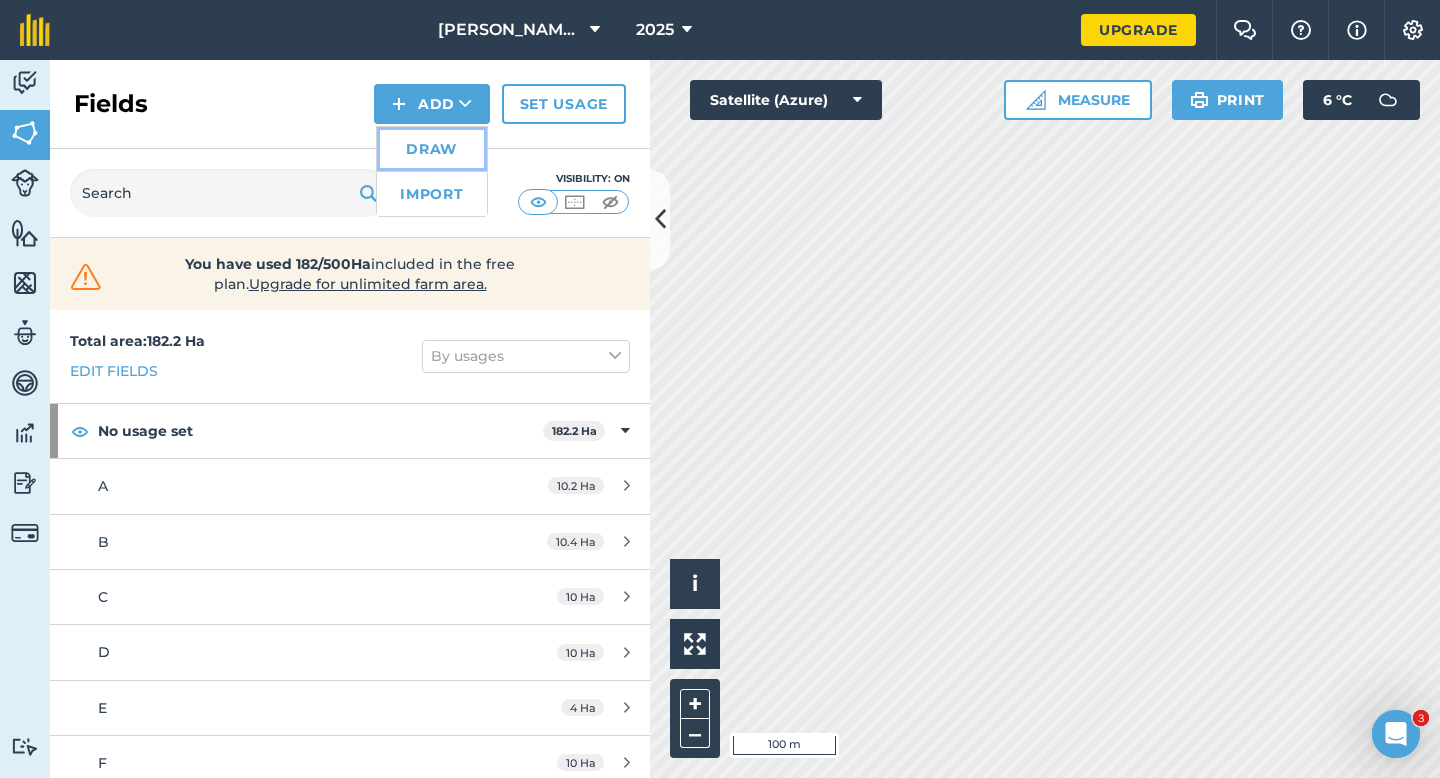 click on "Draw" at bounding box center (432, 149) 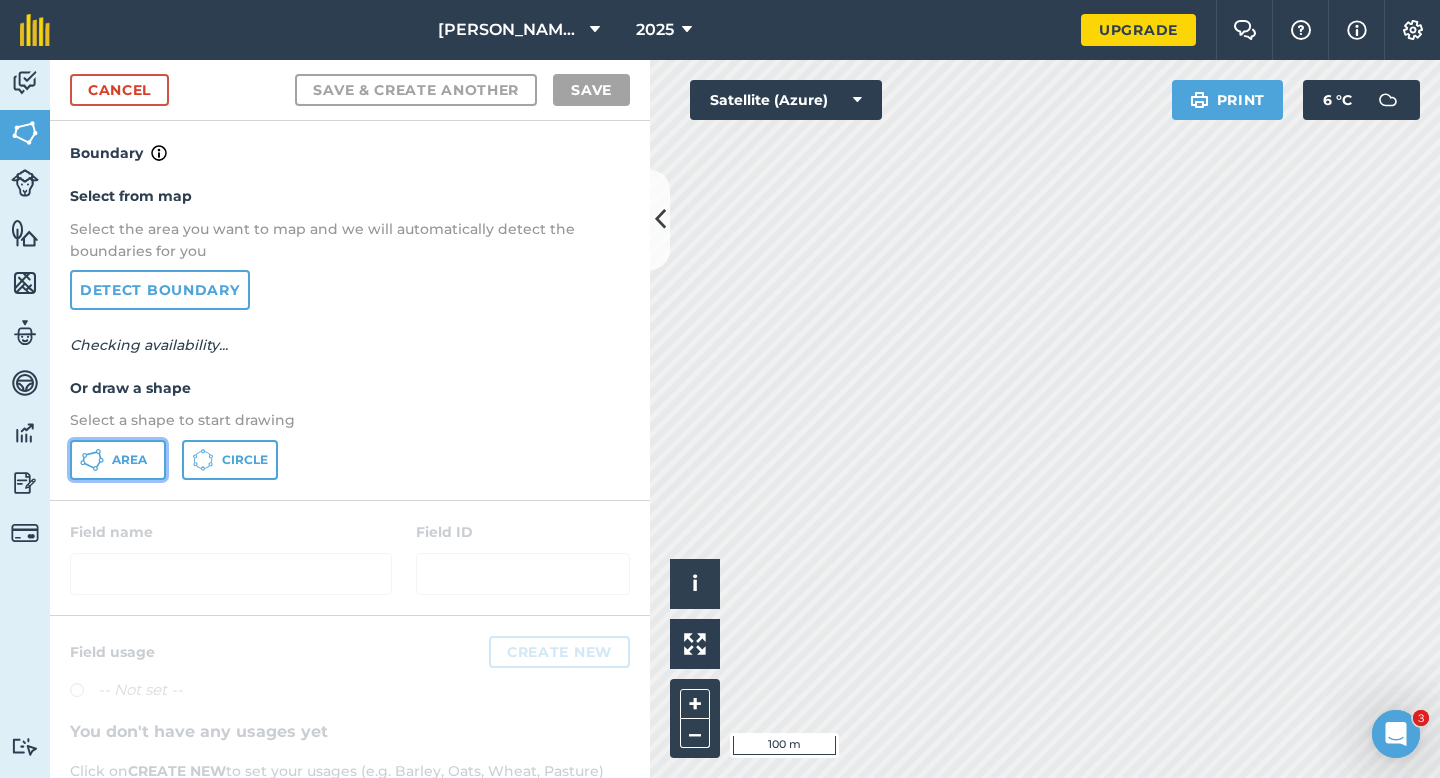 click on "Area" at bounding box center (118, 460) 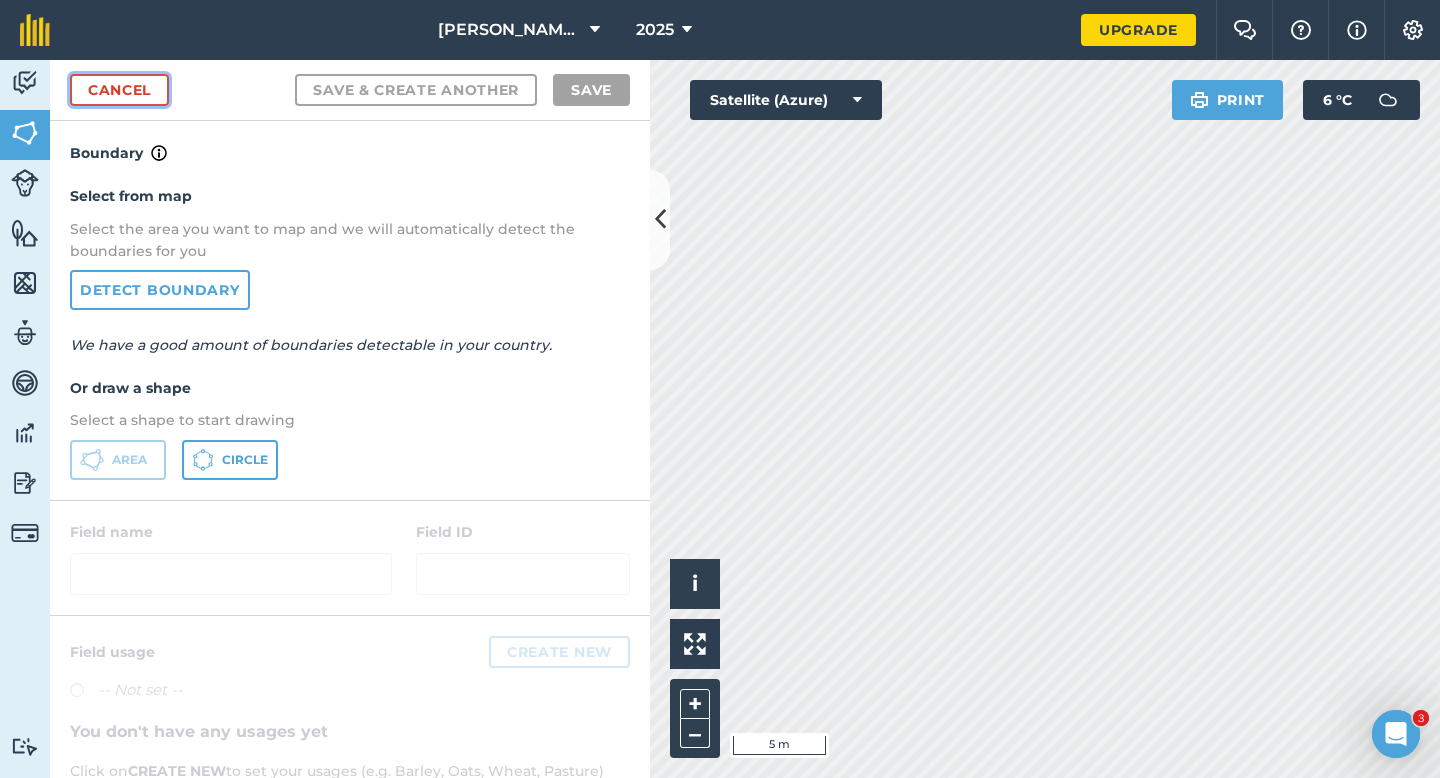 click on "Cancel" at bounding box center (119, 90) 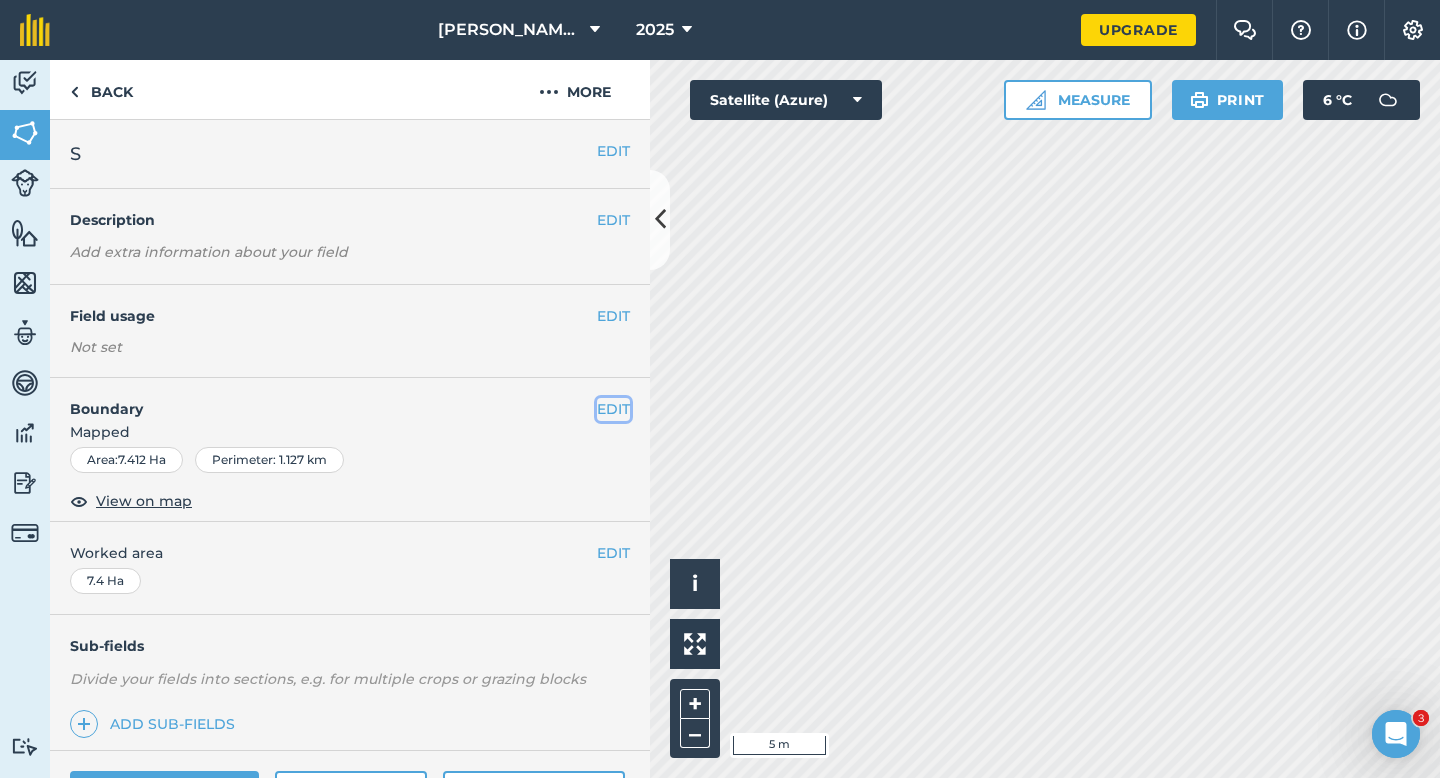 click on "EDIT" at bounding box center (613, 409) 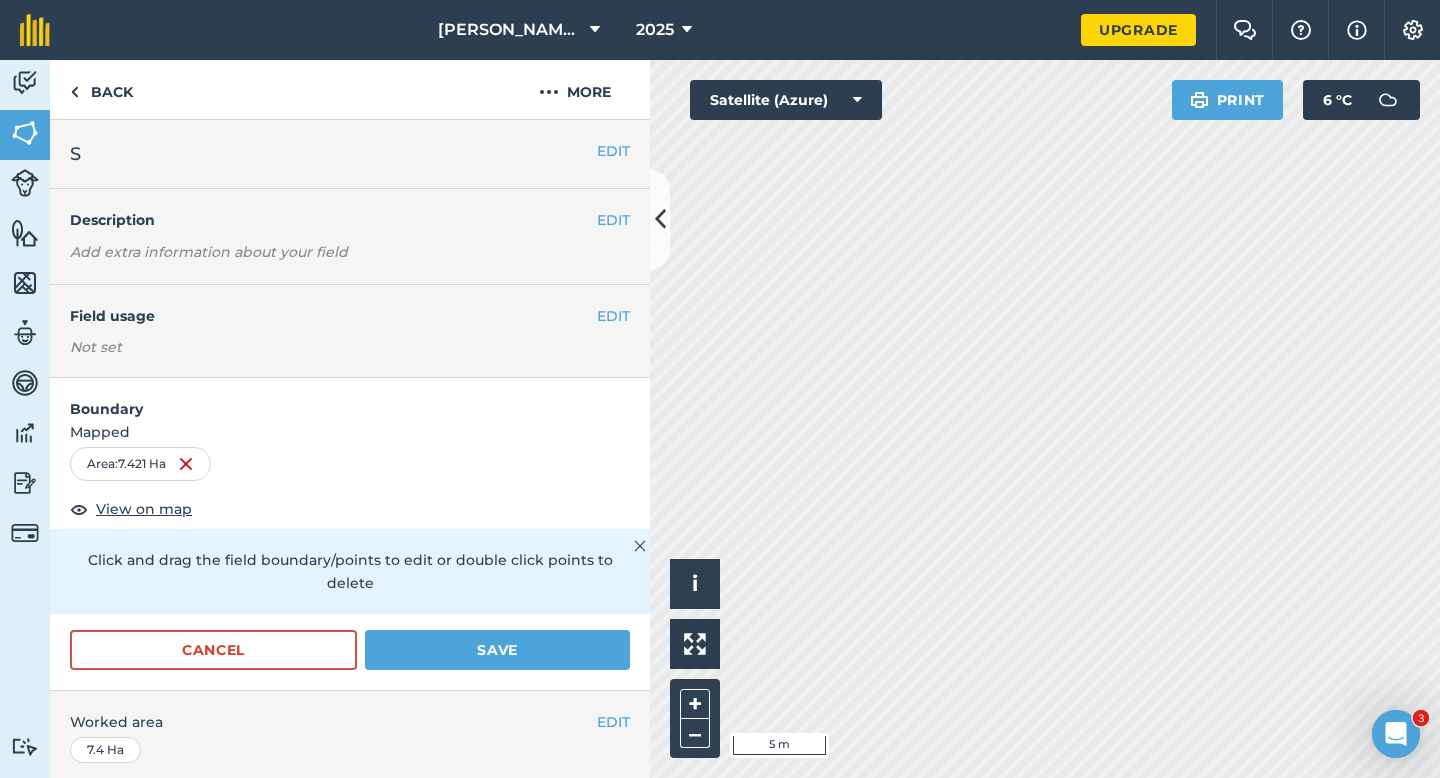 click on "Cancel Save" at bounding box center (350, 660) 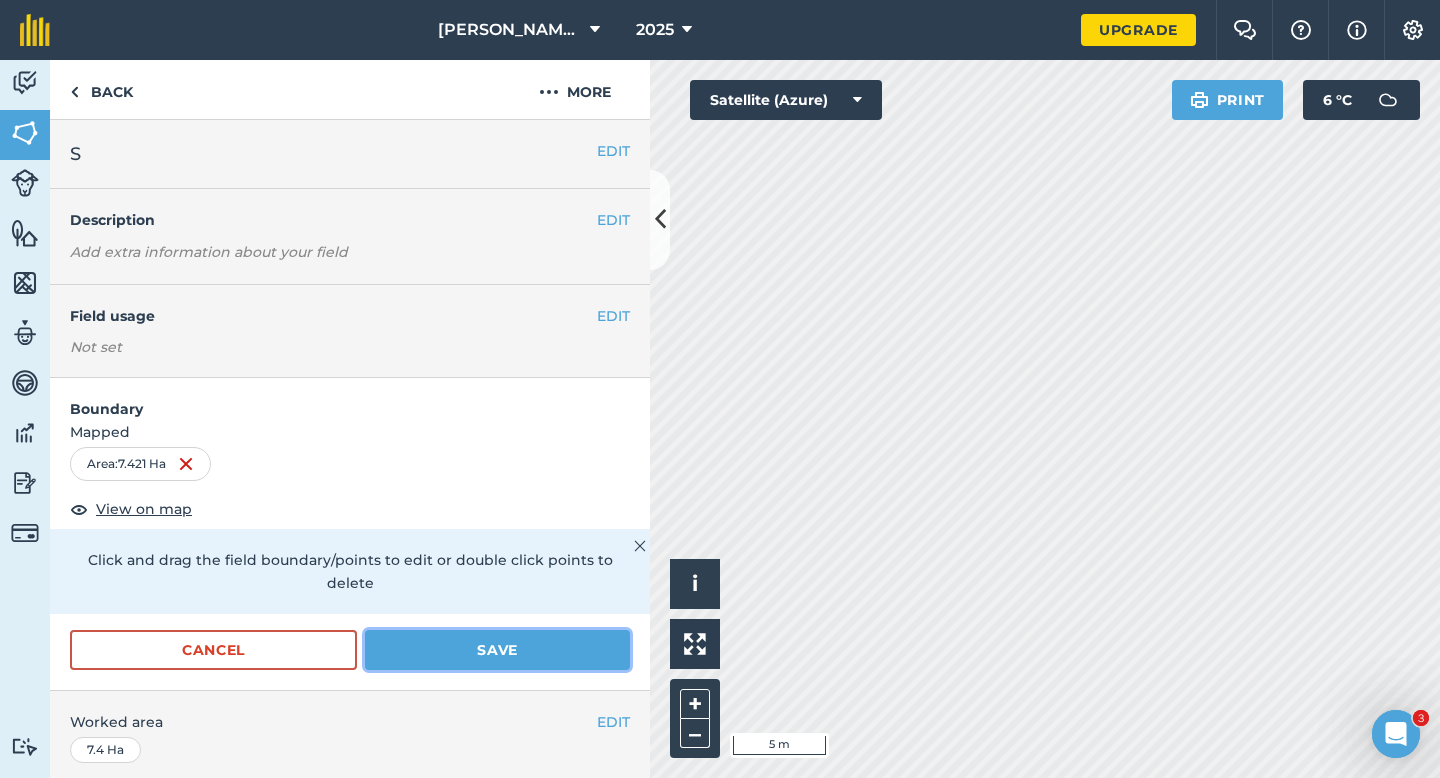 click on "Save" at bounding box center (497, 650) 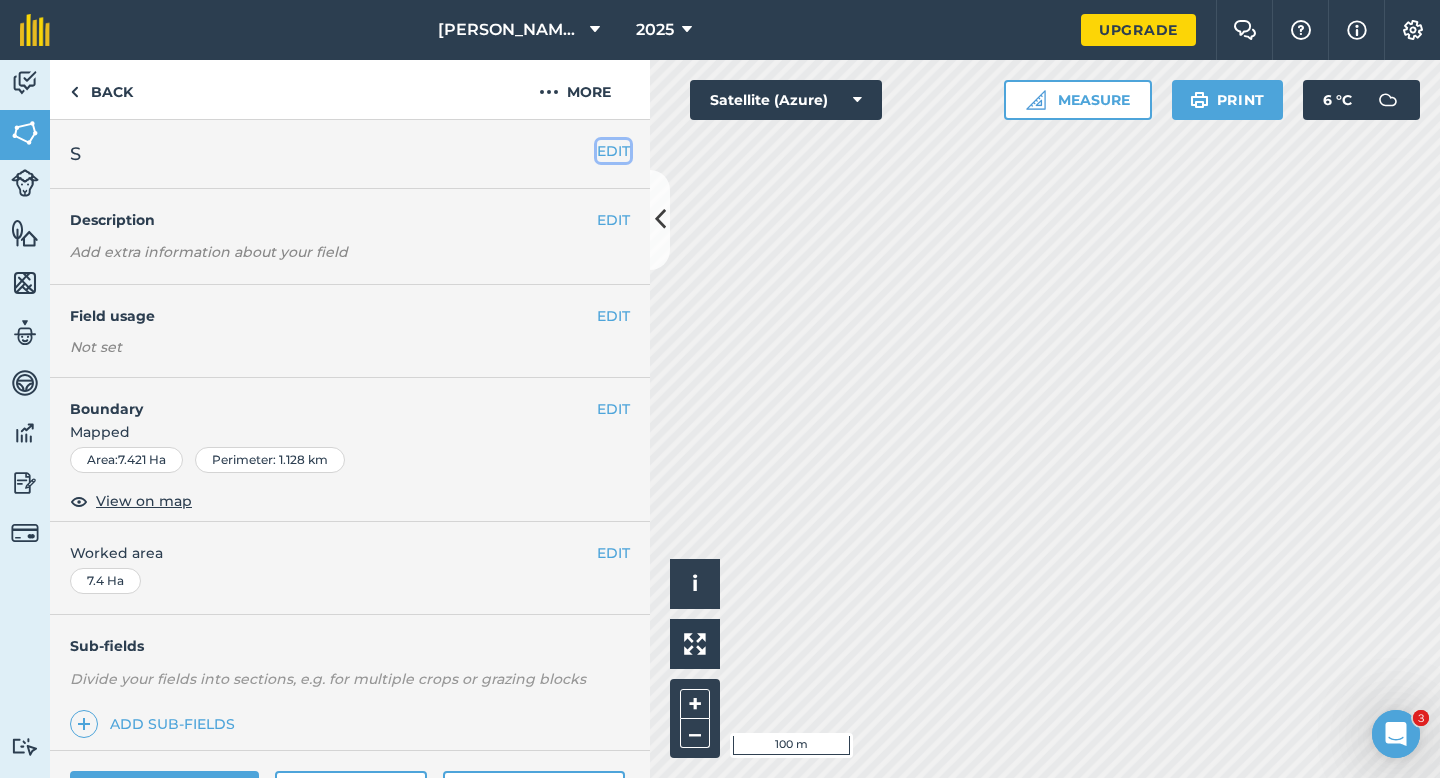 click on "EDIT" at bounding box center (613, 151) 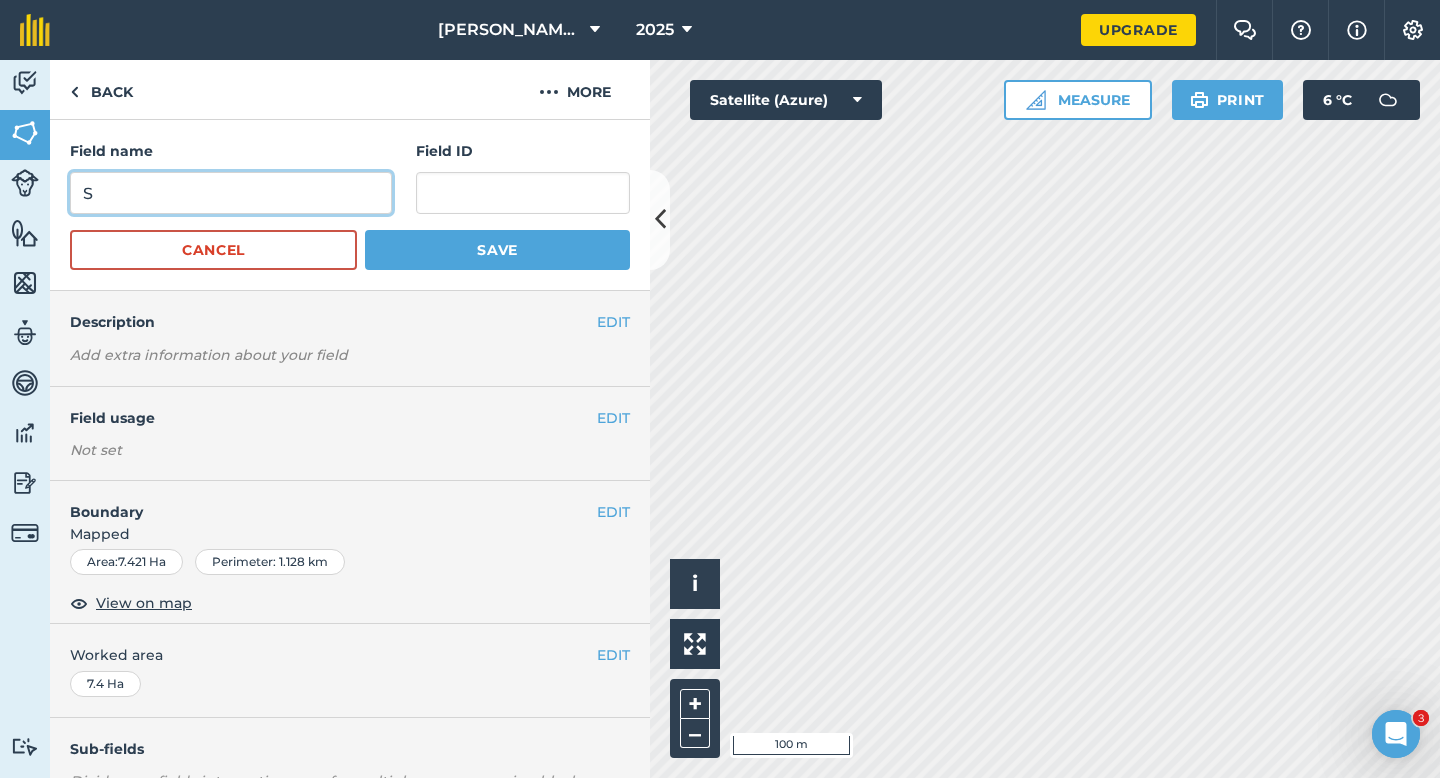 click on "S" at bounding box center [231, 193] 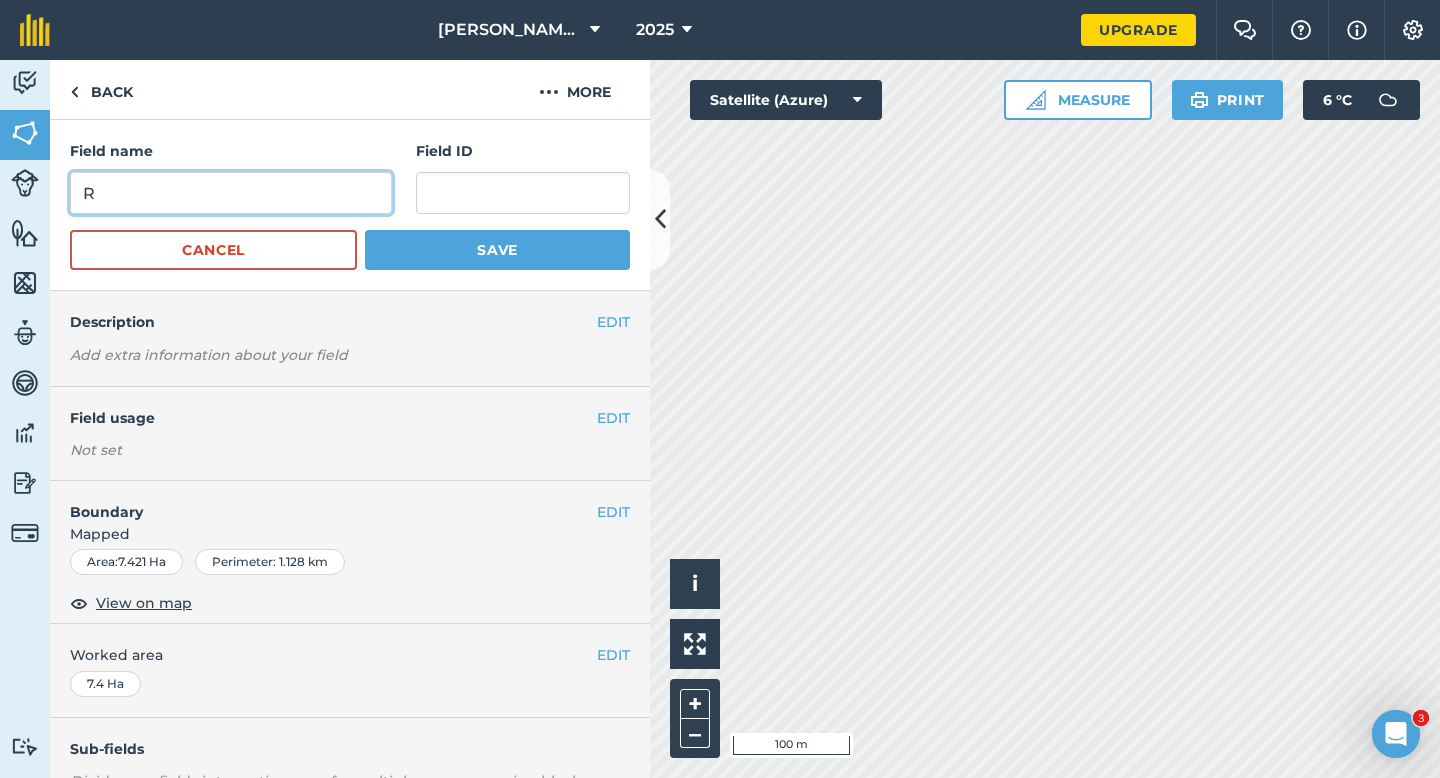 type on "R" 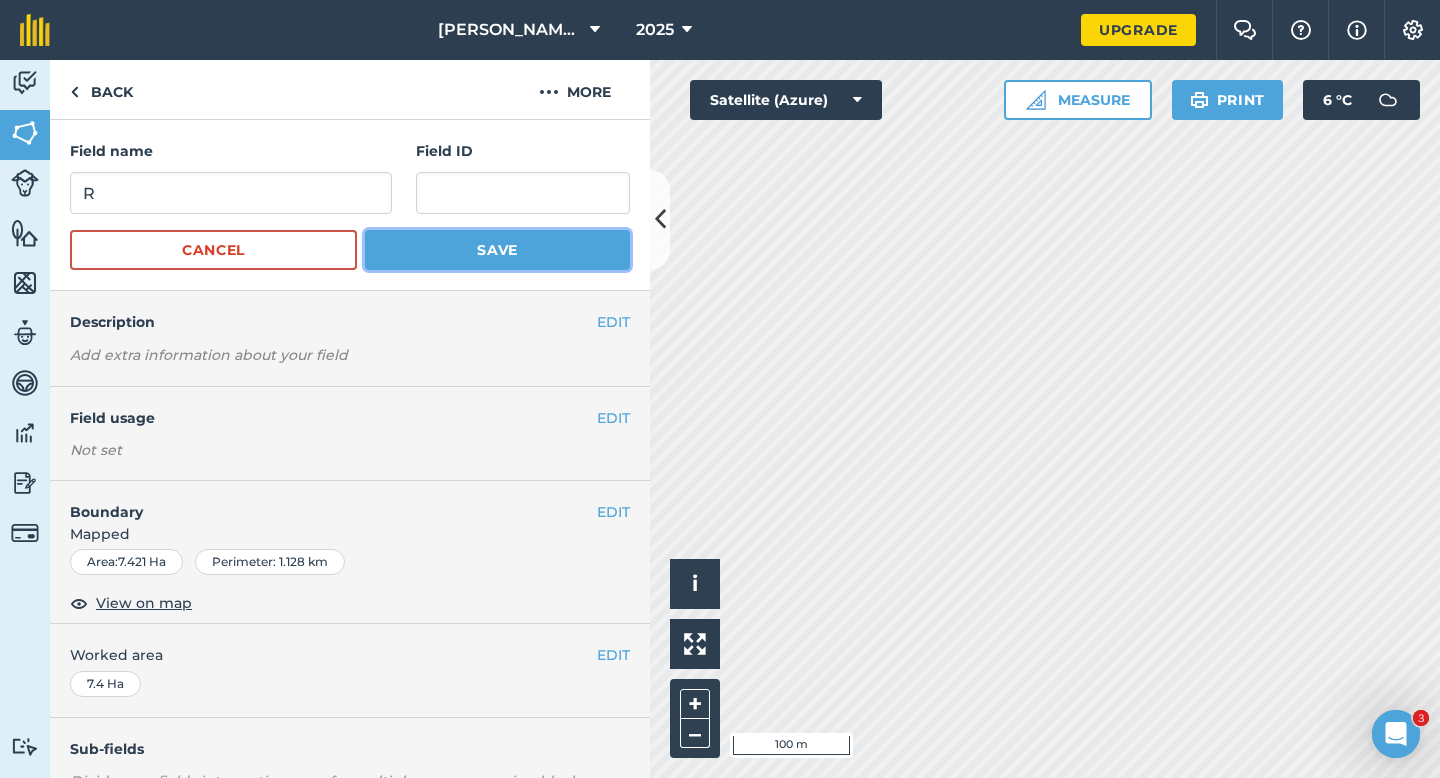 click on "Save" at bounding box center [497, 250] 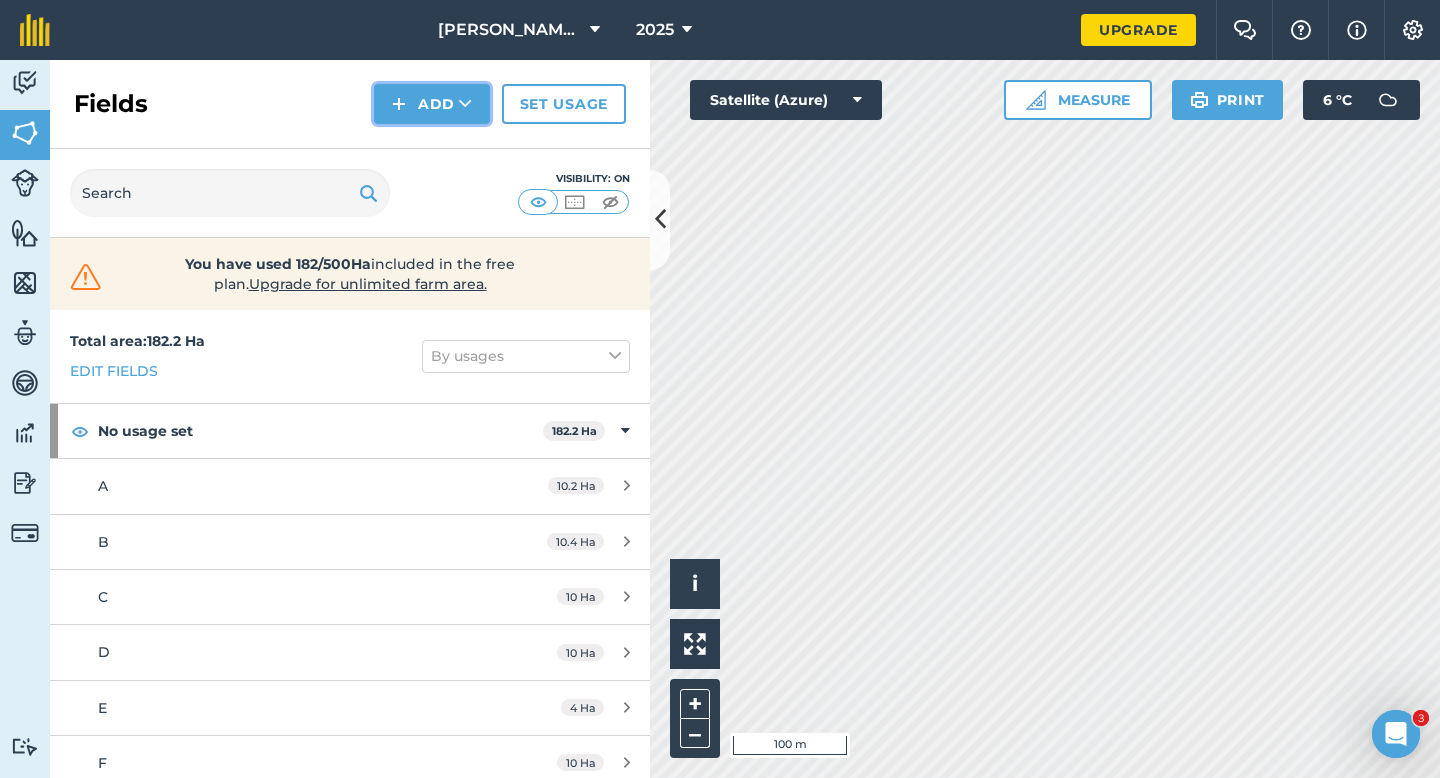 click on "Add" at bounding box center [432, 104] 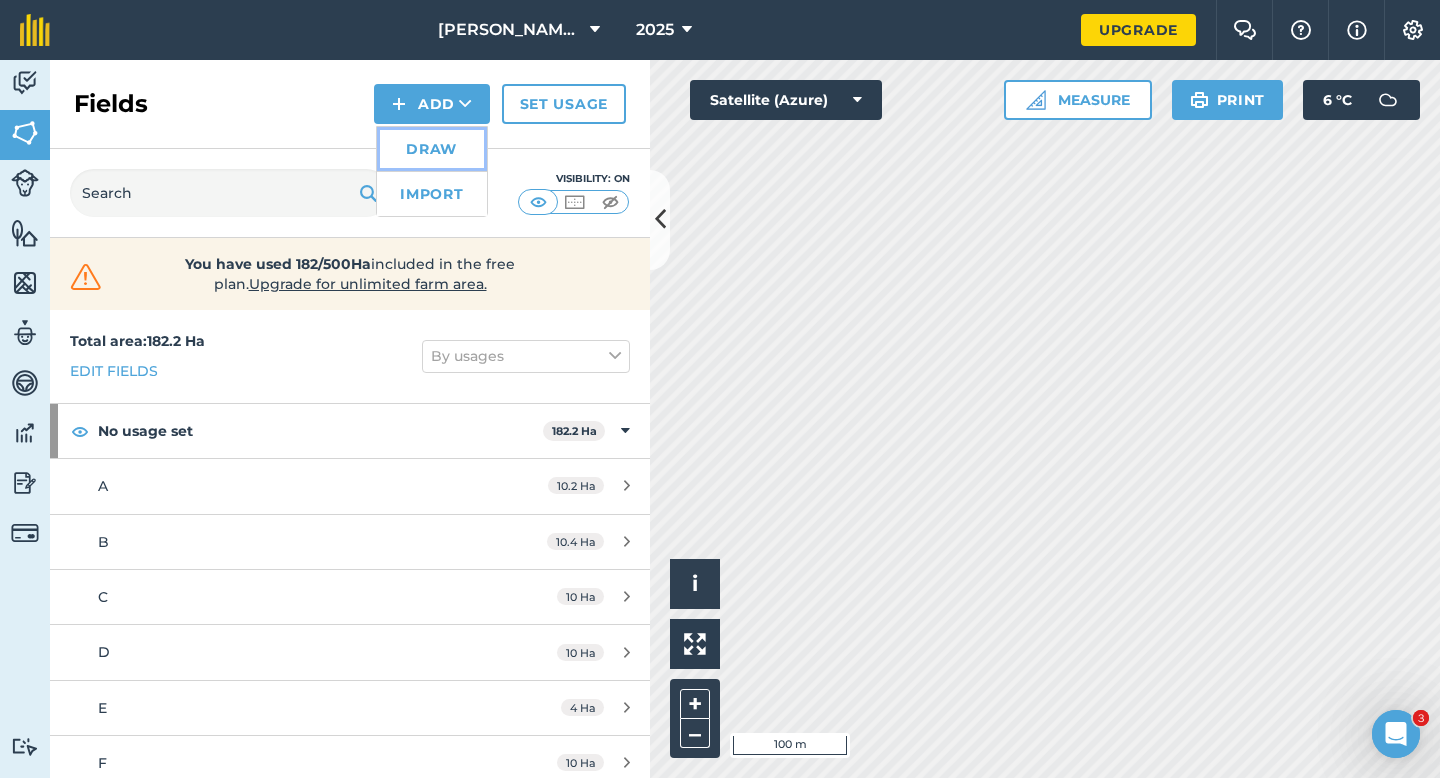 click on "Draw" at bounding box center (432, 149) 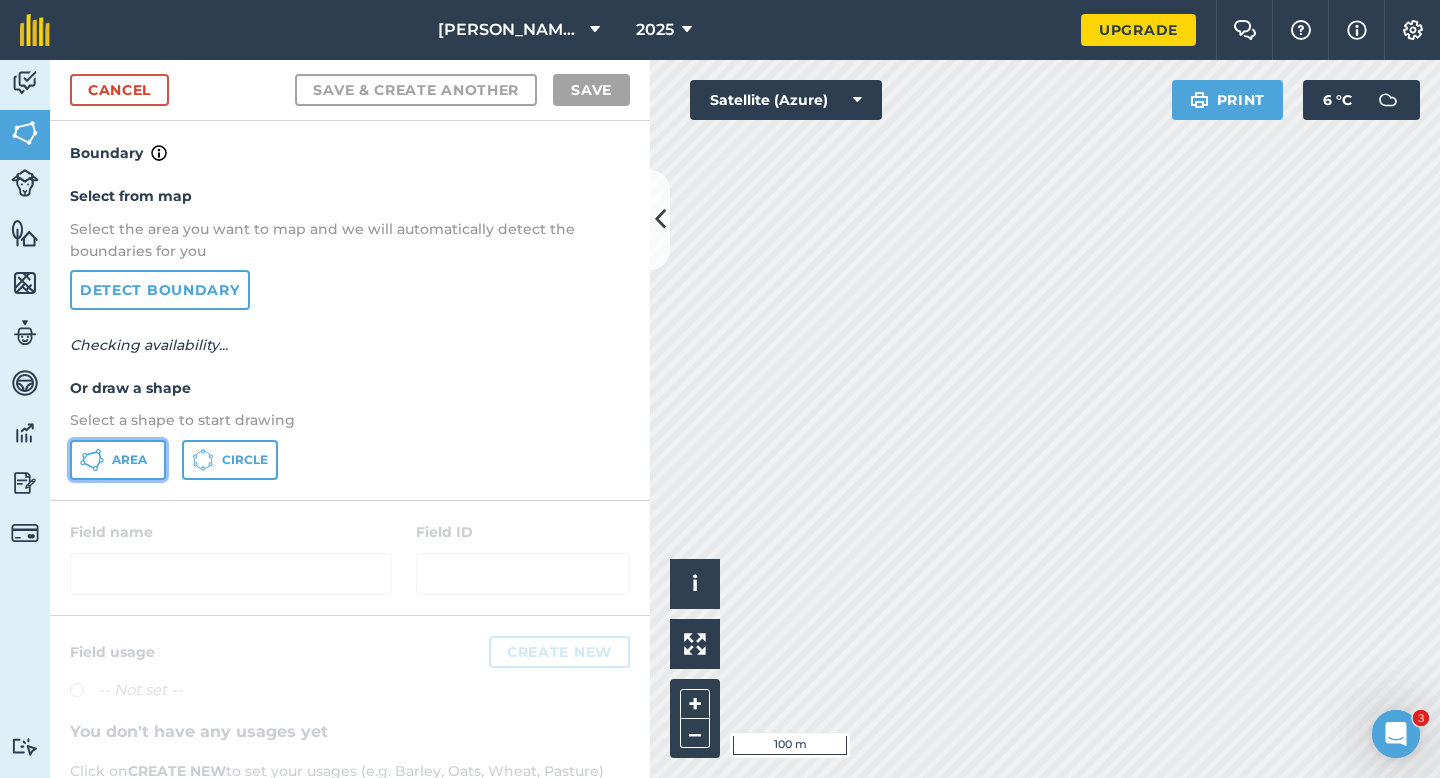 click 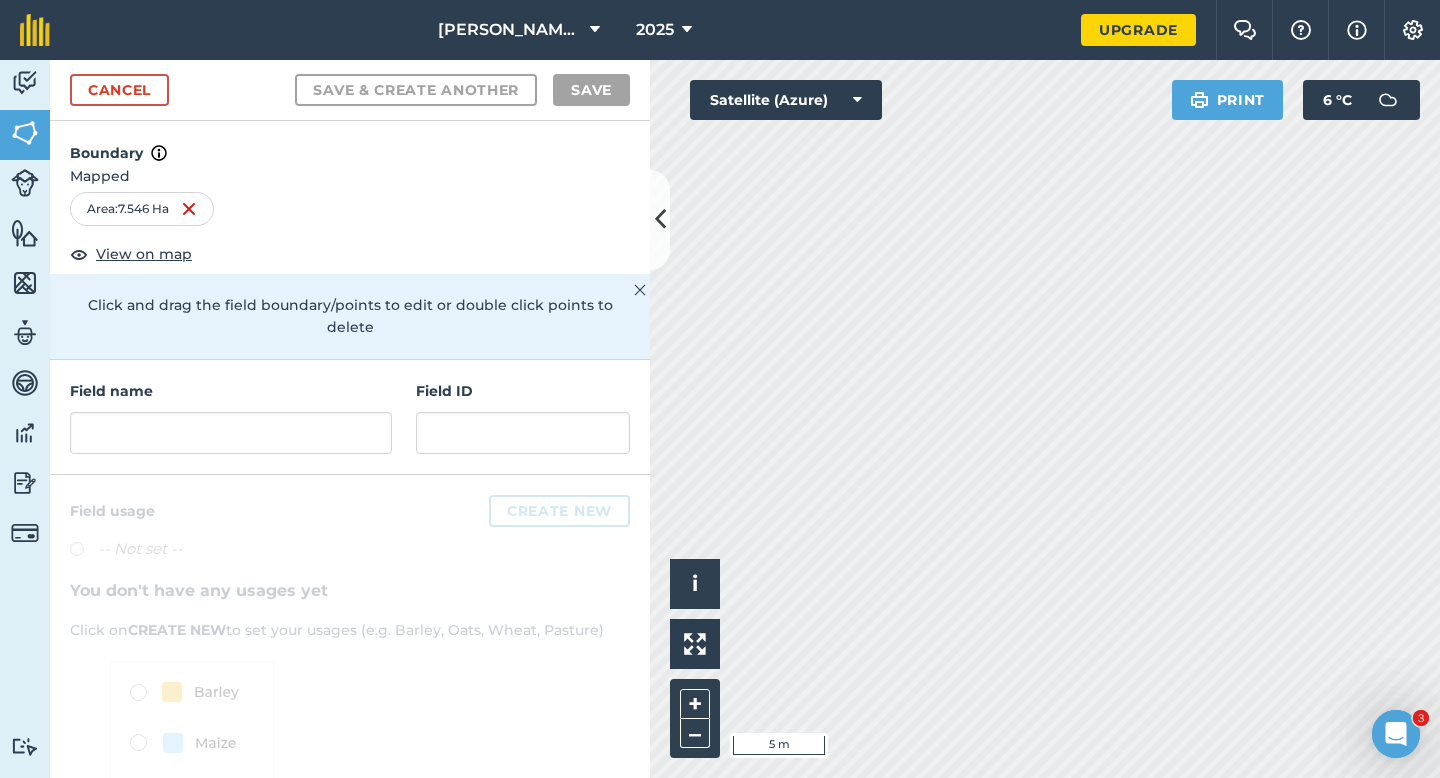 click at bounding box center (350, 691) 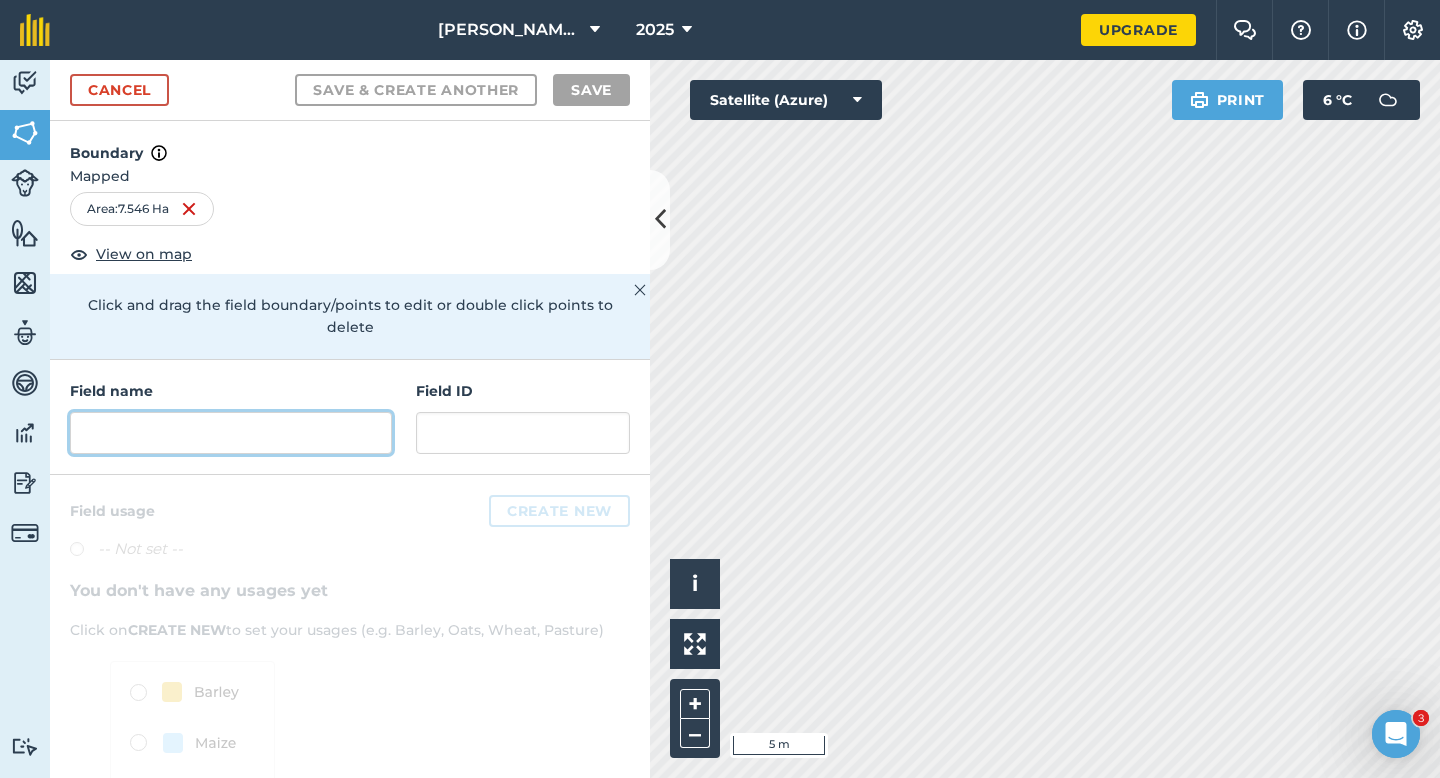 click at bounding box center [231, 433] 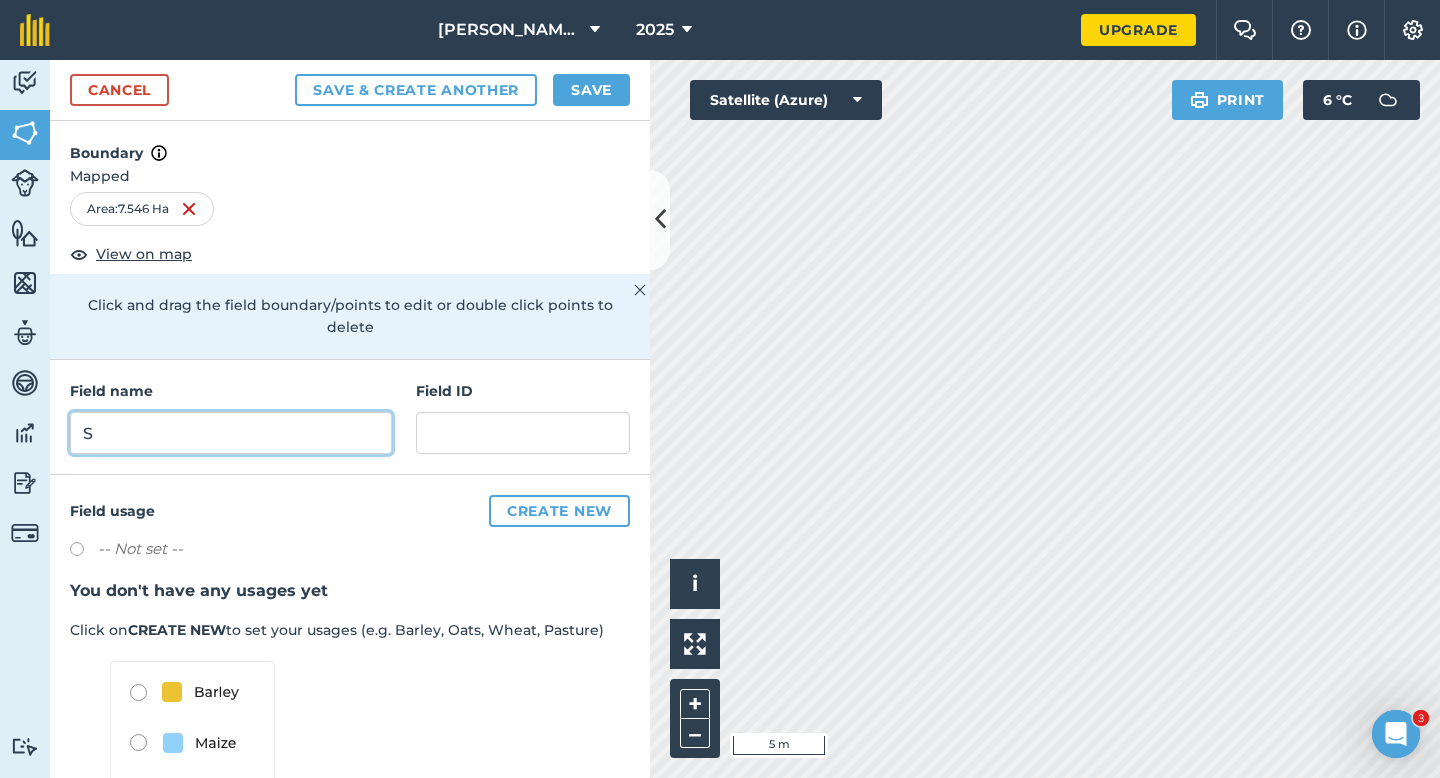 type on "S" 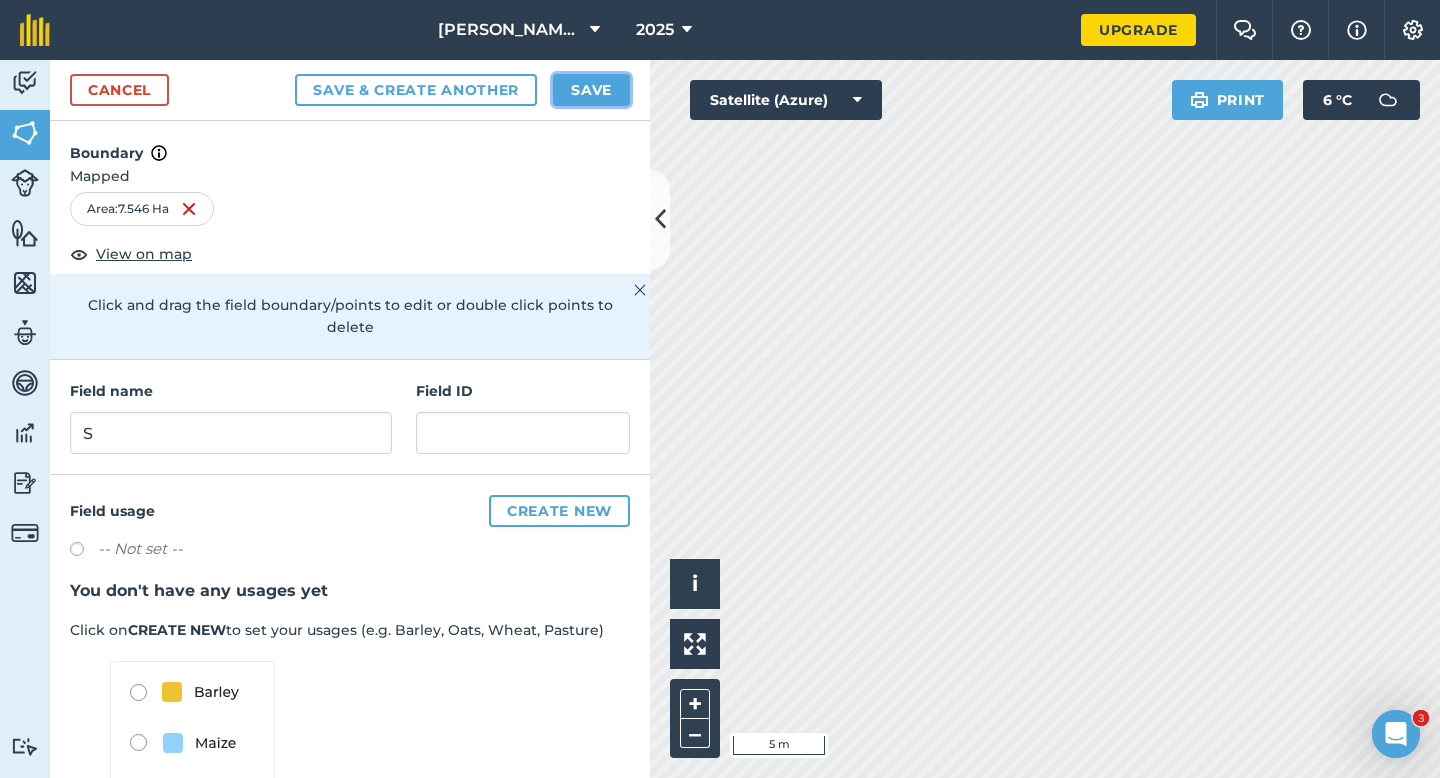 click on "Save" at bounding box center (591, 90) 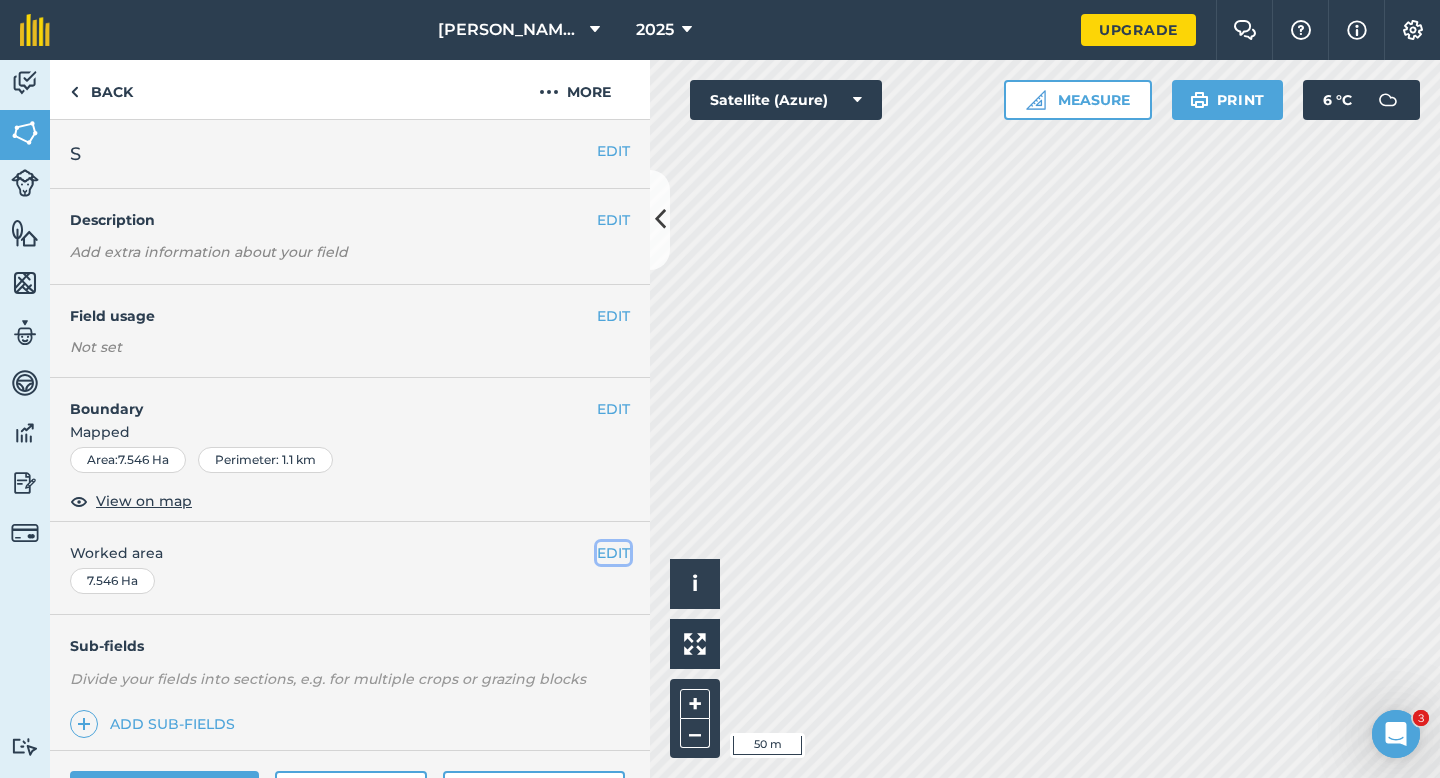 click on "EDIT" at bounding box center (613, 553) 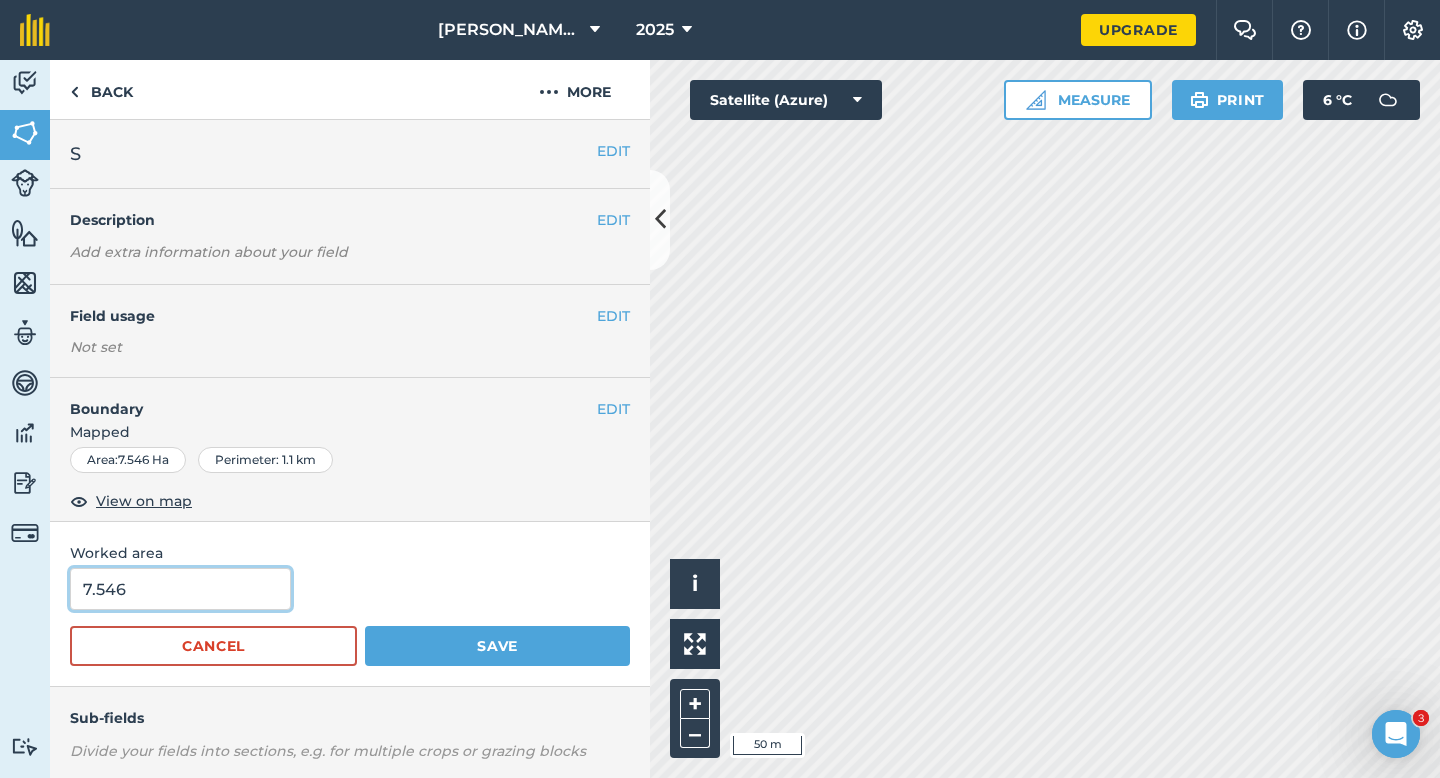 click on "7.546" at bounding box center (180, 589) 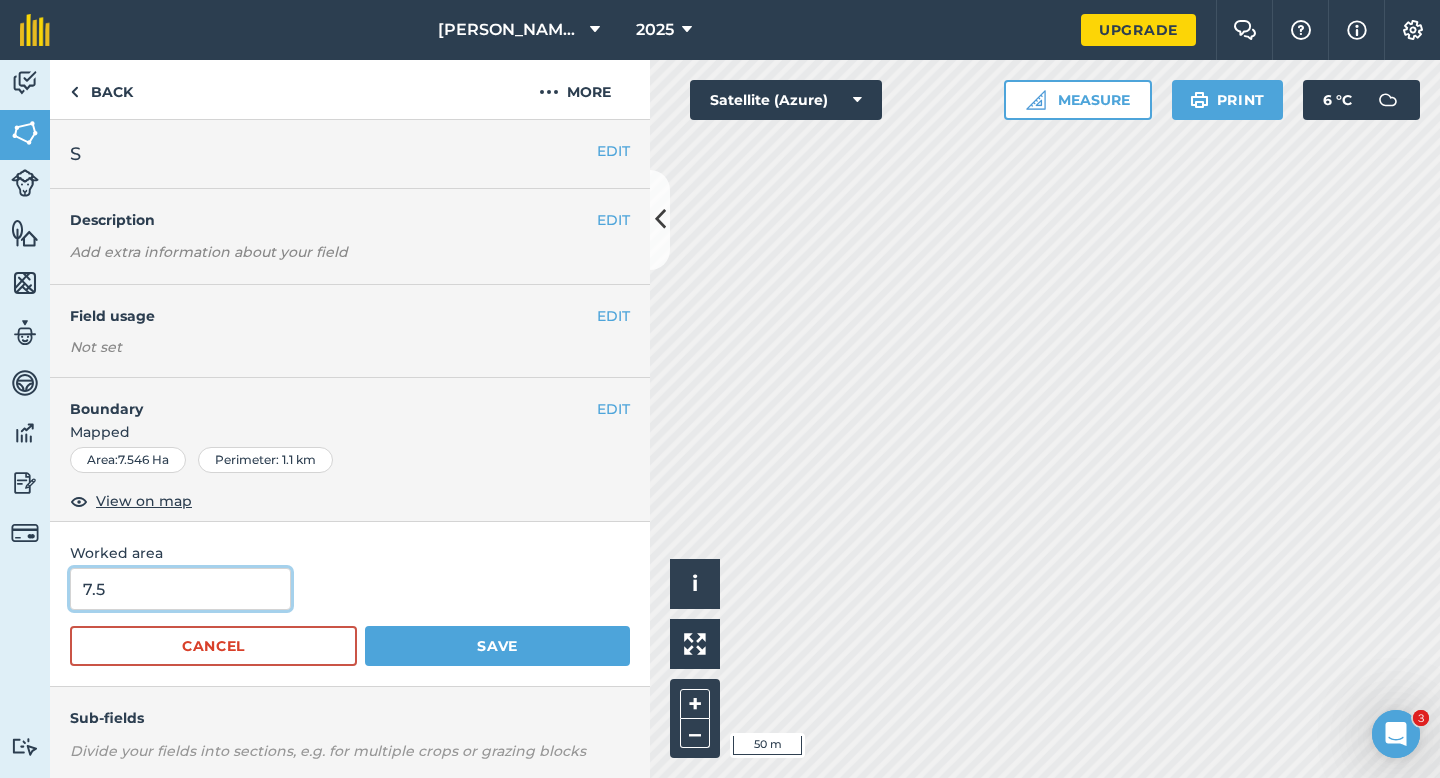 type on "7.5" 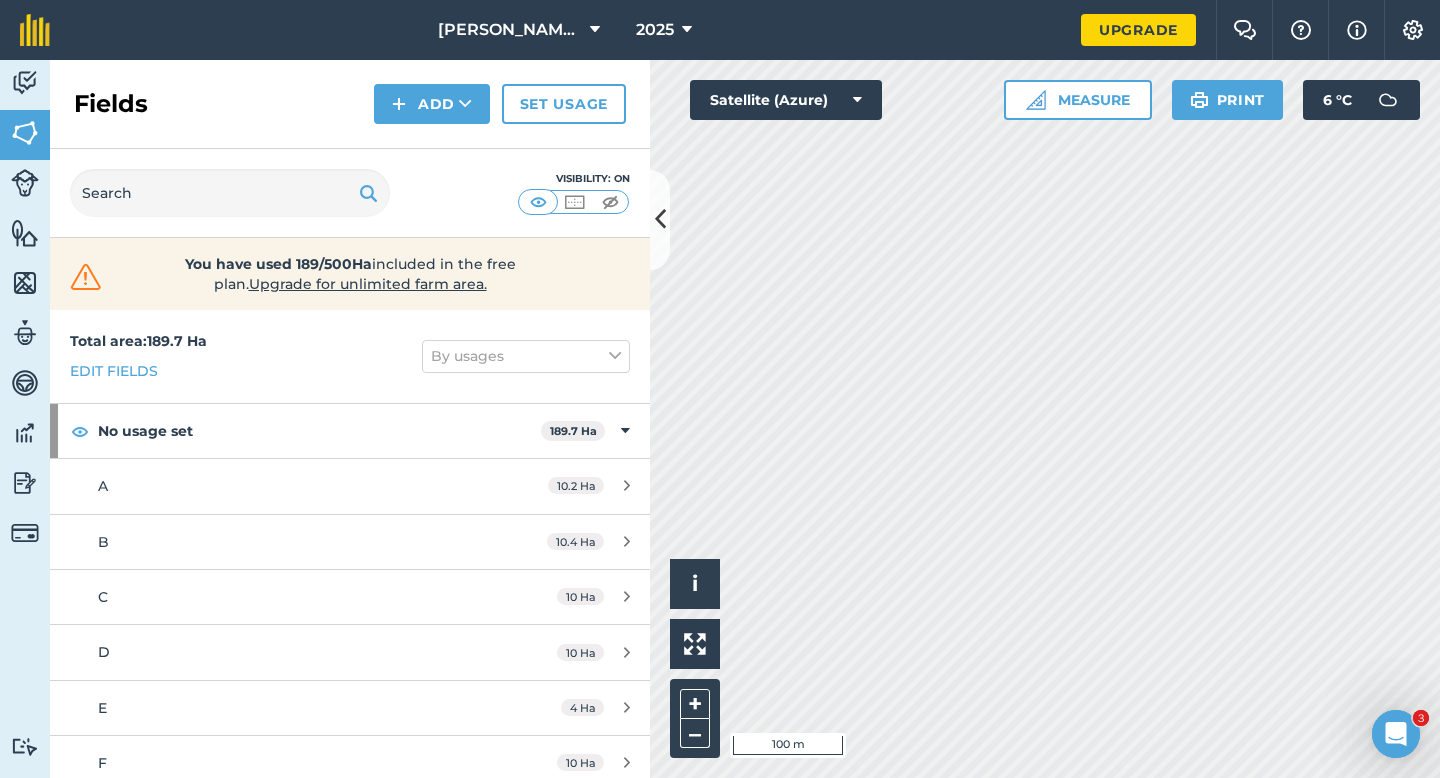 click on "Fields   Add   Set usage" at bounding box center [350, 104] 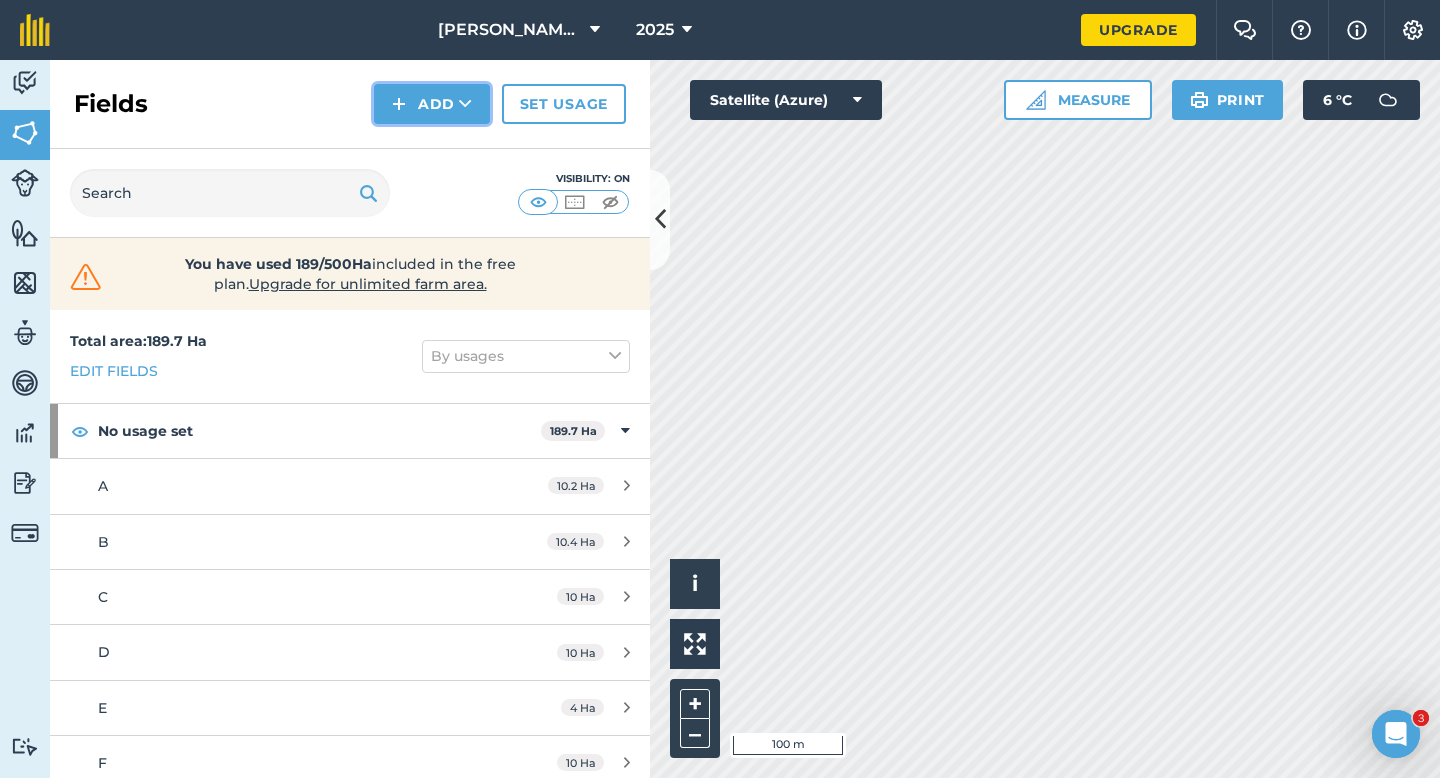 click on "Add" at bounding box center (432, 104) 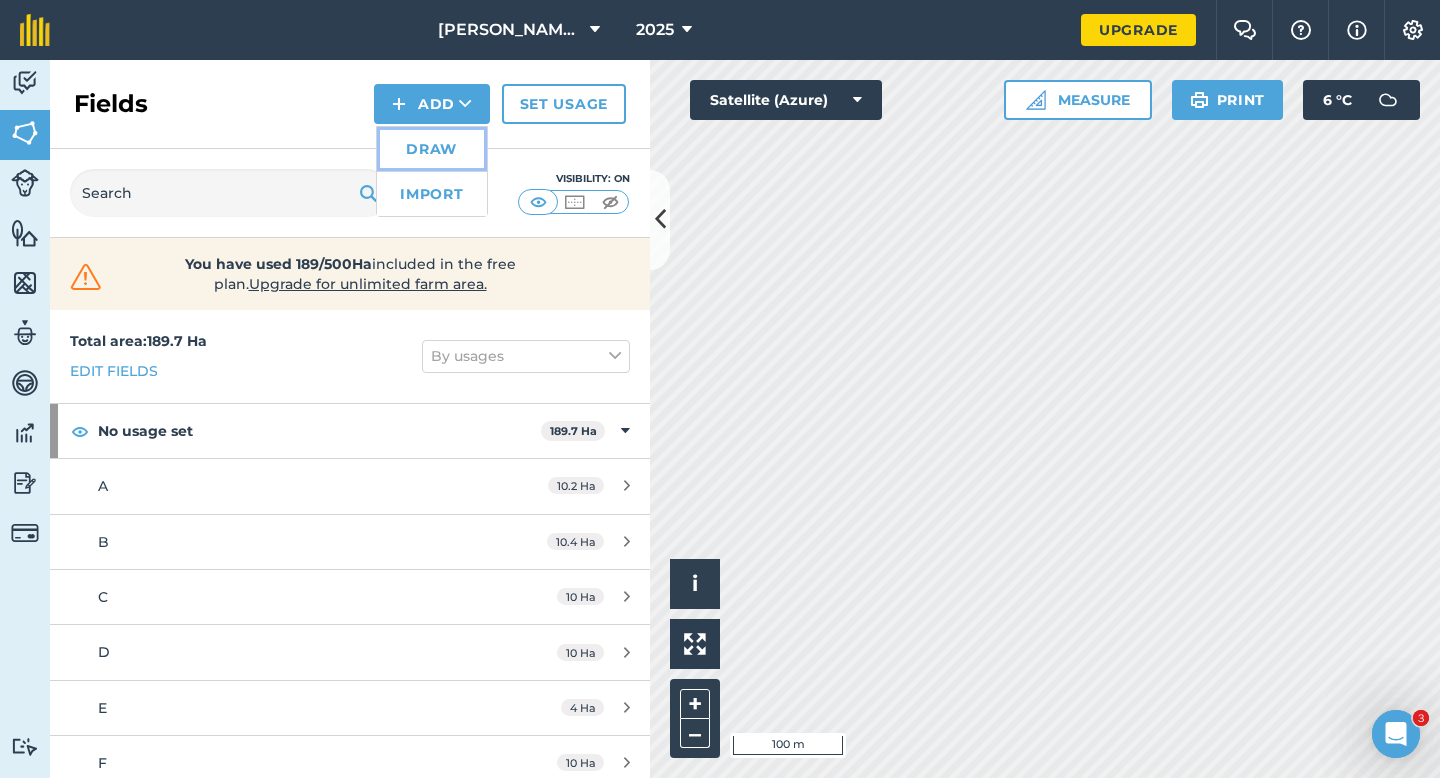 click on "Draw" at bounding box center (432, 149) 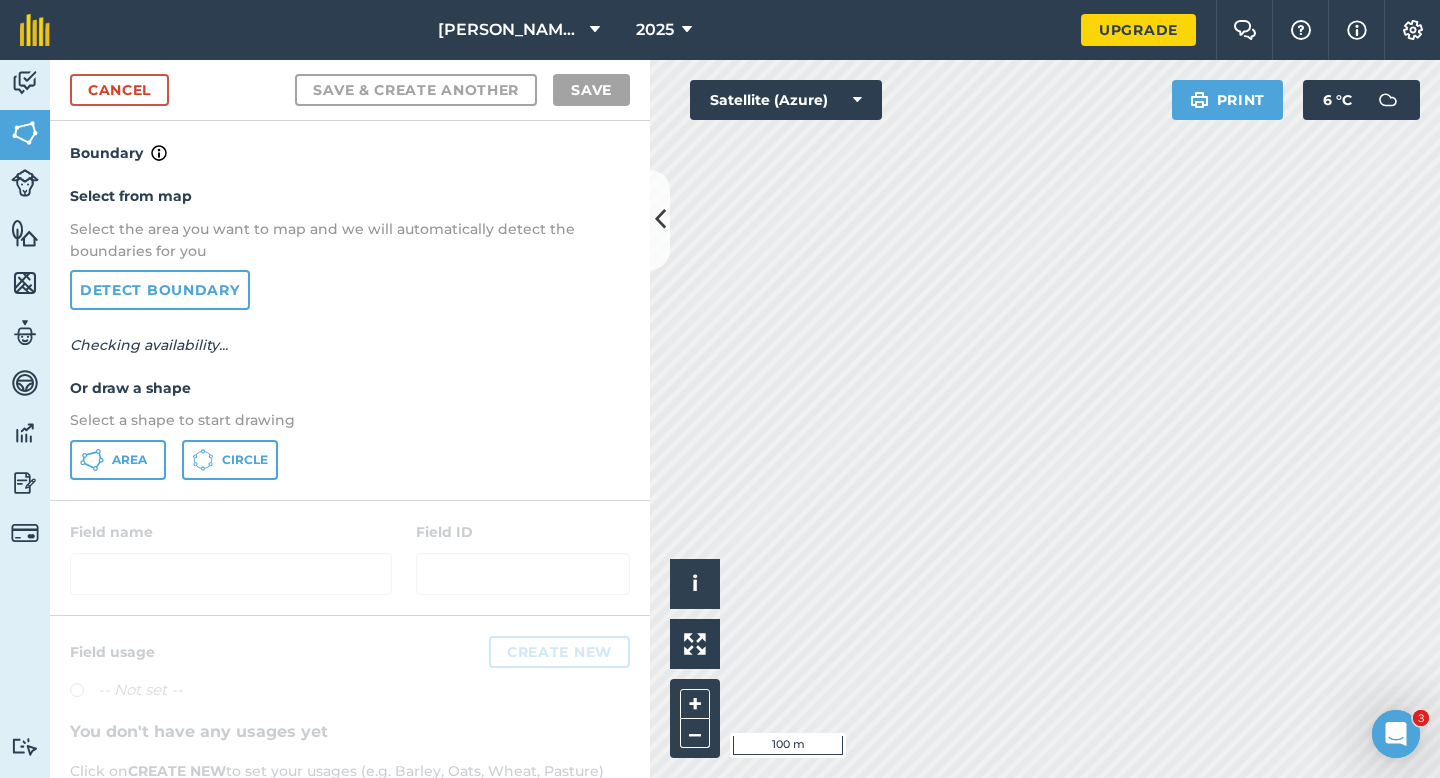 click on "Area Circle" at bounding box center (350, 460) 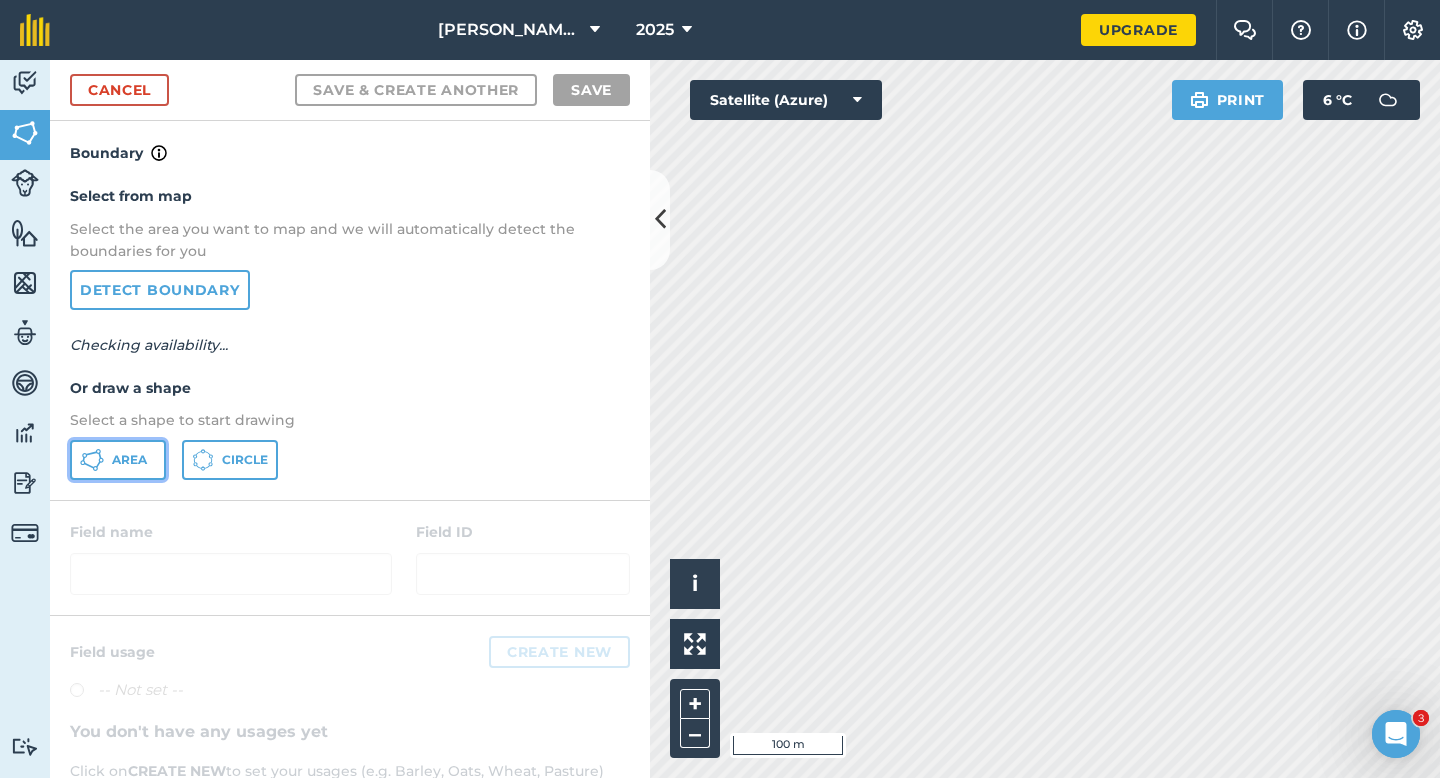 click on "Area" at bounding box center (118, 460) 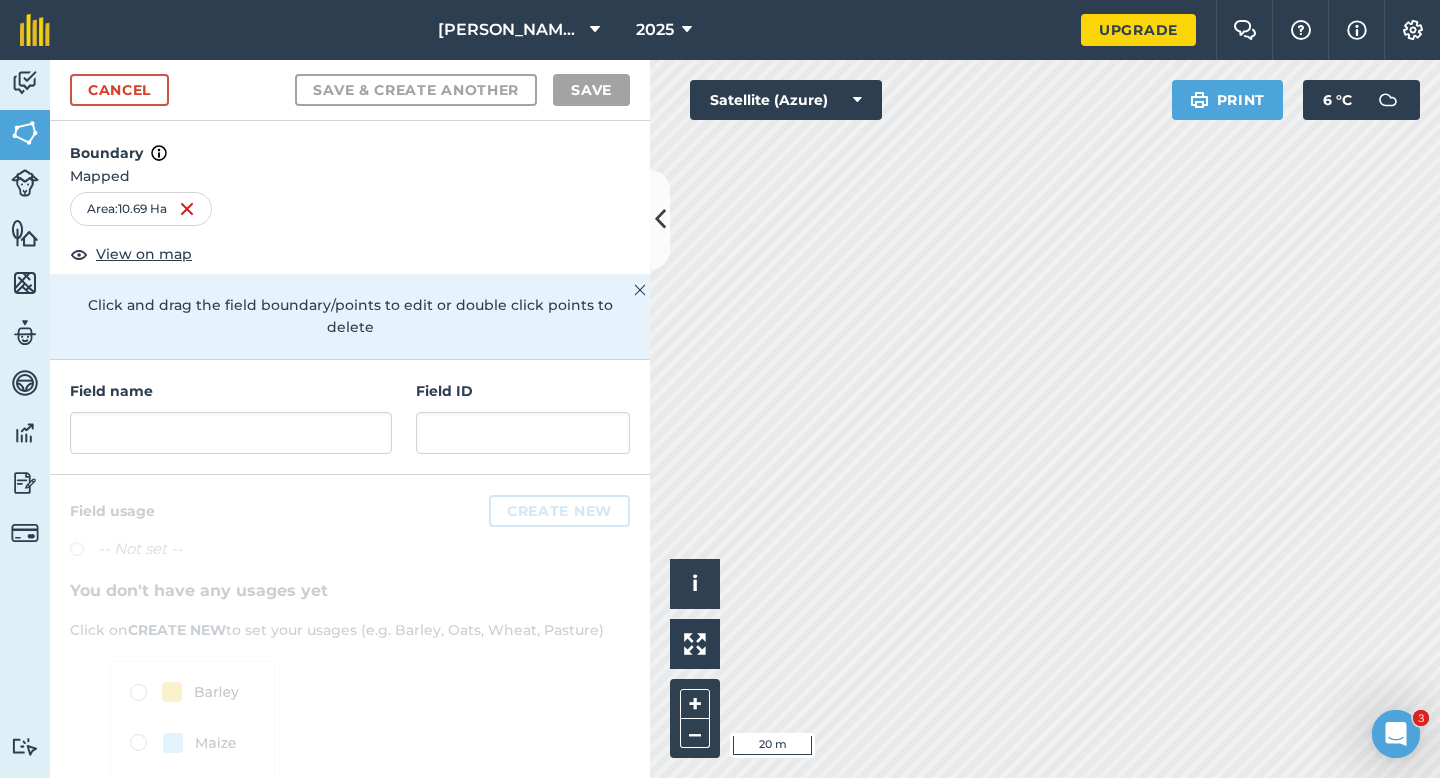 click on "Field name Field ID" at bounding box center [350, 417] 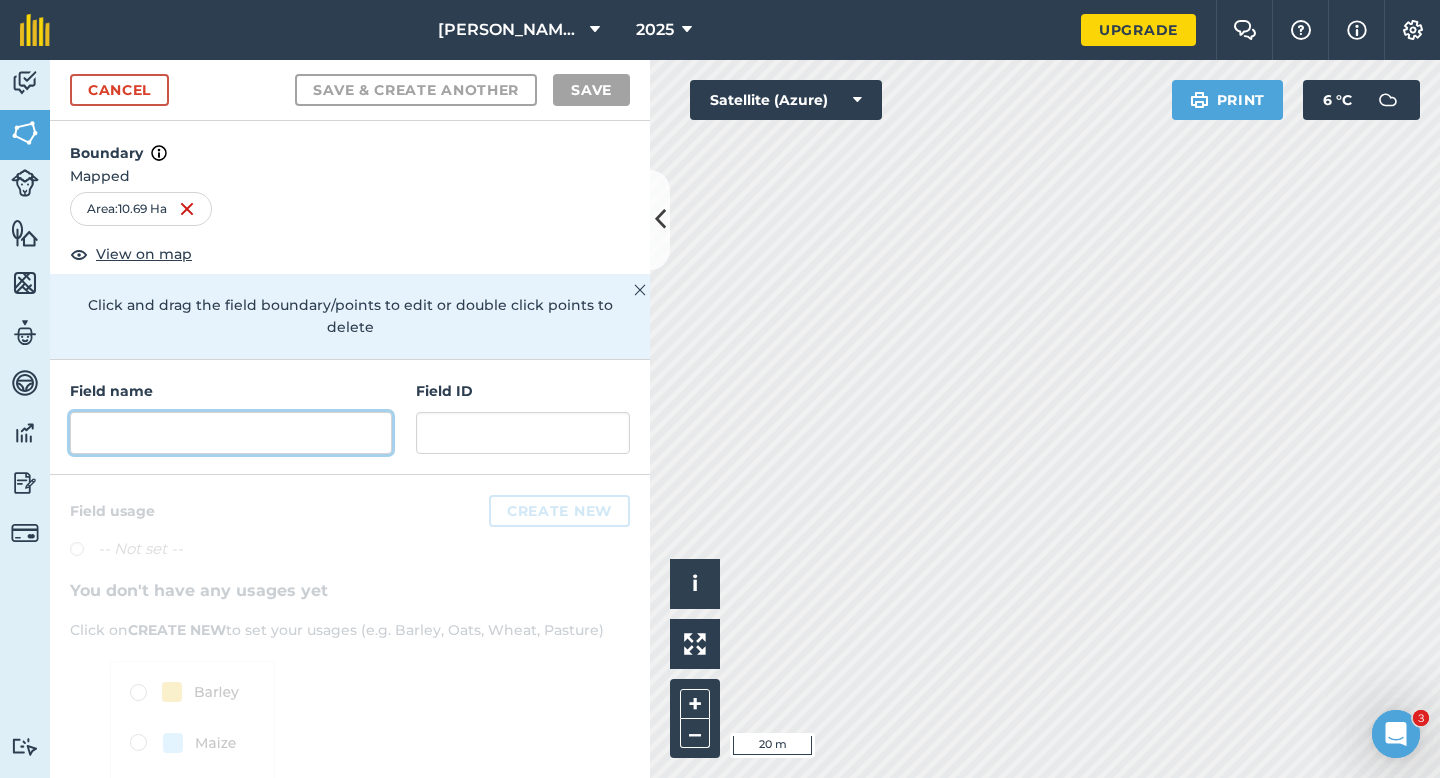 click at bounding box center (231, 433) 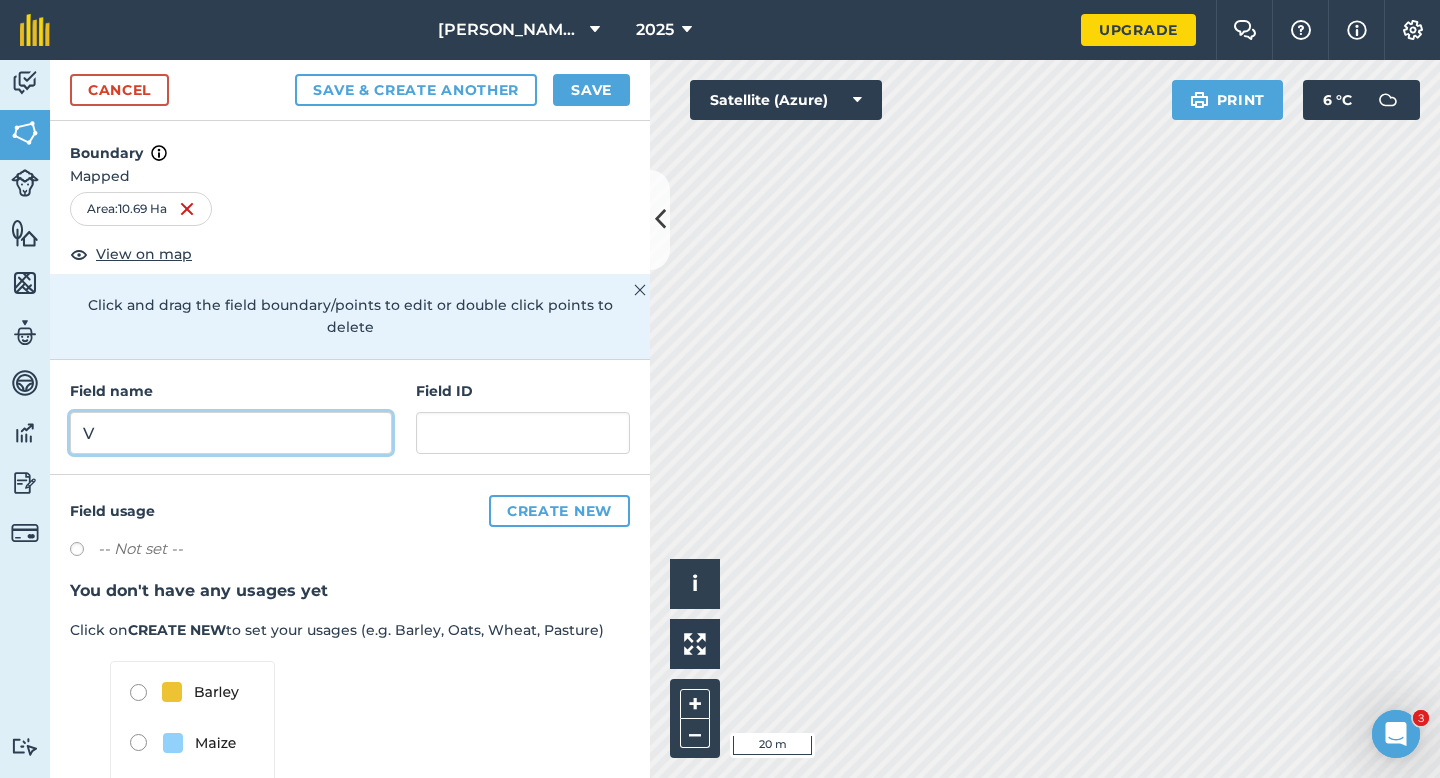 type on "V" 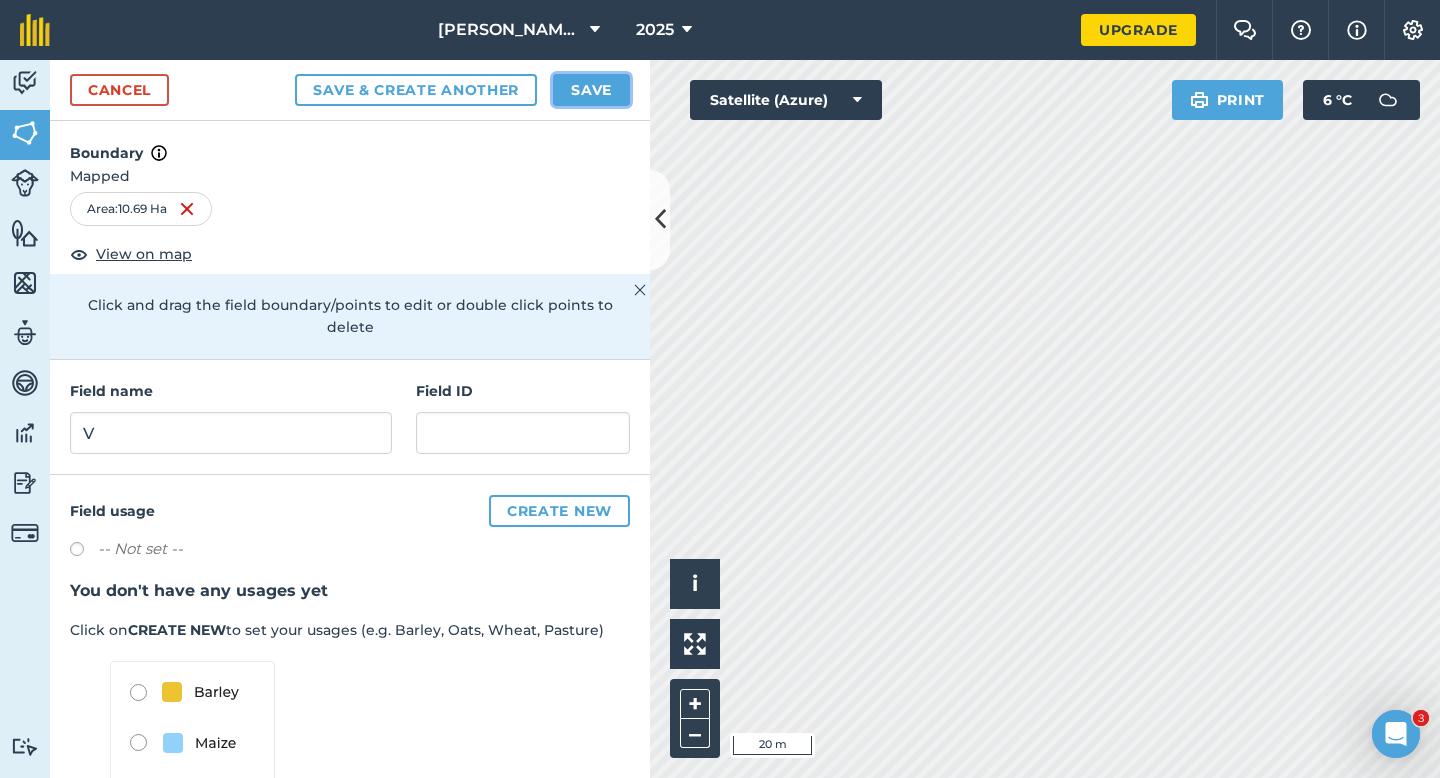click on "Save" at bounding box center (591, 90) 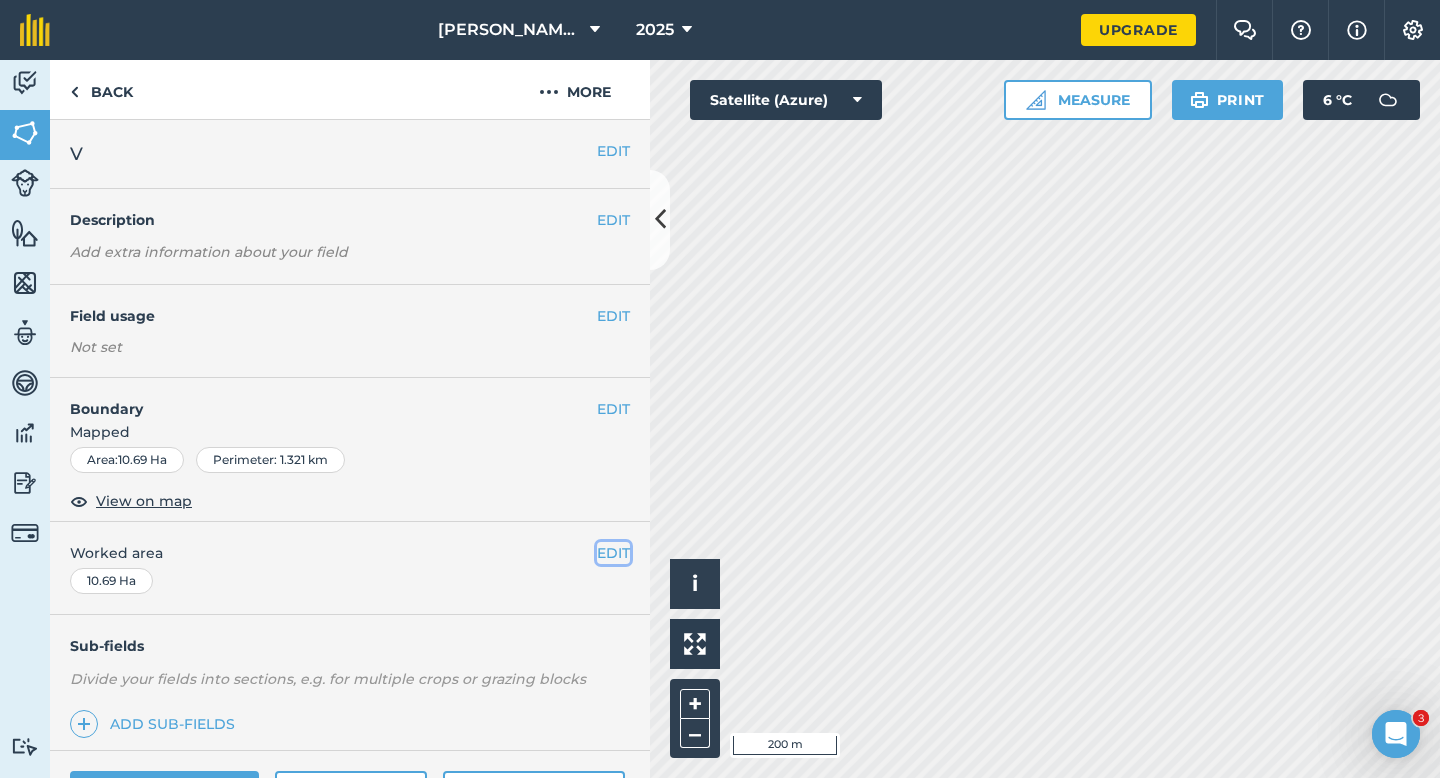 click on "EDIT" at bounding box center [613, 553] 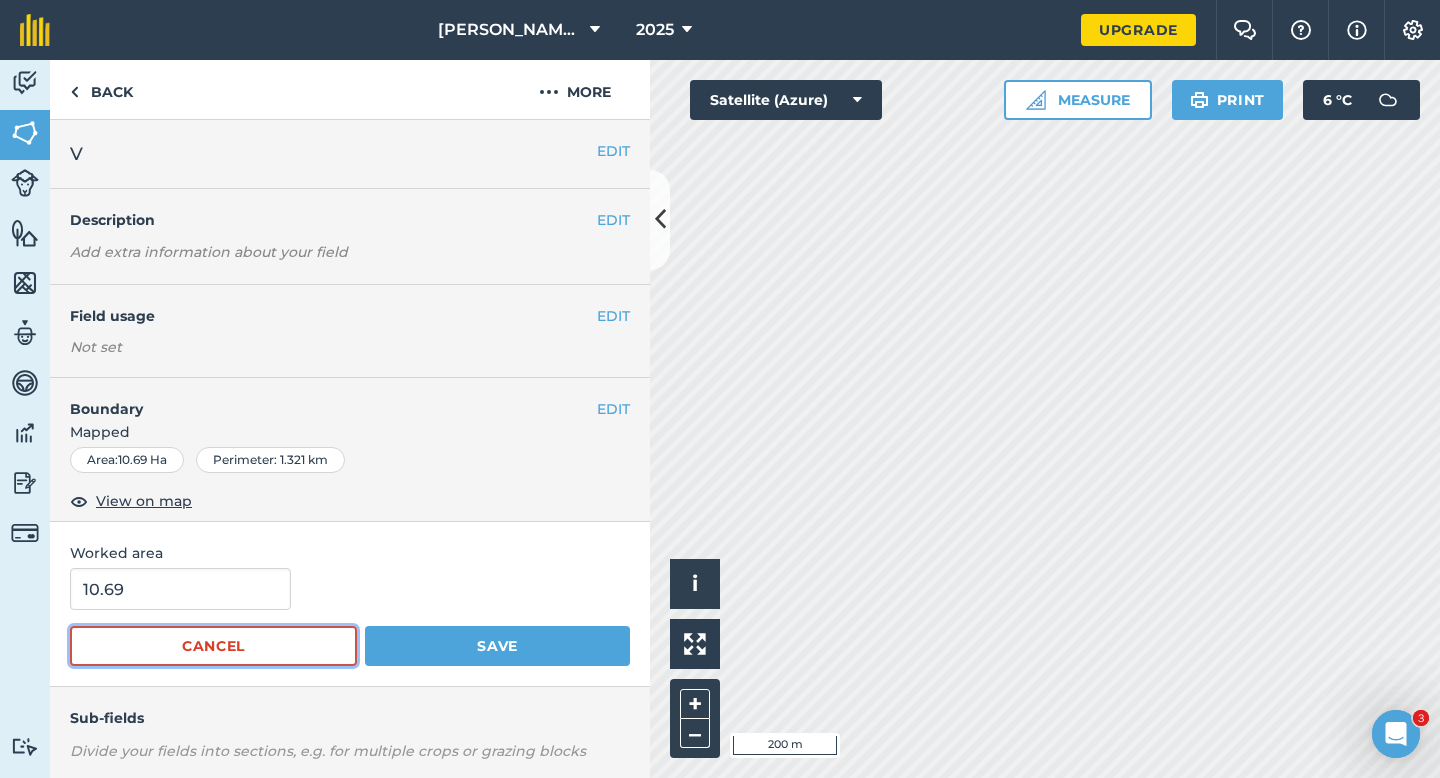 click on "Cancel" at bounding box center [213, 646] 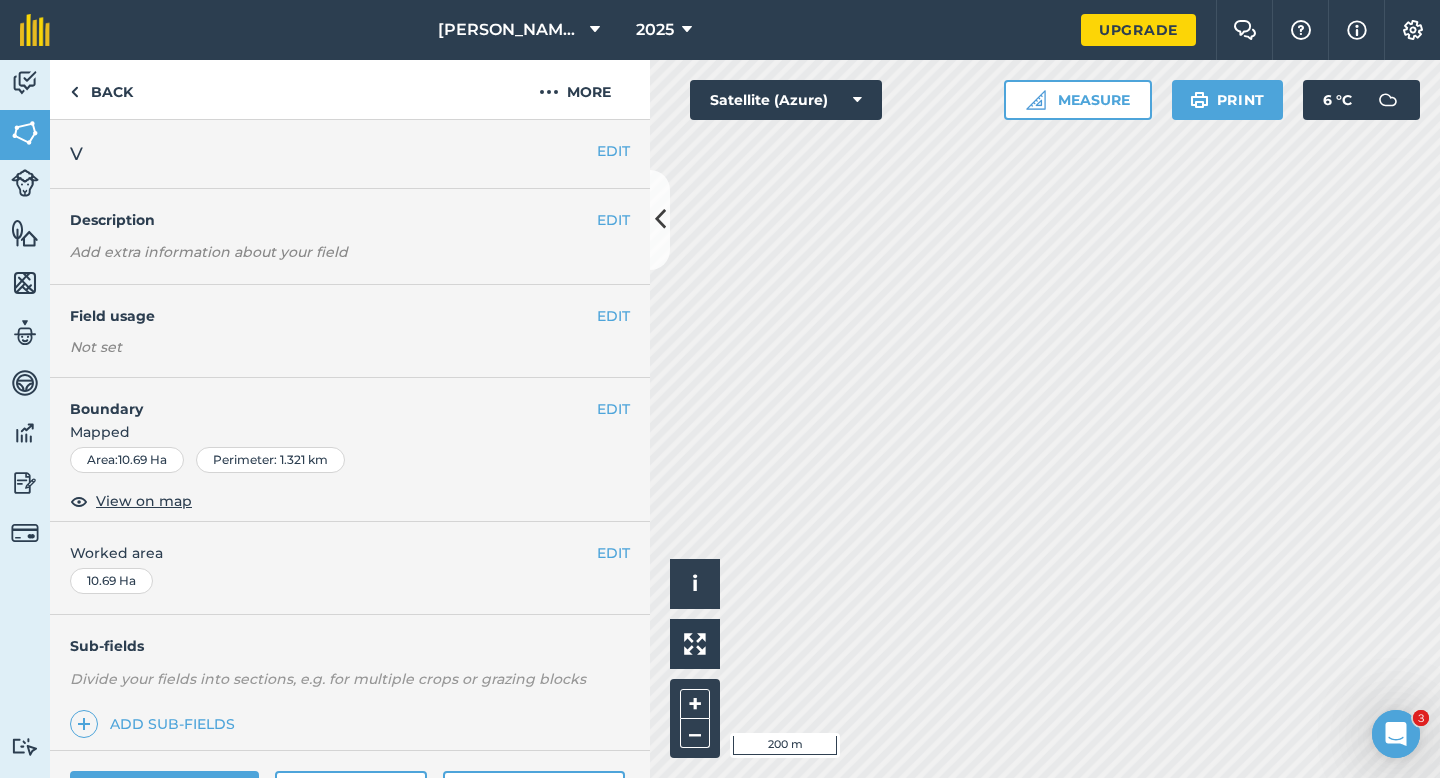 click on "EDIT Worked area 10.69   Ha" at bounding box center (350, 568) 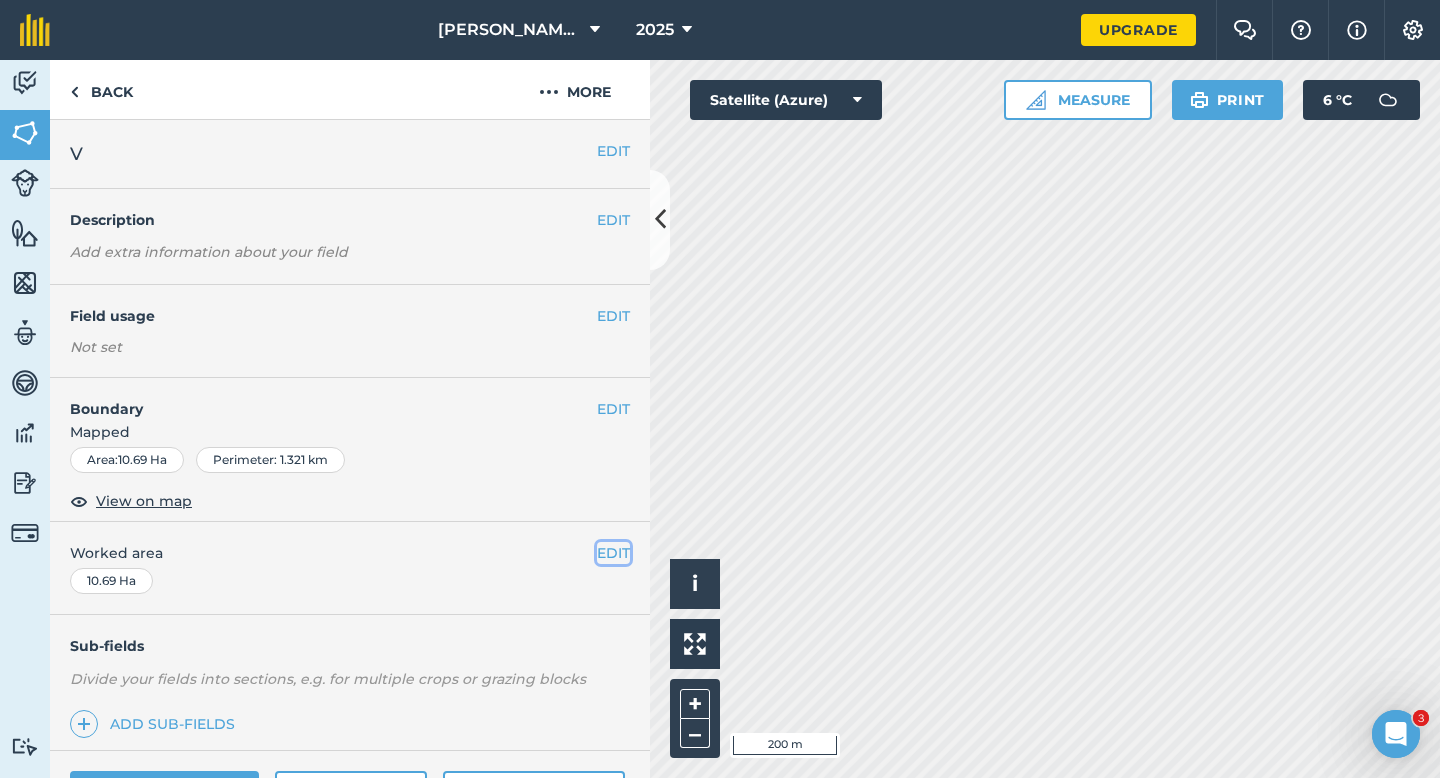 click on "EDIT" at bounding box center [613, 553] 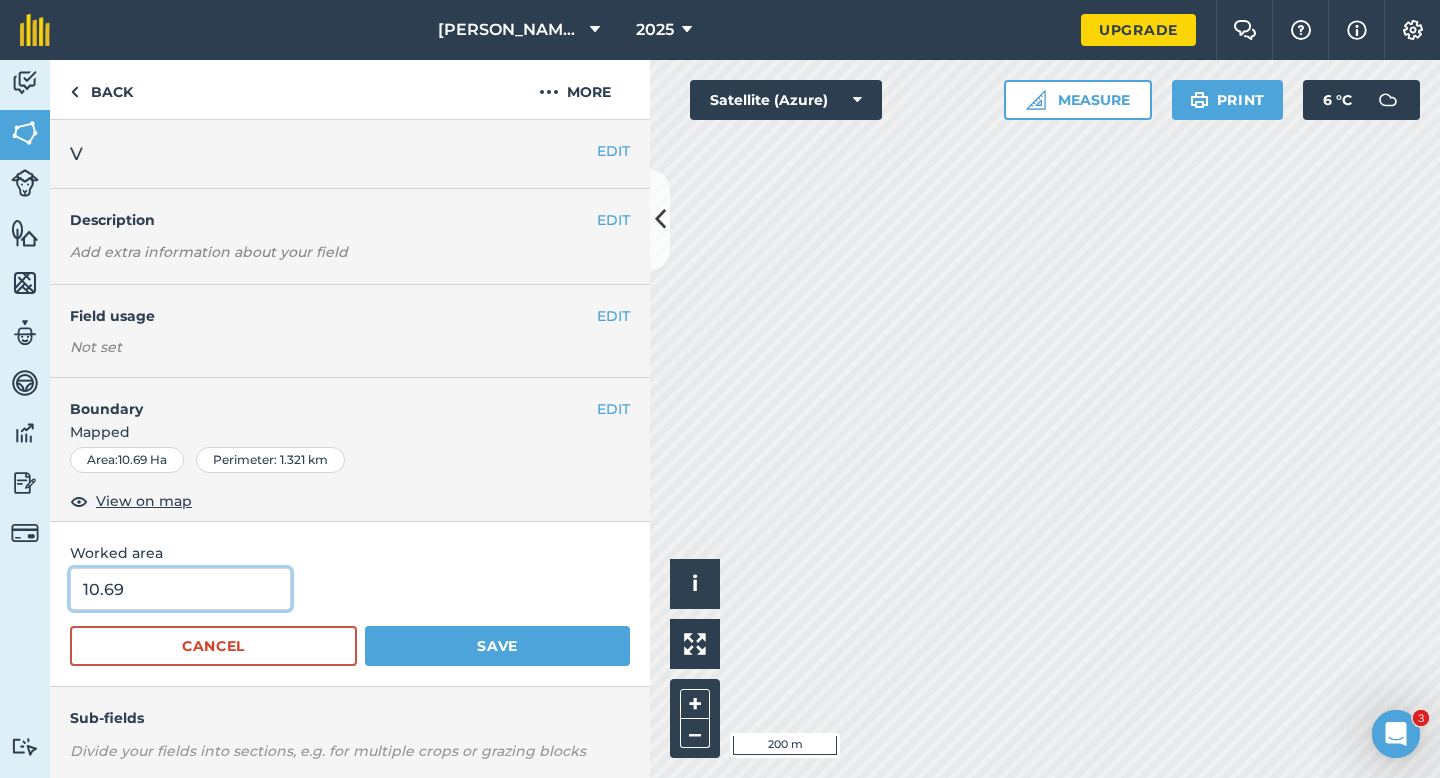 click on "10.69" at bounding box center [180, 589] 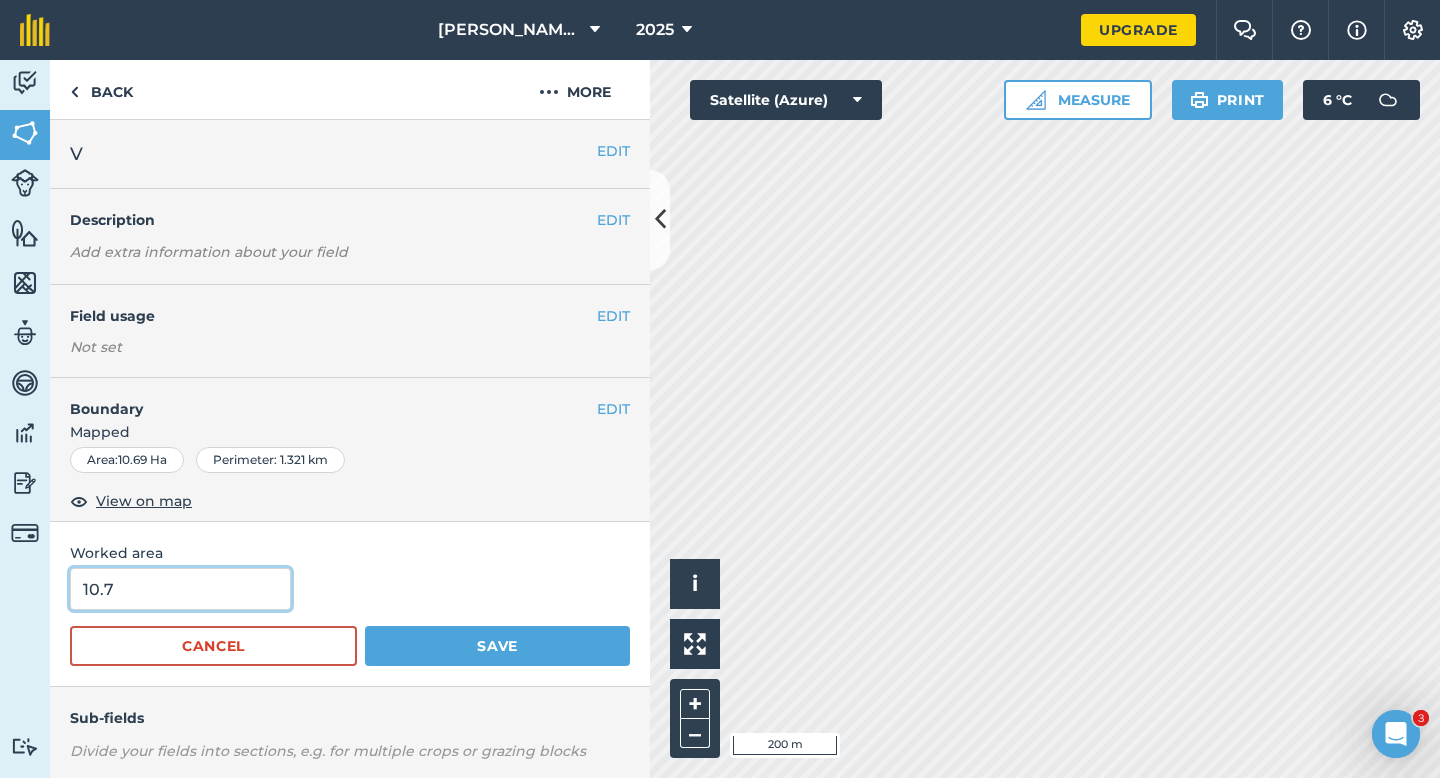 type on "10.7" 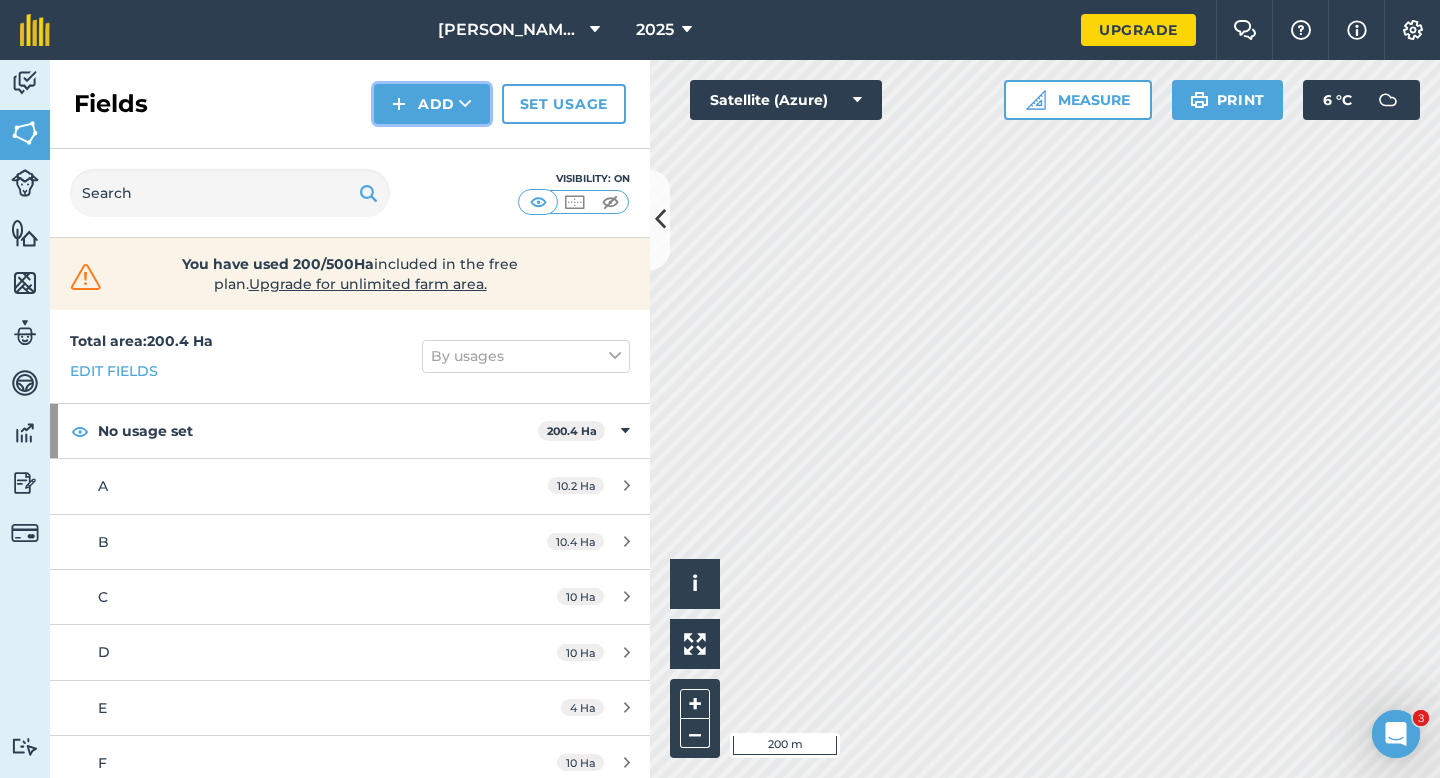 click on "Add" at bounding box center [432, 104] 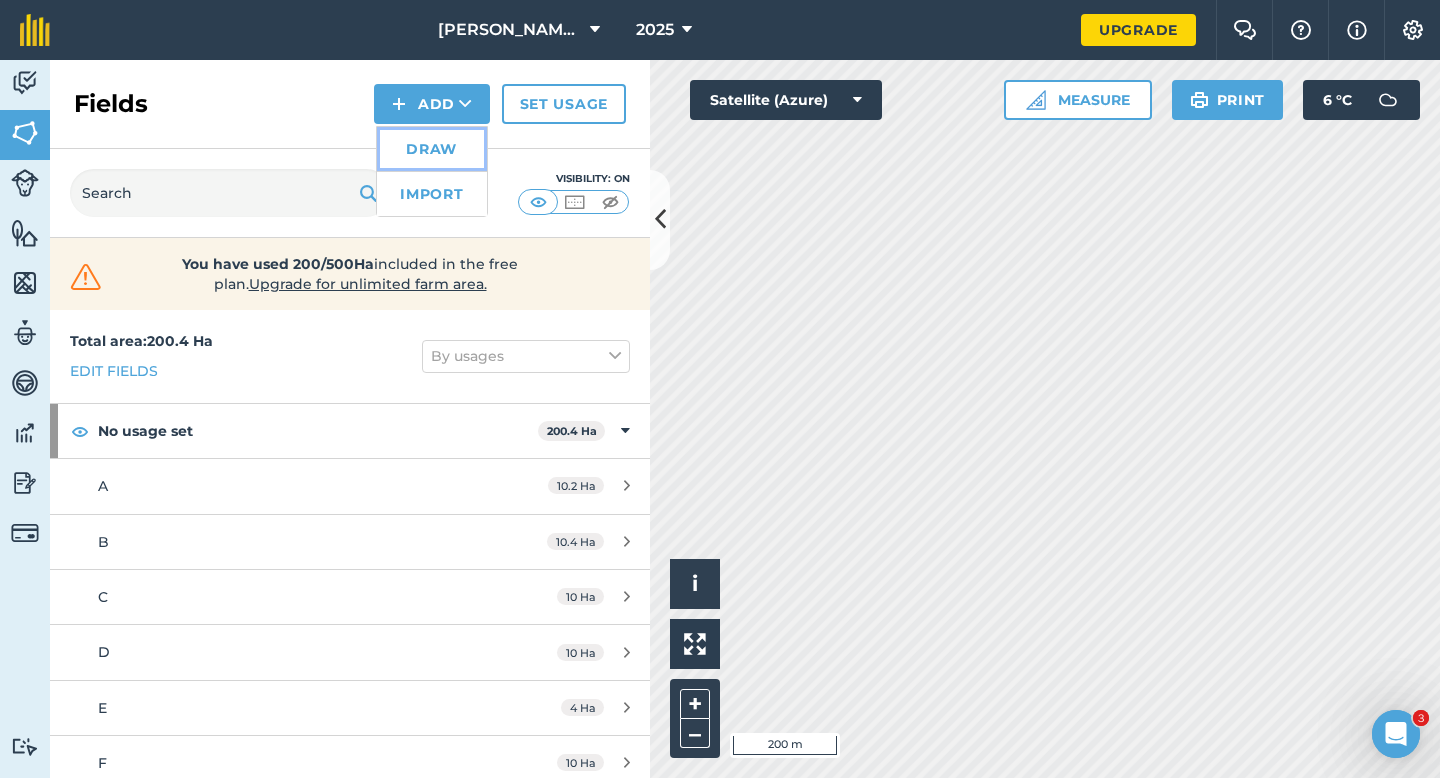 click on "Draw" at bounding box center [432, 149] 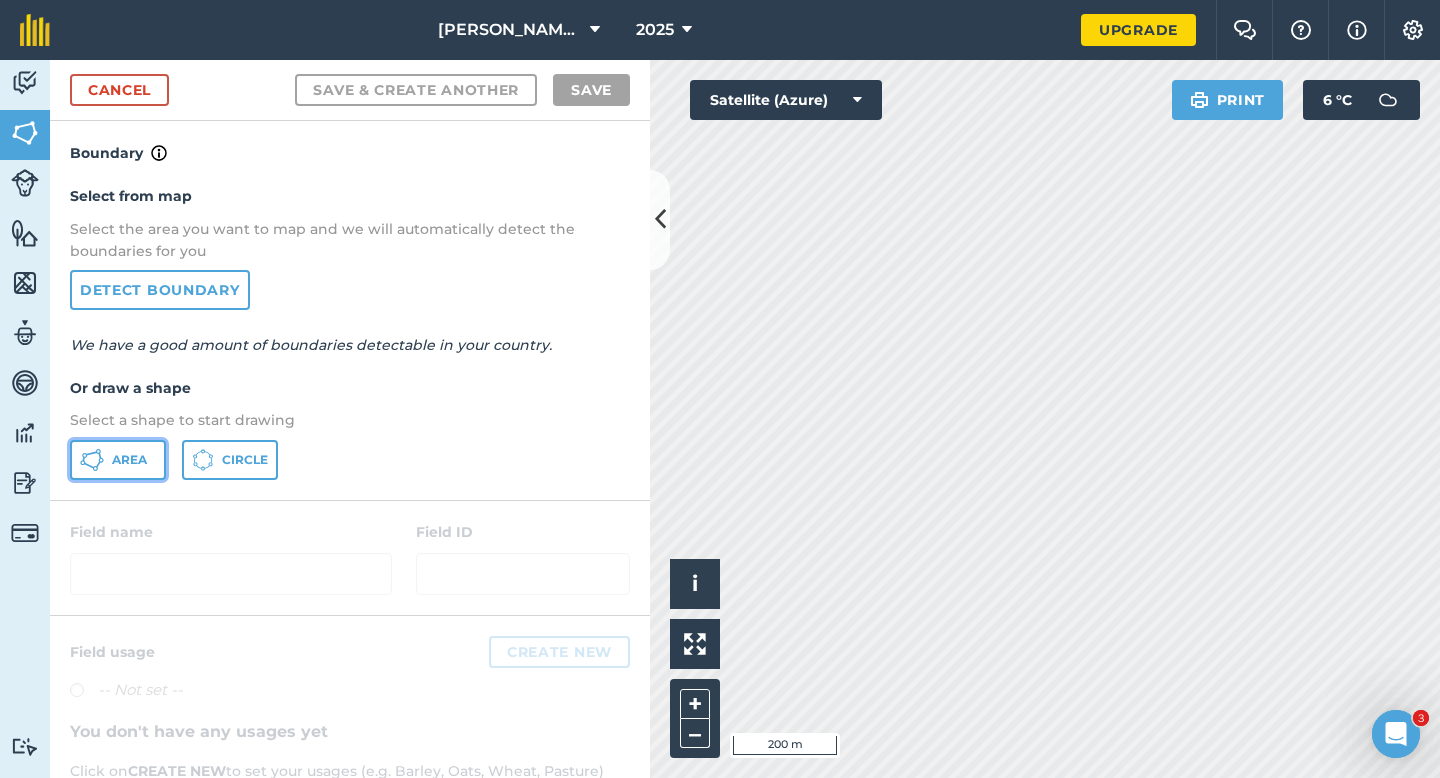 click 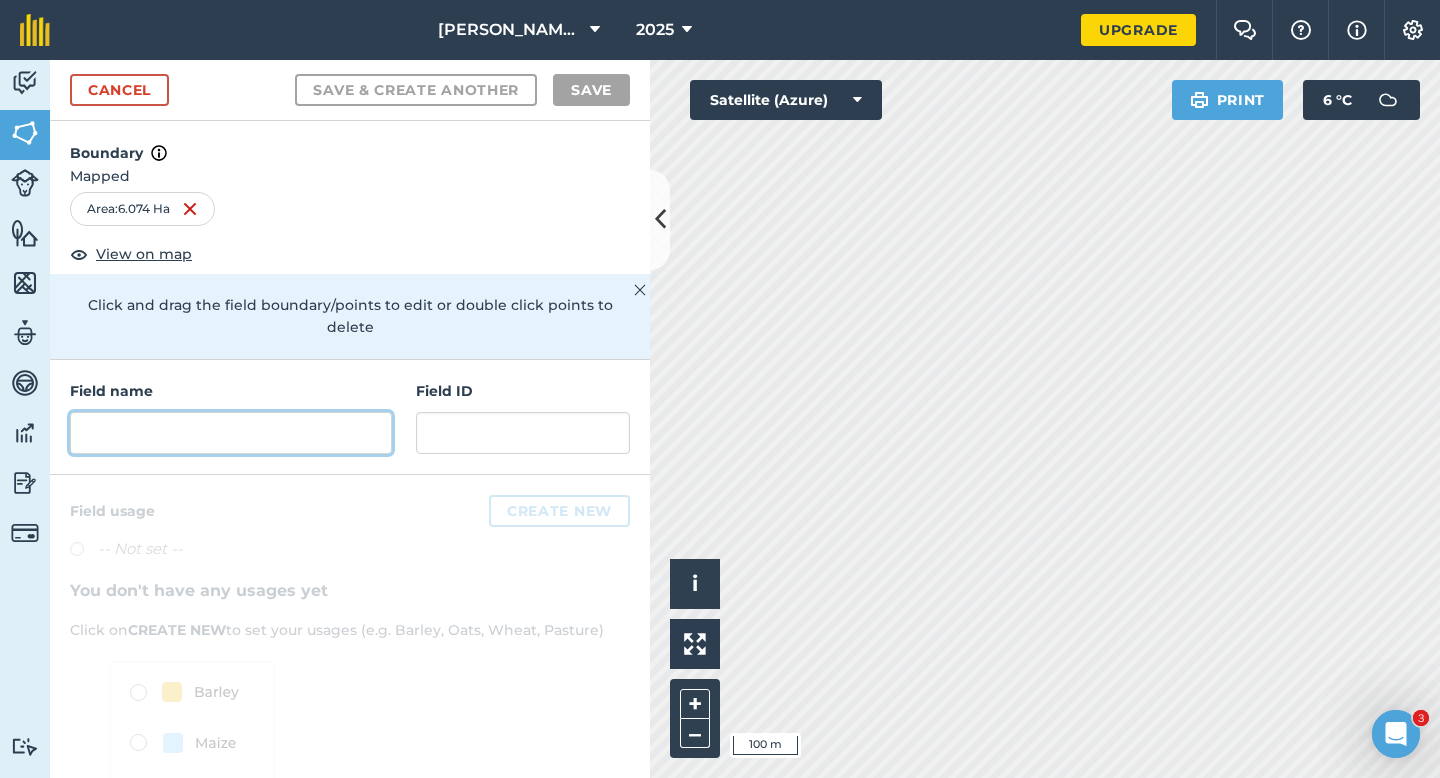 click at bounding box center [231, 433] 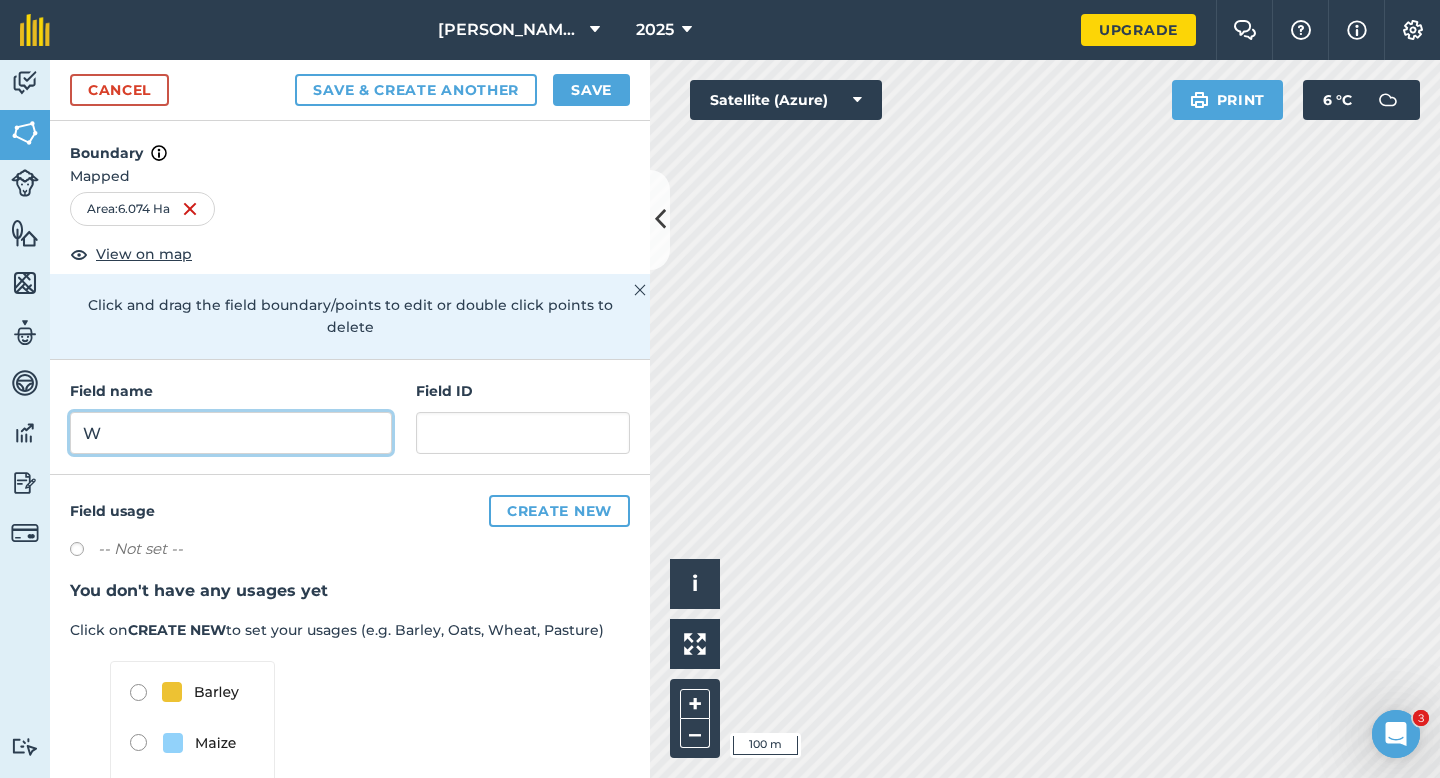 type on "W" 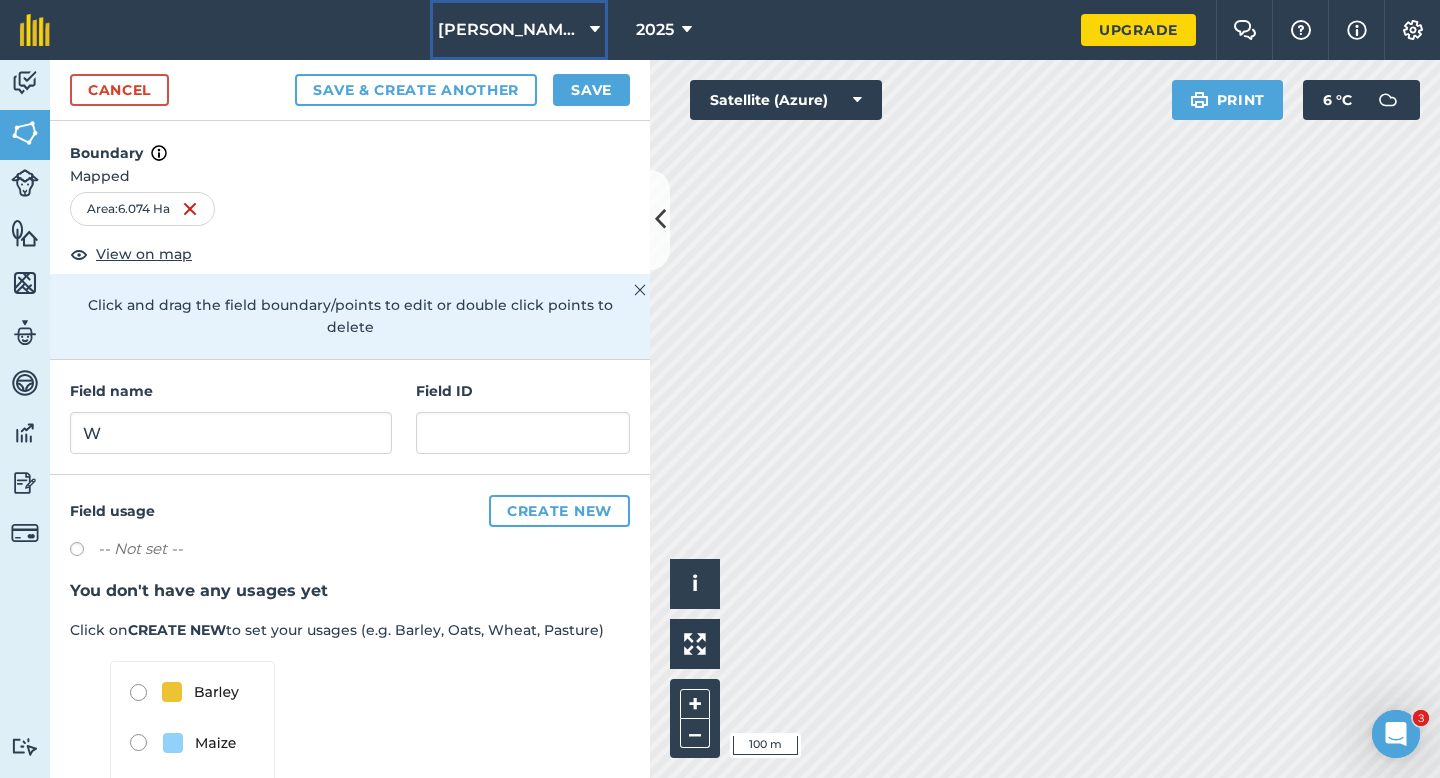 click on "[PERSON_NAME] & Sons" at bounding box center [519, 30] 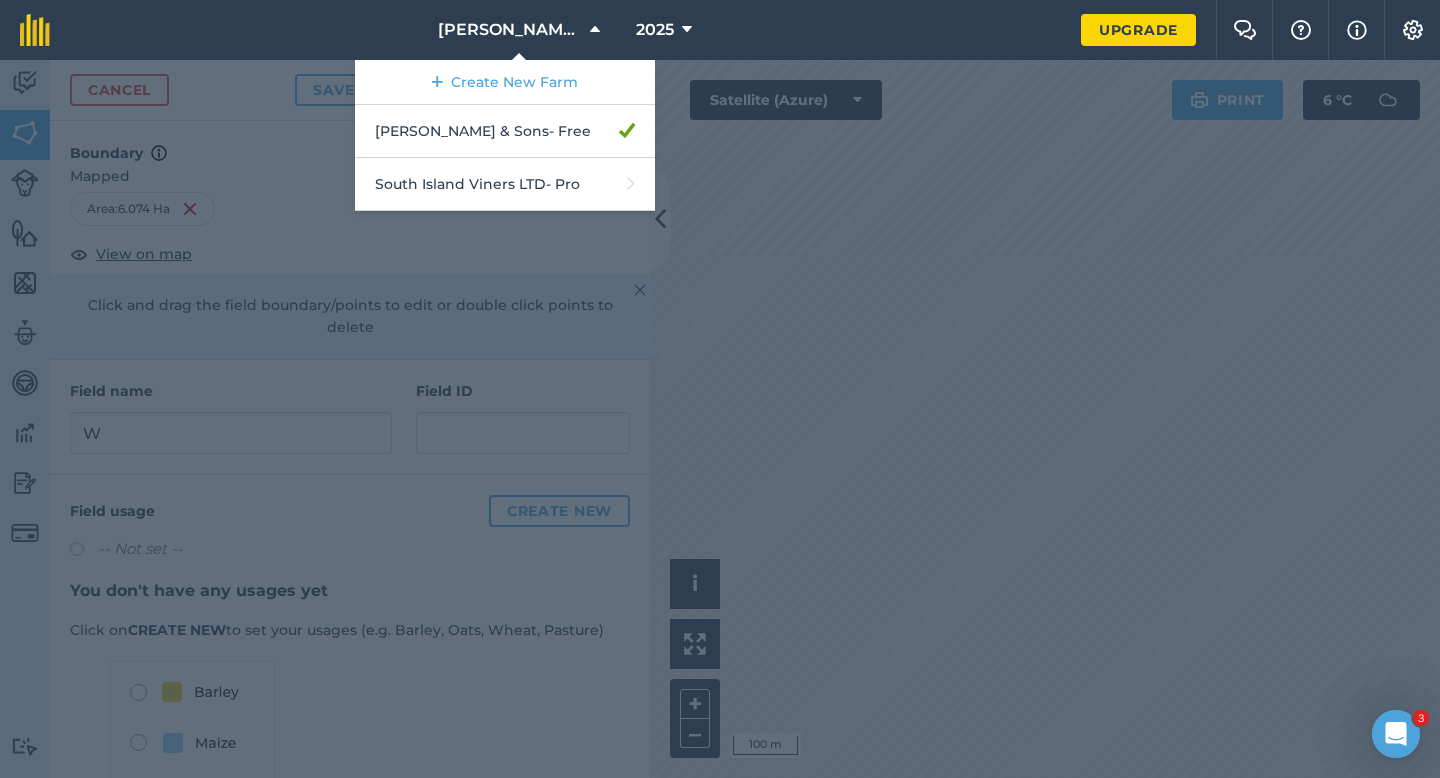 click at bounding box center (720, 419) 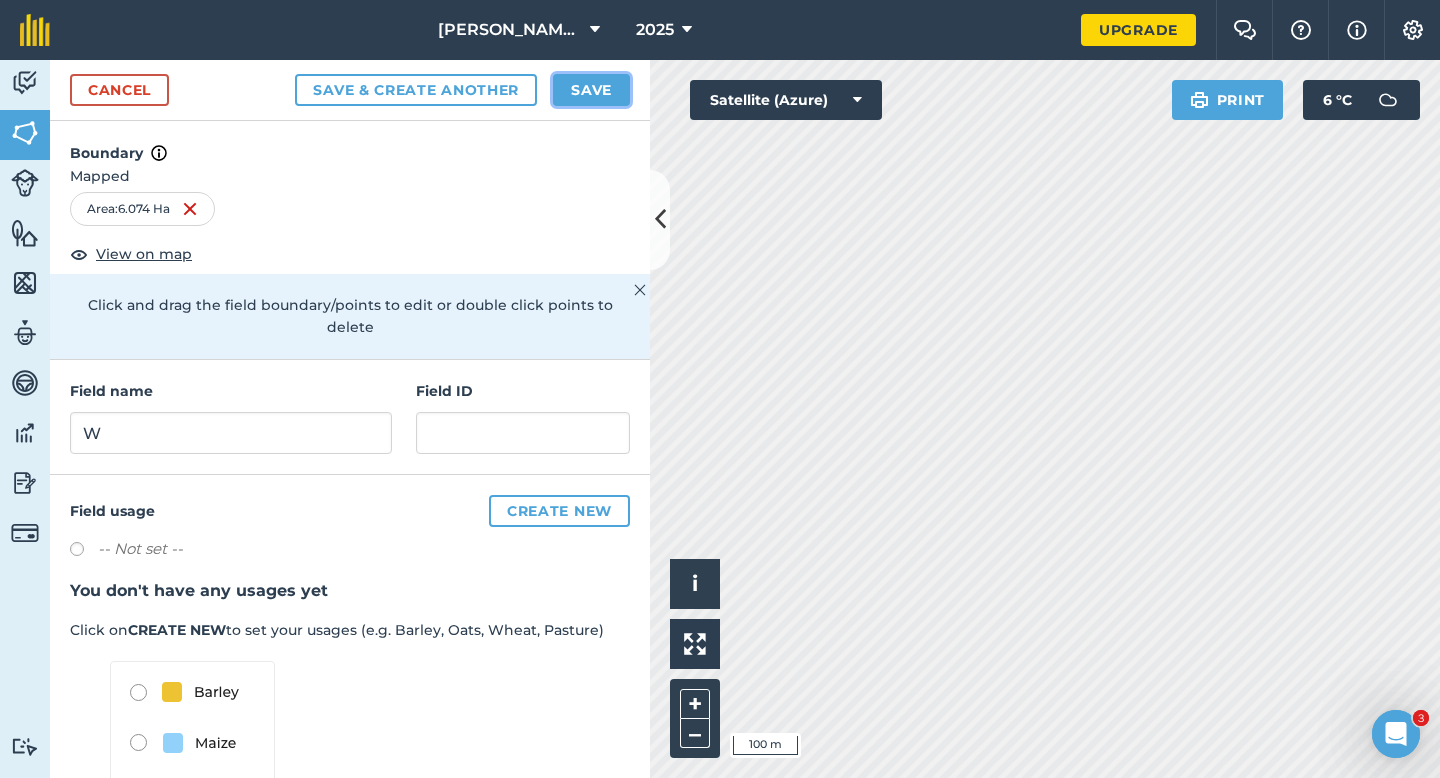click on "Save" at bounding box center [591, 90] 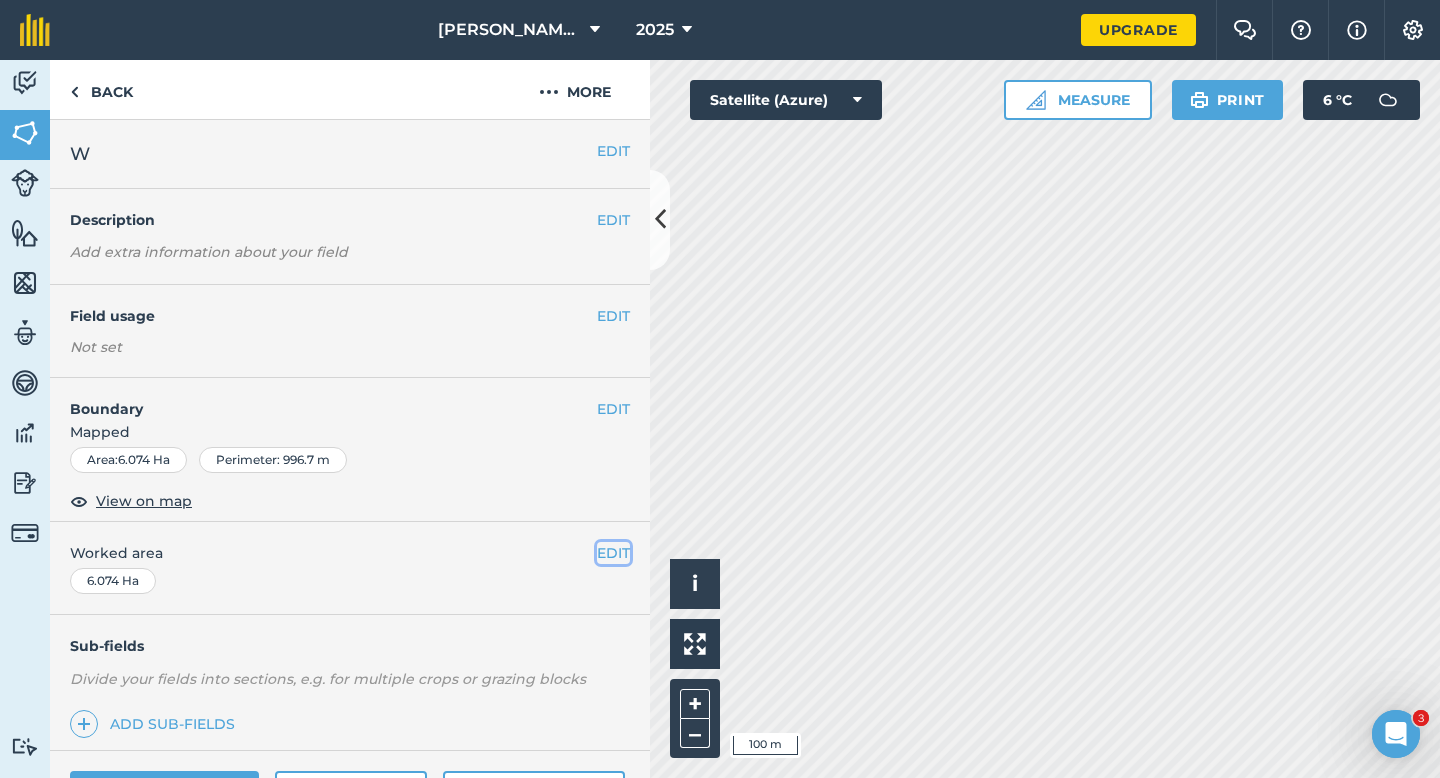 click on "EDIT" at bounding box center [613, 553] 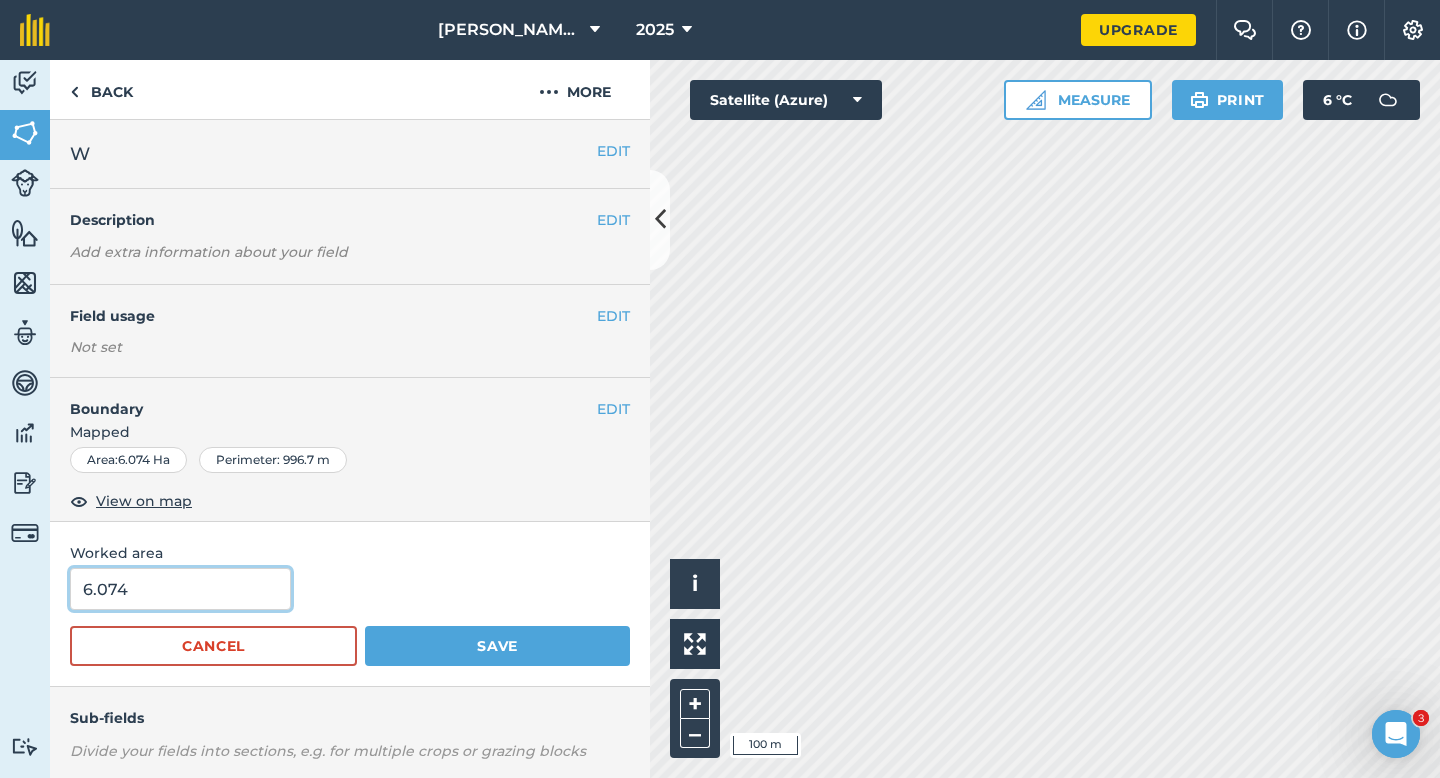 click on "6.074" at bounding box center (180, 589) 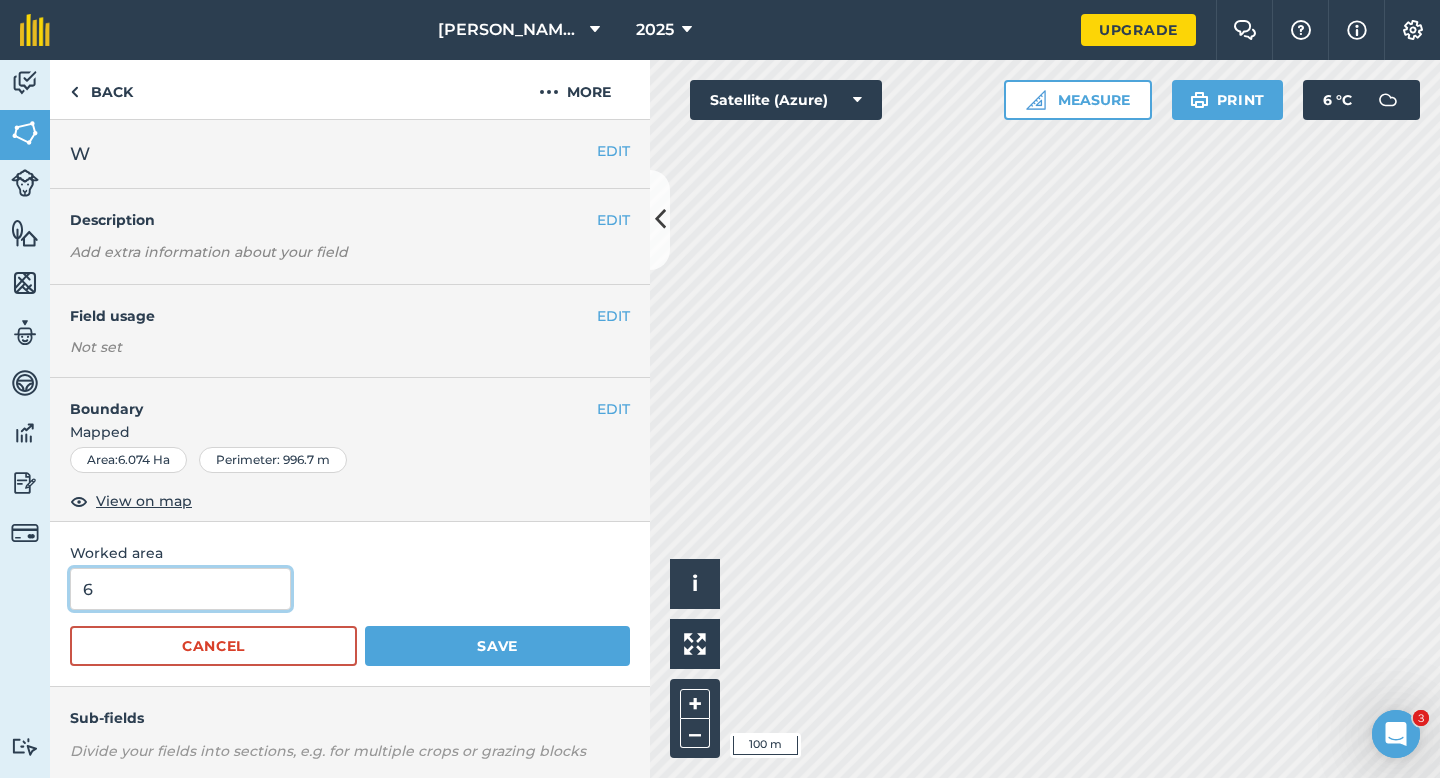 click on "Save" at bounding box center [497, 646] 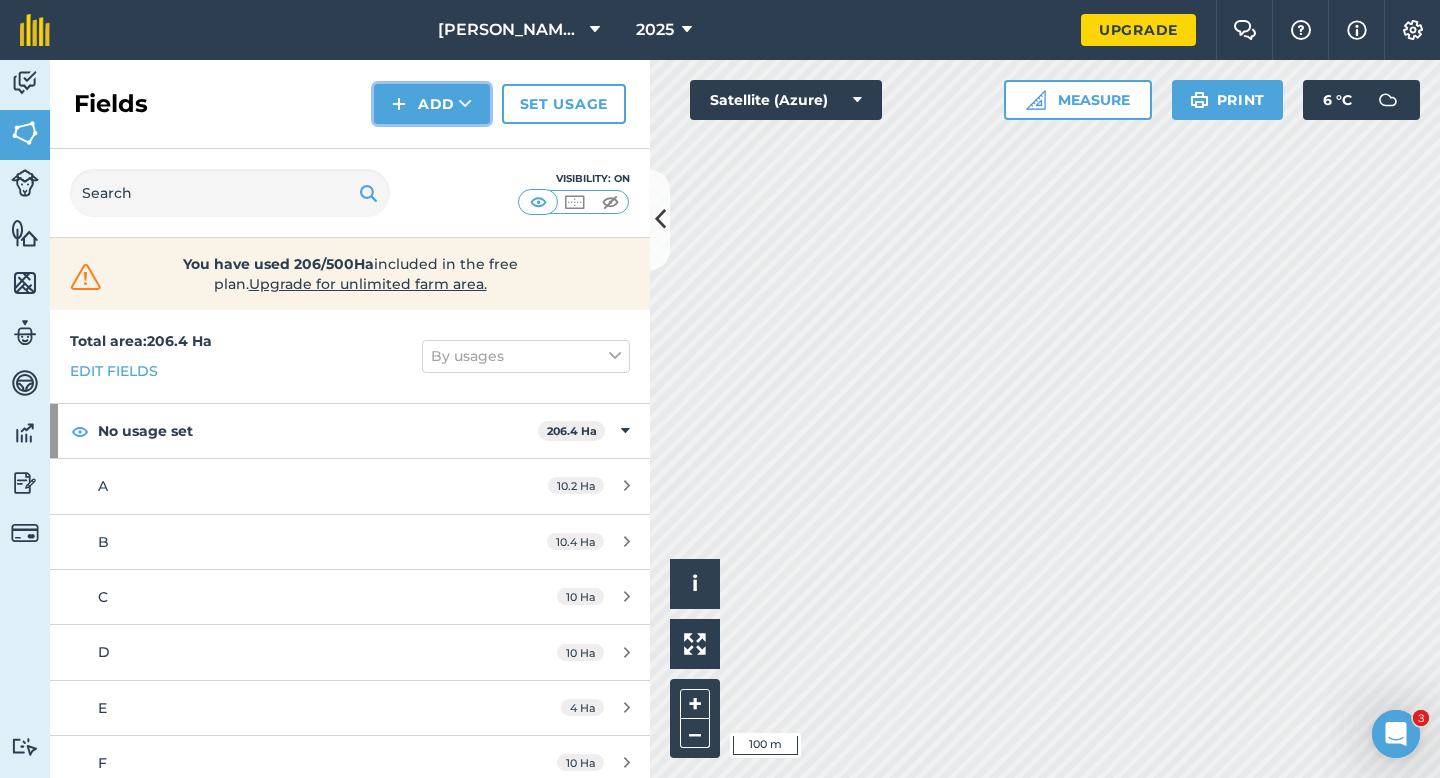 click on "Add" at bounding box center [432, 104] 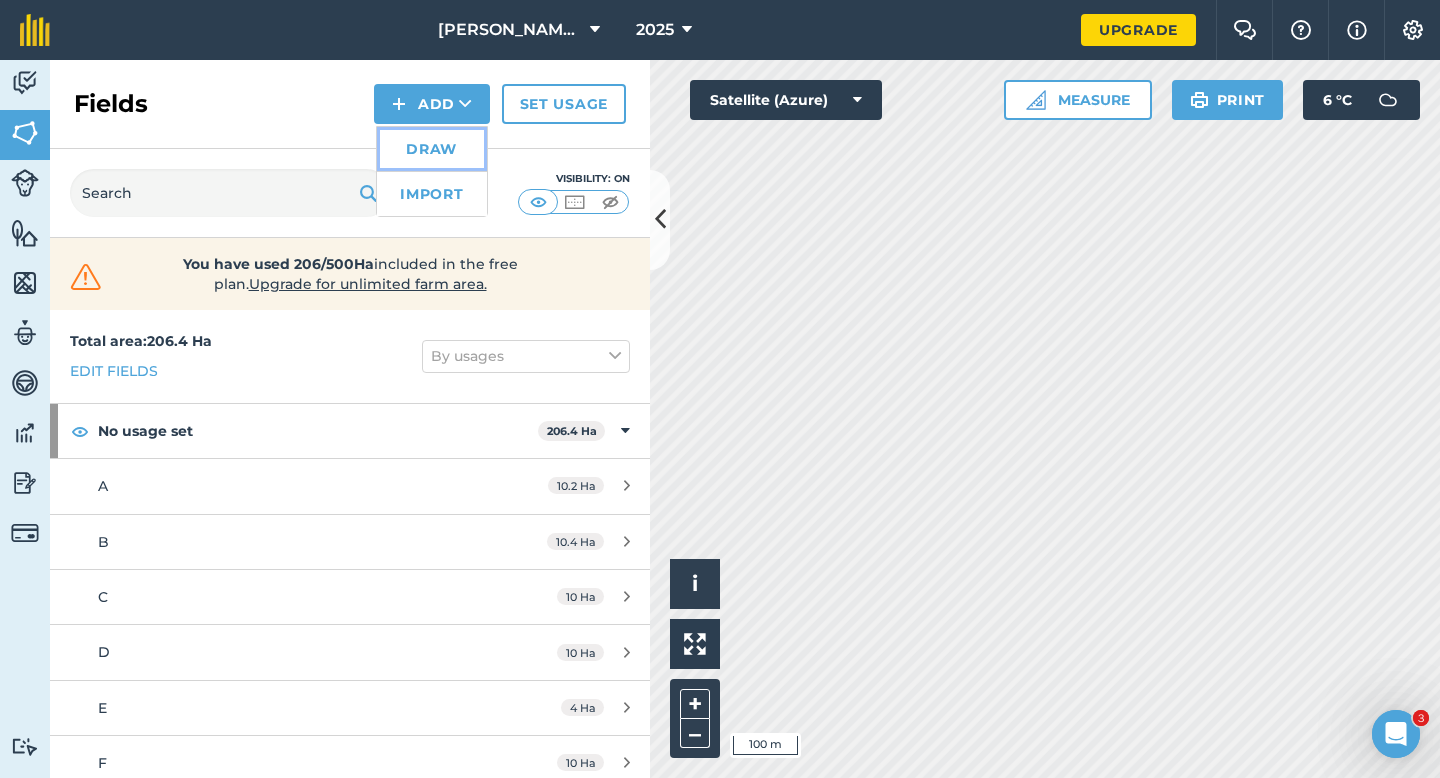 click on "Draw" at bounding box center (432, 149) 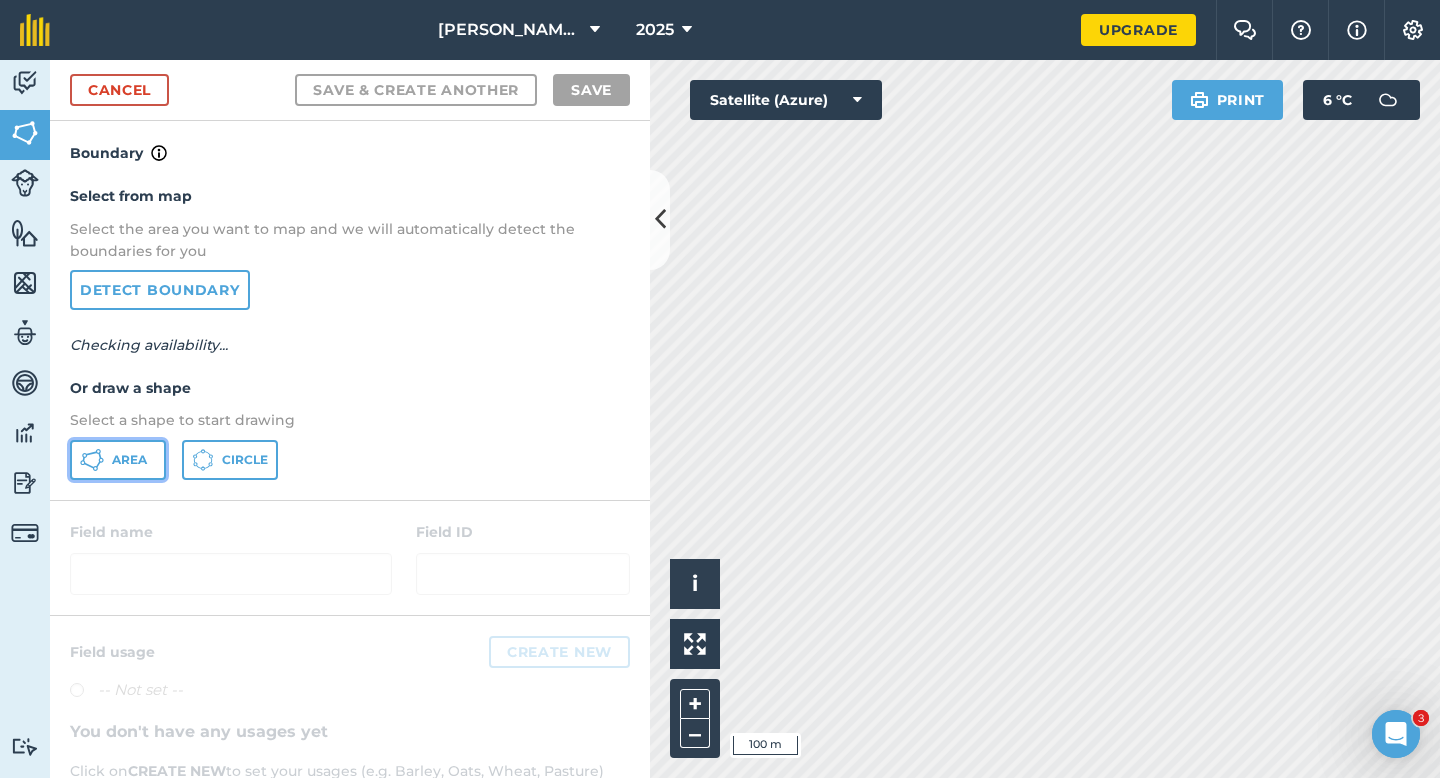 click on "Area" at bounding box center (118, 460) 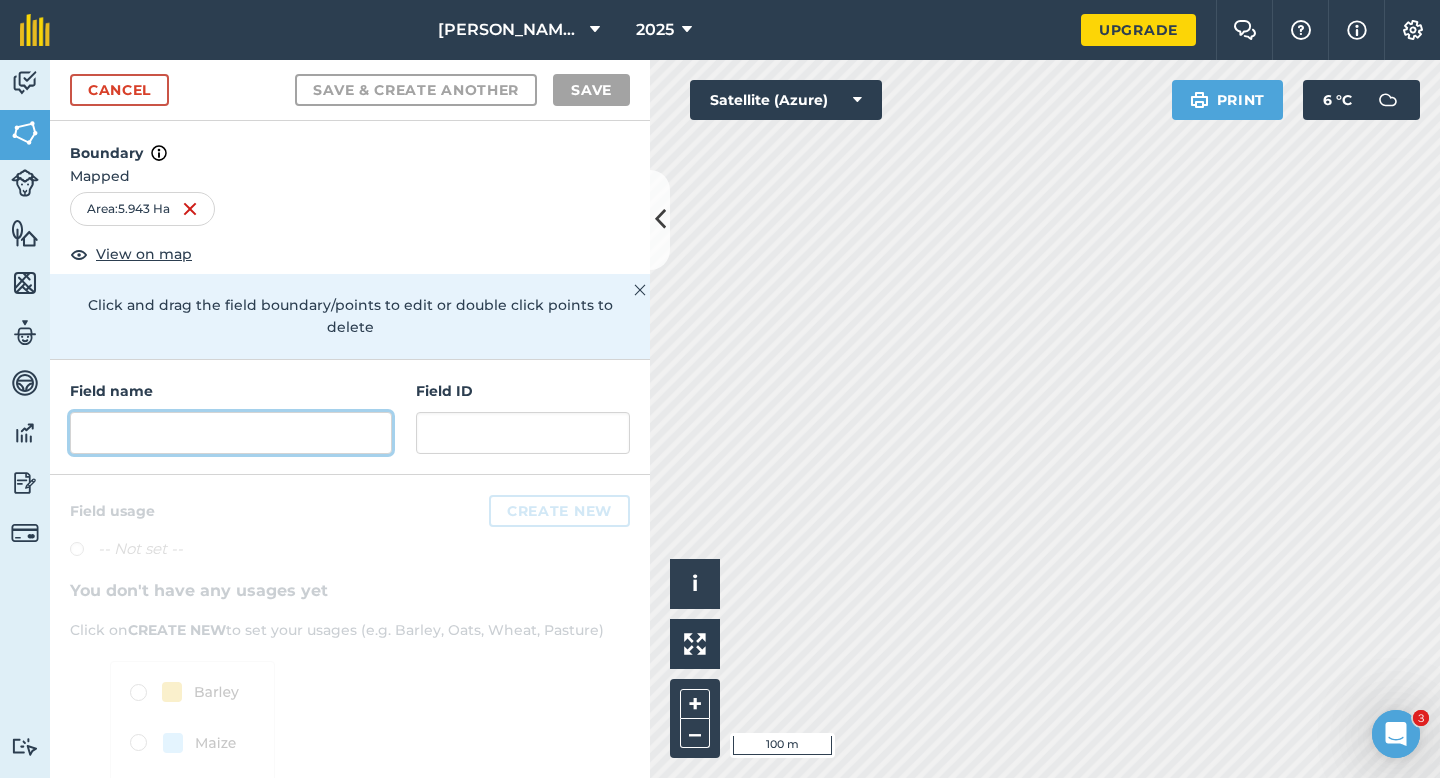 click at bounding box center [231, 433] 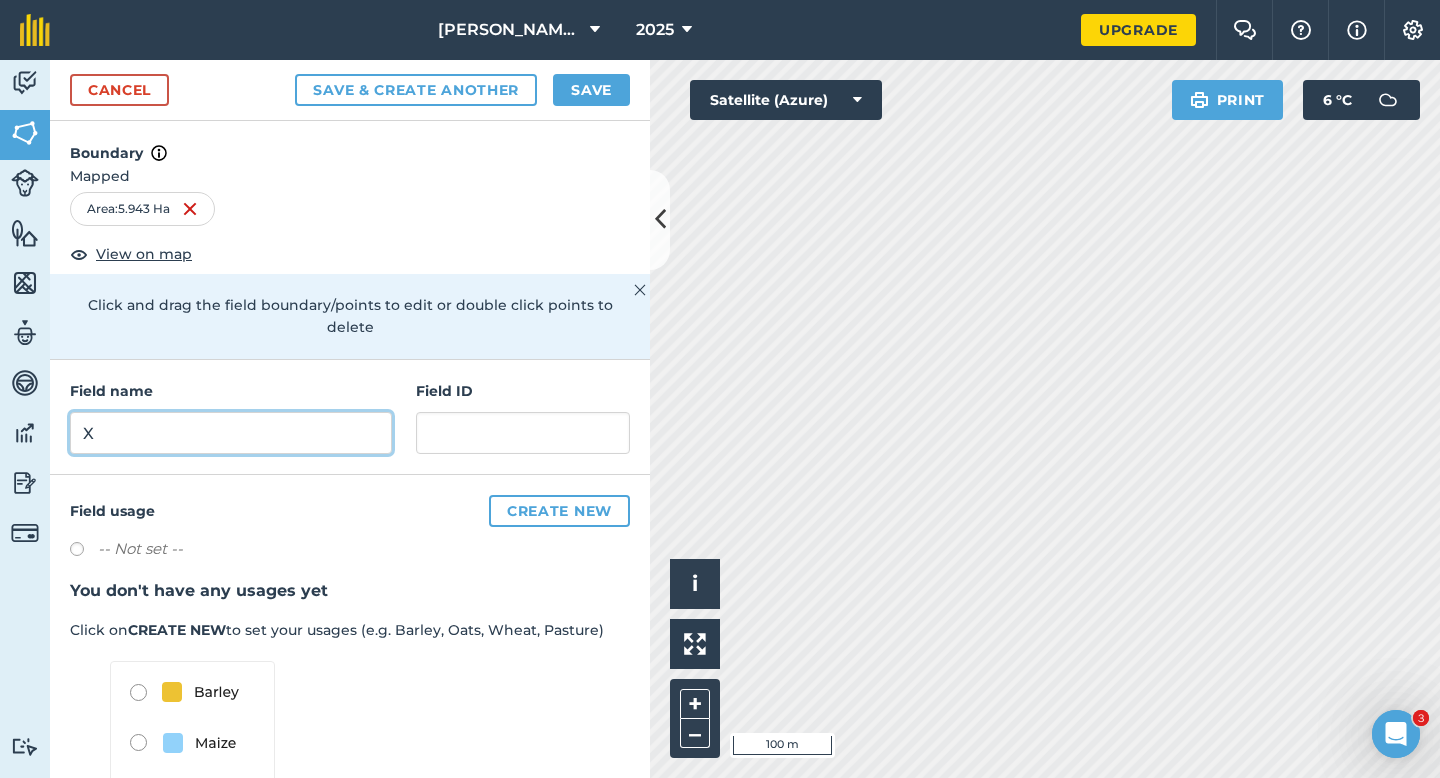 type on "X" 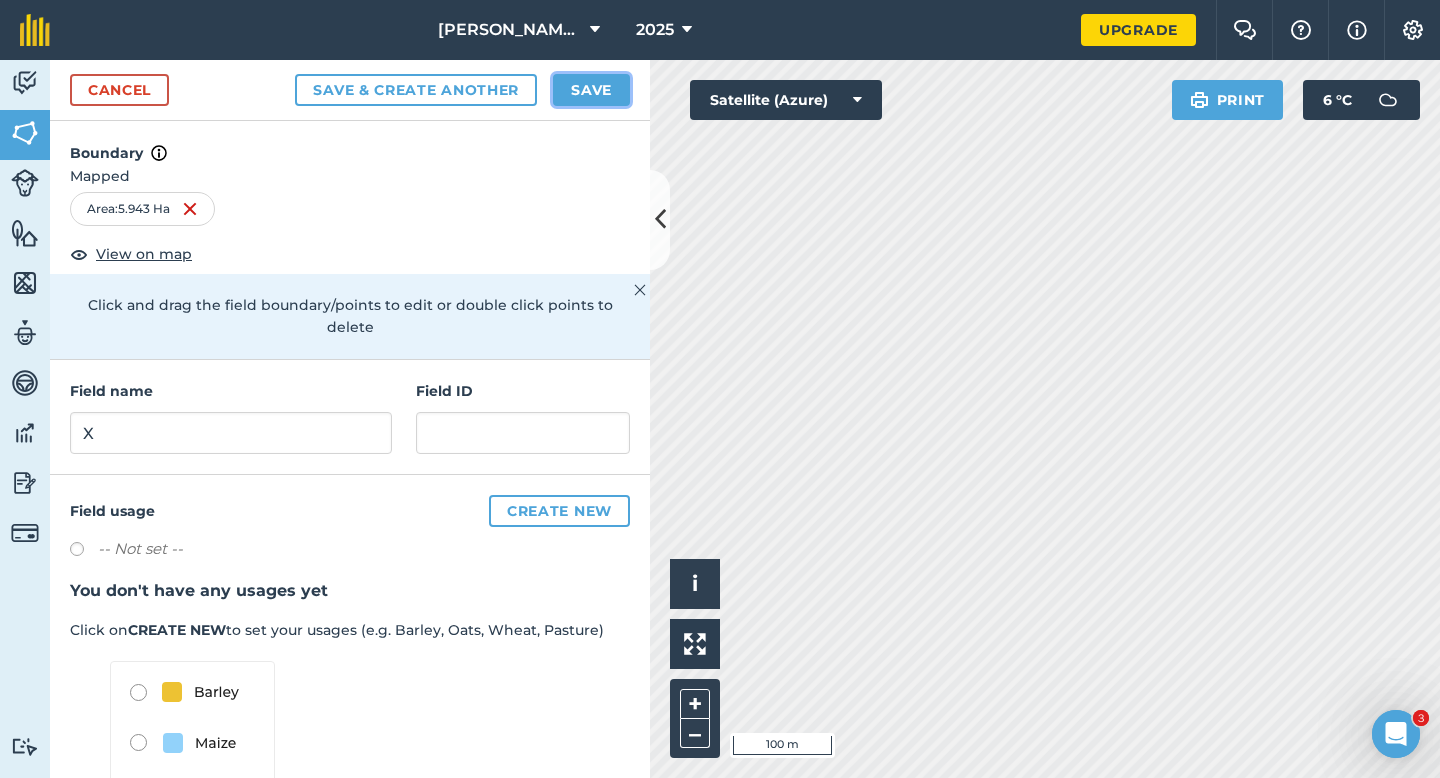 click on "Save" at bounding box center [591, 90] 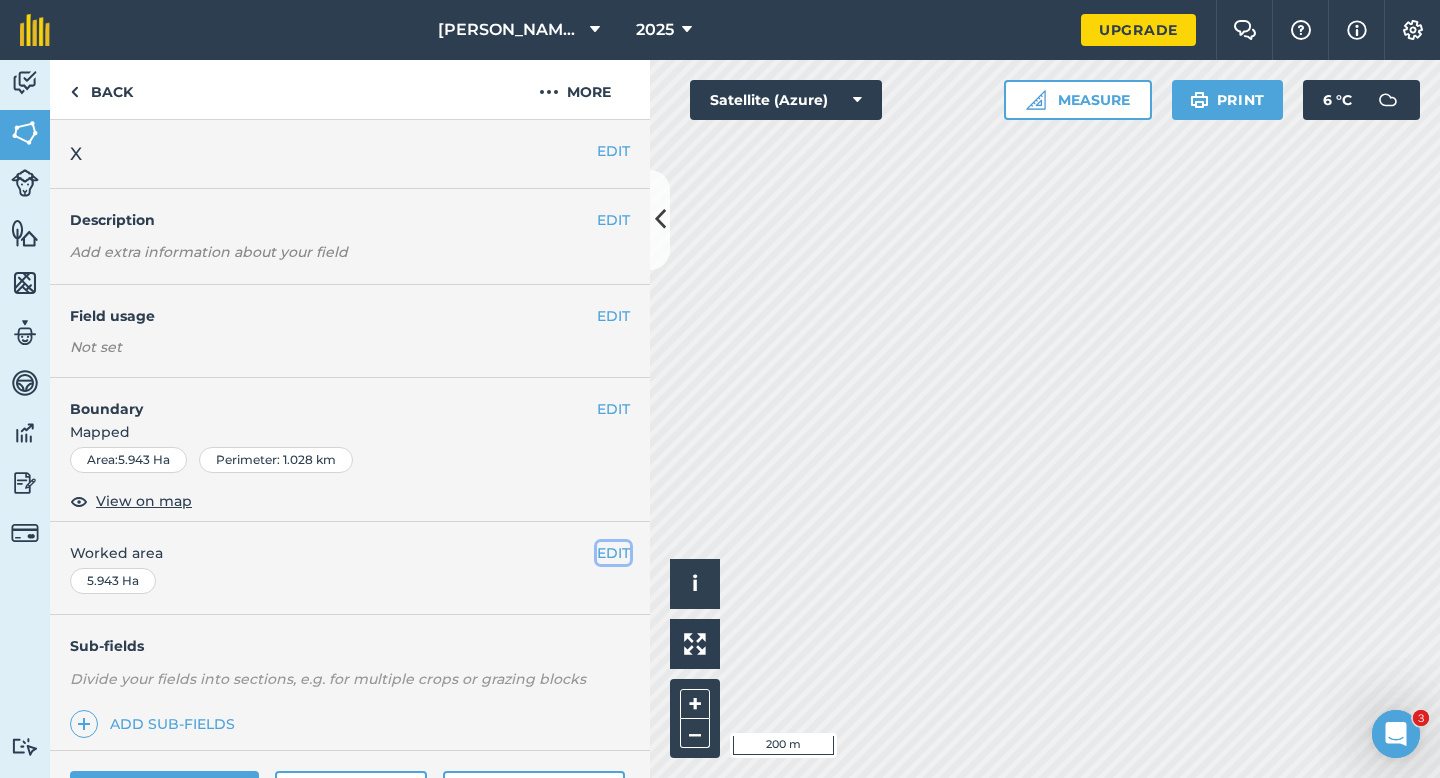 click on "EDIT" at bounding box center [613, 553] 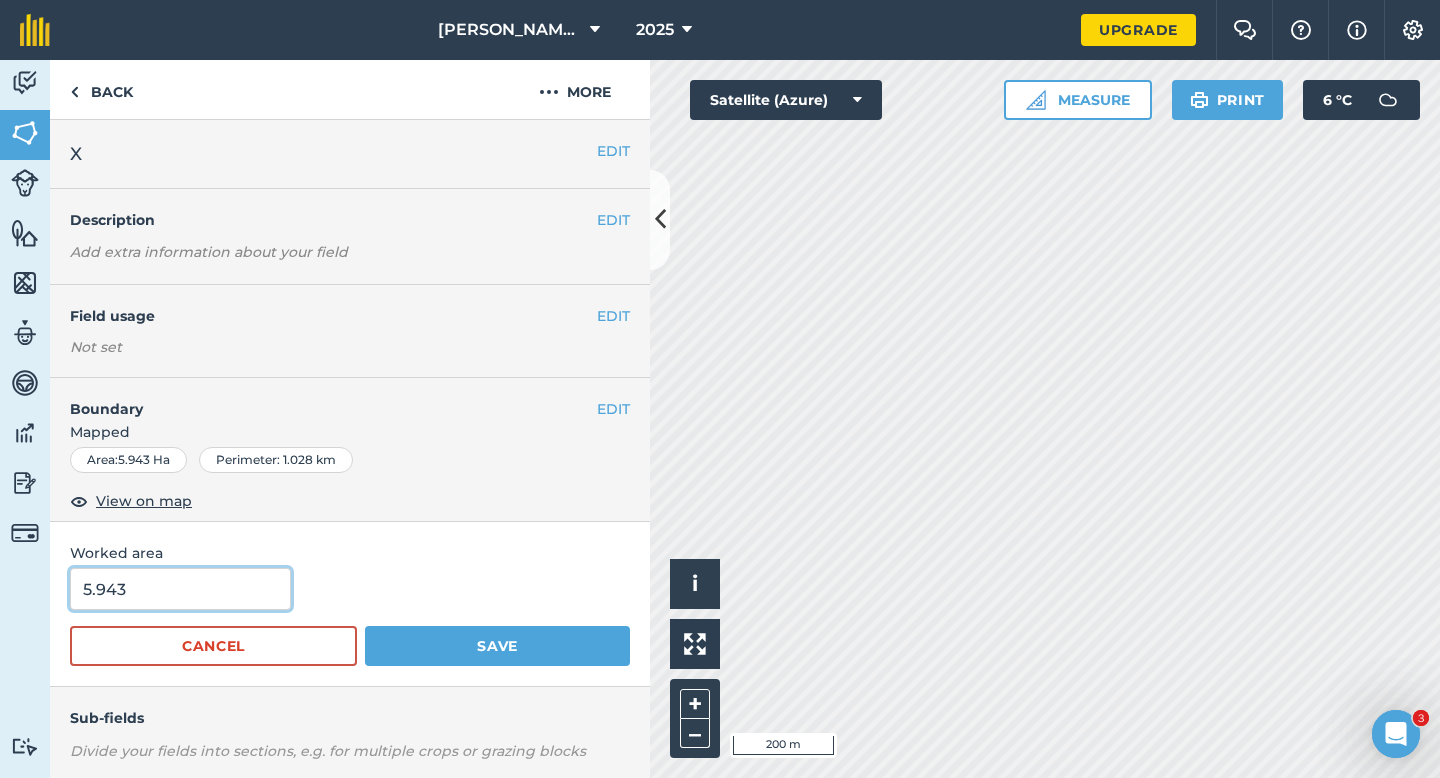click on "5.943" at bounding box center (180, 589) 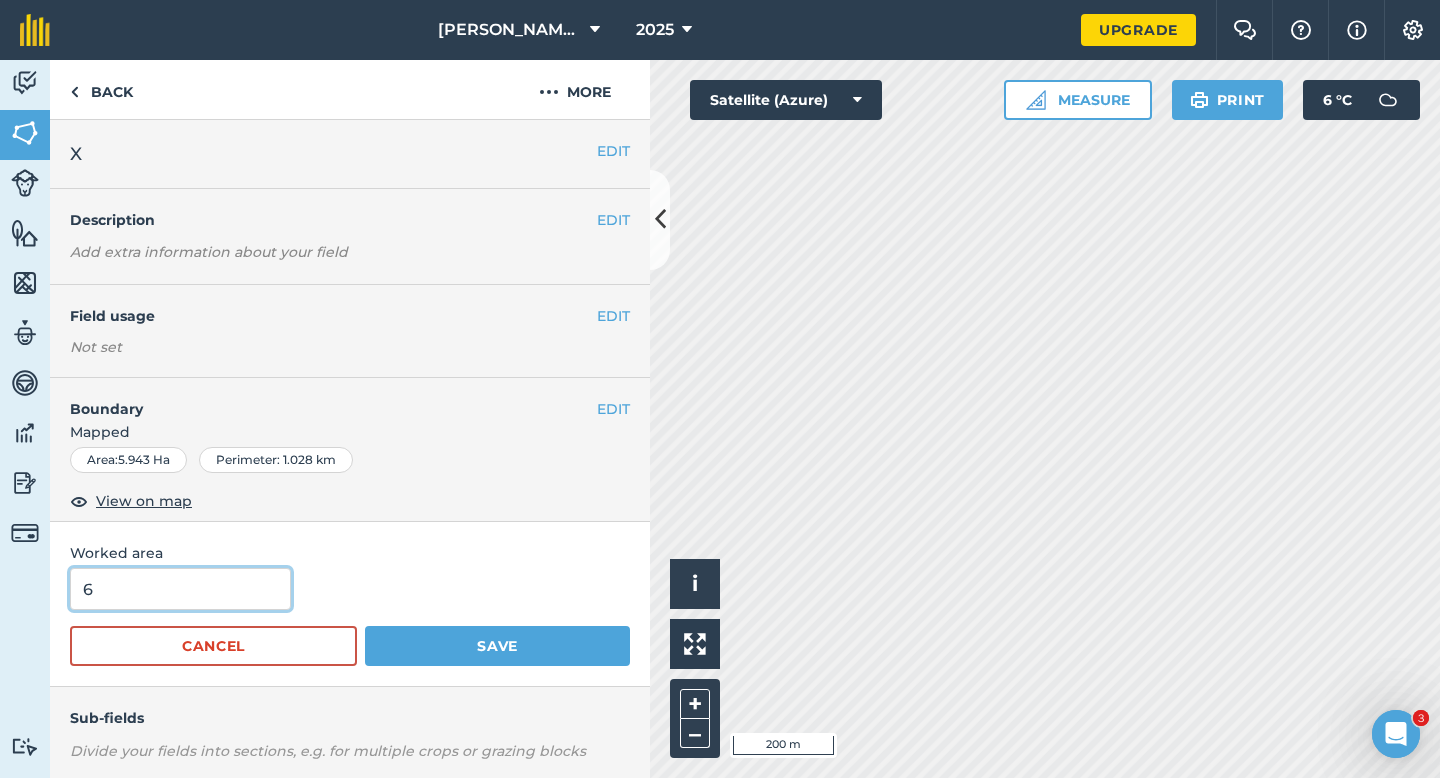 click on "Save" at bounding box center [497, 646] 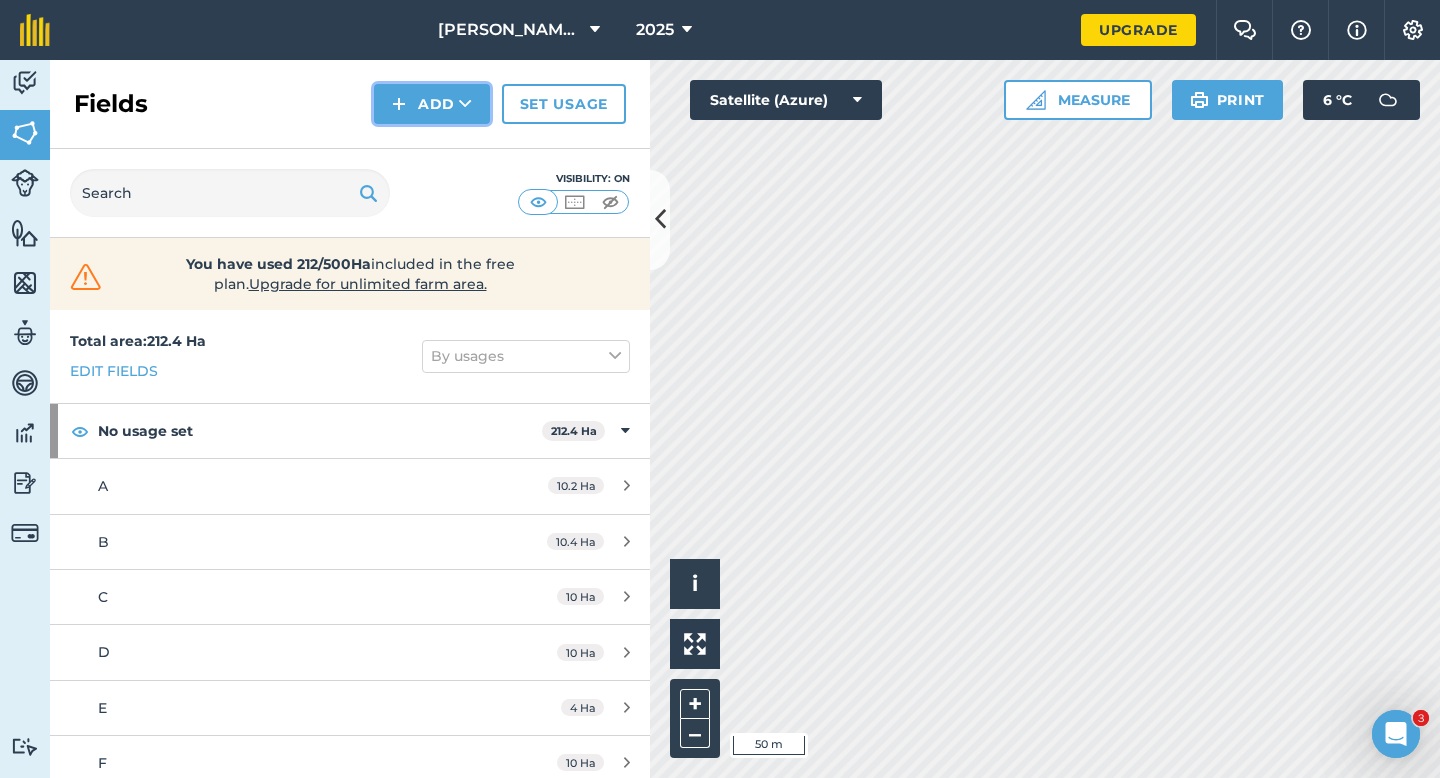 click at bounding box center (465, 104) 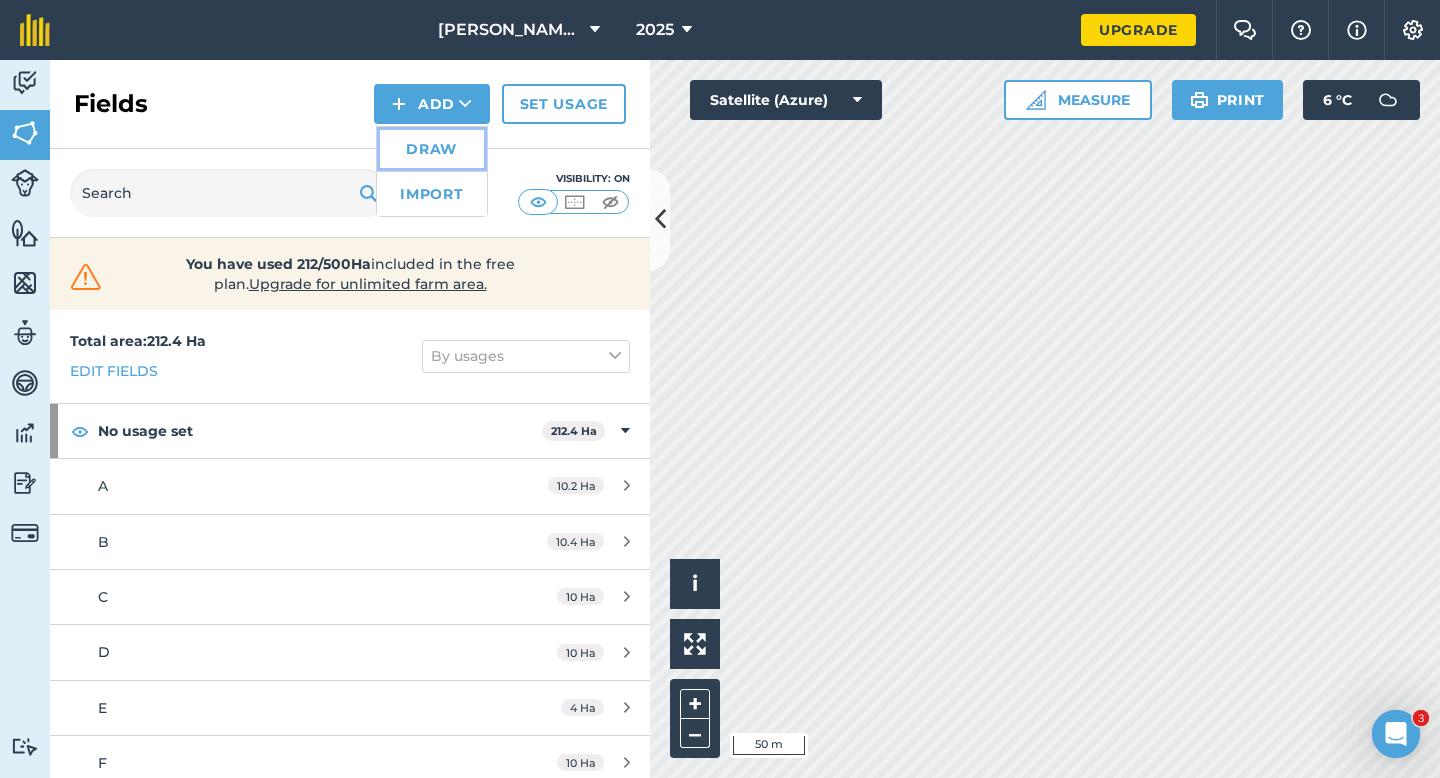 click on "Draw" at bounding box center (432, 149) 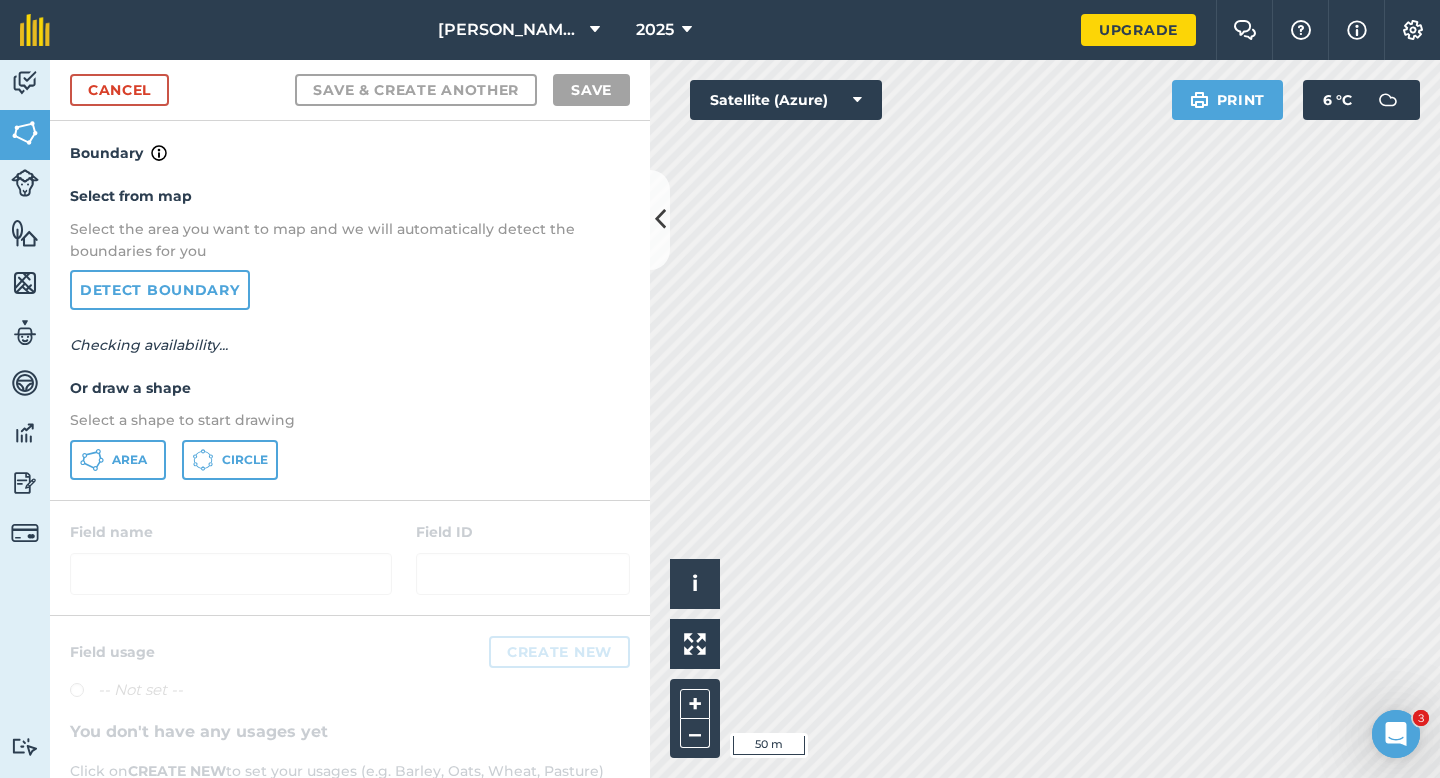 click on "Select from map Select the area you want to map and we will automatically detect the boundaries for you Detect boundary Checking availability... Or draw a shape Select a shape to start drawing Area Circle" at bounding box center [350, 332] 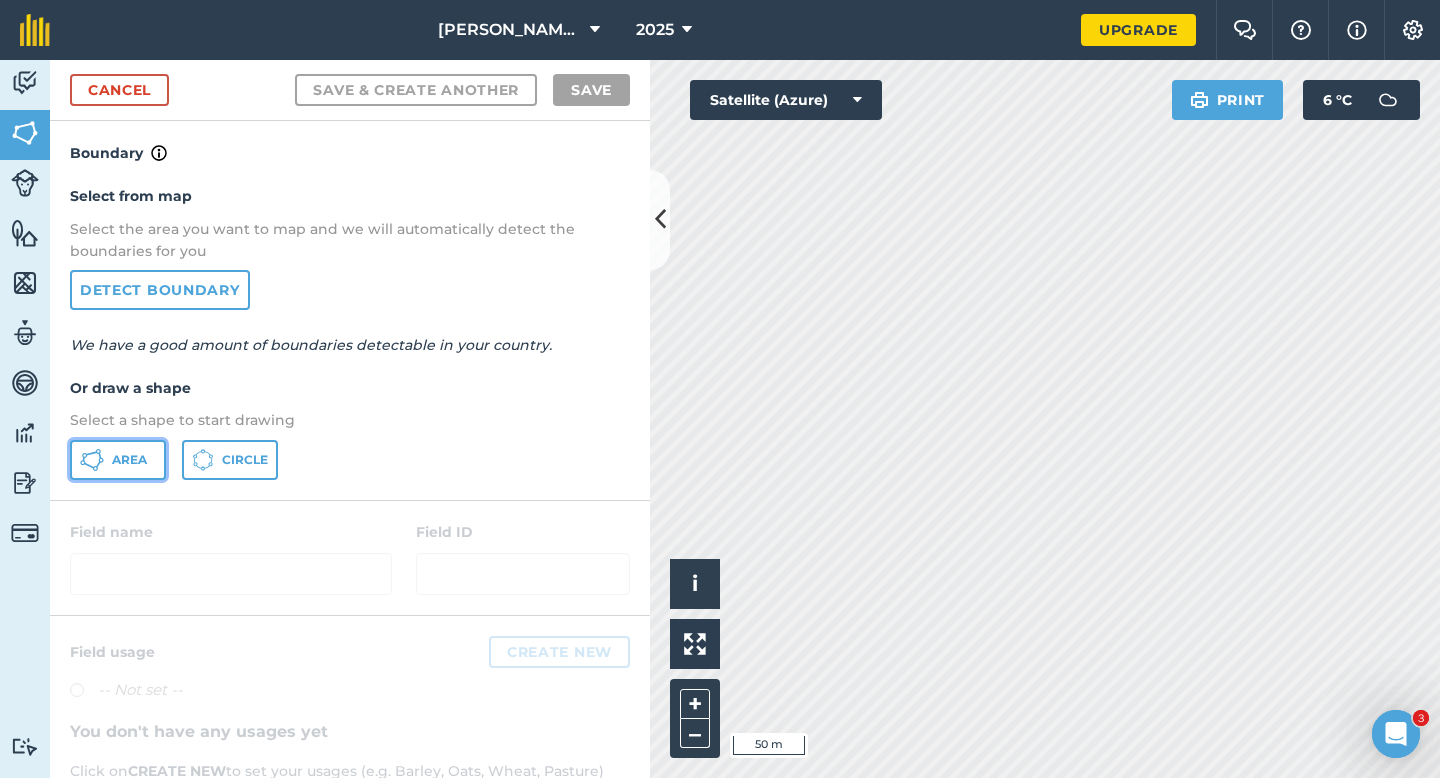 click on "Area" at bounding box center [129, 460] 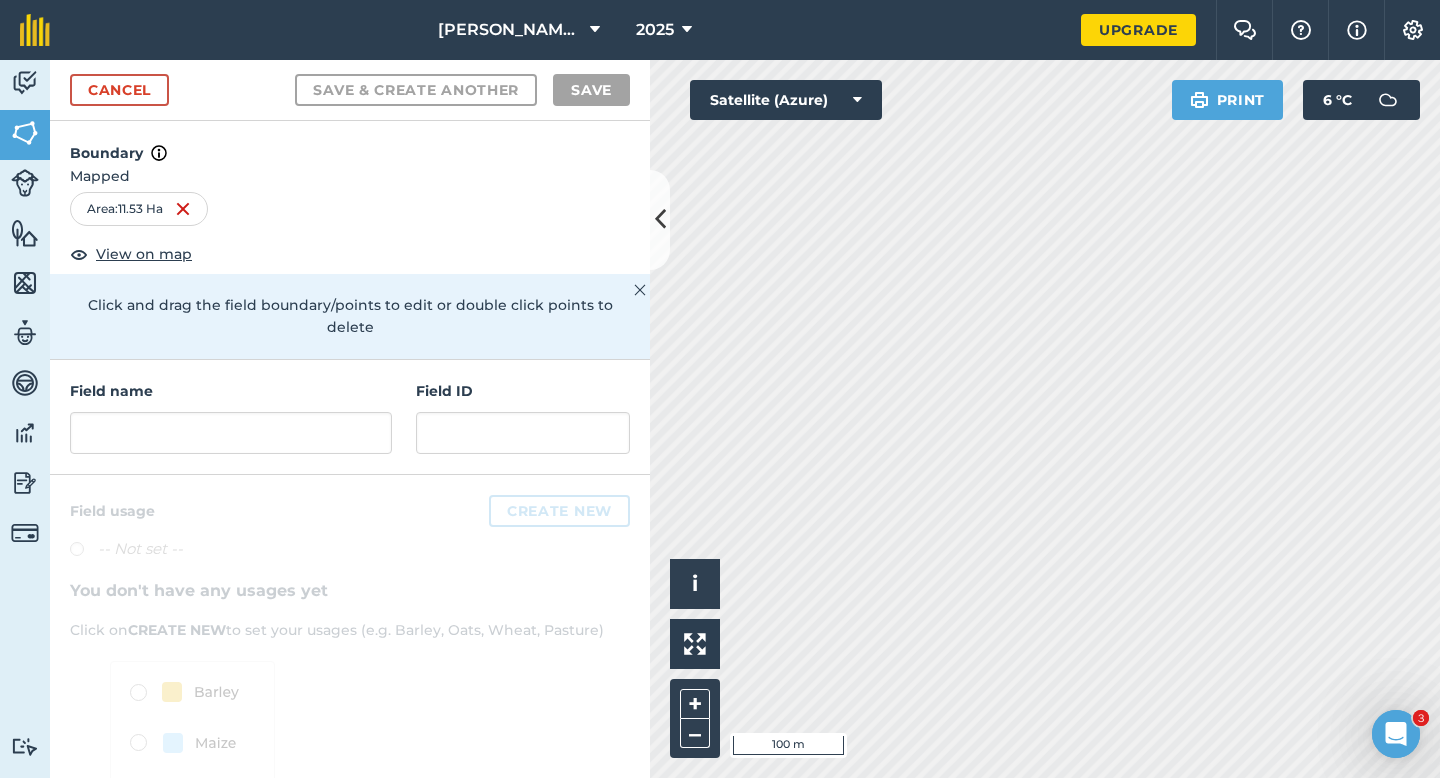 click on "Cancel Save & Create Another Save" at bounding box center (350, 90) 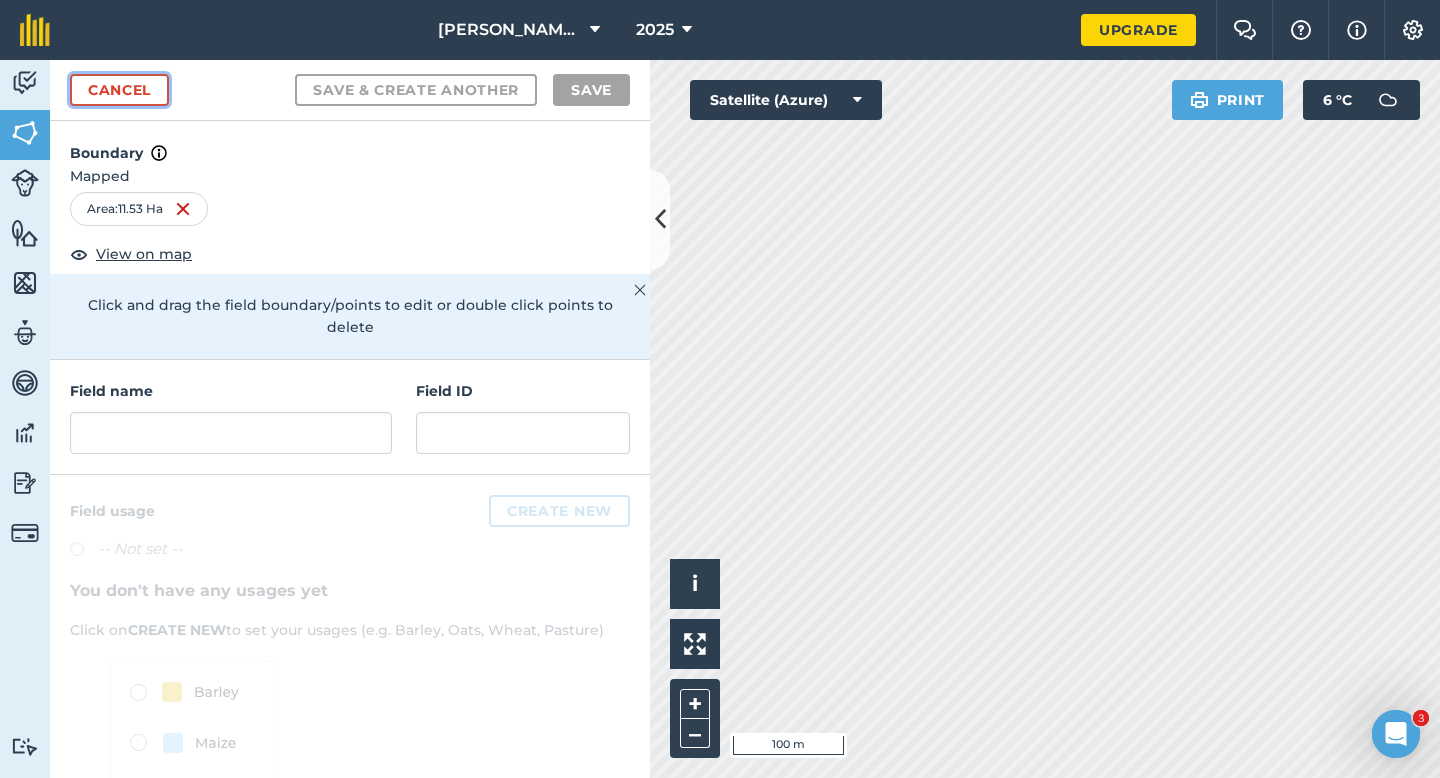 click on "Cancel" at bounding box center (119, 90) 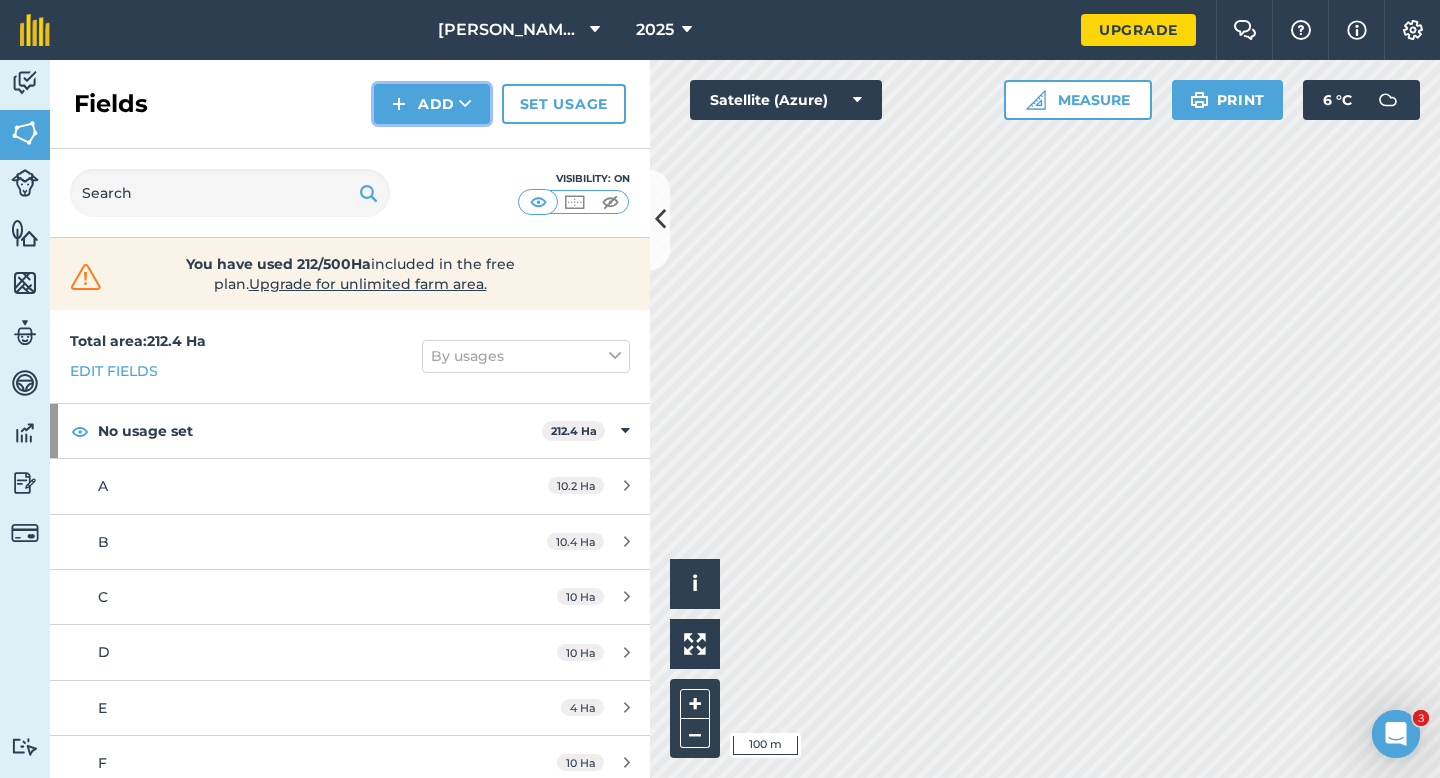 click on "Add" at bounding box center (432, 104) 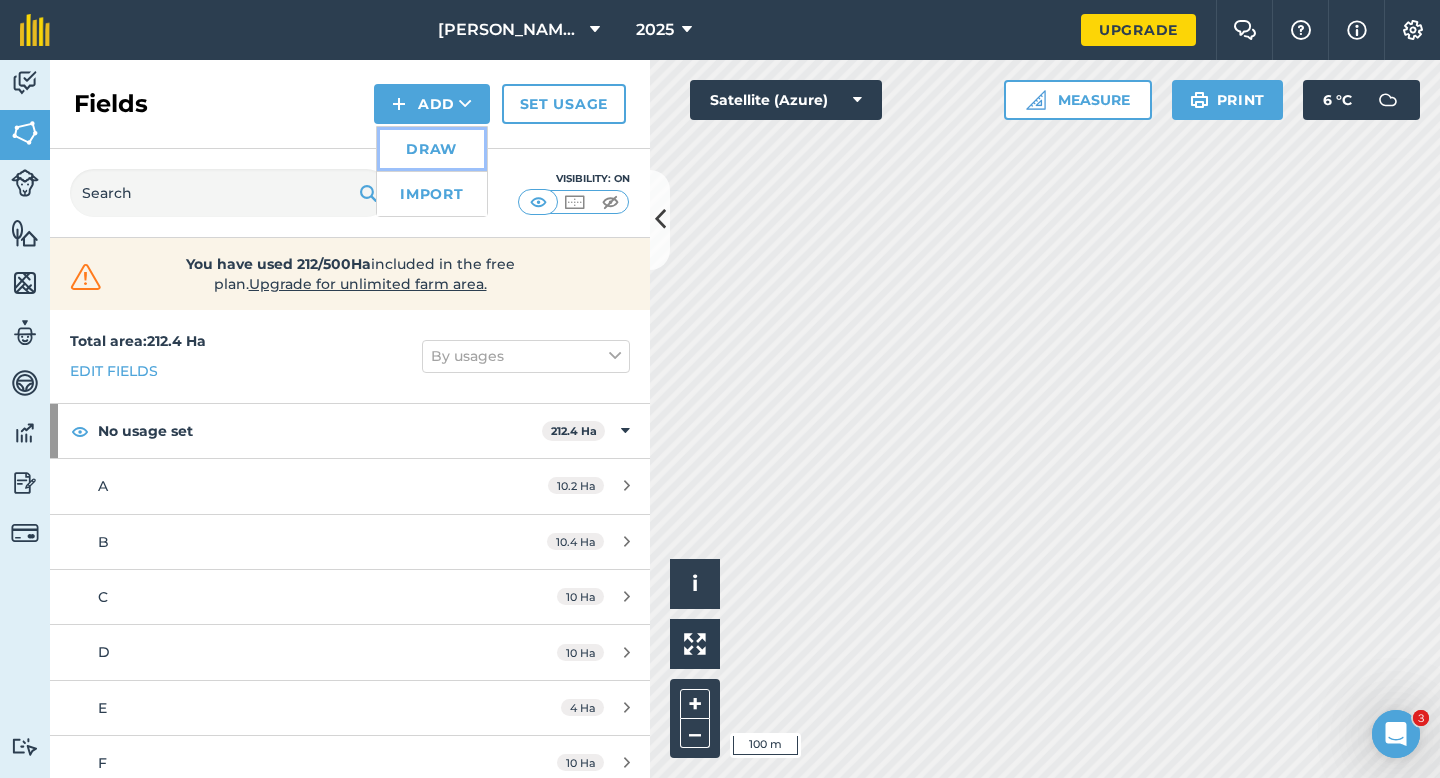 click on "Draw" at bounding box center (432, 149) 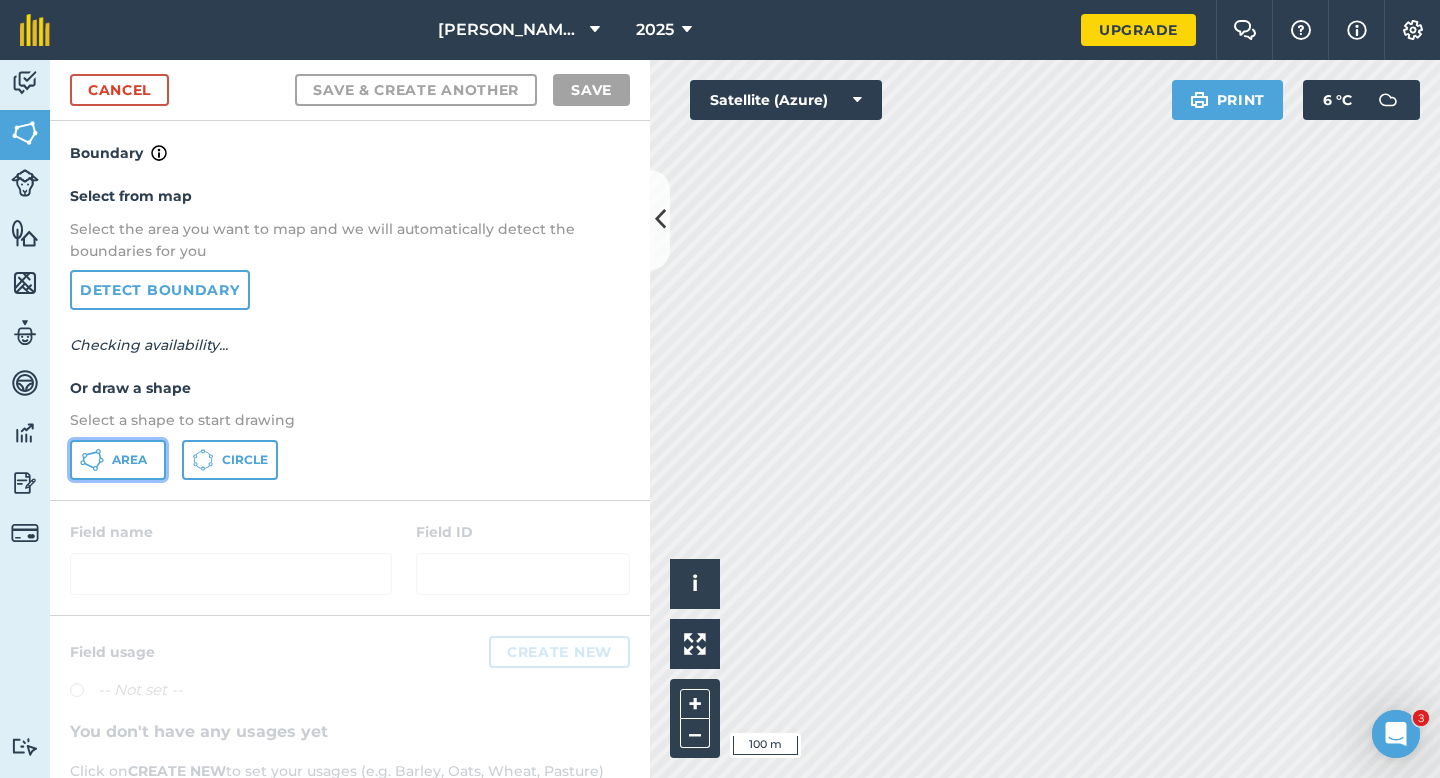 click on "Area" at bounding box center (118, 460) 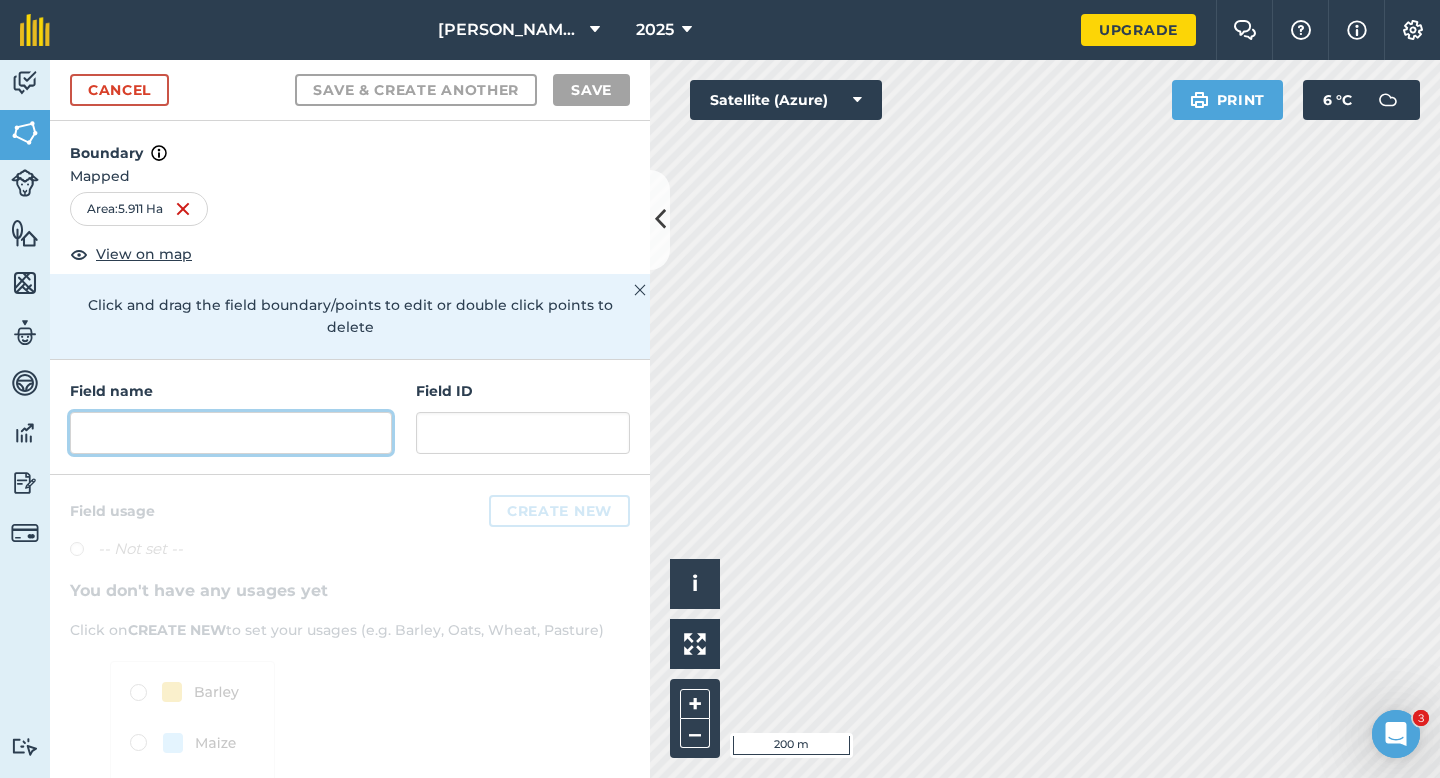 click at bounding box center [231, 433] 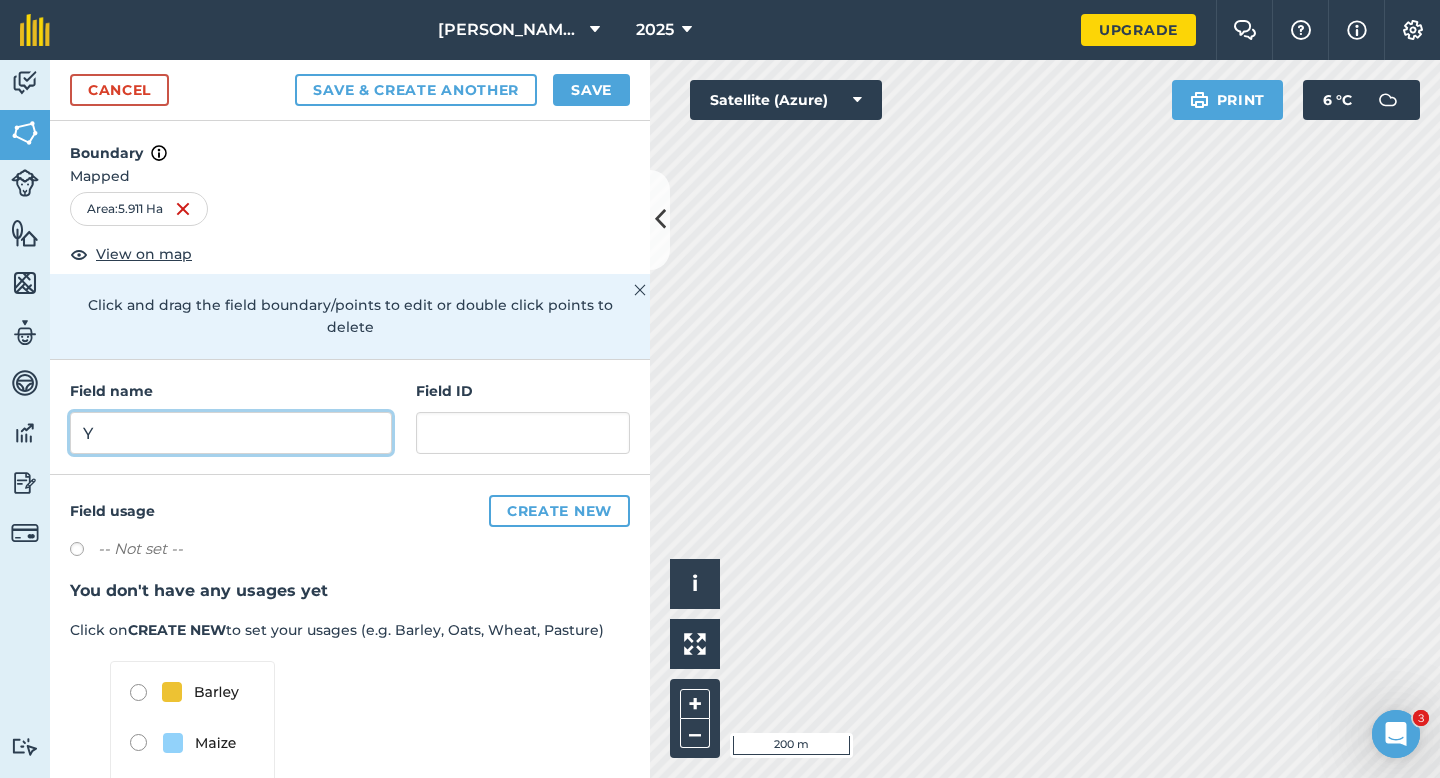 type on "Y" 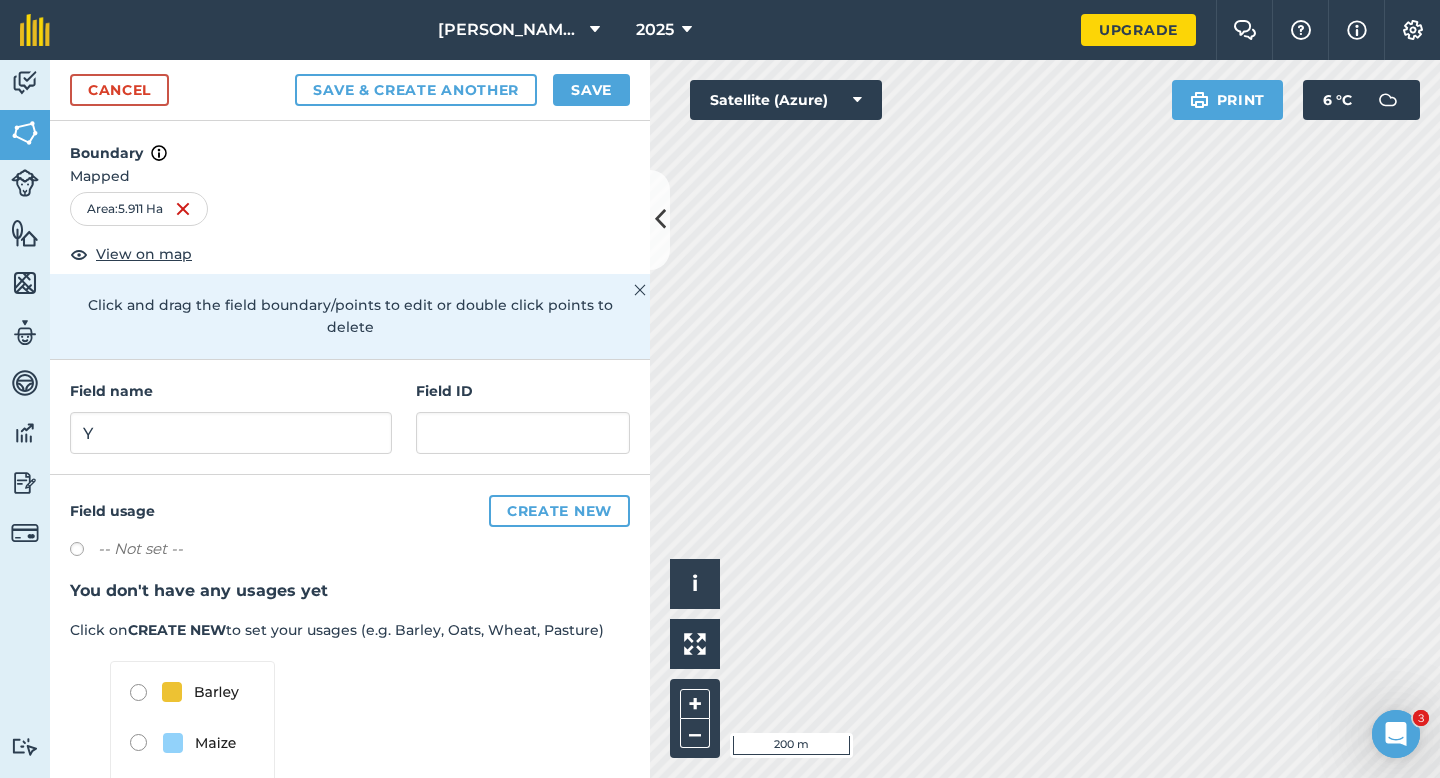 click on "Cancel Save & Create Another Save" at bounding box center [350, 90] 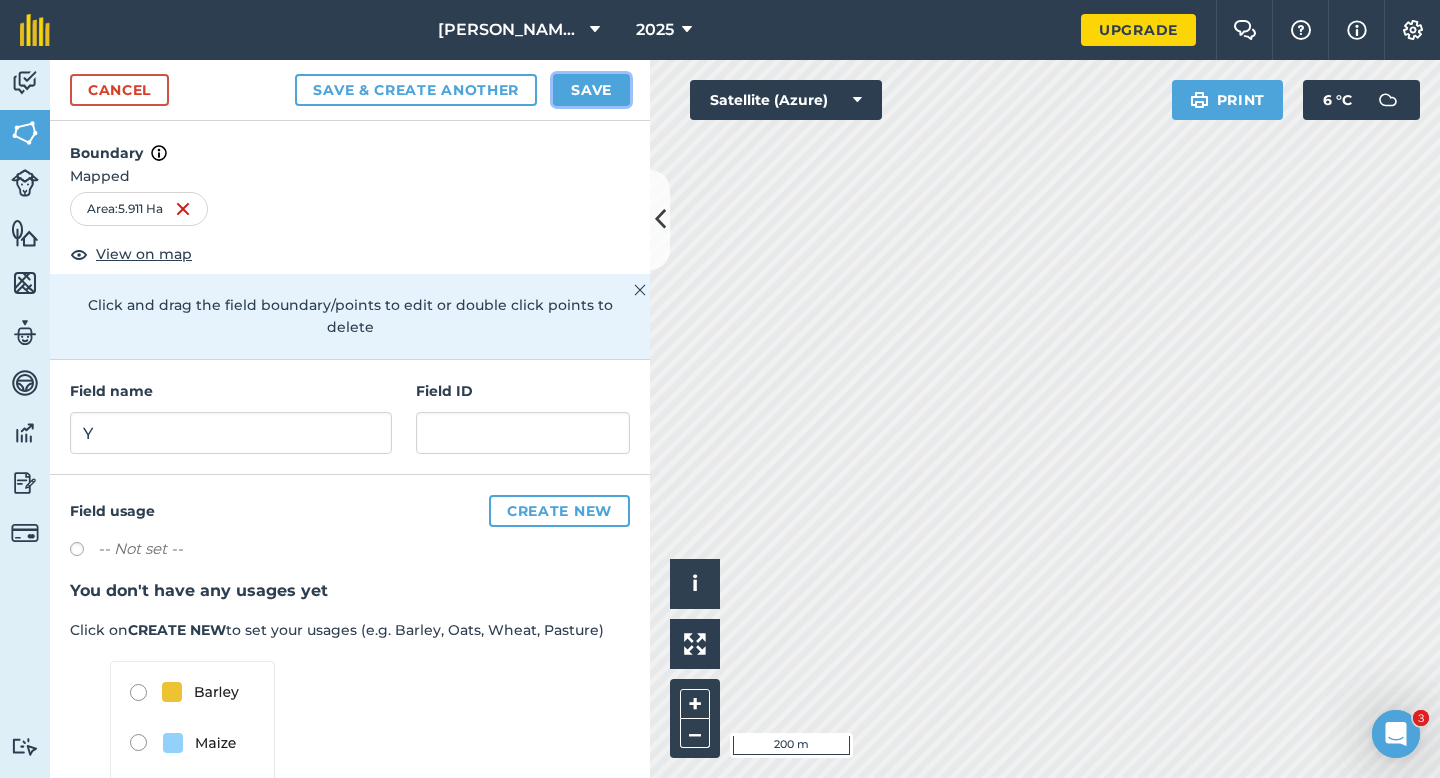 click on "Save" at bounding box center (591, 90) 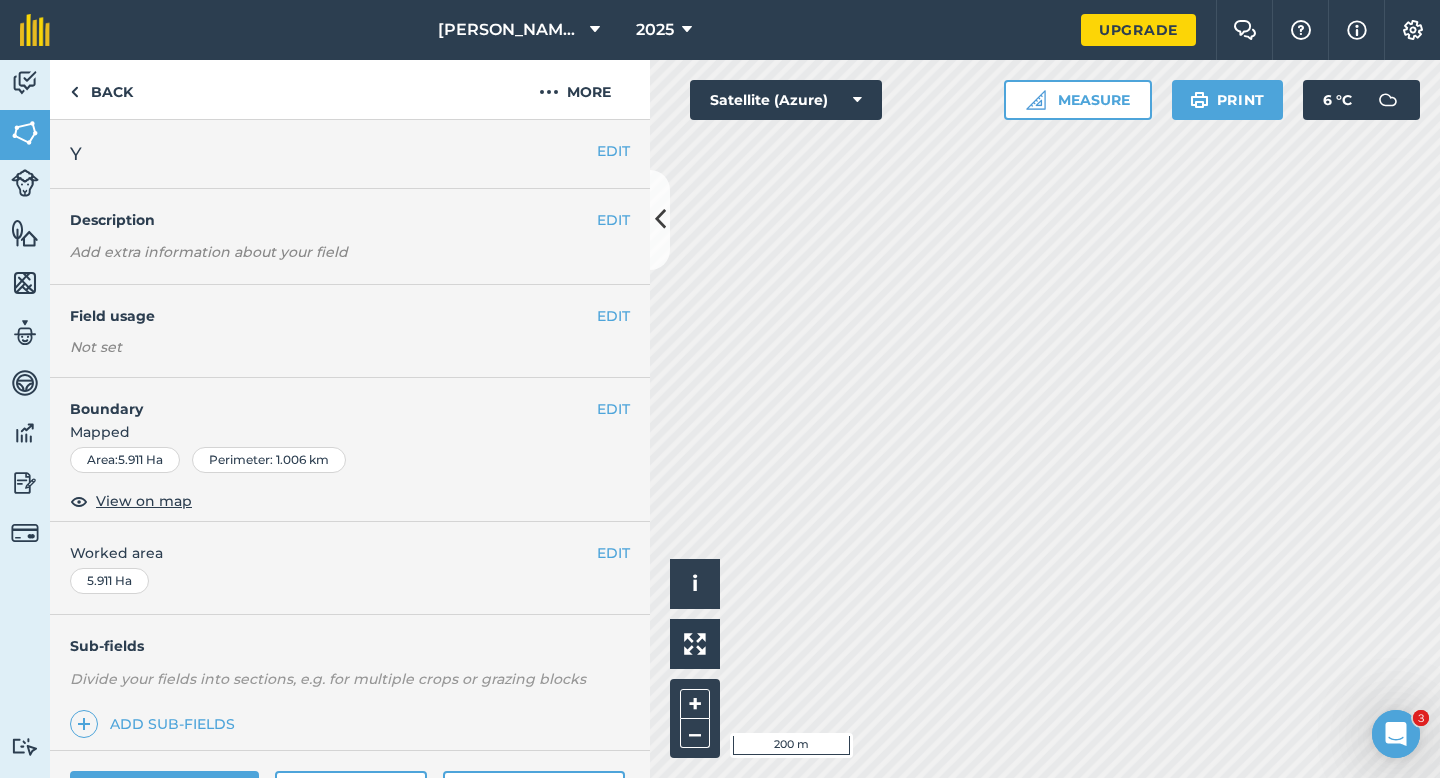 click on "EDIT Worked area 5.911   Ha" at bounding box center [350, 568] 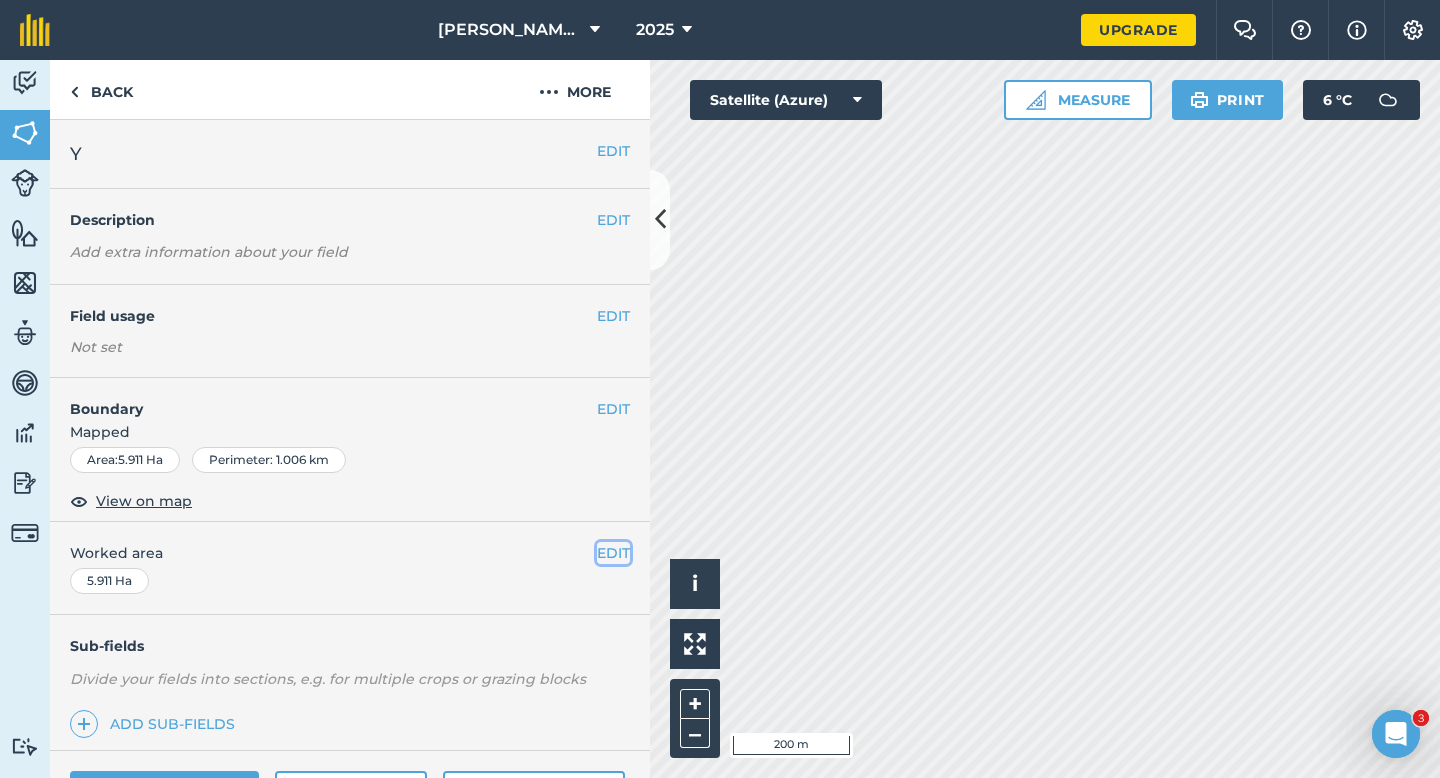 click on "EDIT" at bounding box center (613, 553) 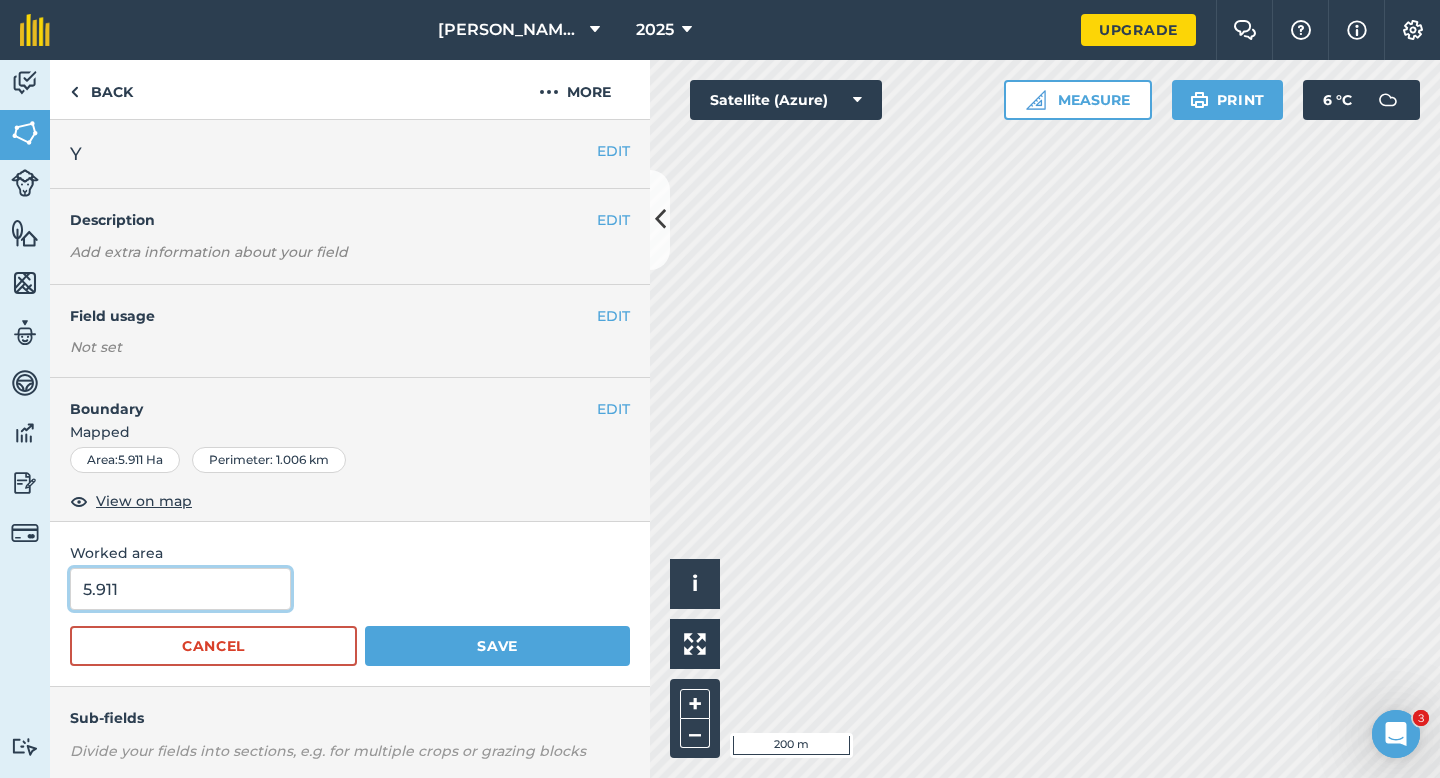 click on "5.911" at bounding box center (180, 589) 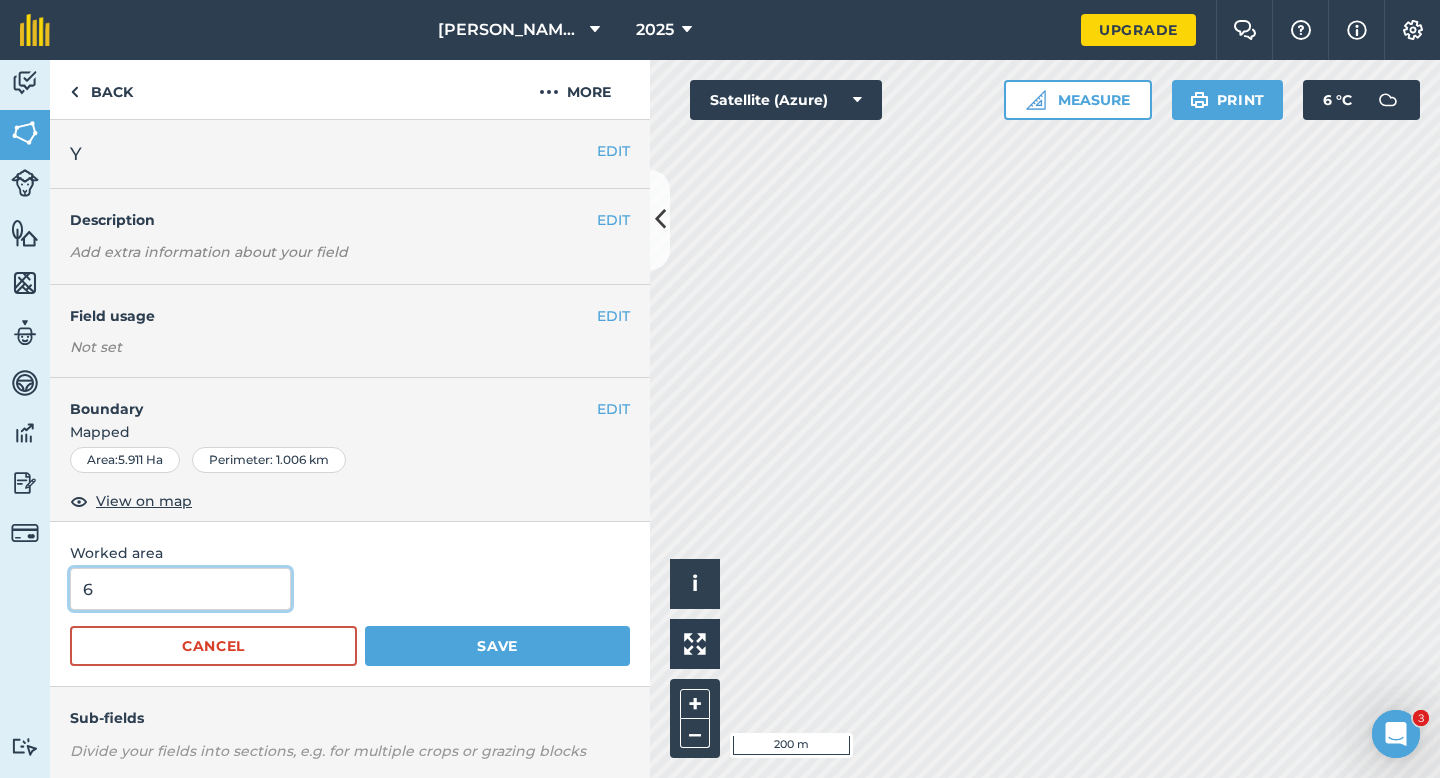 click on "Save" at bounding box center (497, 646) 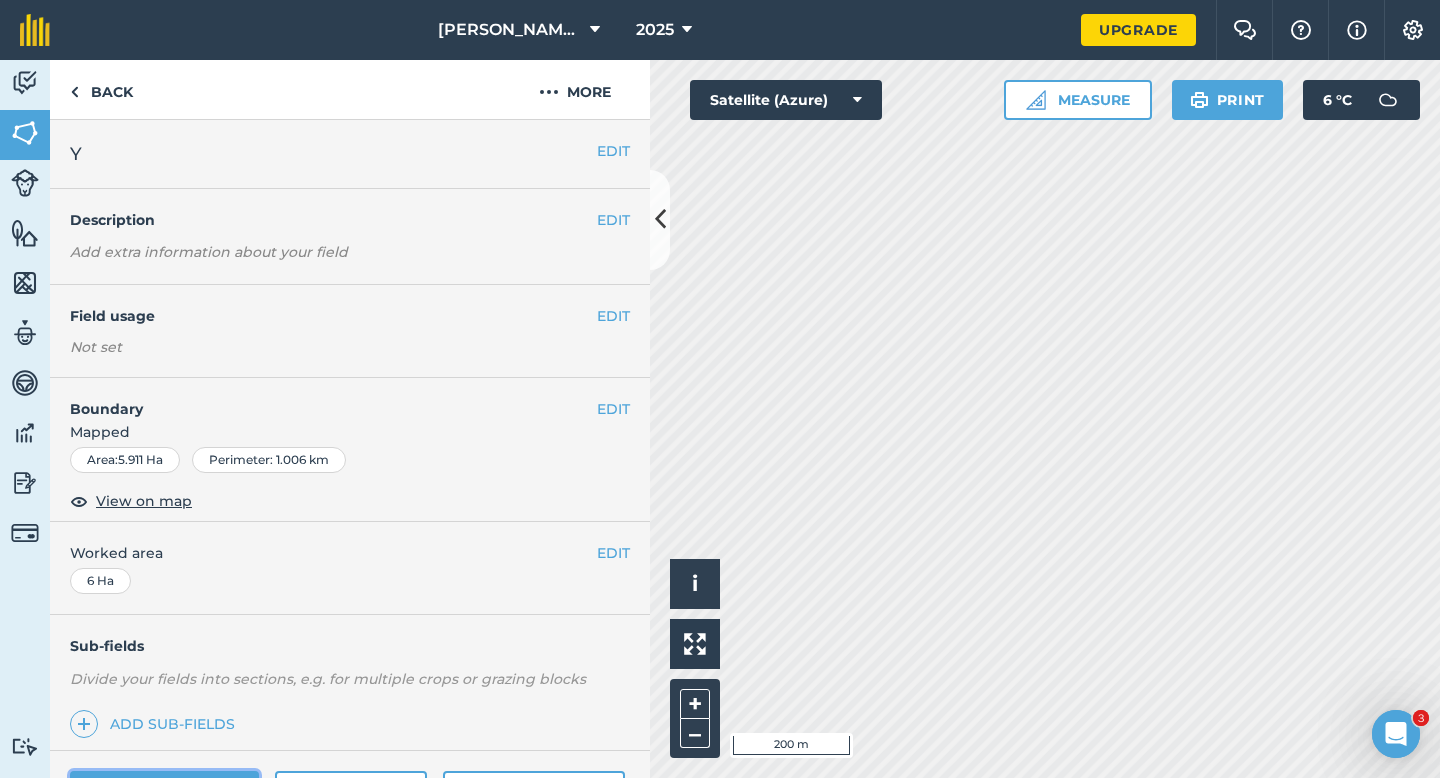 click on "Add field job" at bounding box center [164, 791] 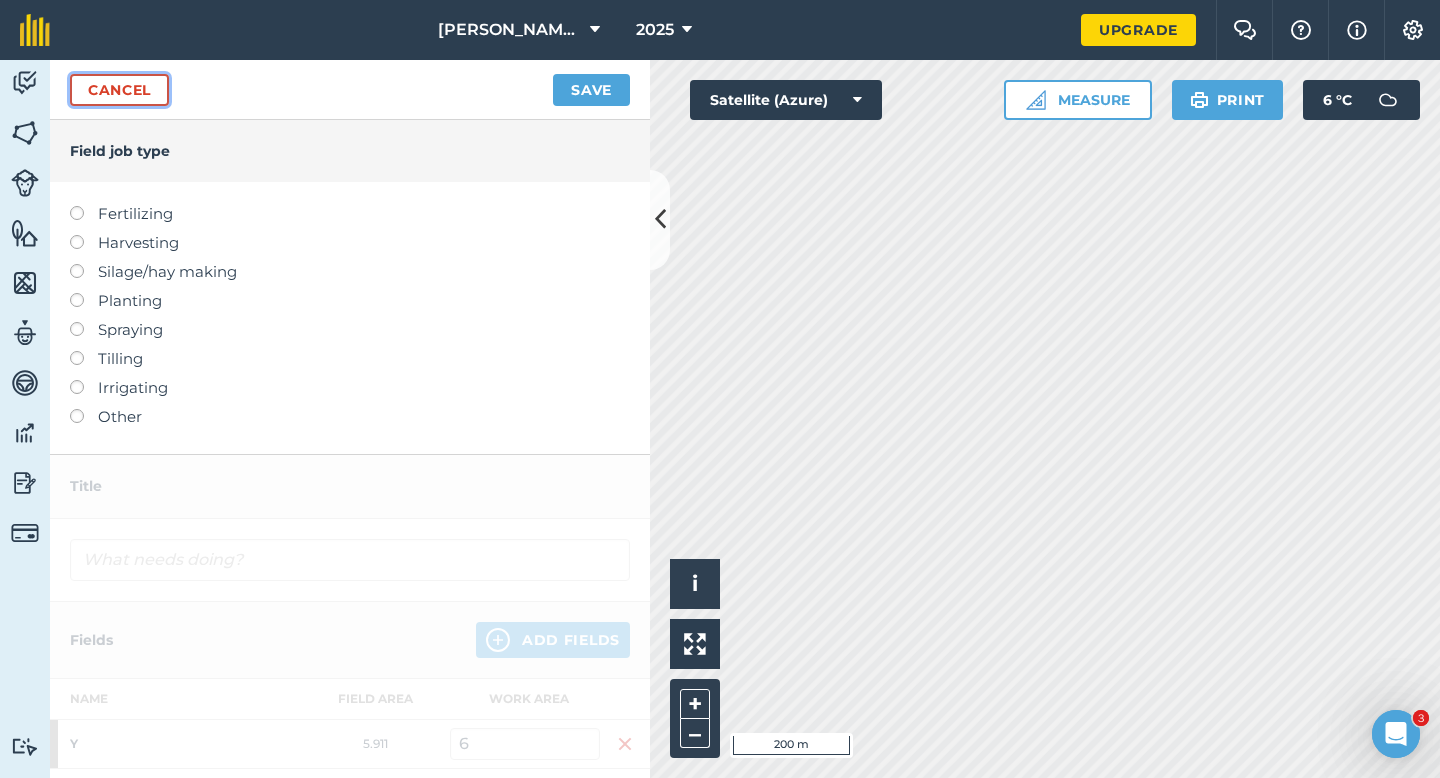 click on "Cancel" at bounding box center [119, 90] 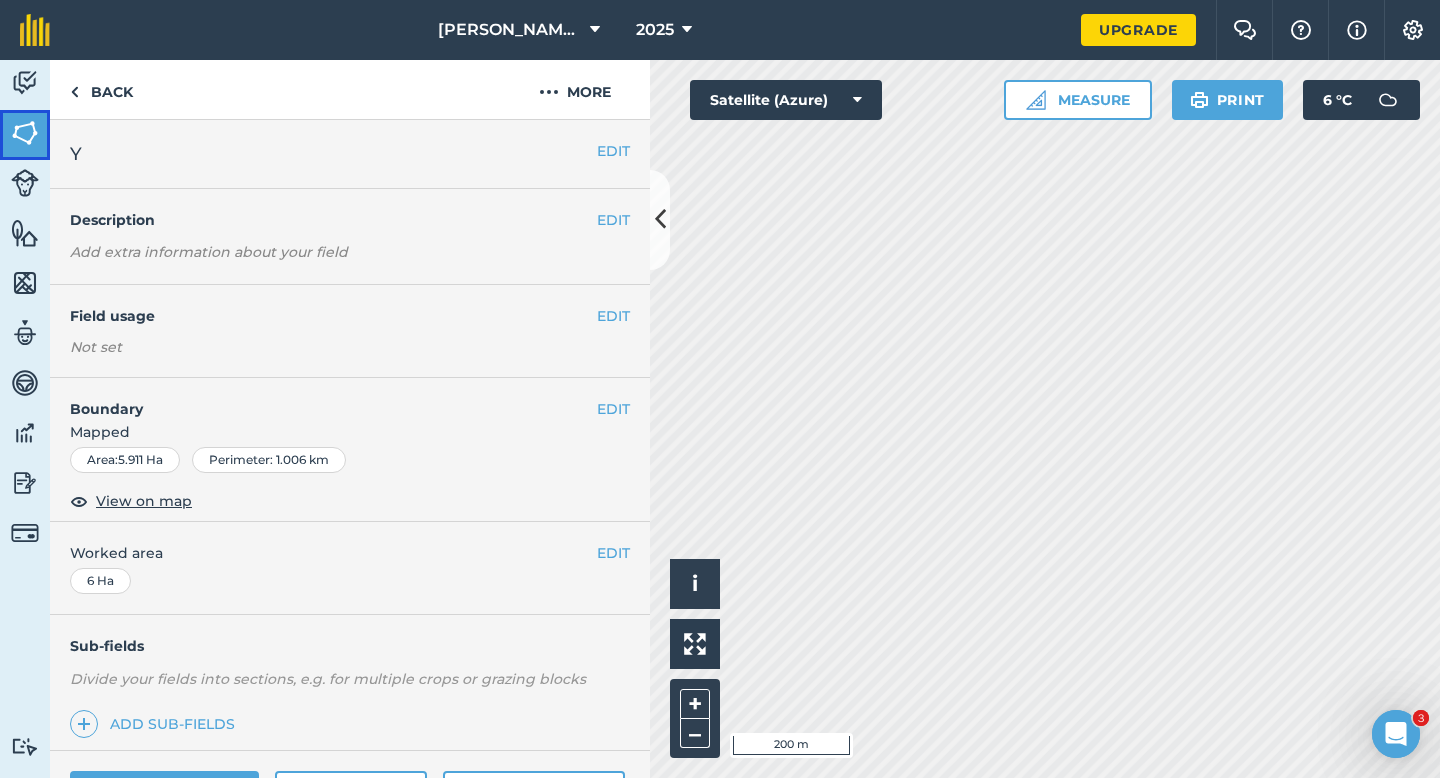 click on "Fields" at bounding box center [25, 135] 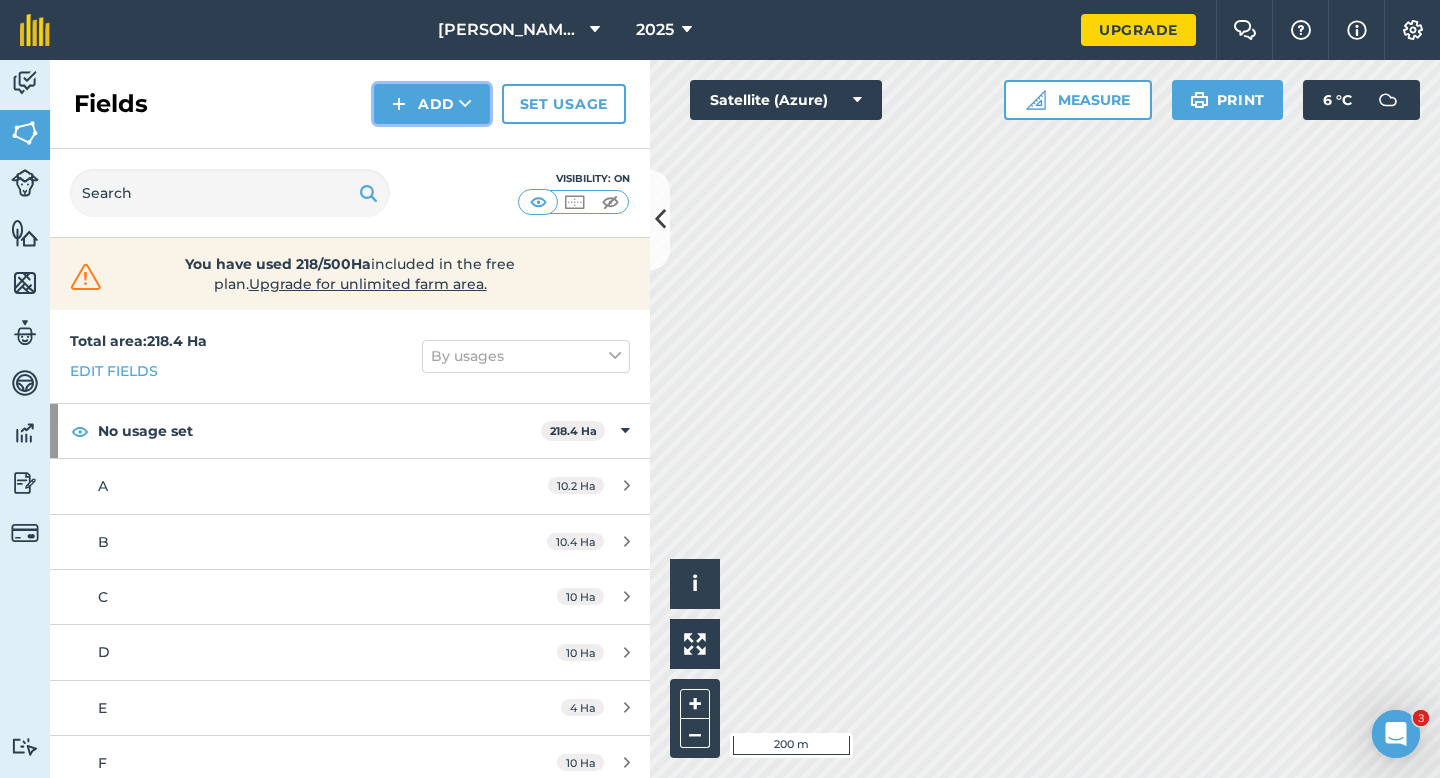 click on "Add" at bounding box center [432, 104] 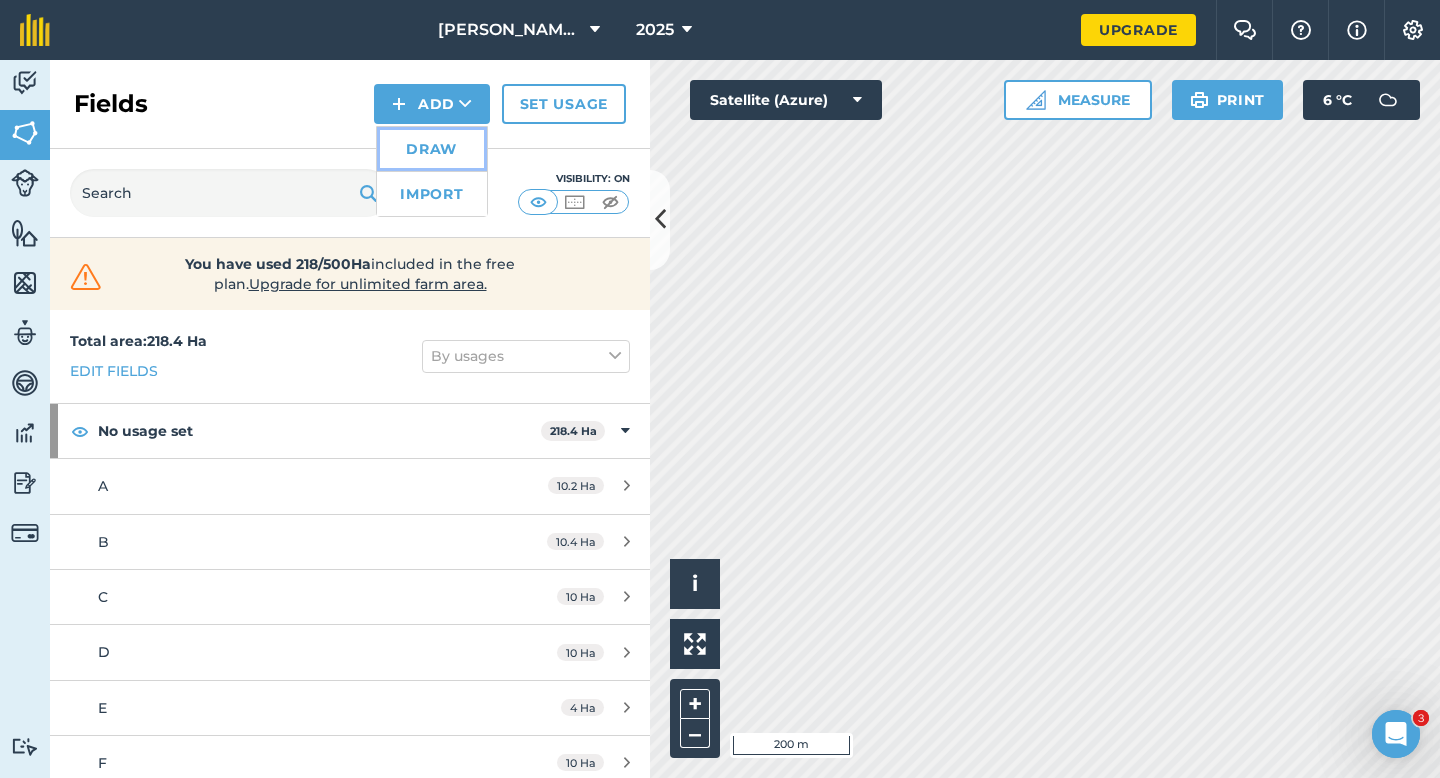 click on "Draw" at bounding box center (432, 149) 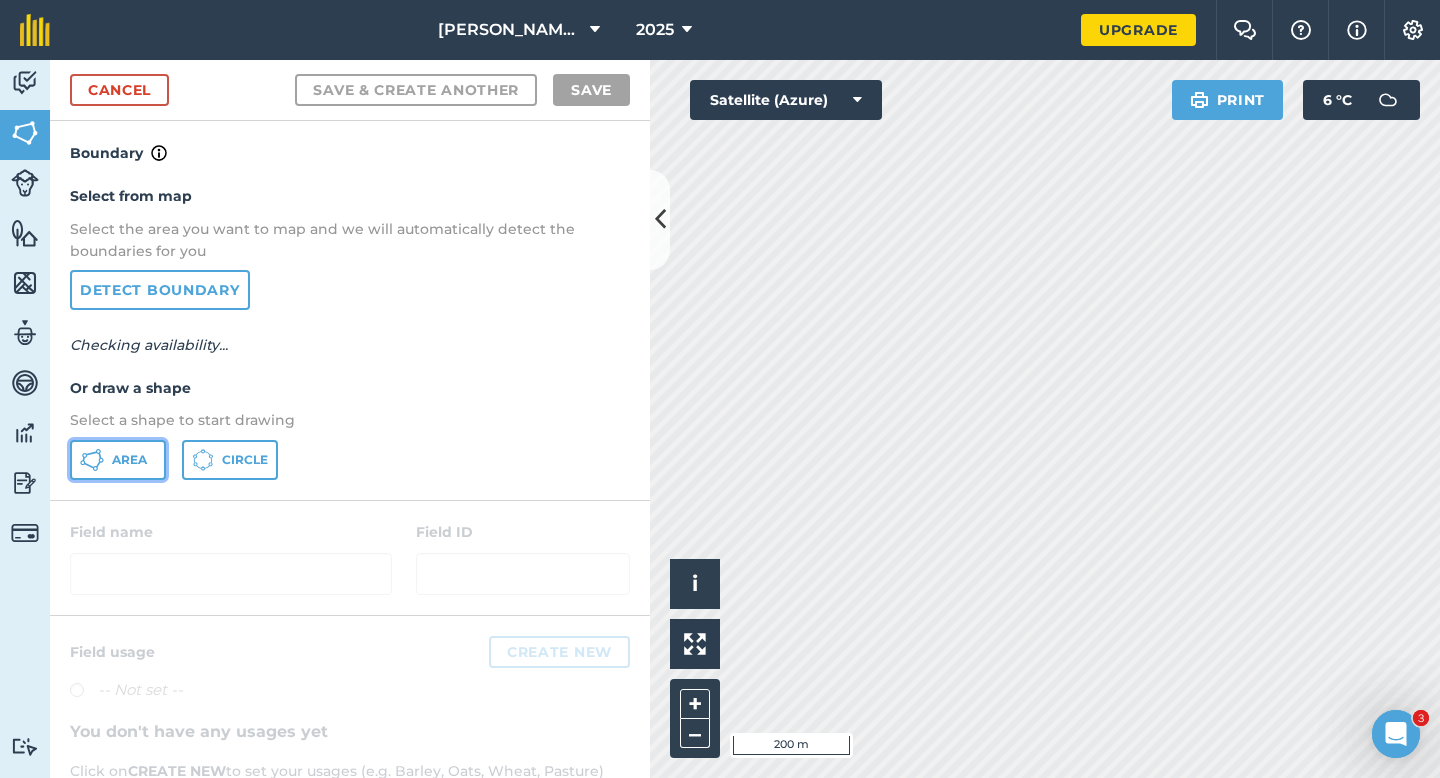 click on "Area" at bounding box center (118, 460) 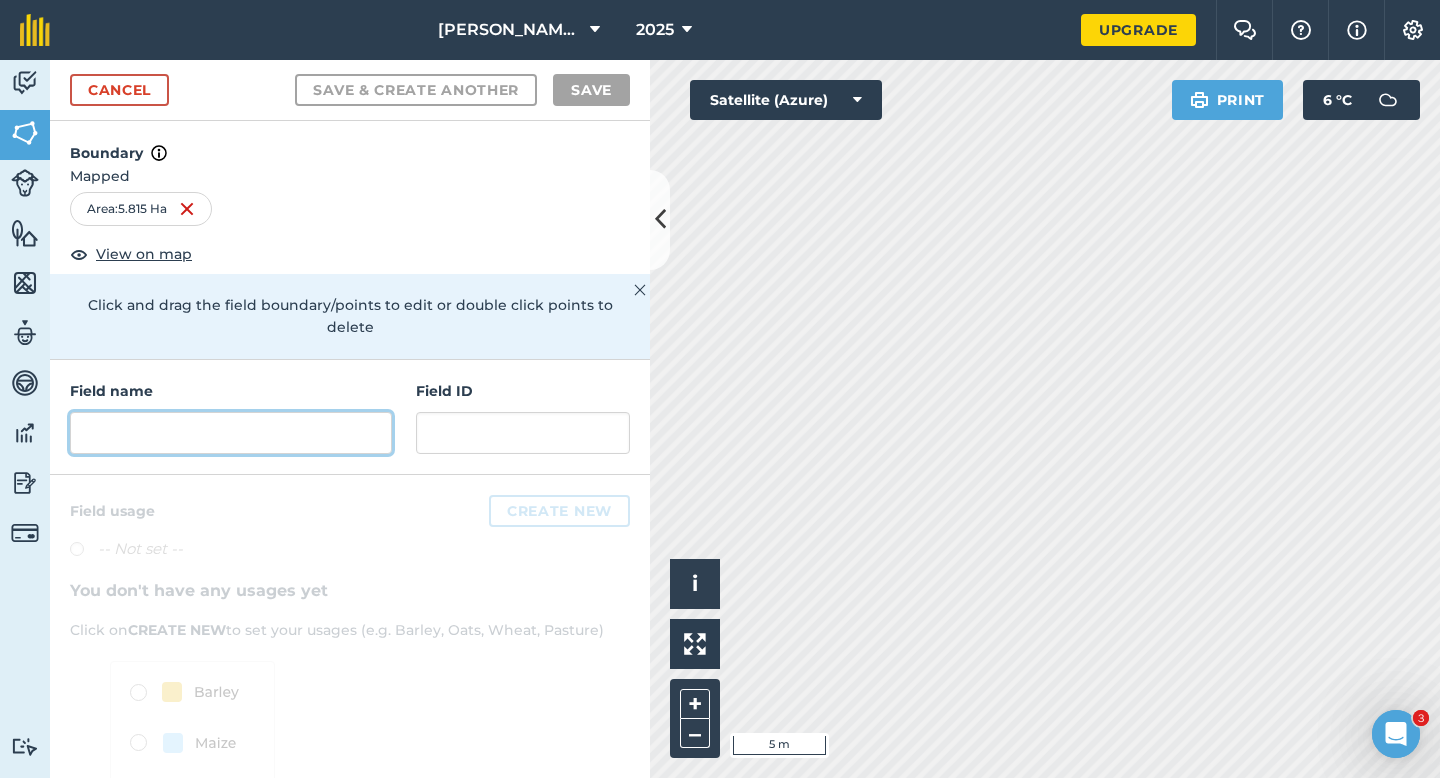 click at bounding box center (231, 433) 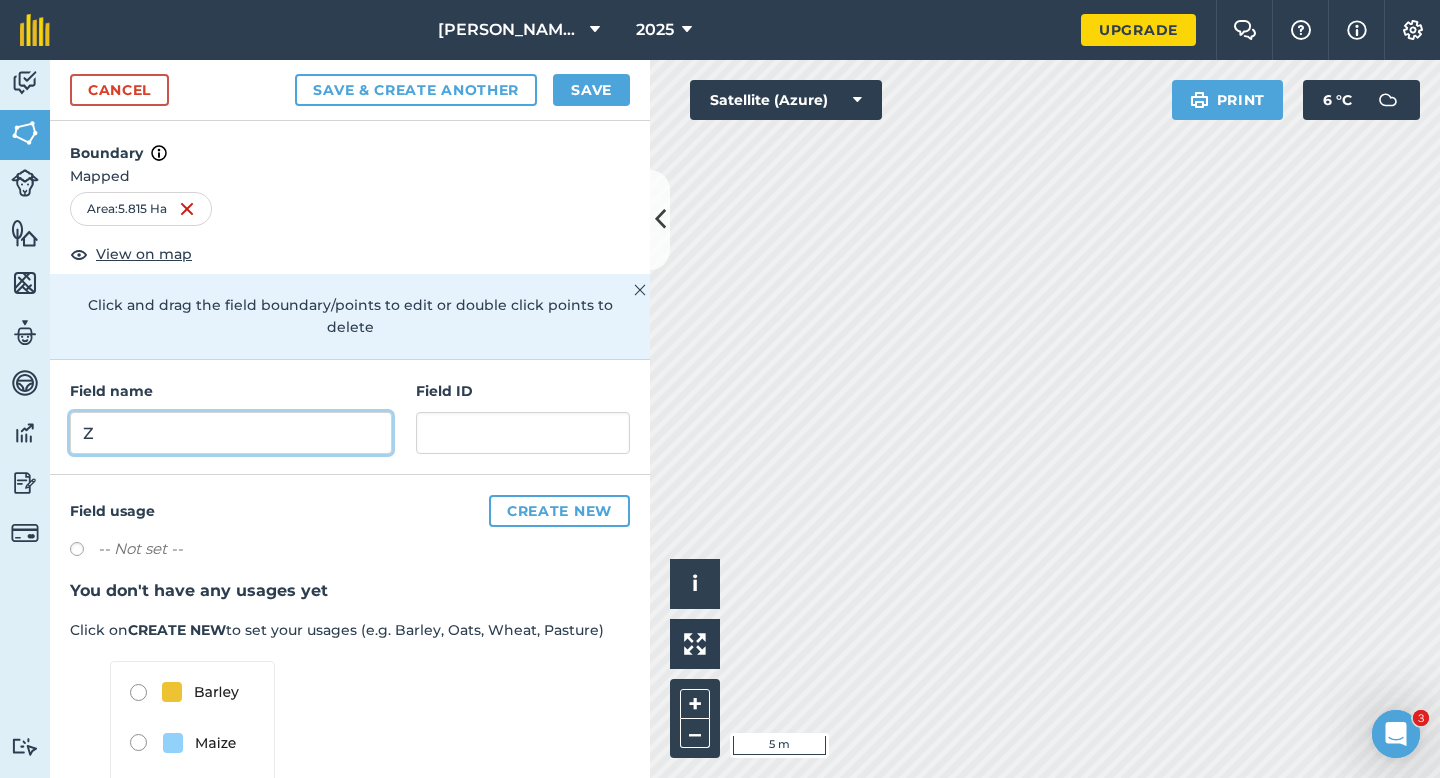 type on "Z" 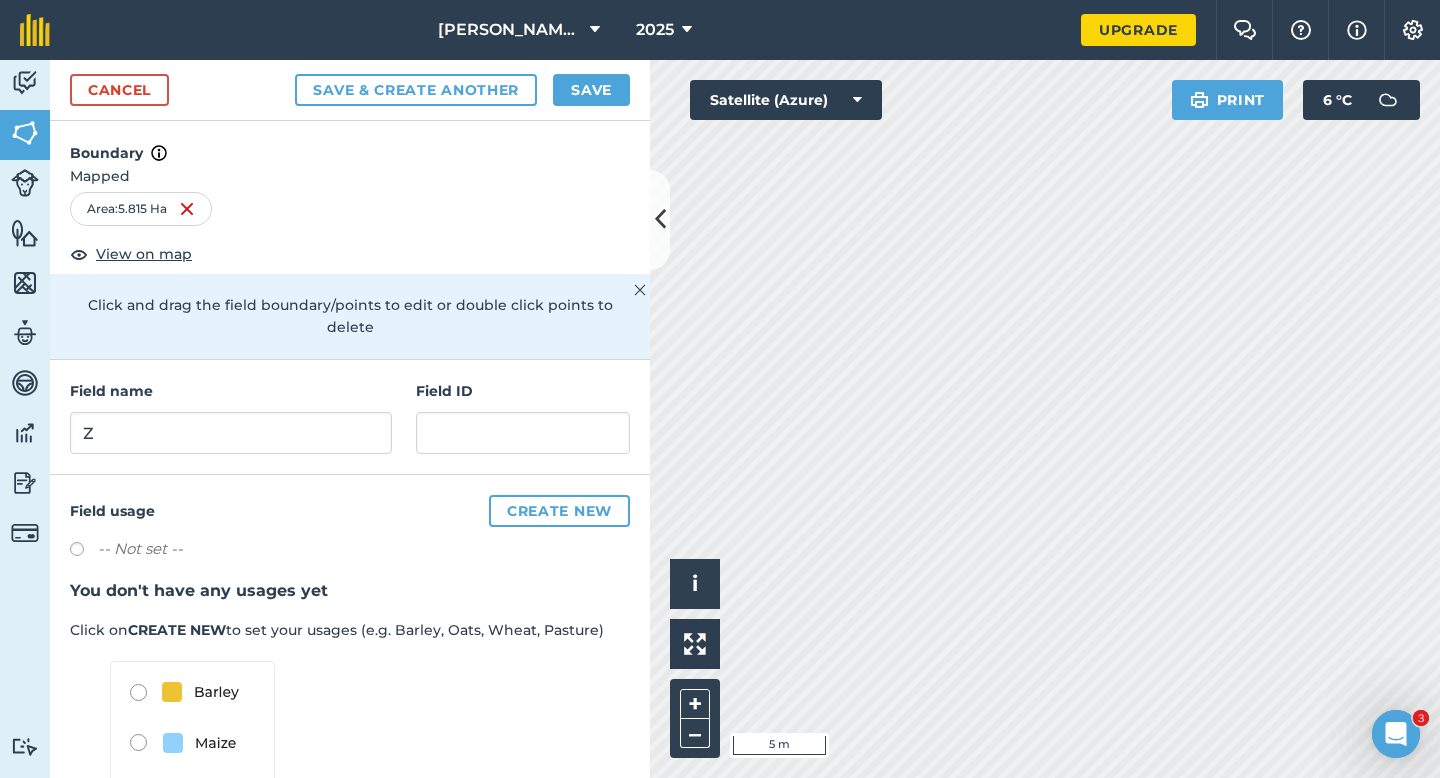 click on "Cancel Save & Create Another Save" at bounding box center (350, 90) 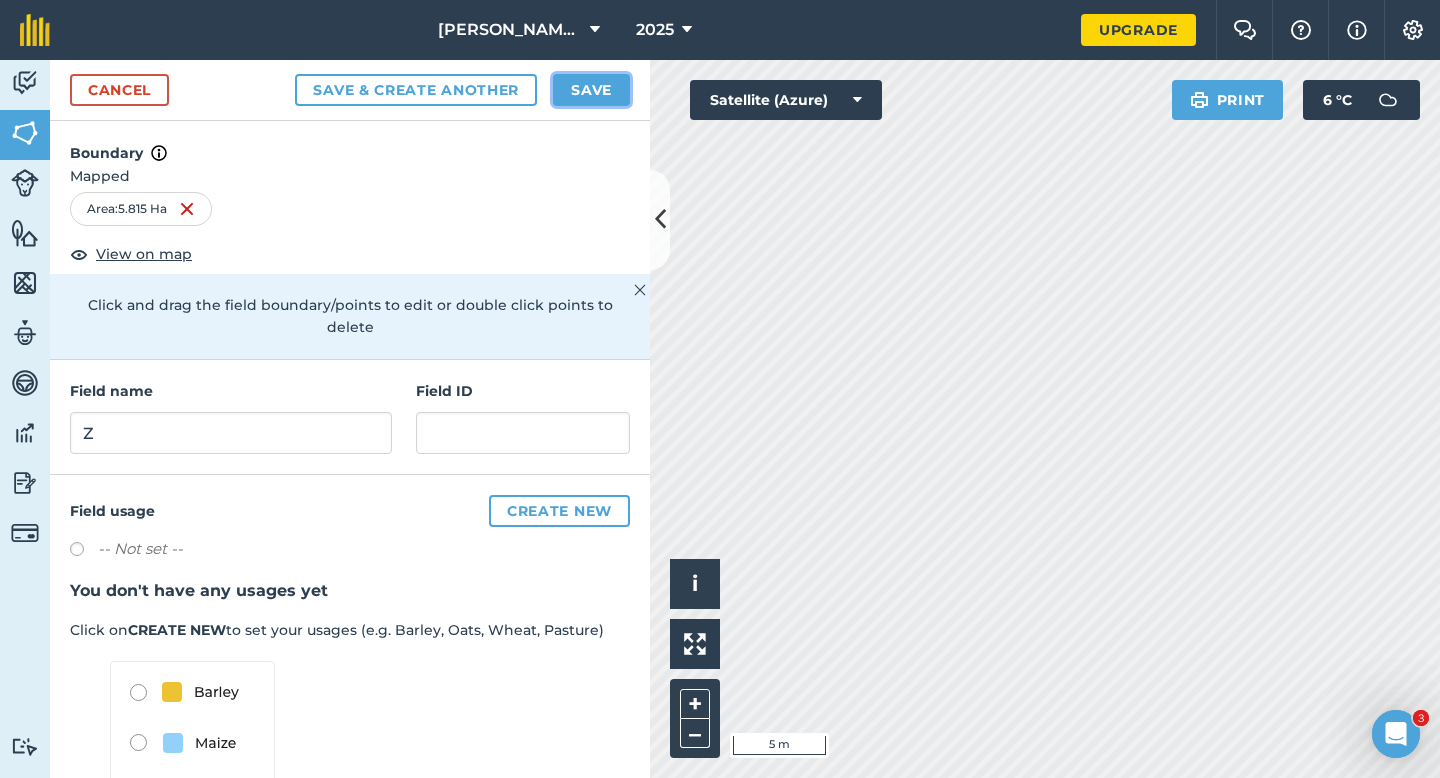 click on "Save" at bounding box center (591, 90) 